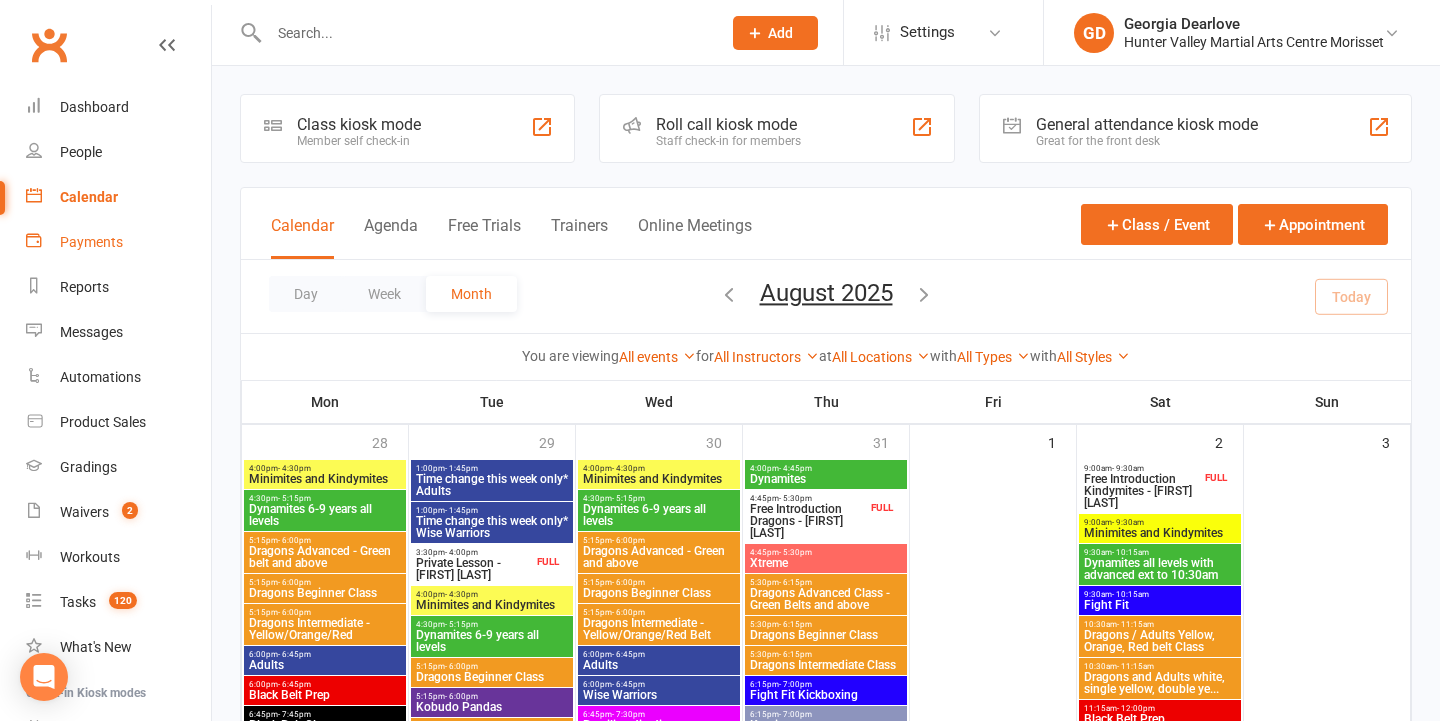 scroll, scrollTop: 582, scrollLeft: 0, axis: vertical 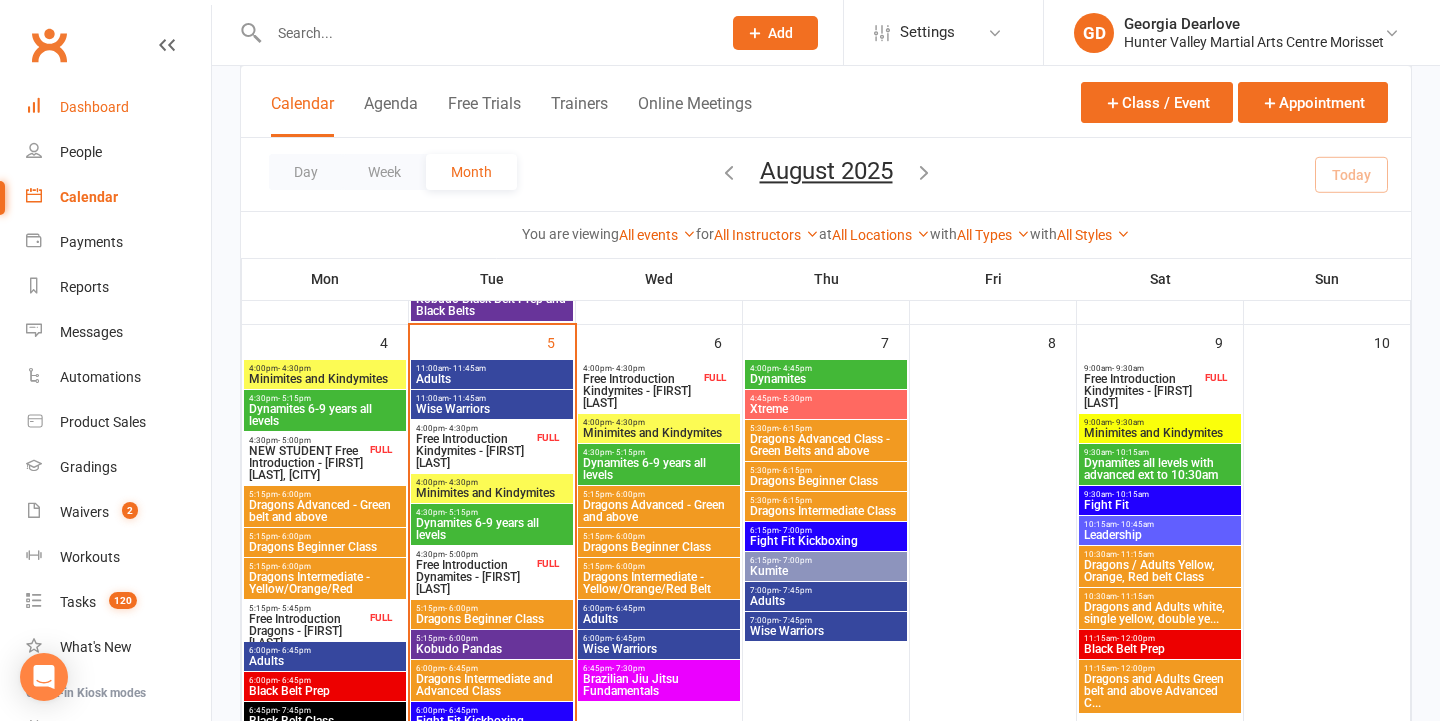 click on "Dashboard" at bounding box center (118, 107) 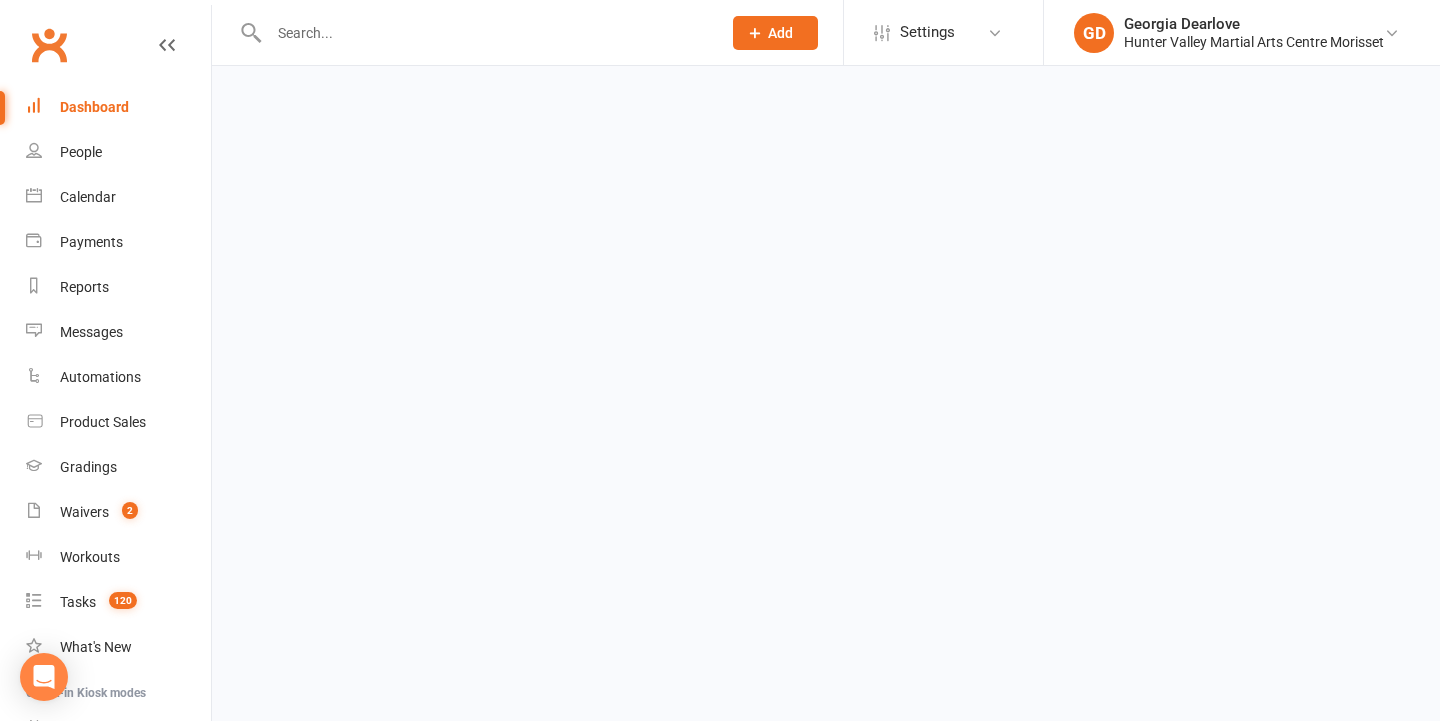 scroll, scrollTop: 0, scrollLeft: 0, axis: both 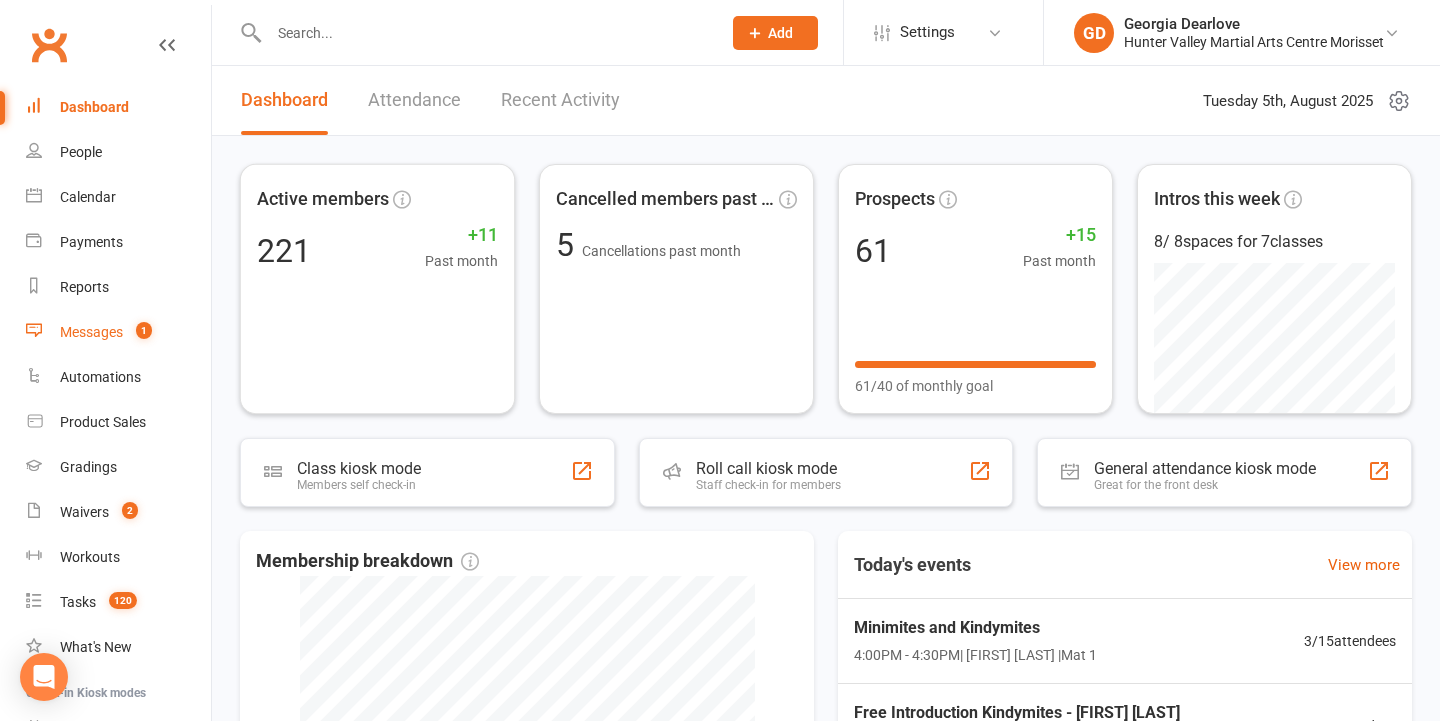click on "1" at bounding box center [144, 330] 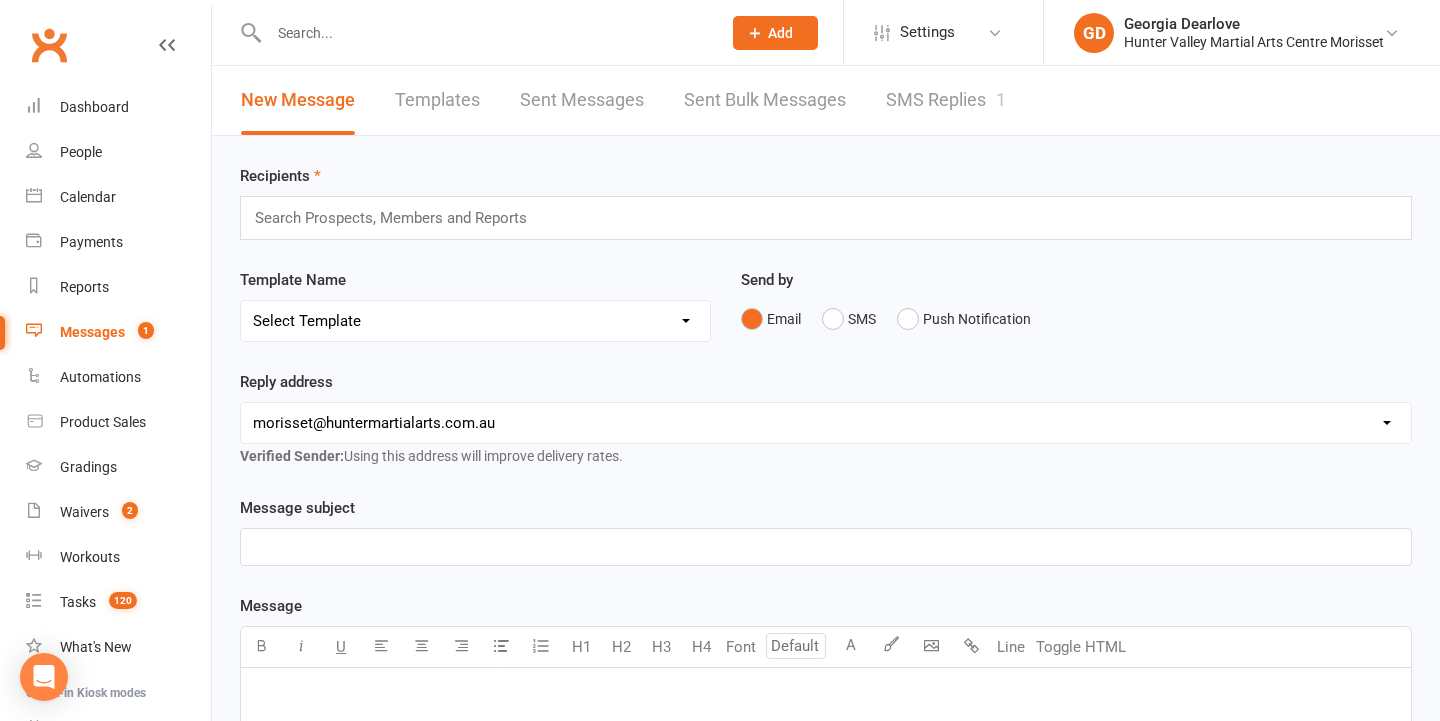 click on "SMS Replies  1" at bounding box center [946, 100] 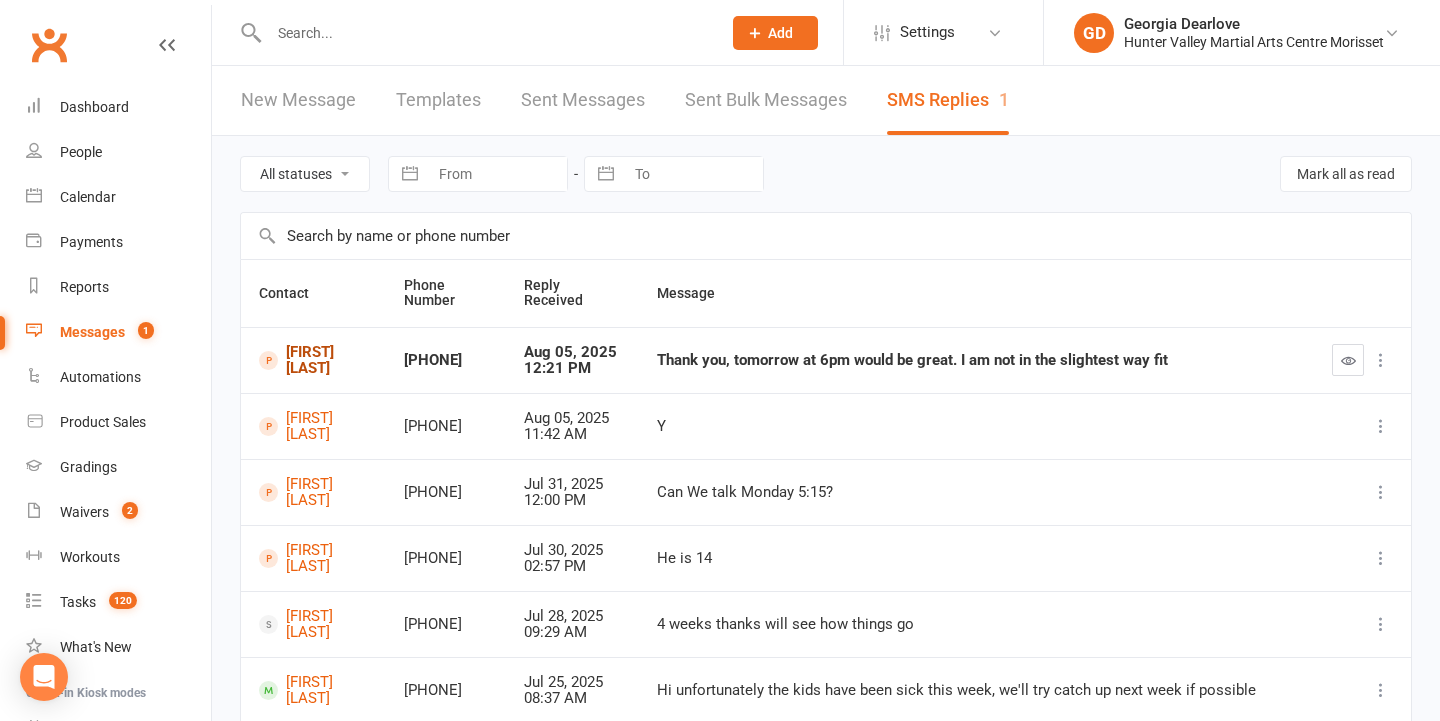 click on "[FIRST] [LAST]" at bounding box center [313, 360] 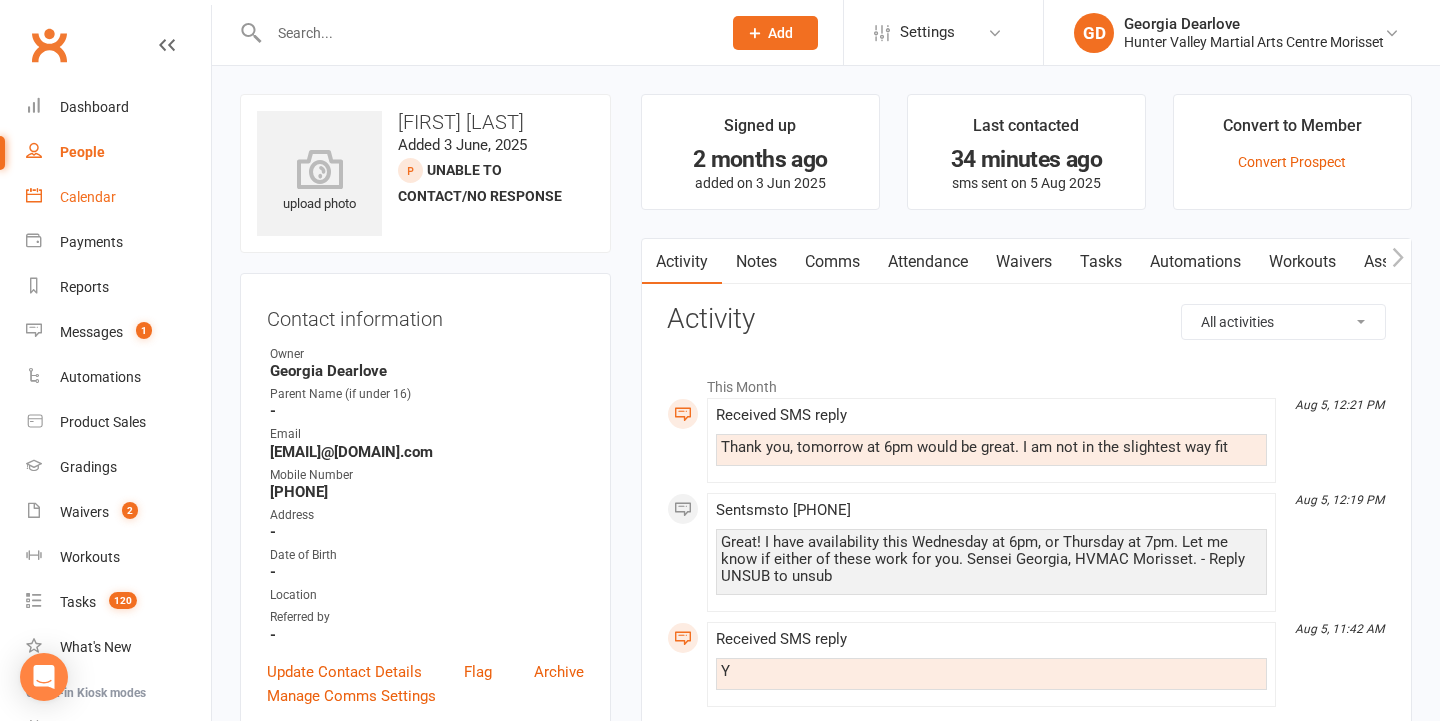 click on "Calendar" at bounding box center [118, 197] 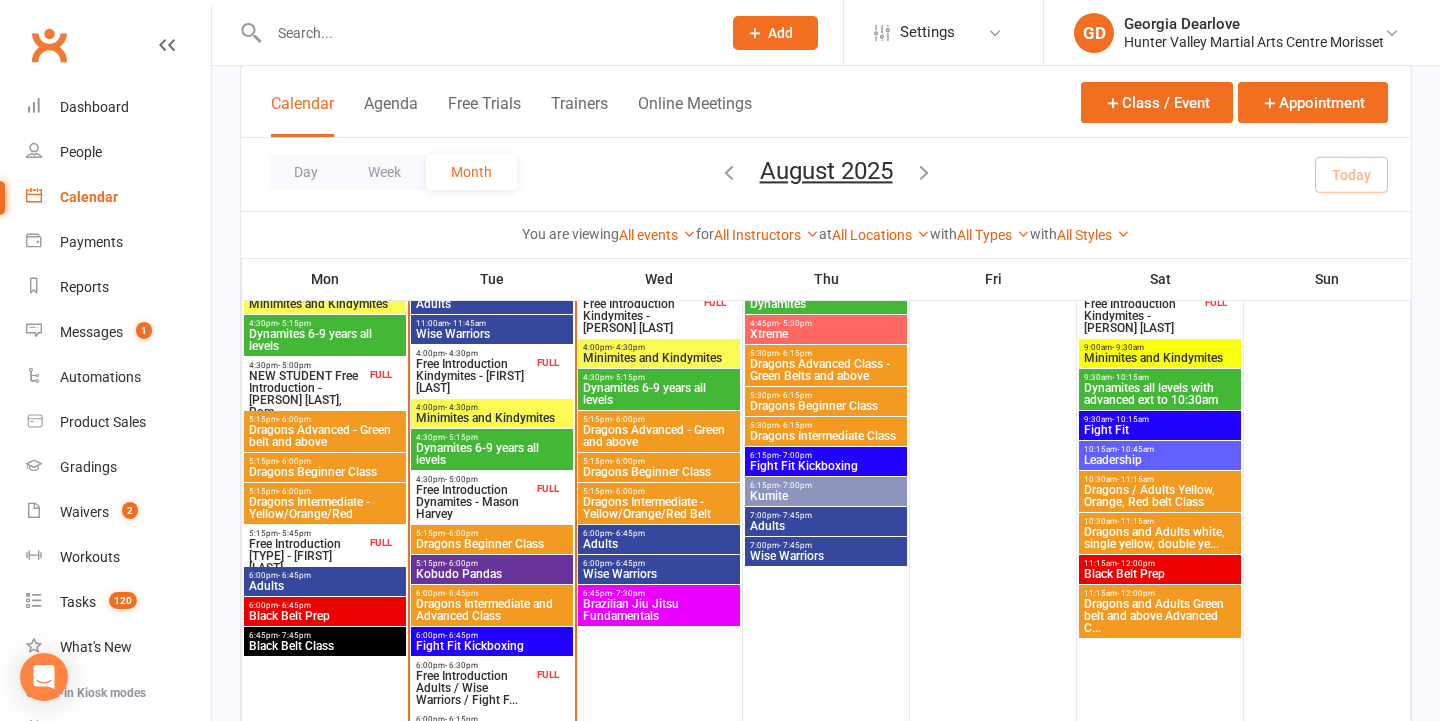scroll, scrollTop: 626, scrollLeft: 0, axis: vertical 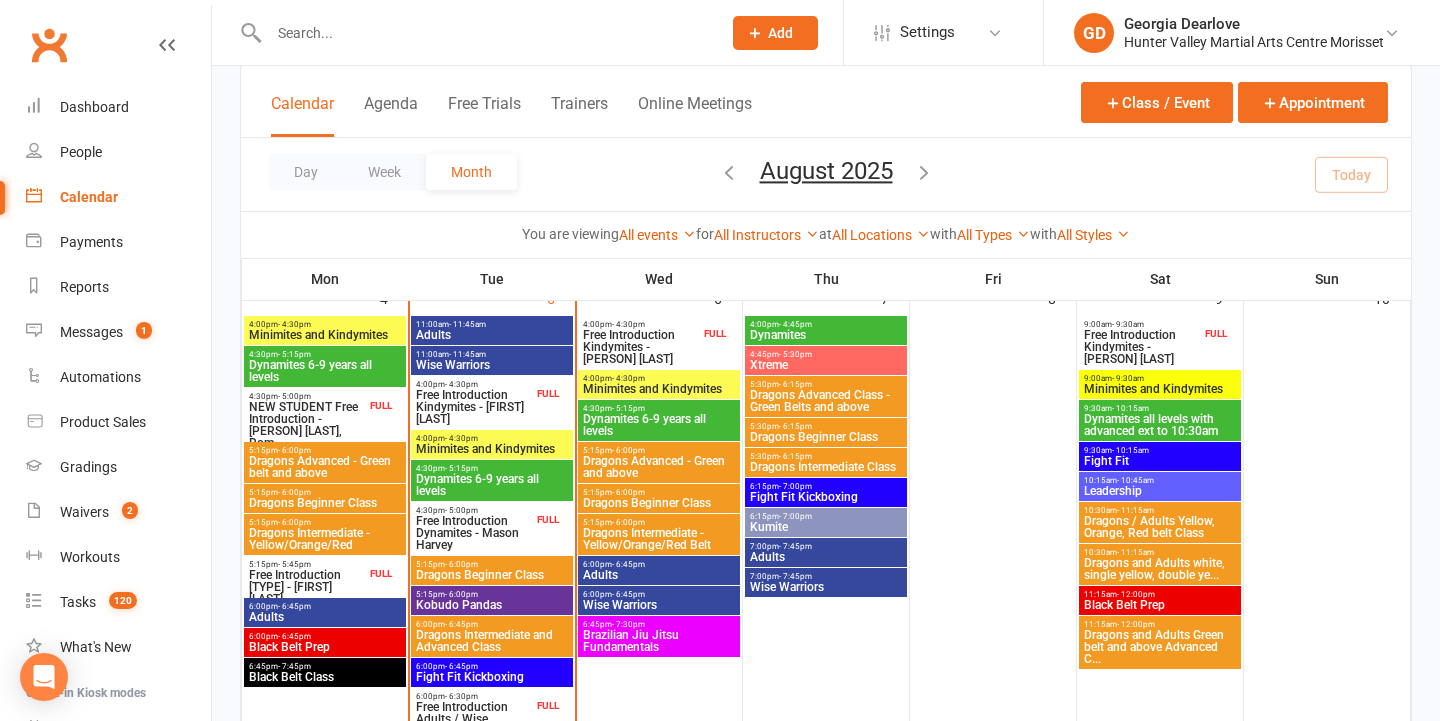 click on "Wise Warriors" at bounding box center (659, 605) 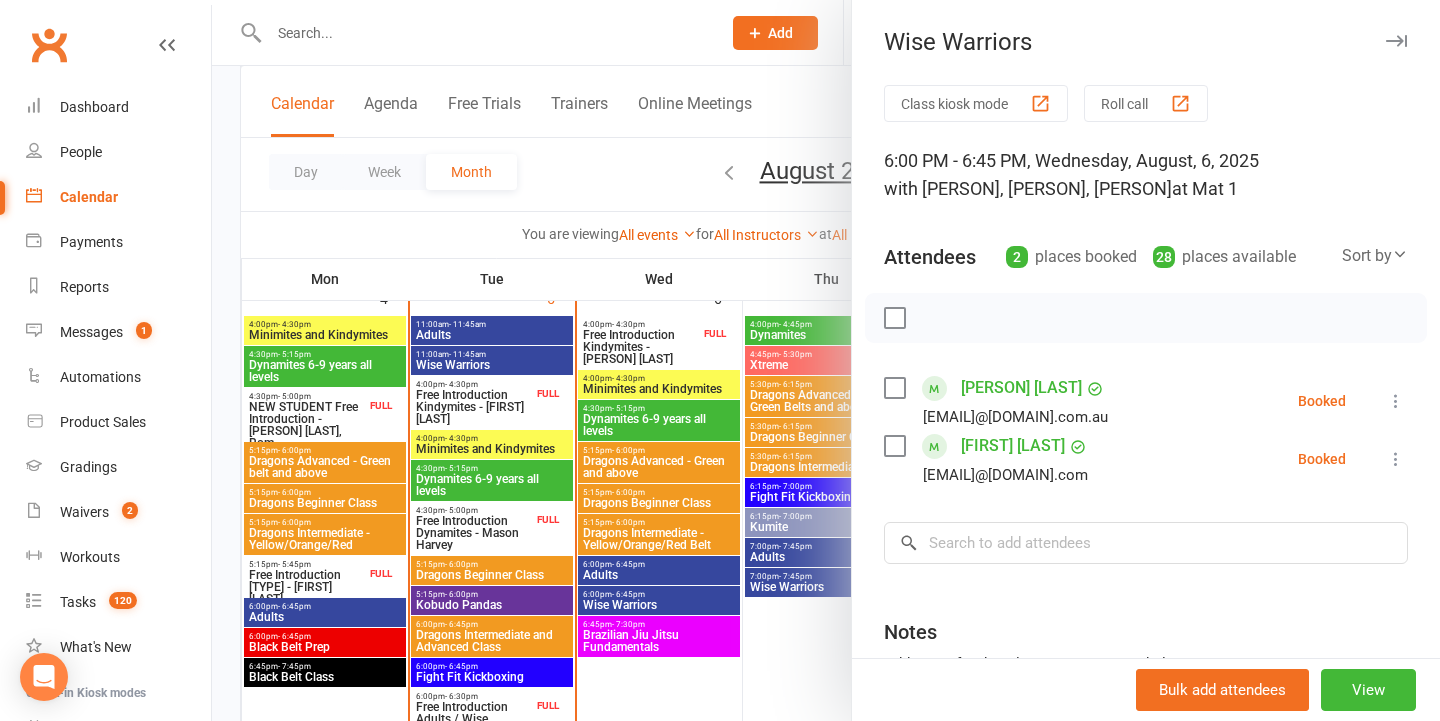 click at bounding box center (826, 360) 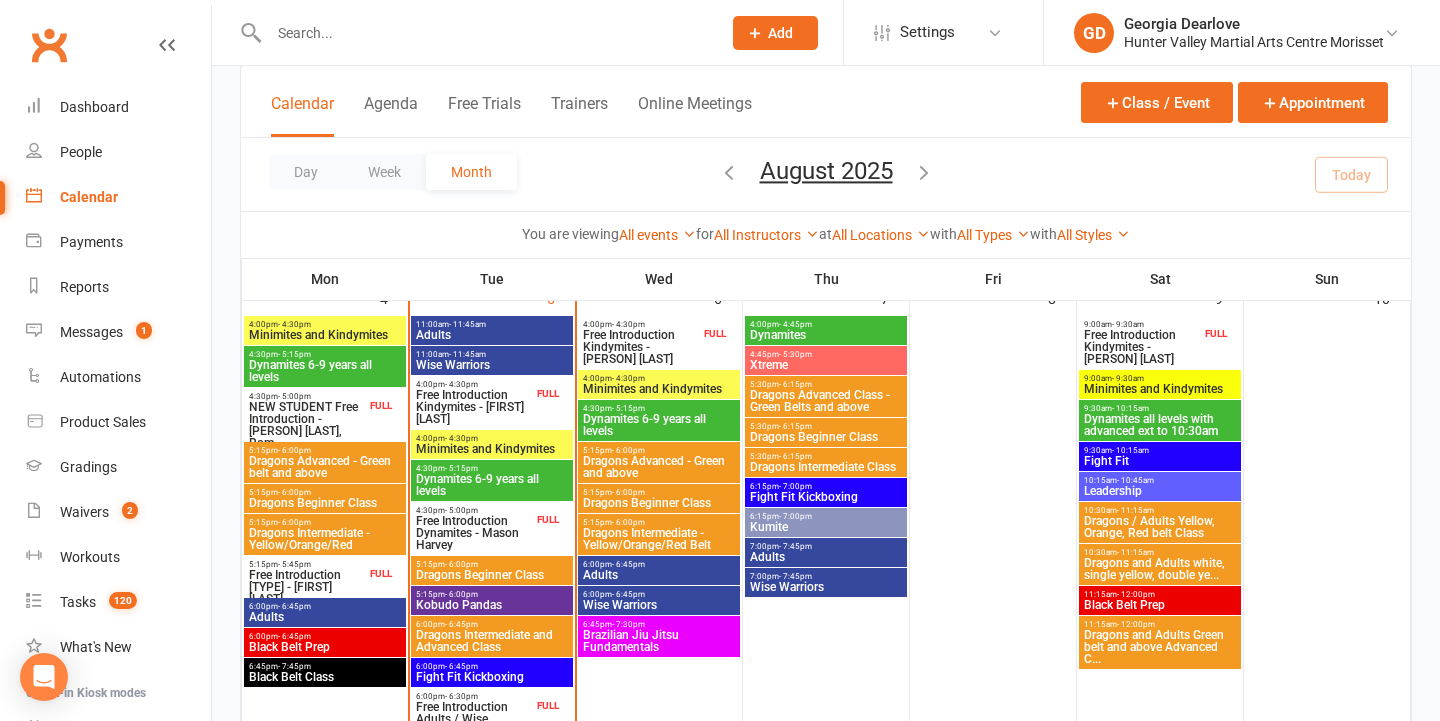 click on "Adults" at bounding box center (659, 575) 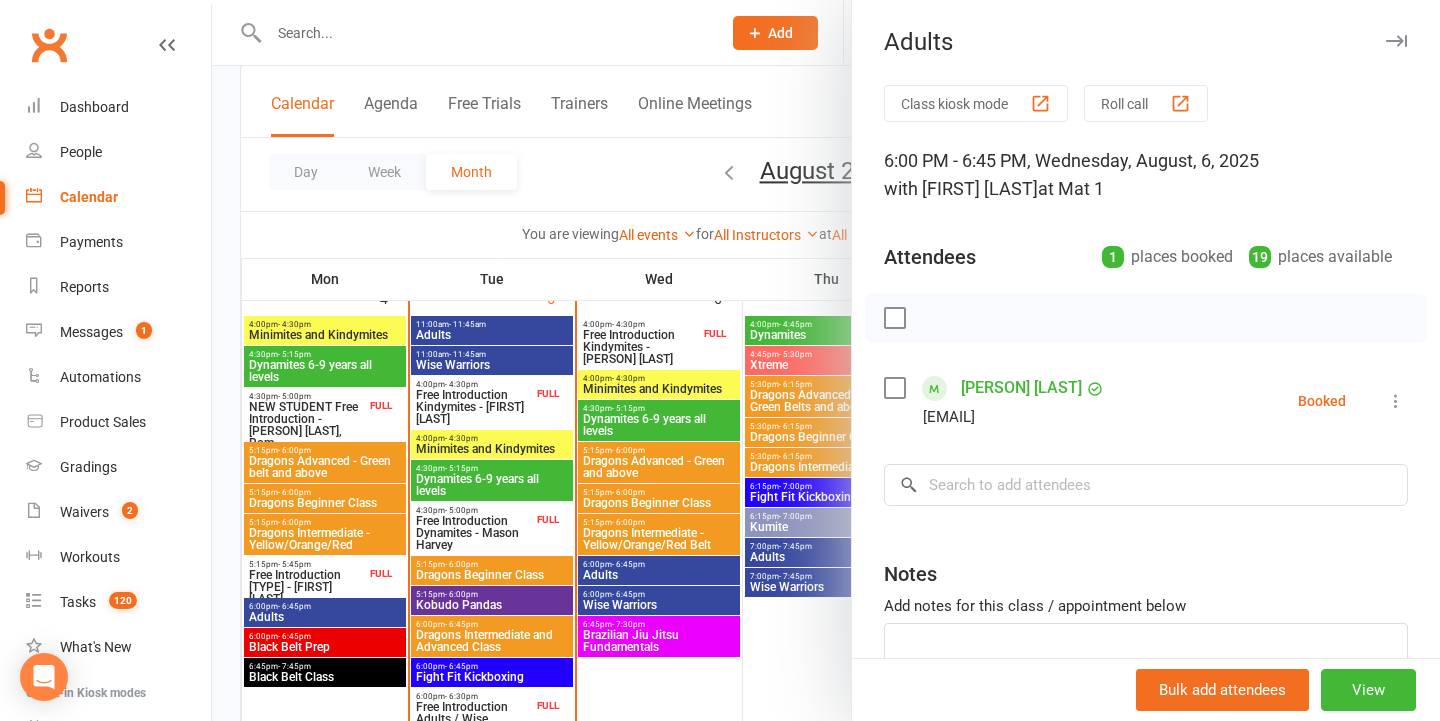click at bounding box center (826, 360) 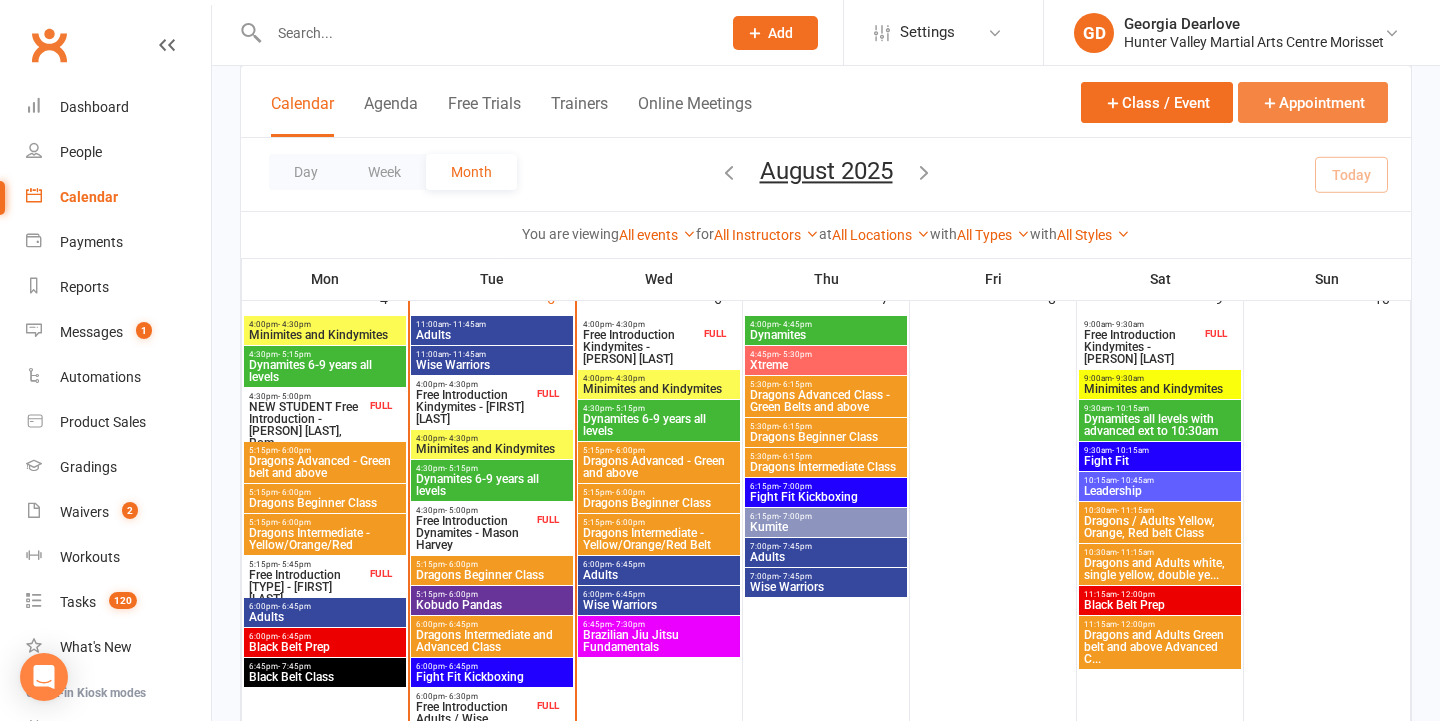 click on "Appointment" at bounding box center (1313, 102) 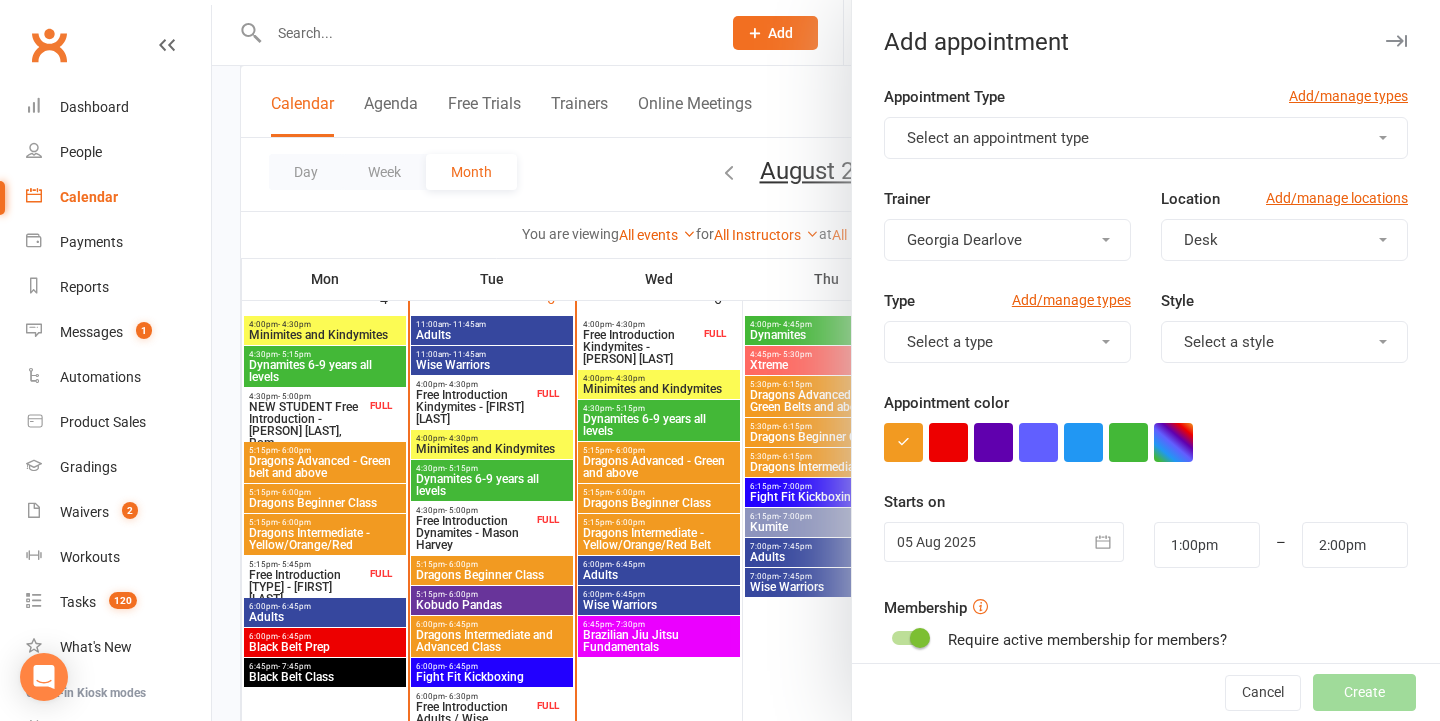 click on "Appointment Type Add/manage types
Select an appointment type
Trainer
[PERSON]
Location Add/manage locations
Desk
Type Add/manage types
Select a type
Style
Select a style
Appointment color Time 1:00pm – 2:00pm Starts on 05 Aug [YEAR]
August [YEAR]
Sun Mon Tue Wed Thu Fri Sat
31
27
28
29
30
31
01
02
32
03
04
05
06
07
08
09
33" at bounding box center (1146, 519) 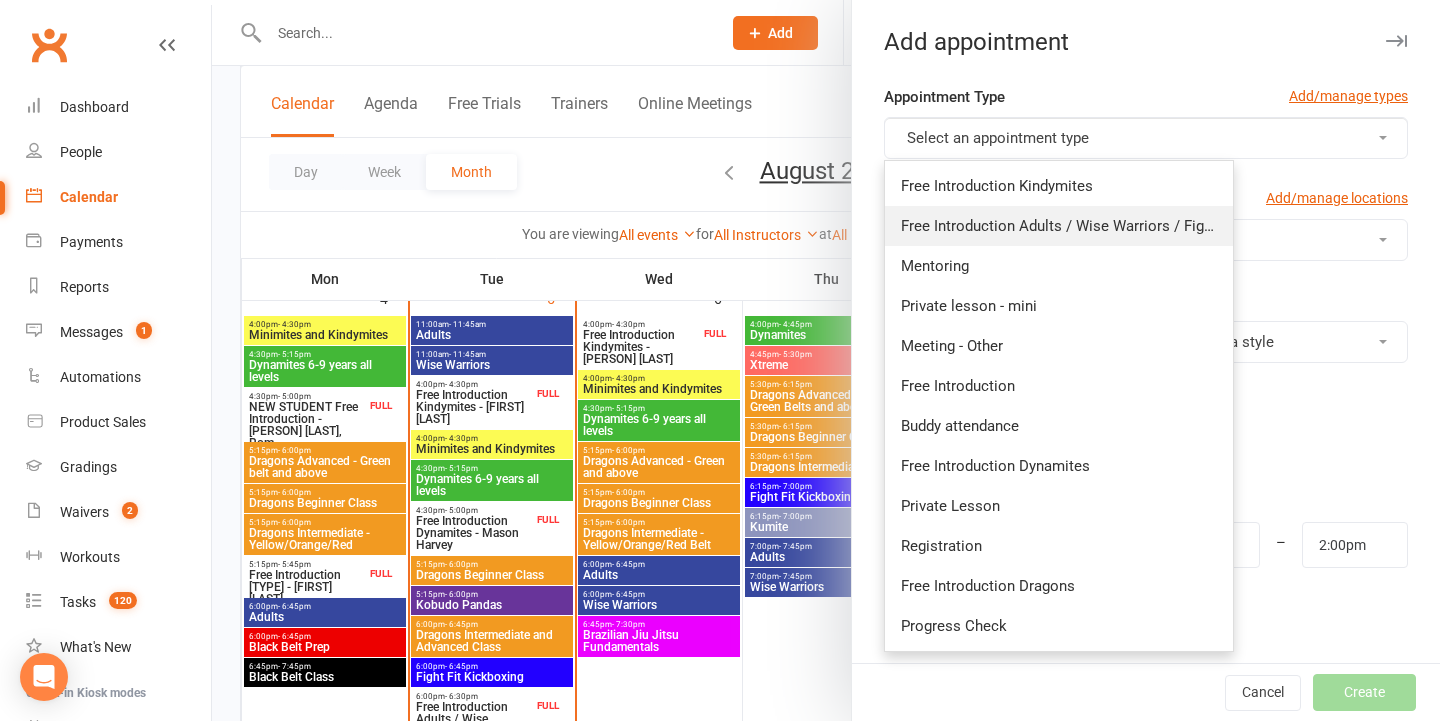 click on "Free Introduction Adults / Wise Warriors / Fight Fit" at bounding box center (1069, 226) 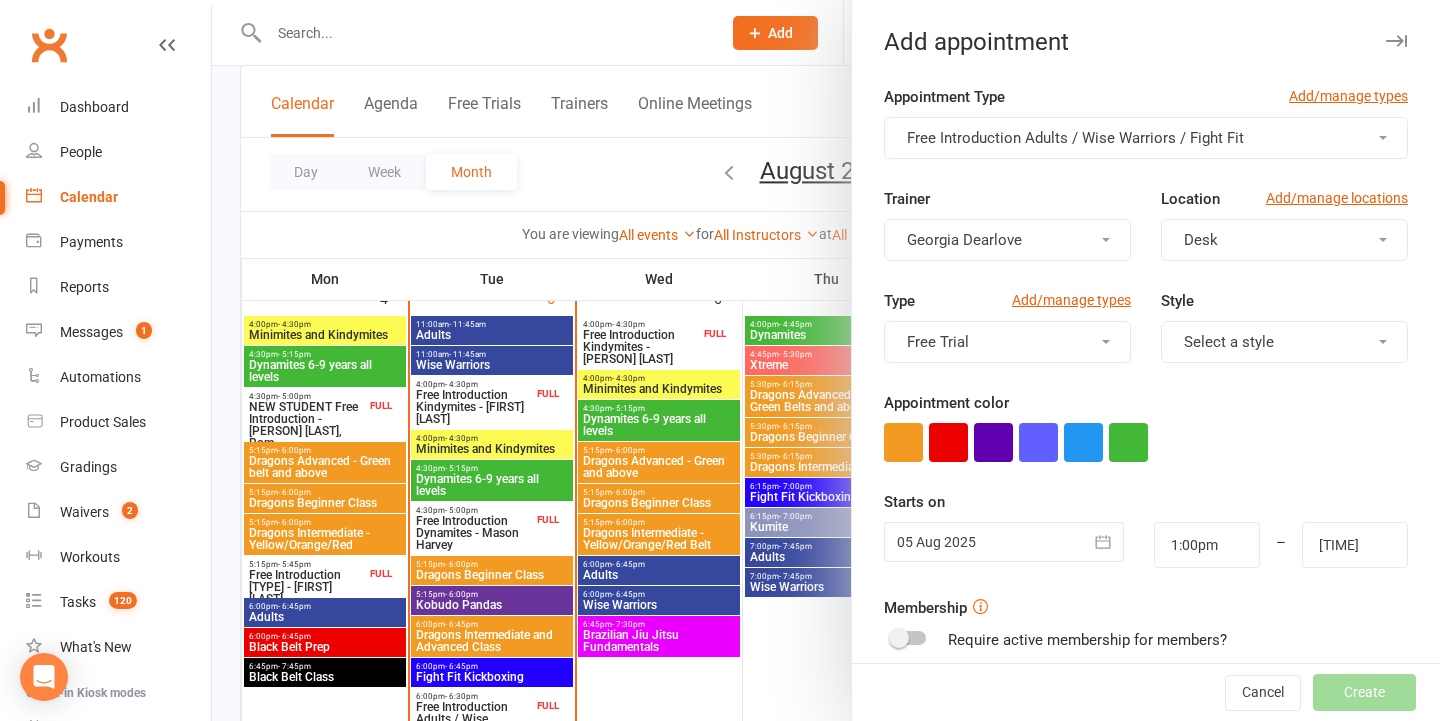 click on "Georgia Dearlove" at bounding box center [1007, 240] 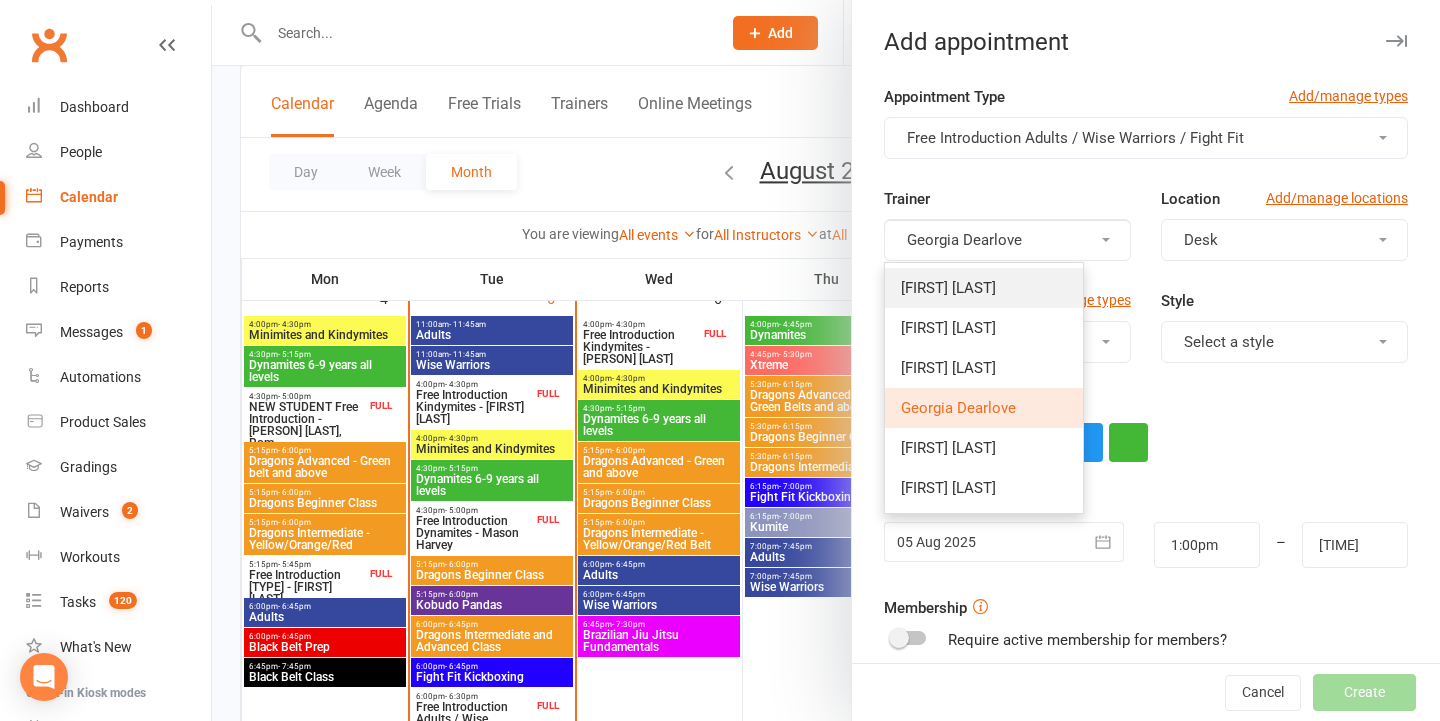 click on "Lesley Talbut" at bounding box center [984, 288] 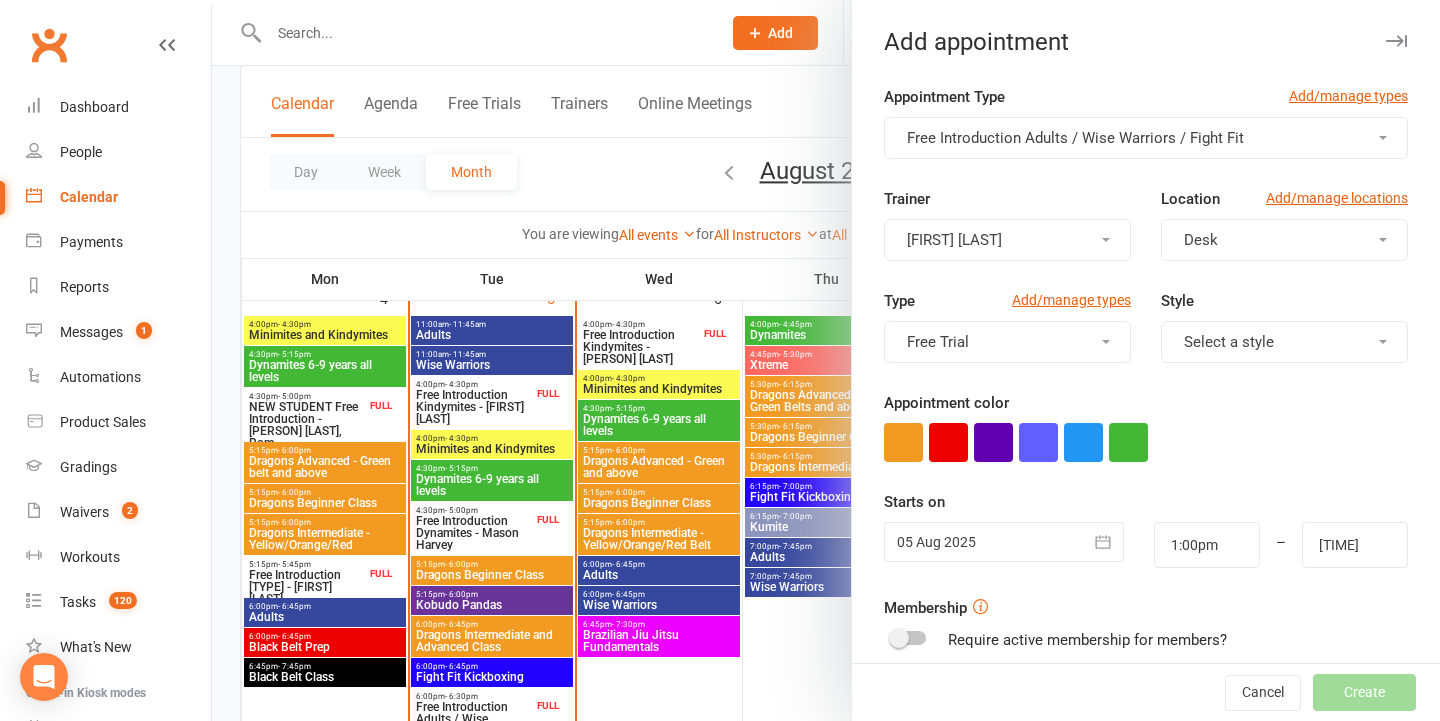 click on "Location Add/manage locations" at bounding box center [1284, 203] 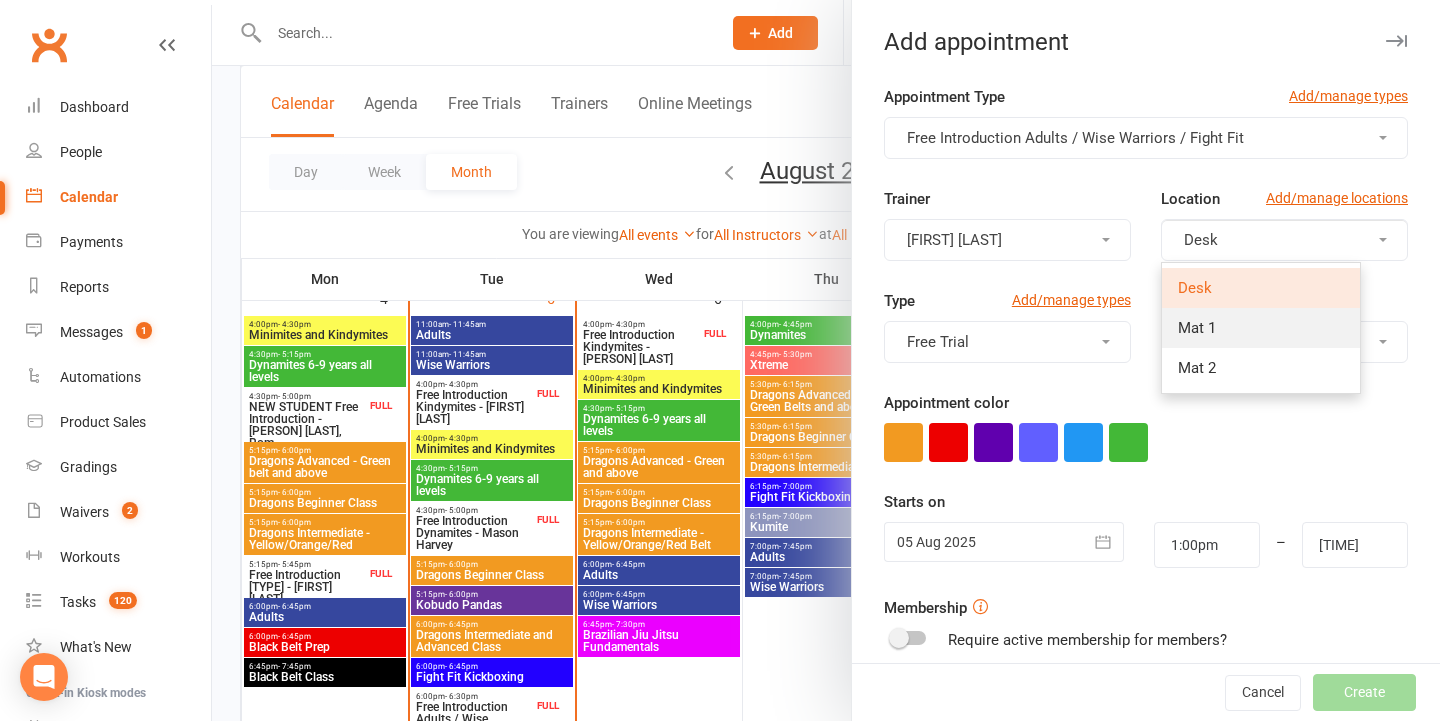 click on "Mat 1" at bounding box center [1261, 328] 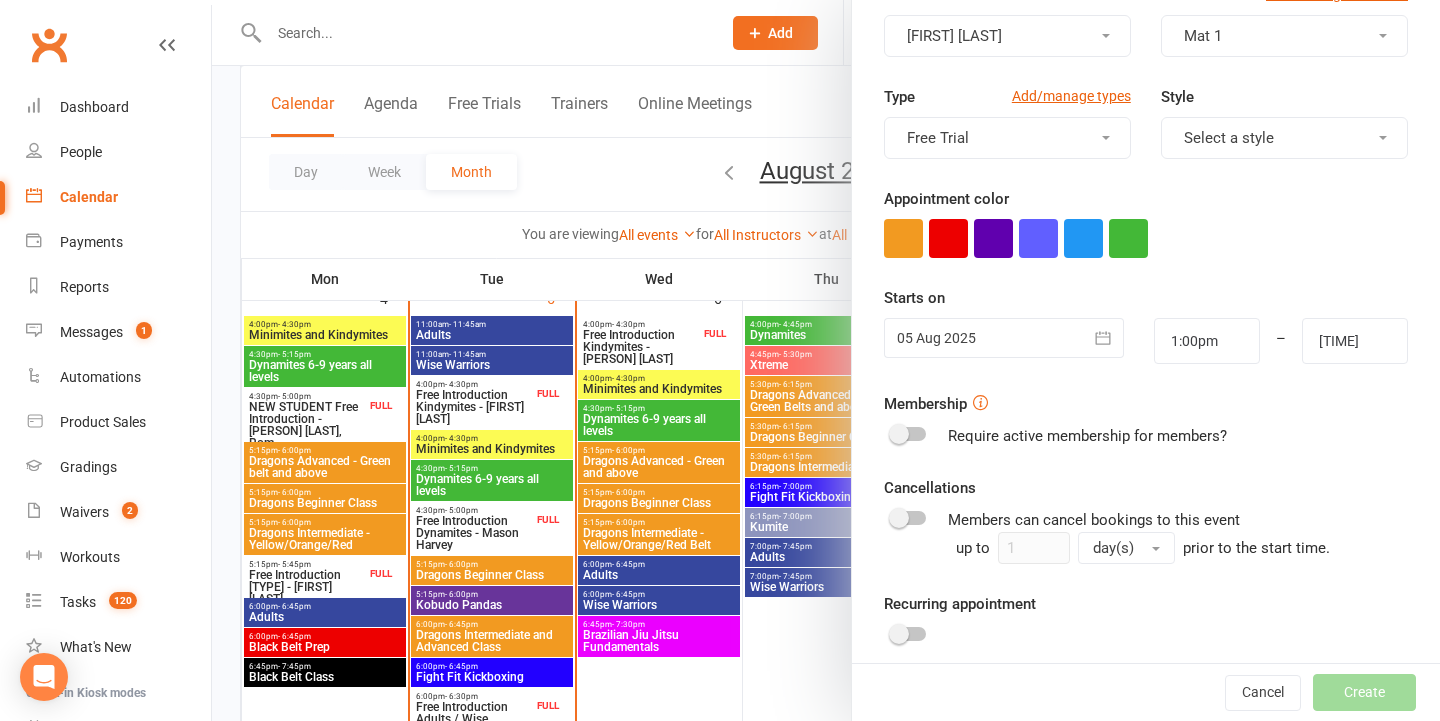 scroll, scrollTop: 212, scrollLeft: 0, axis: vertical 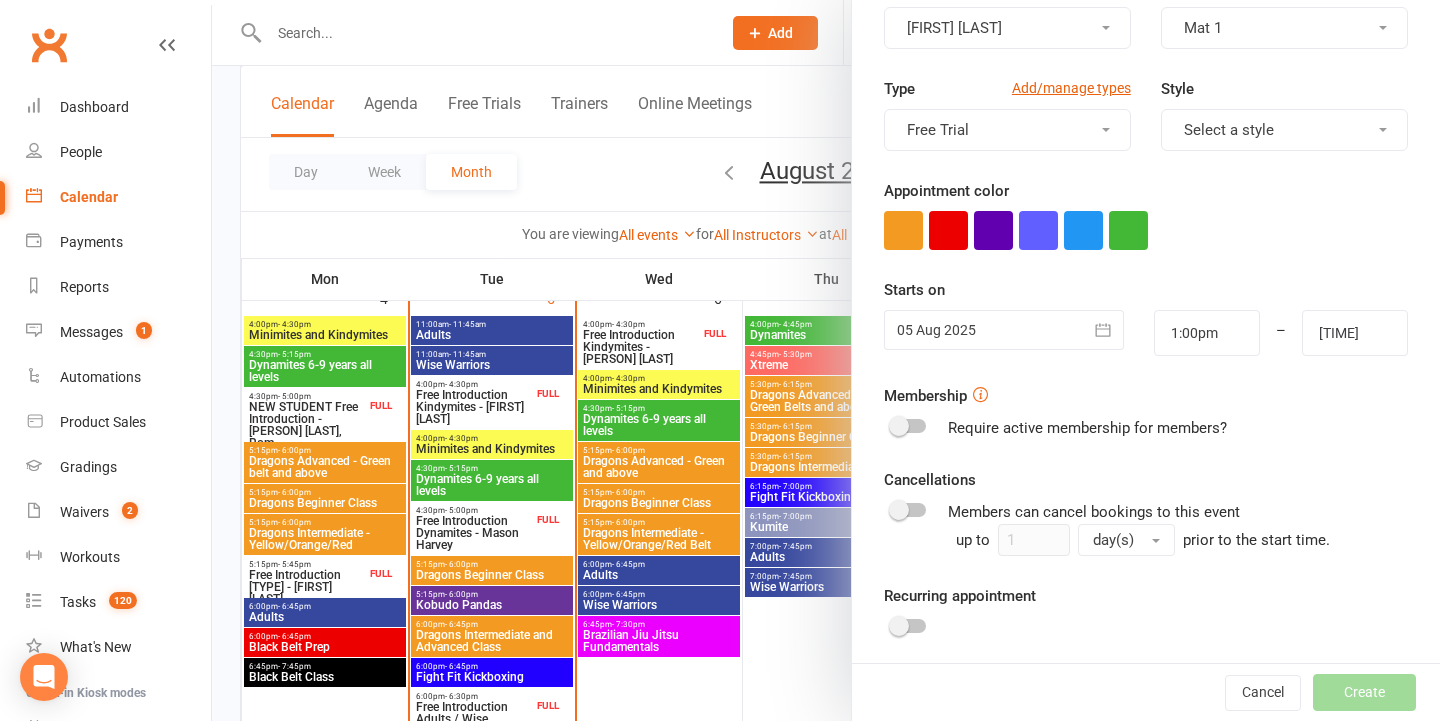 click at bounding box center (1004, 330) 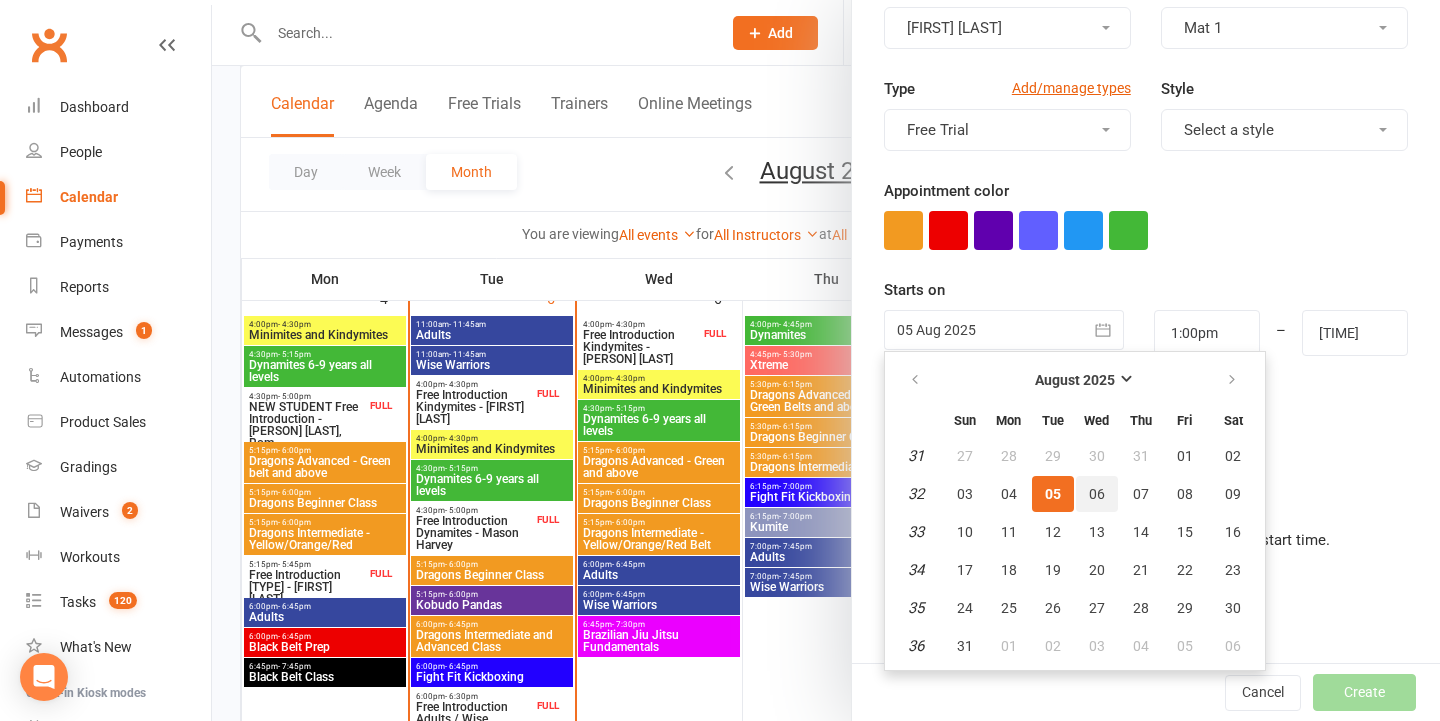 click on "06" at bounding box center (1097, 494) 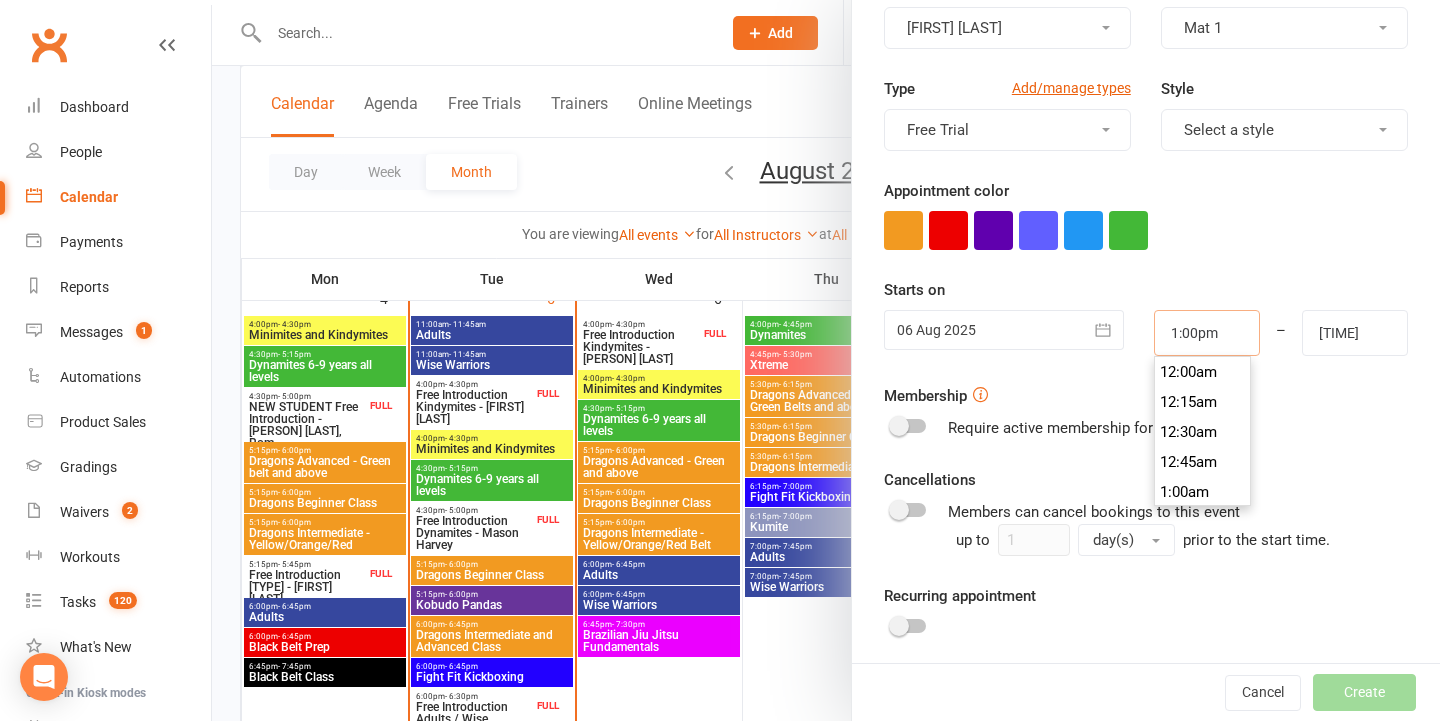 drag, startPoint x: 1227, startPoint y: 343, endPoint x: 1003, endPoint y: 343, distance: 224 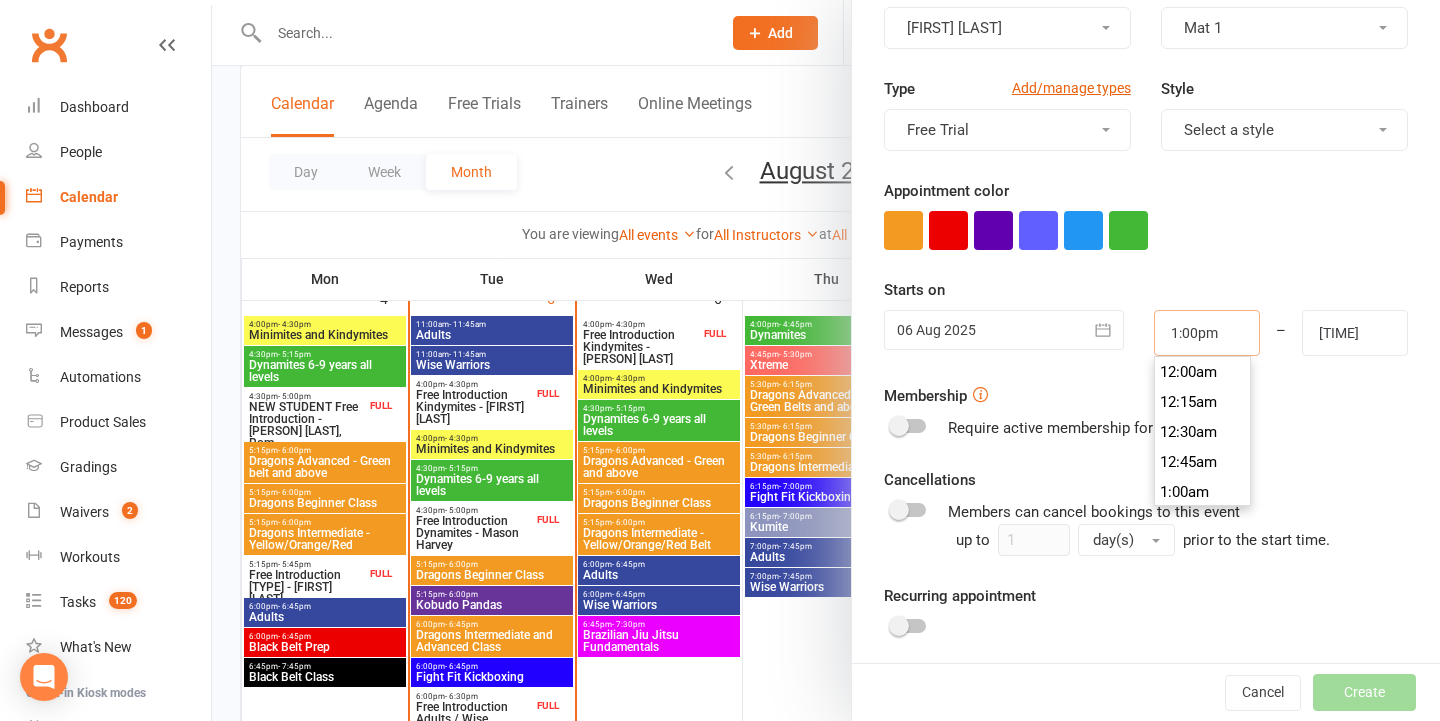 click on "06 Aug 2025
August 2025
Sun Mon Tue Wed Thu Fri Sat
31
27
28
29
30
31
01
02
32
03
04
05
06
07
08
09
33
10
11
12
13
14
15
16
34
17
18
19
20
21
22
23
35
24
25
26
27
28
29
30
36
31" at bounding box center (1146, 333) 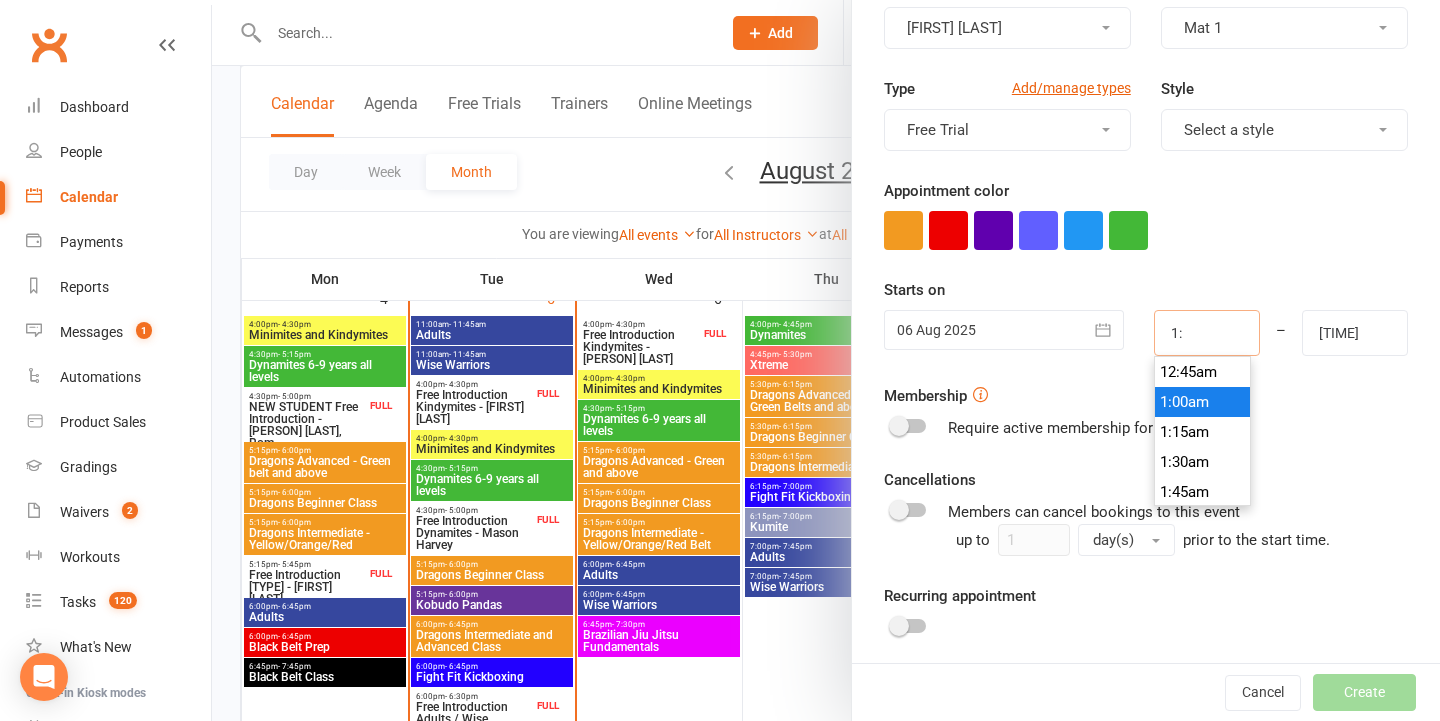 type on "1" 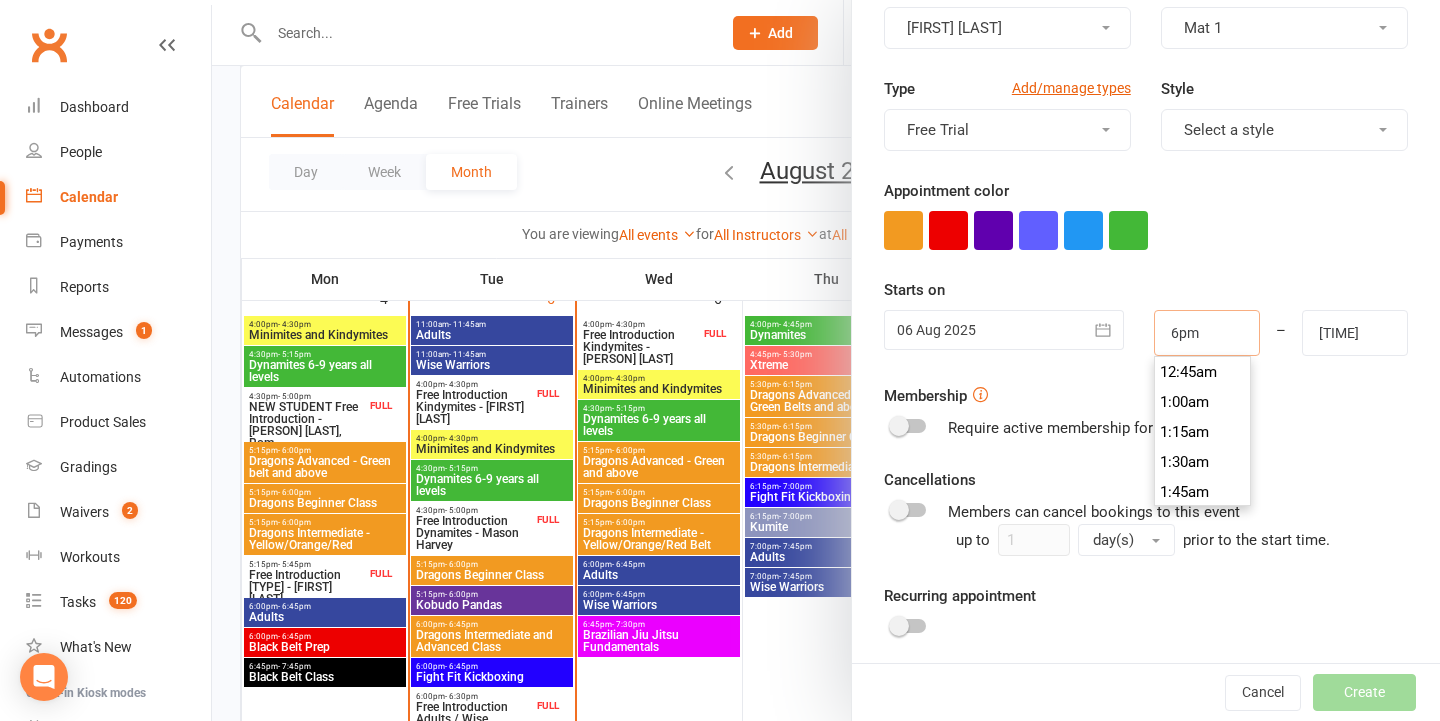 scroll, scrollTop: 2130, scrollLeft: 0, axis: vertical 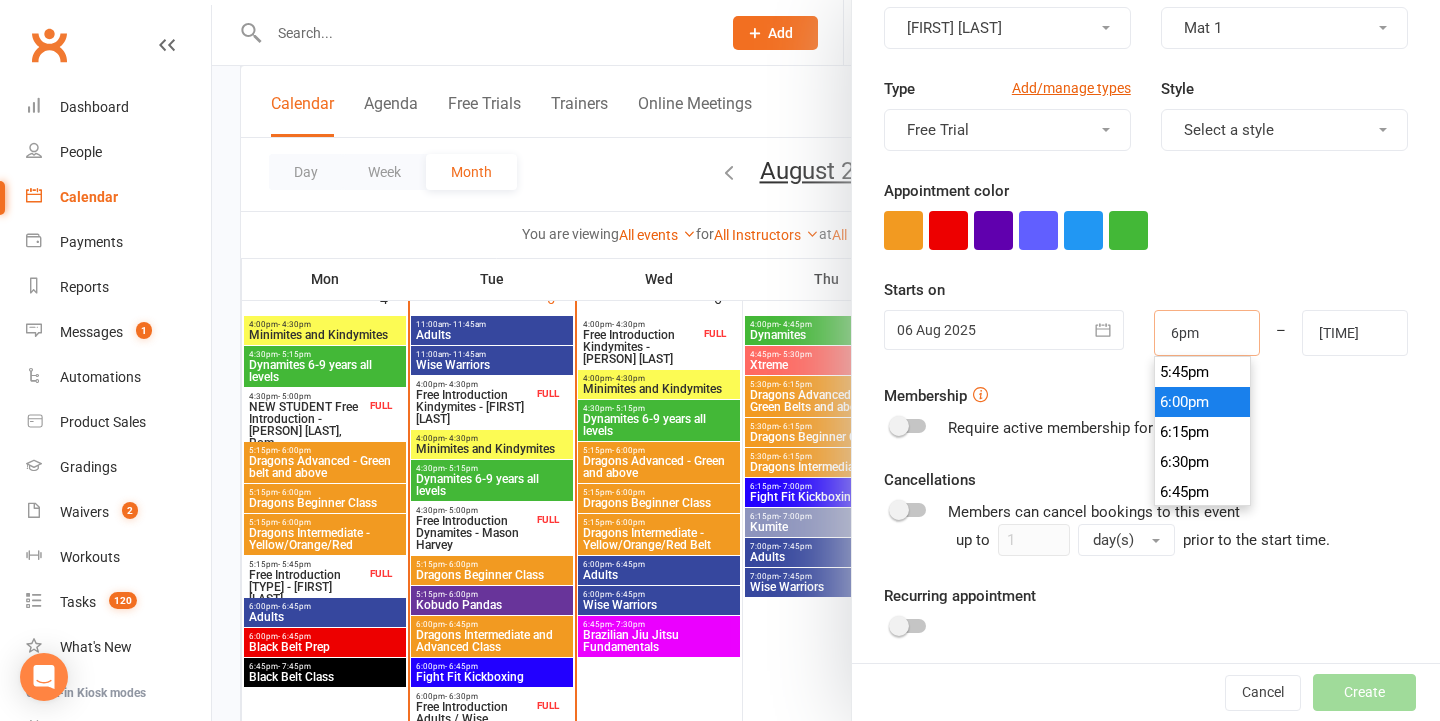 type on "6:00pm" 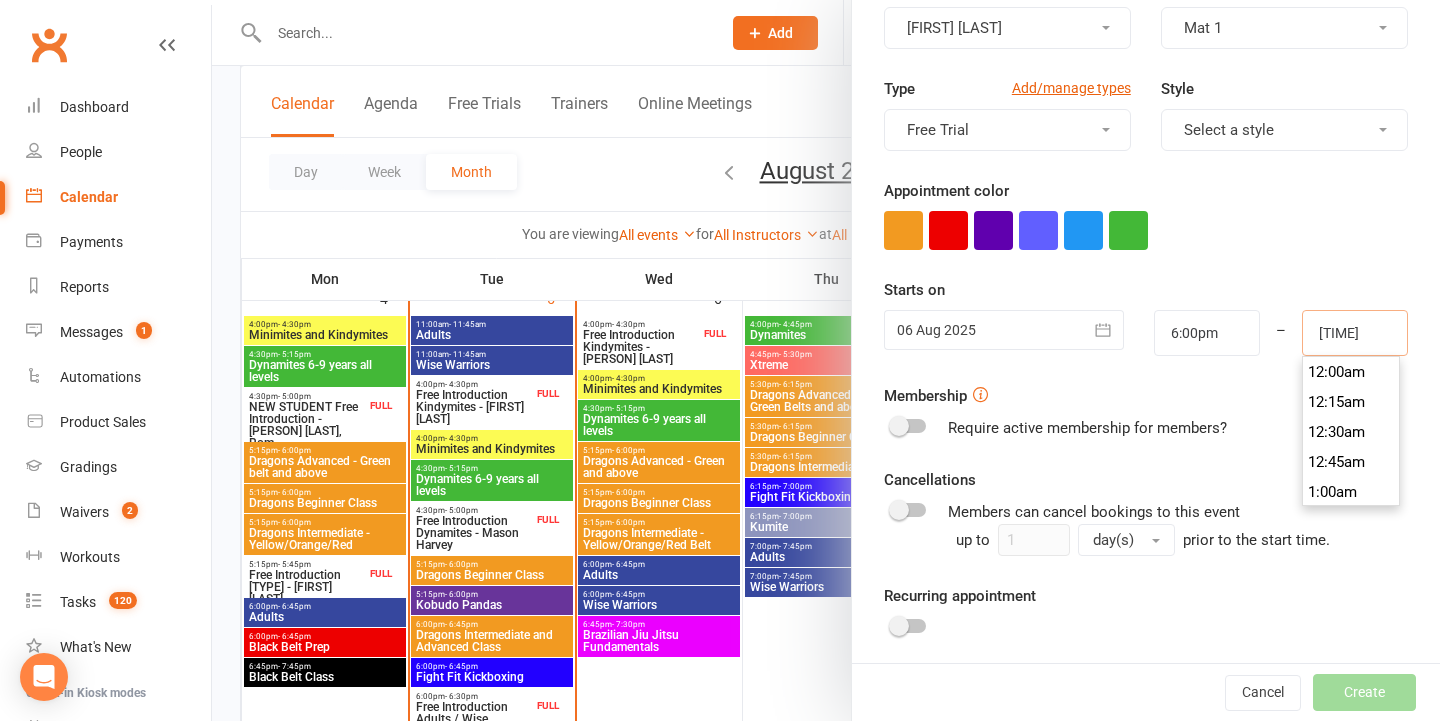 drag, startPoint x: 1359, startPoint y: 334, endPoint x: 1287, endPoint y: 333, distance: 72.00694 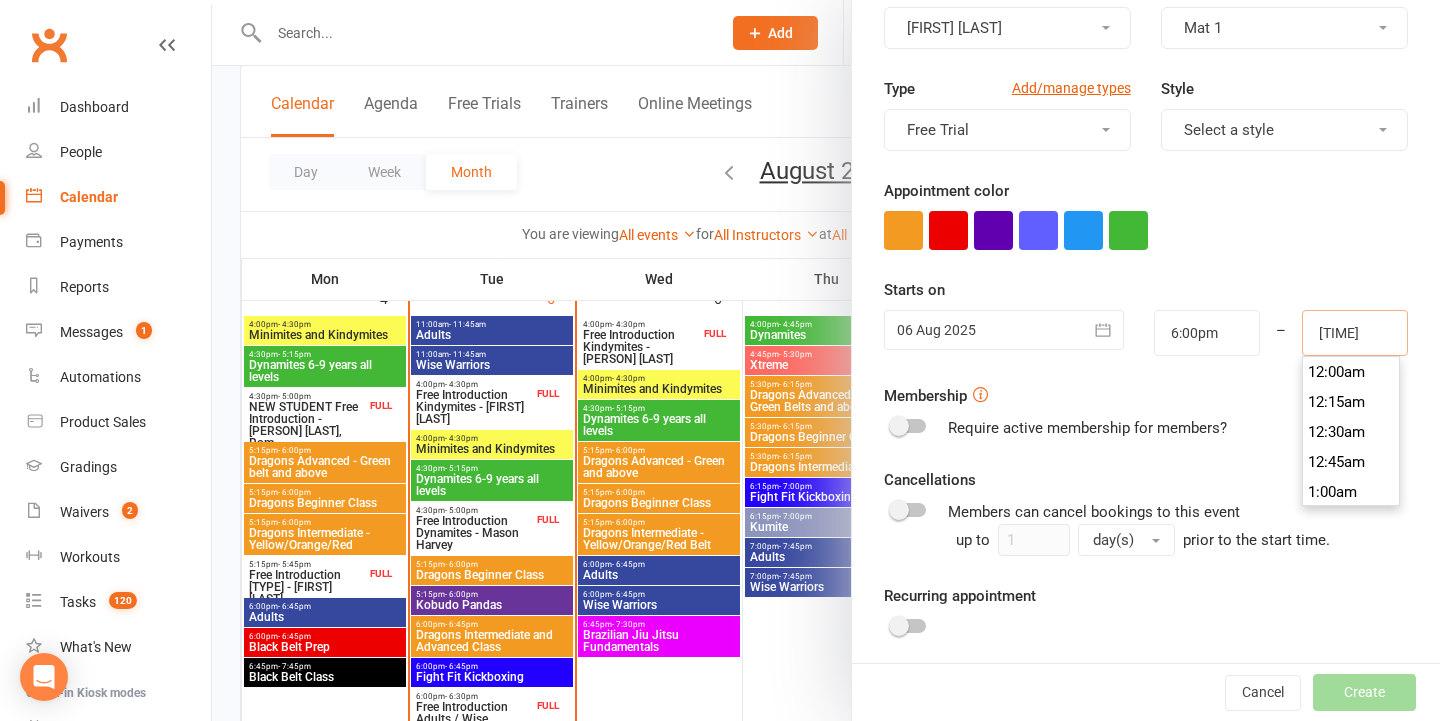 click on "1:25pm 12:00am 12:15am 12:30am 12:45am 1:00am 1:15am 1:30am 1:45am 2:00am 2:15am 2:30am 2:45am 3:00am 3:15am 3:30am 3:45am 4:00am 4:15am 4:30am 4:45am 5:00am 5:15am 5:30am 5:45am 6:00am 6:15am 6:30am 6:45am 7:00am 7:15am 7:30am 7:45am 8:00am 8:15am 8:30am 8:45am 9:00am 9:15am 9:30am 9:45am 10:00am 10:15am 10:30am 10:45am 11:00am 11:15am 11:30am 11:45am 12:00pm 12:15pm 12:30pm 12:45pm 1:00pm 1:15pm 1:30pm 1:45pm 2:00pm 2:15pm 2:30pm 2:45pm 3:00pm 3:15pm 3:30pm 3:45pm 4:00pm 4:15pm 4:30pm 4:45pm 5:00pm 5:15pm 5:30pm 5:45pm 6:00pm 6:15pm 6:30pm 6:45pm 7:00pm 7:15pm 7:30pm 7:45pm 8:00pm 8:15pm 8:30pm 8:45pm 9:00pm 9:15pm 9:30pm 9:45pm 10:00pm 10:15pm 10:30pm 10:45pm 11:00pm 11:15pm 11:30pm 11:45pm" at bounding box center [1355, 333] 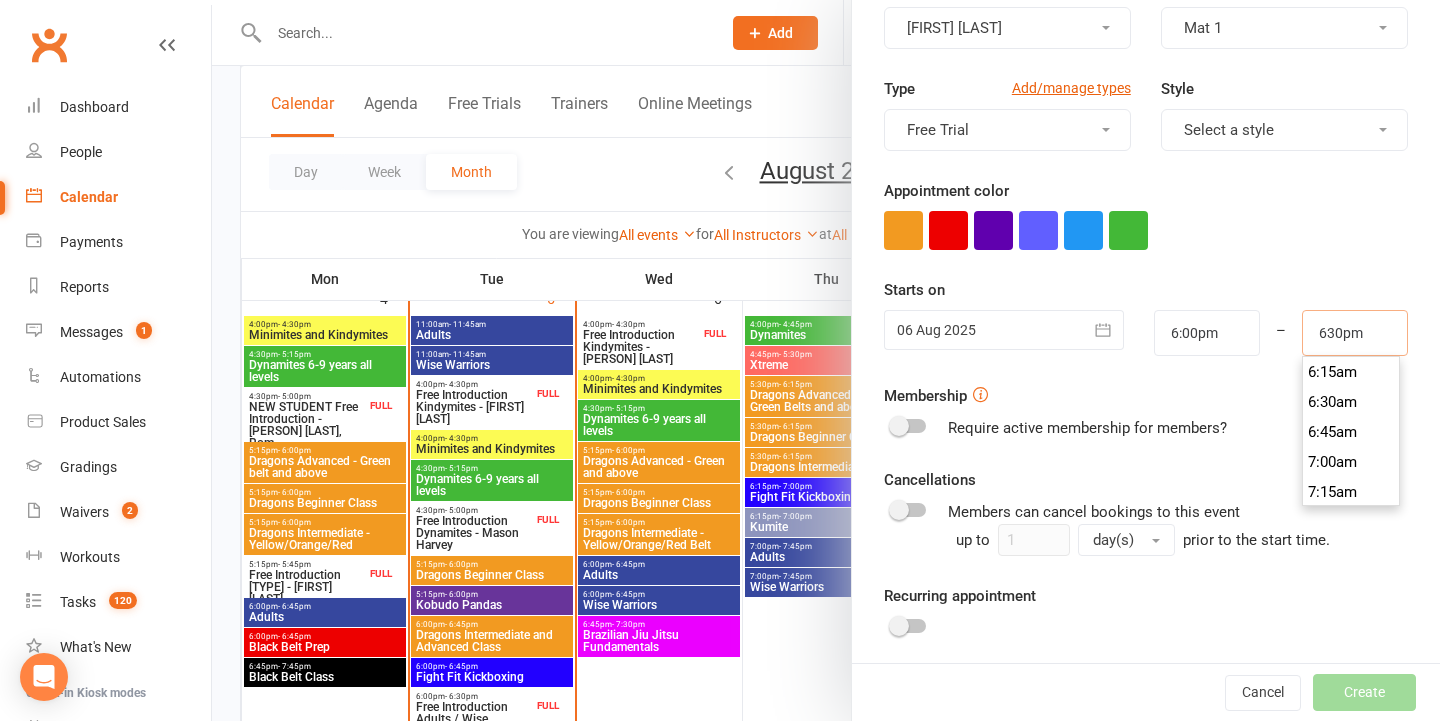 scroll, scrollTop: 2190, scrollLeft: 0, axis: vertical 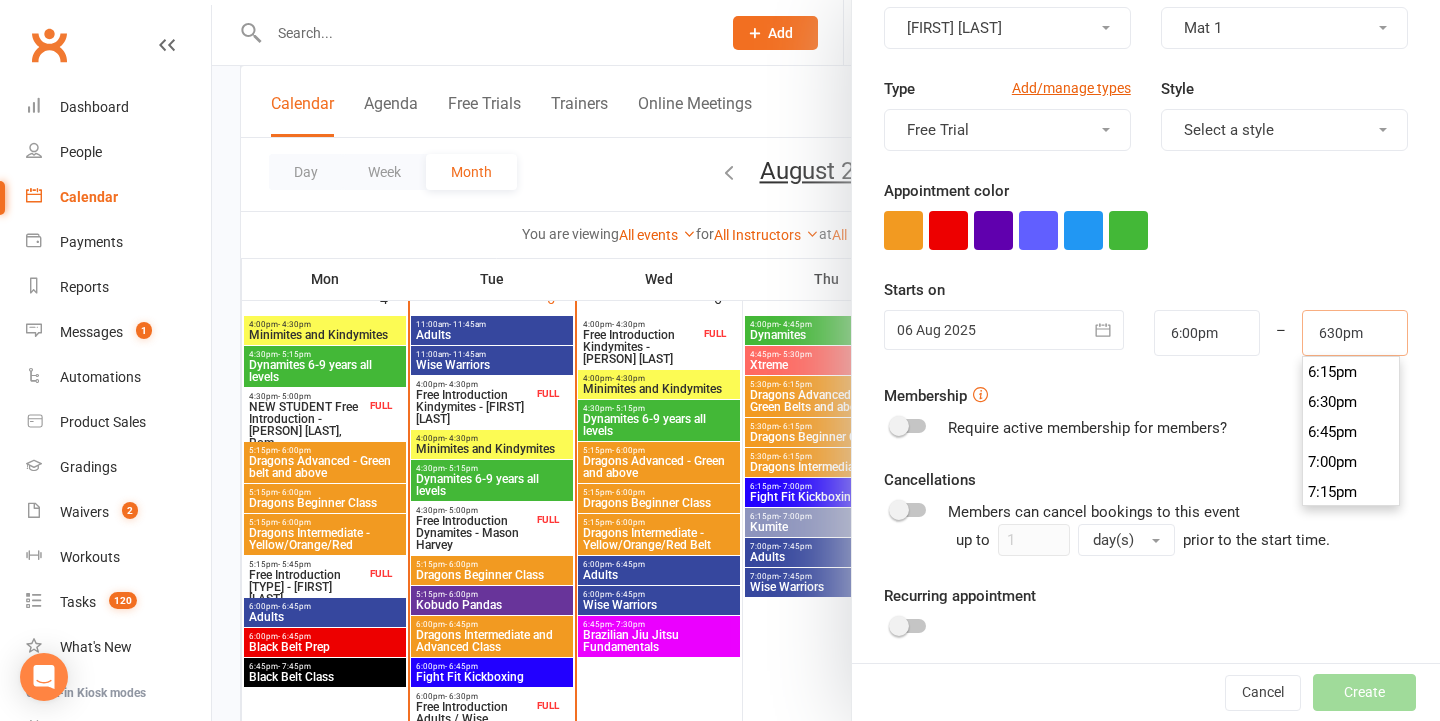 type on "6:30pm" 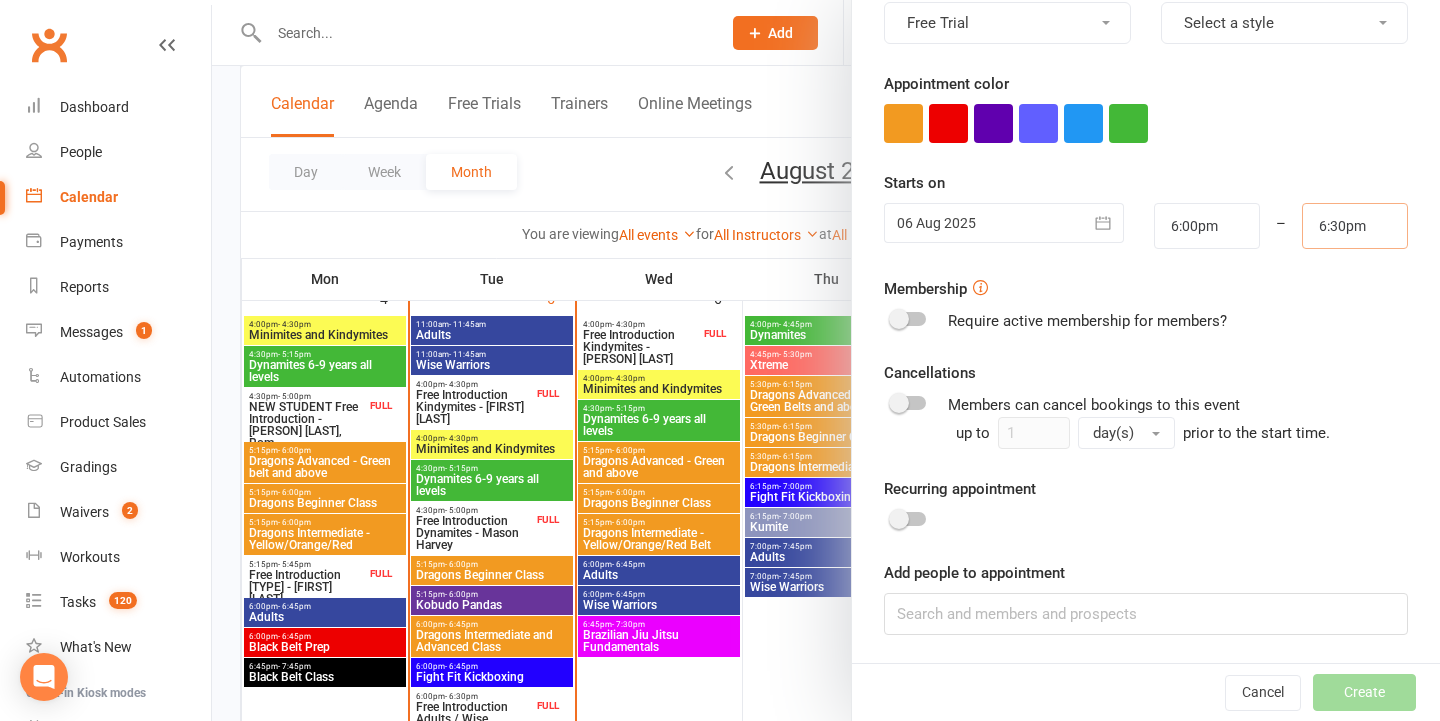 scroll, scrollTop: 318, scrollLeft: 0, axis: vertical 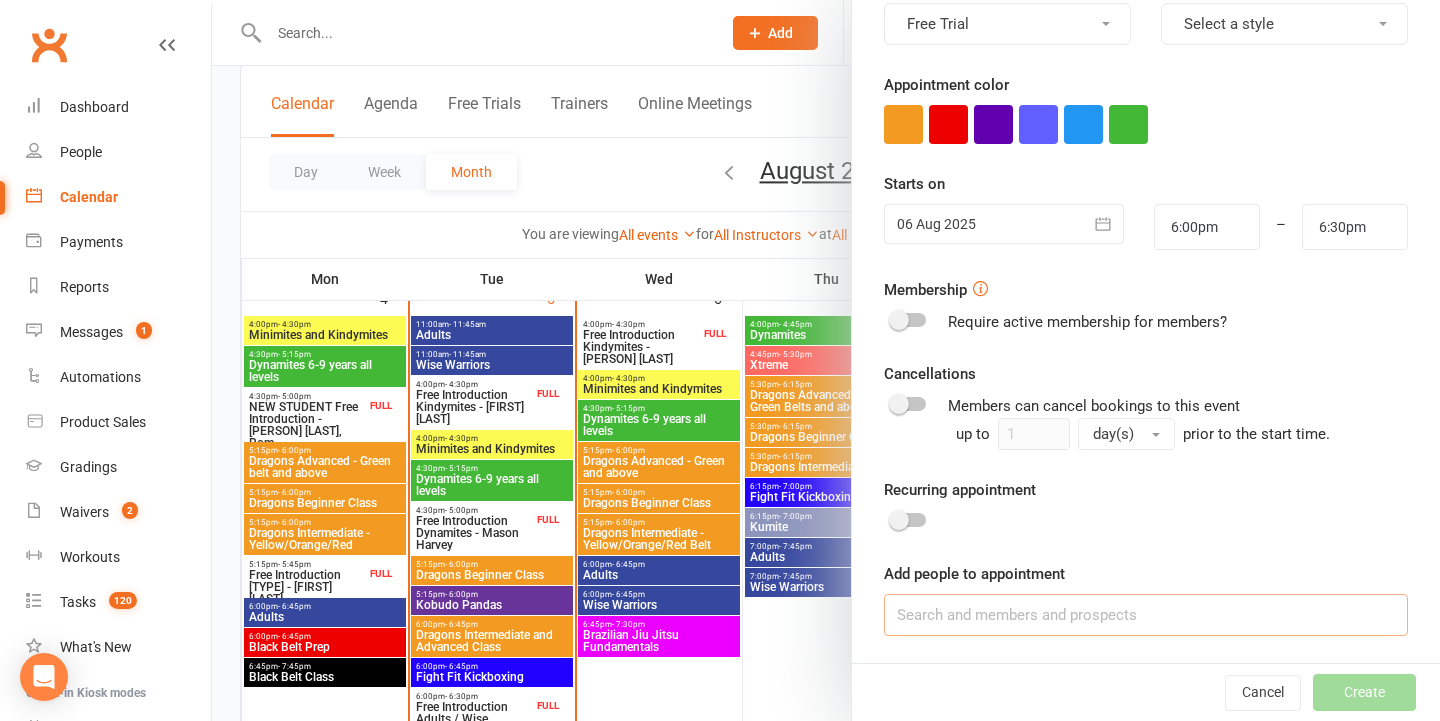click at bounding box center (1146, 615) 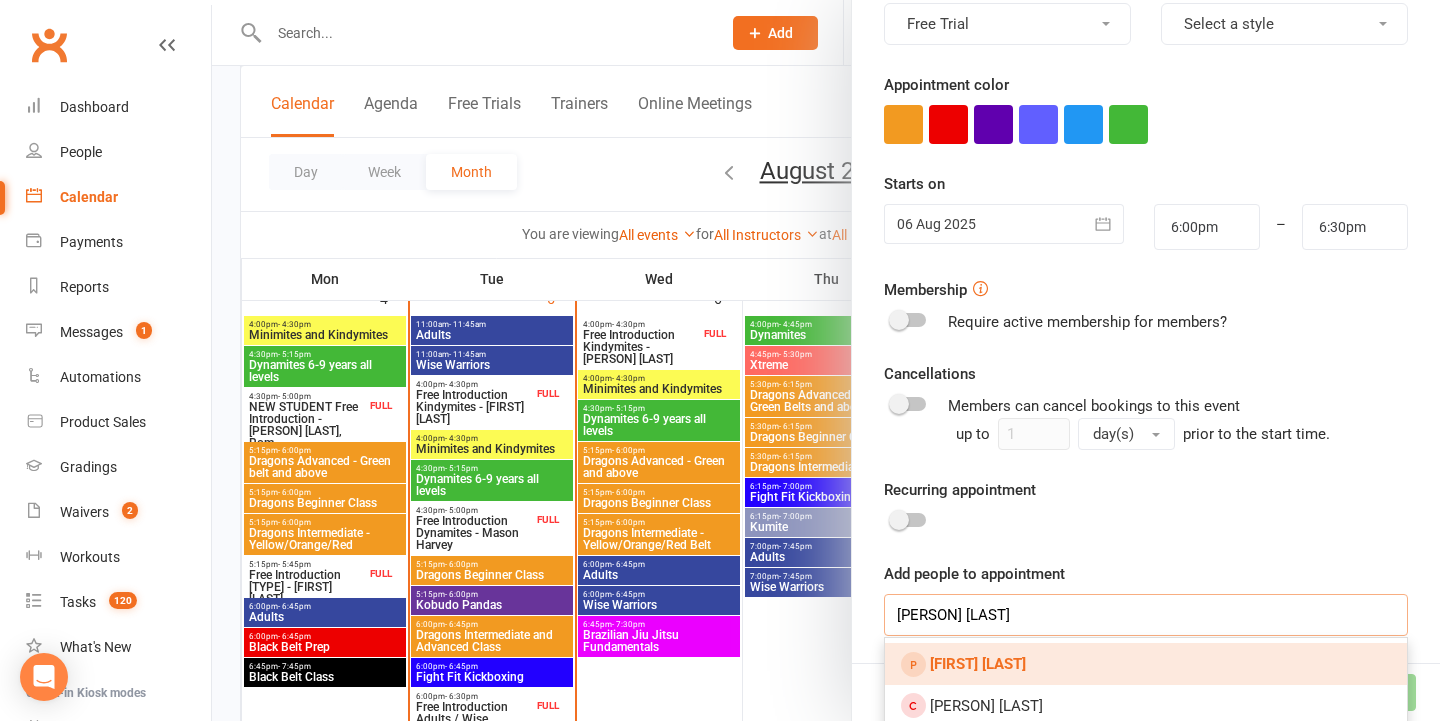scroll, scrollTop: 327, scrollLeft: 0, axis: vertical 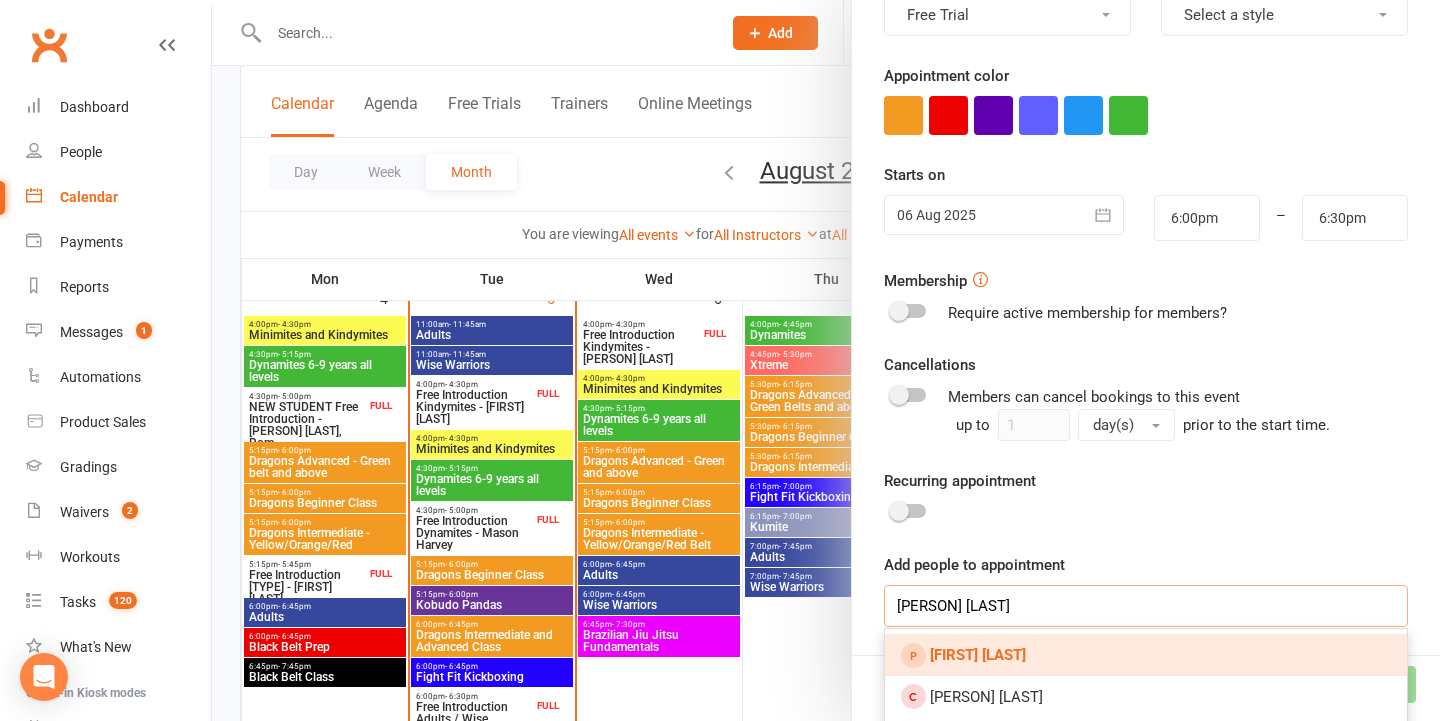 type on "Phillipa heal" 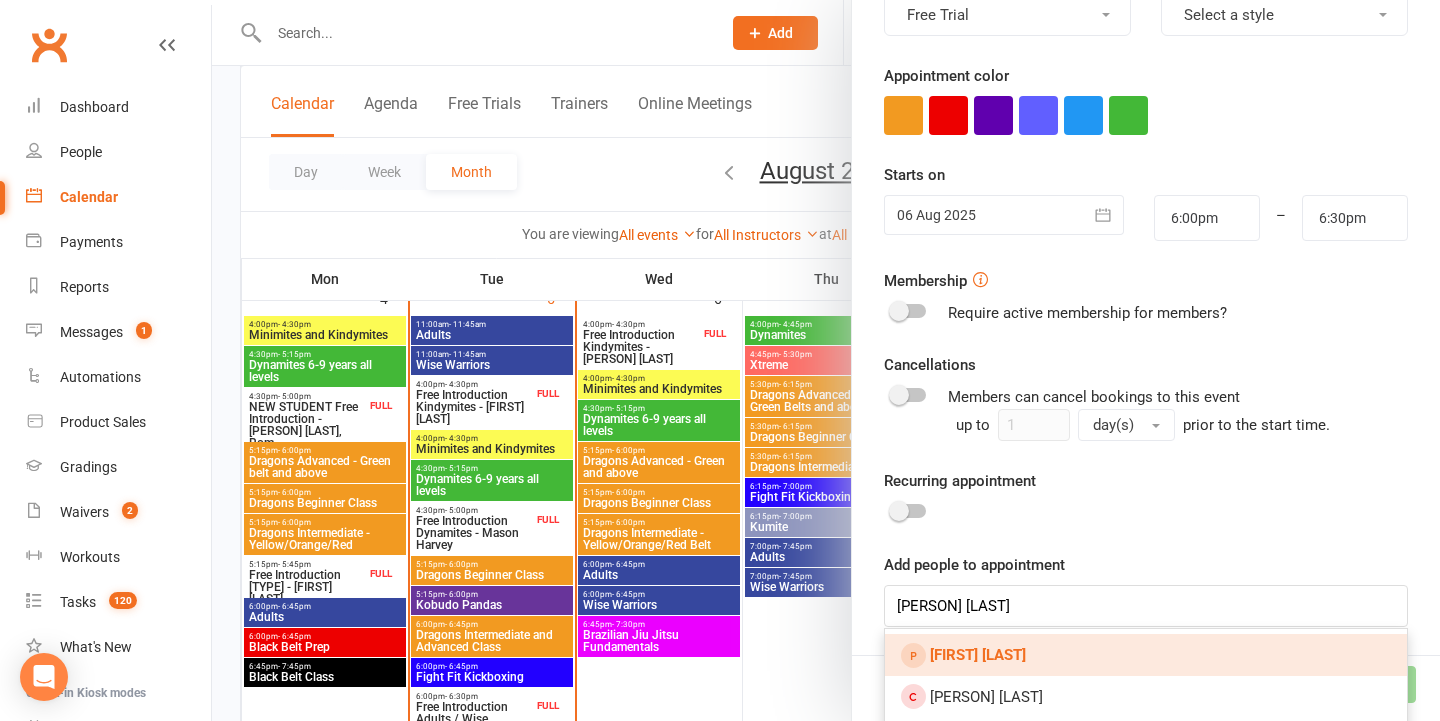 click on "Phillipa Heal" at bounding box center (1146, 655) 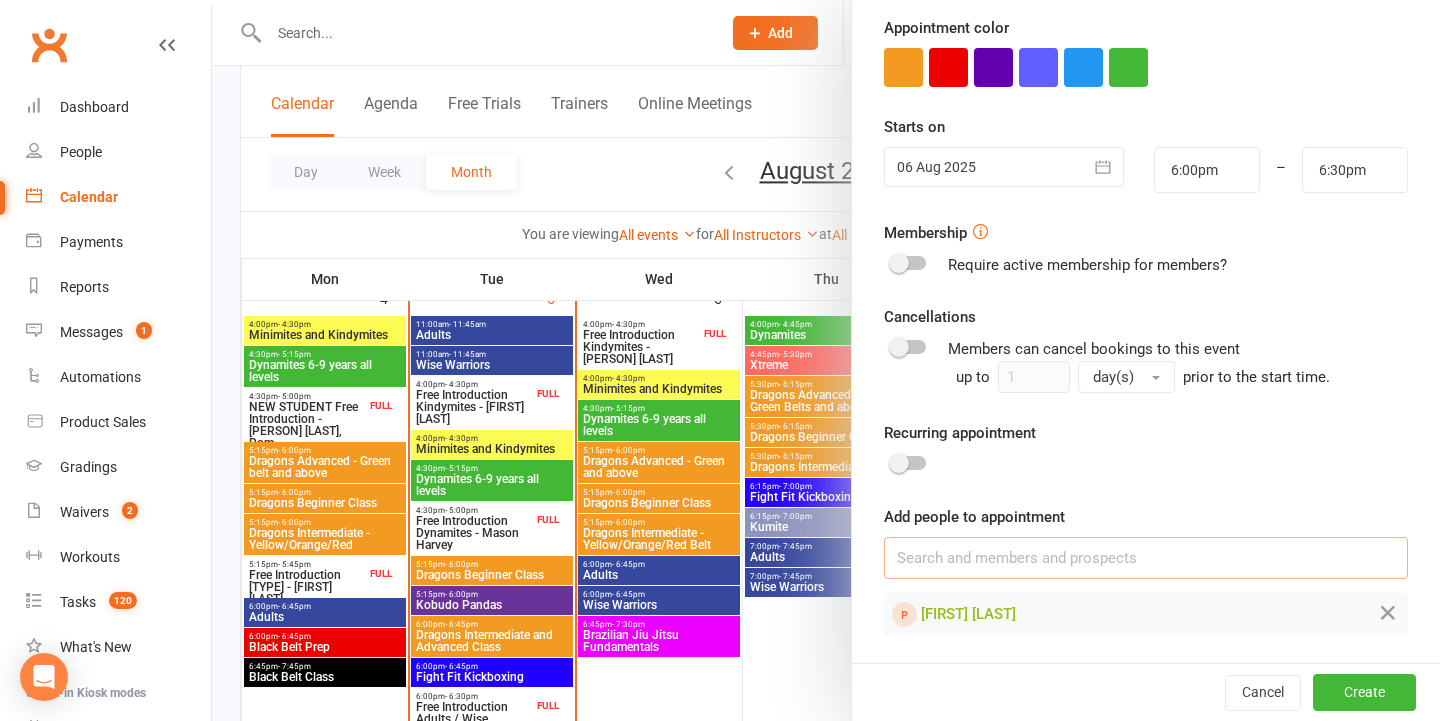 scroll, scrollTop: 374, scrollLeft: 0, axis: vertical 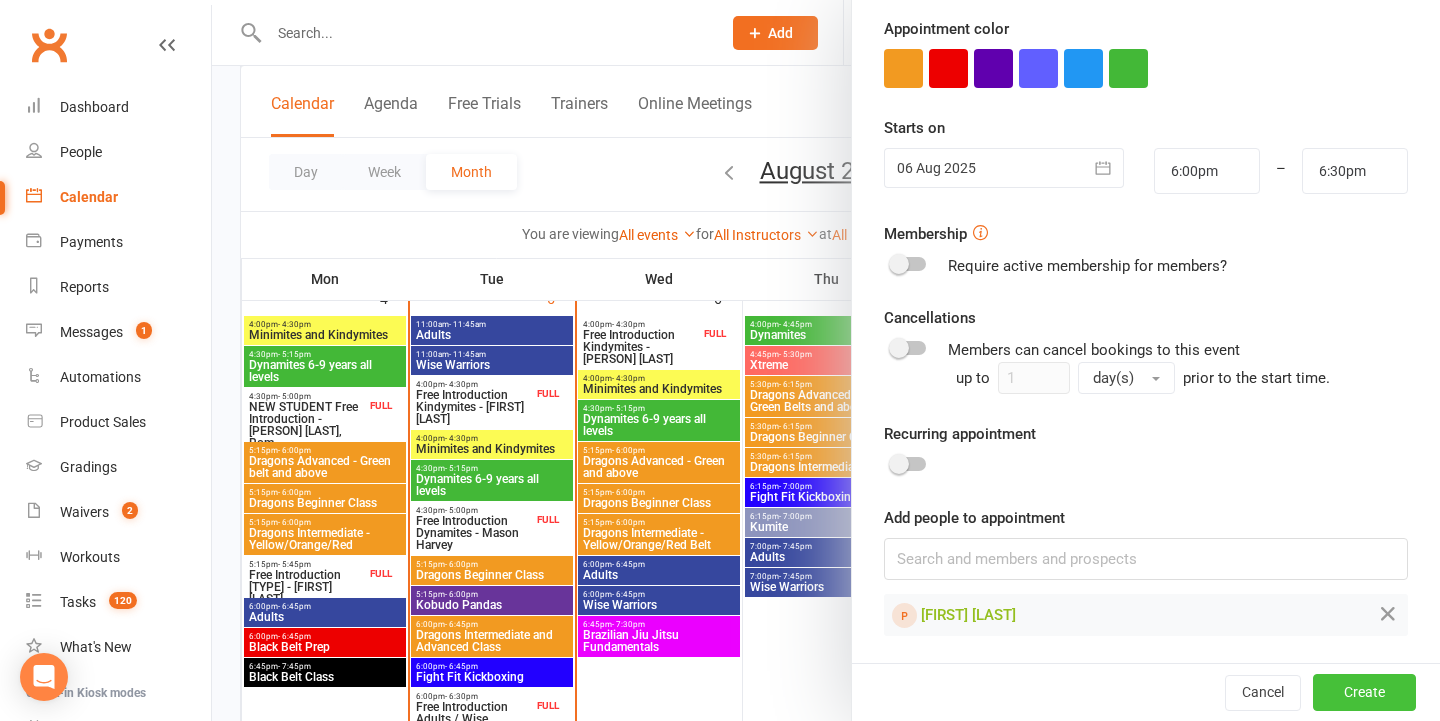 click on "Create" at bounding box center (1364, 693) 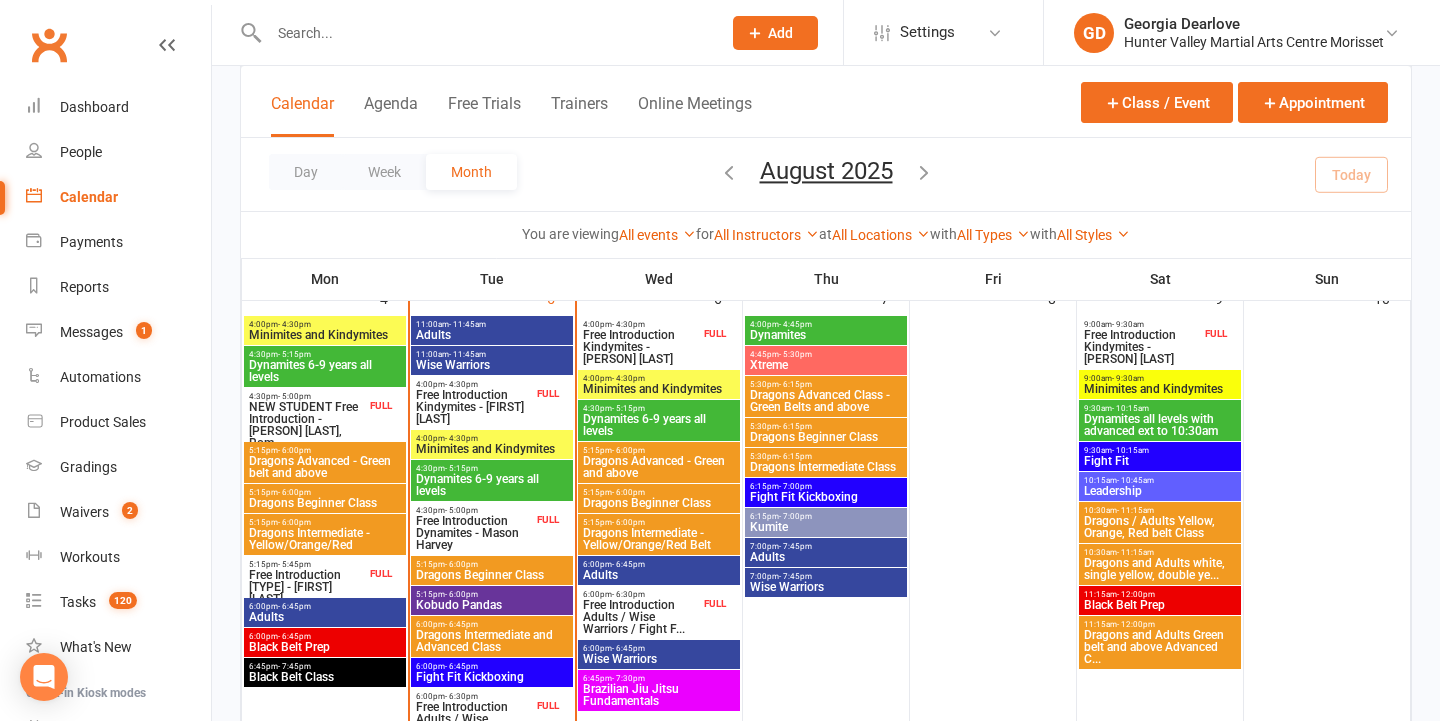 click on "6:00pm  - 6:45pm" at bounding box center [659, 648] 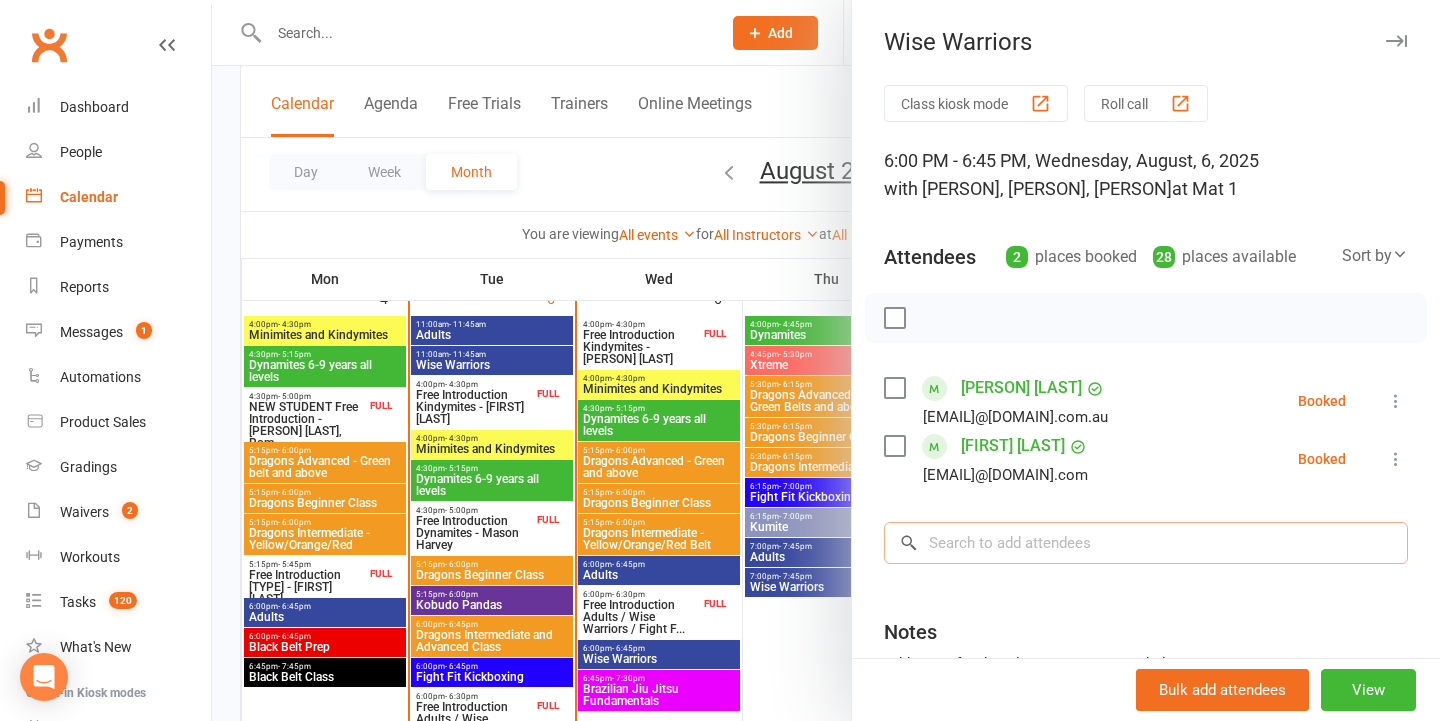 click at bounding box center (1146, 543) 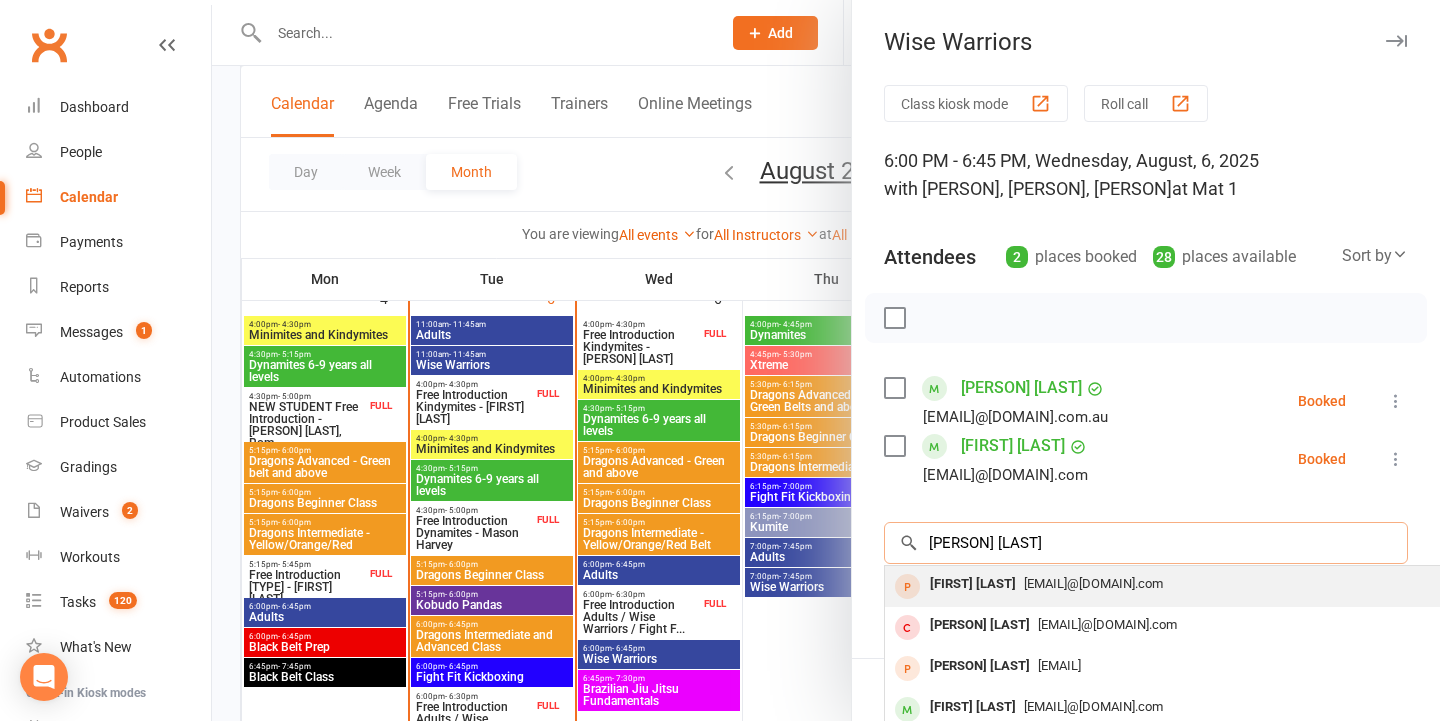 type on "Phillipa heal" 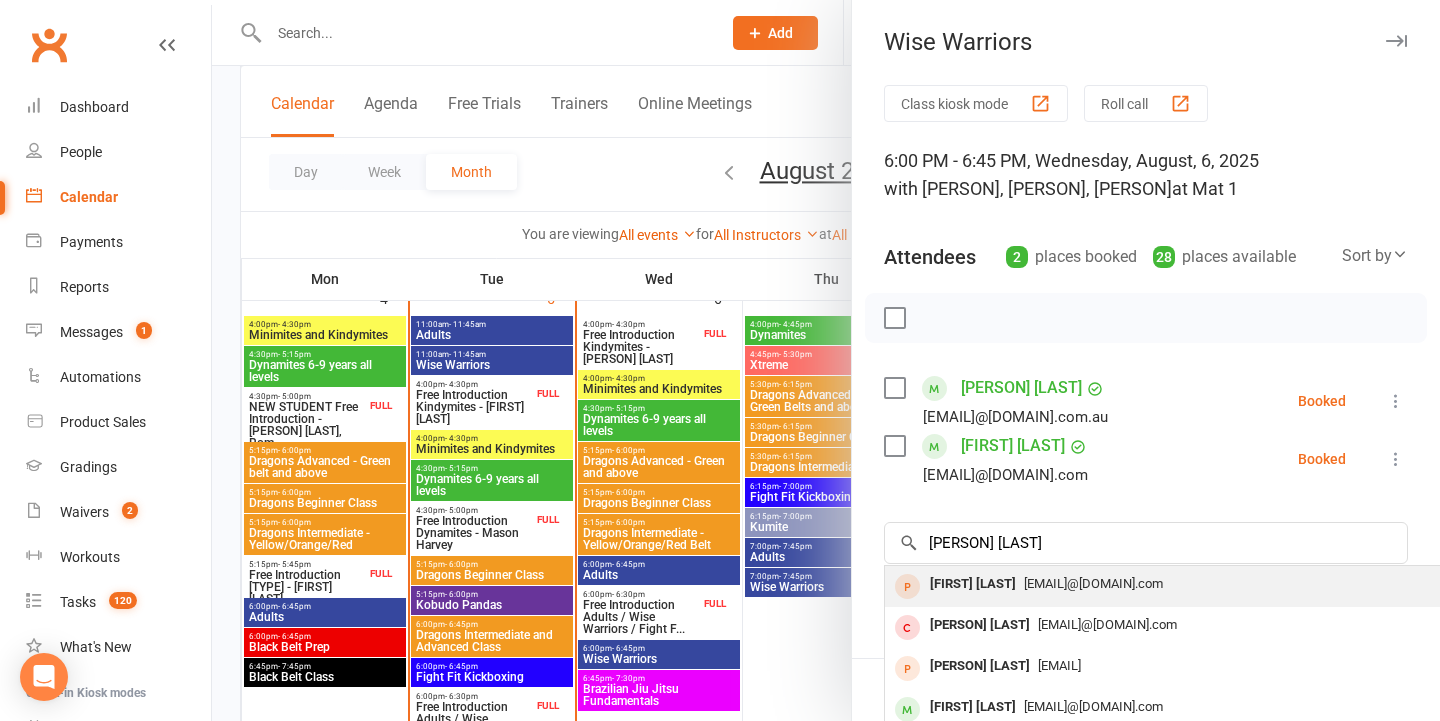 click on "pipster4792@gmail.com" at bounding box center (1184, 584) 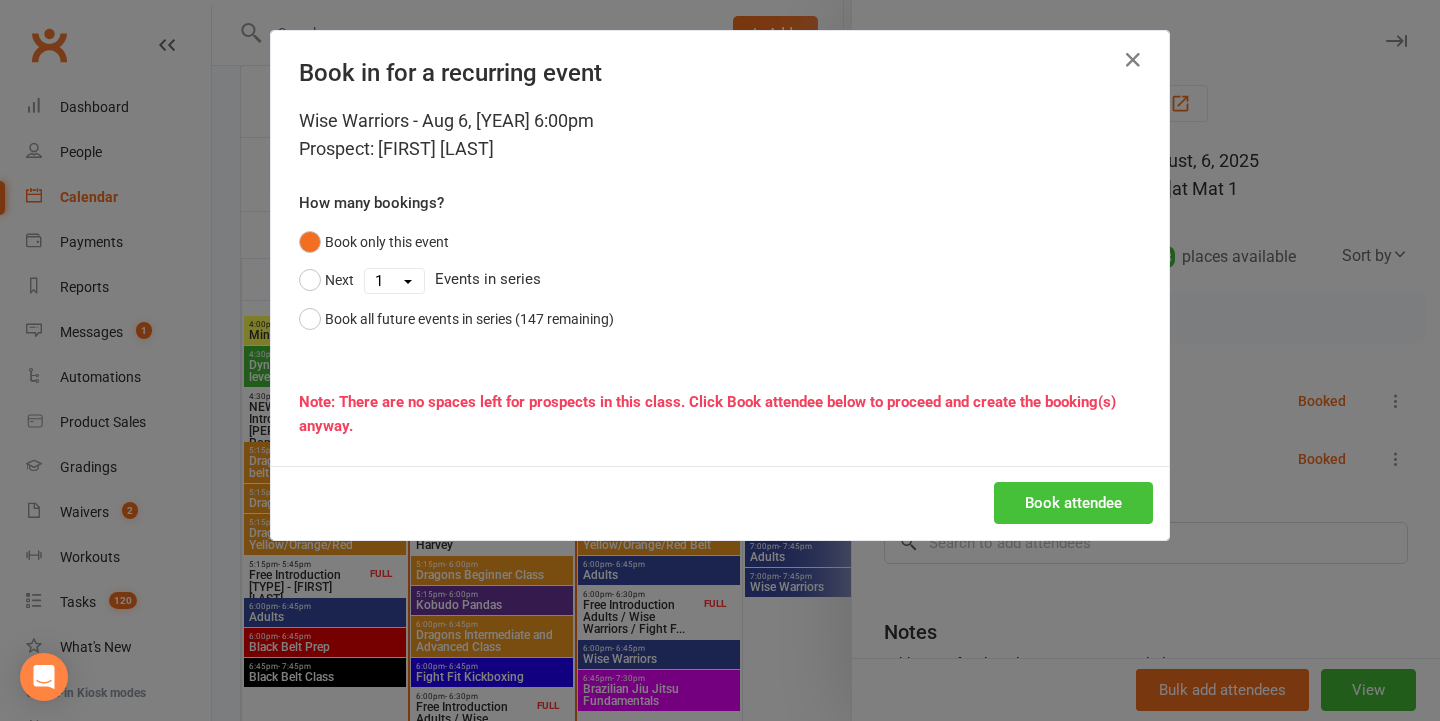 click on "Book attendee" at bounding box center [1073, 503] 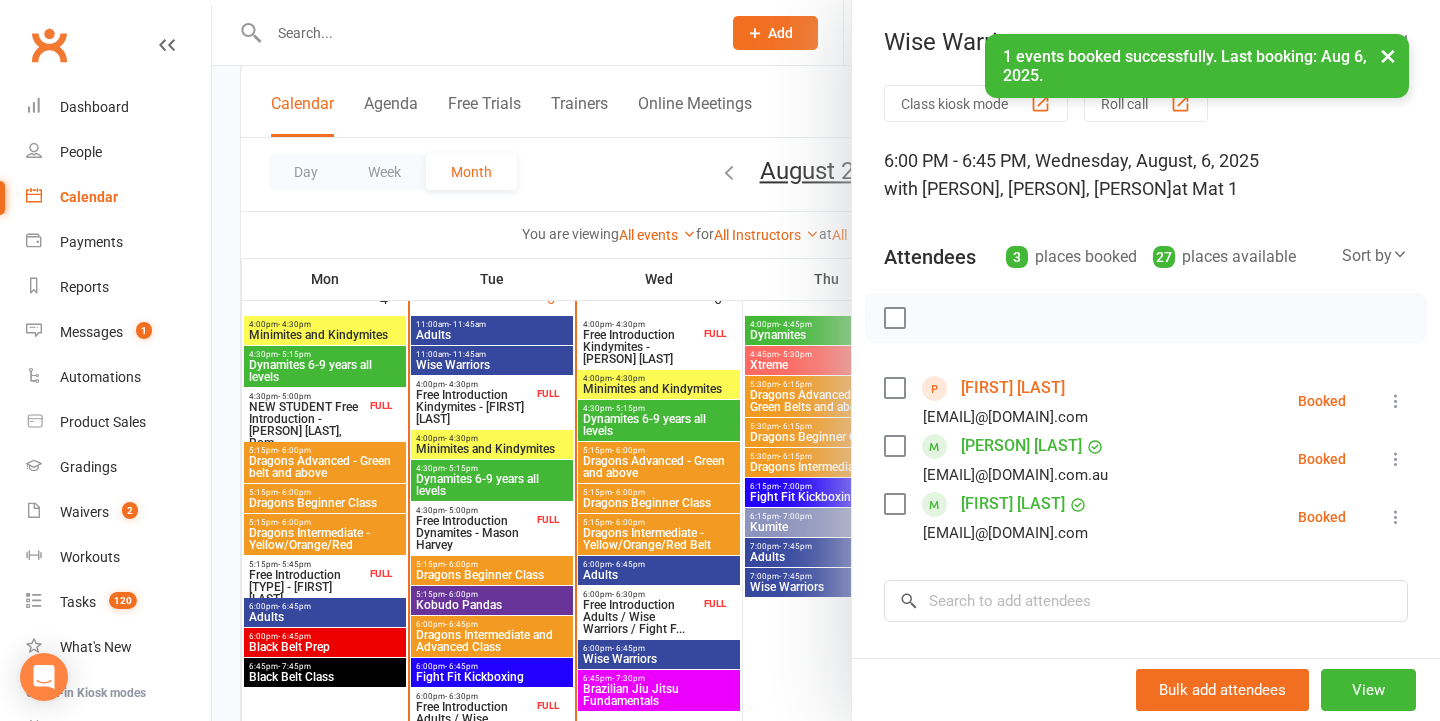 click at bounding box center [826, 360] 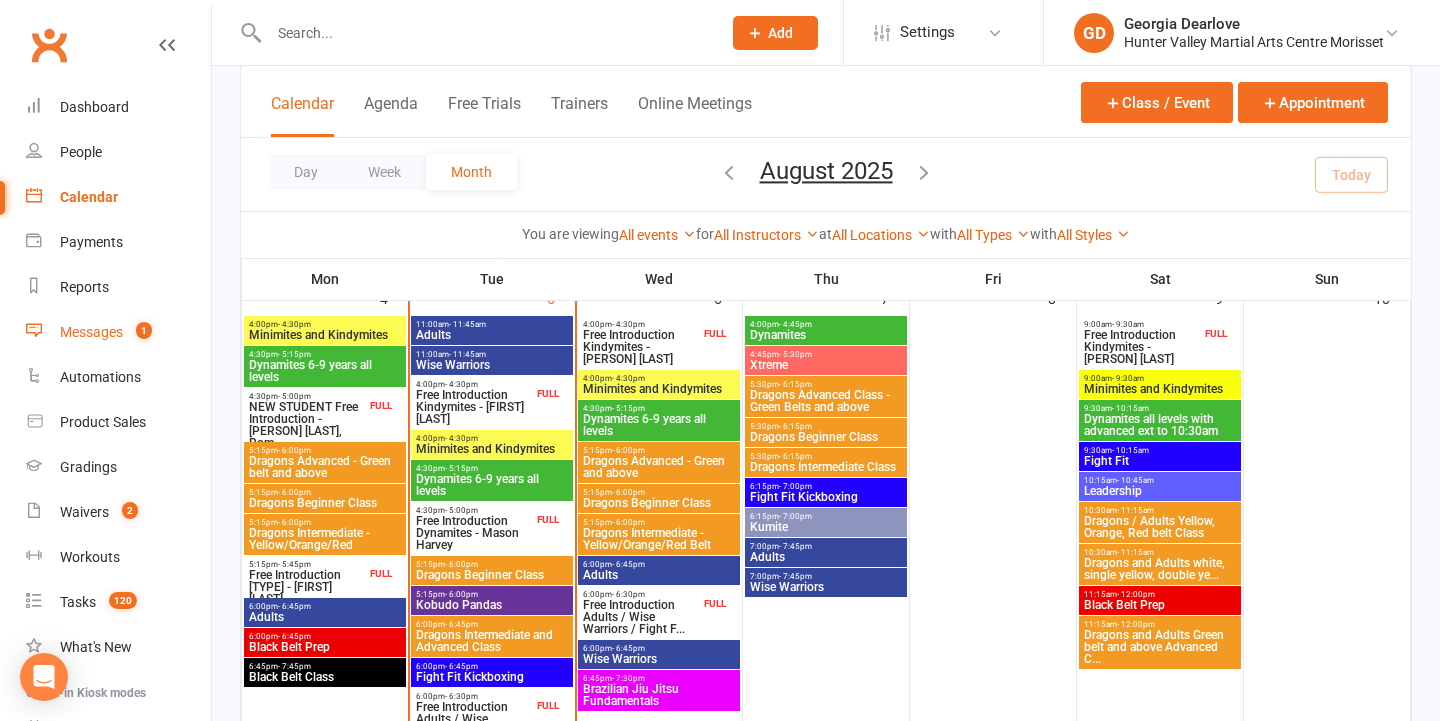 click on "1" at bounding box center [144, 330] 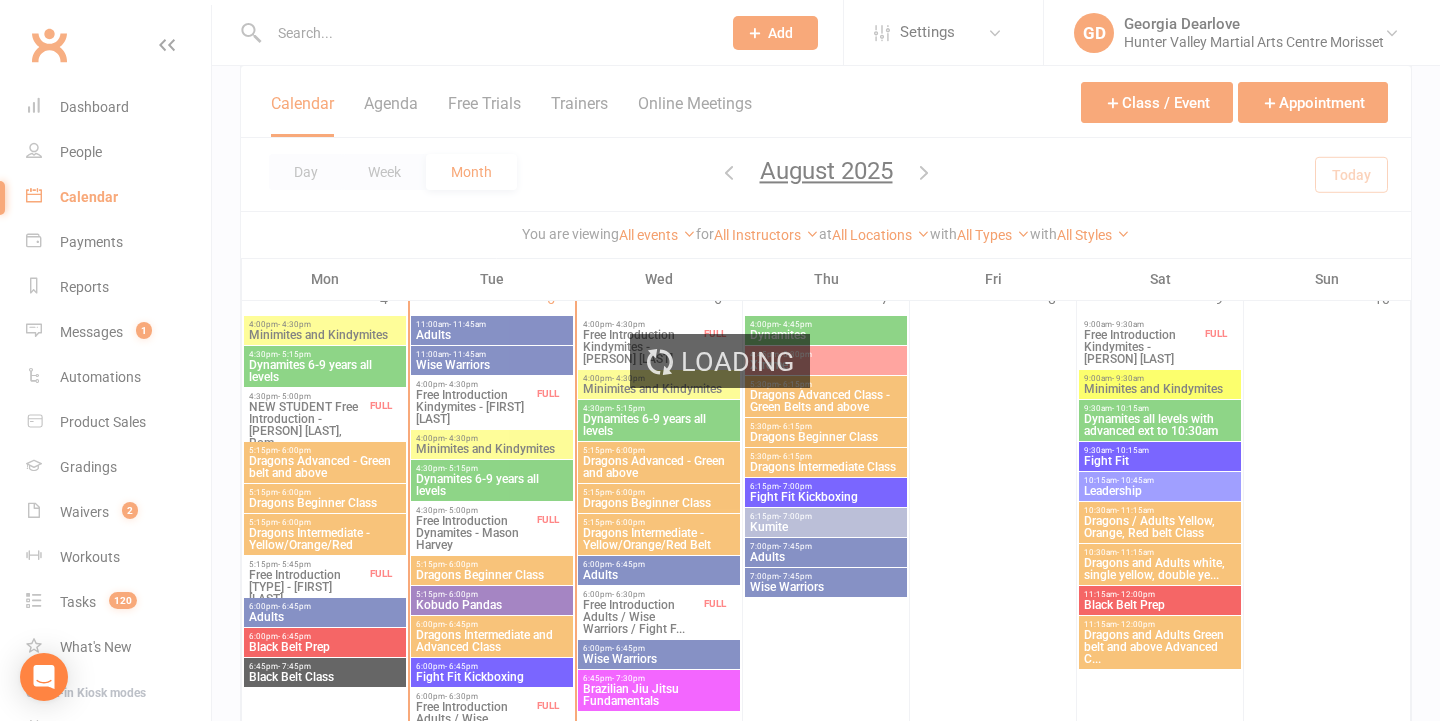 scroll, scrollTop: 0, scrollLeft: 0, axis: both 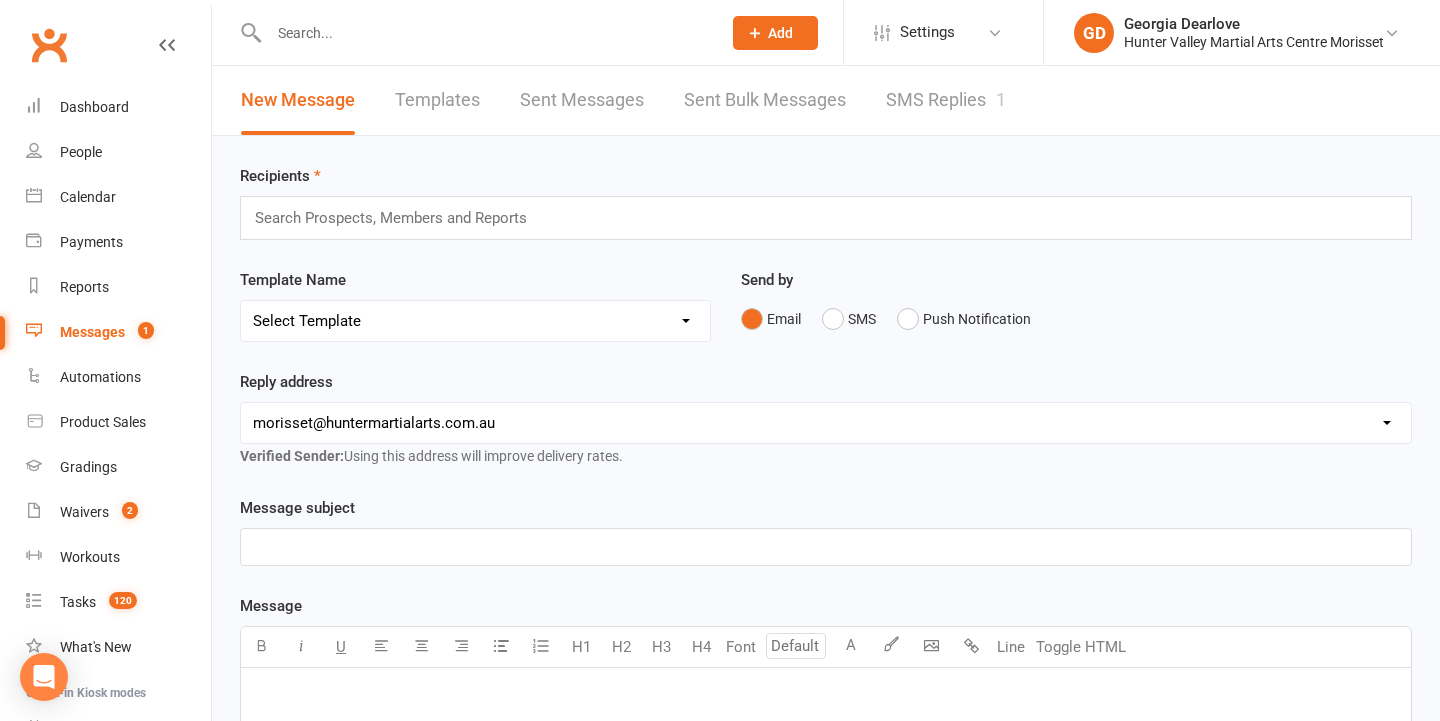 click on "SMS Replies  1" at bounding box center (946, 100) 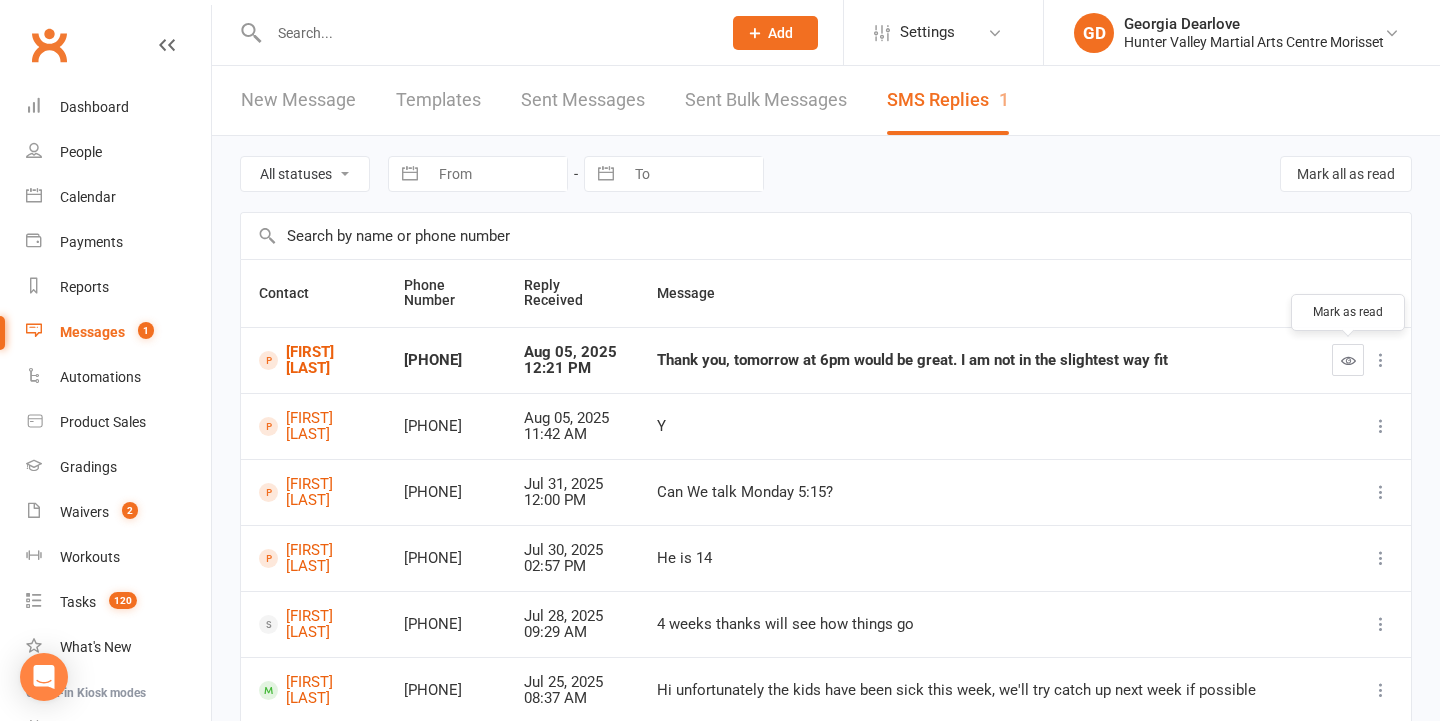 click at bounding box center (1348, 360) 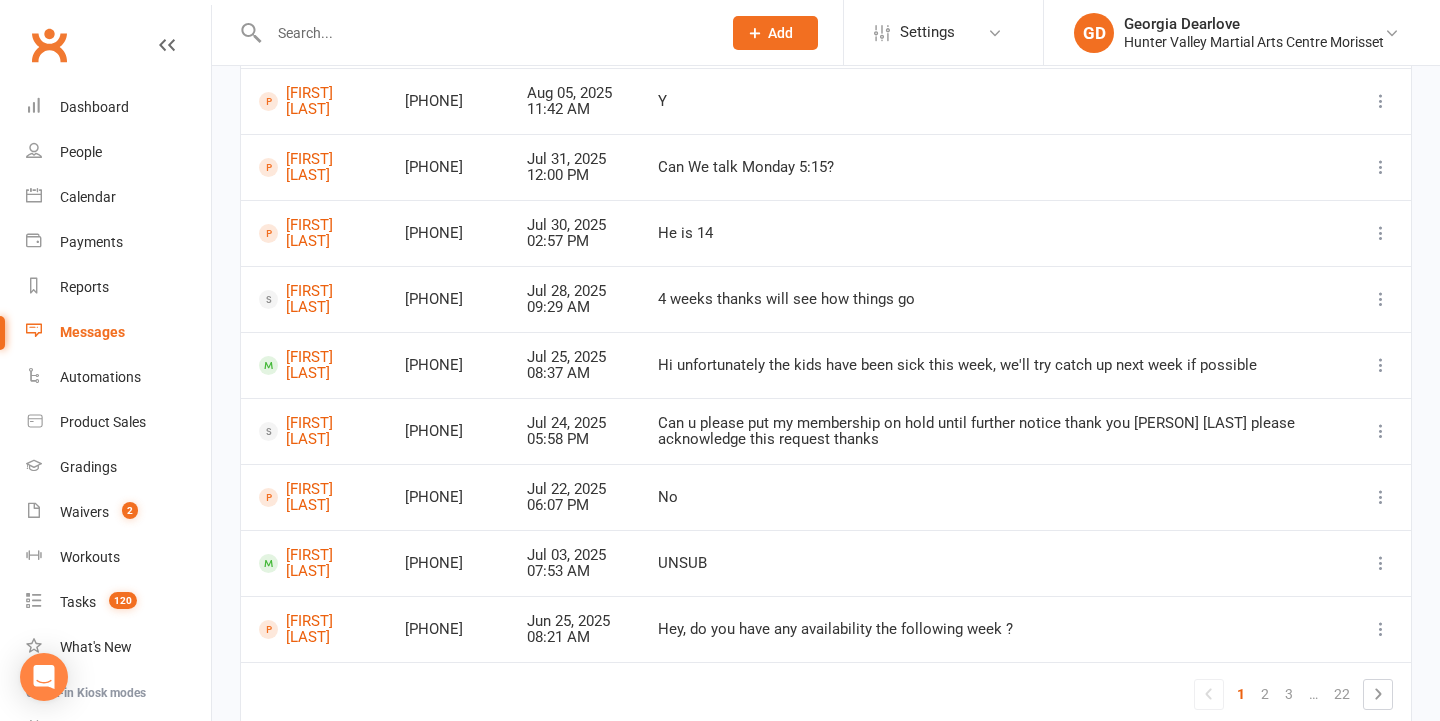 scroll, scrollTop: 341, scrollLeft: 0, axis: vertical 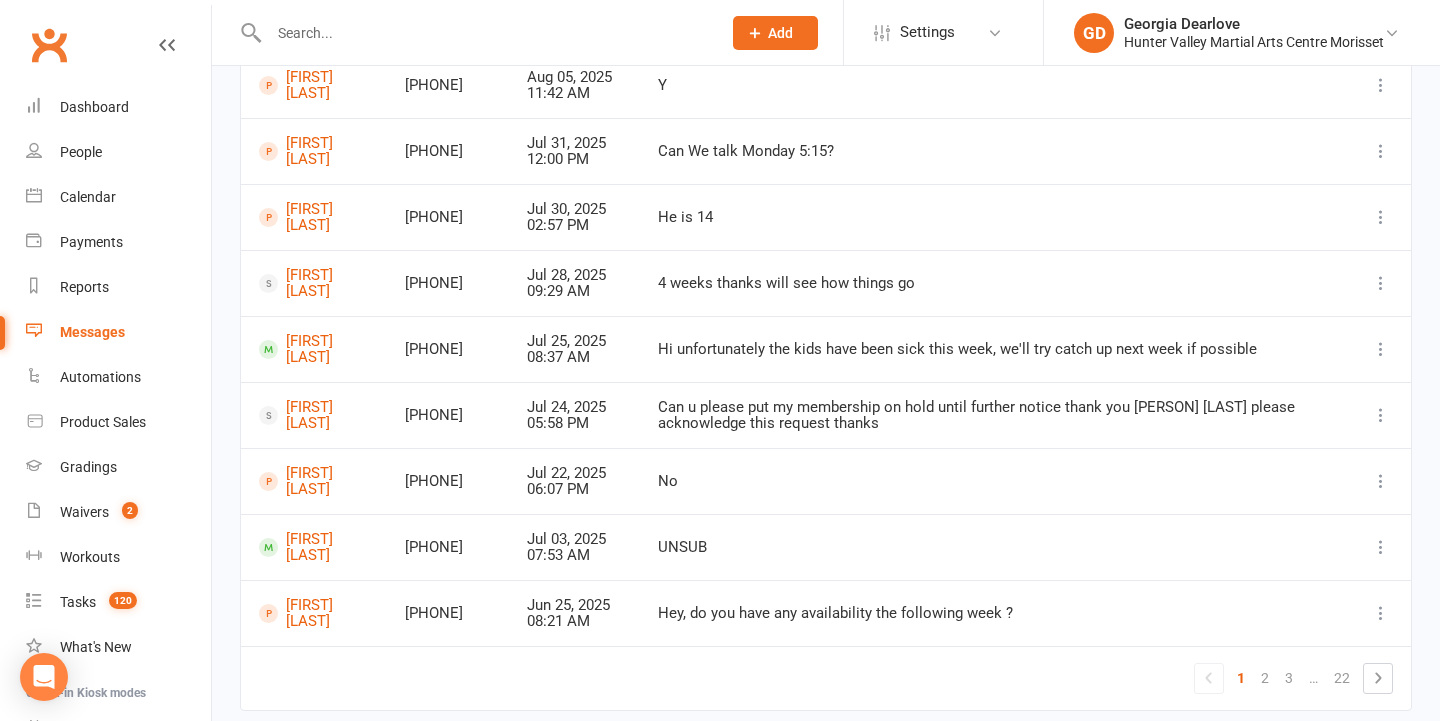 click 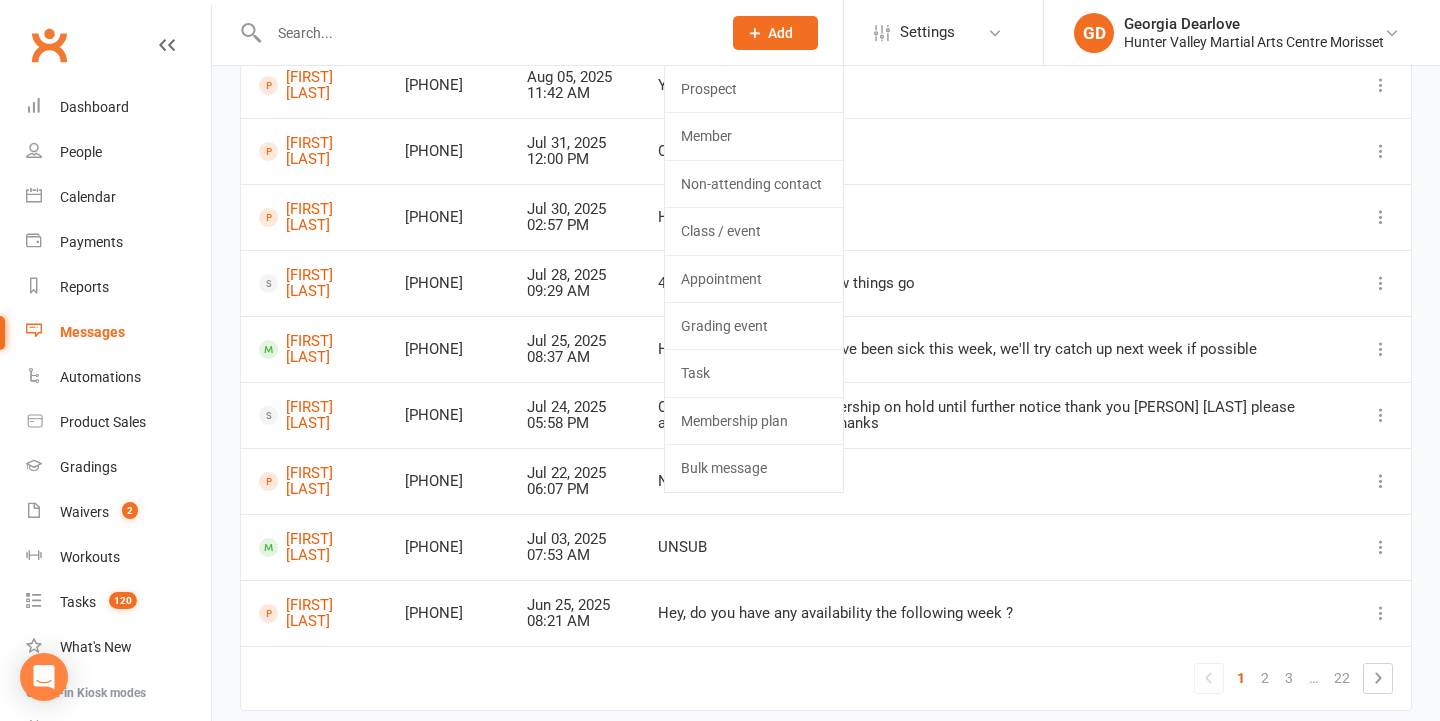 click on "Prospect" 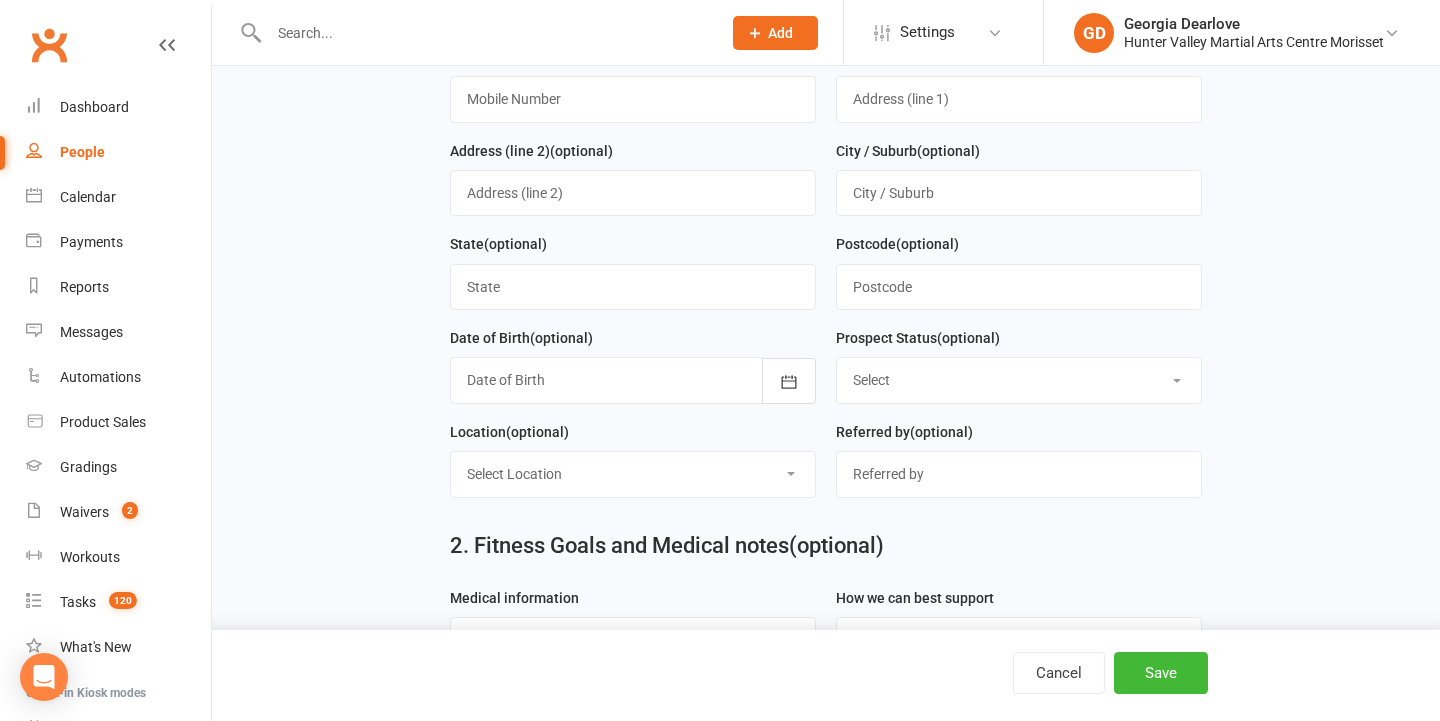 scroll, scrollTop: 0, scrollLeft: 0, axis: both 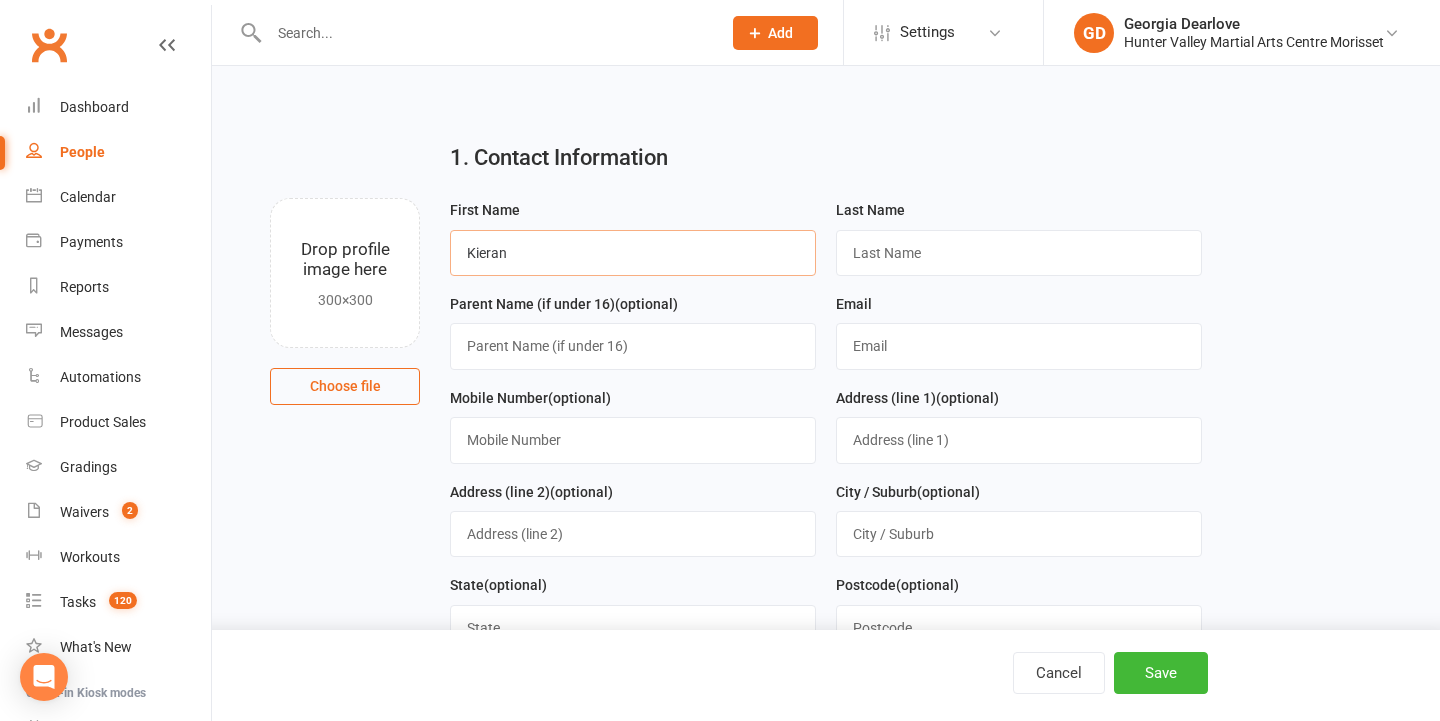 type on "Kieran" 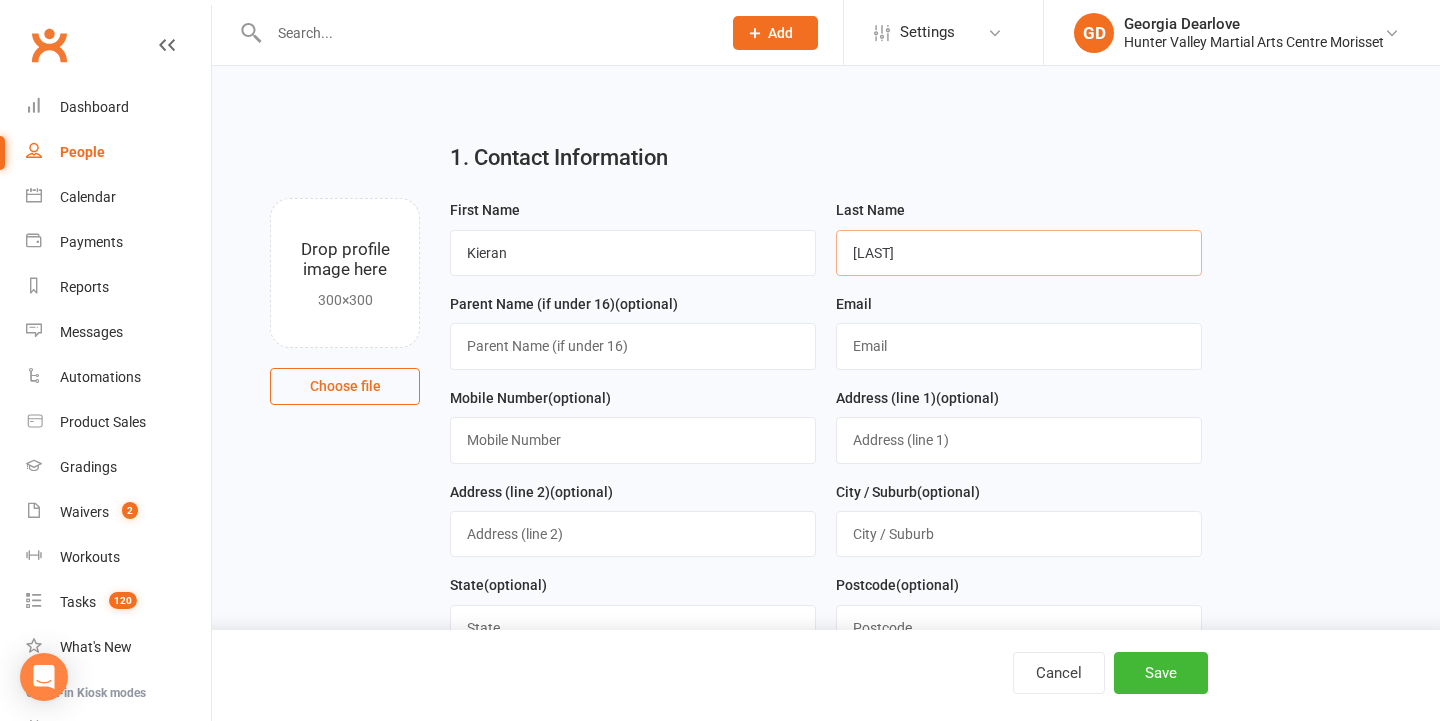 type on "Abbott" 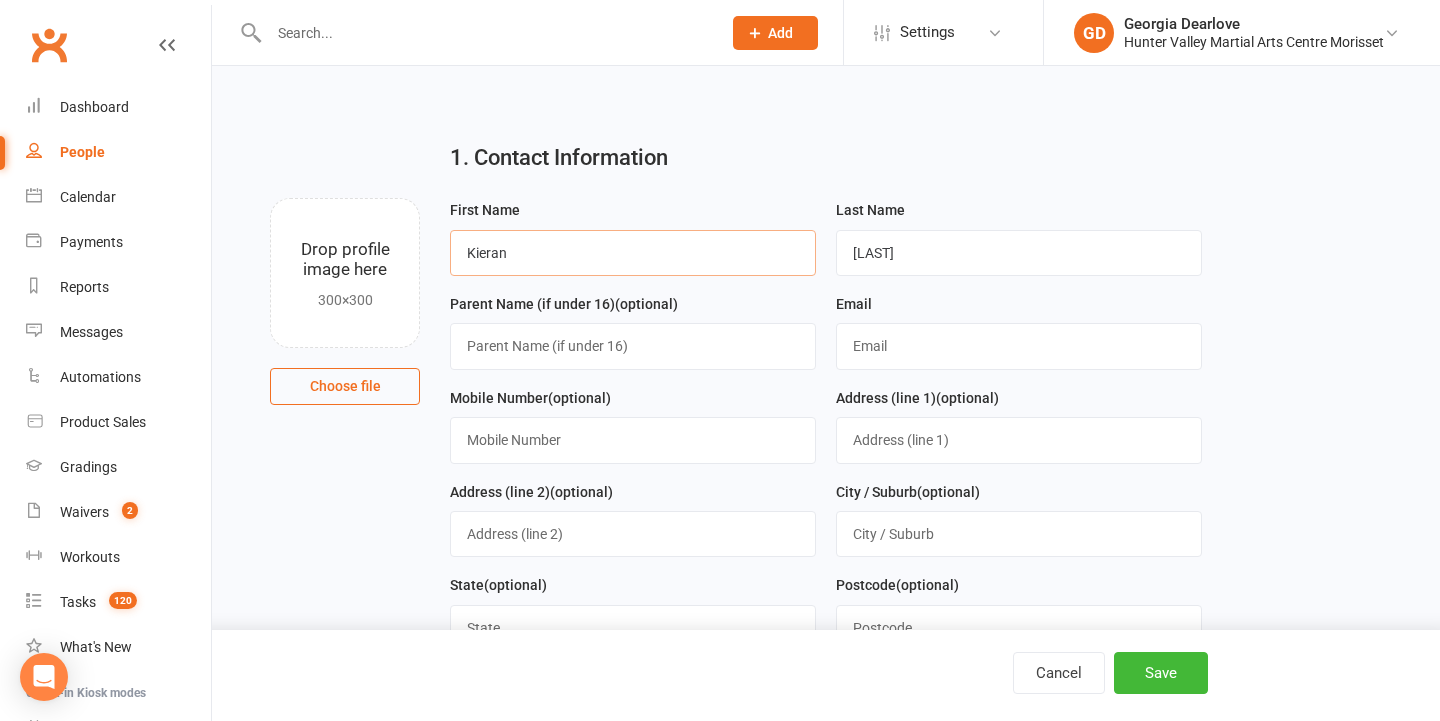 drag, startPoint x: 456, startPoint y: 249, endPoint x: 396, endPoint y: 249, distance: 60 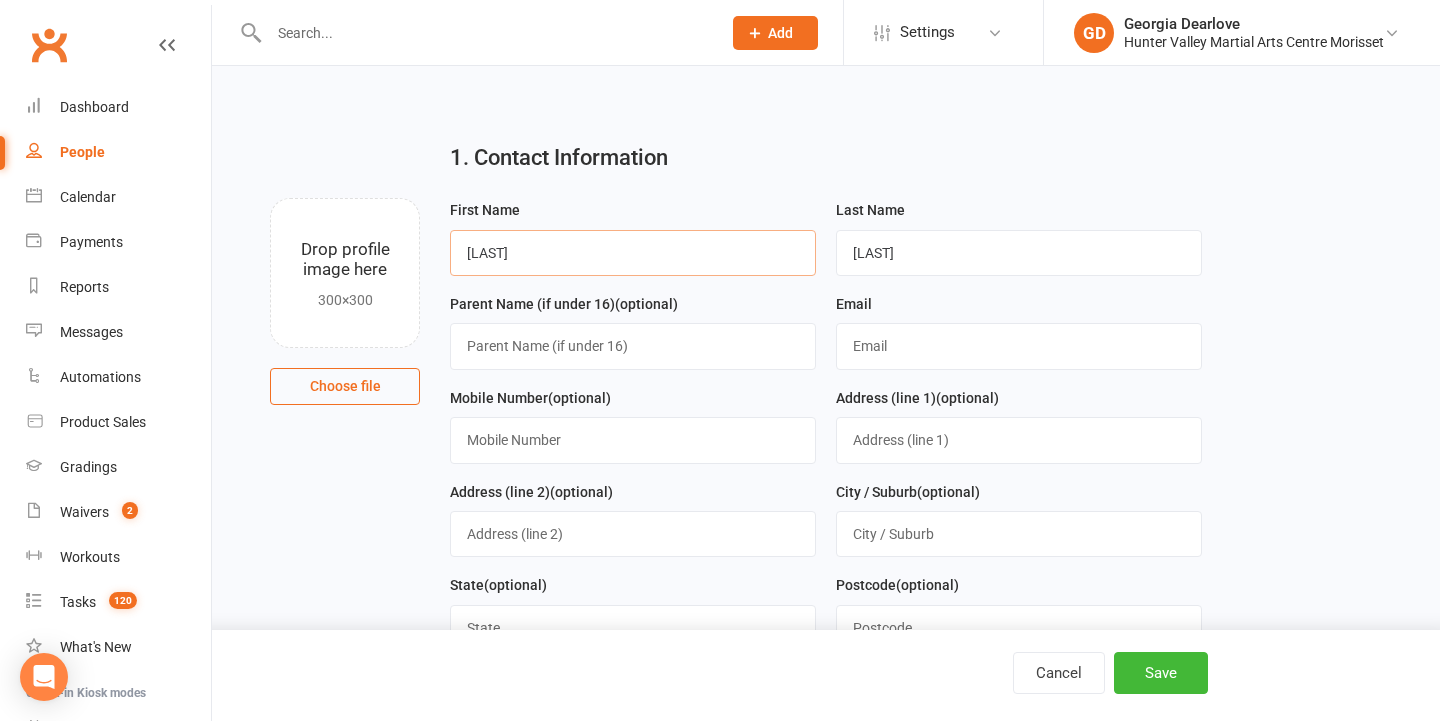 type on "Abbott" 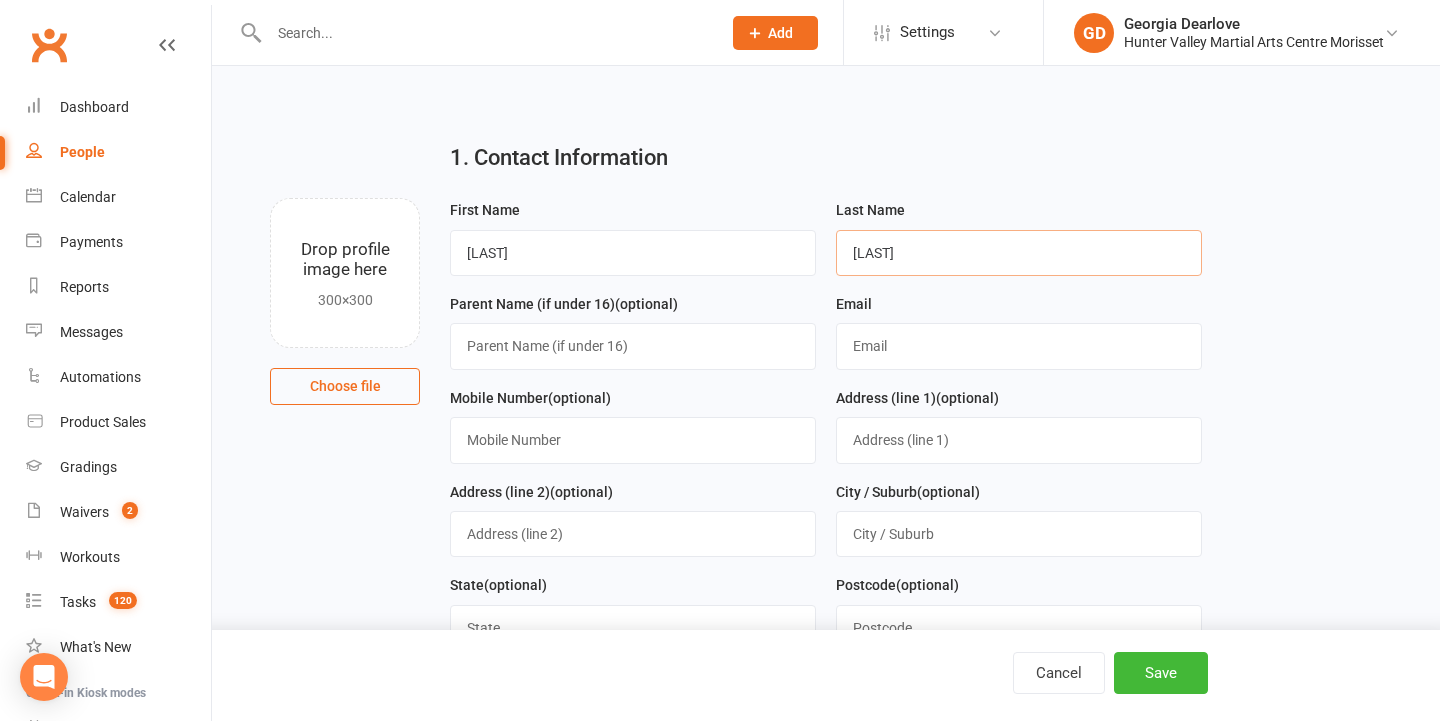 drag, startPoint x: 908, startPoint y: 257, endPoint x: 744, endPoint y: 246, distance: 164.36848 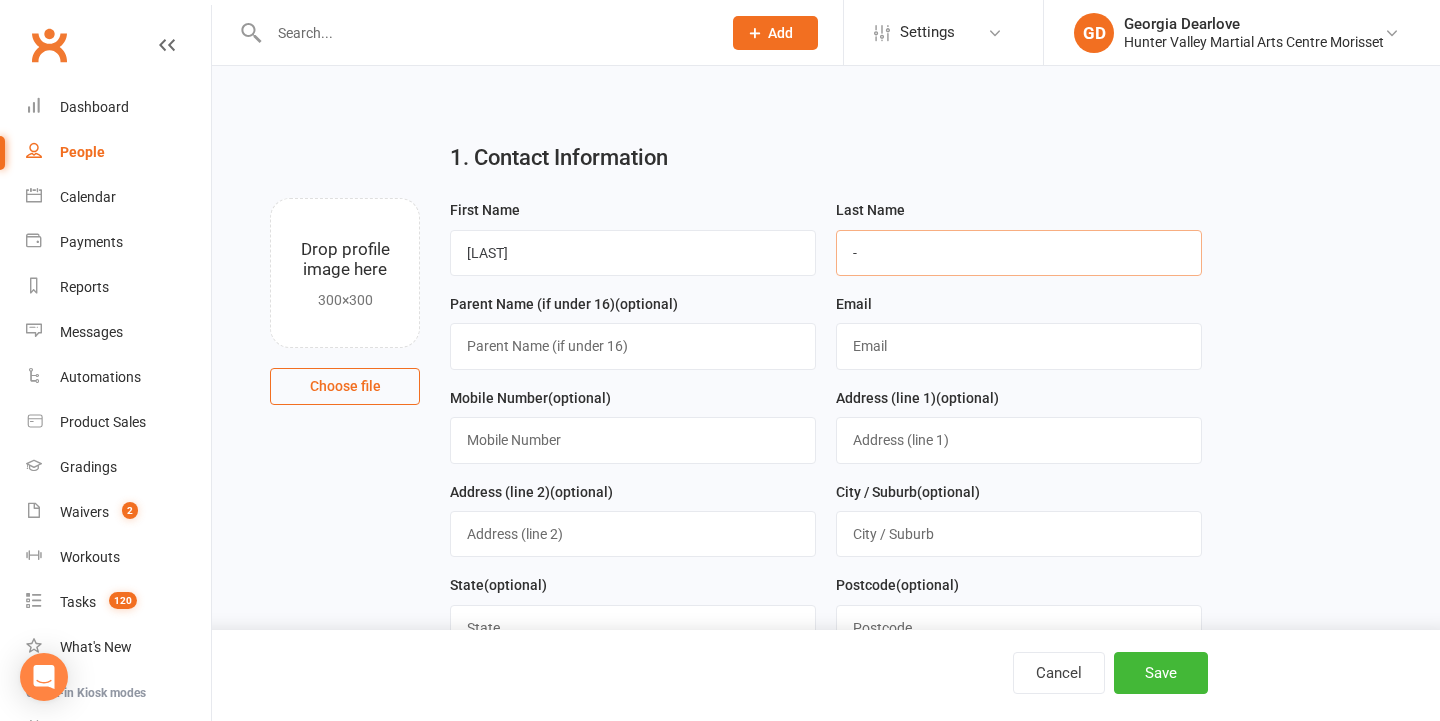 type on "-" 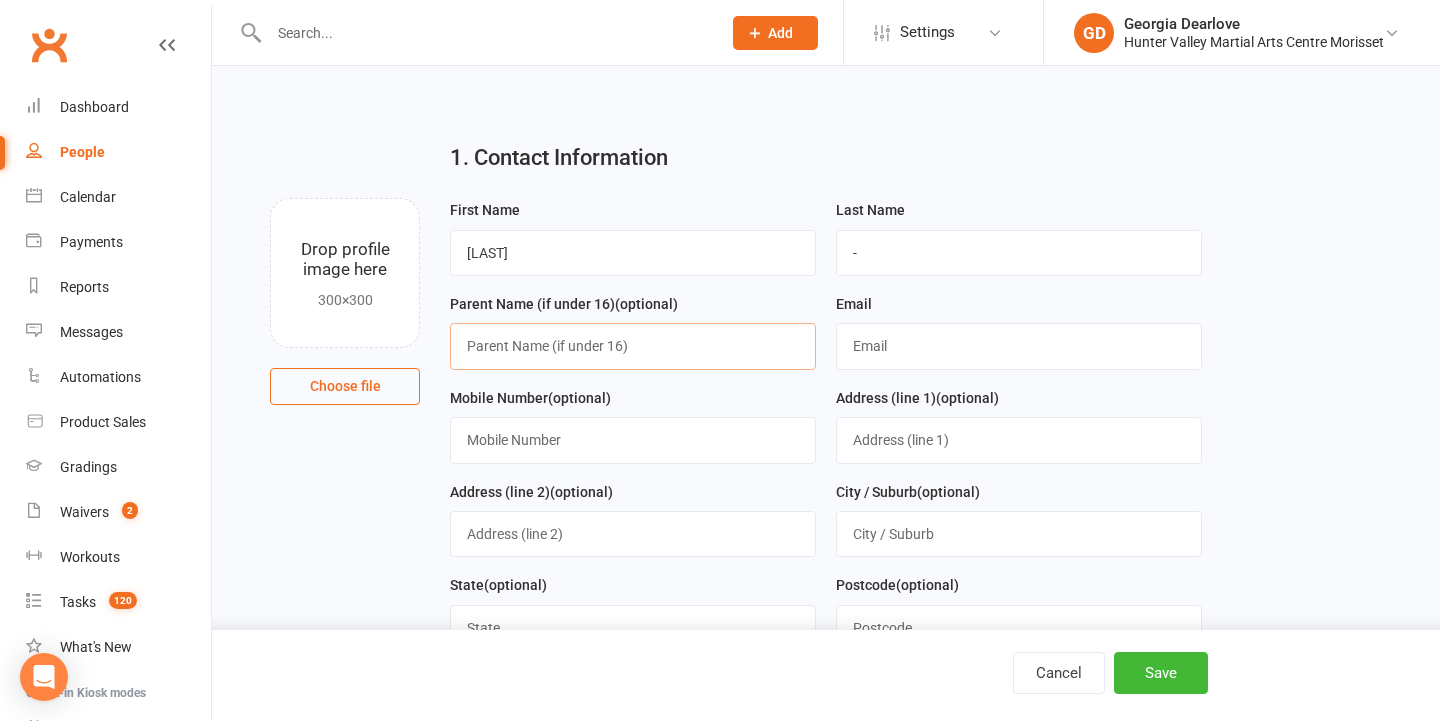 click at bounding box center (633, 346) 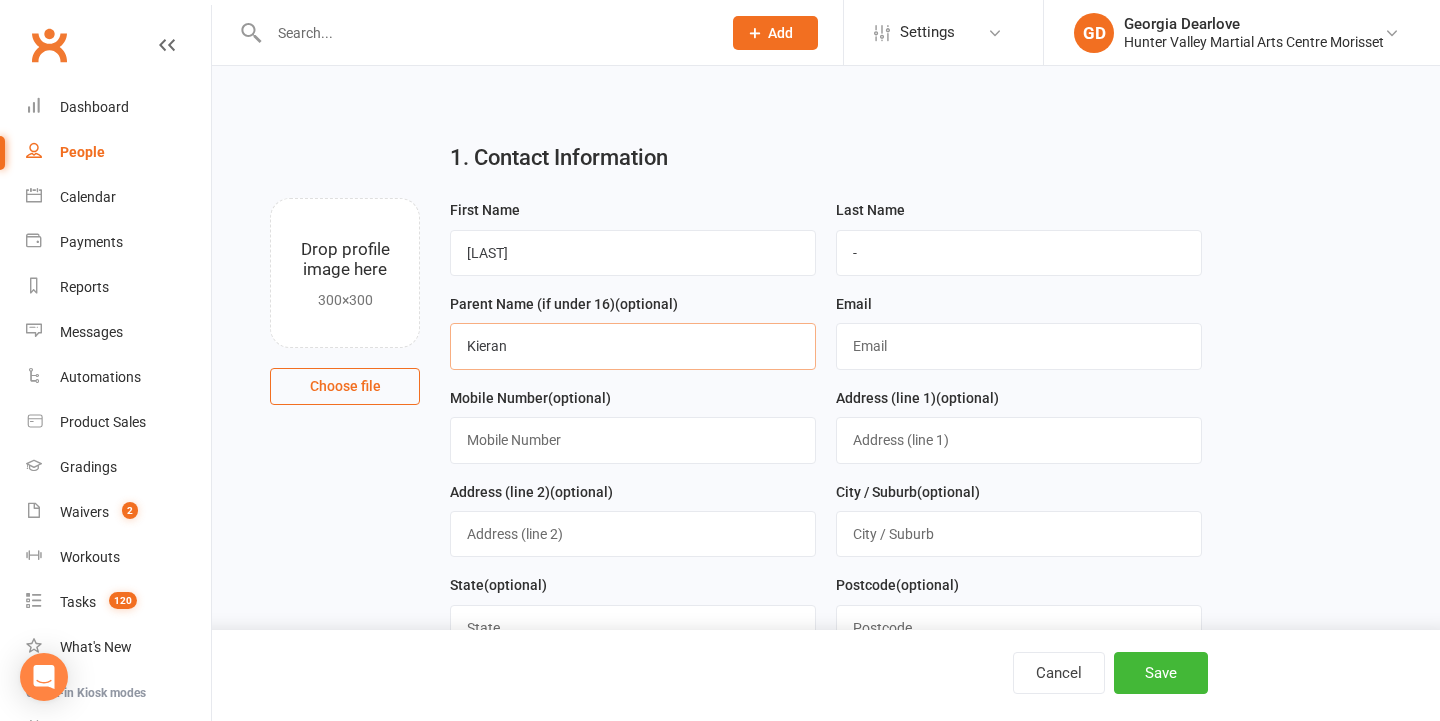 click on "Kieran" at bounding box center [633, 346] 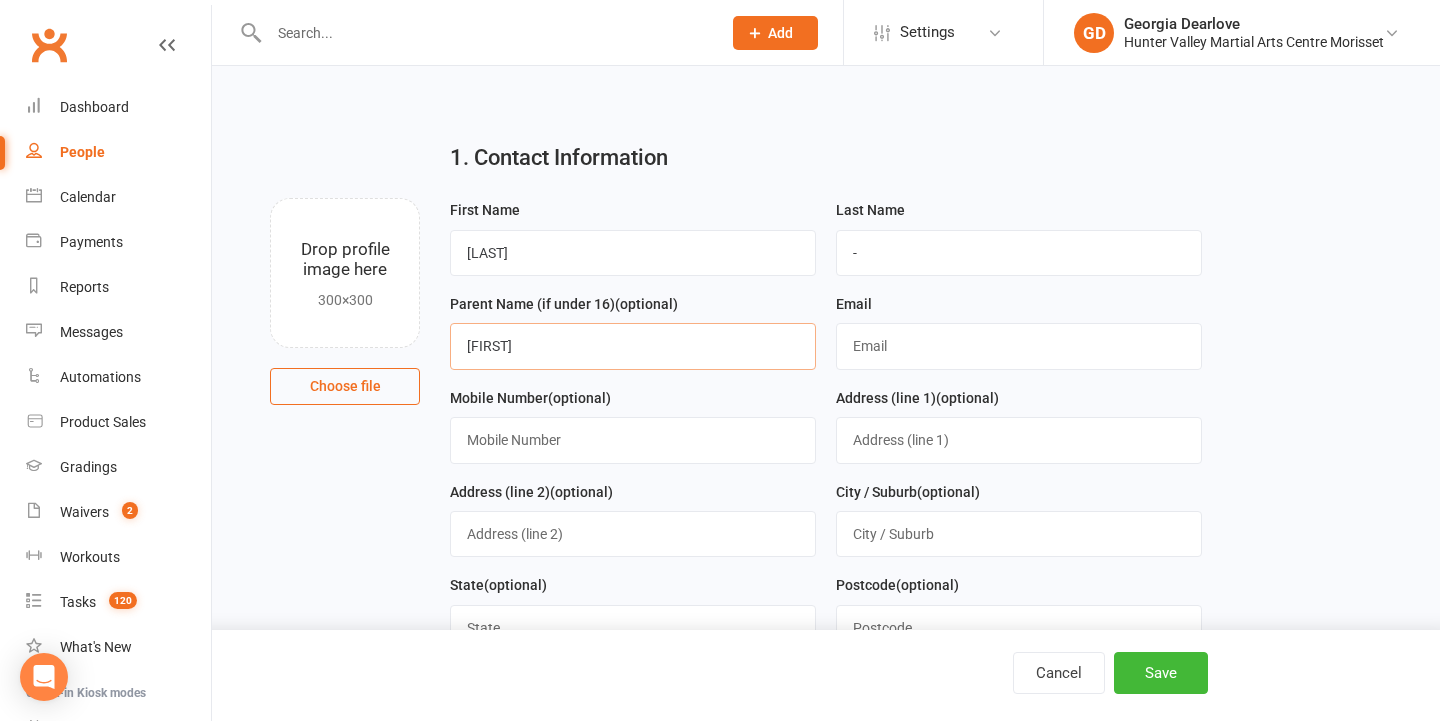 type on "Kieren" 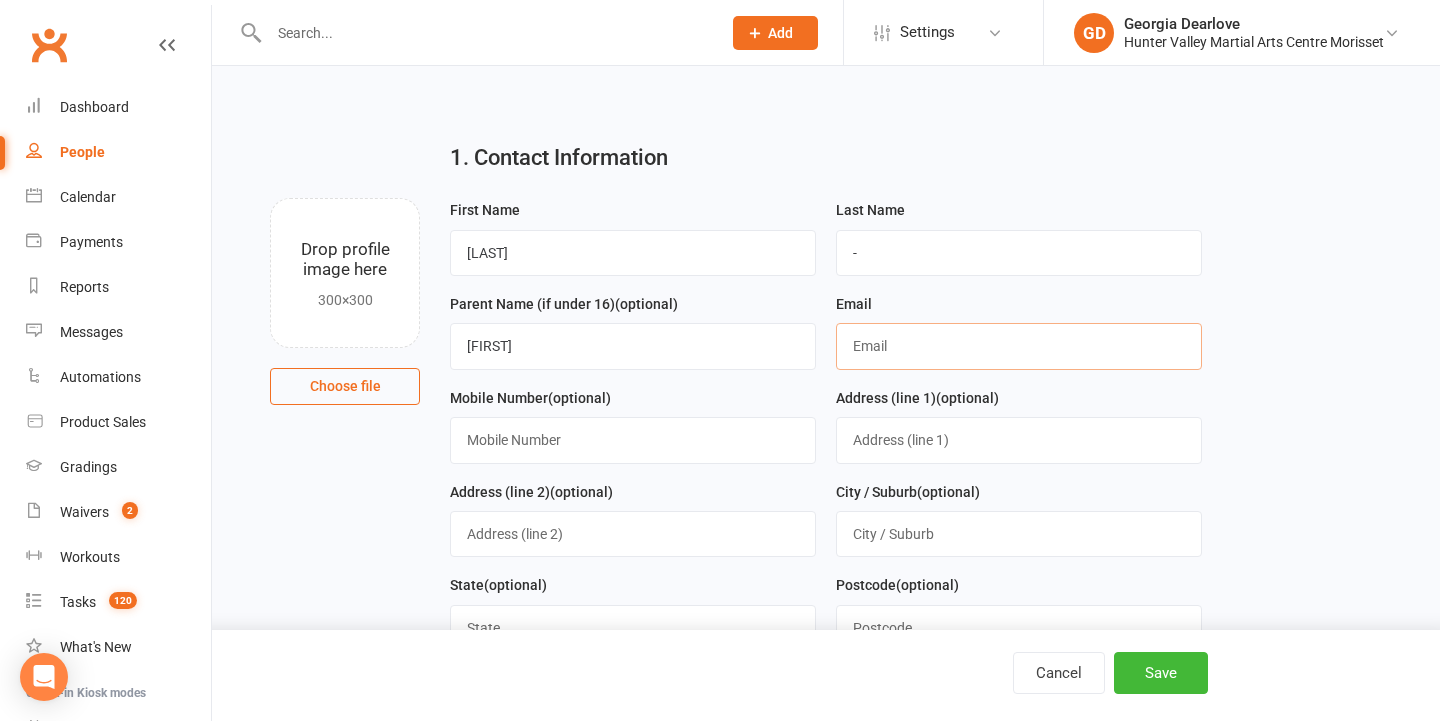 paste on "Kieren.abbott@chubbfs.com" 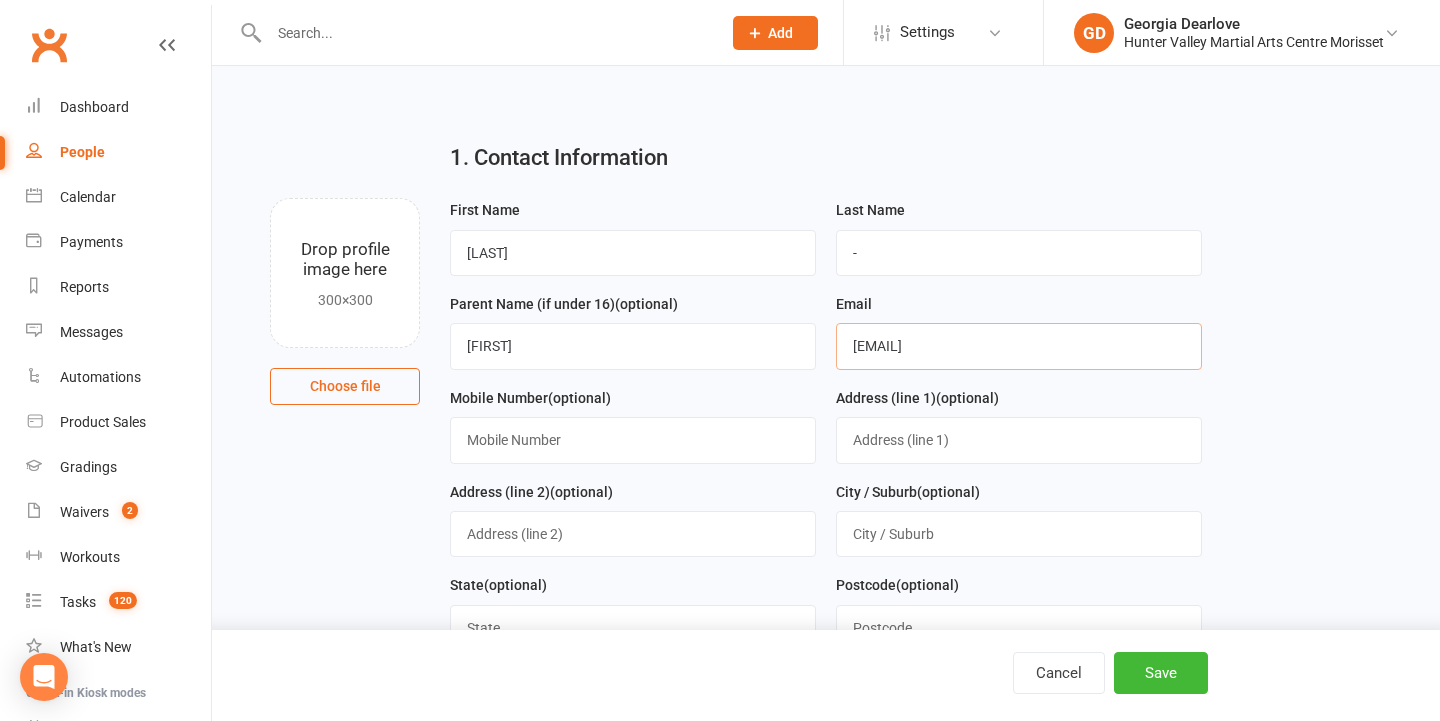 type on "Kieren.abbott@chubbfs.com" 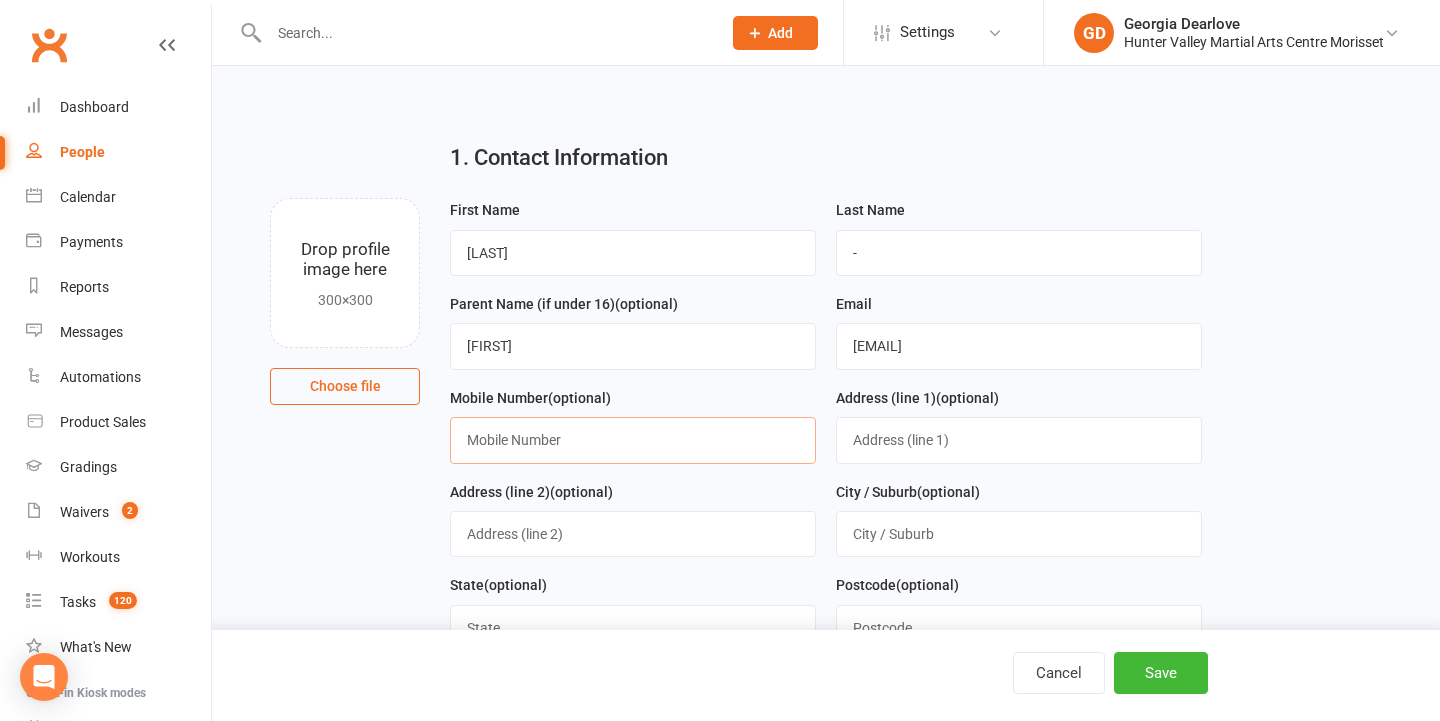 paste on "0466939095" 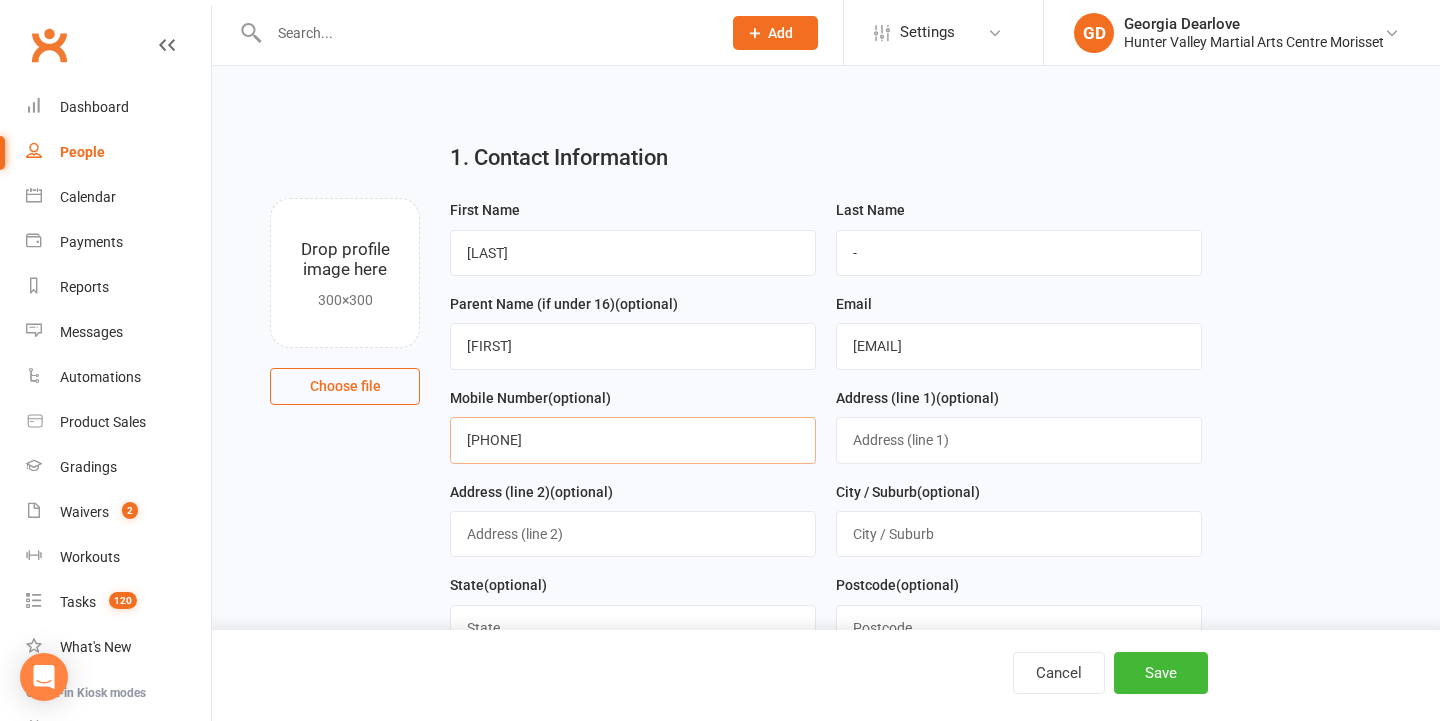 click on "0466939095" at bounding box center [633, 440] 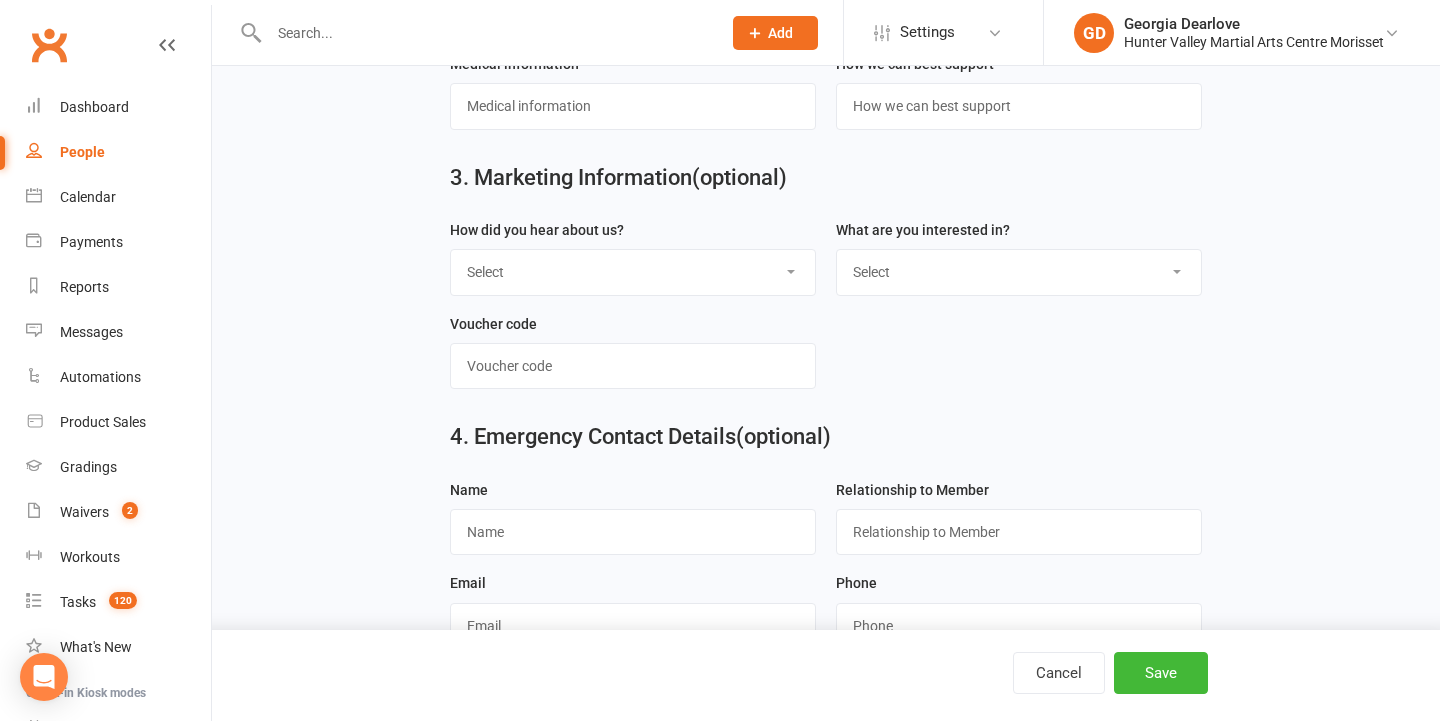 scroll, scrollTop: 896, scrollLeft: 0, axis: vertical 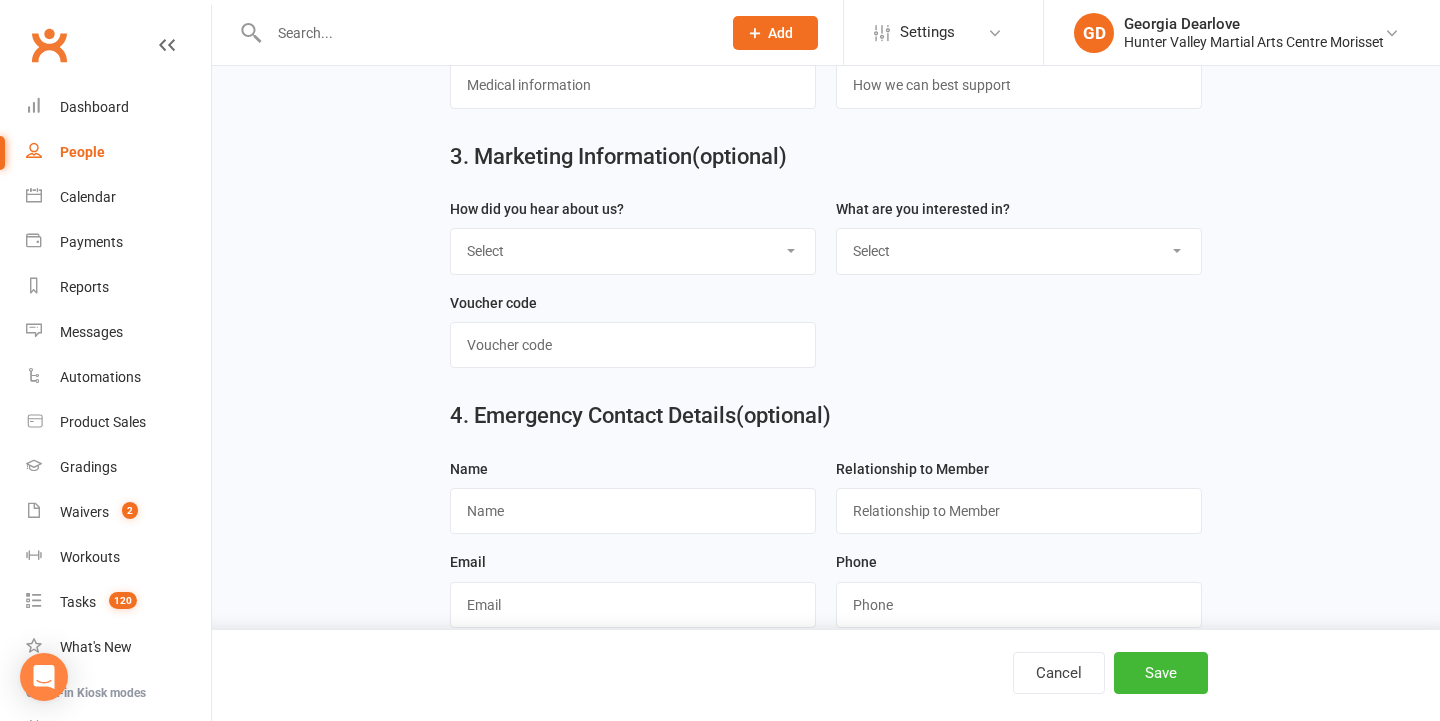 type on "0466 939 095" 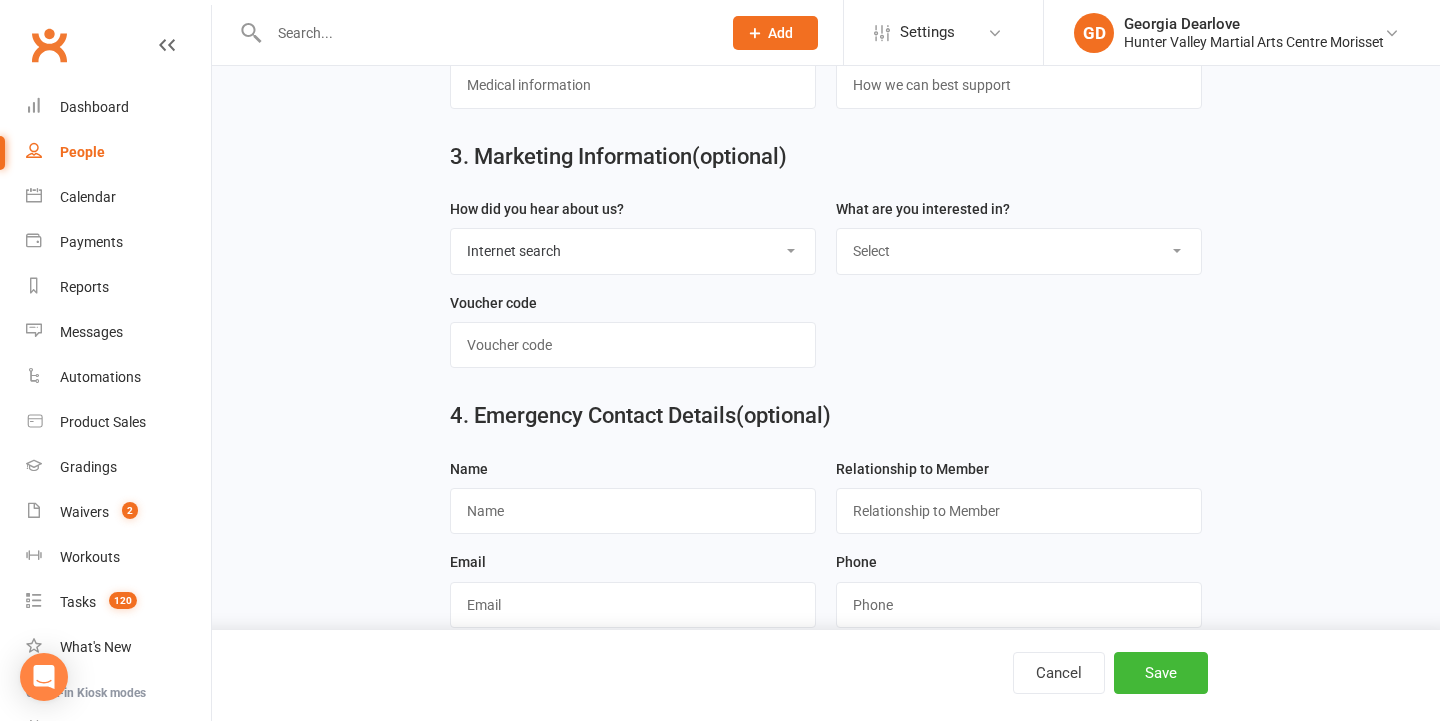 select on "Kids karate" 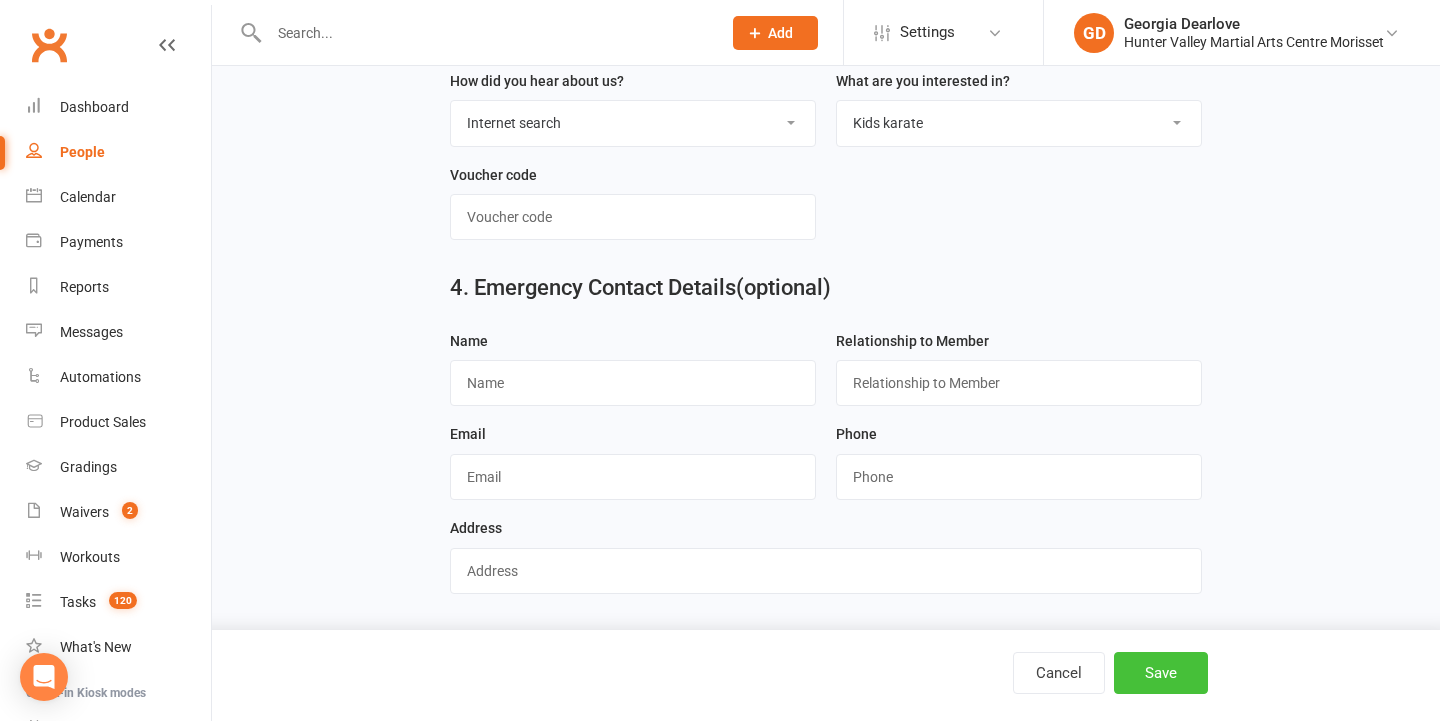 scroll, scrollTop: 1035, scrollLeft: 0, axis: vertical 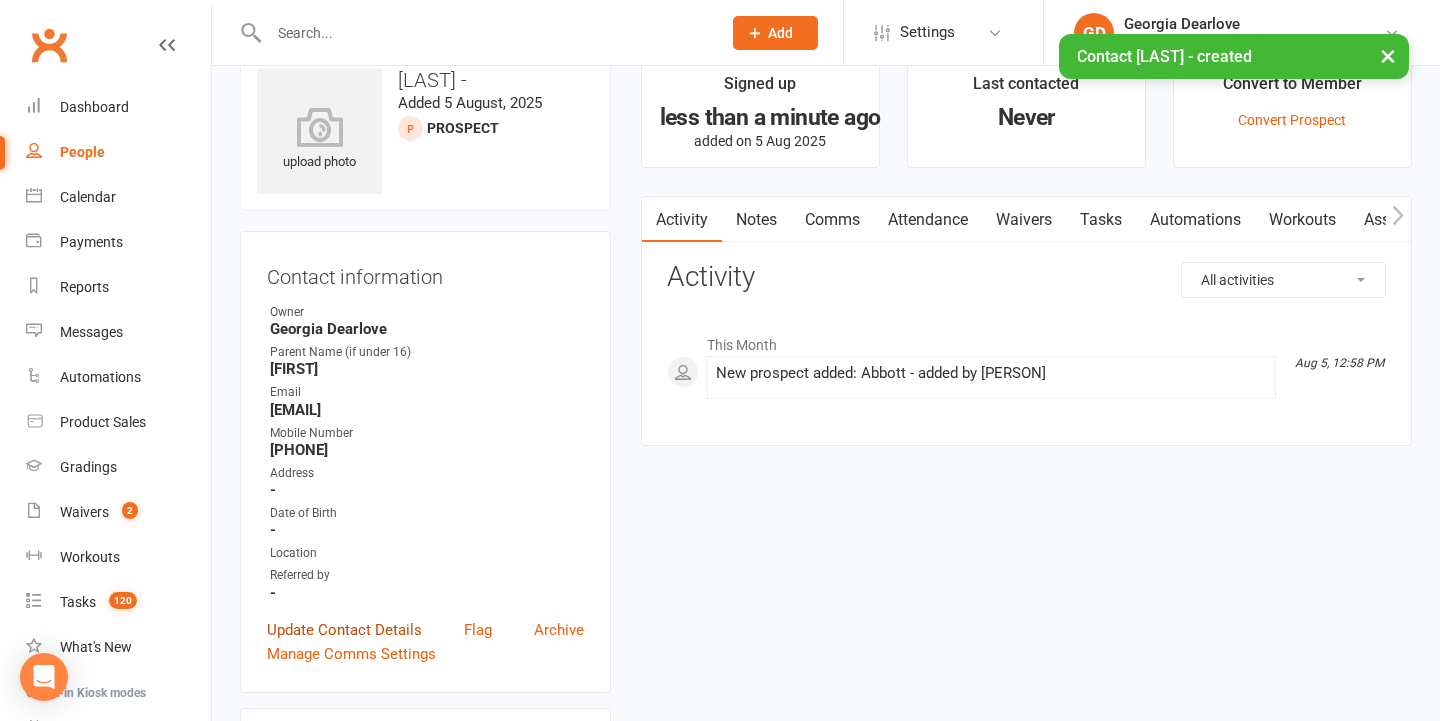 click on "Update Contact Details" at bounding box center (344, 630) 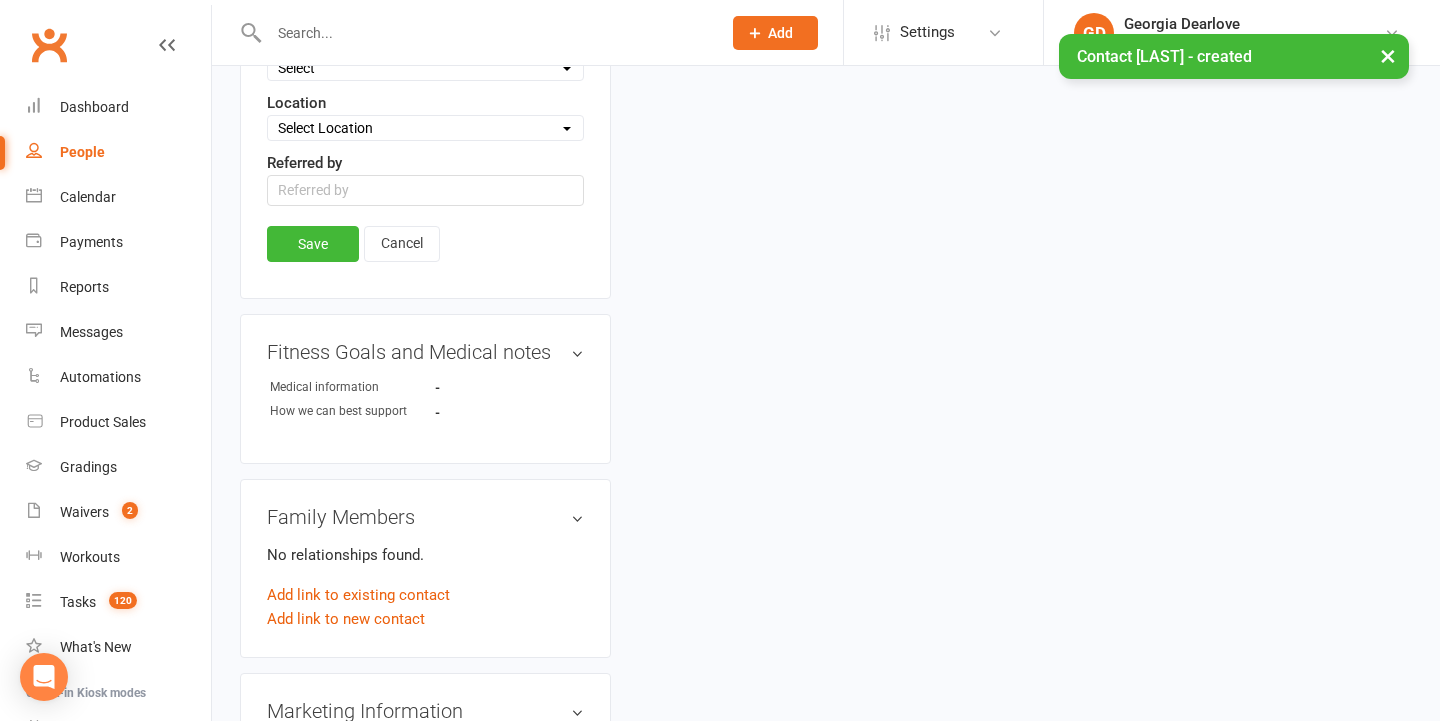 scroll, scrollTop: 949, scrollLeft: 0, axis: vertical 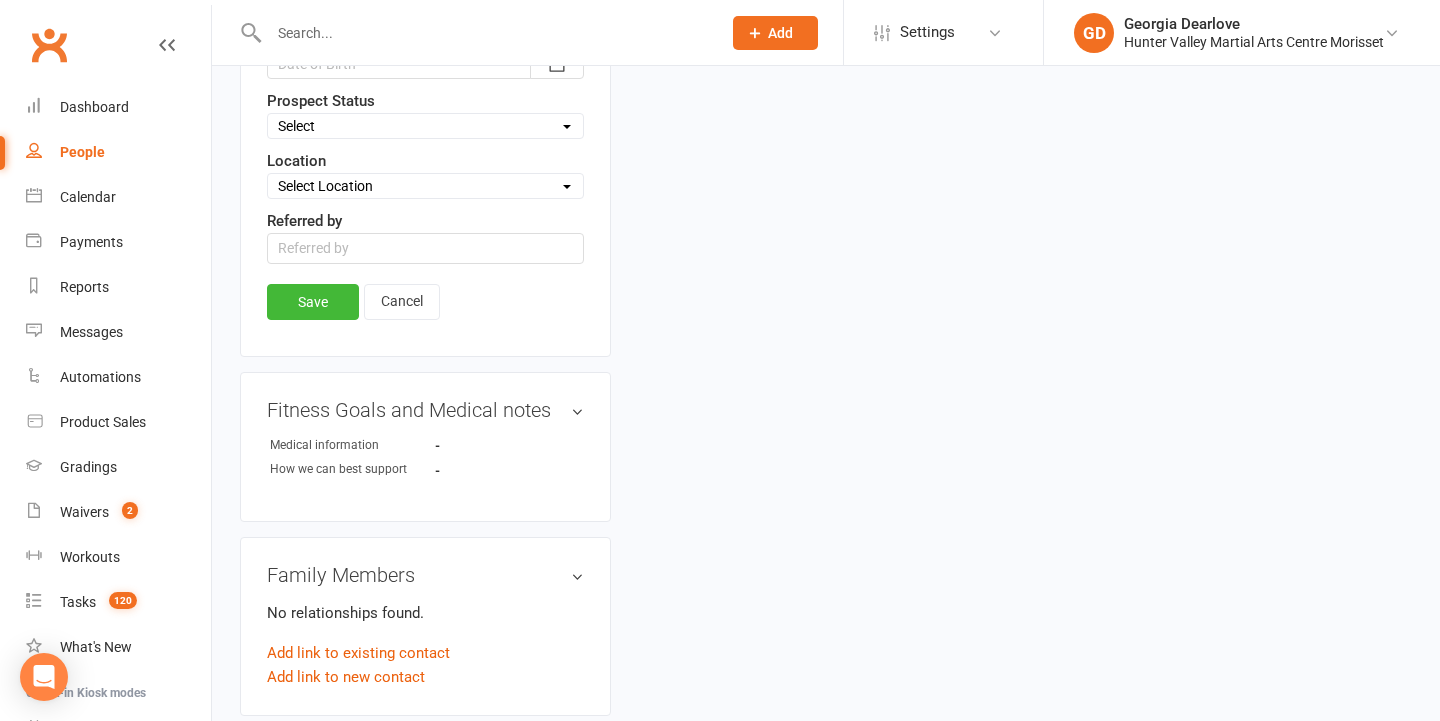 select on "Initial Contact" 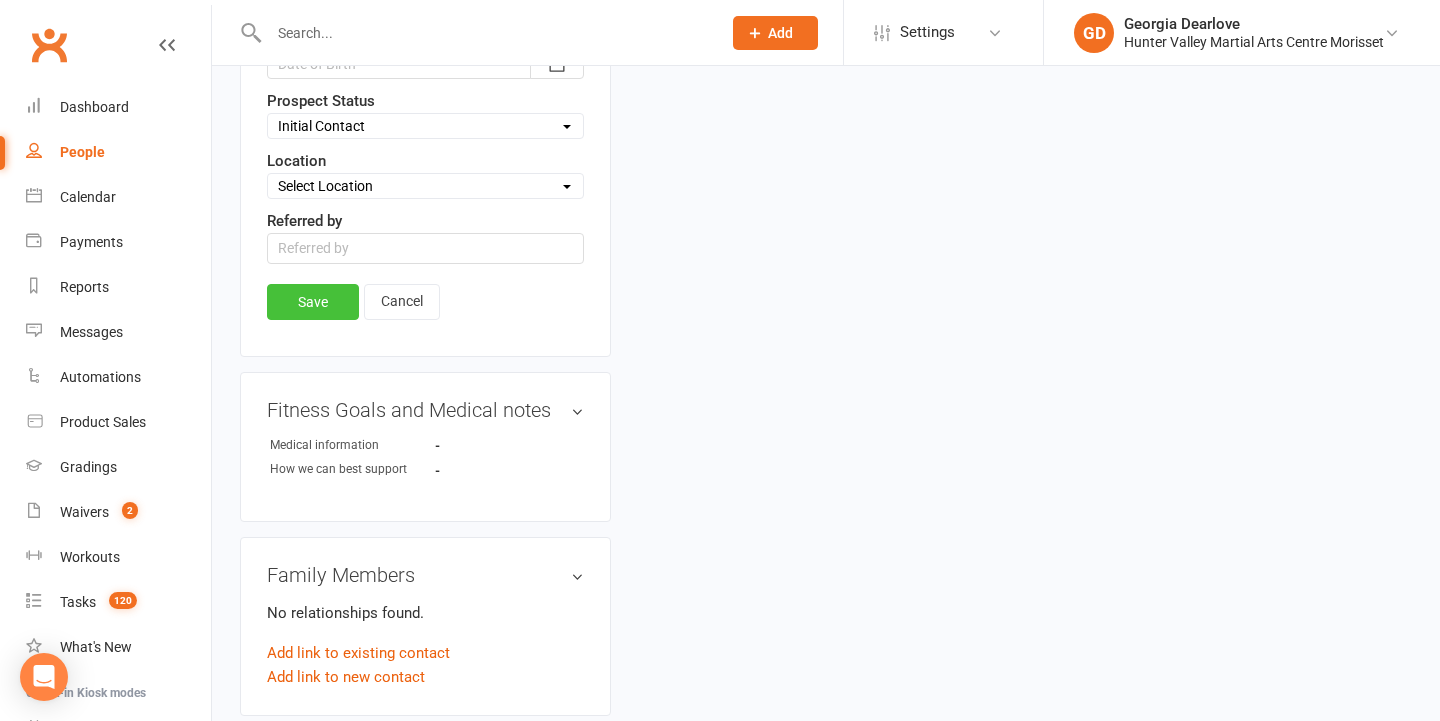 click on "Save" at bounding box center [313, 302] 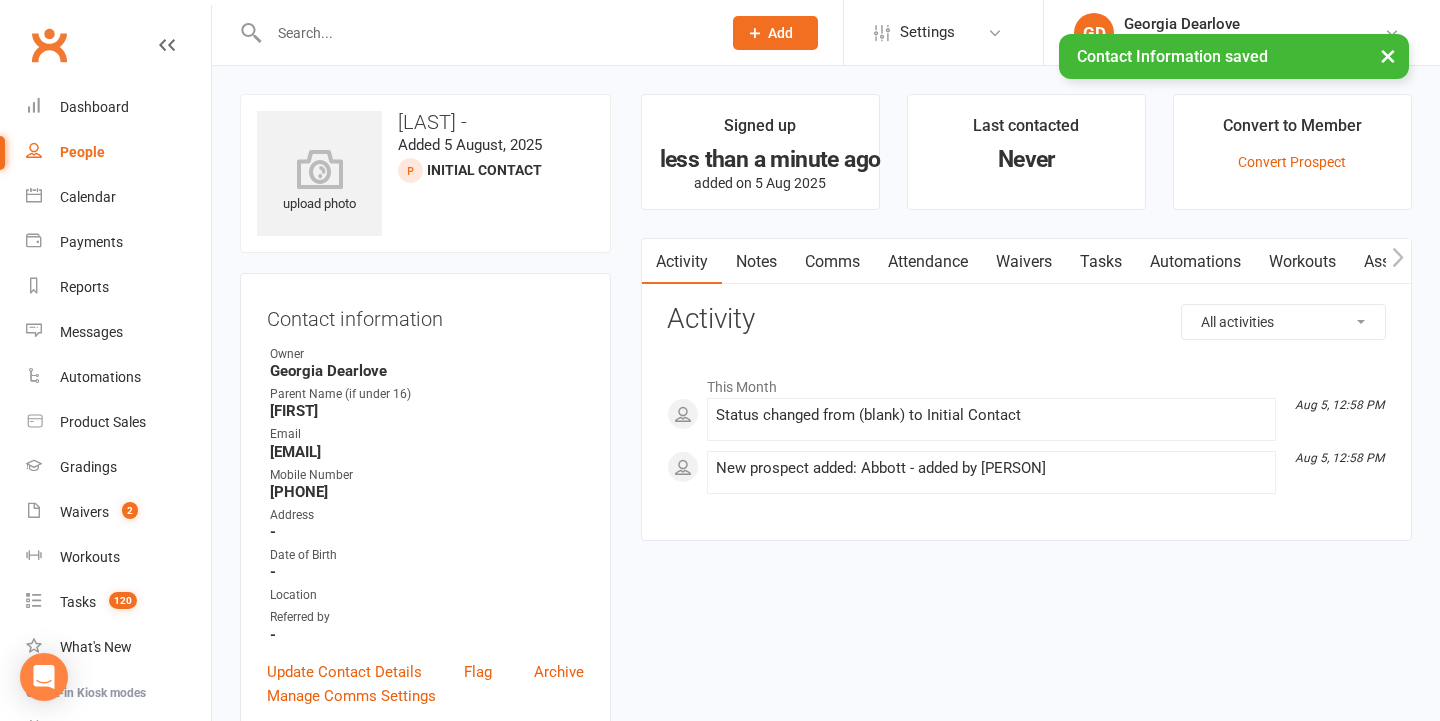 scroll, scrollTop: 0, scrollLeft: 0, axis: both 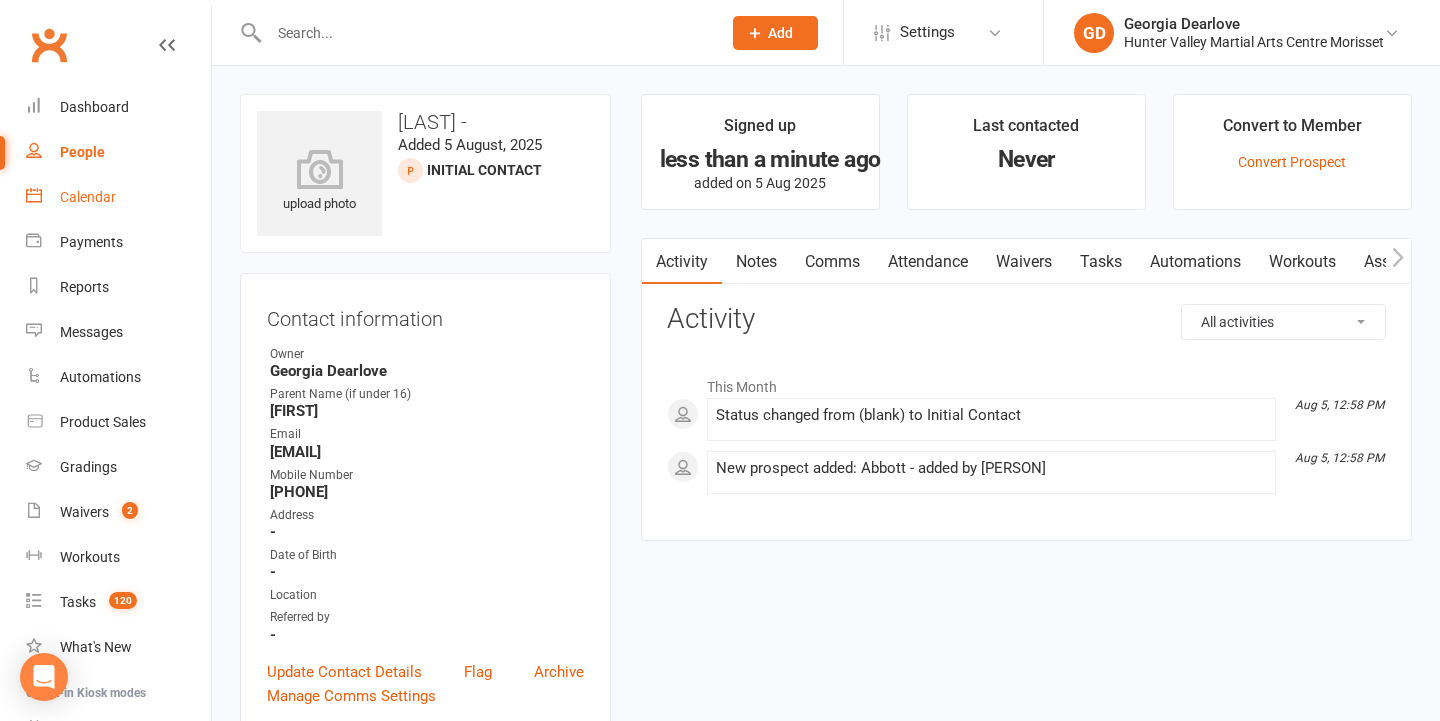 click on "Calendar" at bounding box center [118, 197] 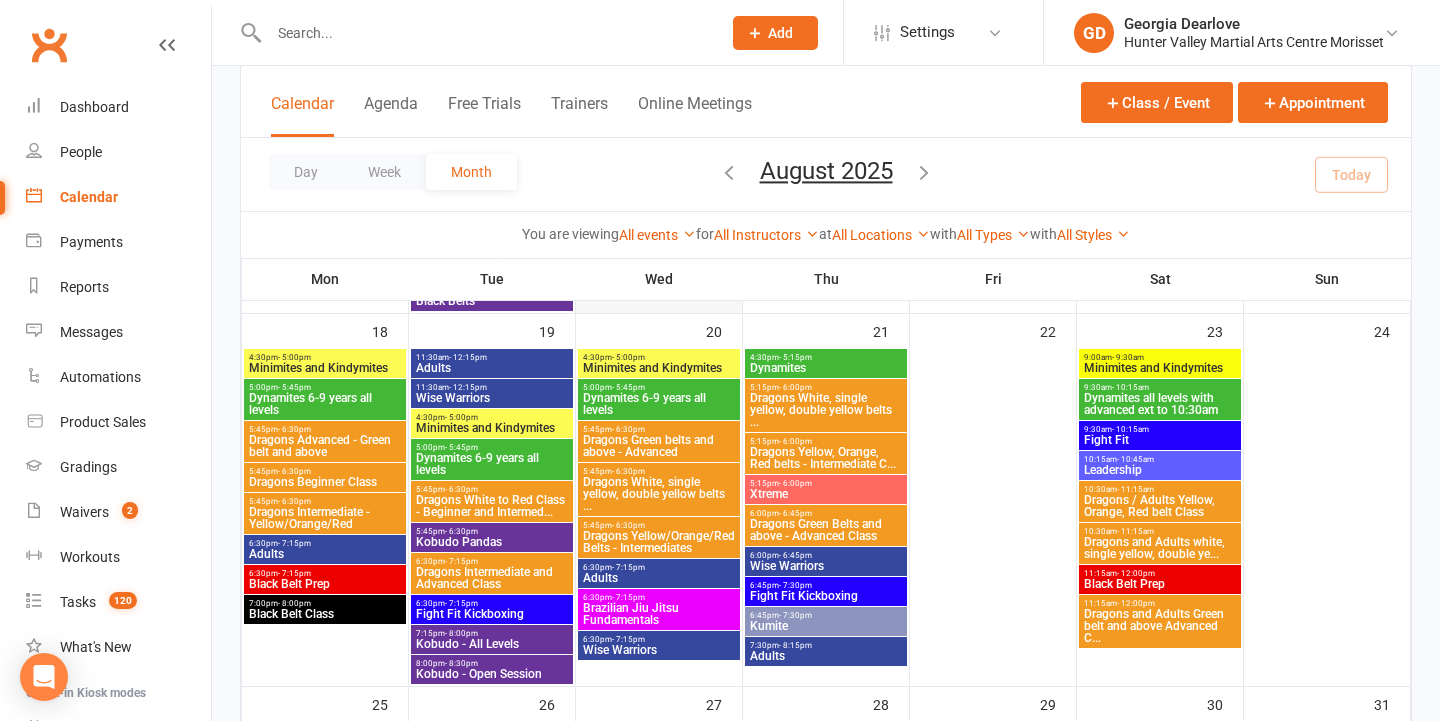 scroll, scrollTop: 1585, scrollLeft: 0, axis: vertical 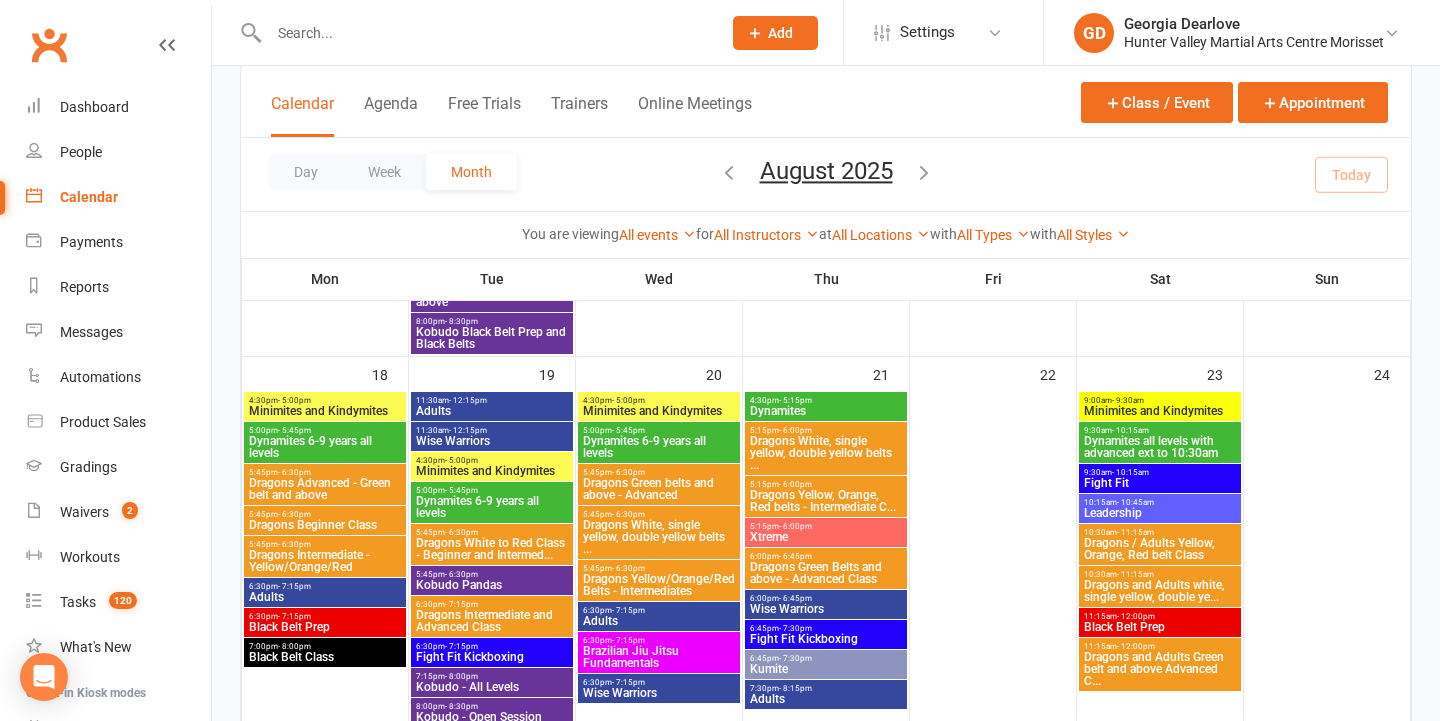 click at bounding box center [485, 33] 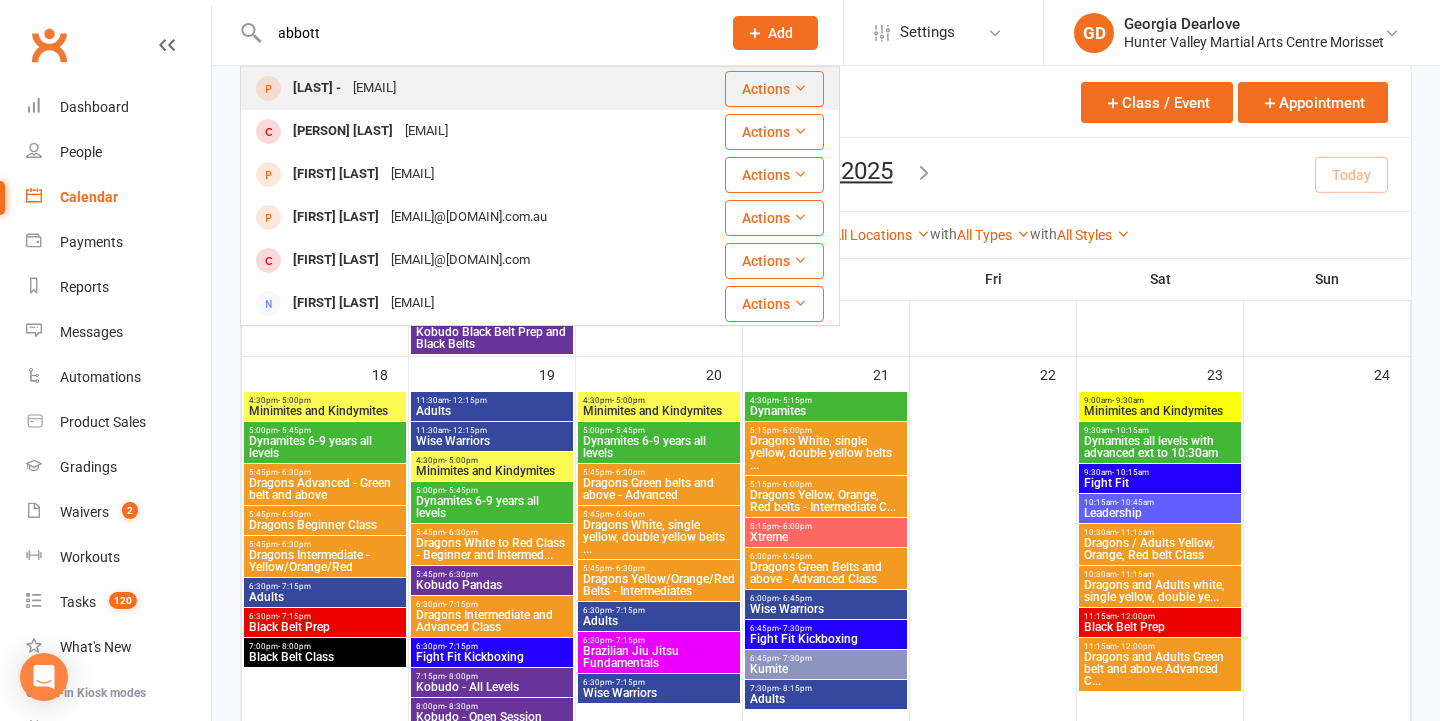 type on "abbott" 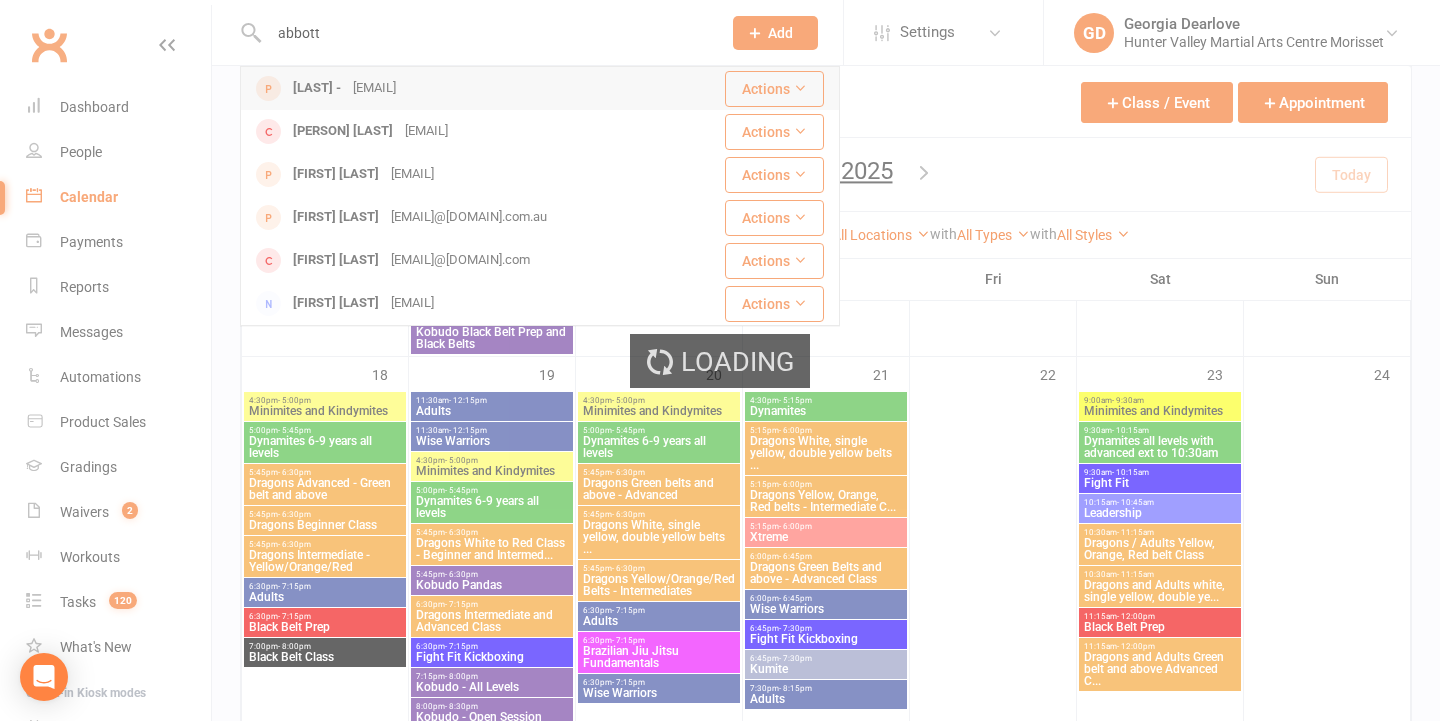 type 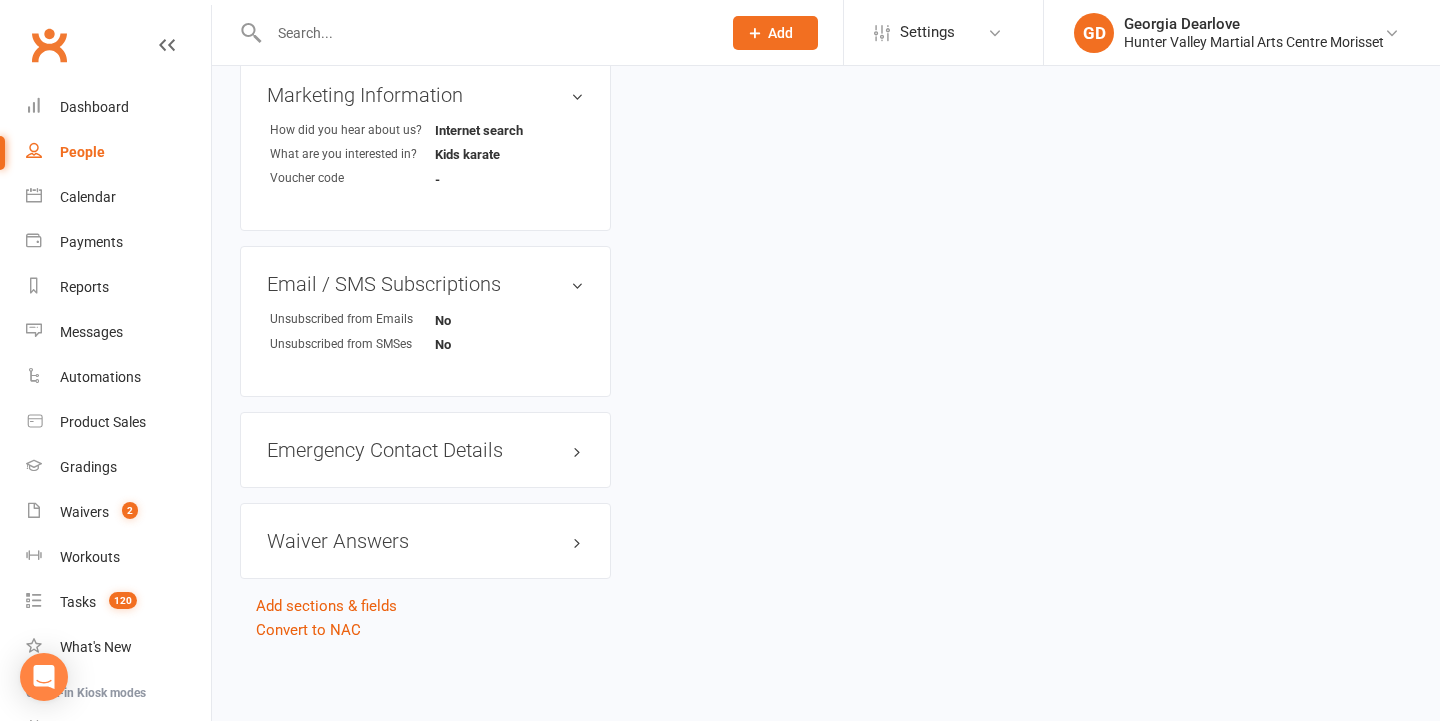 scroll, scrollTop: 0, scrollLeft: 0, axis: both 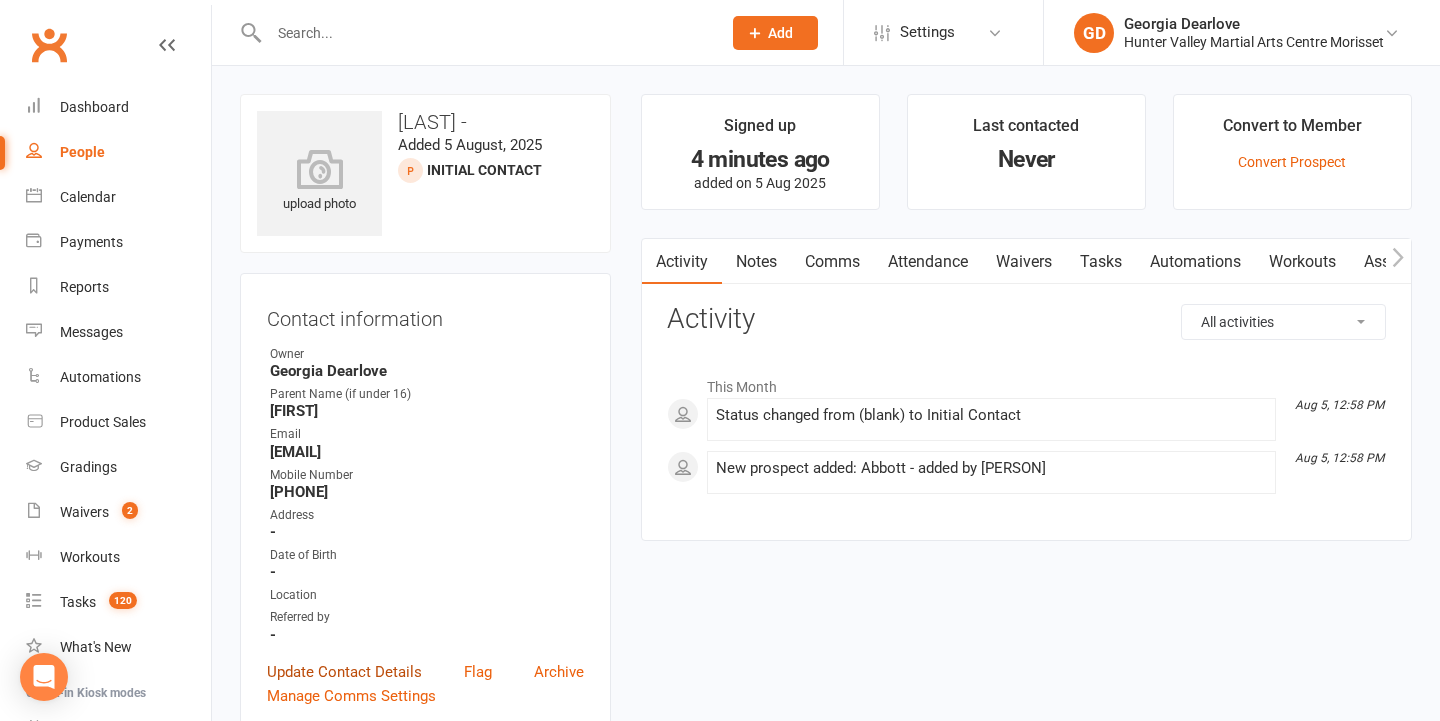 click on "Update Contact Details" at bounding box center [344, 672] 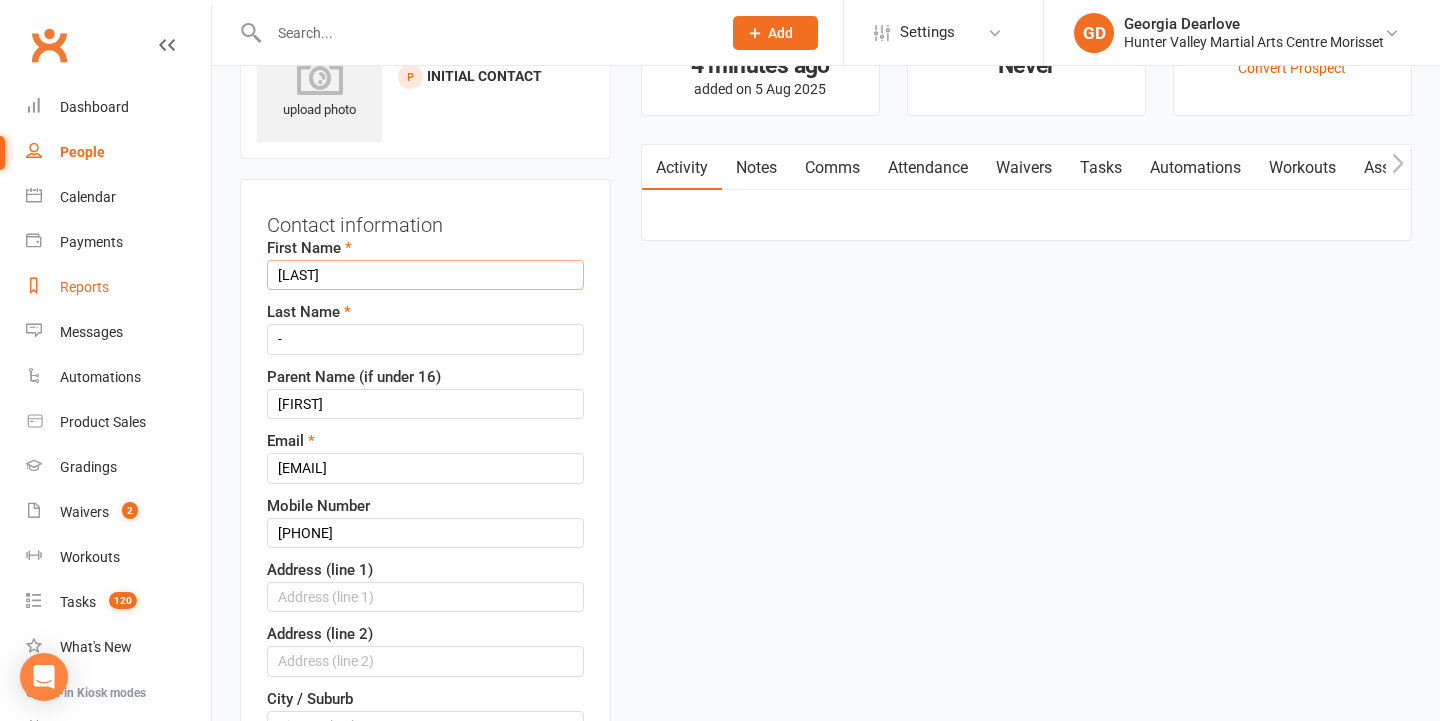 drag, startPoint x: 368, startPoint y: 269, endPoint x: 178, endPoint y: 271, distance: 190.01053 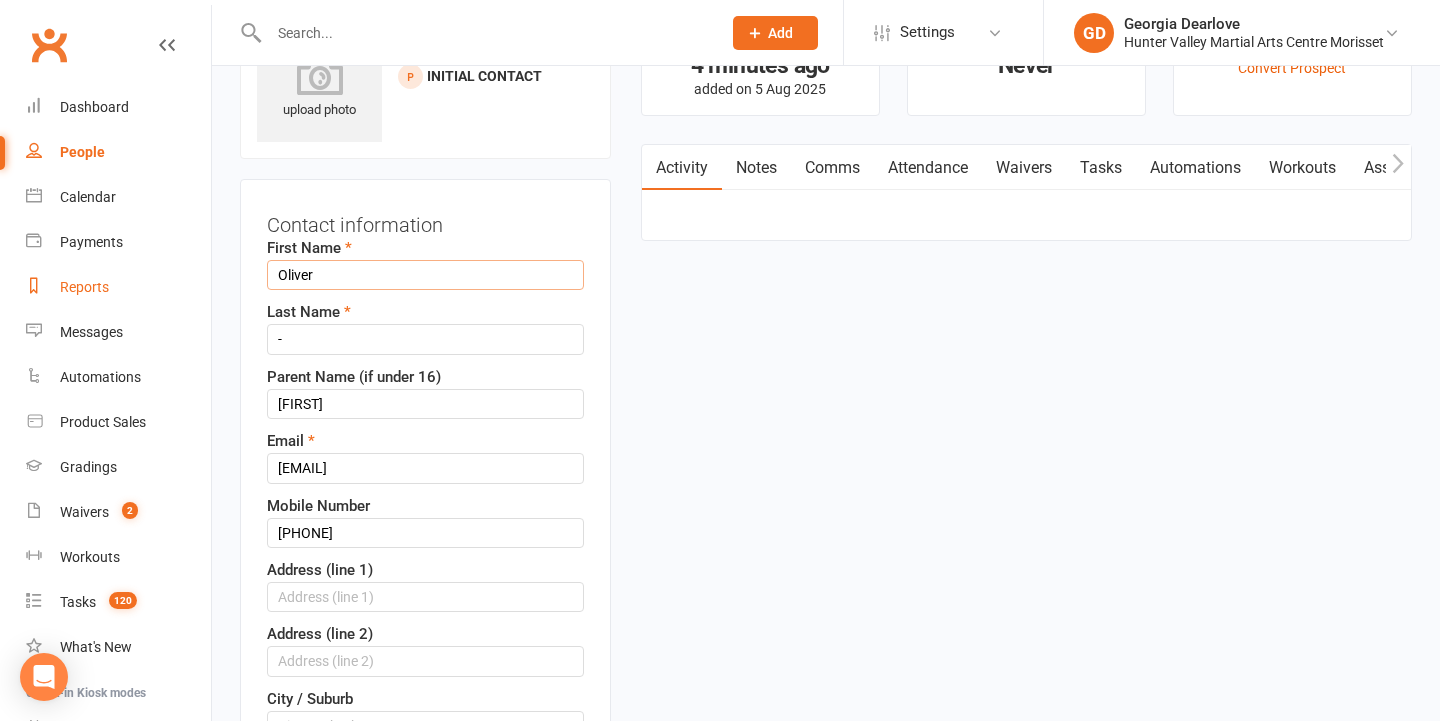 type on "Oliver" 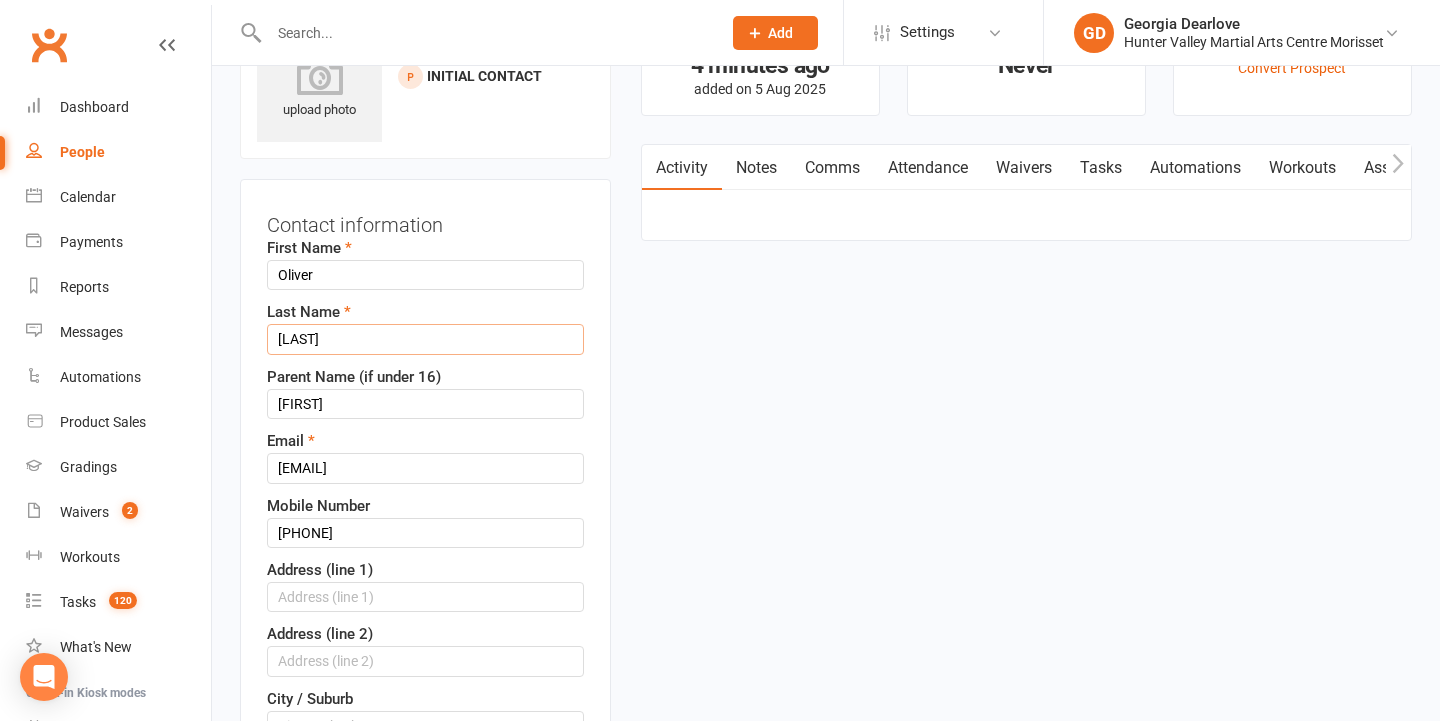 type on "Abbott" 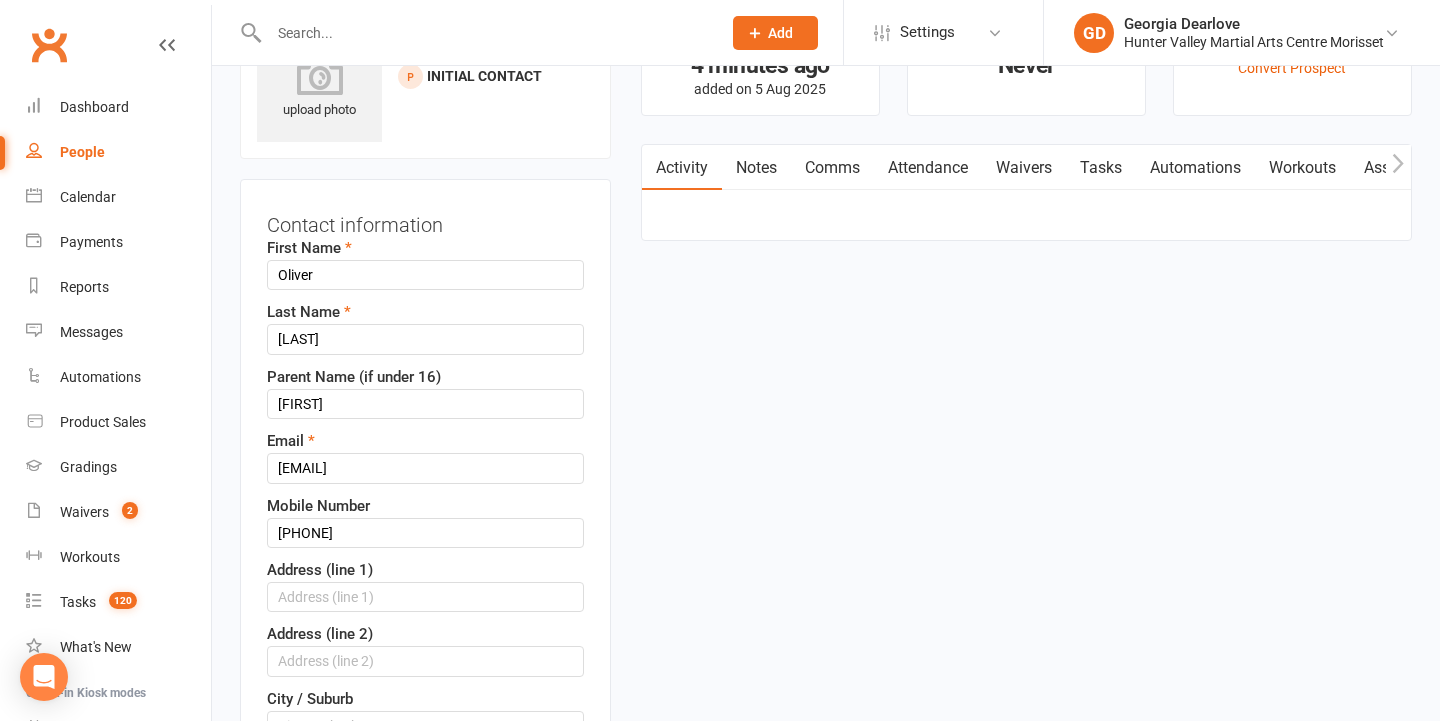 drag, startPoint x: 635, startPoint y: 360, endPoint x: 528, endPoint y: 437, distance: 131.82564 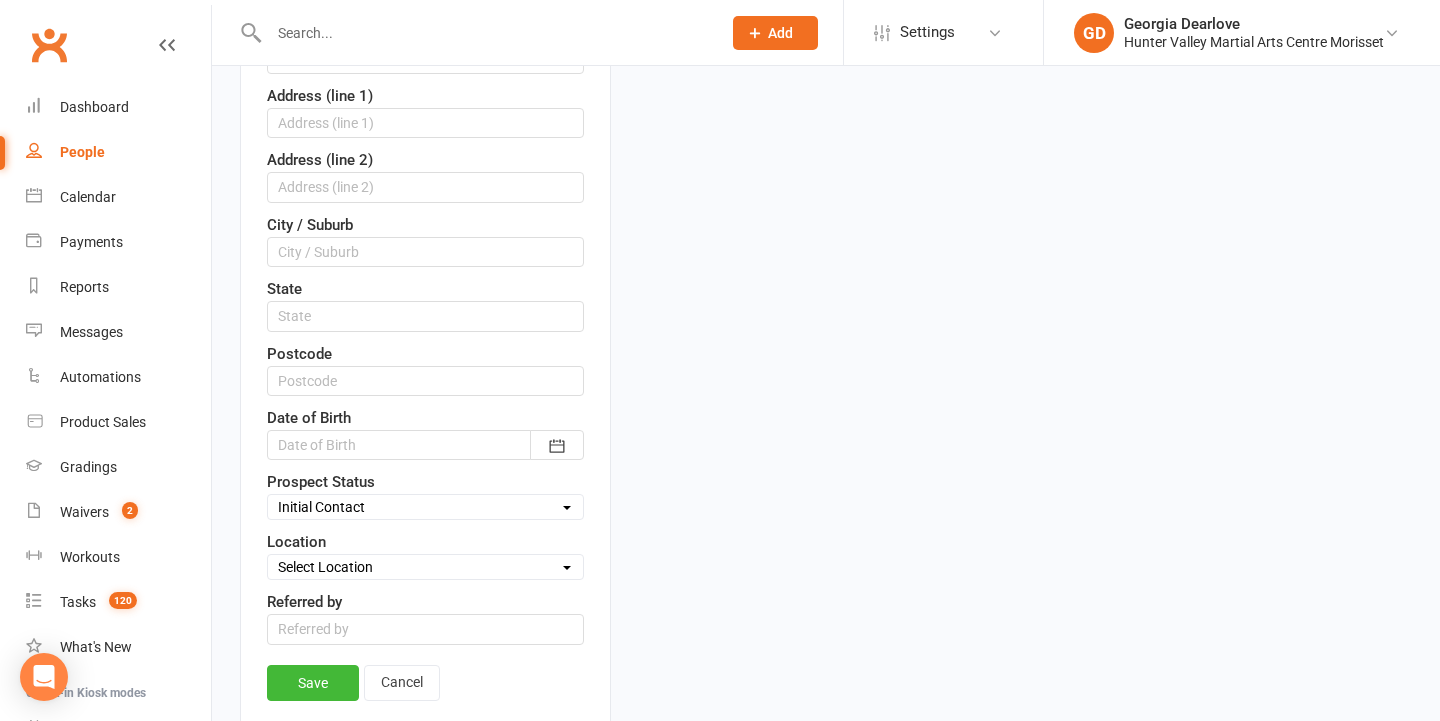 scroll, scrollTop: 569, scrollLeft: 0, axis: vertical 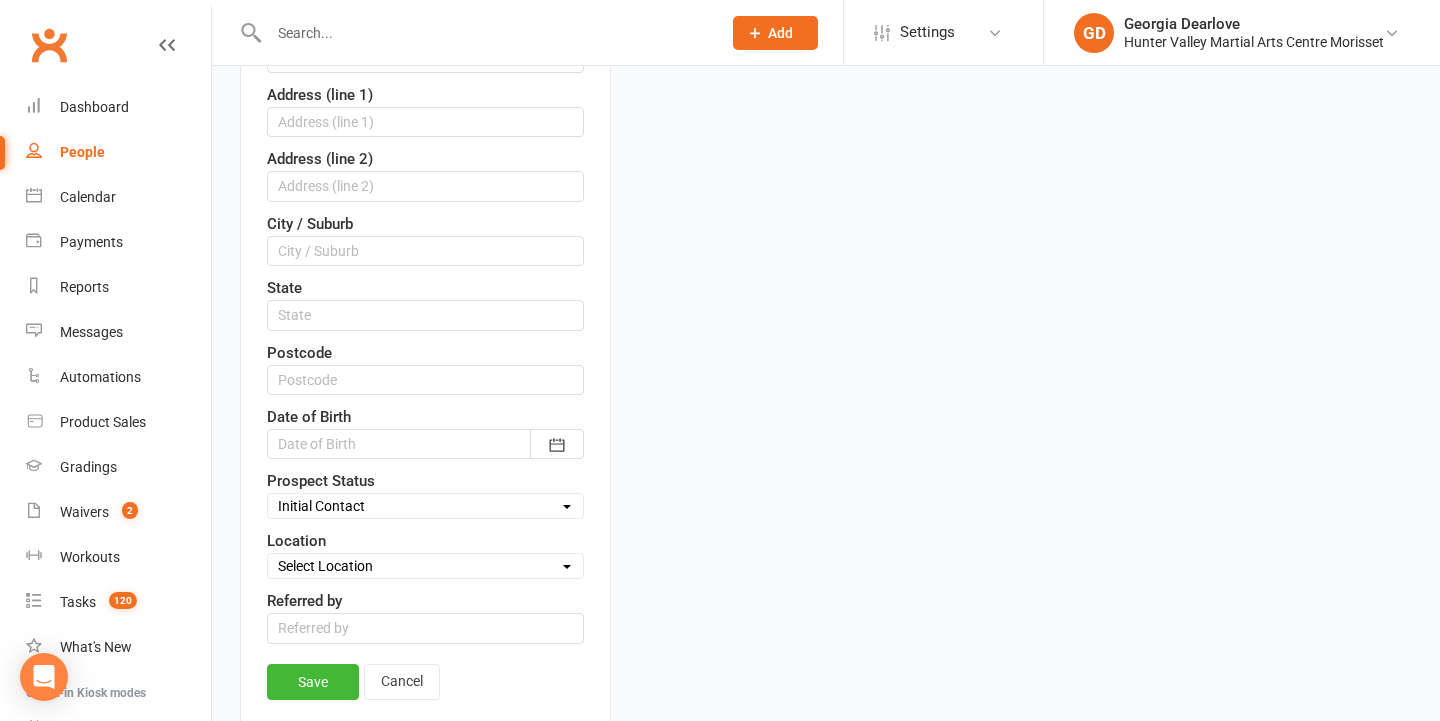 select on "Booking made" 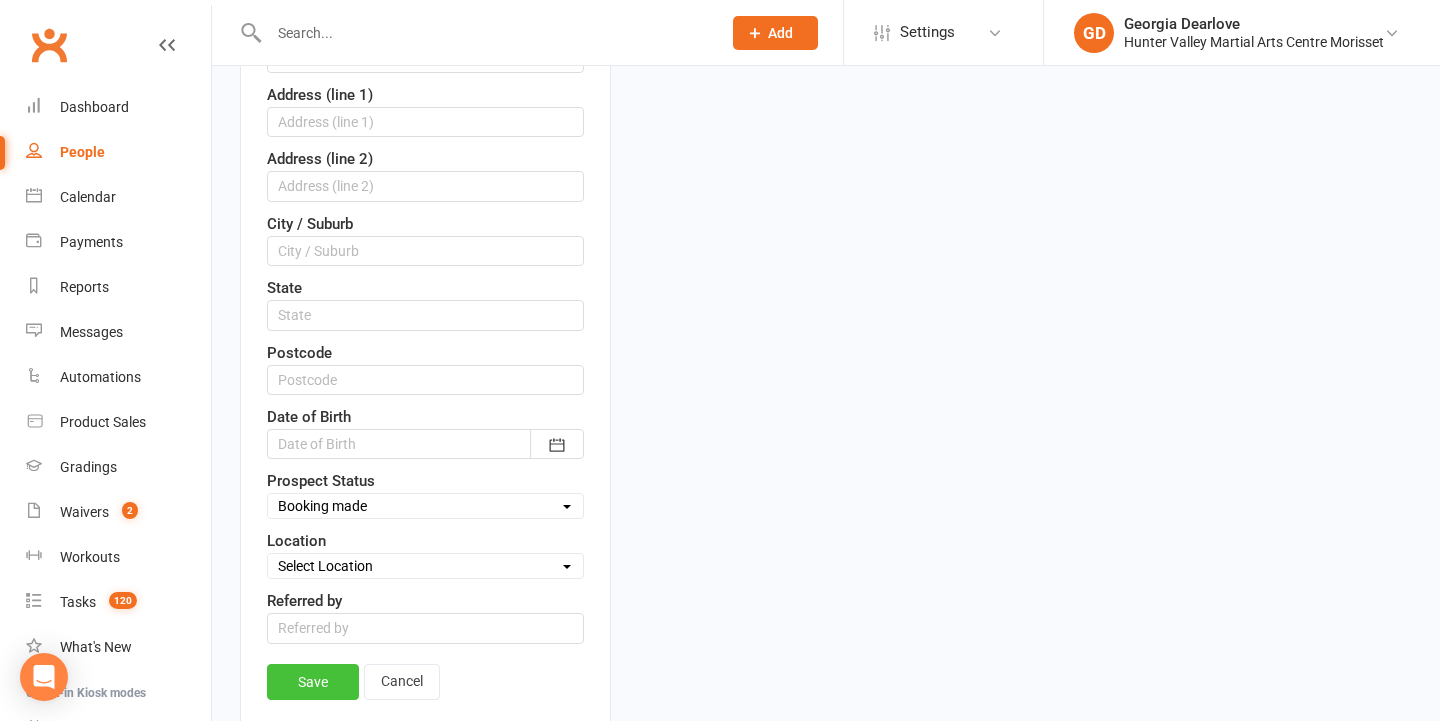 click on "Save" at bounding box center (313, 682) 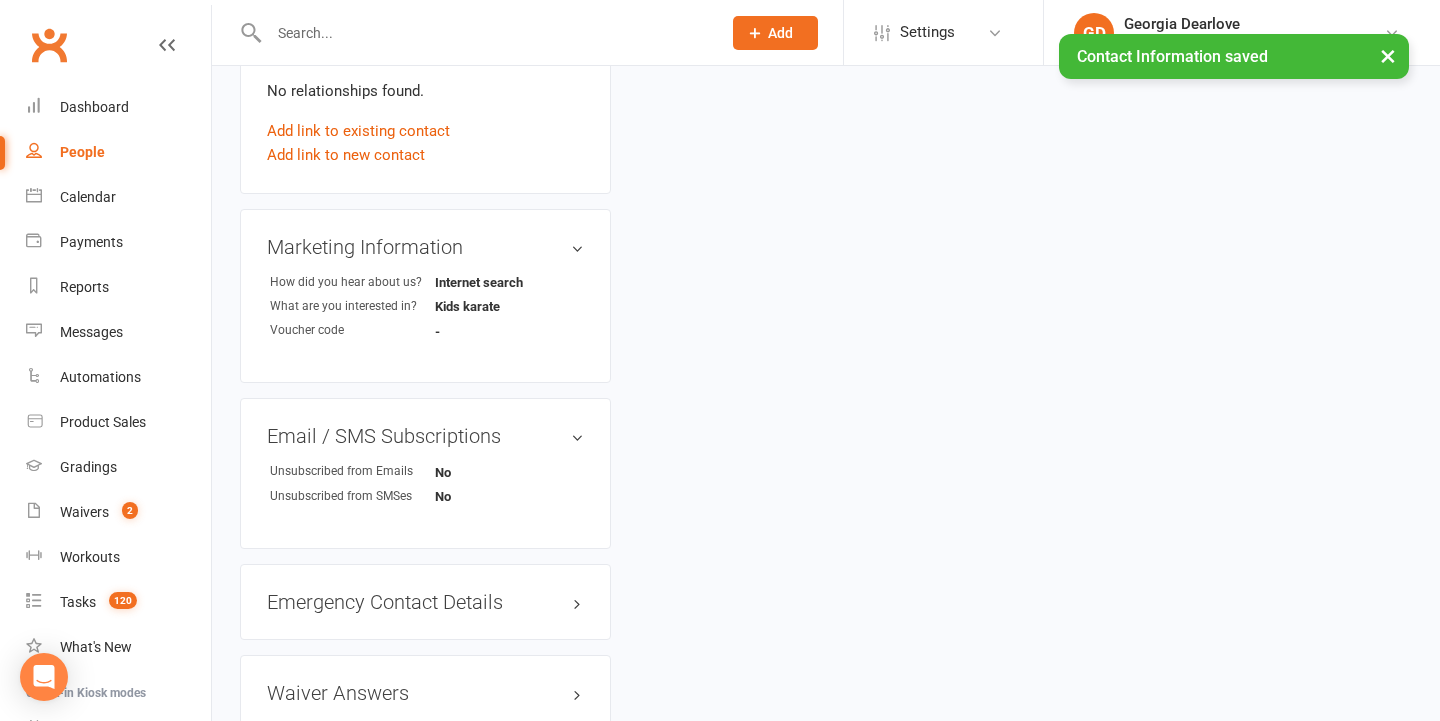 scroll, scrollTop: 909, scrollLeft: 0, axis: vertical 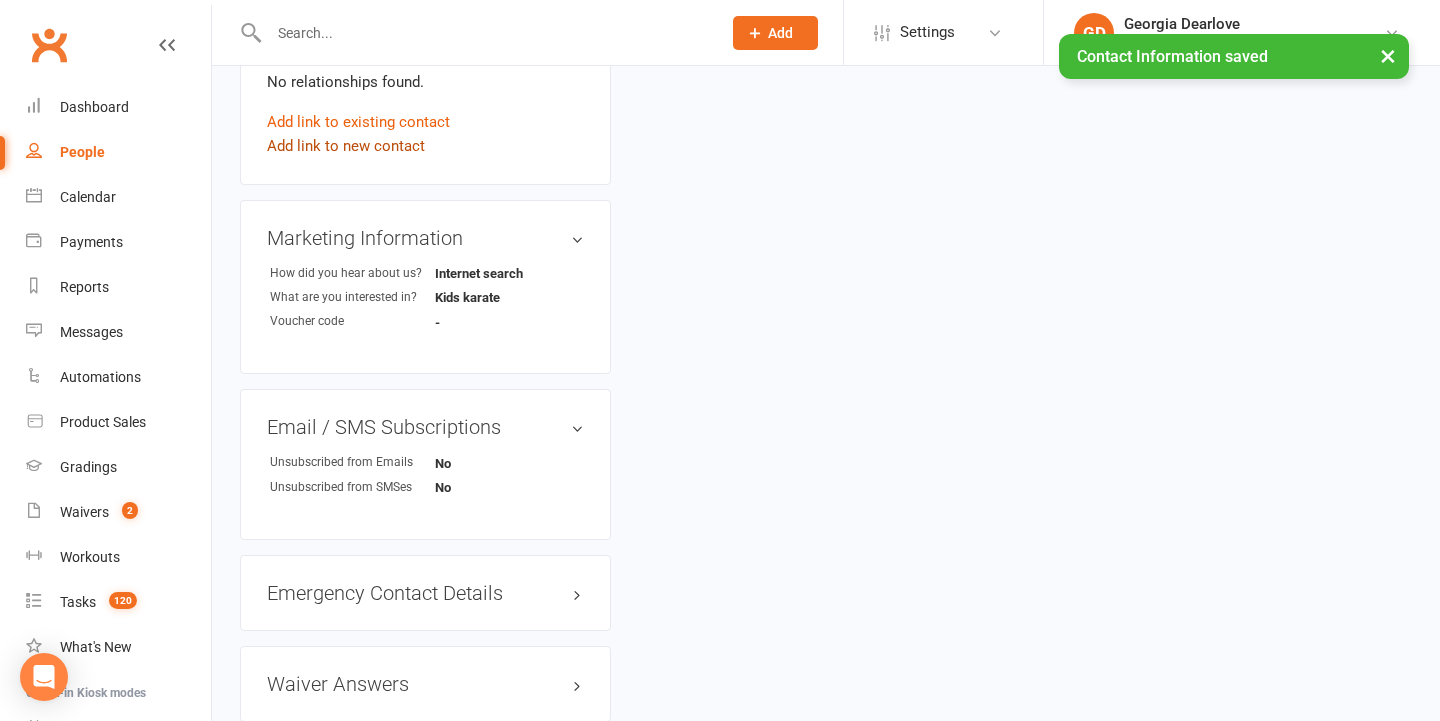 click on "Add link to new contact" at bounding box center (346, 146) 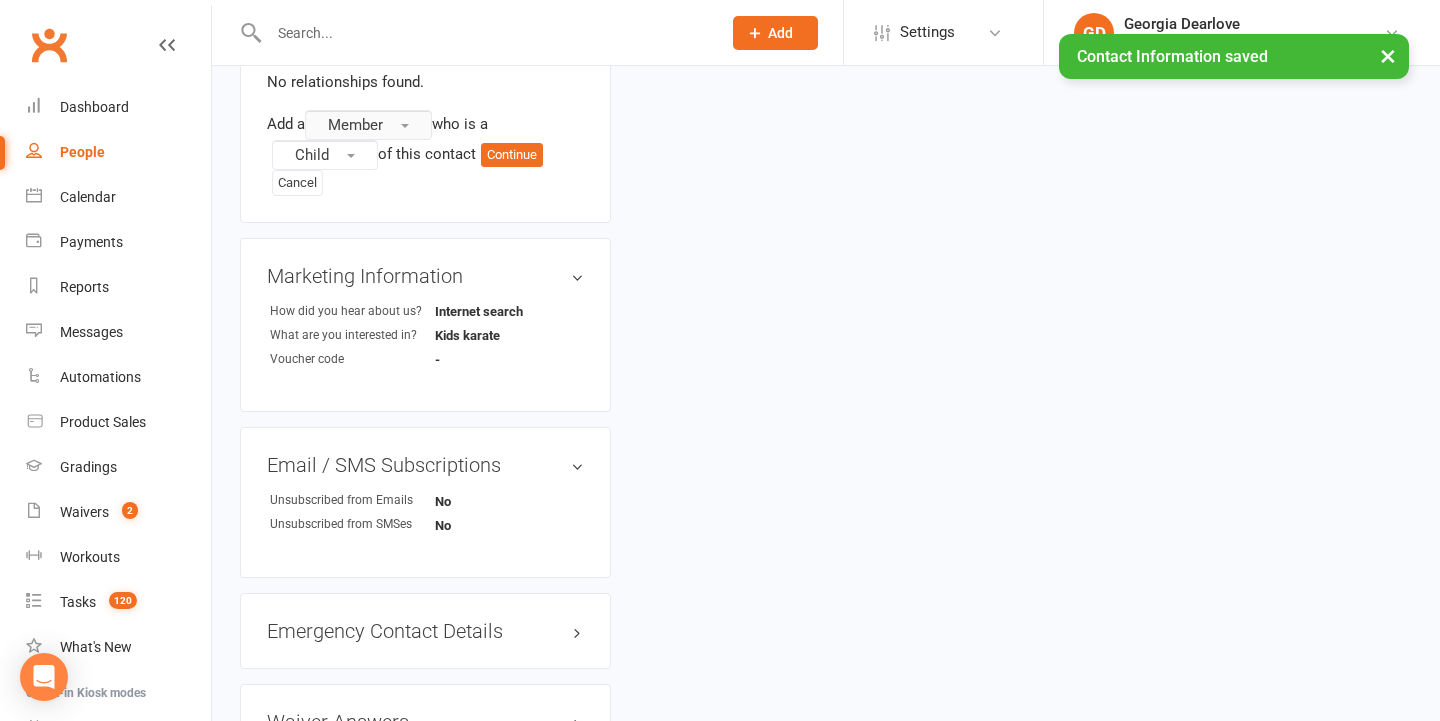 drag, startPoint x: 409, startPoint y: 116, endPoint x: 409, endPoint y: 133, distance: 17 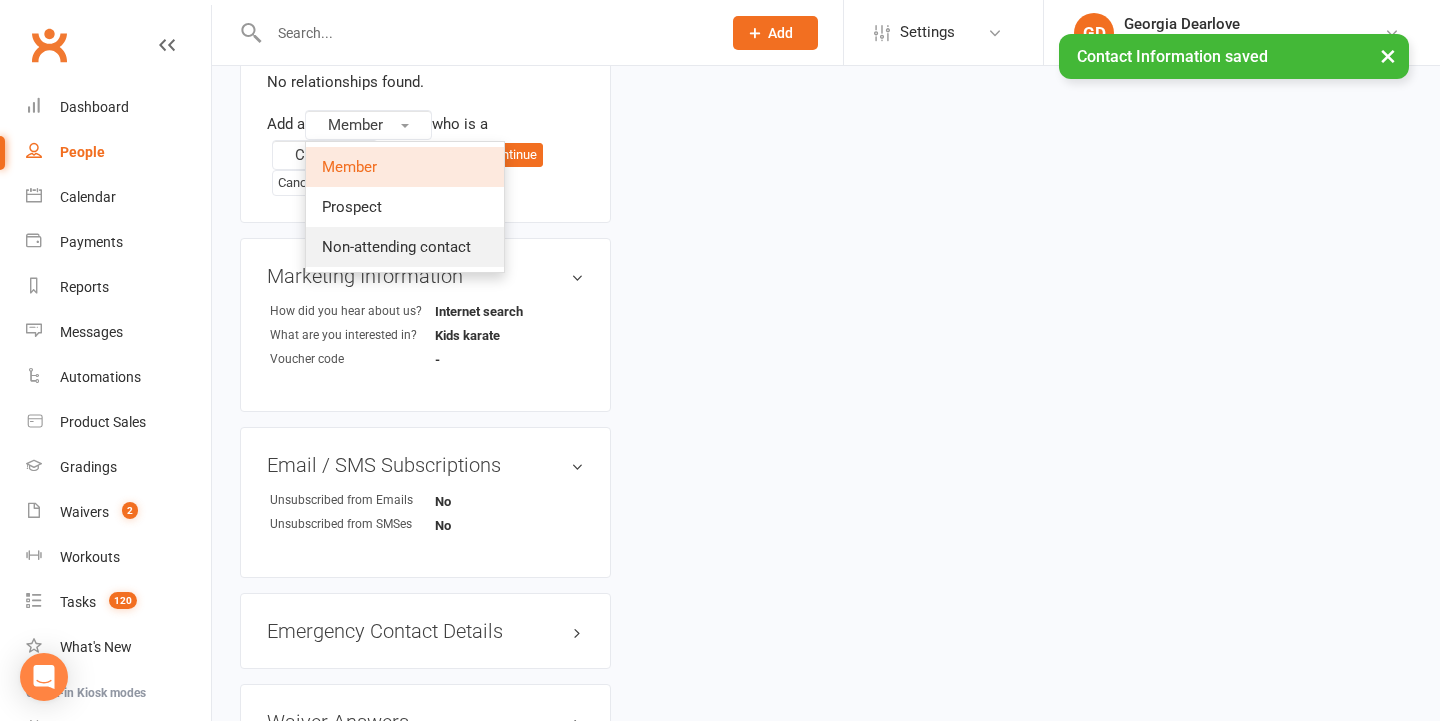 click on "Non-attending contact" at bounding box center [405, 247] 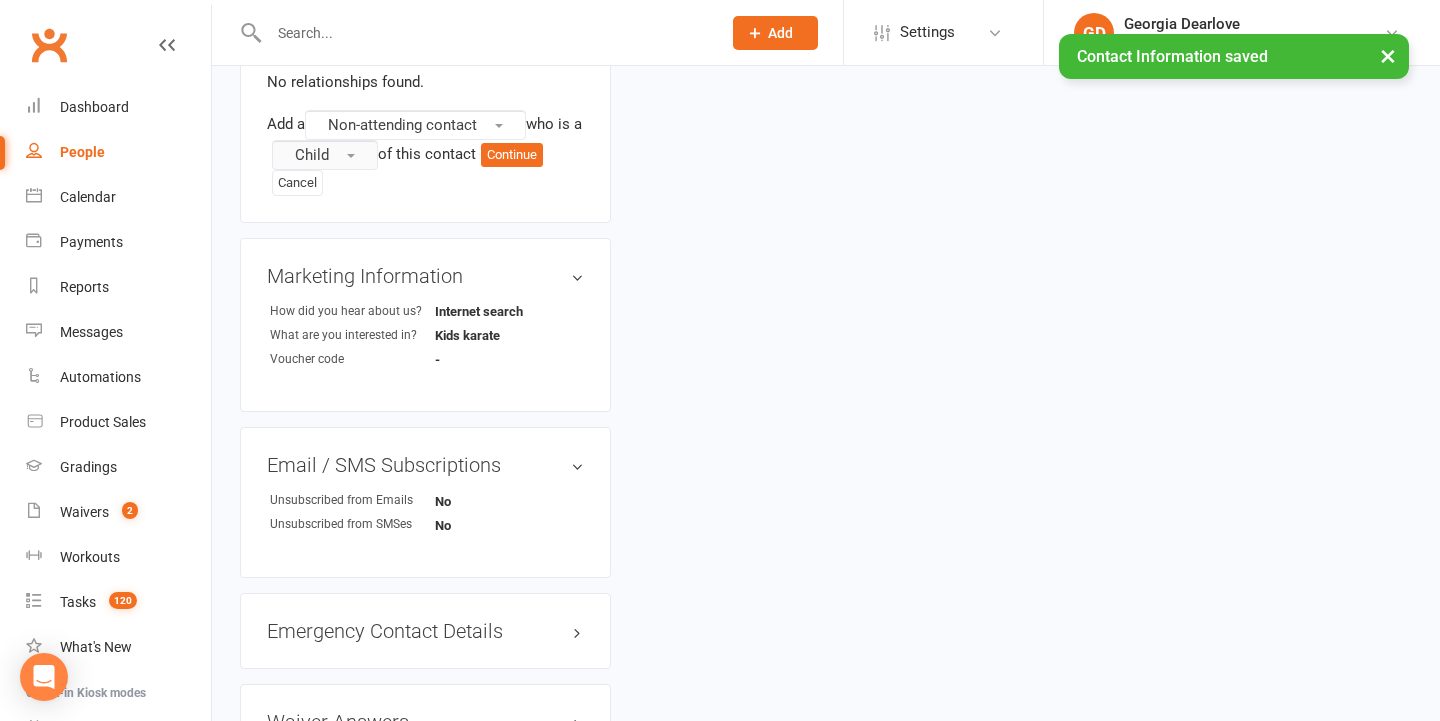 click at bounding box center (351, 156) 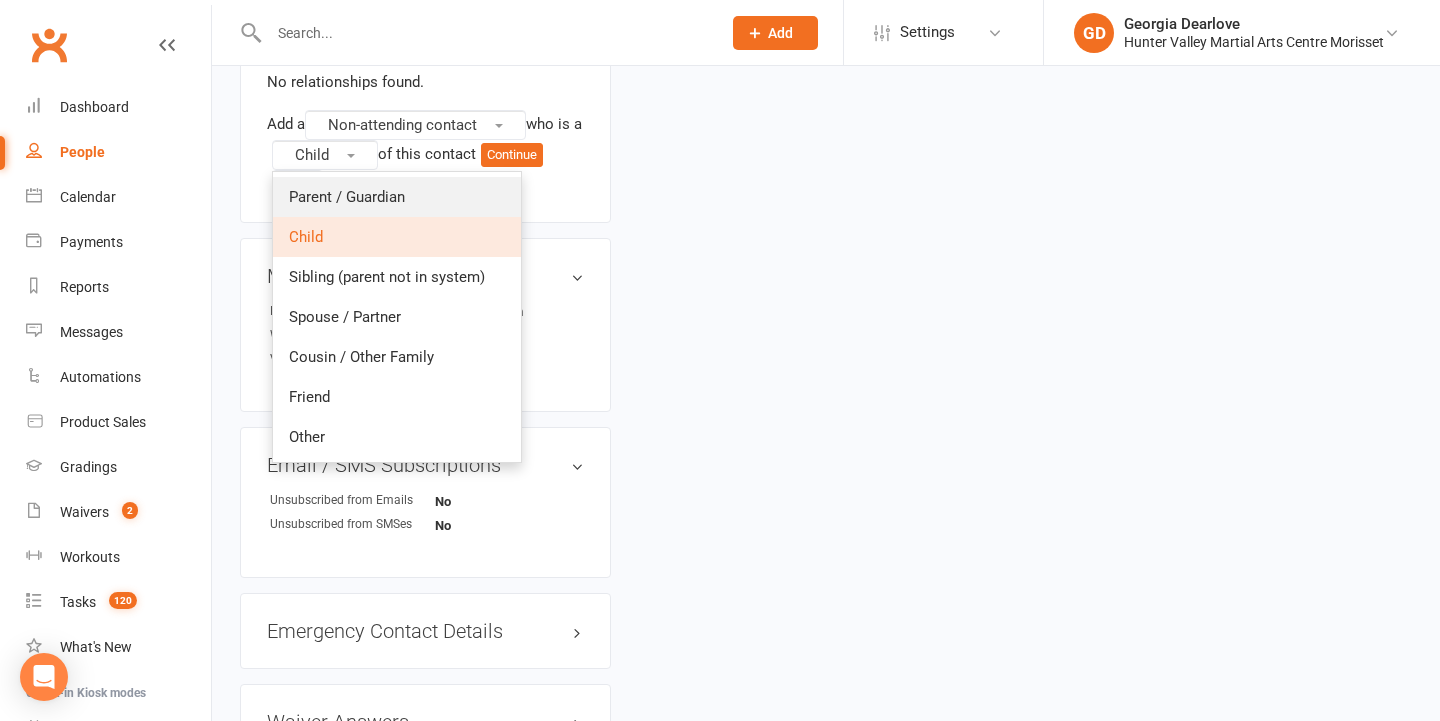 click on "Parent / Guardian" at bounding box center (347, 197) 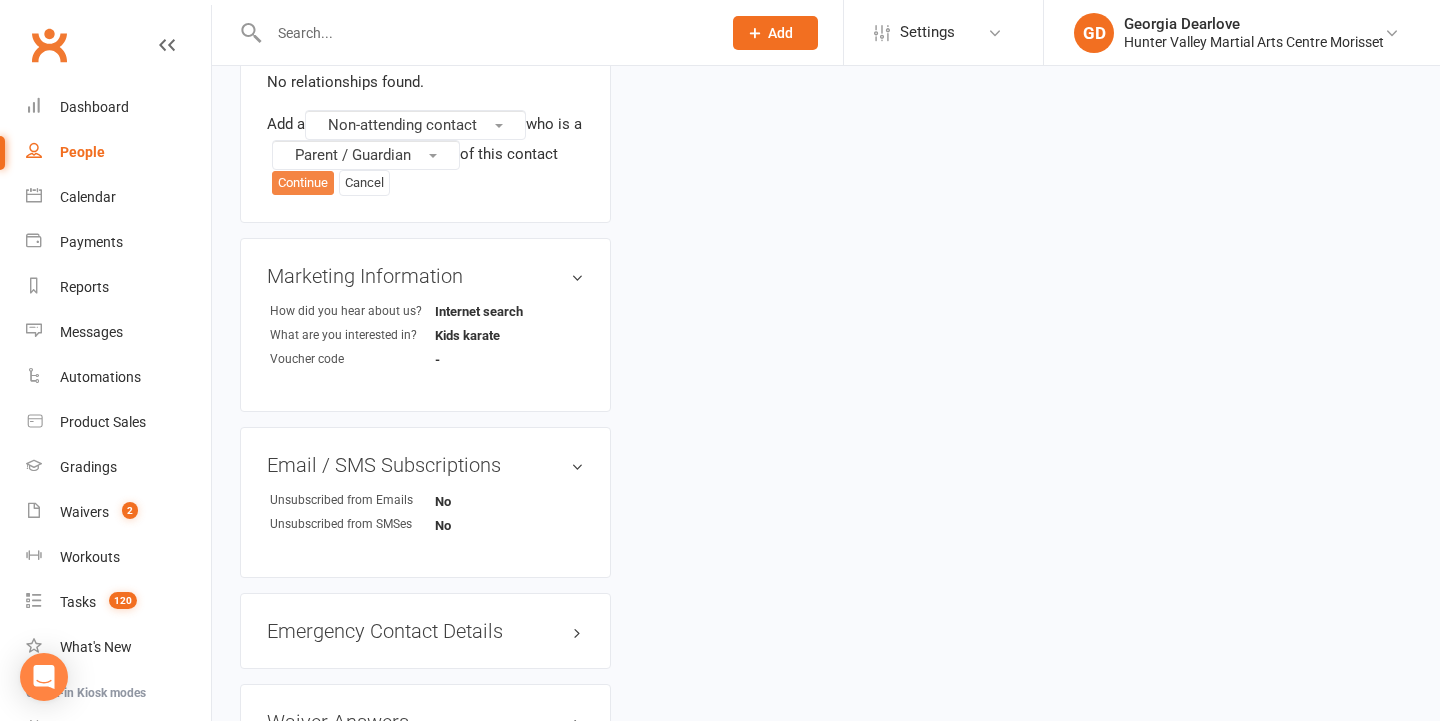 click on "Continue" at bounding box center (303, 183) 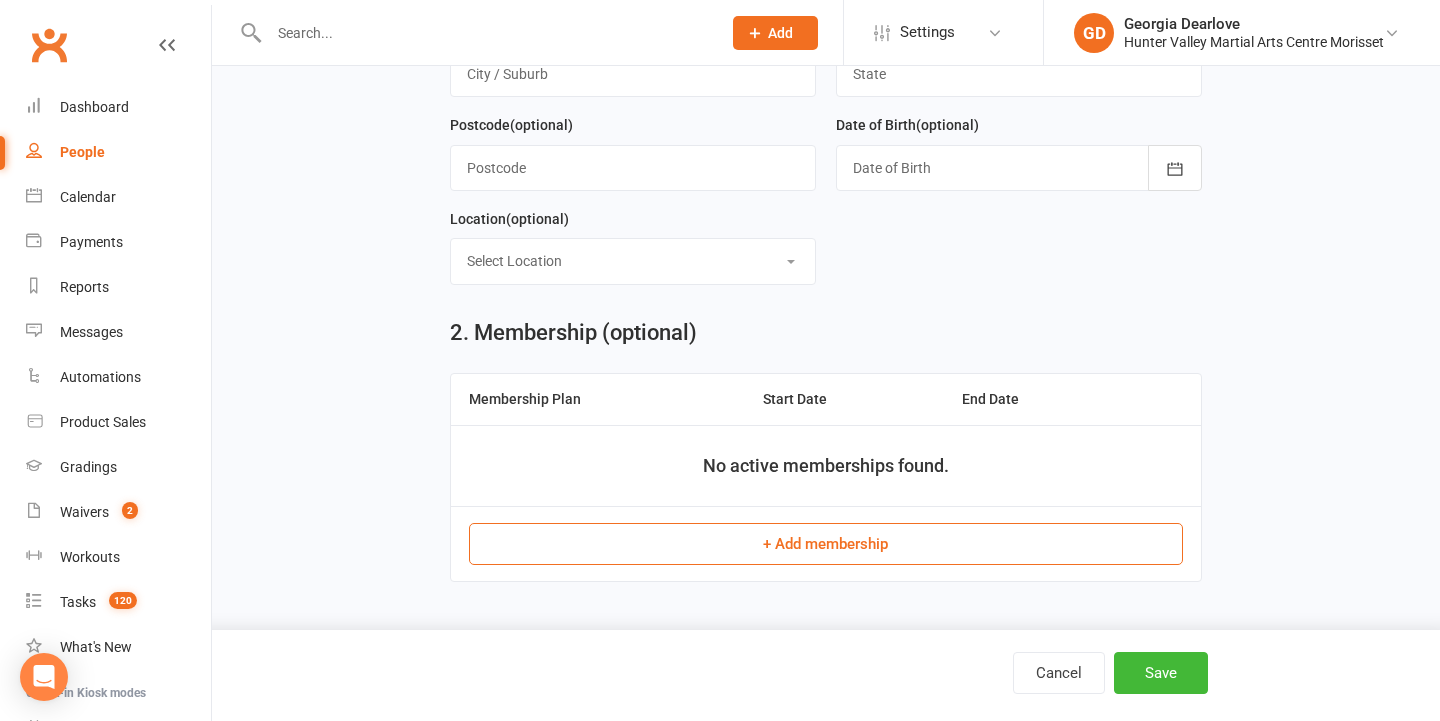 scroll, scrollTop: 0, scrollLeft: 0, axis: both 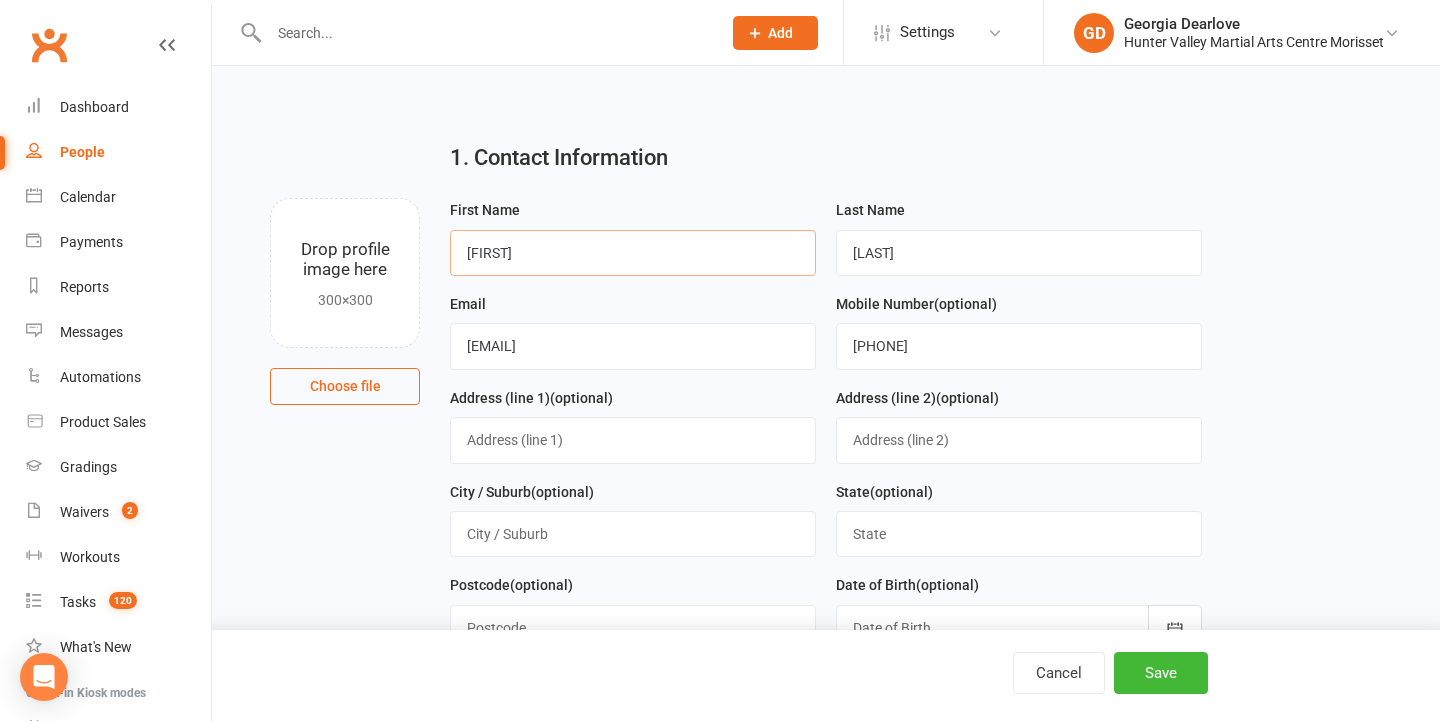 type on "Kieren" 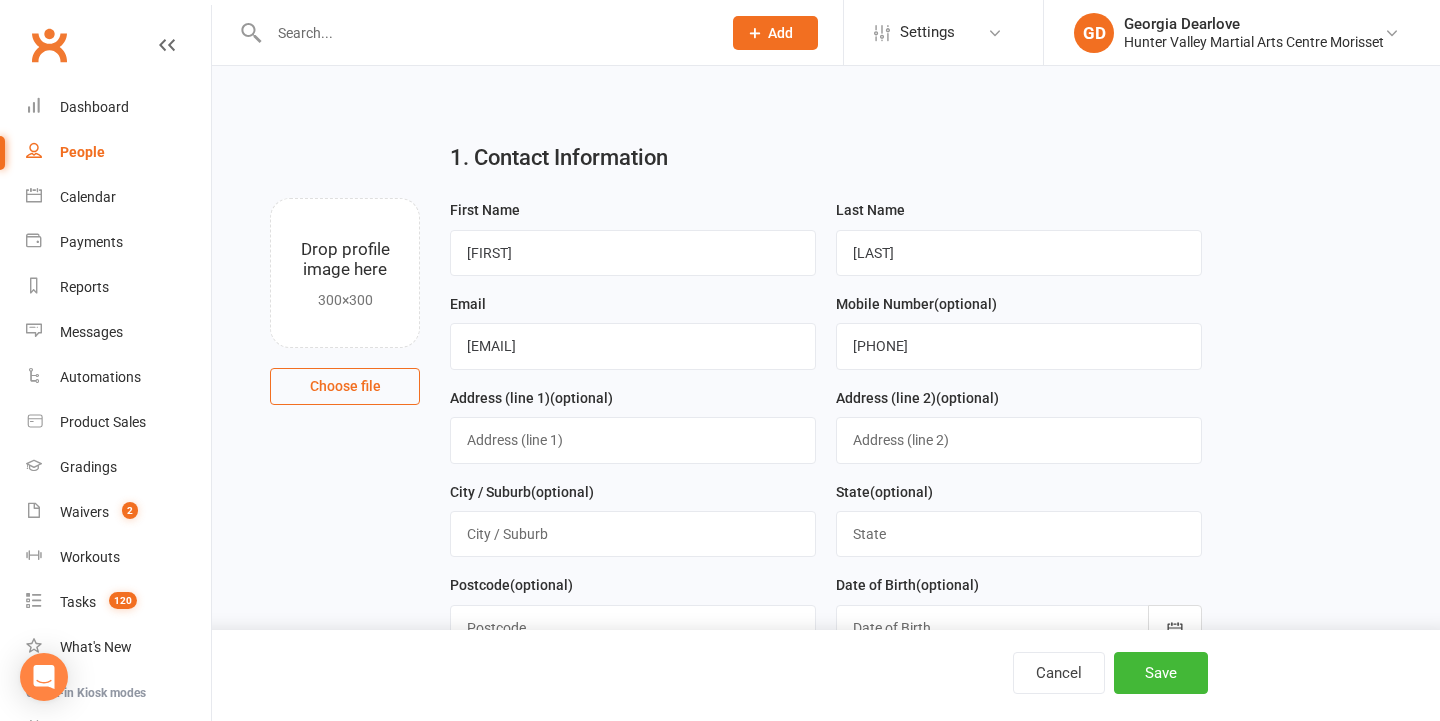 click on "1. Contact Information  Drop profile image here 300×300 Choose file
First Name  Kieren
Last Name  Abbott
Email  Kieren.abbott@chubbfs.com
Mobile Number  (optional) 0466 939 095
Address (line 1)  (optional)
Address (line 2)  (optional)
City / Suburb  (optional)
State  (optional)
Postcode  (optional)
Date of Birth  (optional)
2021 - 2040
2021
2022
2023
2024
2025
2026
2027
2028
2029
2030
2031
2032
2033
2034
2035
2036
2037
2038
2039
2040
Location  (optional) Select Location Desk Mat 1 Mat 2
Cancel" at bounding box center (826, 443) 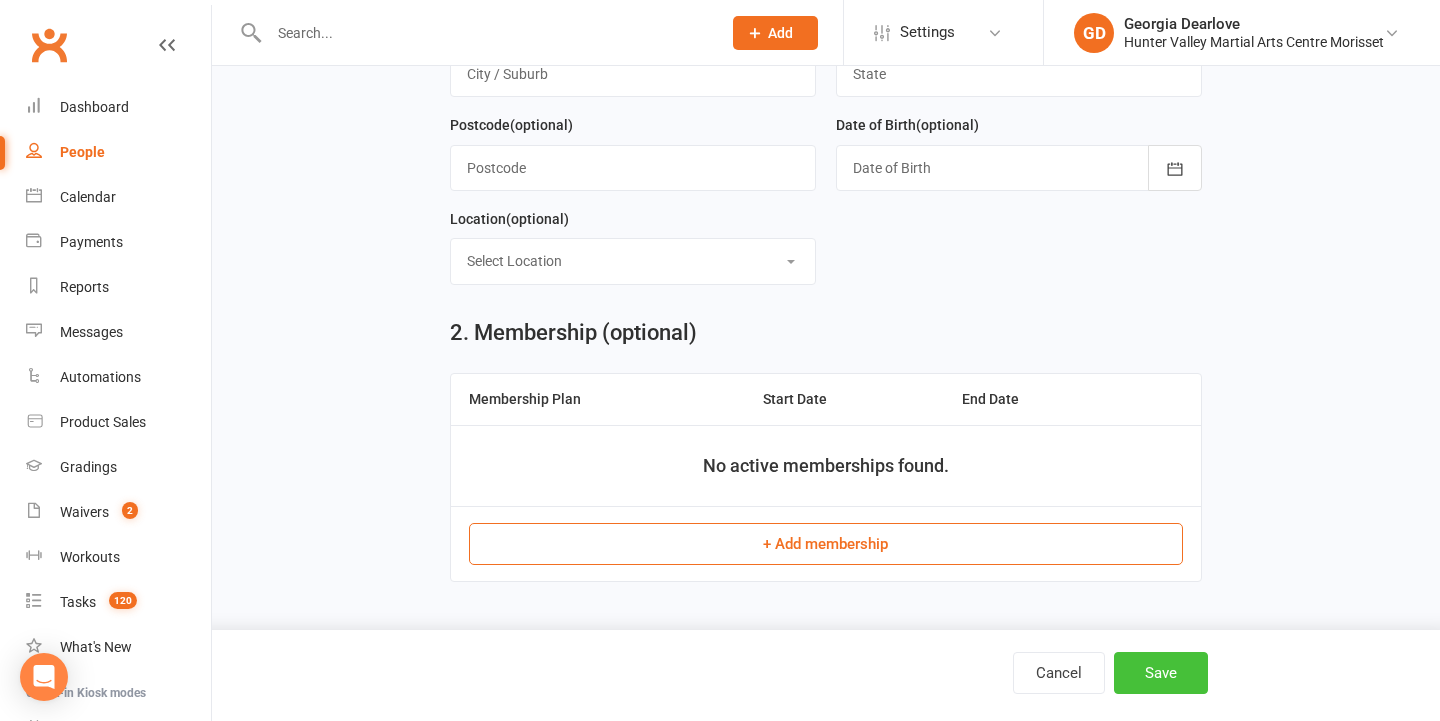 scroll, scrollTop: 473, scrollLeft: 0, axis: vertical 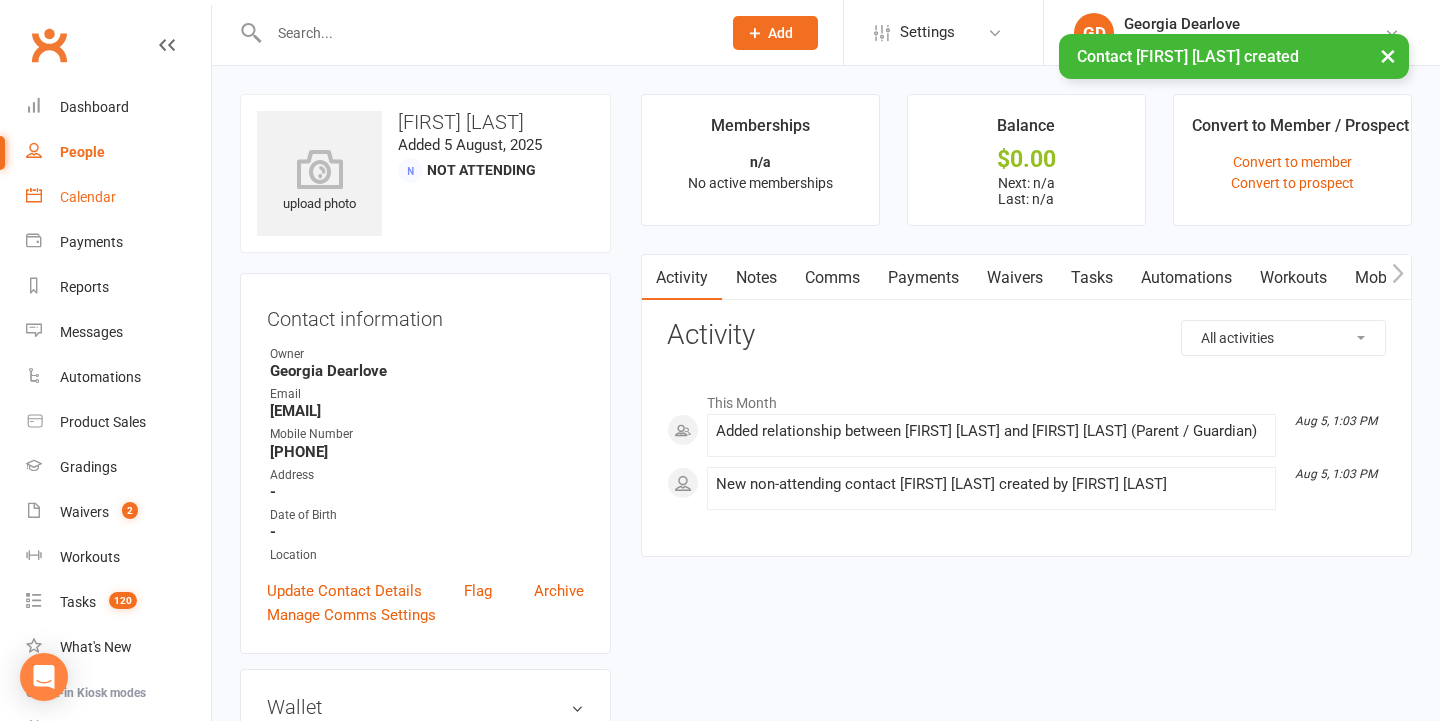 click on "Calendar" at bounding box center [88, 197] 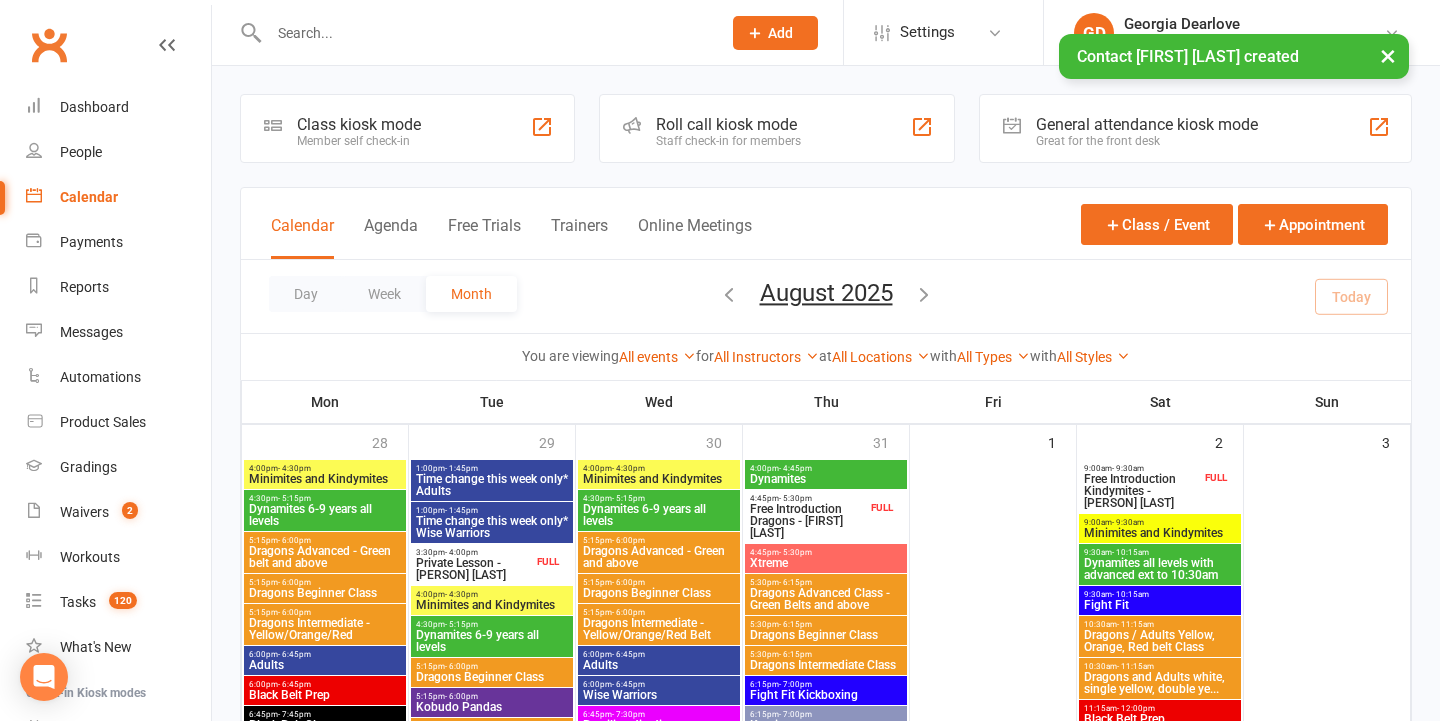 click on "×" at bounding box center [1388, 55] 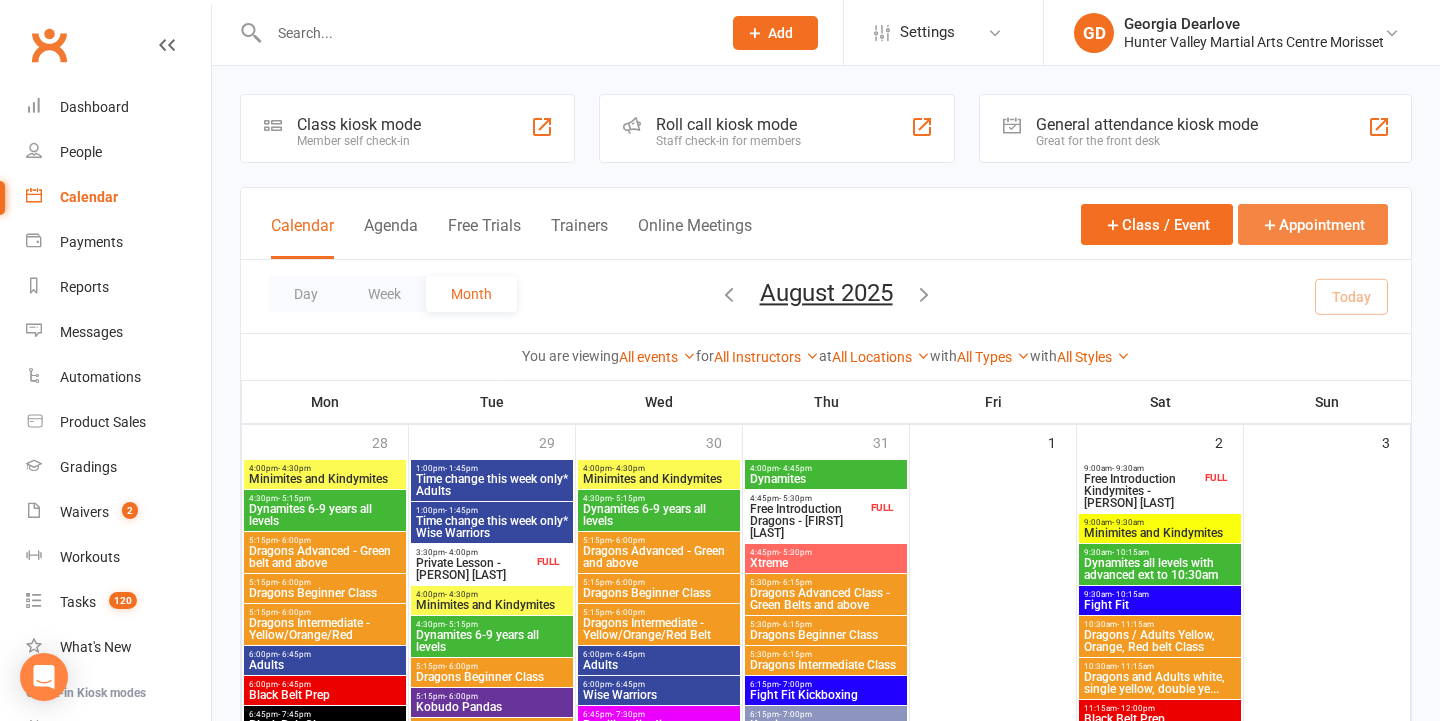 click on "Appointment" at bounding box center (1313, 224) 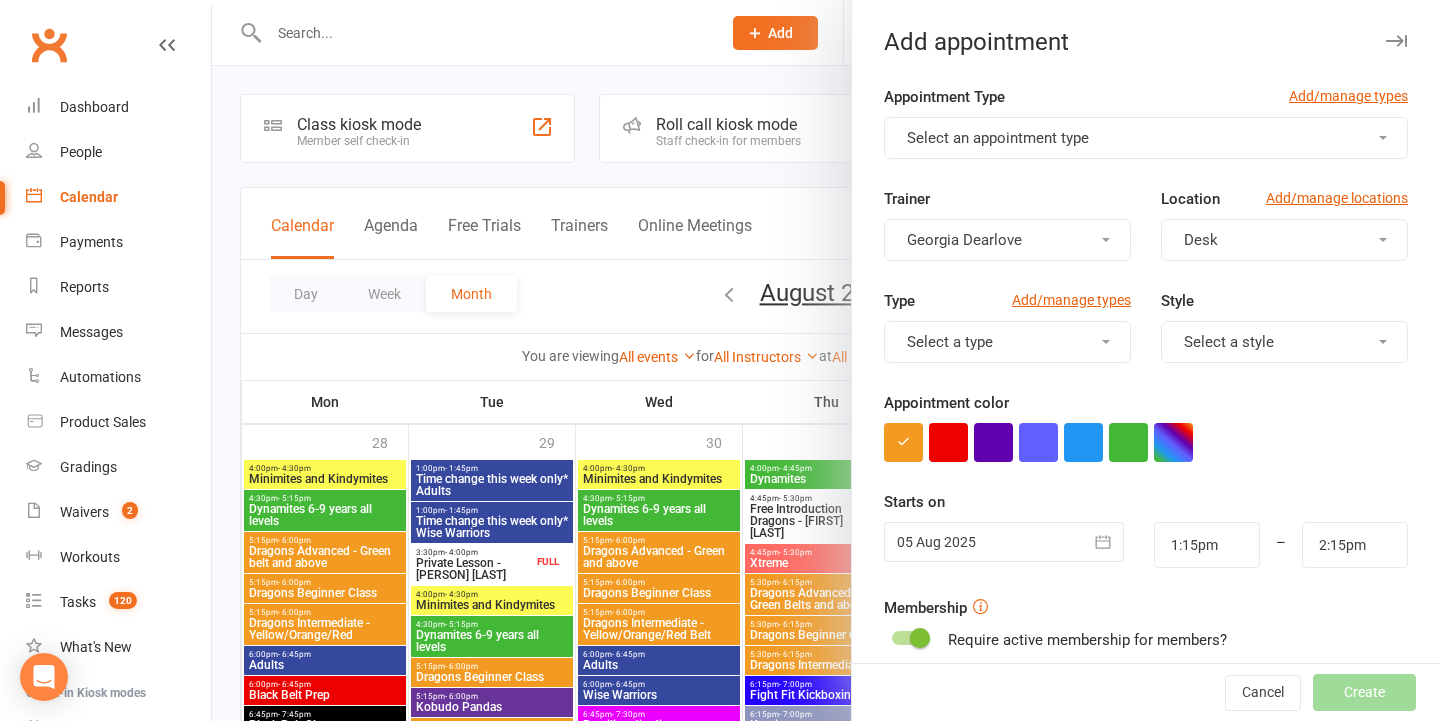 click on "Select an appointment type" at bounding box center (1146, 138) 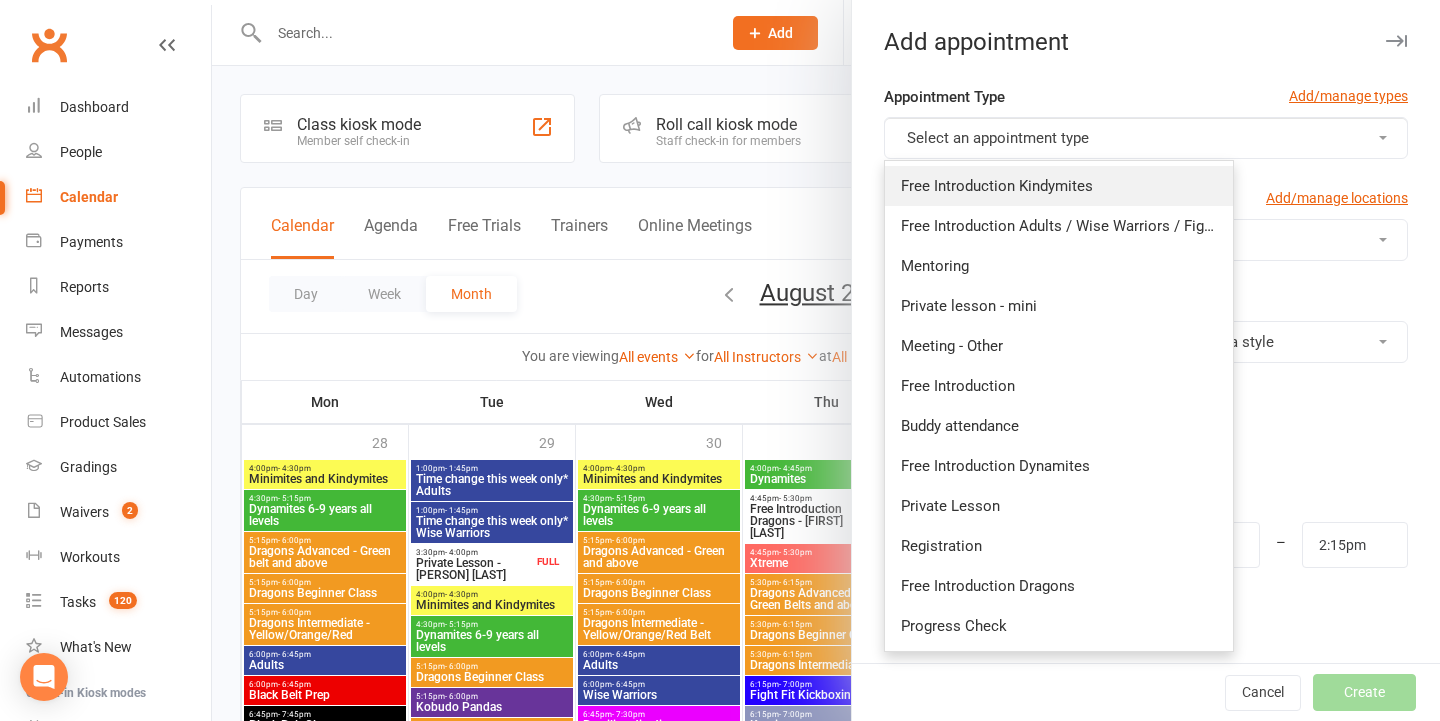 click on "Free Introduction Kindymites" at bounding box center [1059, 186] 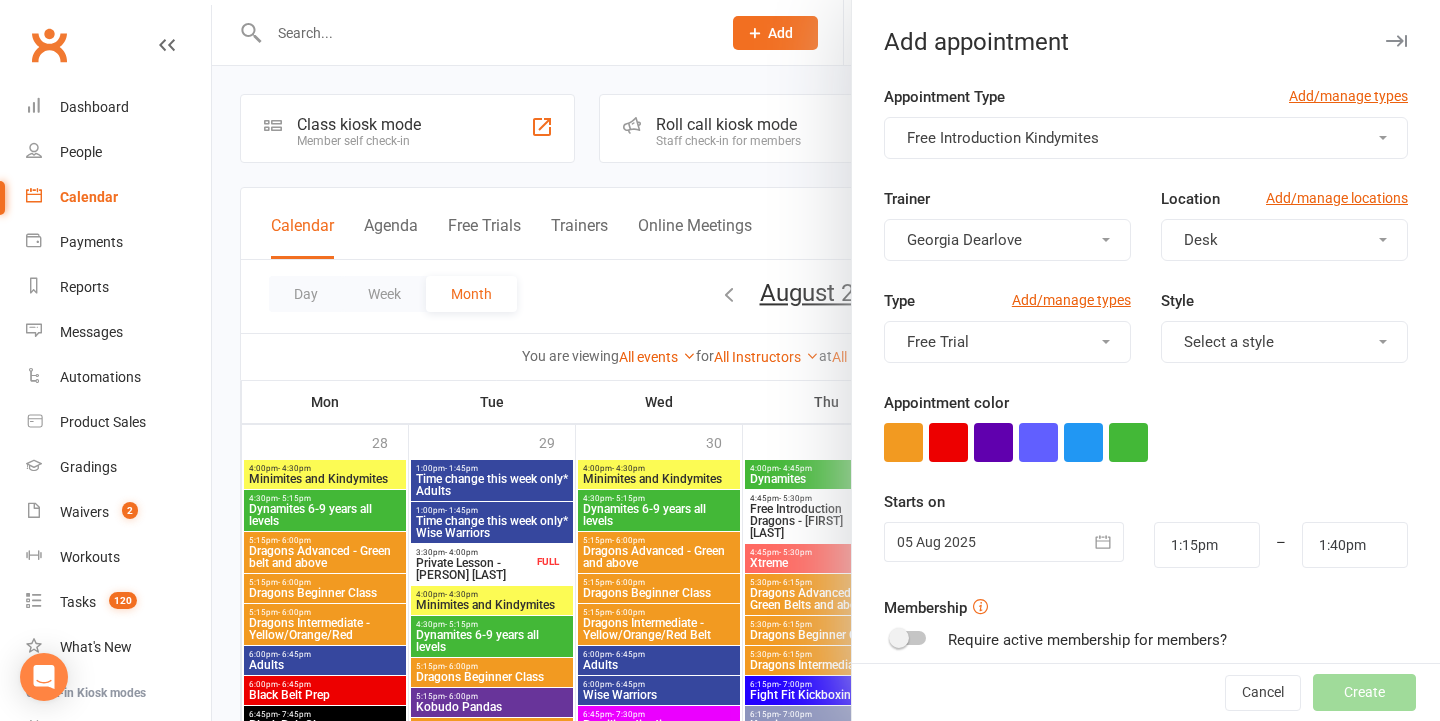 click on "Desk" at bounding box center [1284, 240] 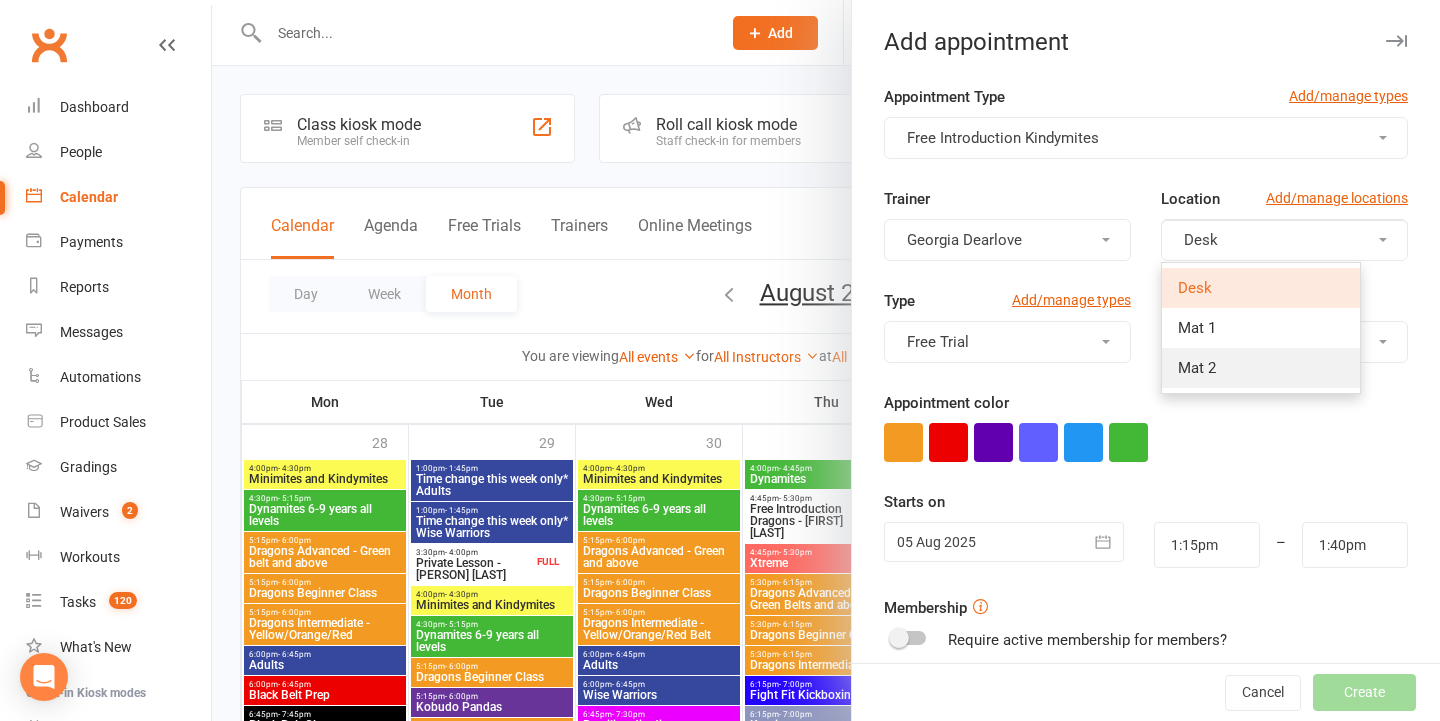 click on "Mat 2" at bounding box center (1197, 368) 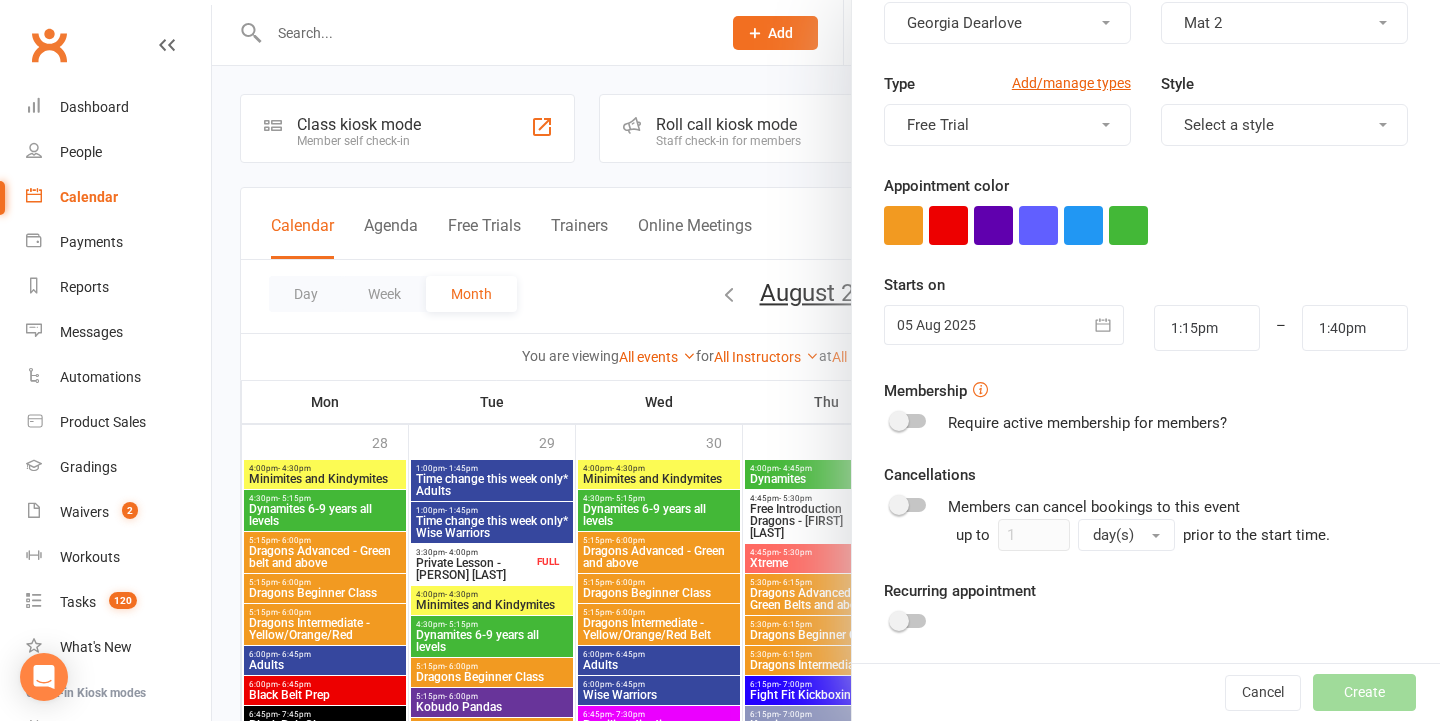 scroll, scrollTop: 243, scrollLeft: 0, axis: vertical 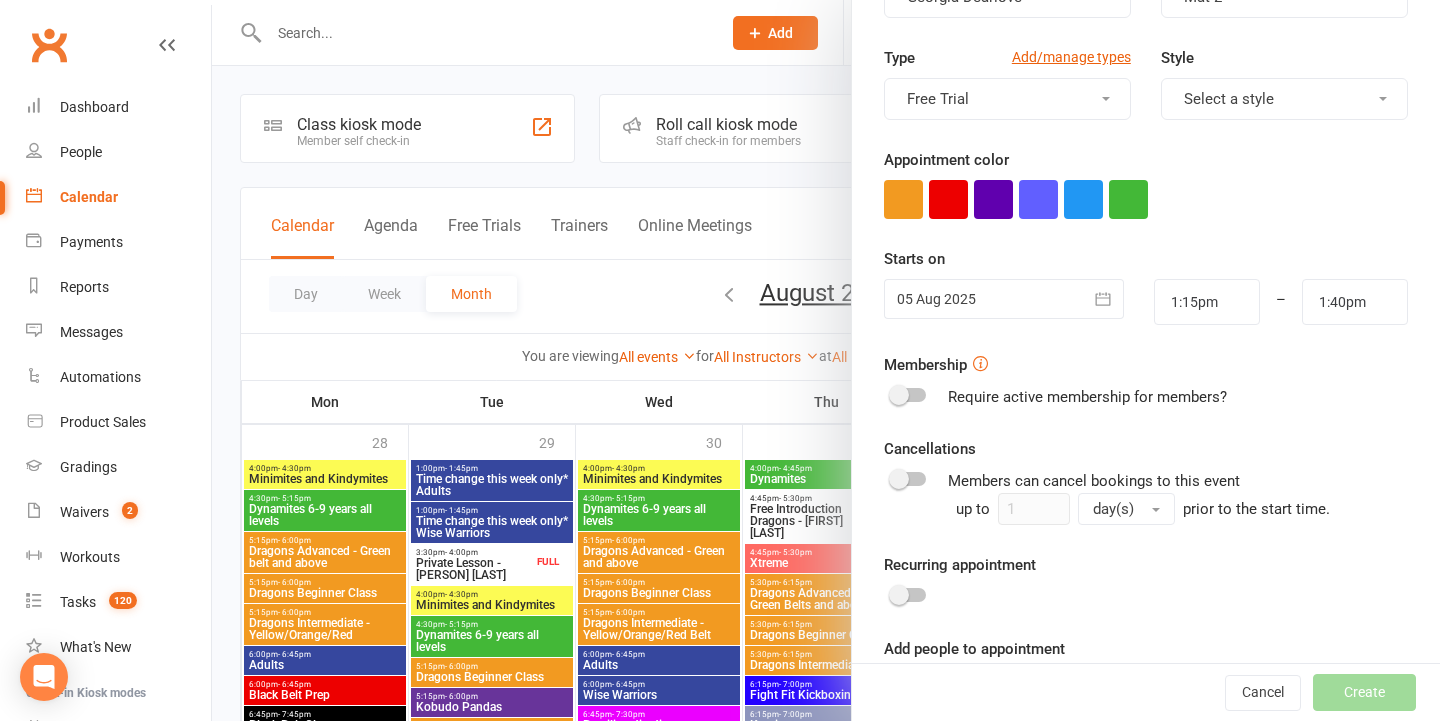 click on "05 Aug 2025
August 2025
Sun Mon Tue Wed Thu Fri Sat
31
27
28
29
30
31
01
02
32
03
04
05
06
07
08
09
33
10
11
12
13
14
15
16
34
17
18
19
20
21
22
23
35
24
25
26
27
28
29
30
36
31" at bounding box center (1004, 302) 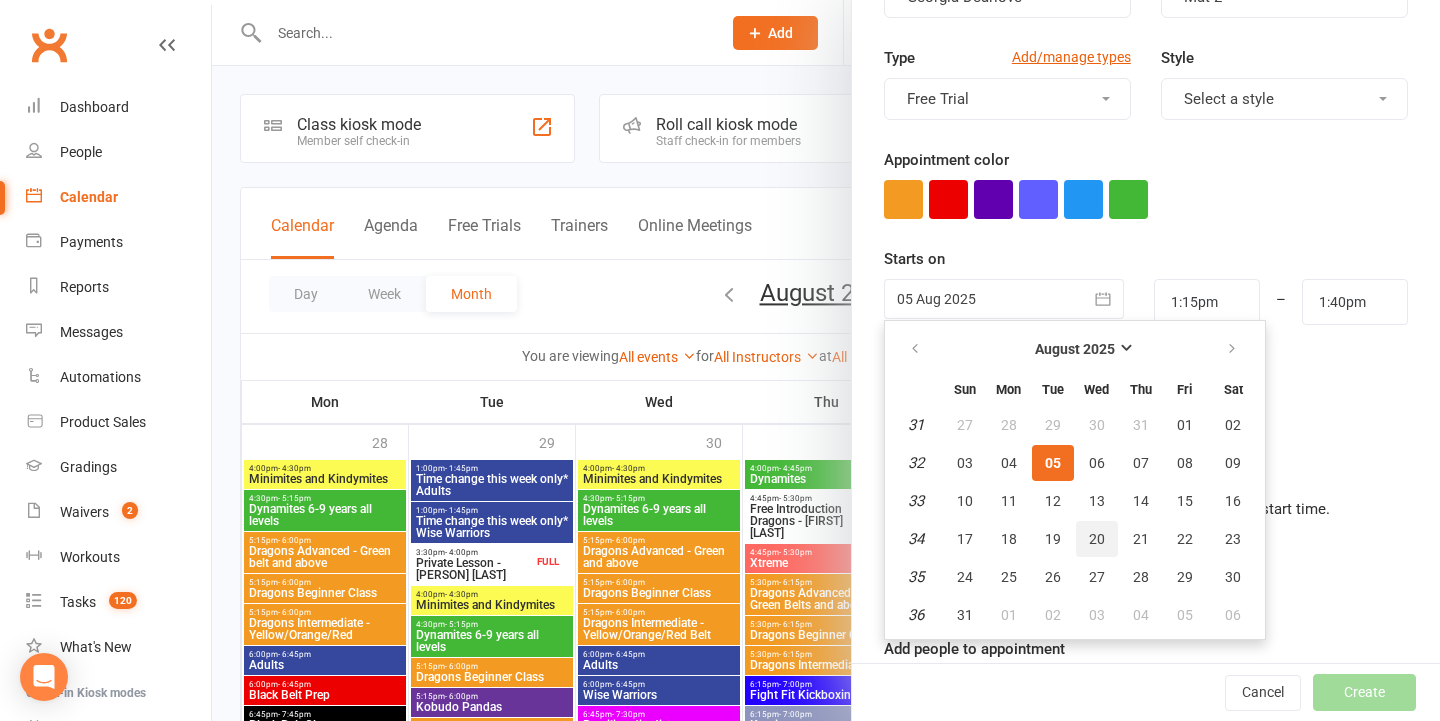 click on "20" at bounding box center [1097, 539] 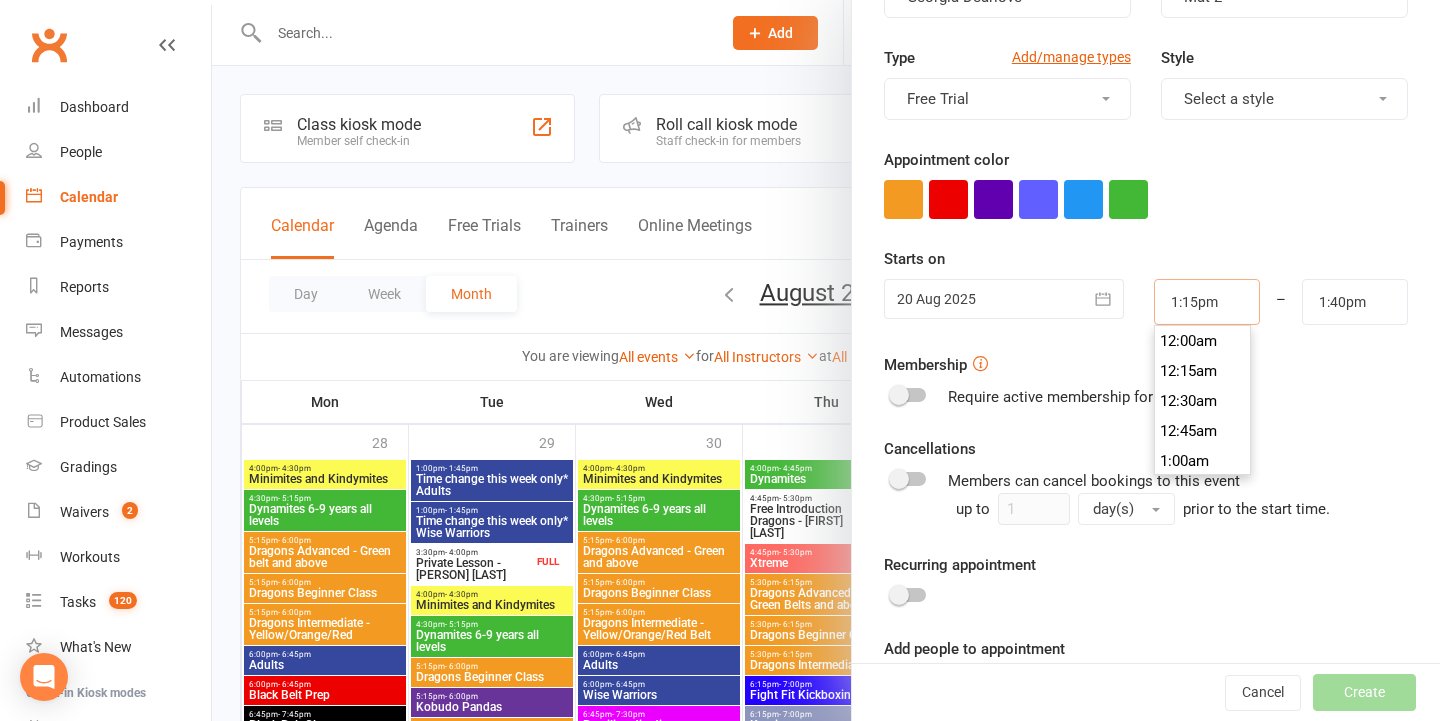 drag, startPoint x: 1212, startPoint y: 306, endPoint x: 946, endPoint y: 306, distance: 266 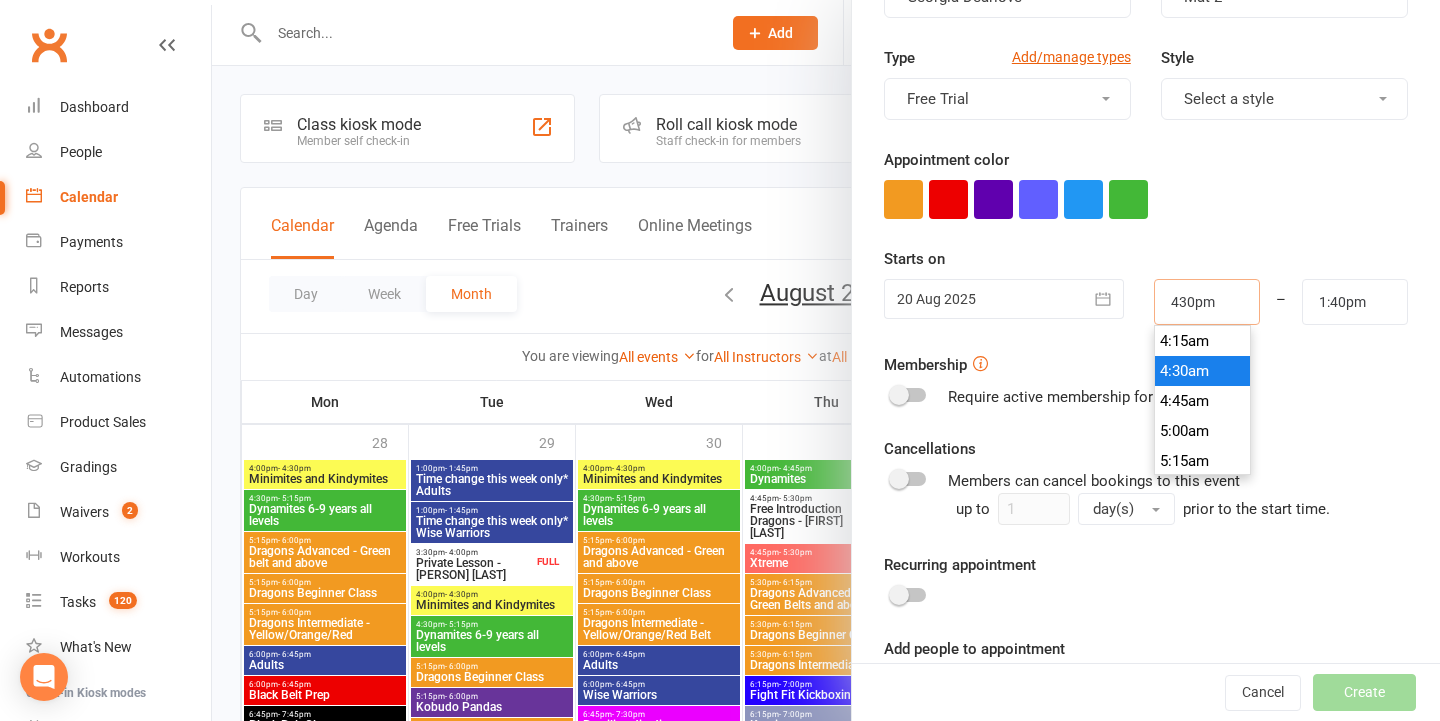 scroll, scrollTop: 1950, scrollLeft: 0, axis: vertical 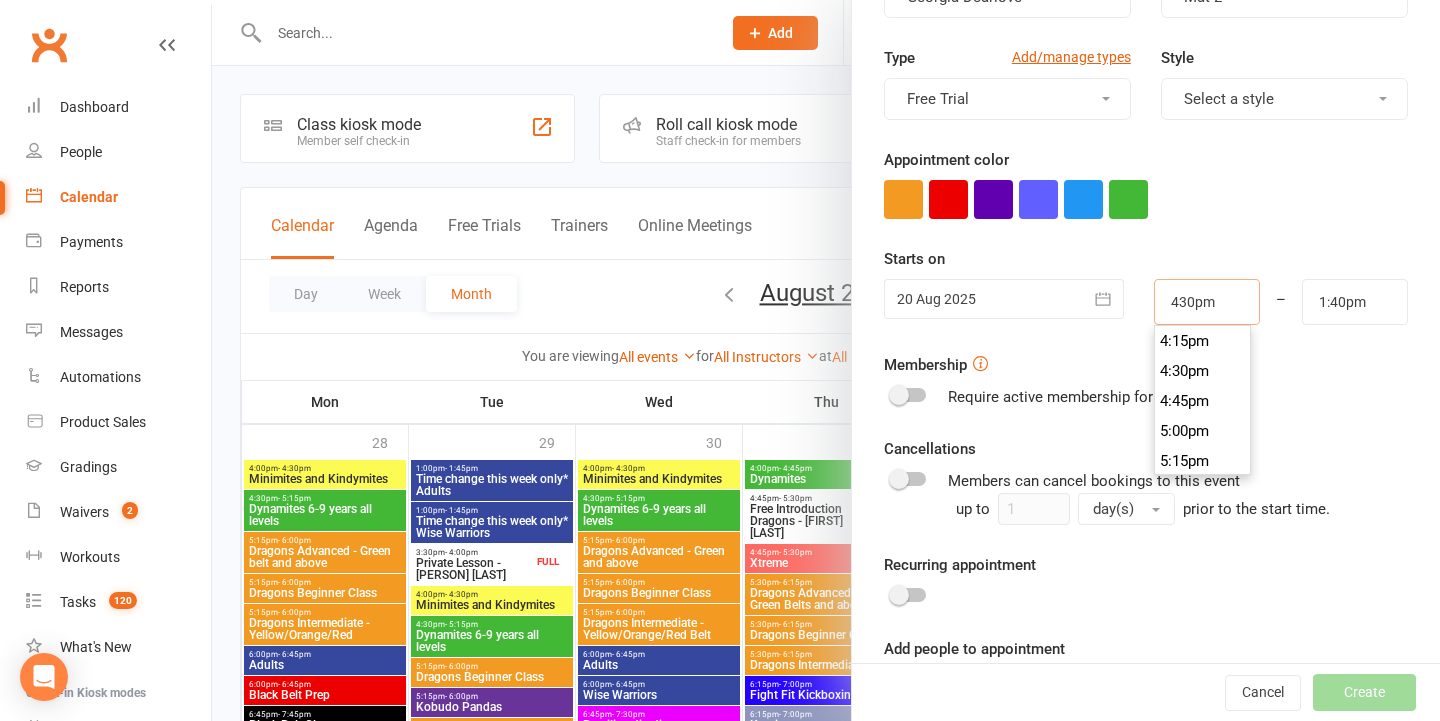 type on "4:30pm" 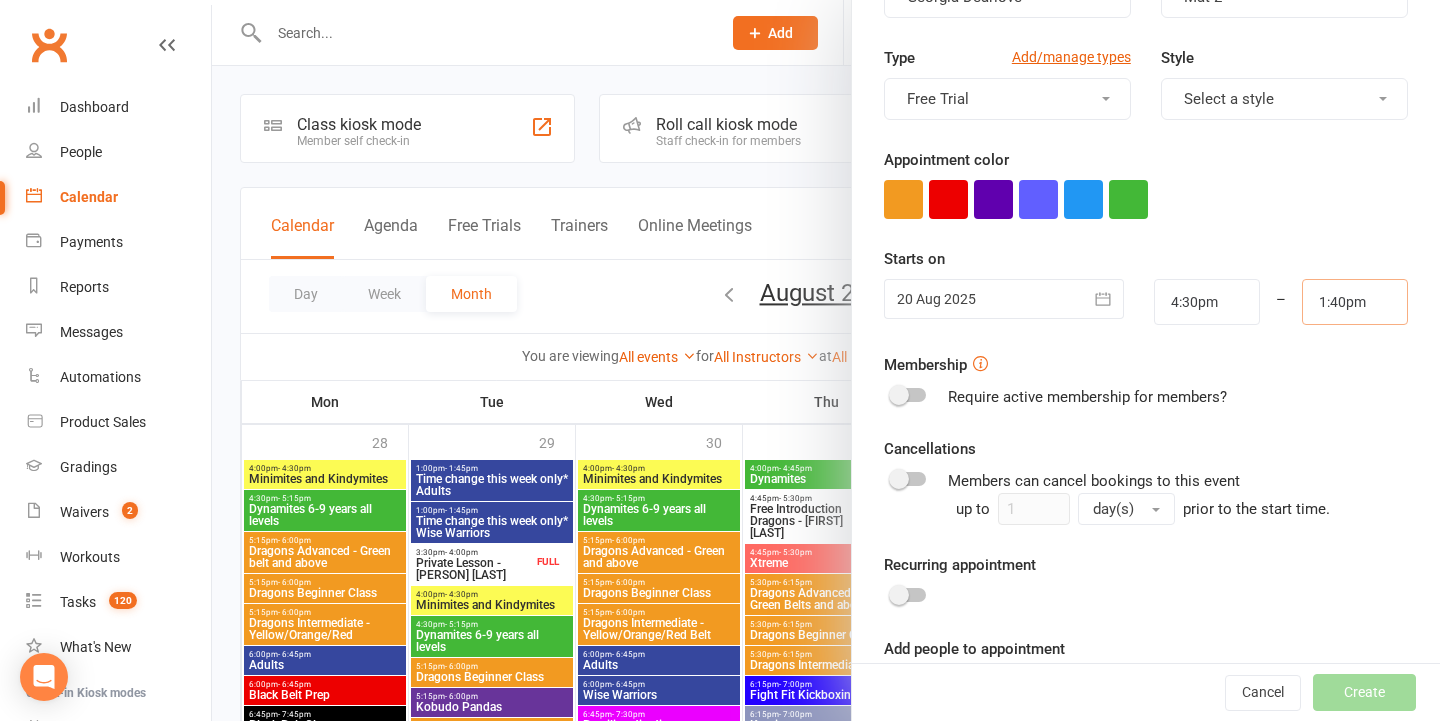 drag, startPoint x: 1397, startPoint y: 303, endPoint x: 1091, endPoint y: 301, distance: 306.00653 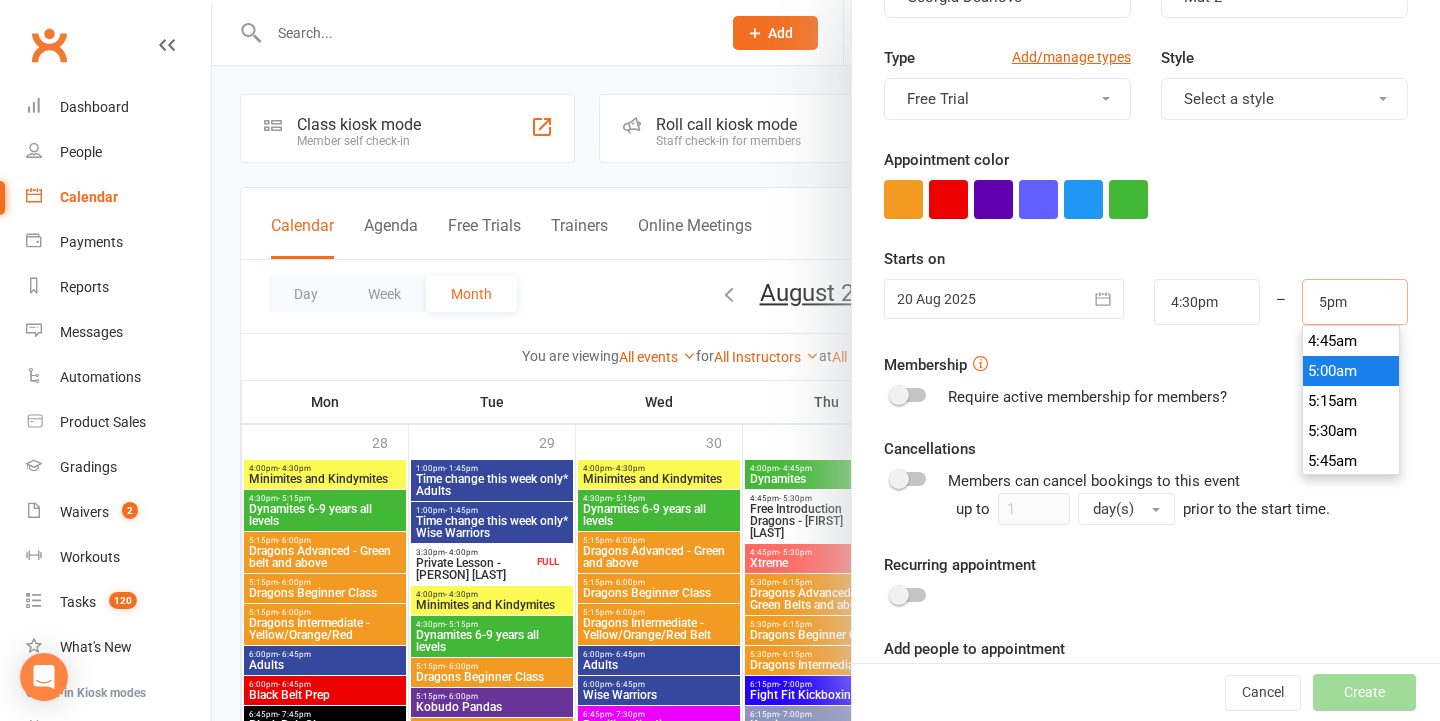 scroll, scrollTop: 2010, scrollLeft: 0, axis: vertical 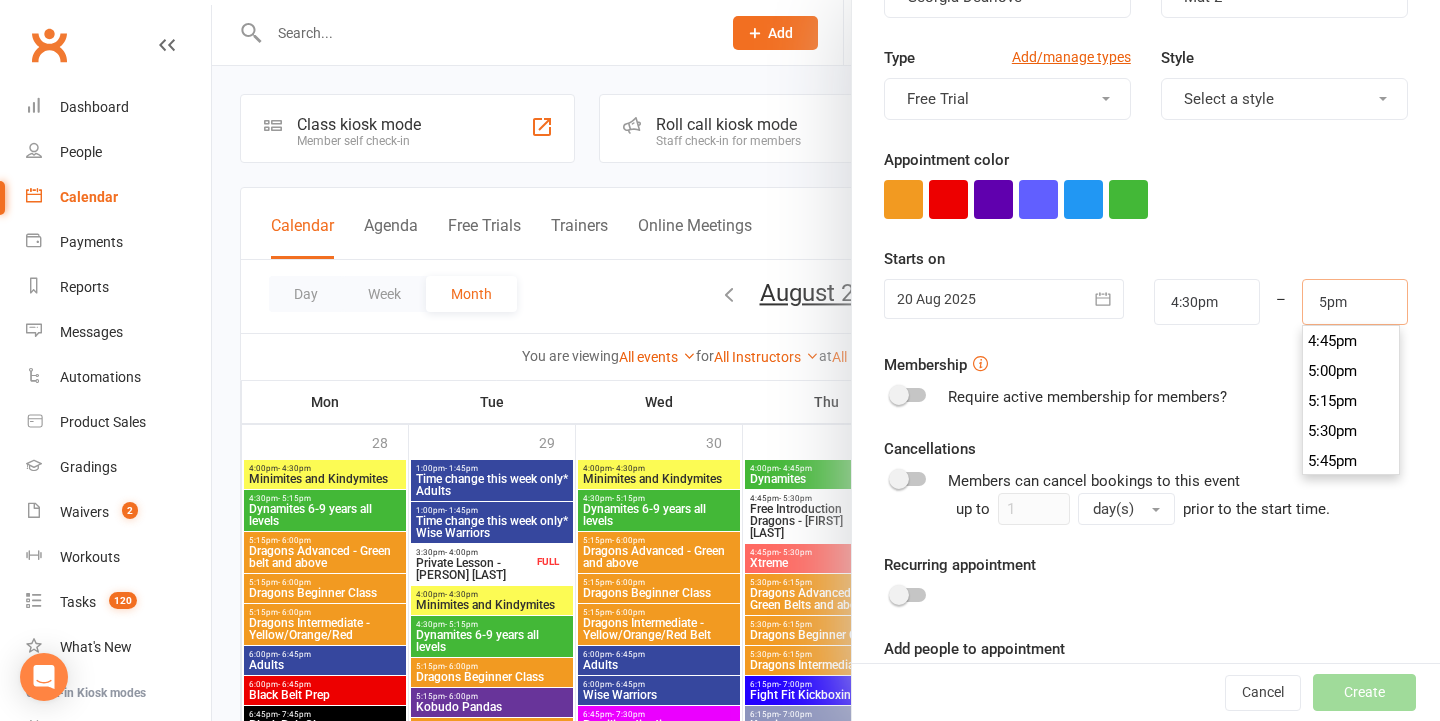 type on "5:00pm" 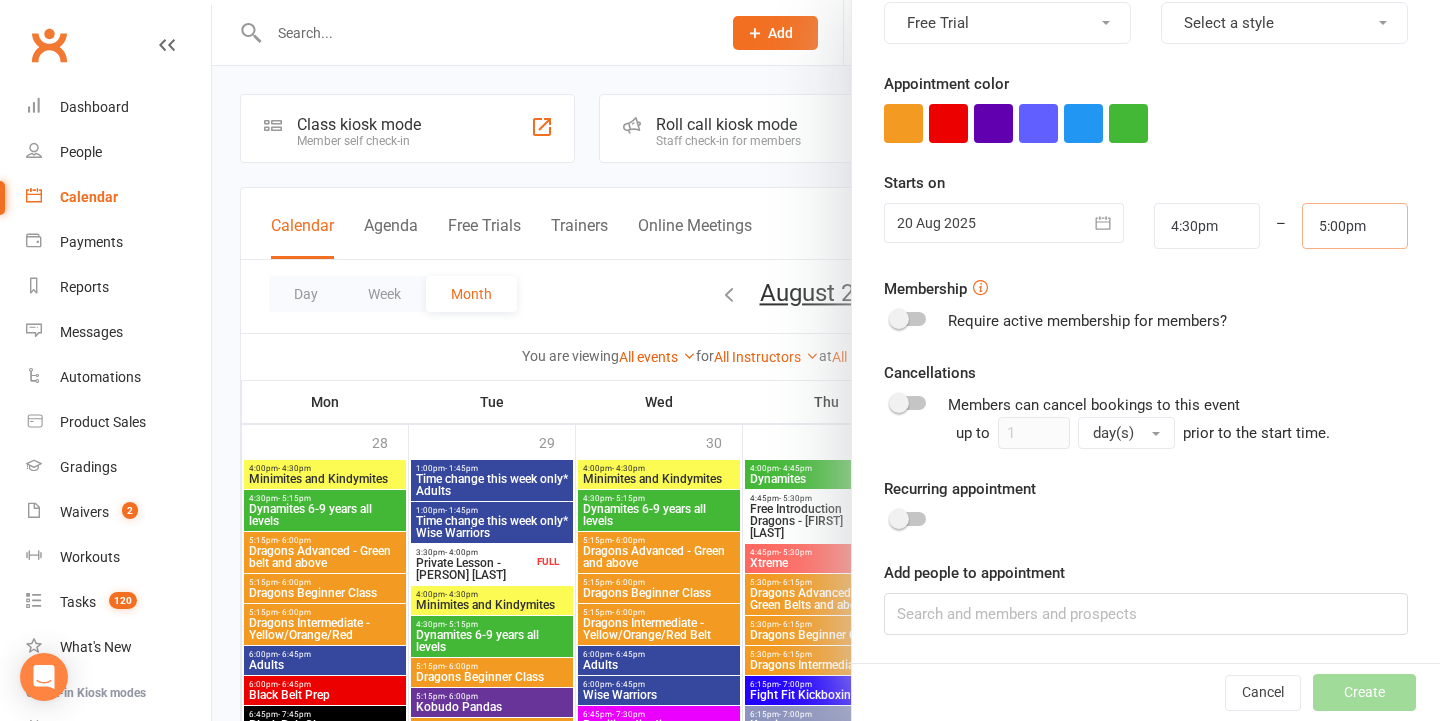 scroll, scrollTop: 318, scrollLeft: 0, axis: vertical 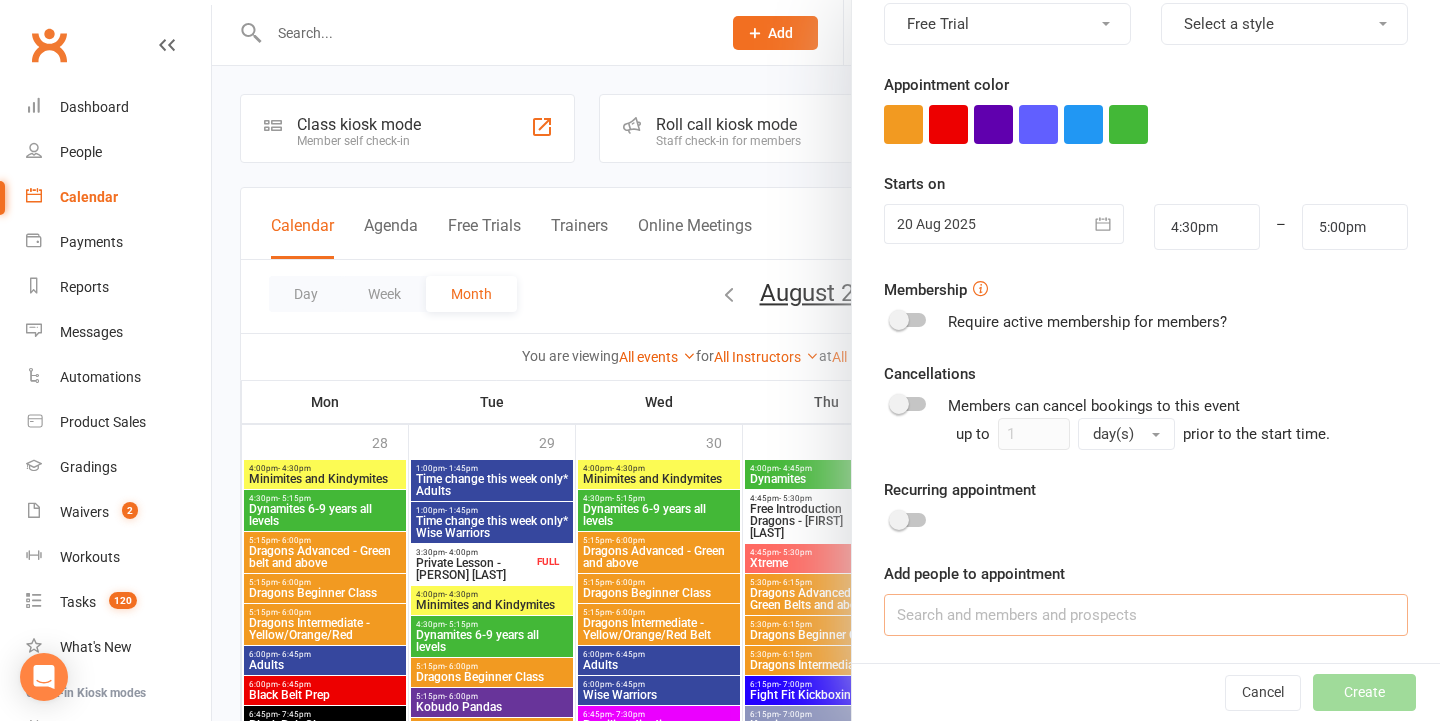 click at bounding box center [1146, 615] 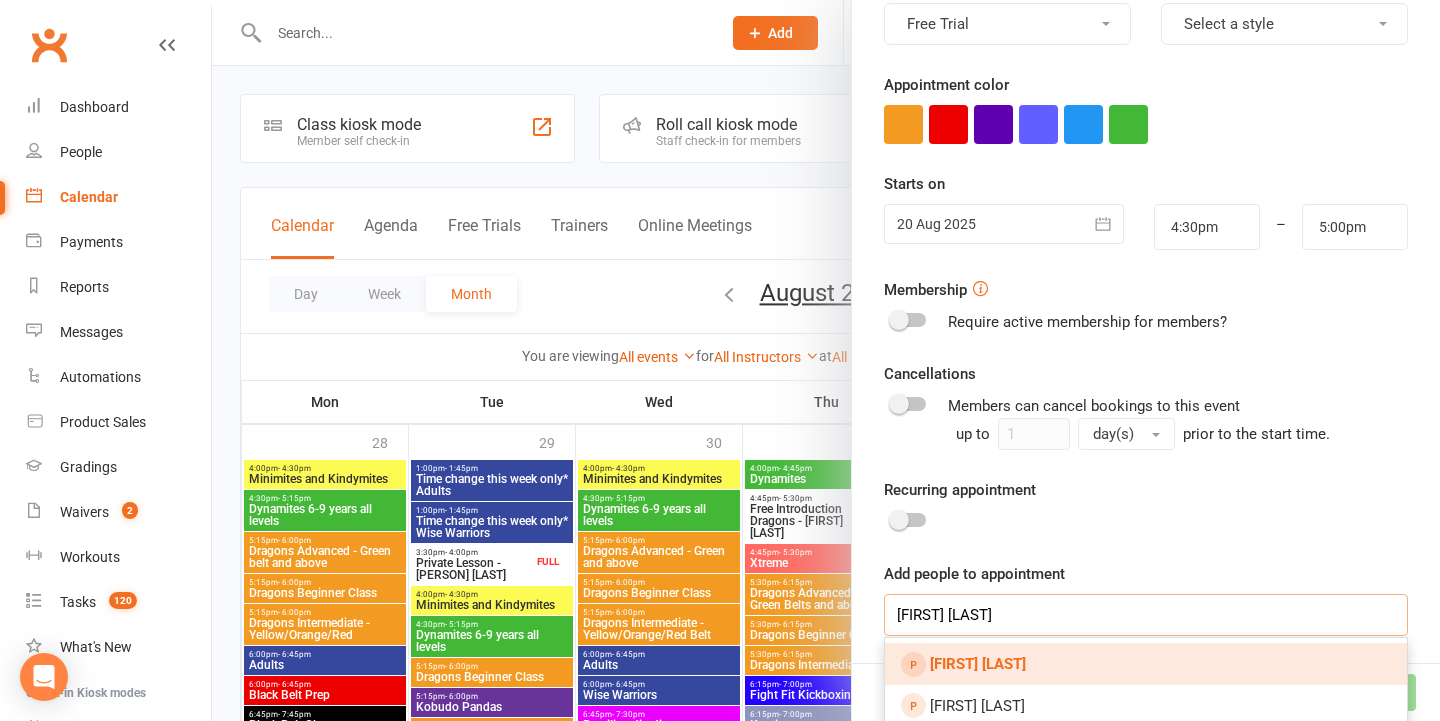 type on "Oliver abbott" 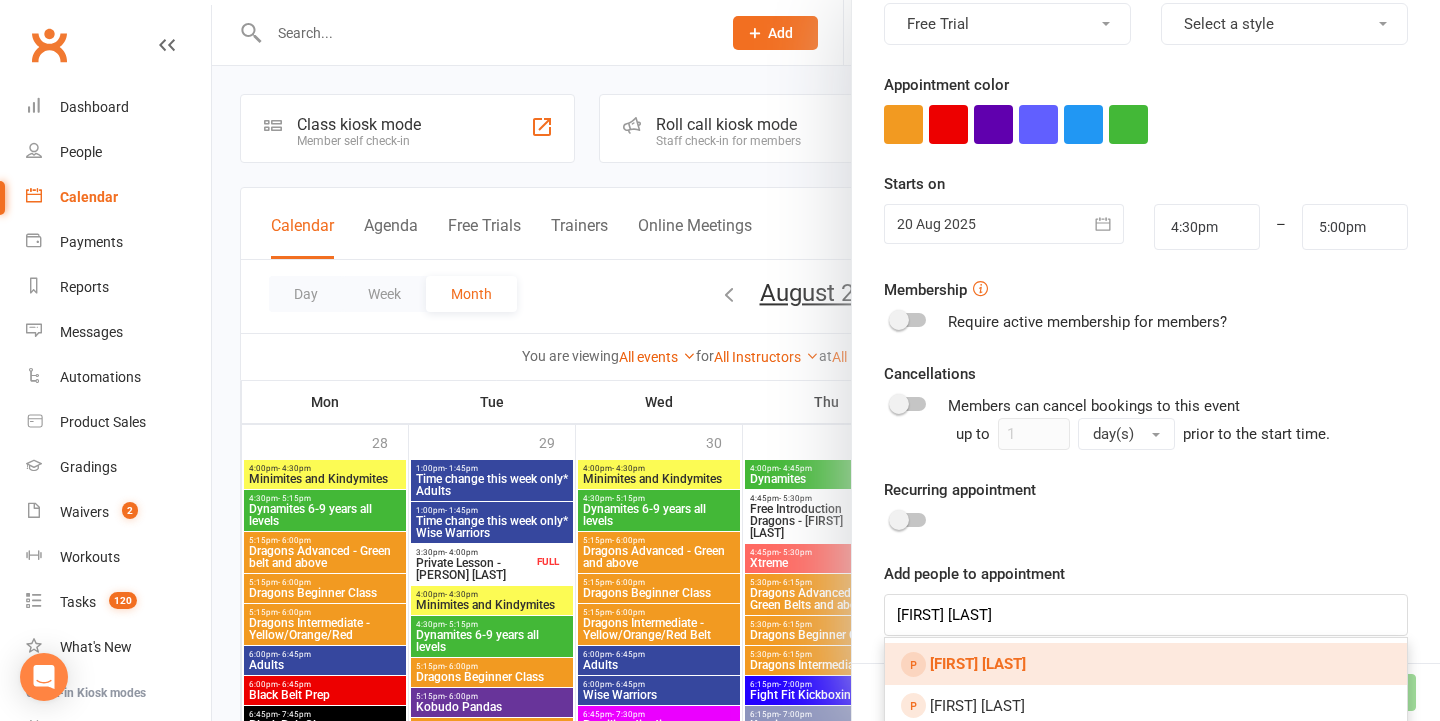 click on "Oliver Abbott" at bounding box center (1146, 664) 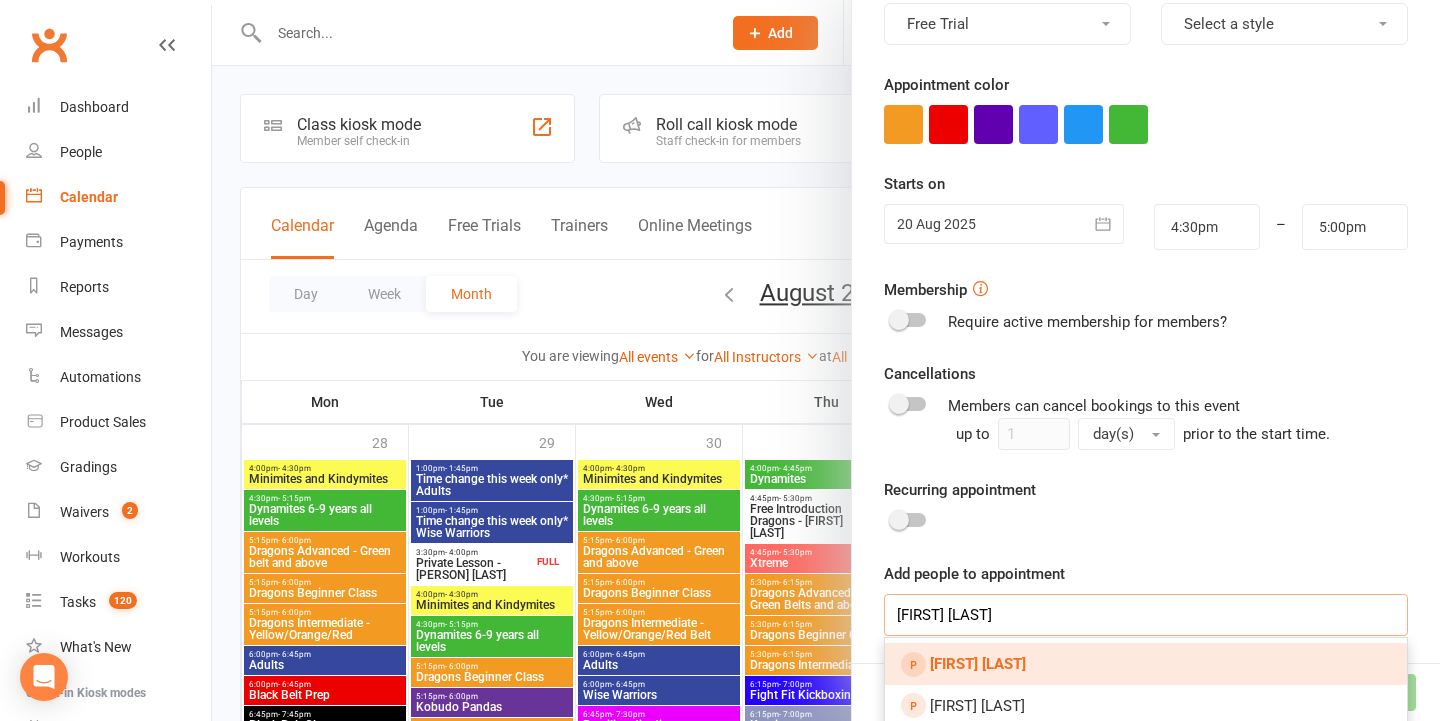type 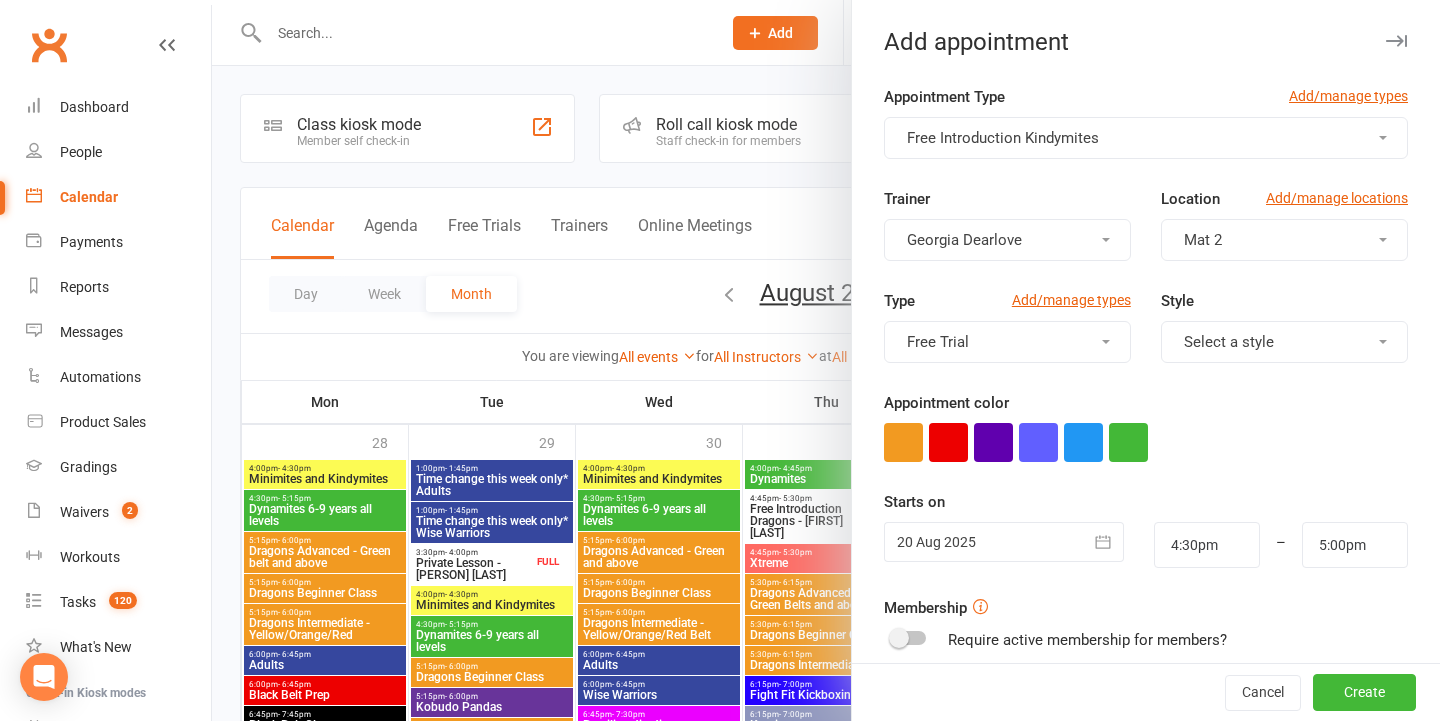 scroll, scrollTop: 0, scrollLeft: 0, axis: both 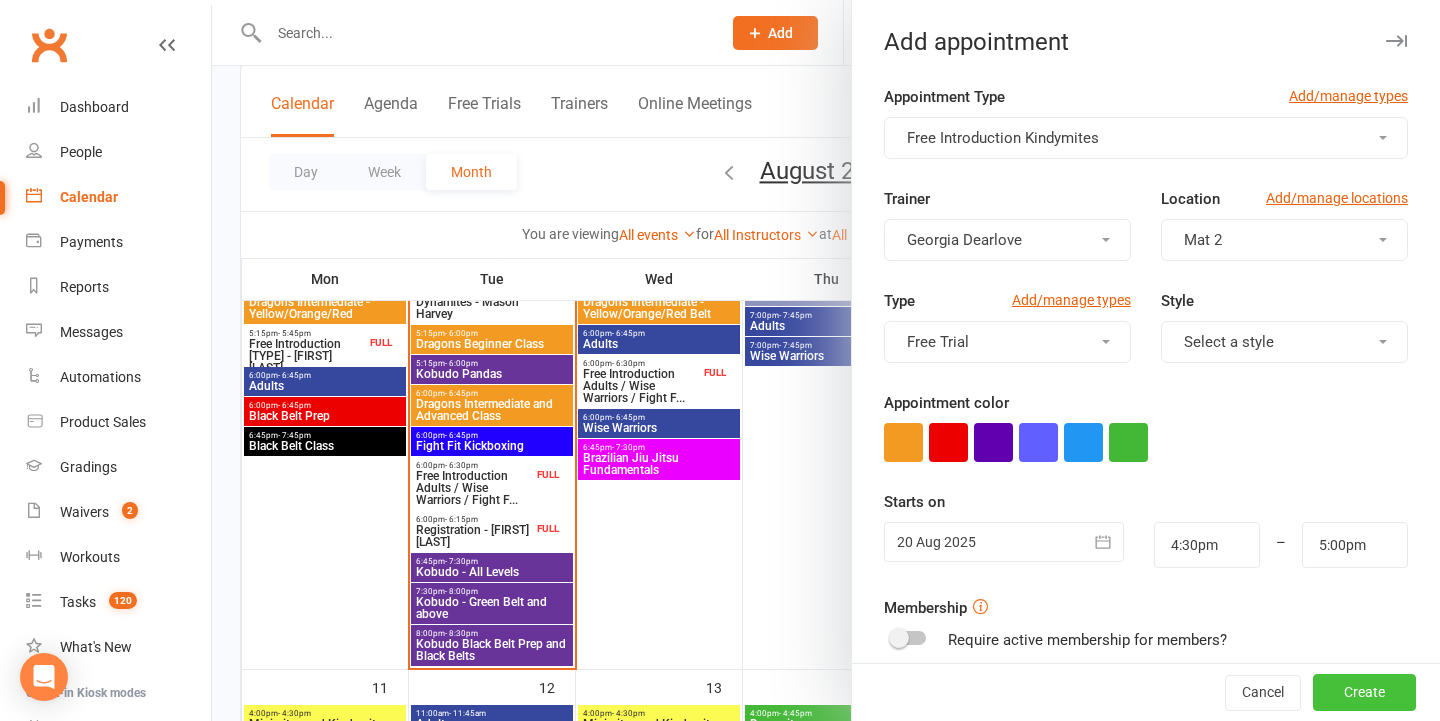 click on "Create" at bounding box center [1364, 693] 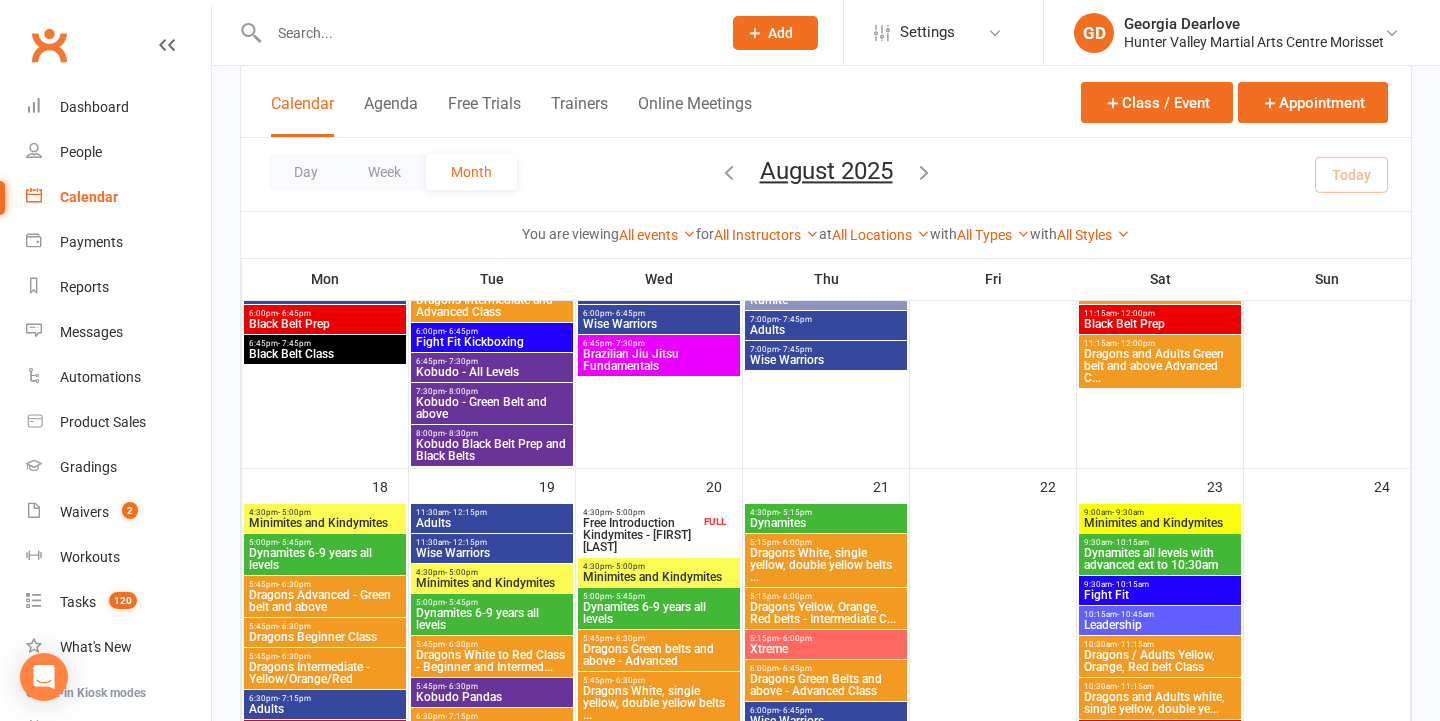 scroll, scrollTop: 1475, scrollLeft: 0, axis: vertical 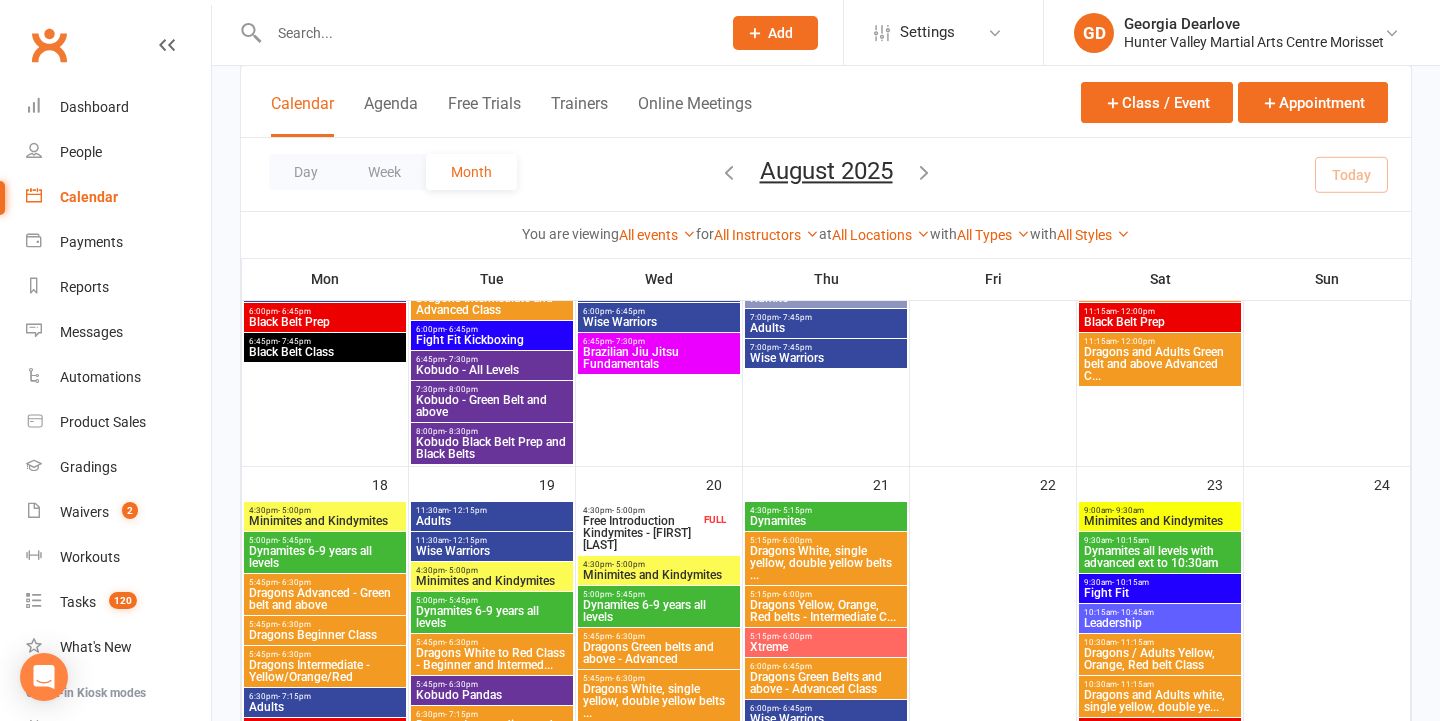 click on "Free Introduction Kindymites - Oliver Abbott" at bounding box center [641, 533] 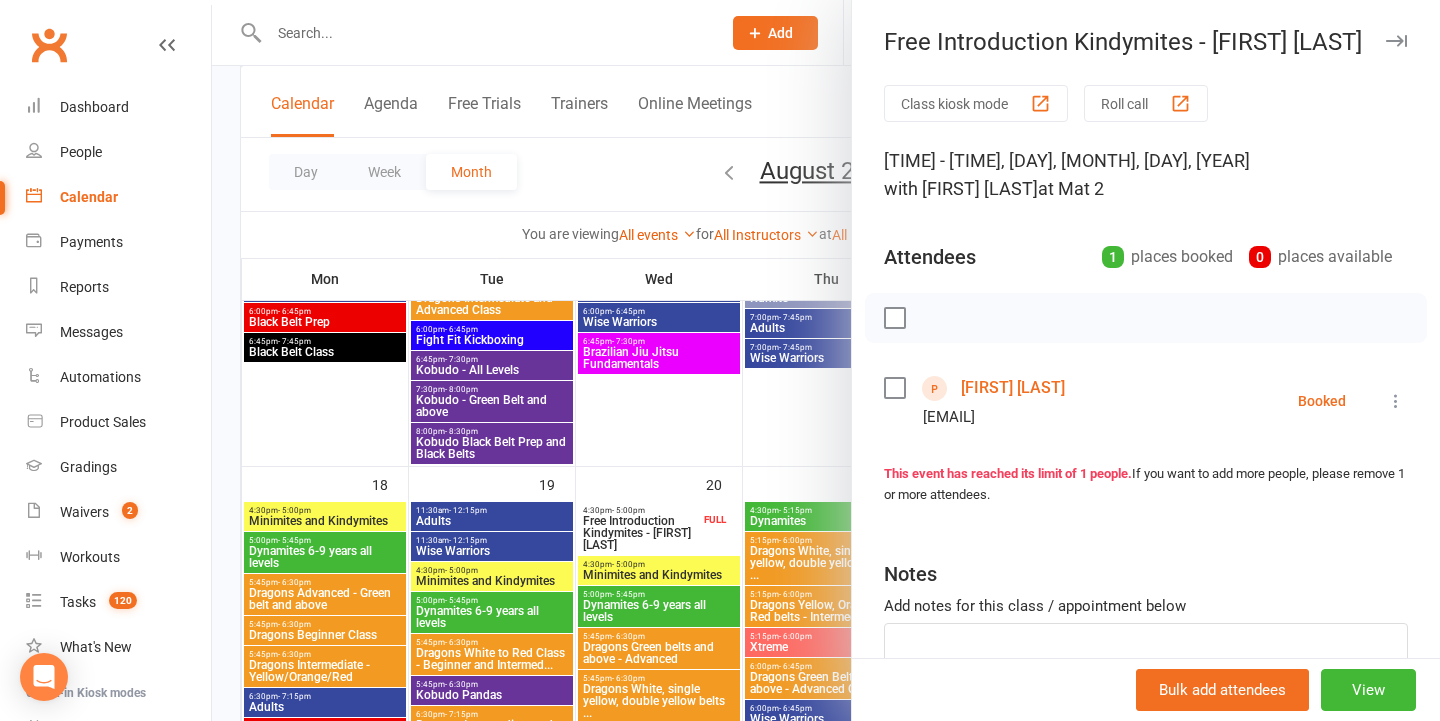 click on "Oliver Abbott" at bounding box center [1013, 388] 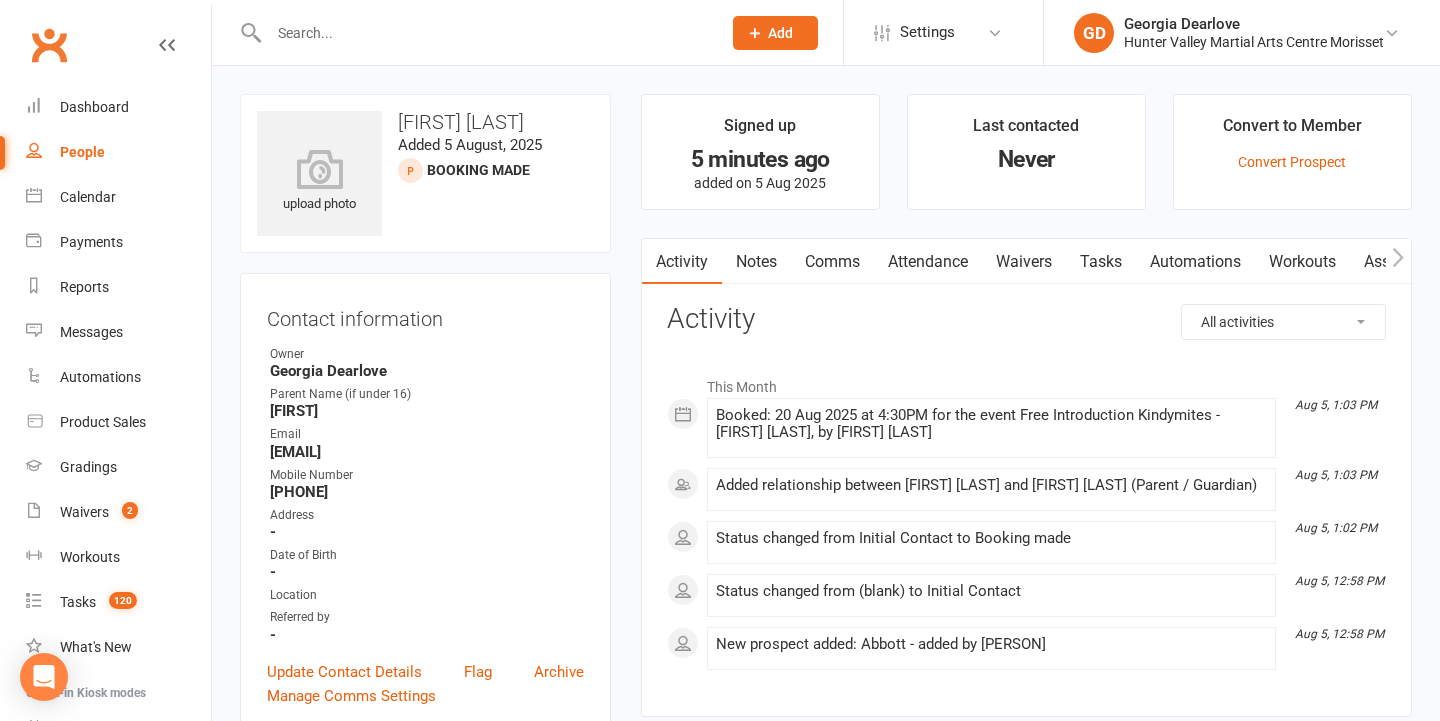 scroll, scrollTop: 0, scrollLeft: 0, axis: both 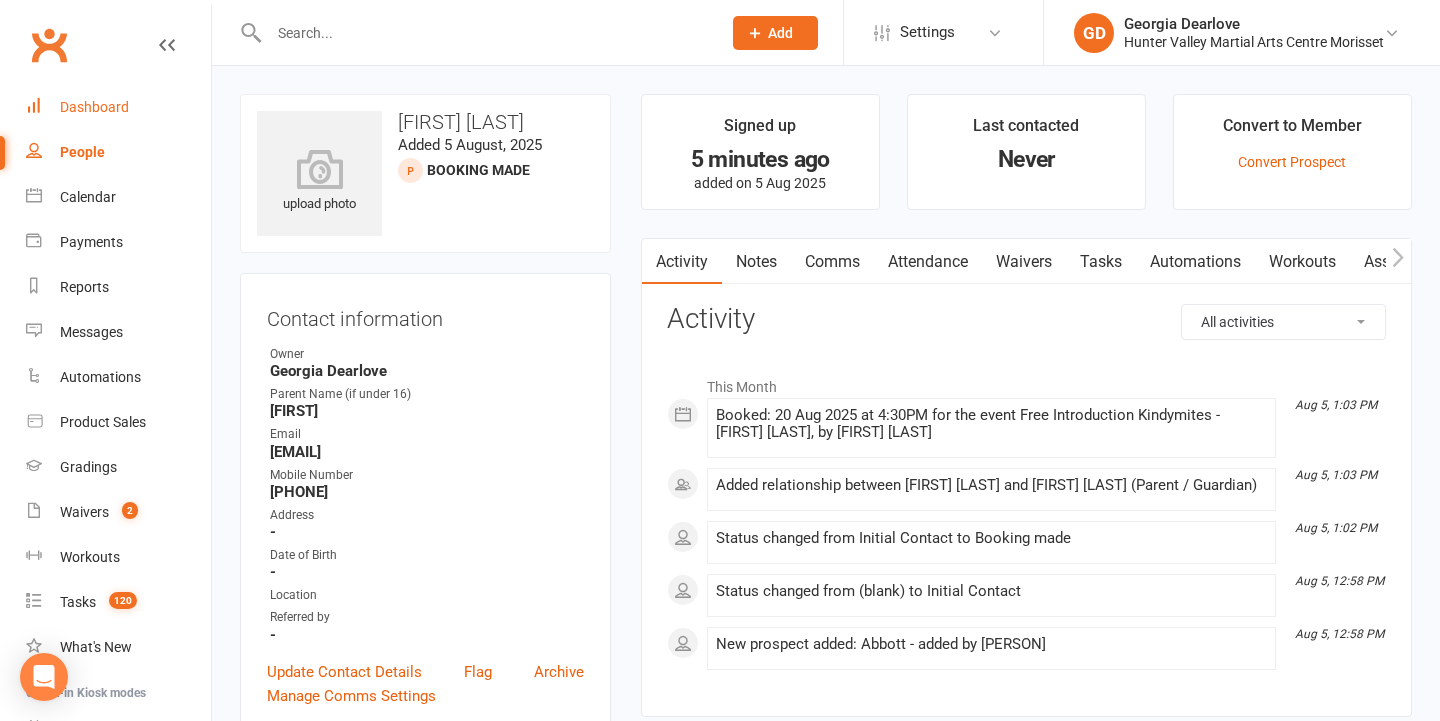 click on "Dashboard" at bounding box center [118, 107] 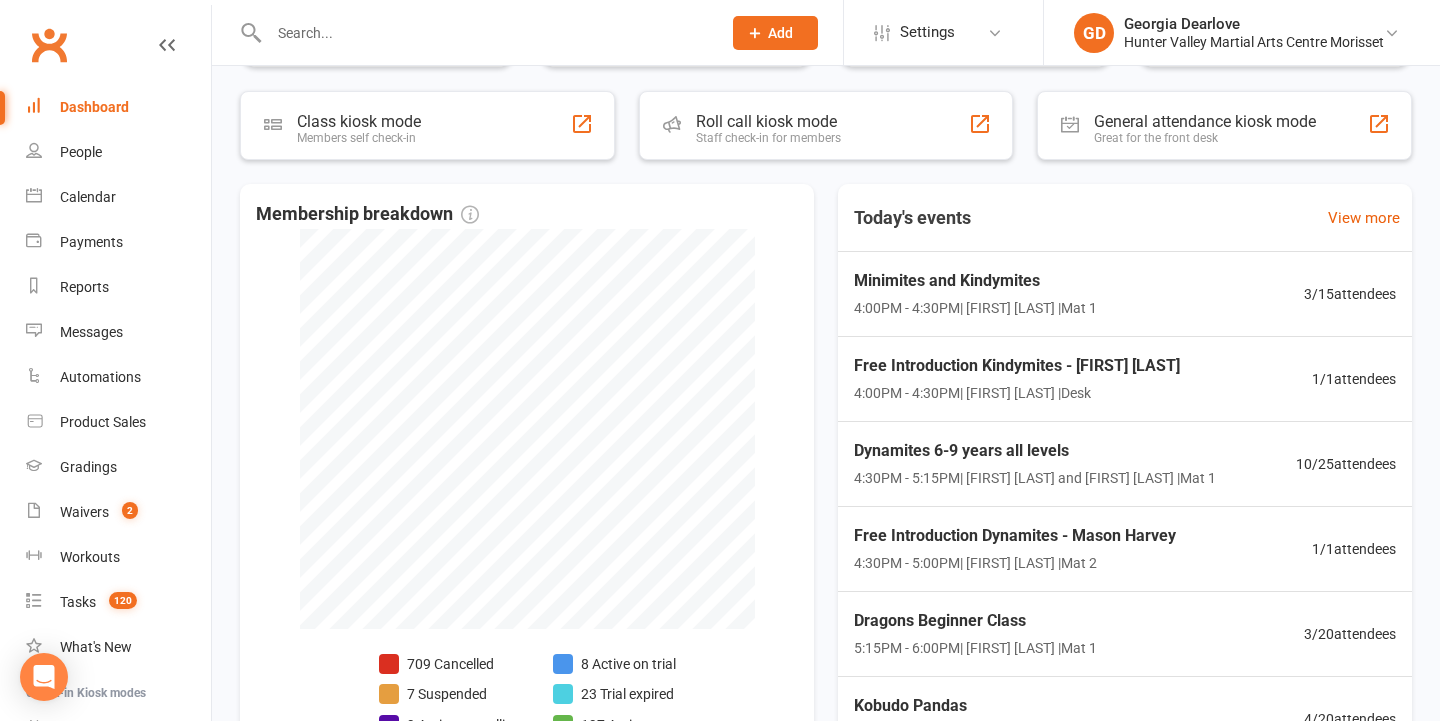 scroll, scrollTop: 352, scrollLeft: 0, axis: vertical 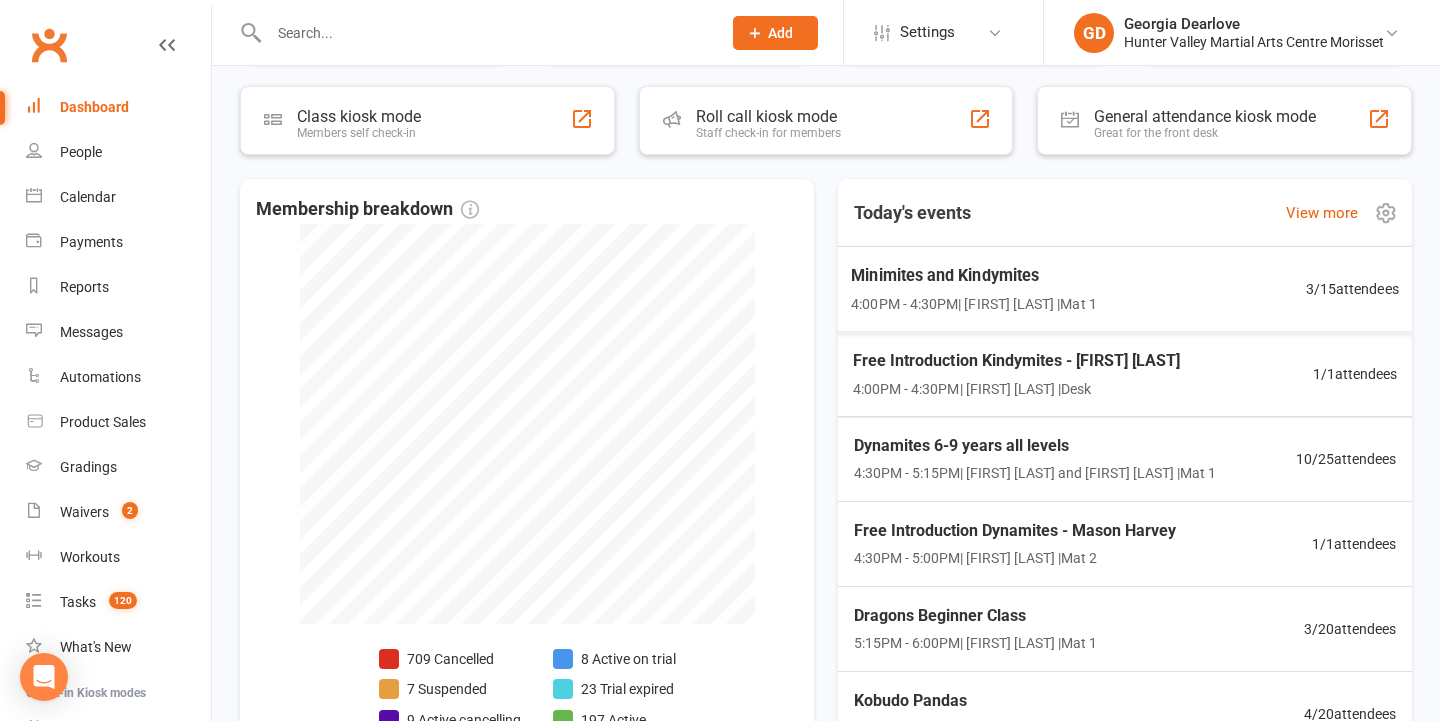click on "Minimites and Kindymites 4:00PM - 4:30PM  |   Georgia Dearlove |  Mat 1 3  /  15  attendees" at bounding box center (1125, 289) 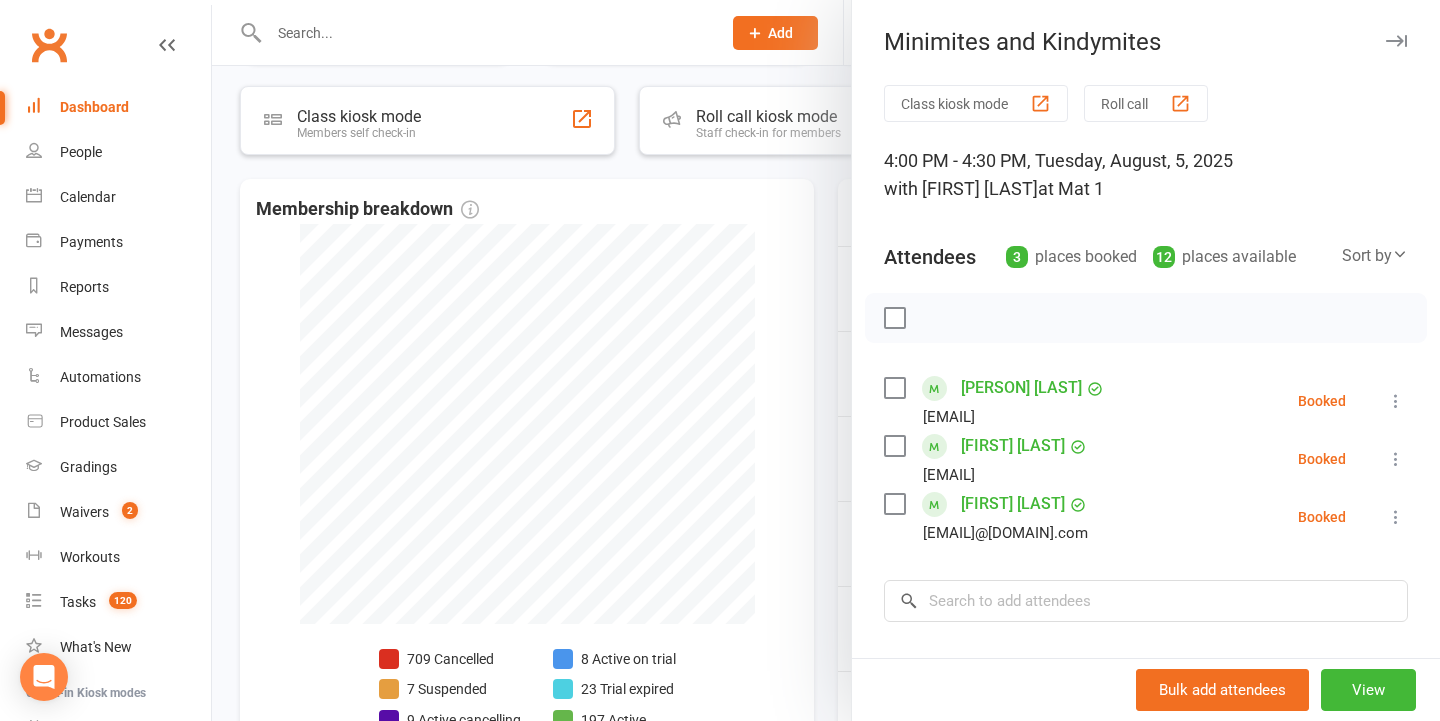 drag, startPoint x: 667, startPoint y: 390, endPoint x: 701, endPoint y: 539, distance: 152.82997 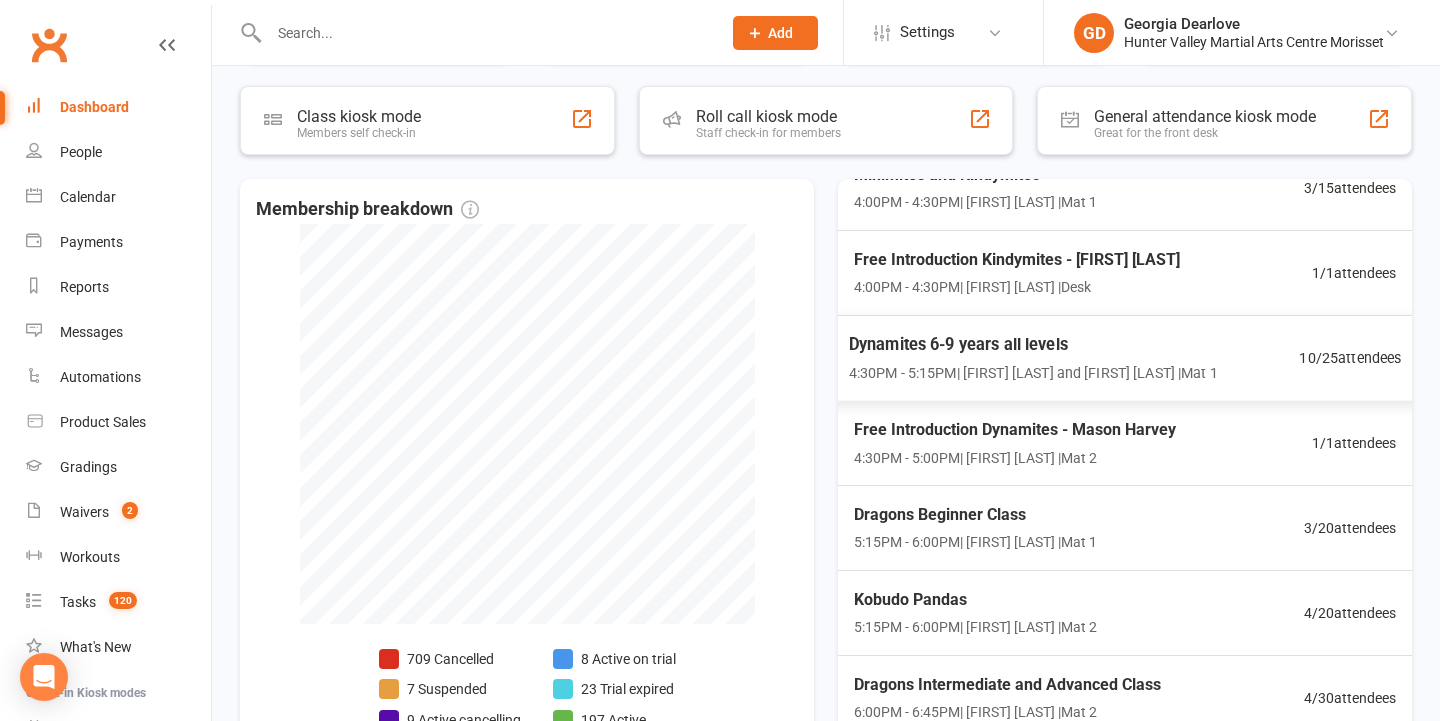 scroll, scrollTop: 123, scrollLeft: 0, axis: vertical 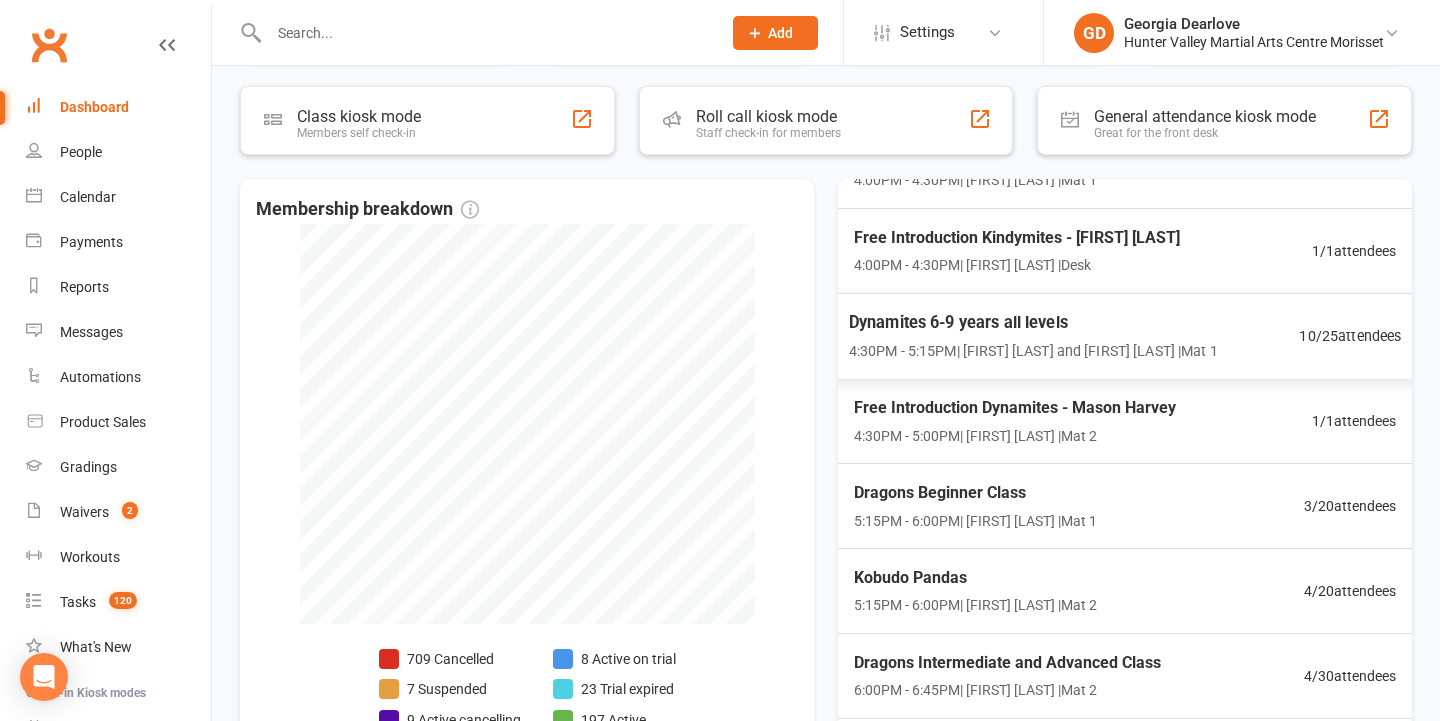 click on "4:30PM - 5:15PM  |   Lesley Talbut and Georgia Dearlove |  Mat 1" at bounding box center (1033, 350) 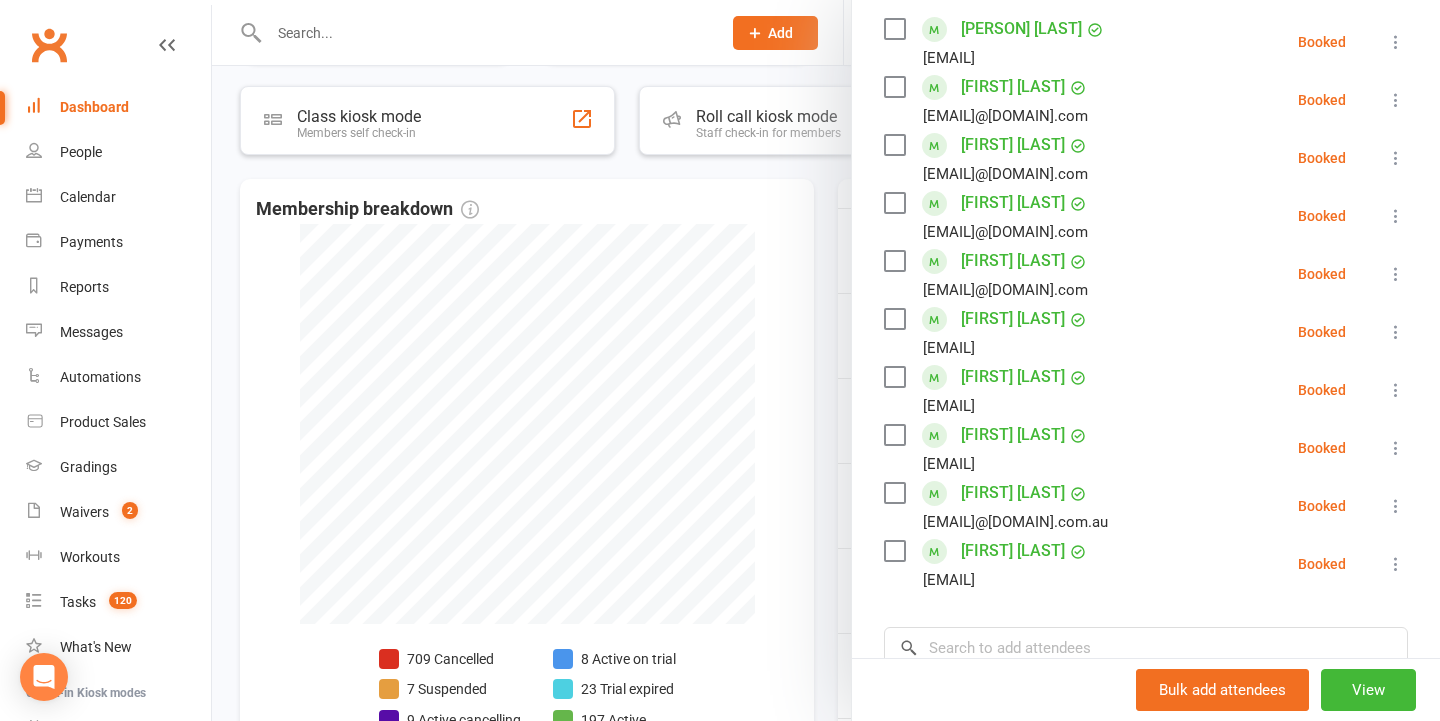 scroll, scrollTop: 360, scrollLeft: 0, axis: vertical 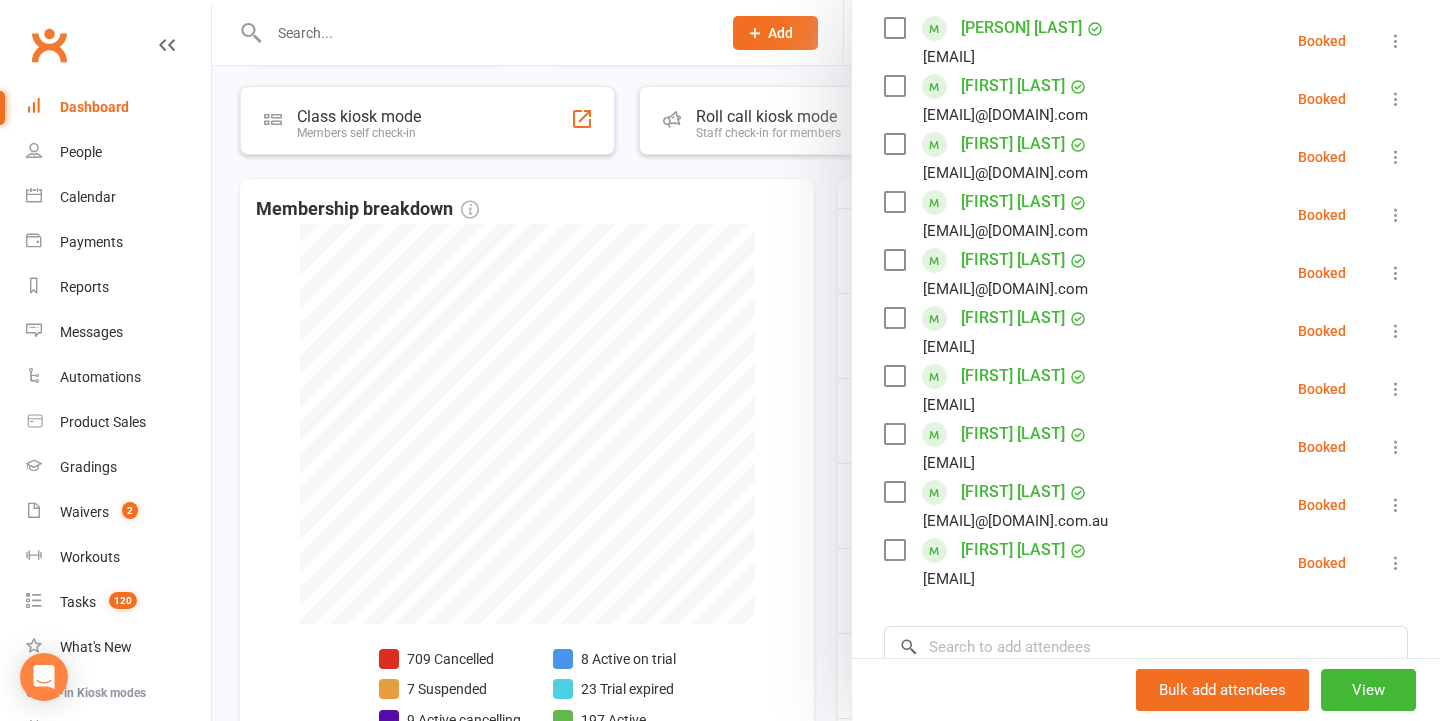 click at bounding box center (826, 360) 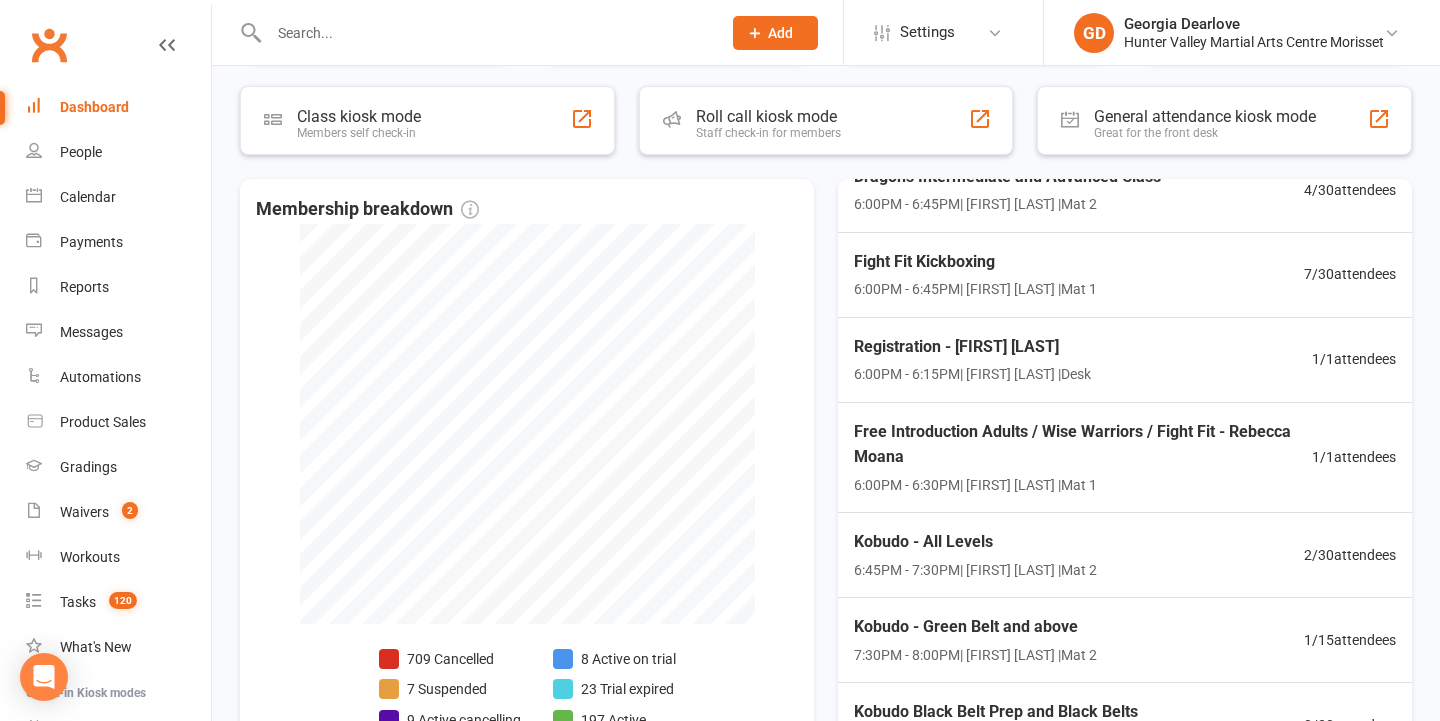 scroll, scrollTop: 608, scrollLeft: 0, axis: vertical 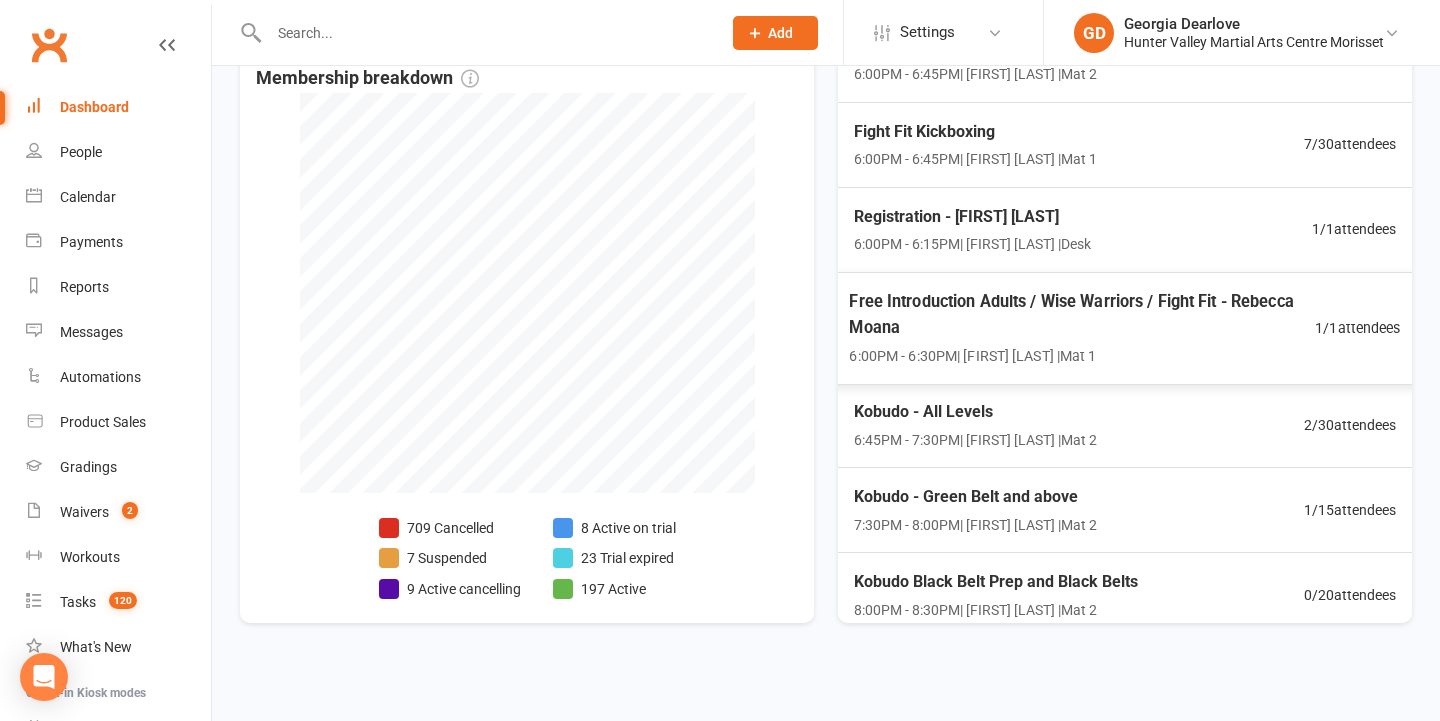 click on "Free Introduction Adults / Wise Warriors / Fight Fit - Rebecca Moana" at bounding box center (1082, 314) 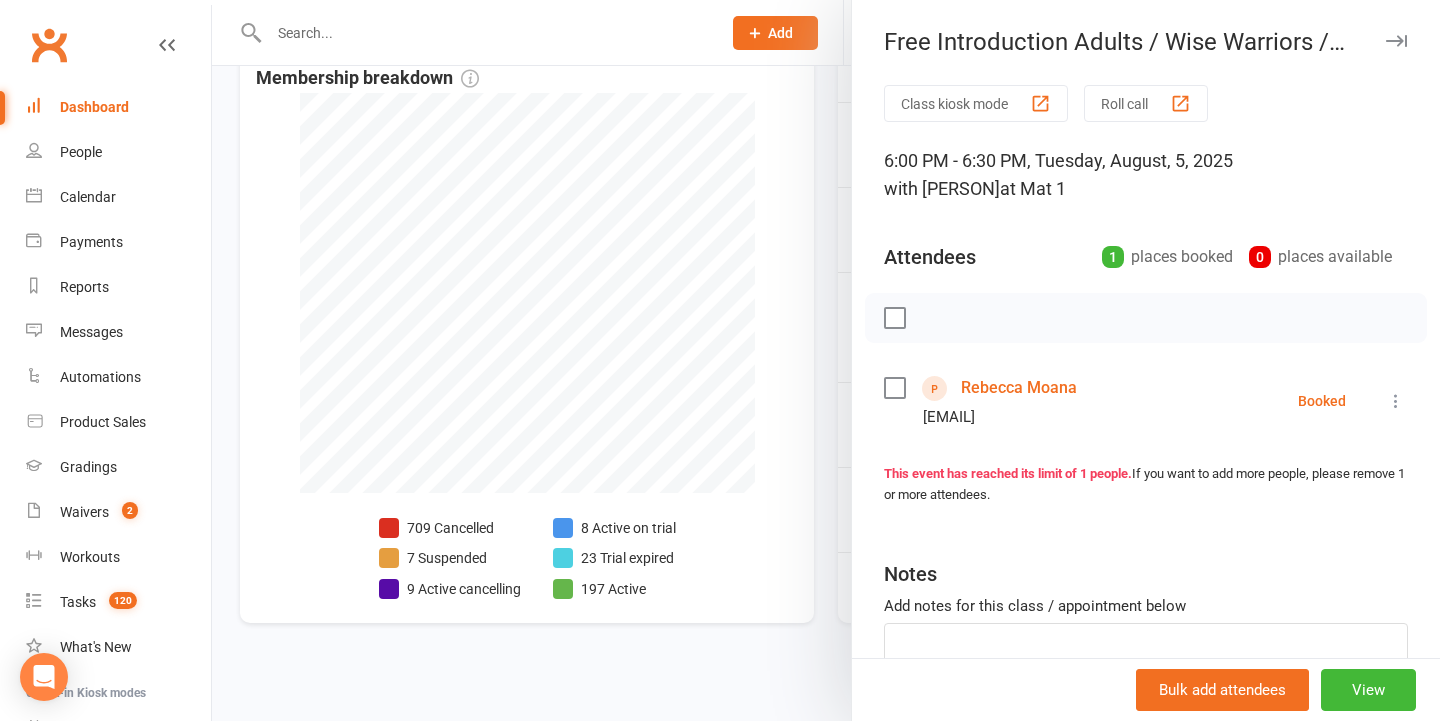 click at bounding box center (826, 360) 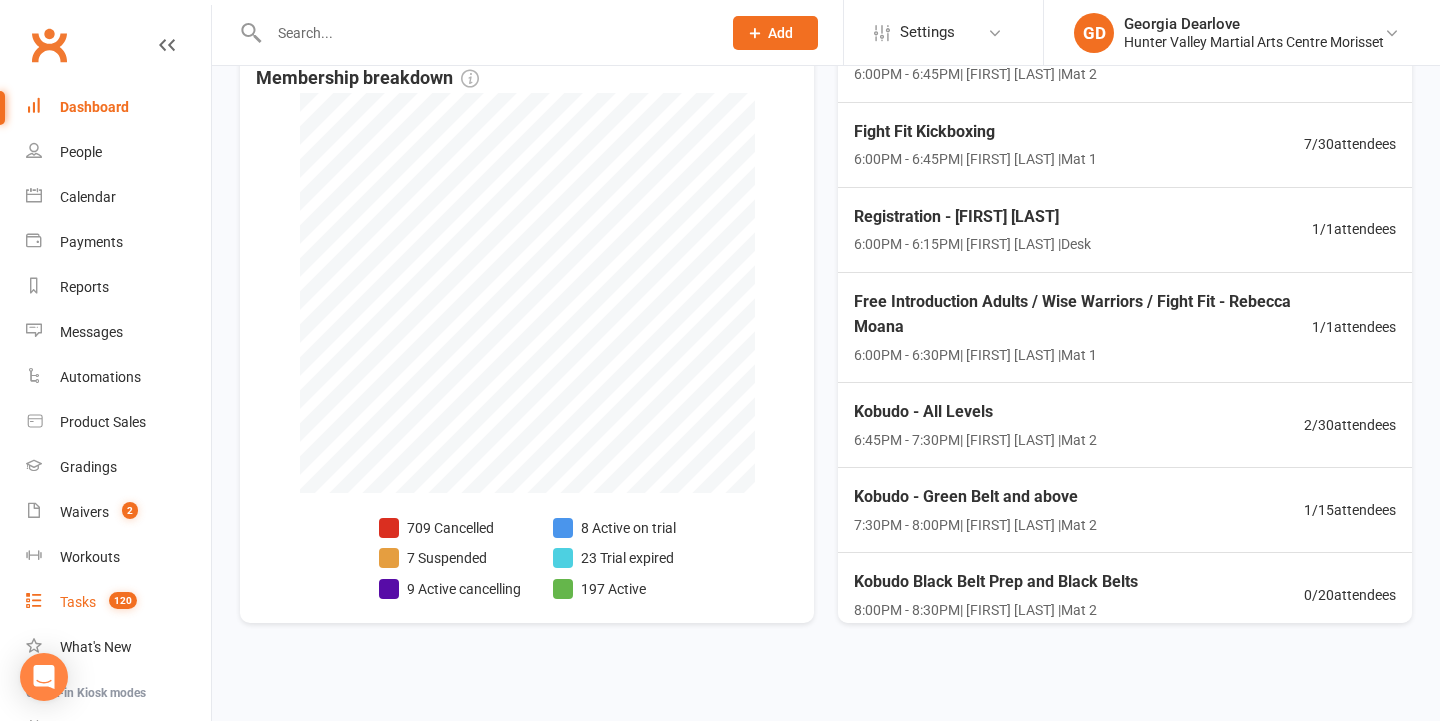click on "Tasks" at bounding box center [78, 602] 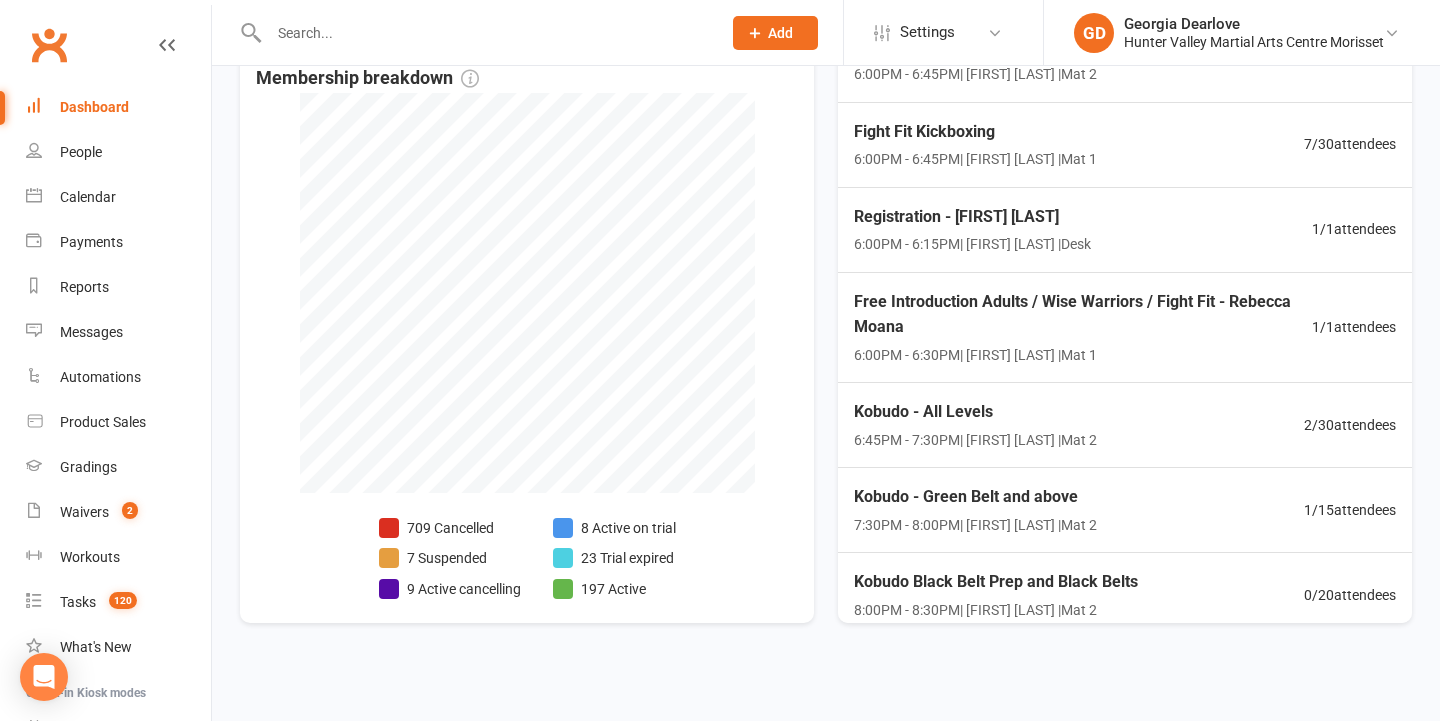 scroll, scrollTop: 0, scrollLeft: 0, axis: both 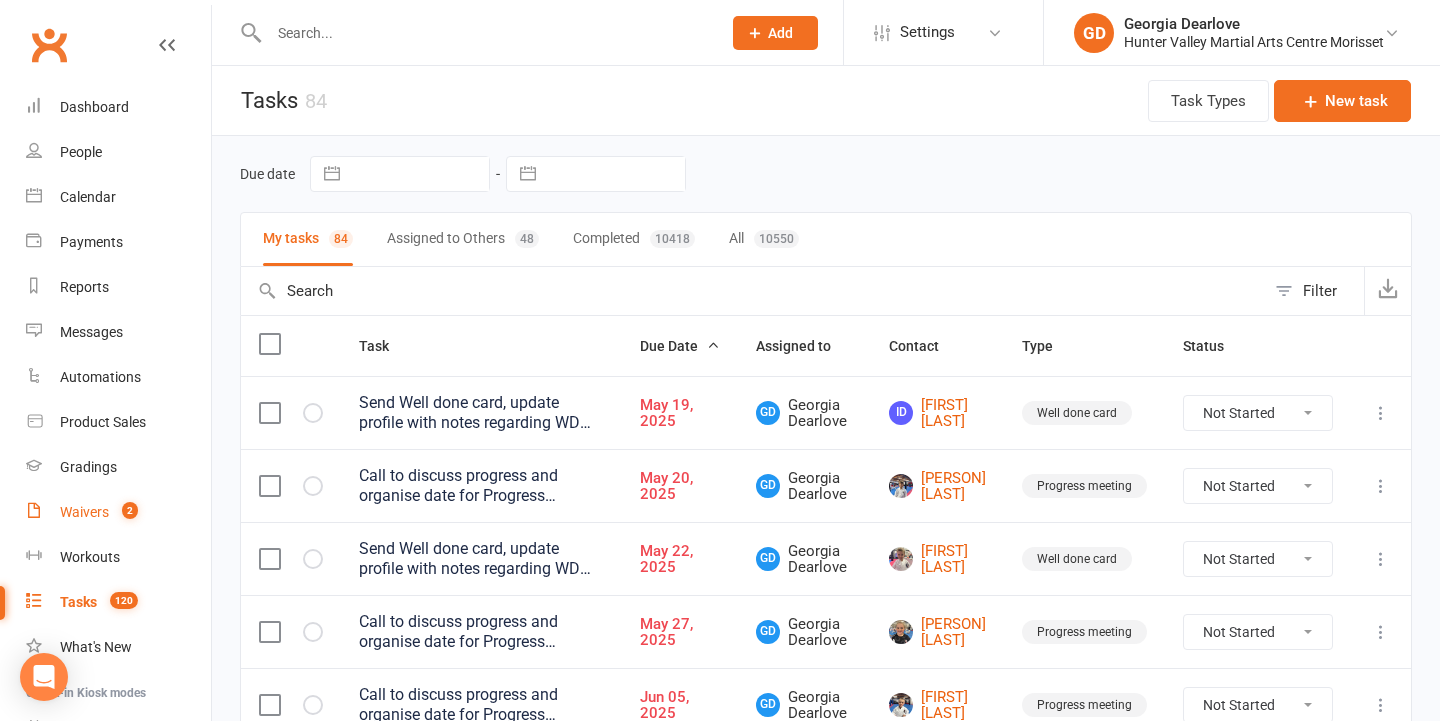 click on "Waivers   2" at bounding box center [118, 512] 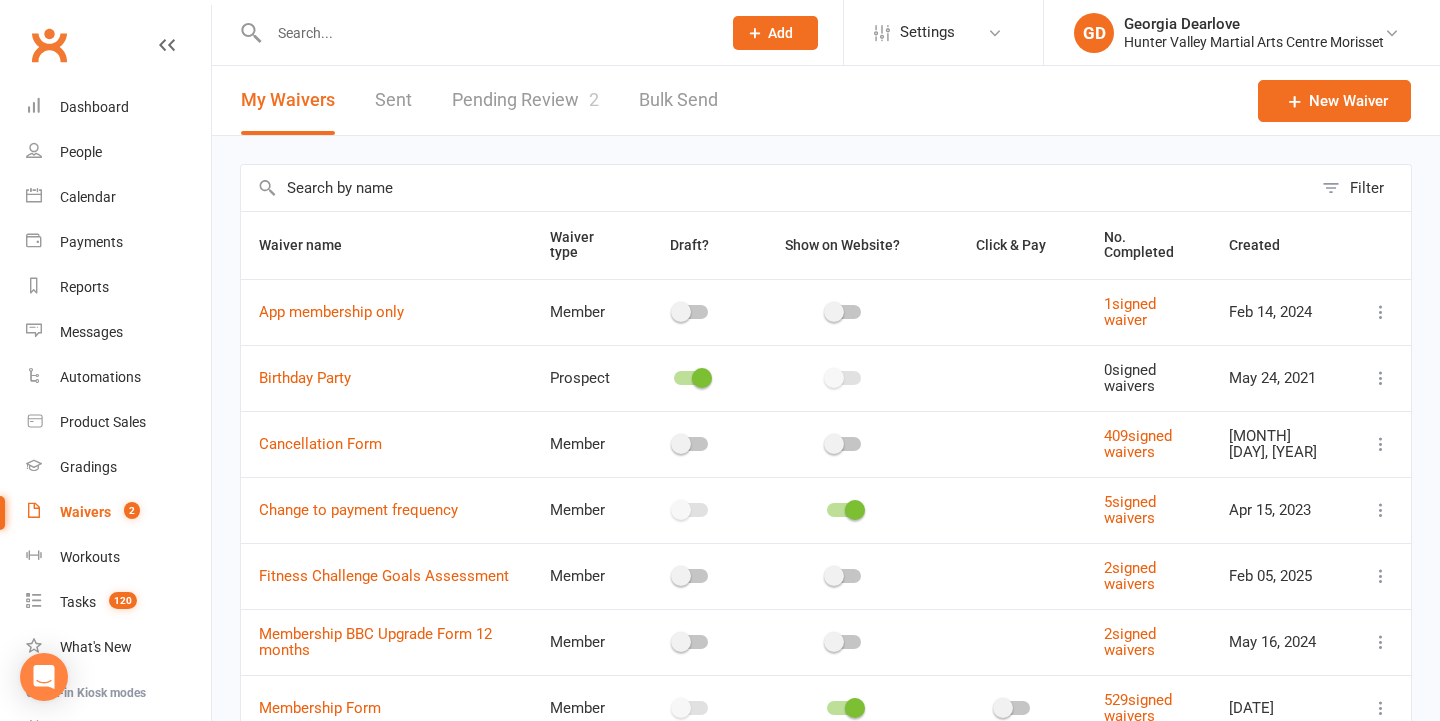 click on "Pending Review 2" at bounding box center (525, 100) 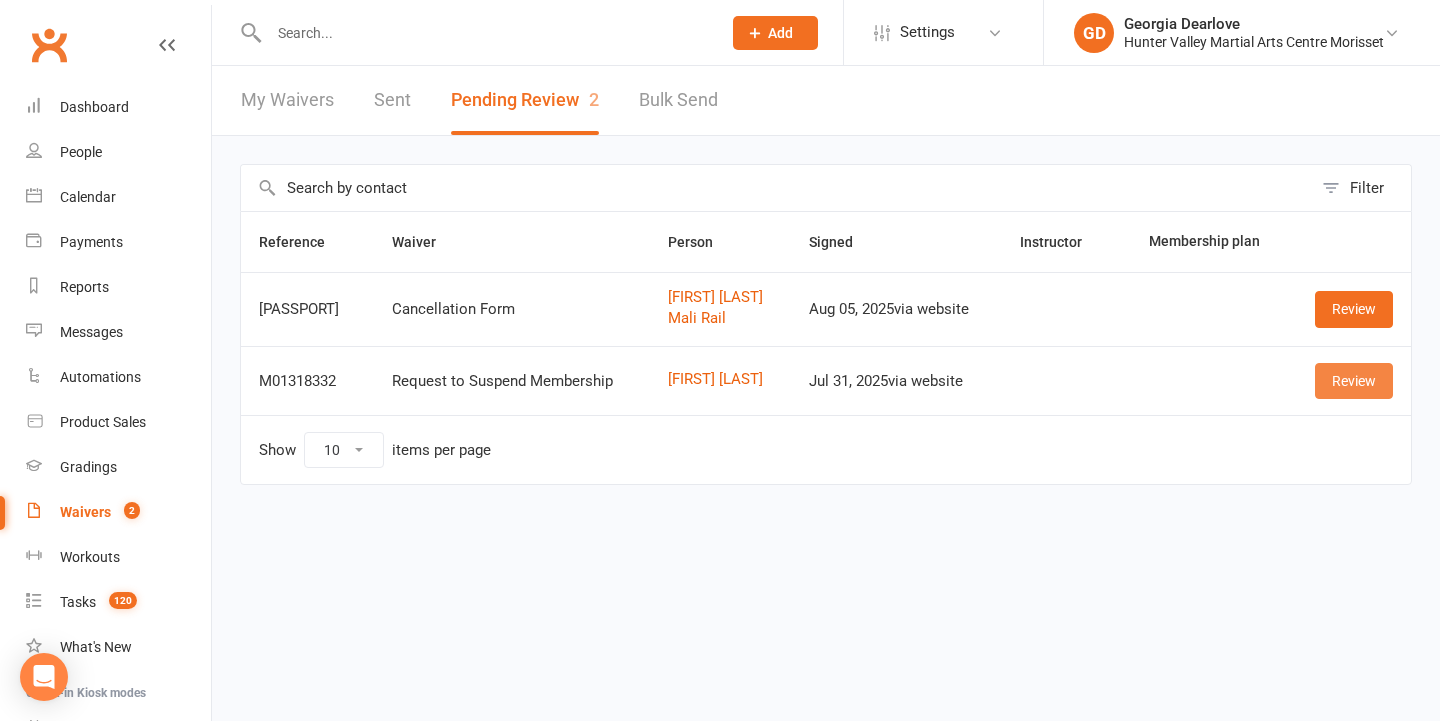 click on "Review" at bounding box center [1354, 381] 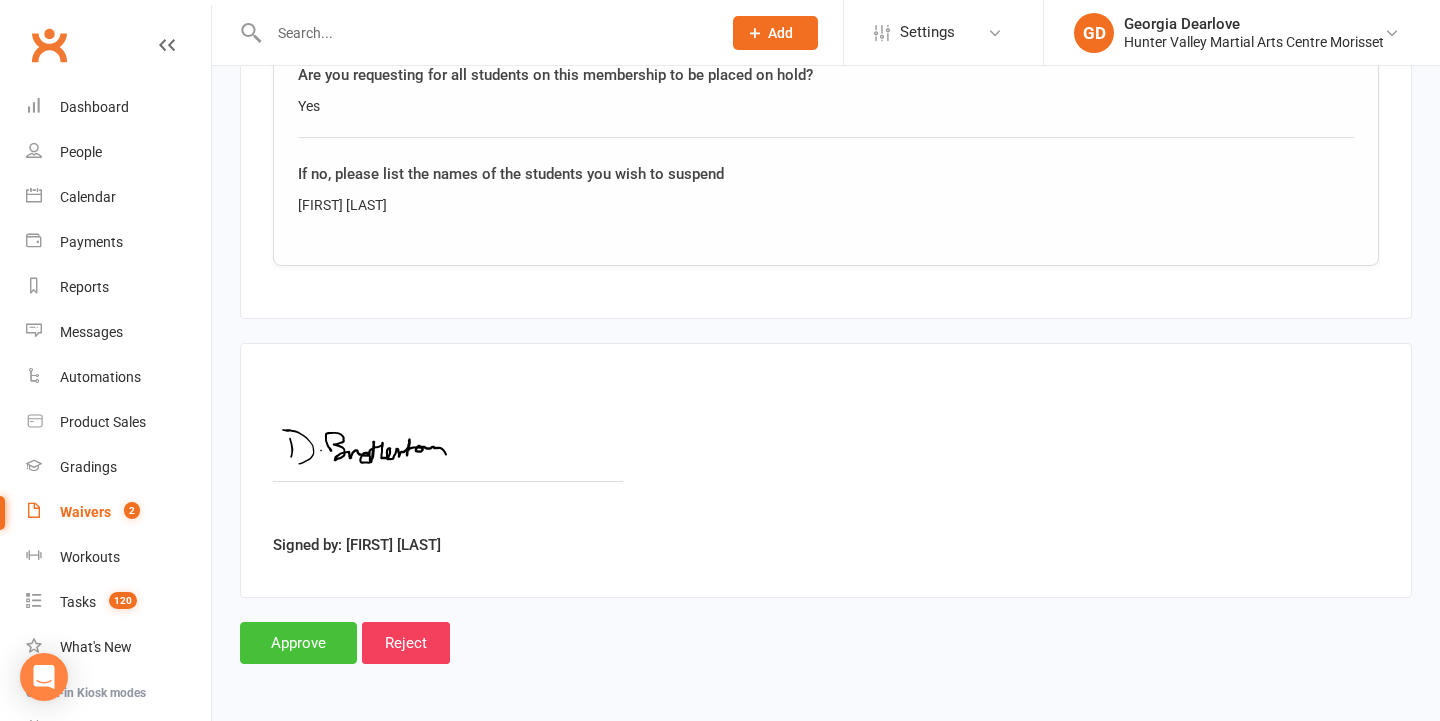scroll, scrollTop: 1320, scrollLeft: 0, axis: vertical 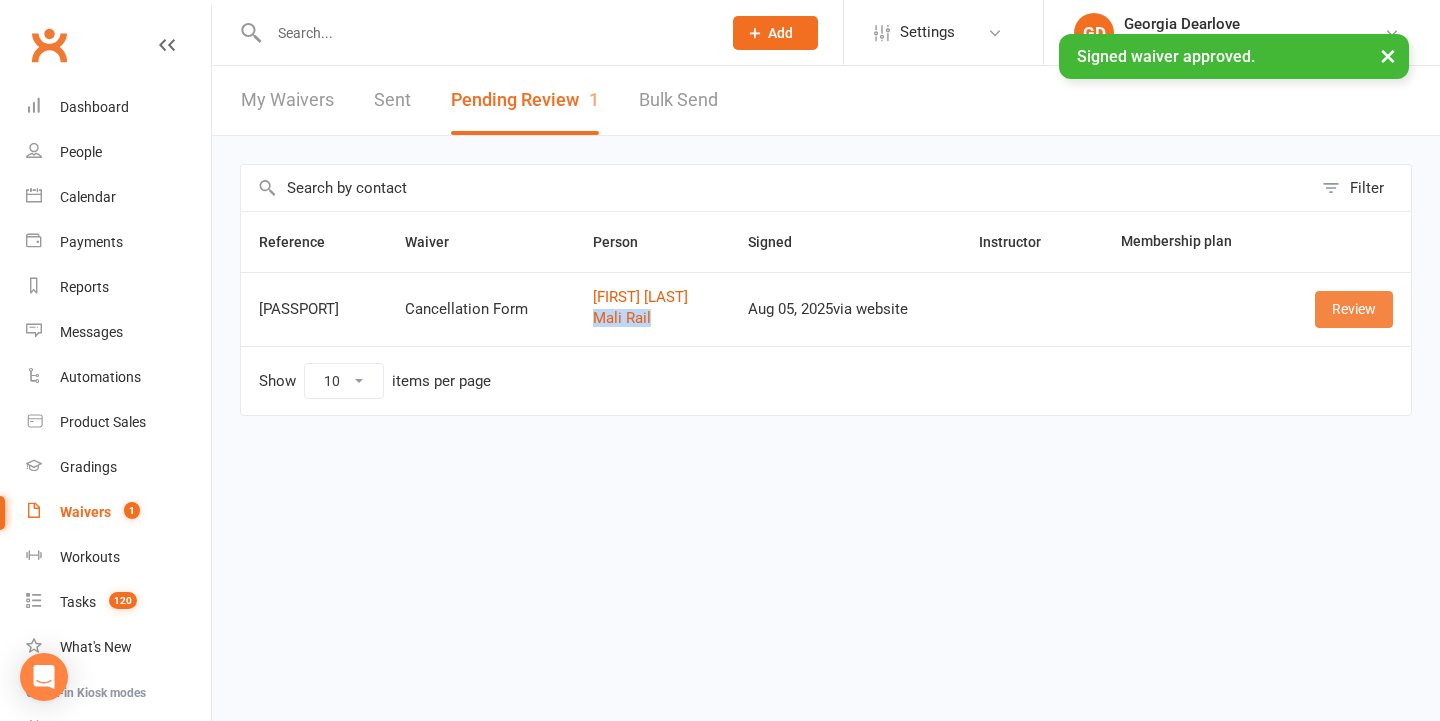 click on "Review" at bounding box center (1354, 309) 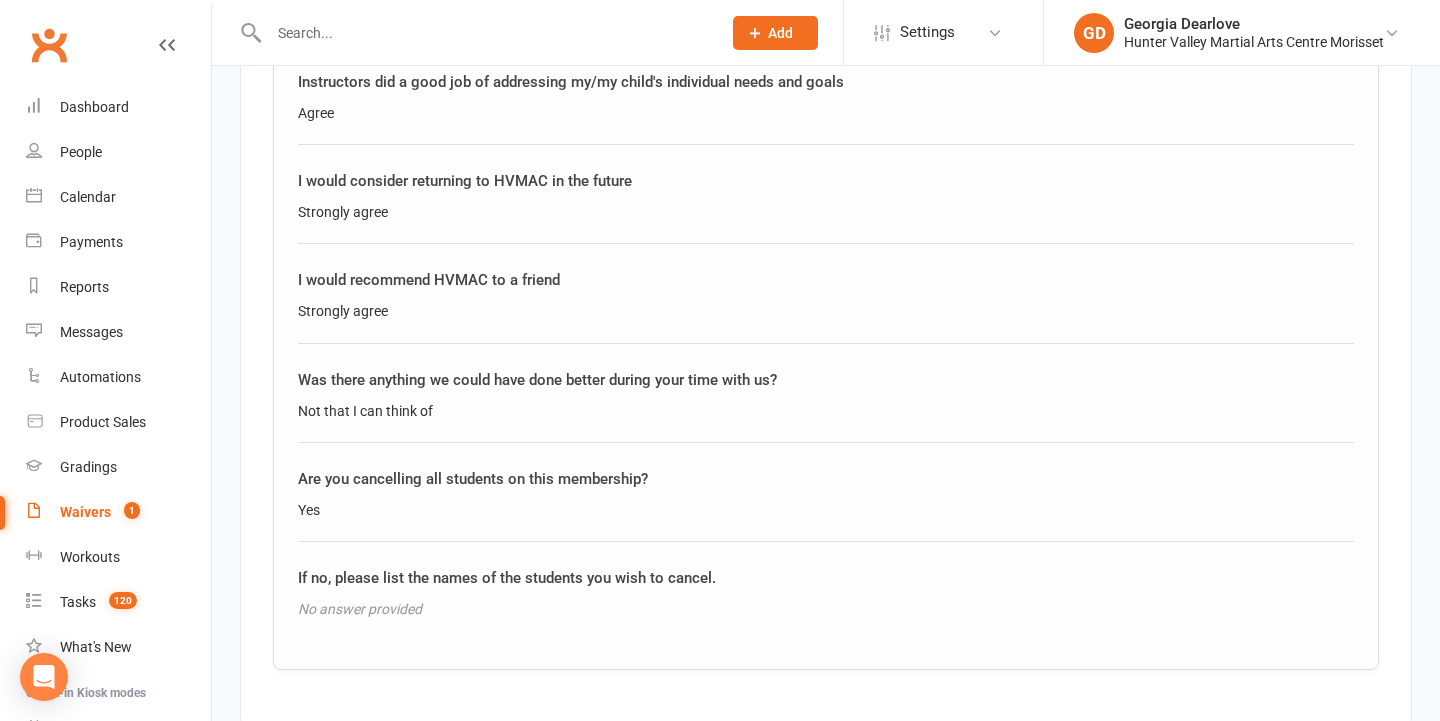 scroll, scrollTop: 2278, scrollLeft: 0, axis: vertical 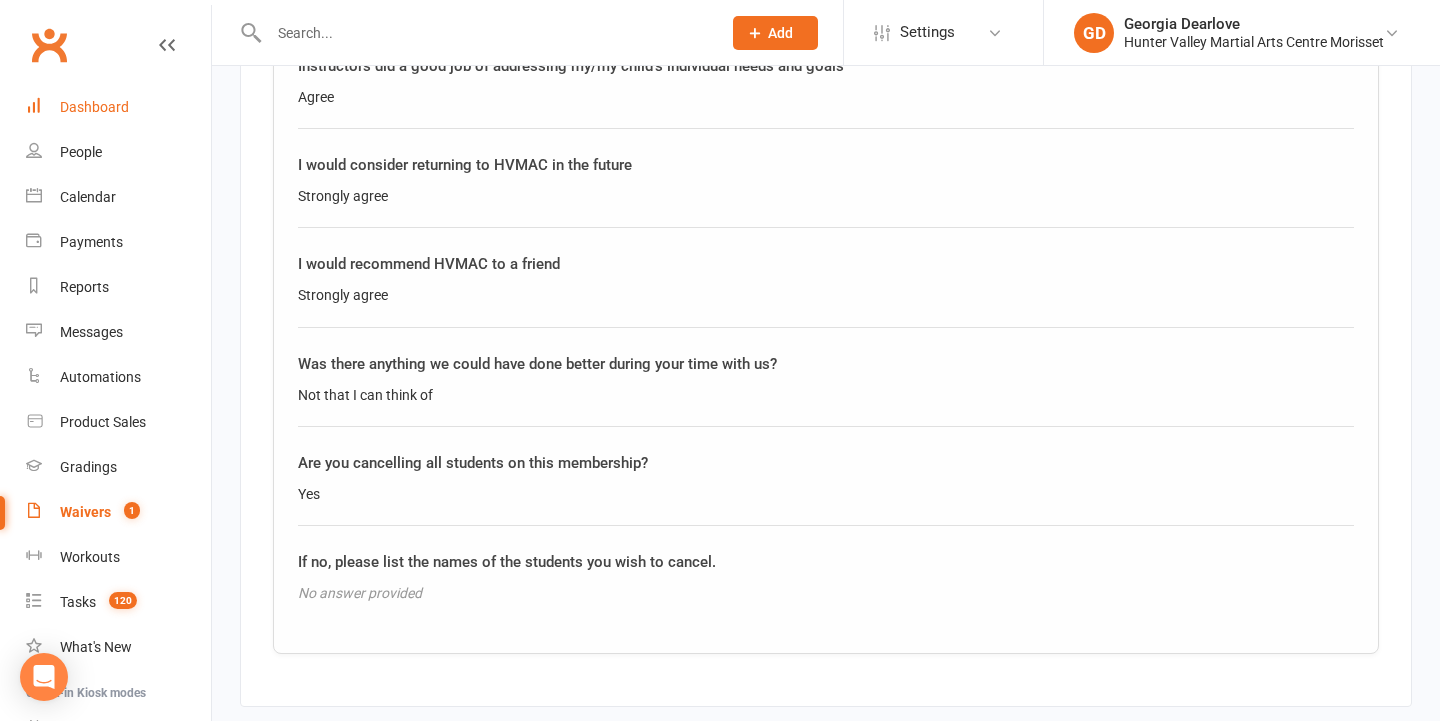 click on "Dashboard" at bounding box center (94, 107) 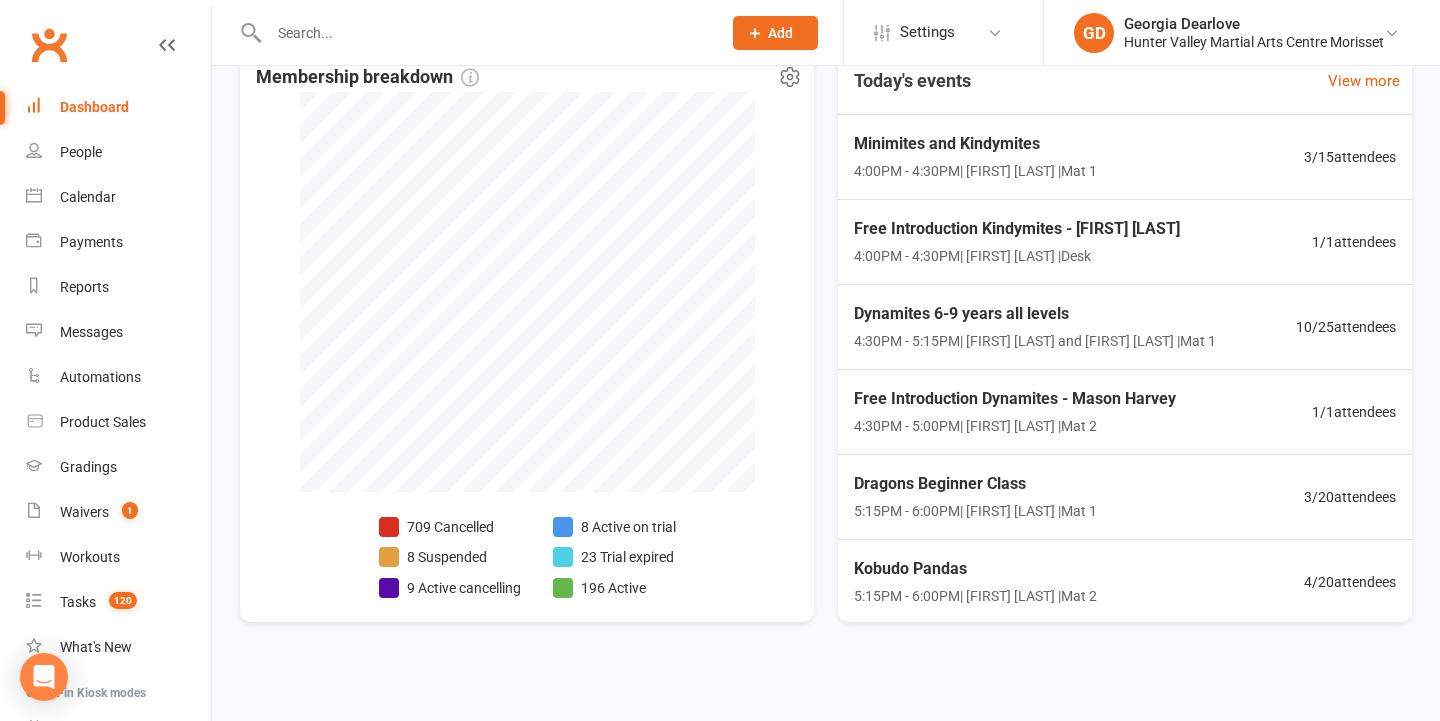 scroll, scrollTop: 483, scrollLeft: 0, axis: vertical 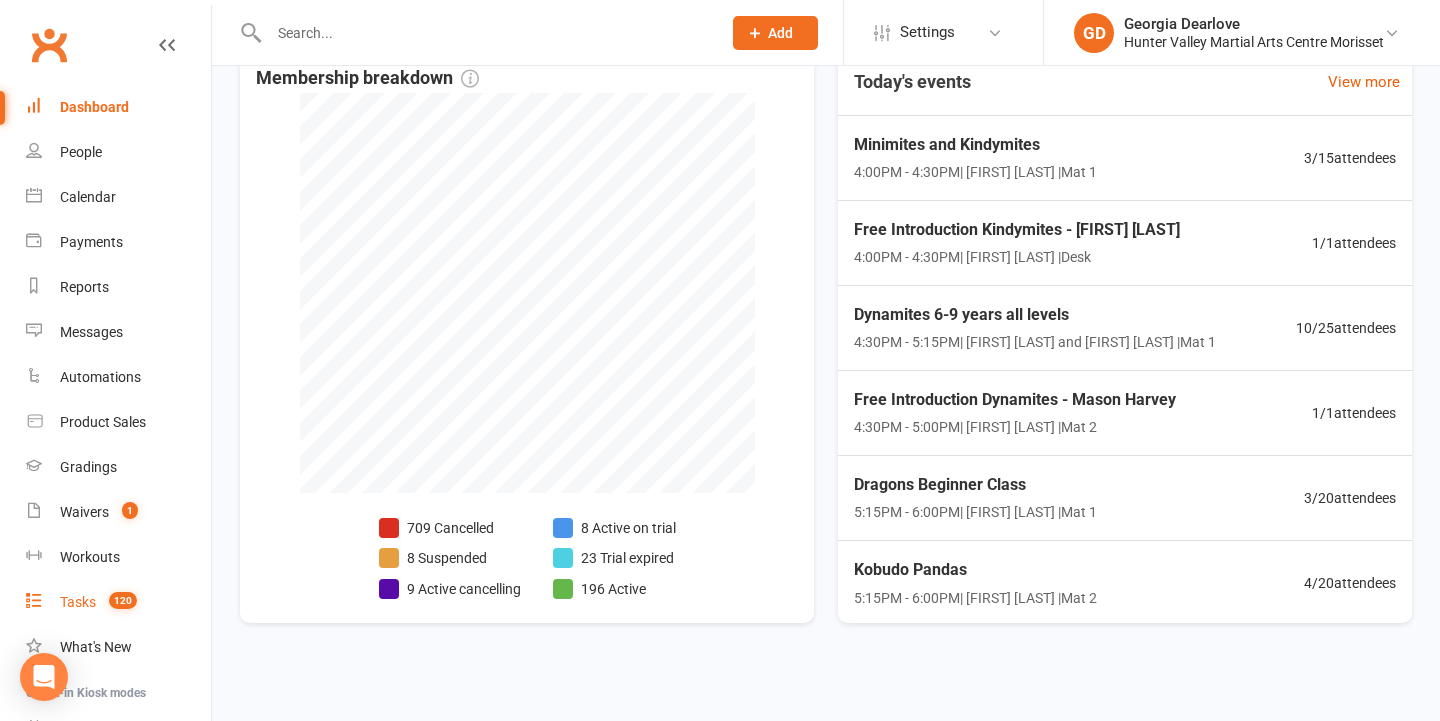 click on "120" at bounding box center [123, 600] 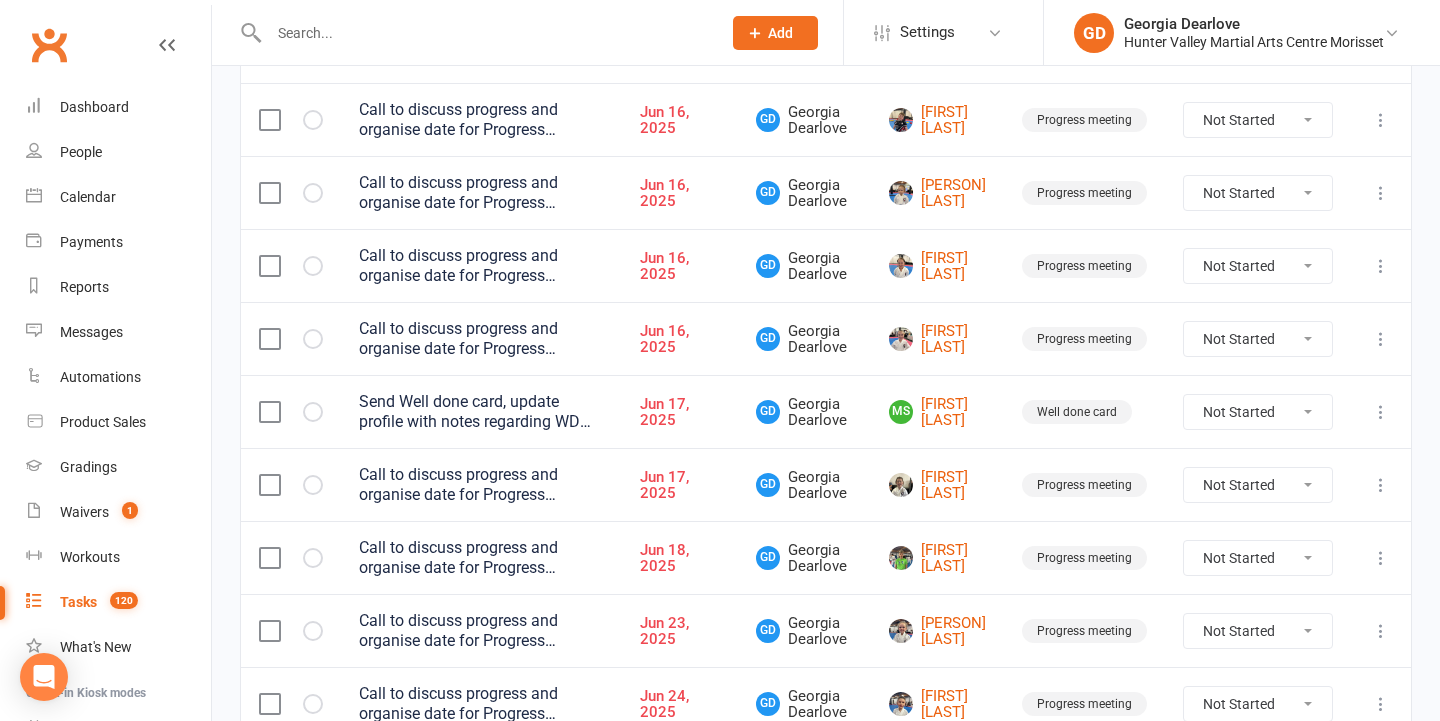 scroll, scrollTop: 951, scrollLeft: 0, axis: vertical 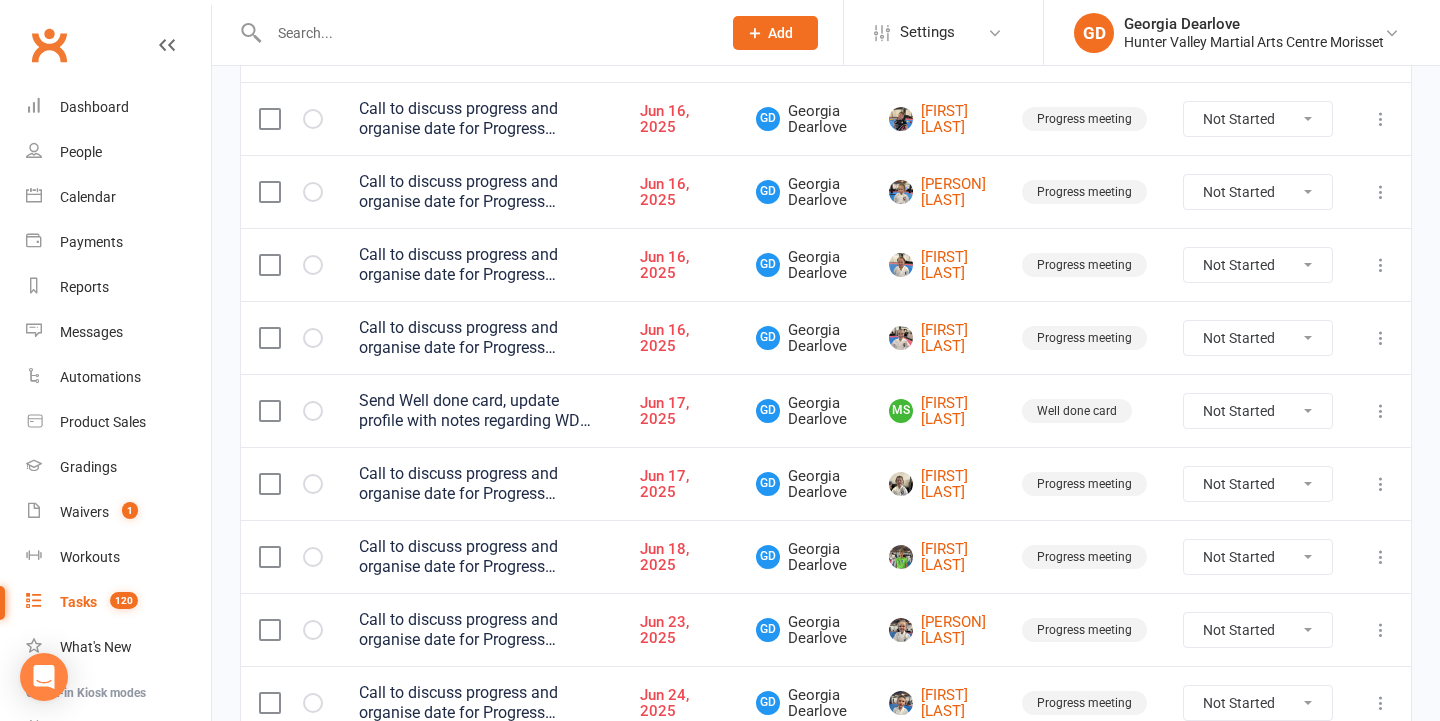 click at bounding box center [1381, 265] 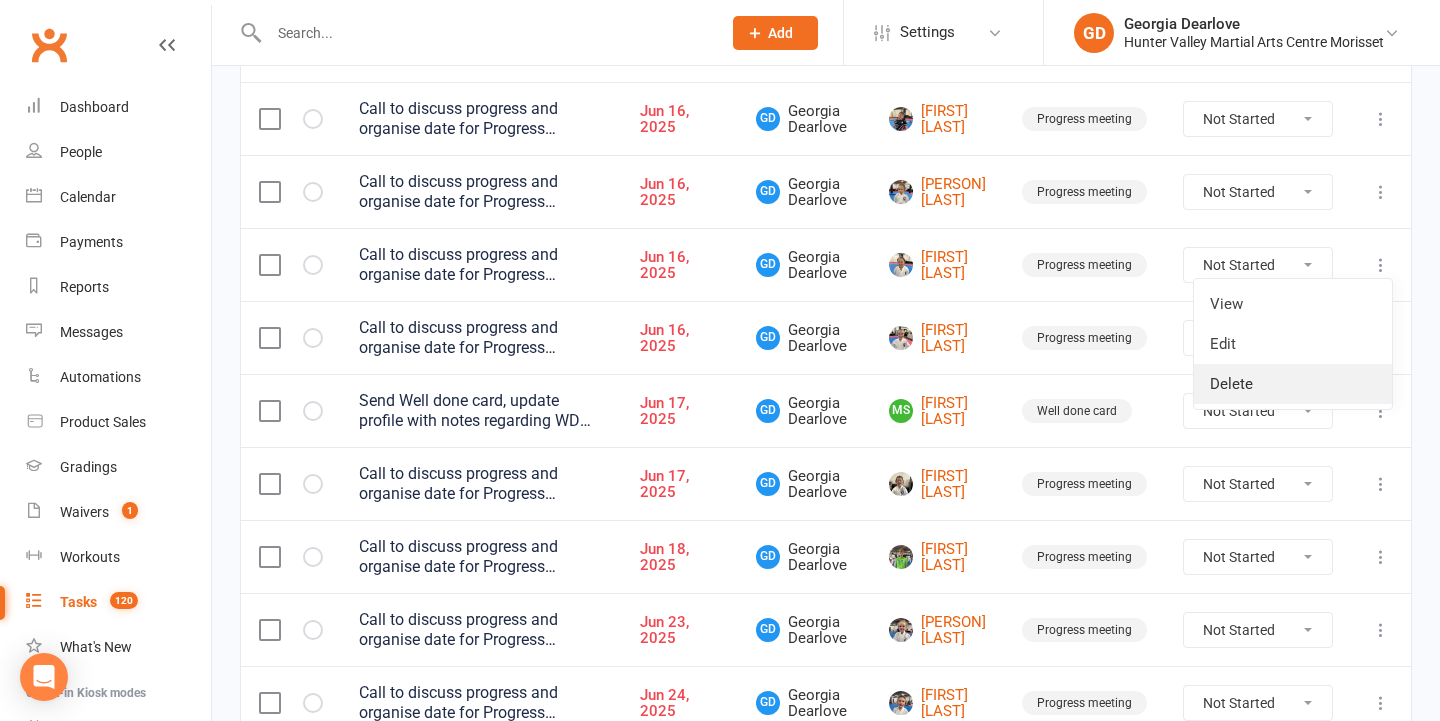 click on "Delete" at bounding box center [1293, 384] 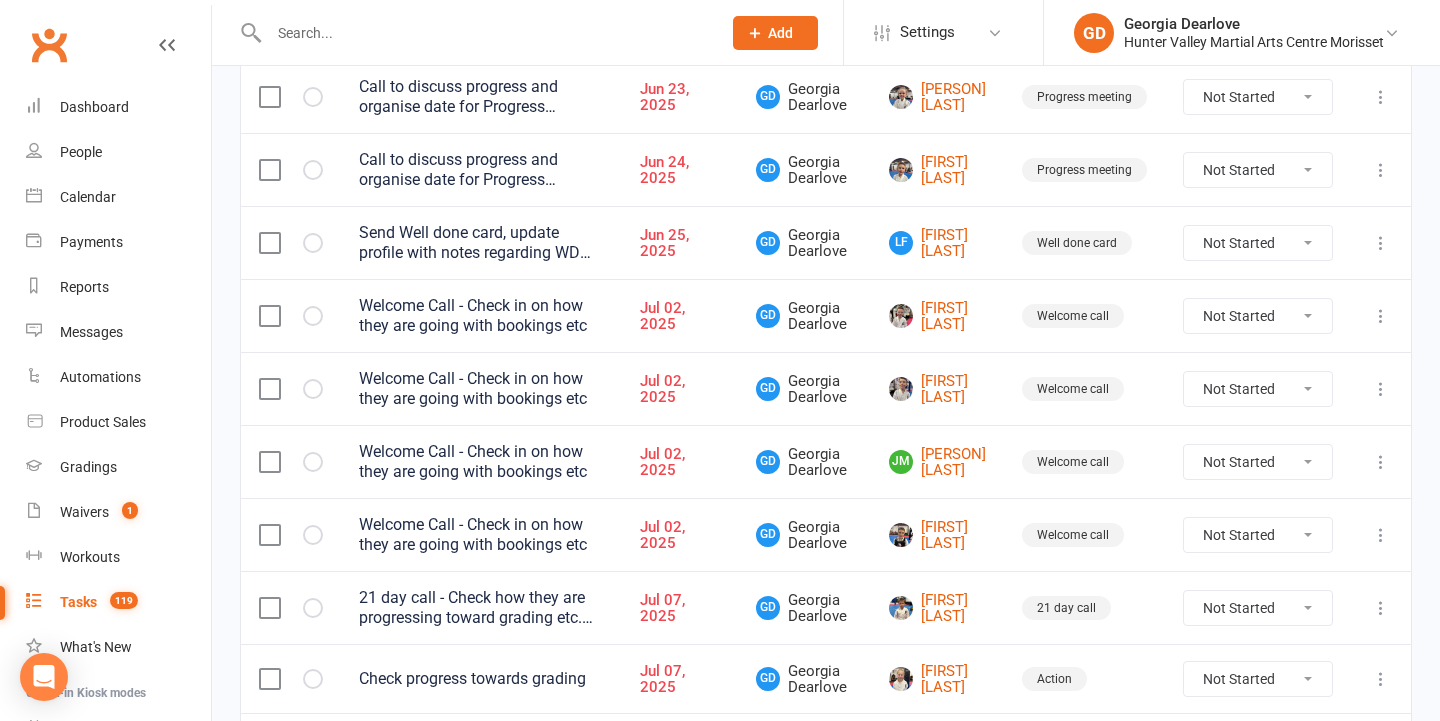 scroll, scrollTop: 1410, scrollLeft: 0, axis: vertical 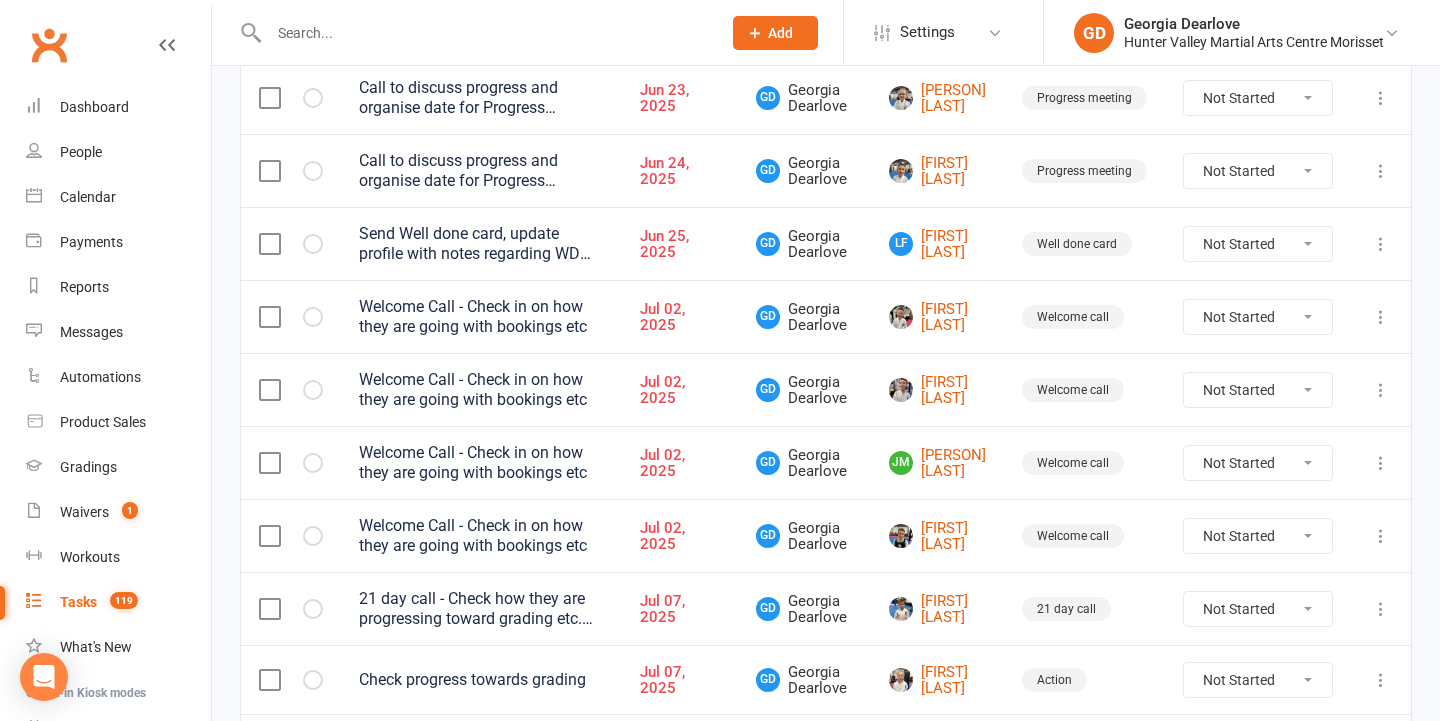 click on "Jul 02, 2025" at bounding box center (680, 389) 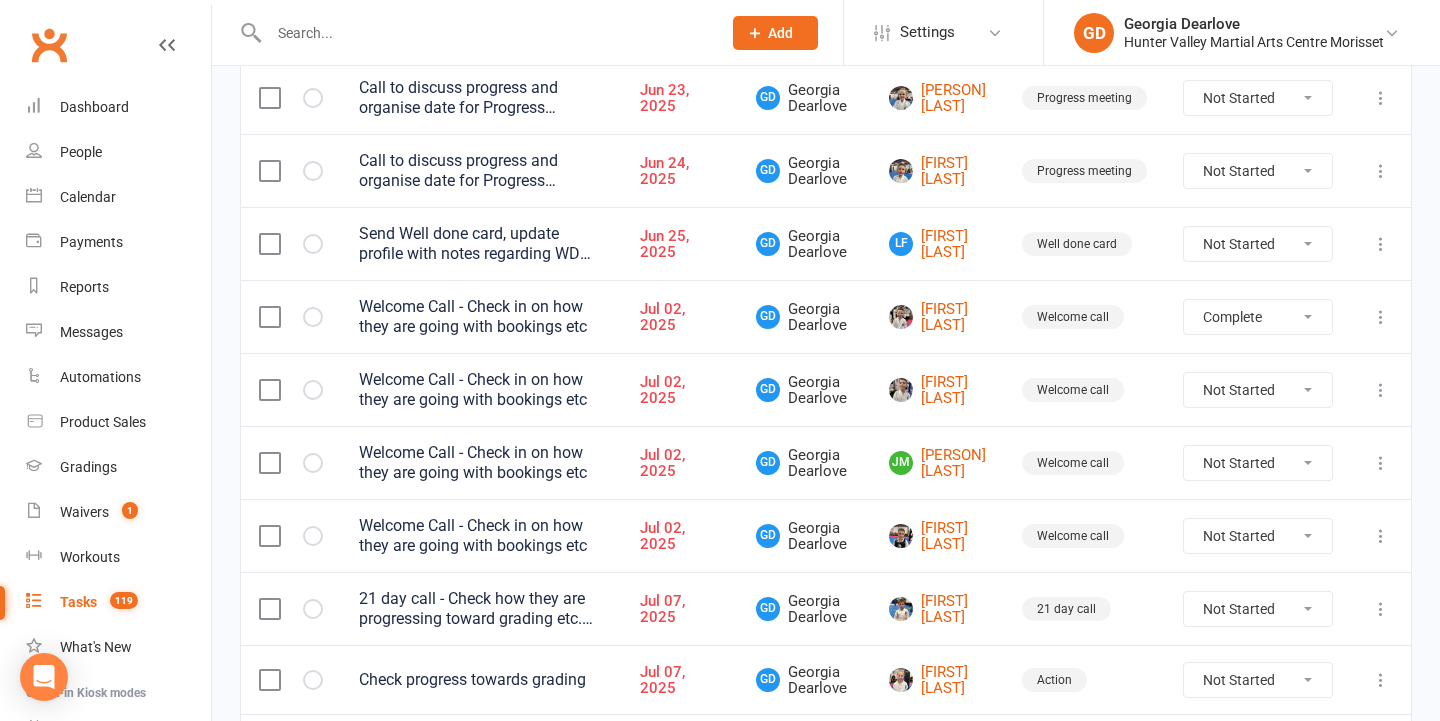 select on "unstarted" 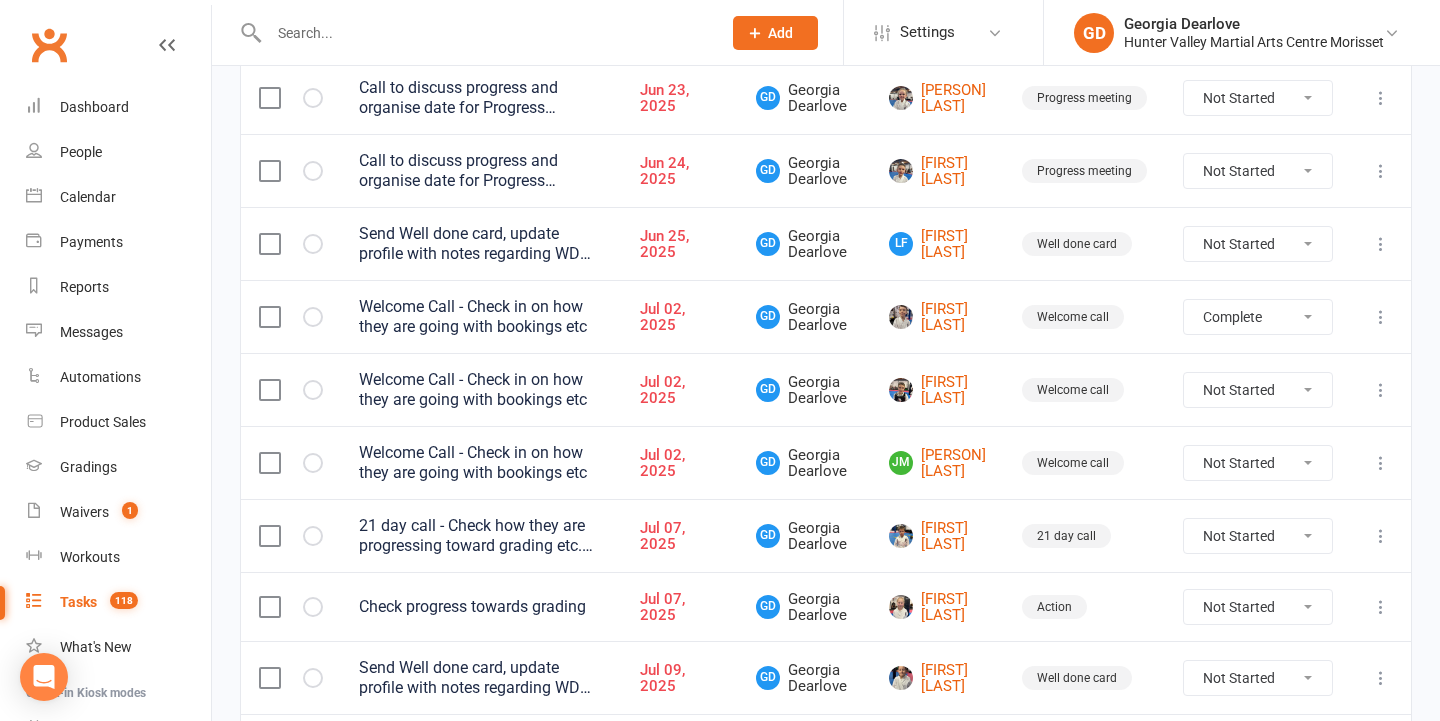 select on "unstarted" 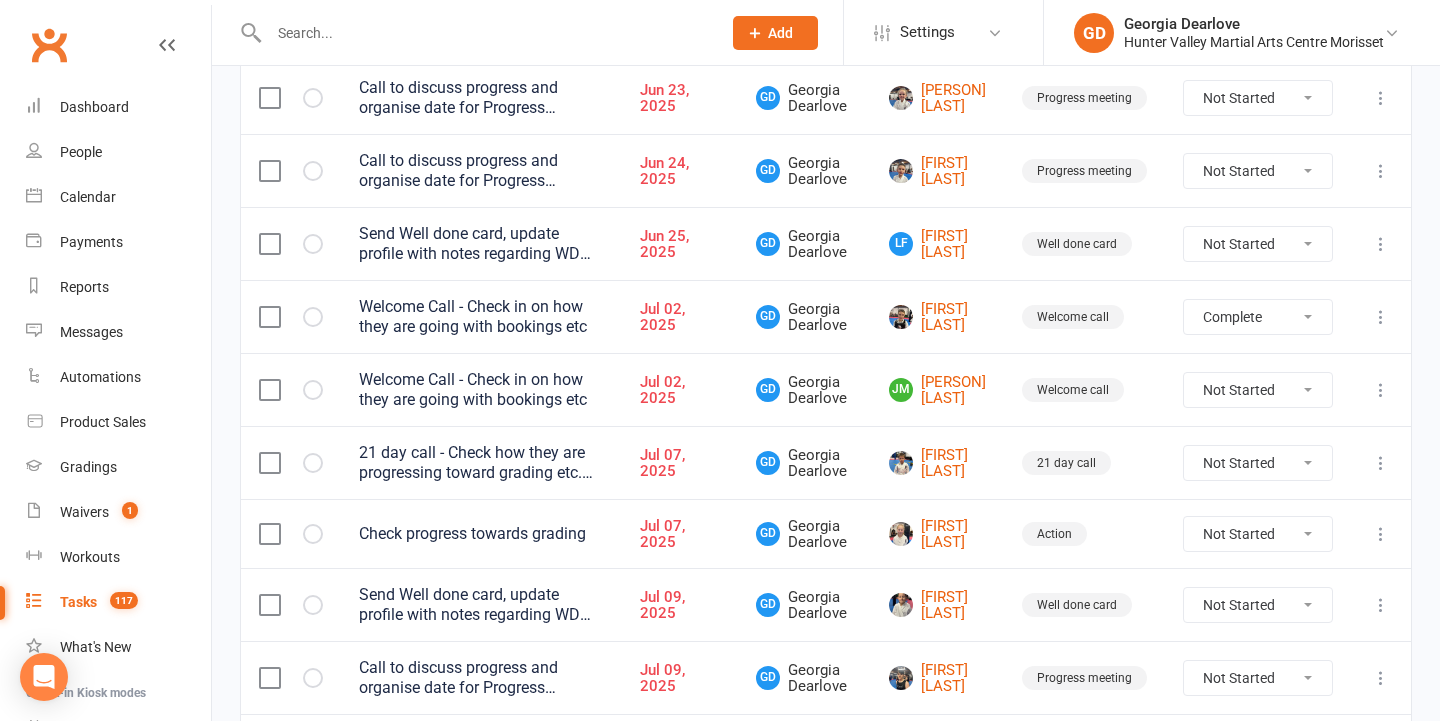 select on "unstarted" 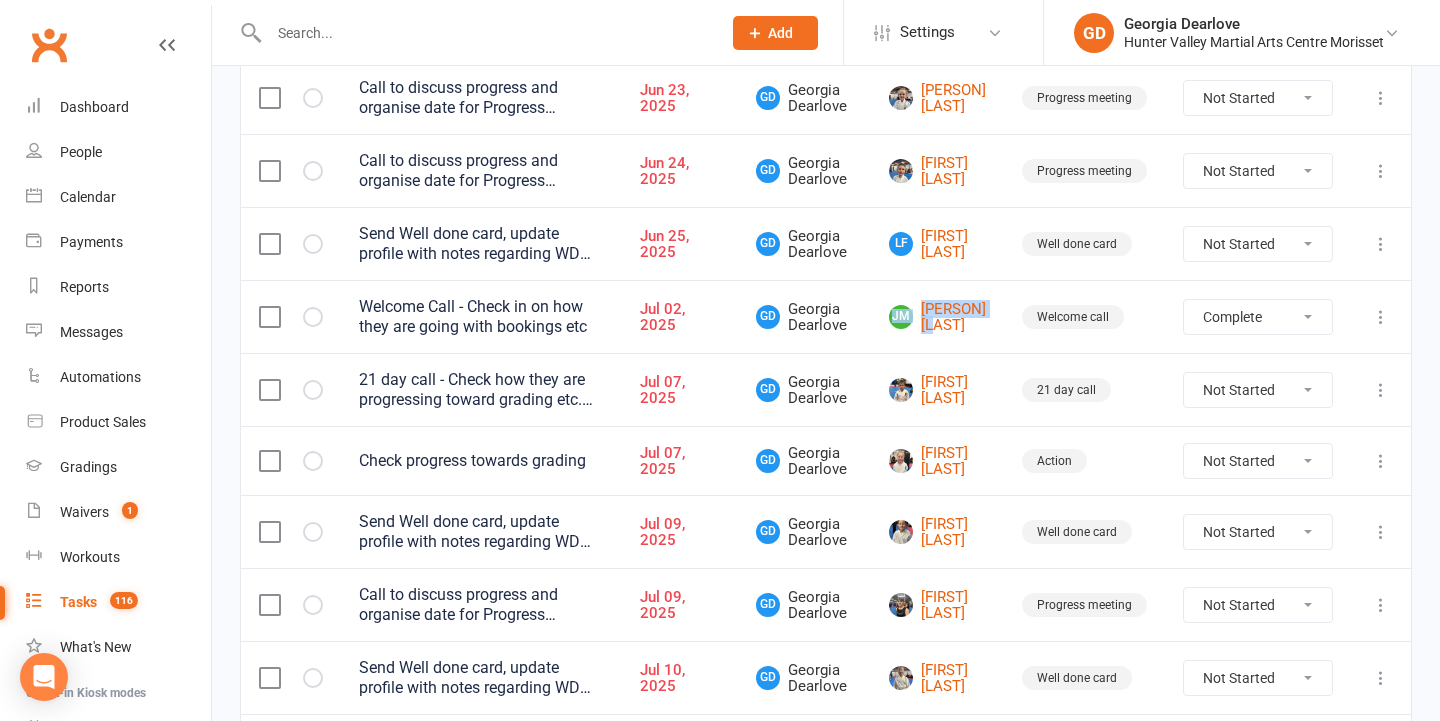 select on "unstarted" 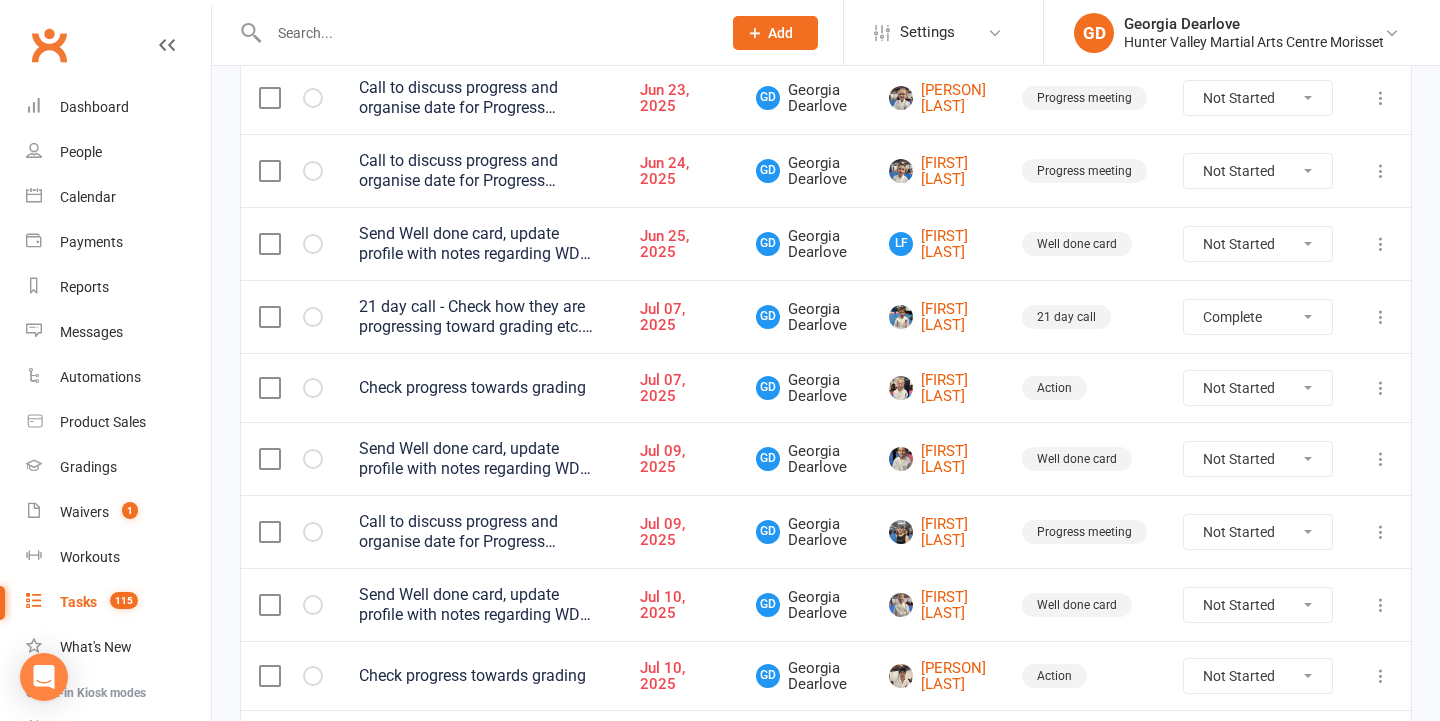 select on "unstarted" 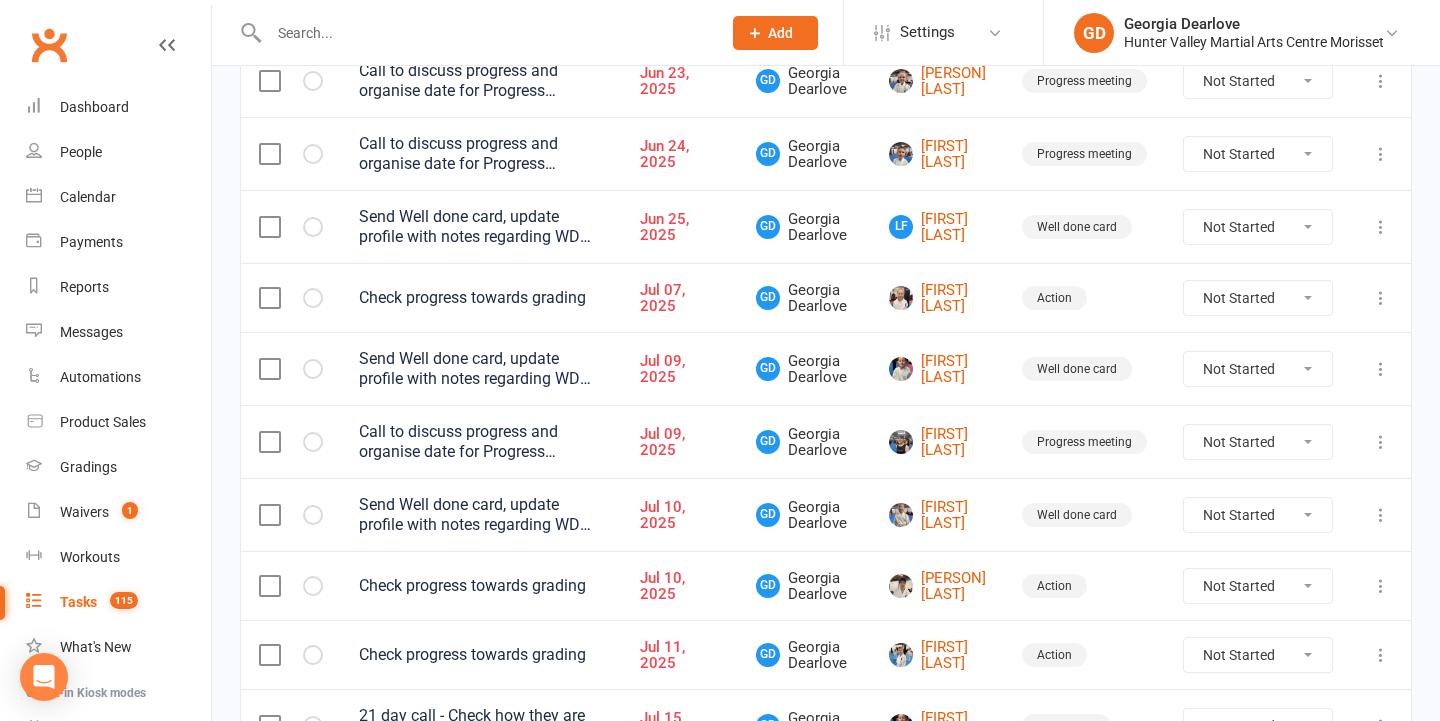 scroll, scrollTop: 1429, scrollLeft: 0, axis: vertical 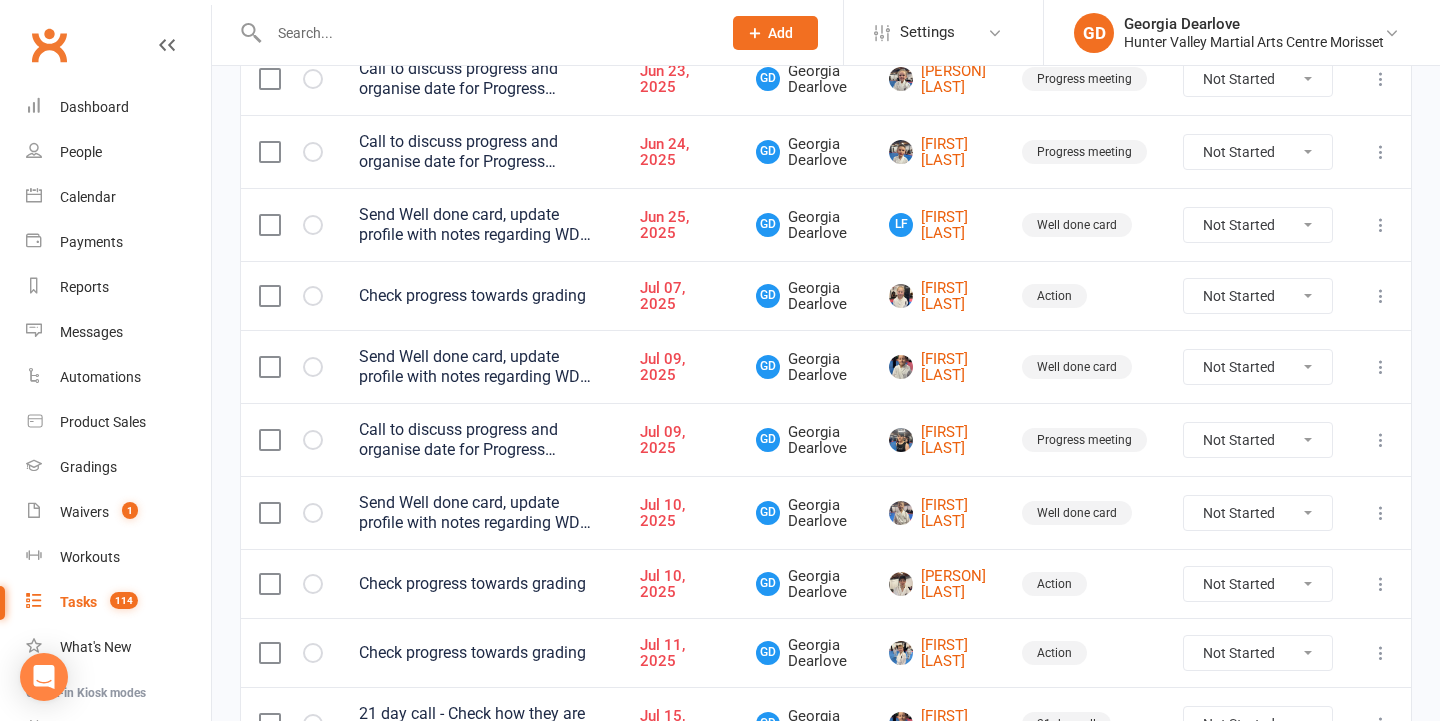 click on "Jul 09, 2025" at bounding box center (680, 366) 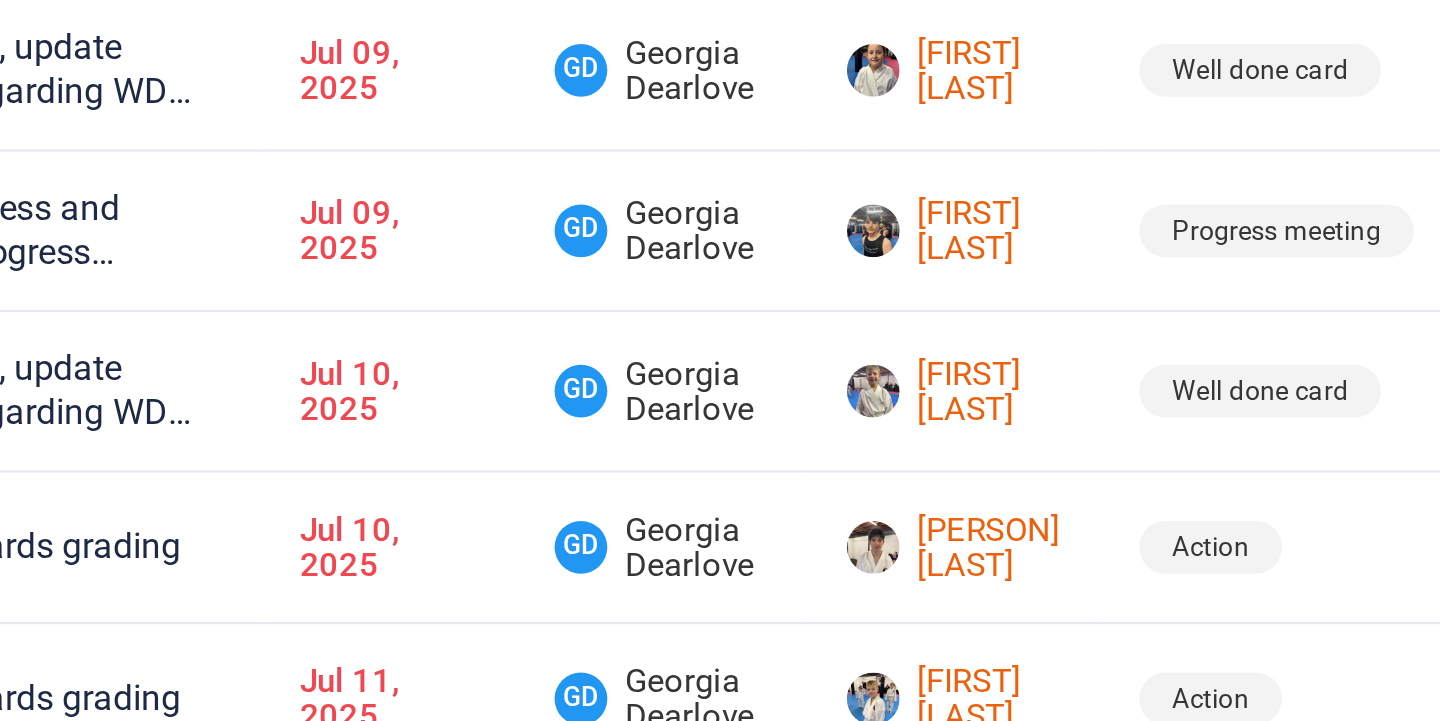 scroll, scrollTop: 1564, scrollLeft: 0, axis: vertical 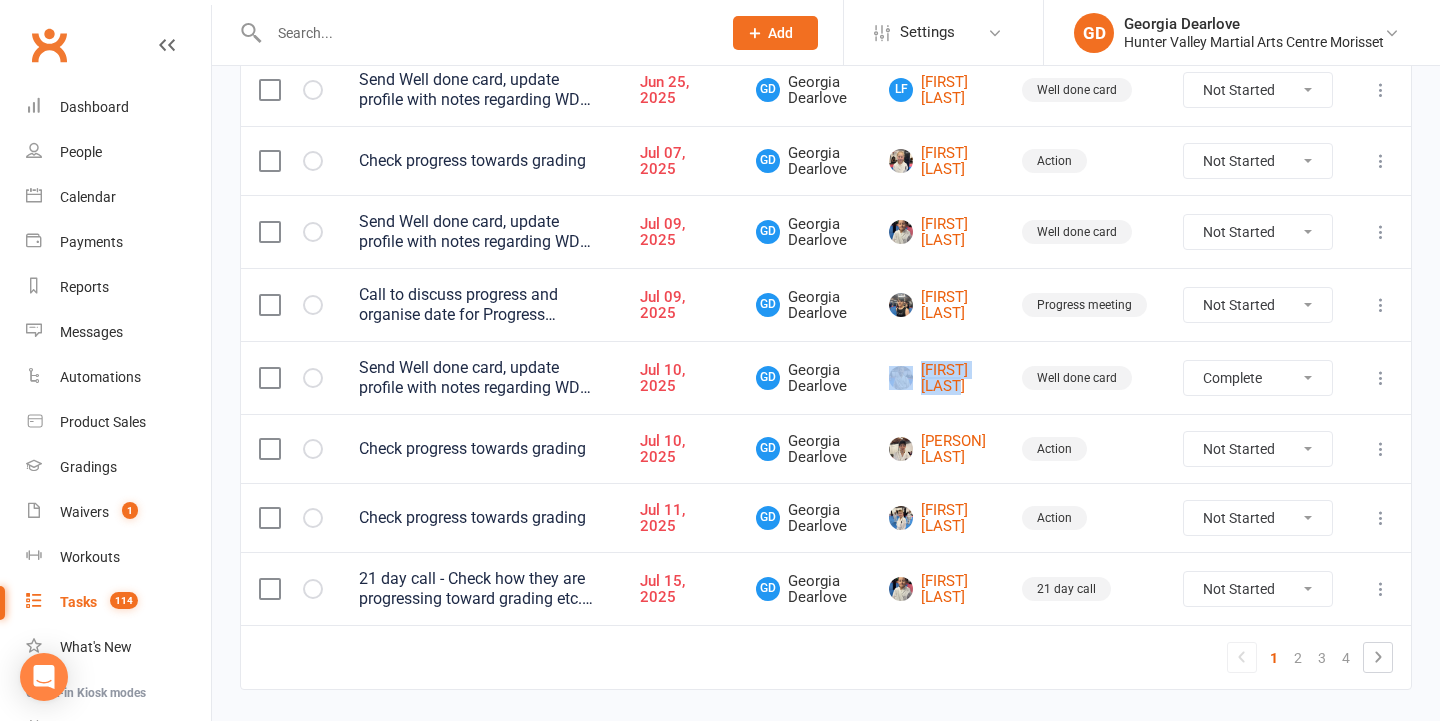 select on "unstarted" 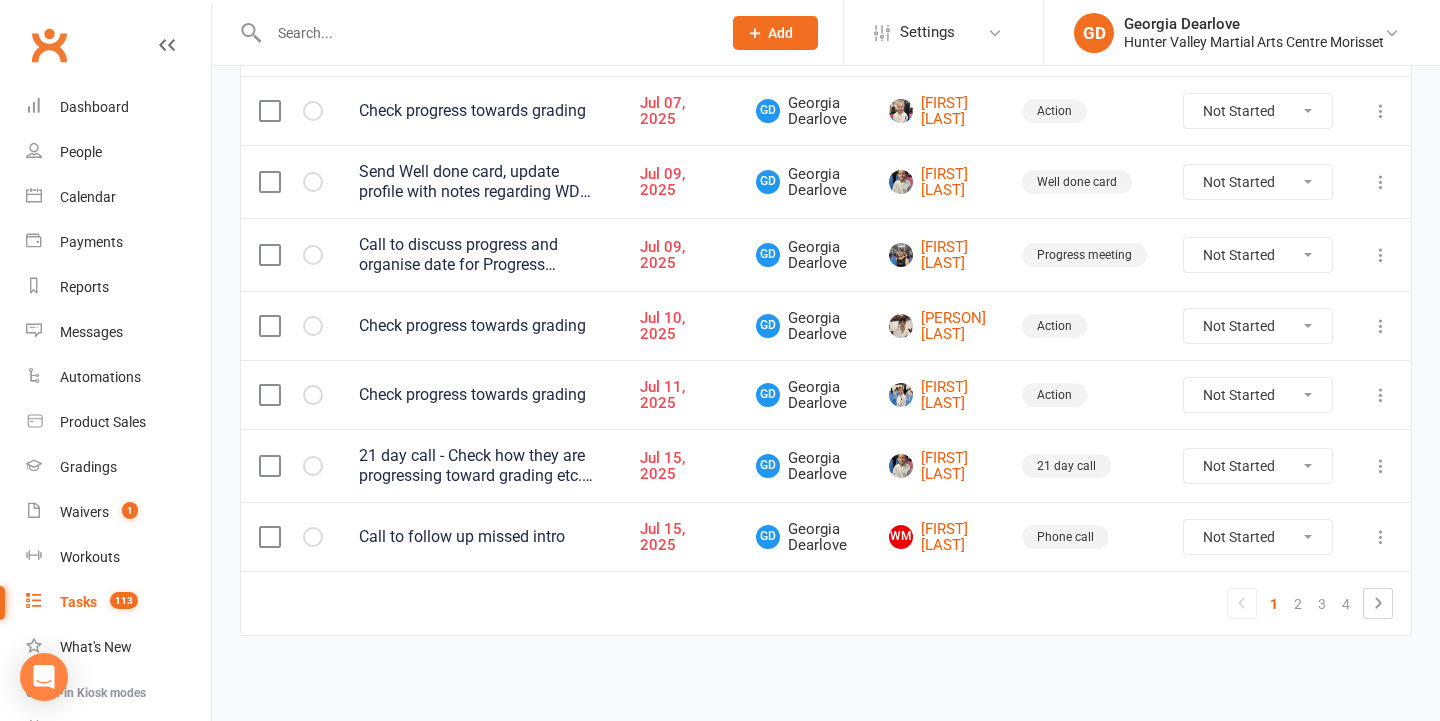 scroll, scrollTop: 1639, scrollLeft: 0, axis: vertical 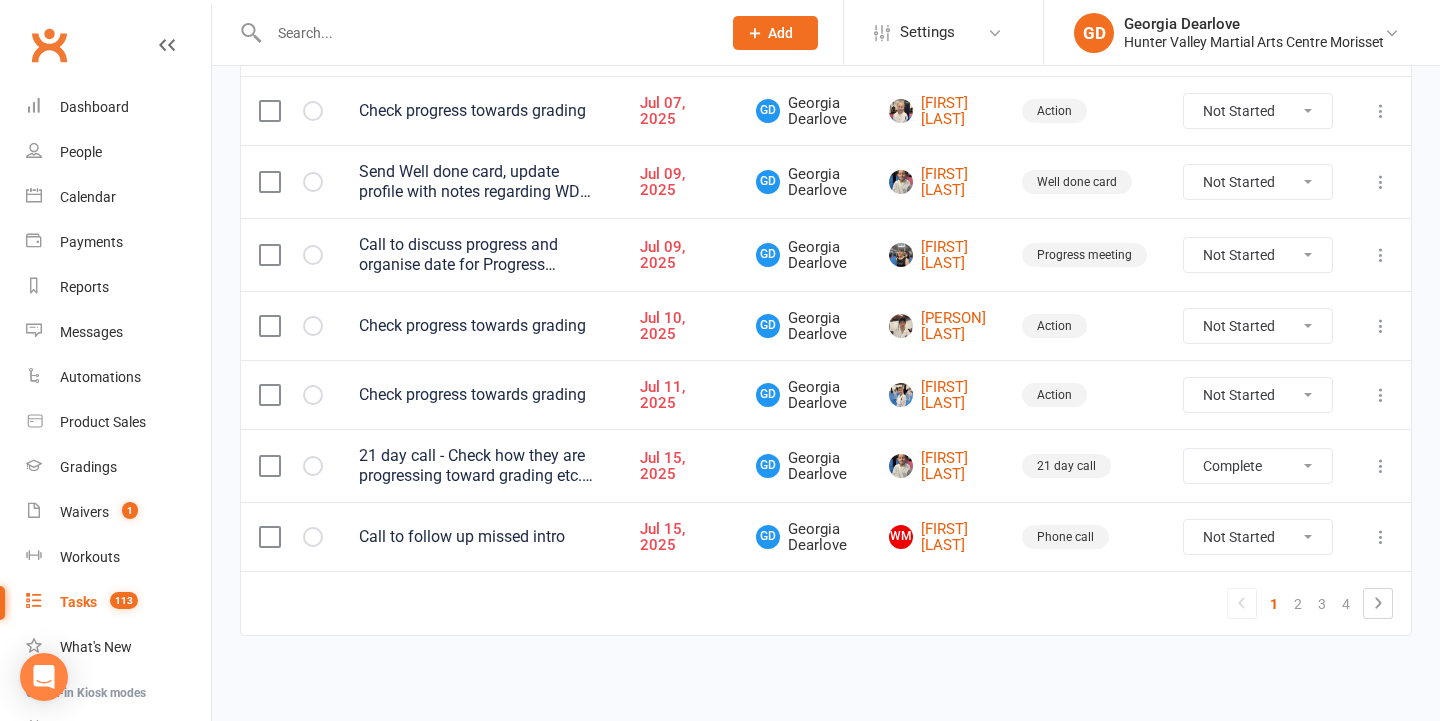 select on "unstarted" 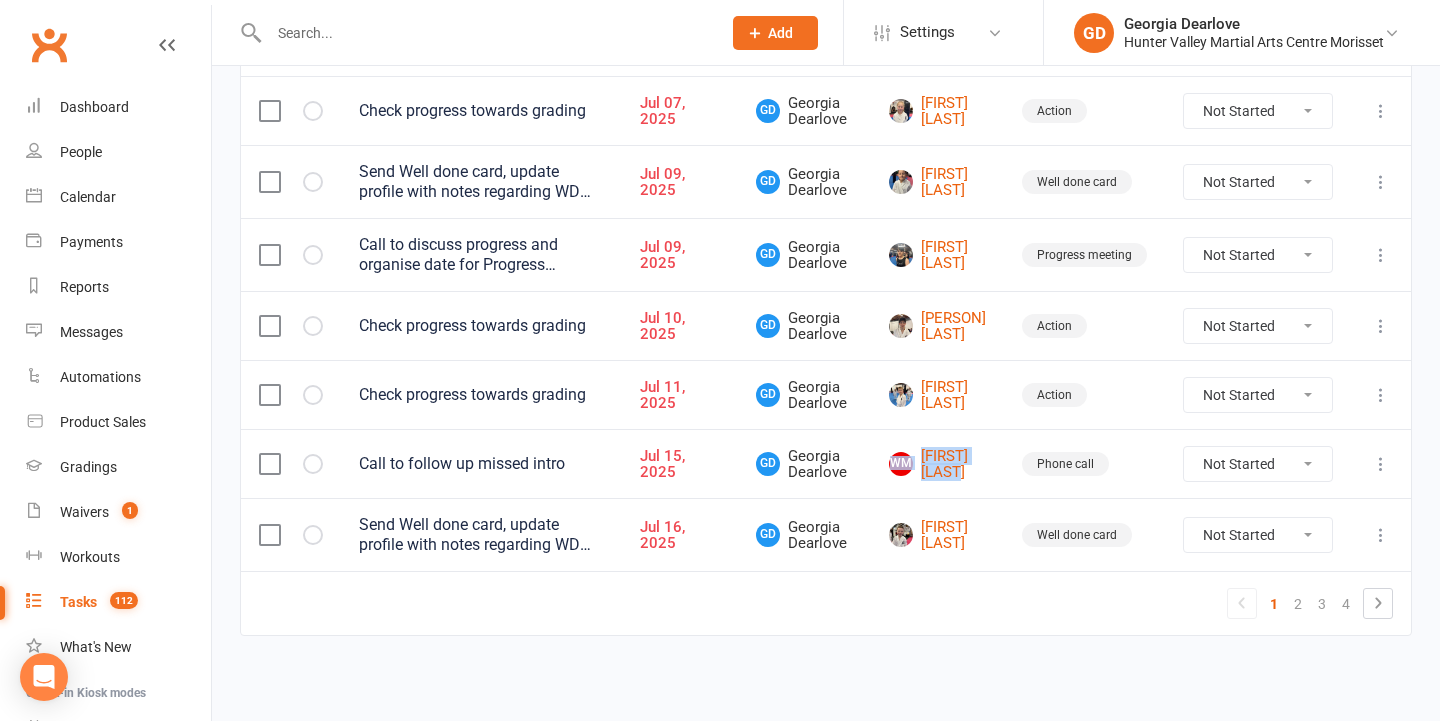 click at bounding box center [1381, 464] 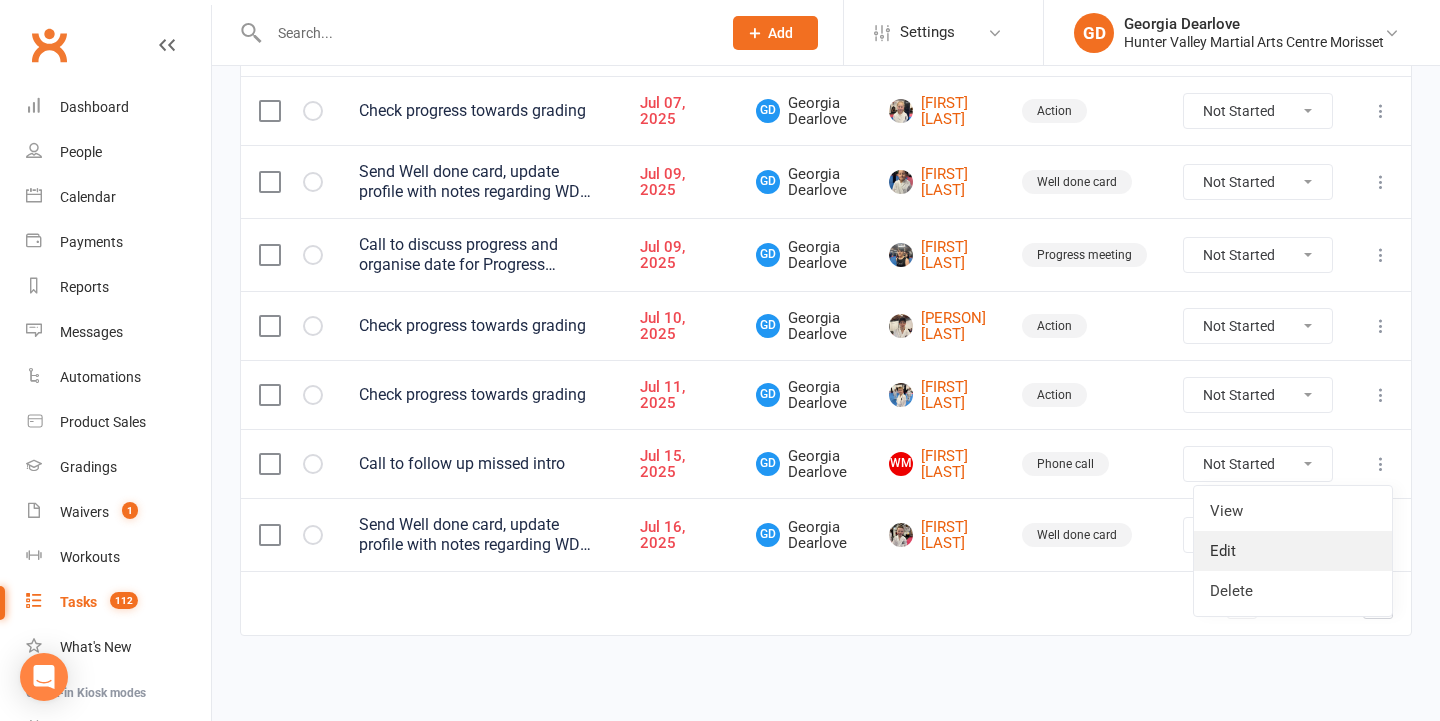 click on "Edit" at bounding box center [1293, 551] 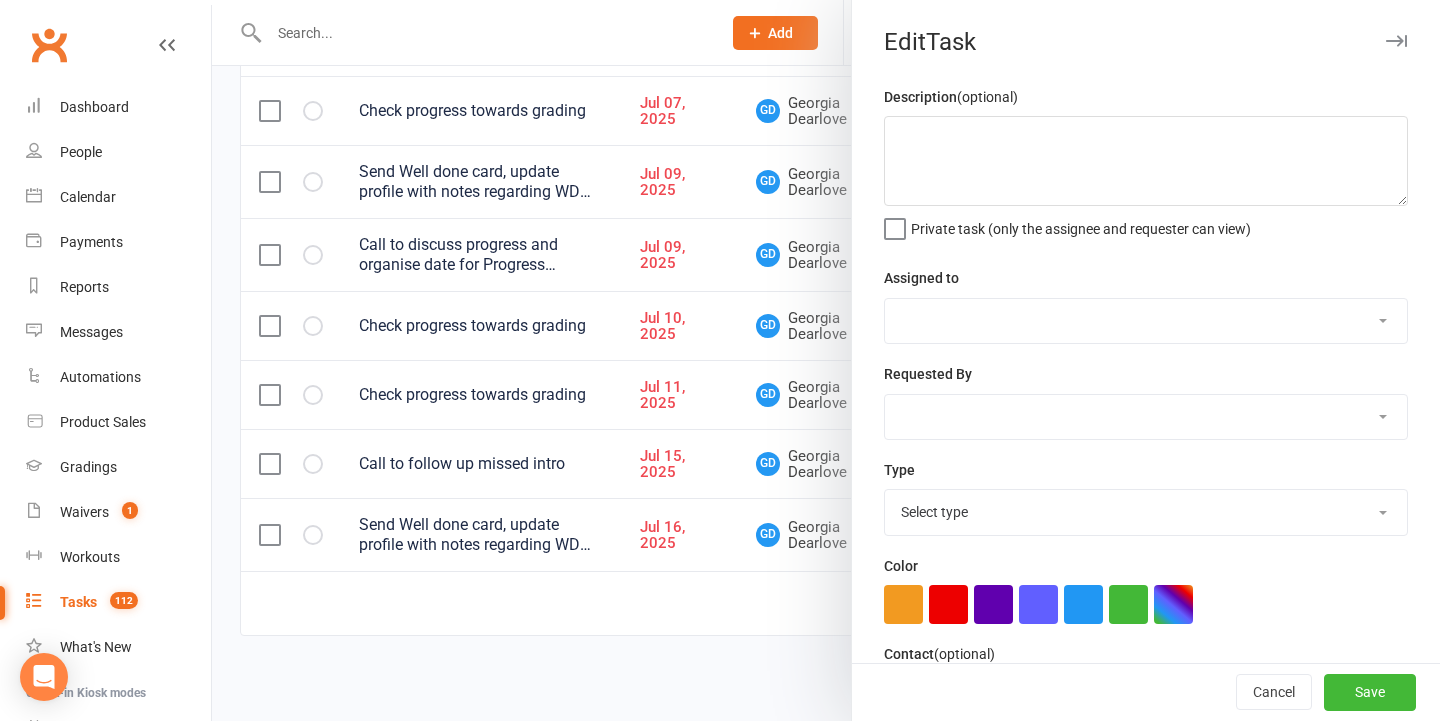 type on "Call to follow up missed intro" 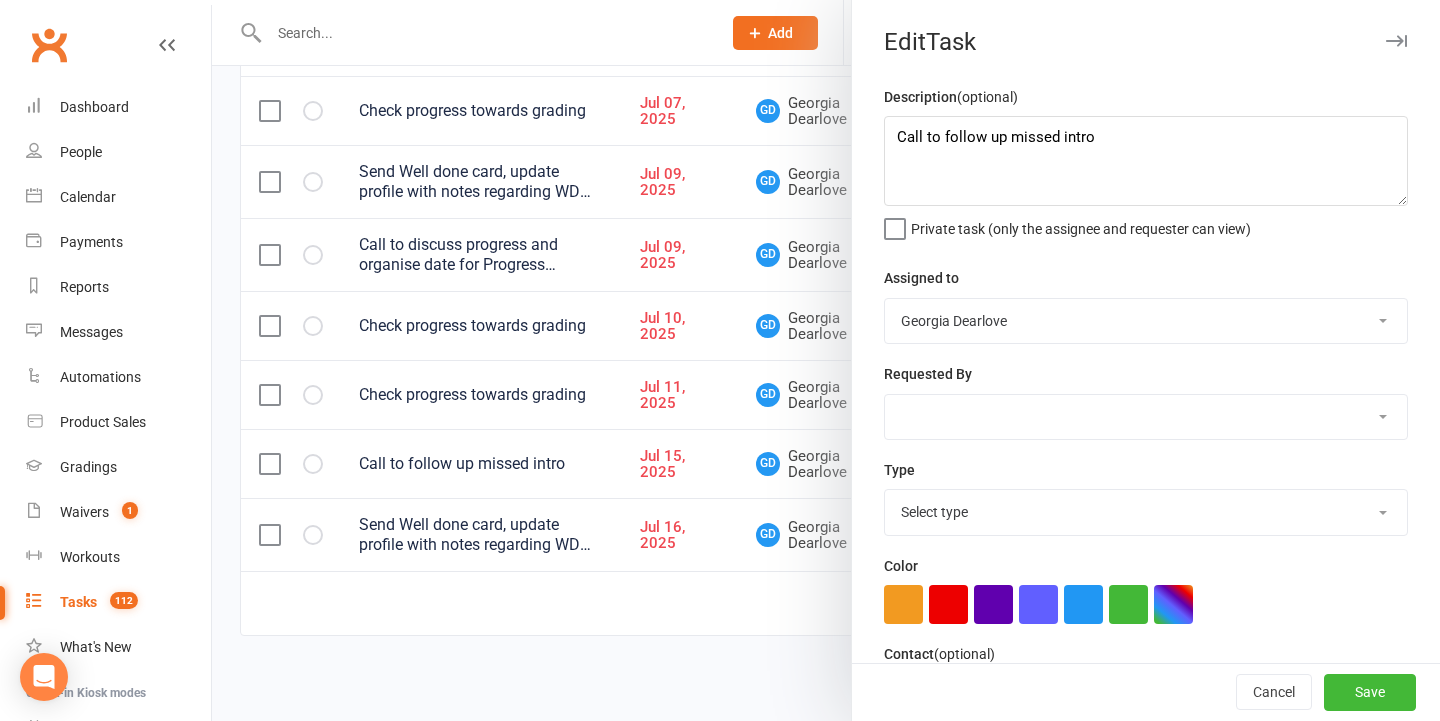 select on "18094" 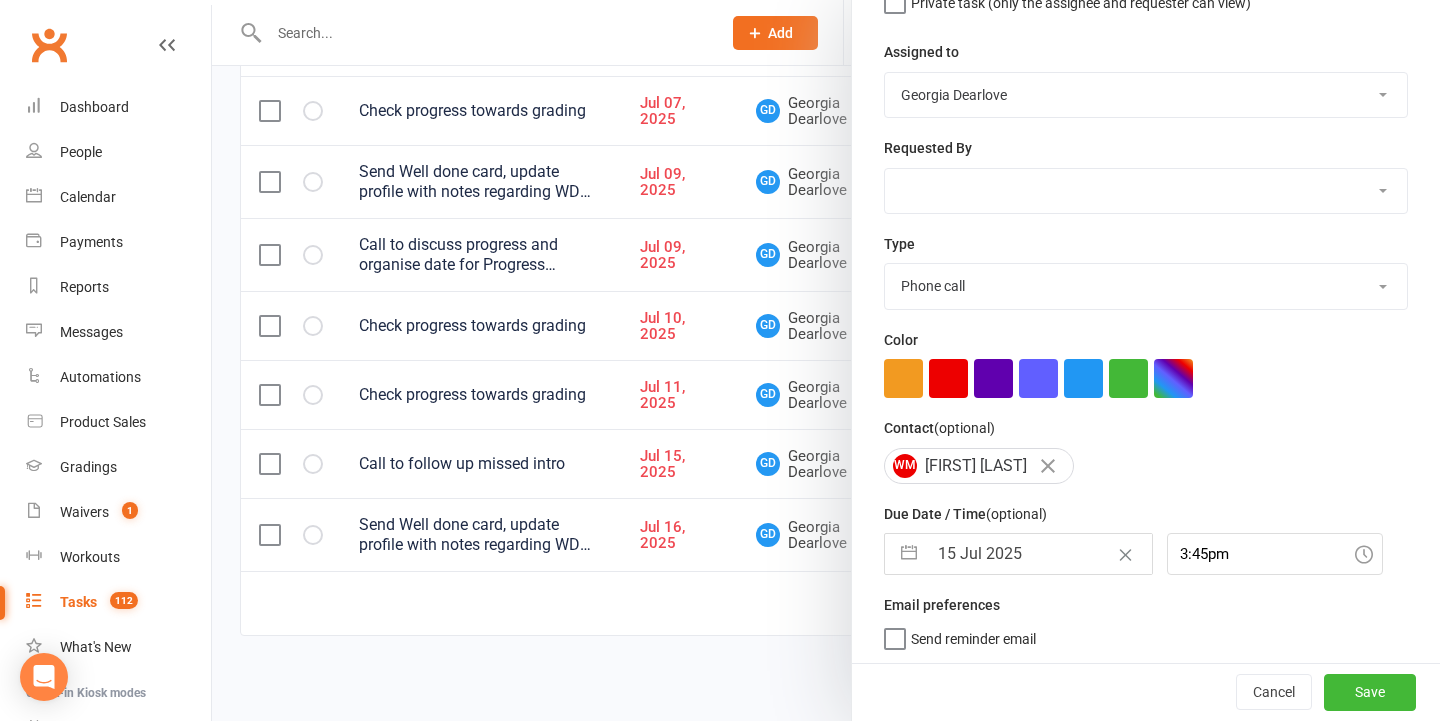 drag, startPoint x: 949, startPoint y: 566, endPoint x: 962, endPoint y: 566, distance: 13 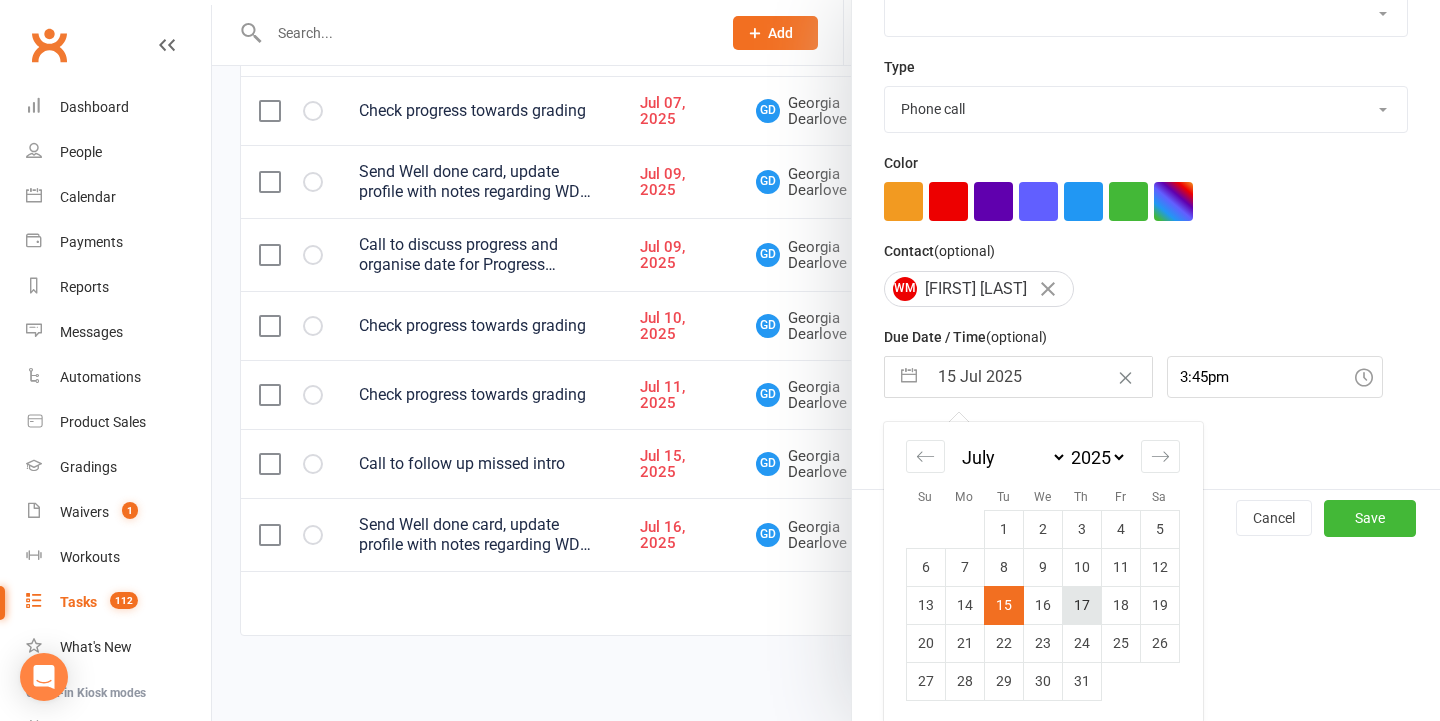 scroll, scrollTop: 402, scrollLeft: 0, axis: vertical 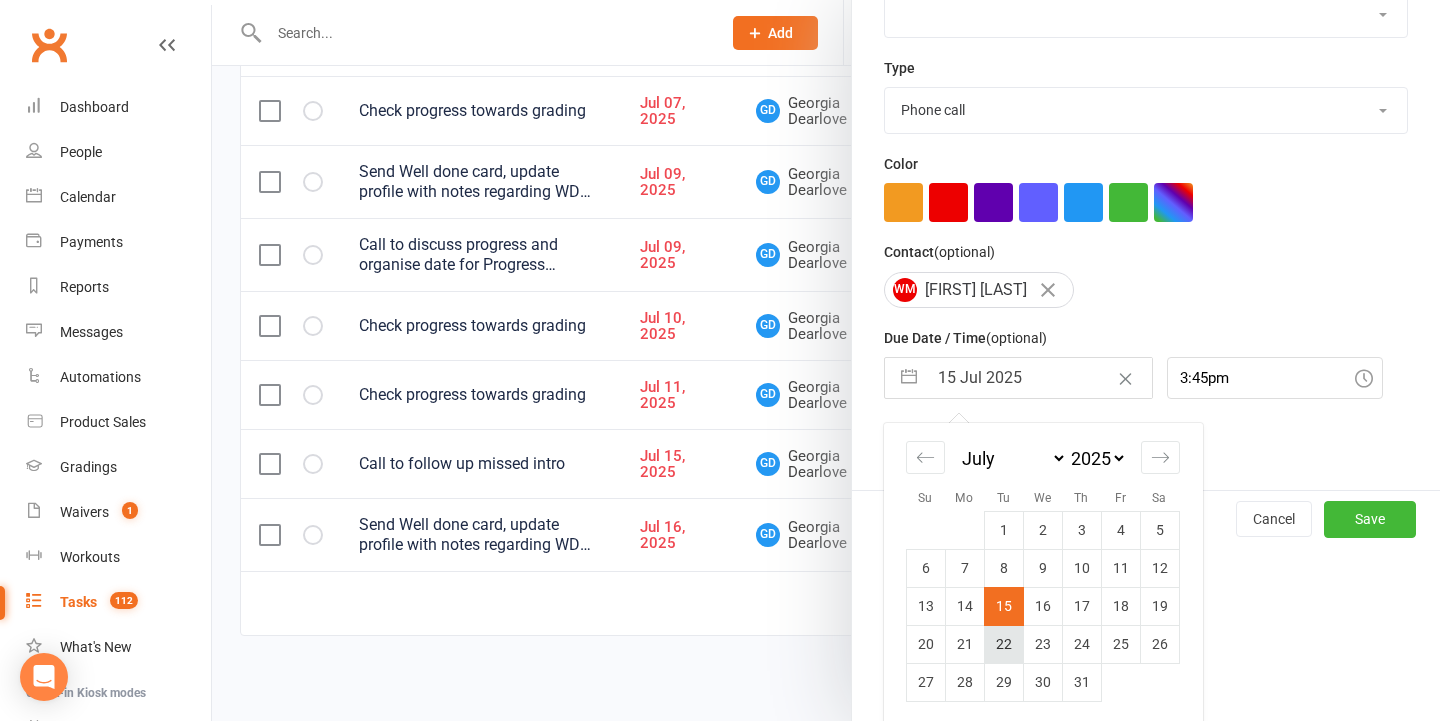 click on "22" at bounding box center [1003, 644] 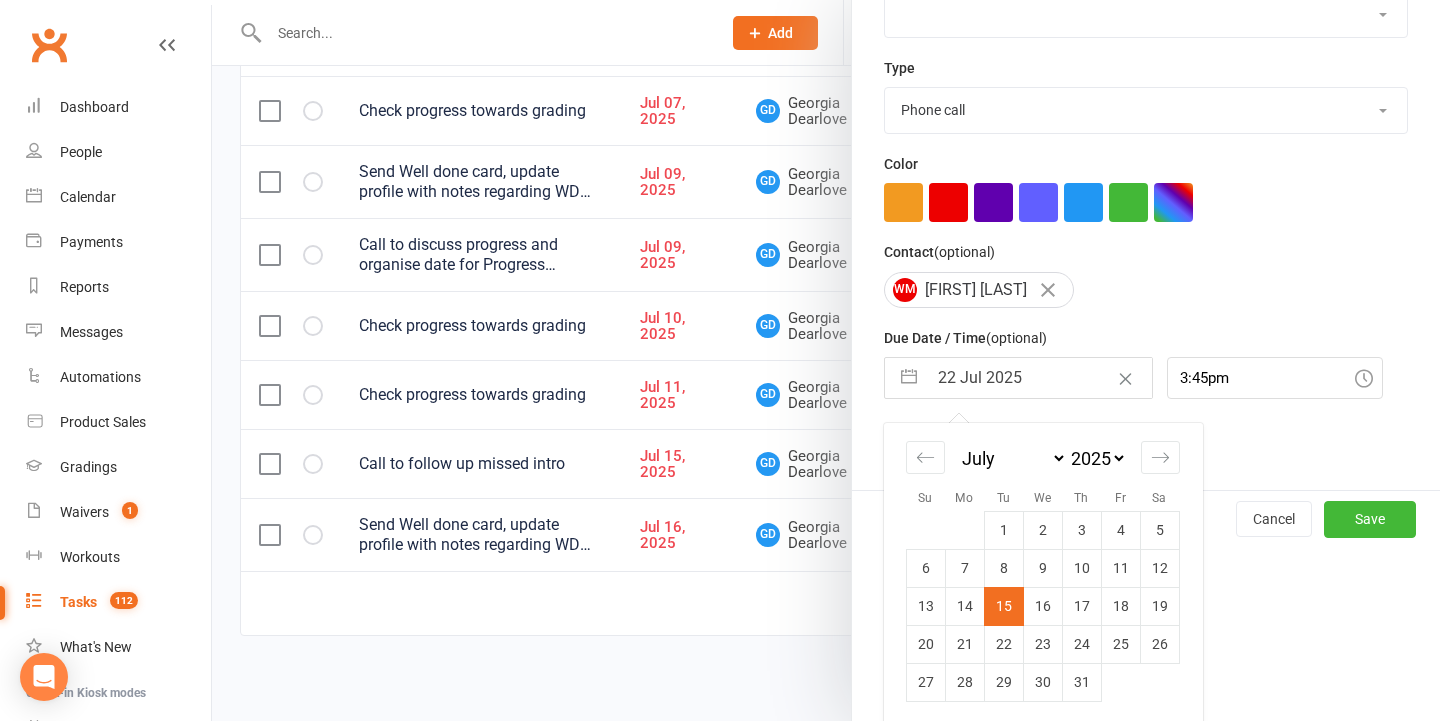 scroll, scrollTop: 225, scrollLeft: 0, axis: vertical 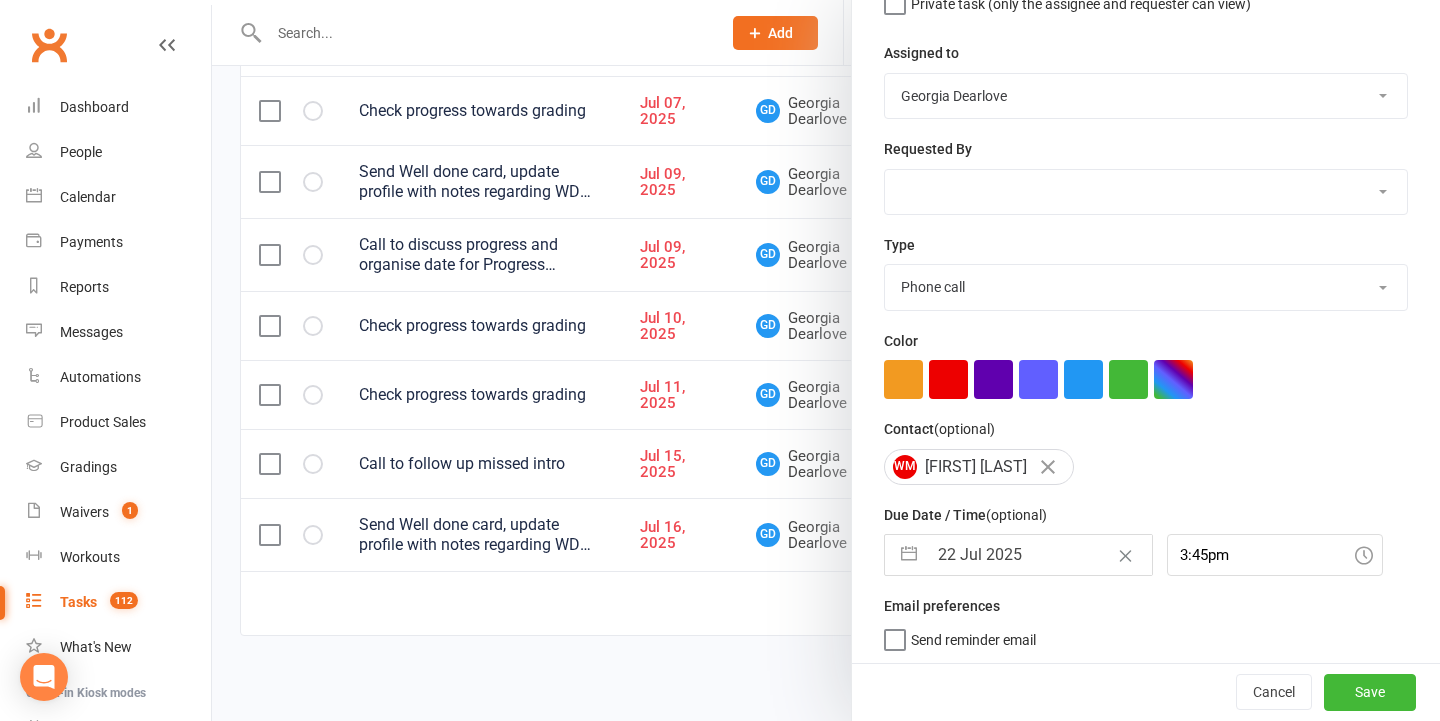 select on "5" 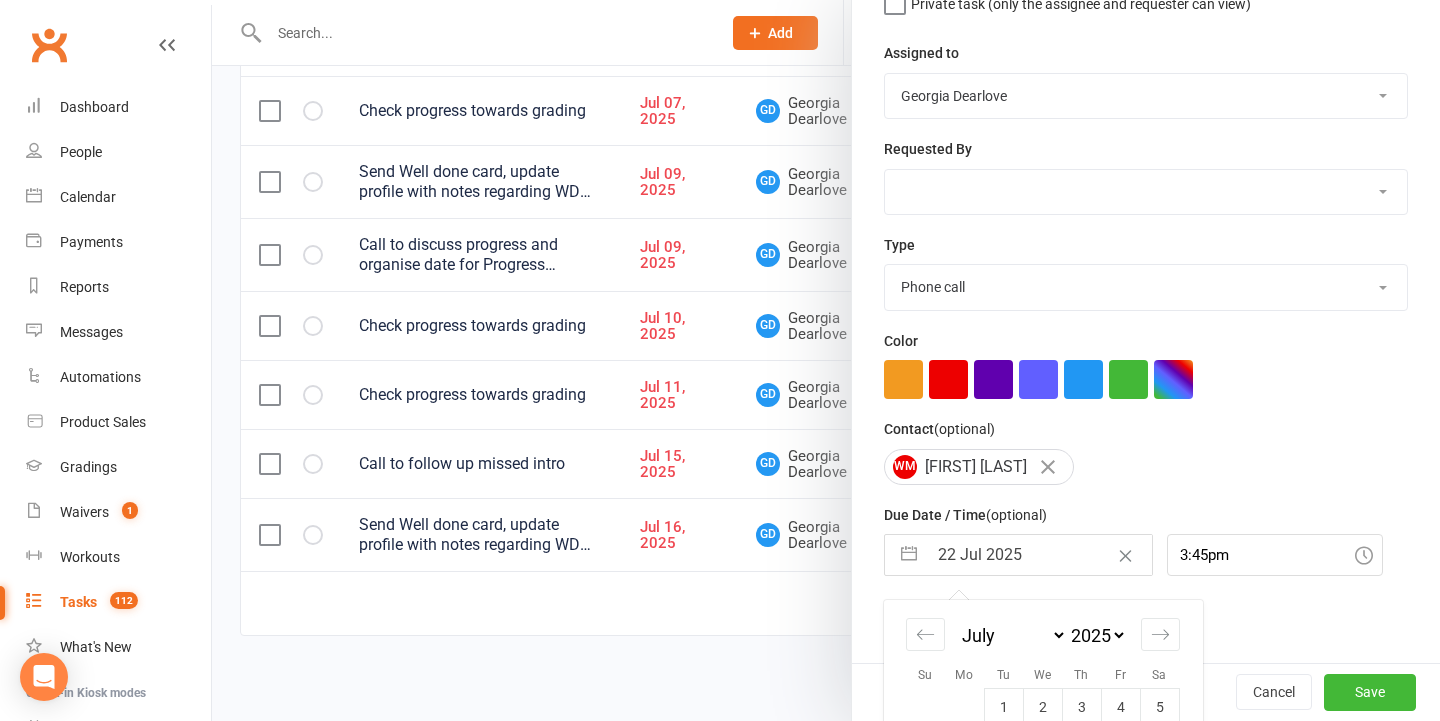 click on "22 Jul 2025" at bounding box center (1039, 555) 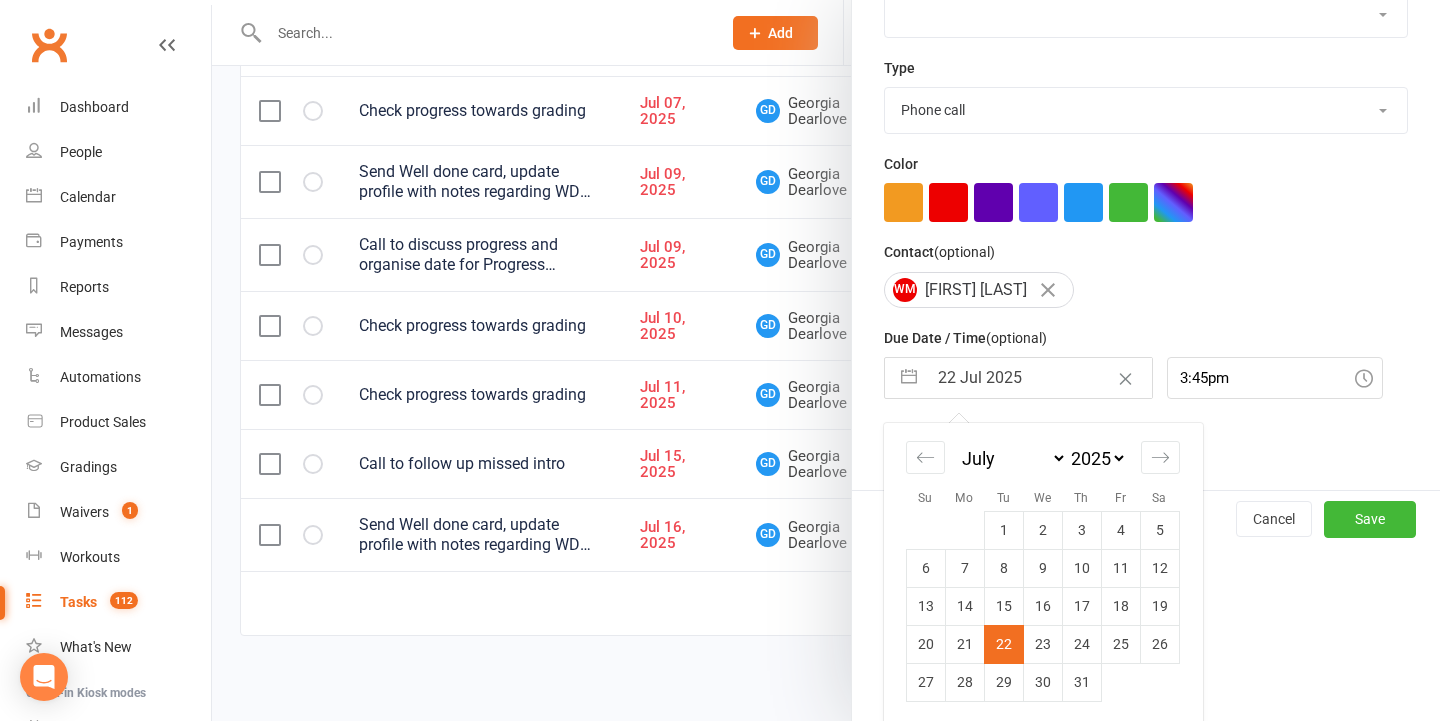 scroll, scrollTop: 402, scrollLeft: 0, axis: vertical 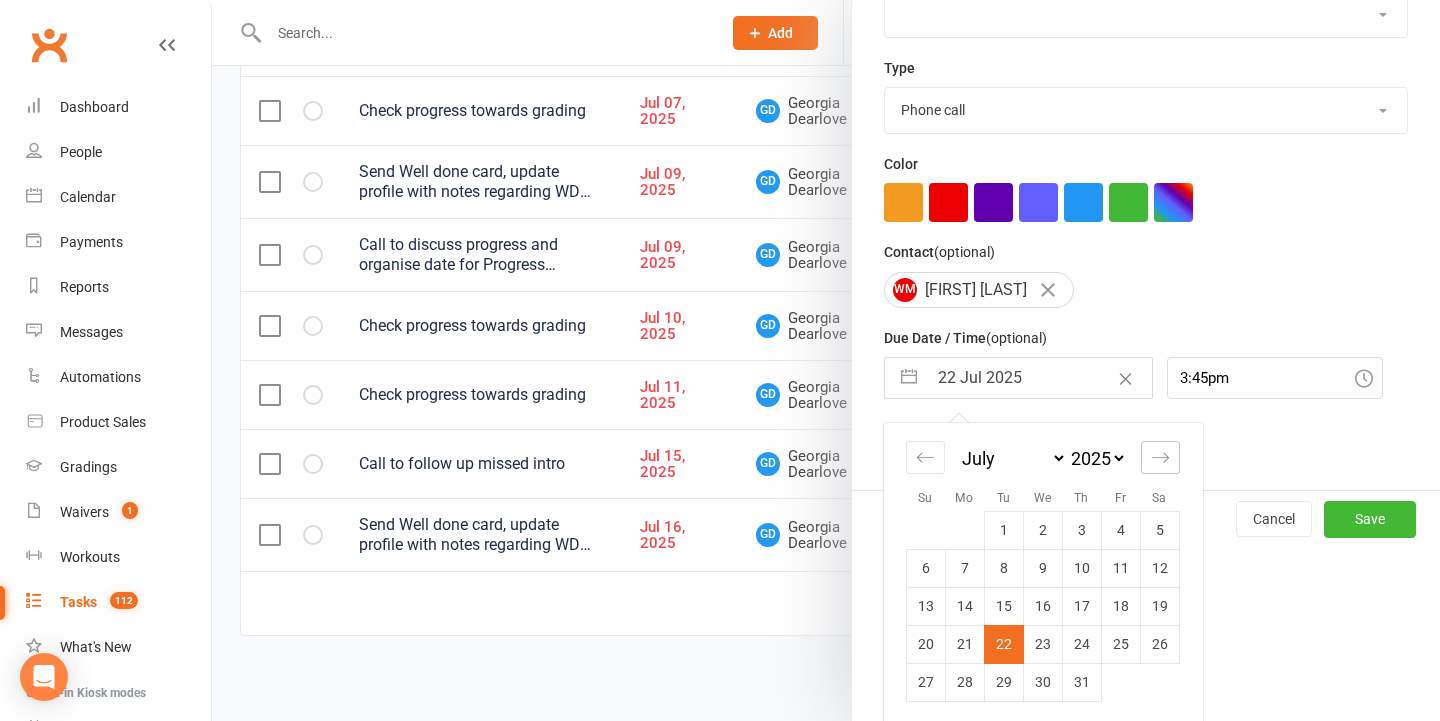 drag, startPoint x: 1154, startPoint y: 449, endPoint x: 1084, endPoint y: 532, distance: 108.57716 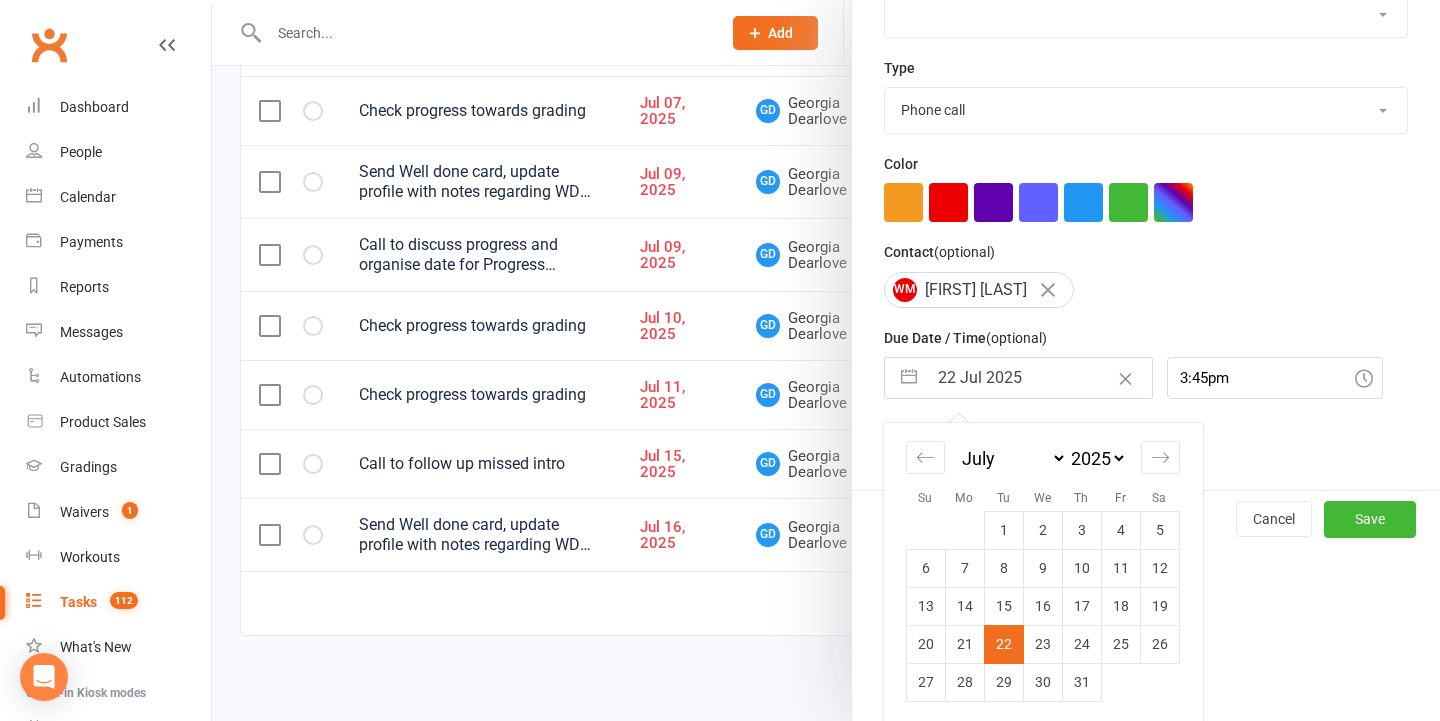 select on "8" 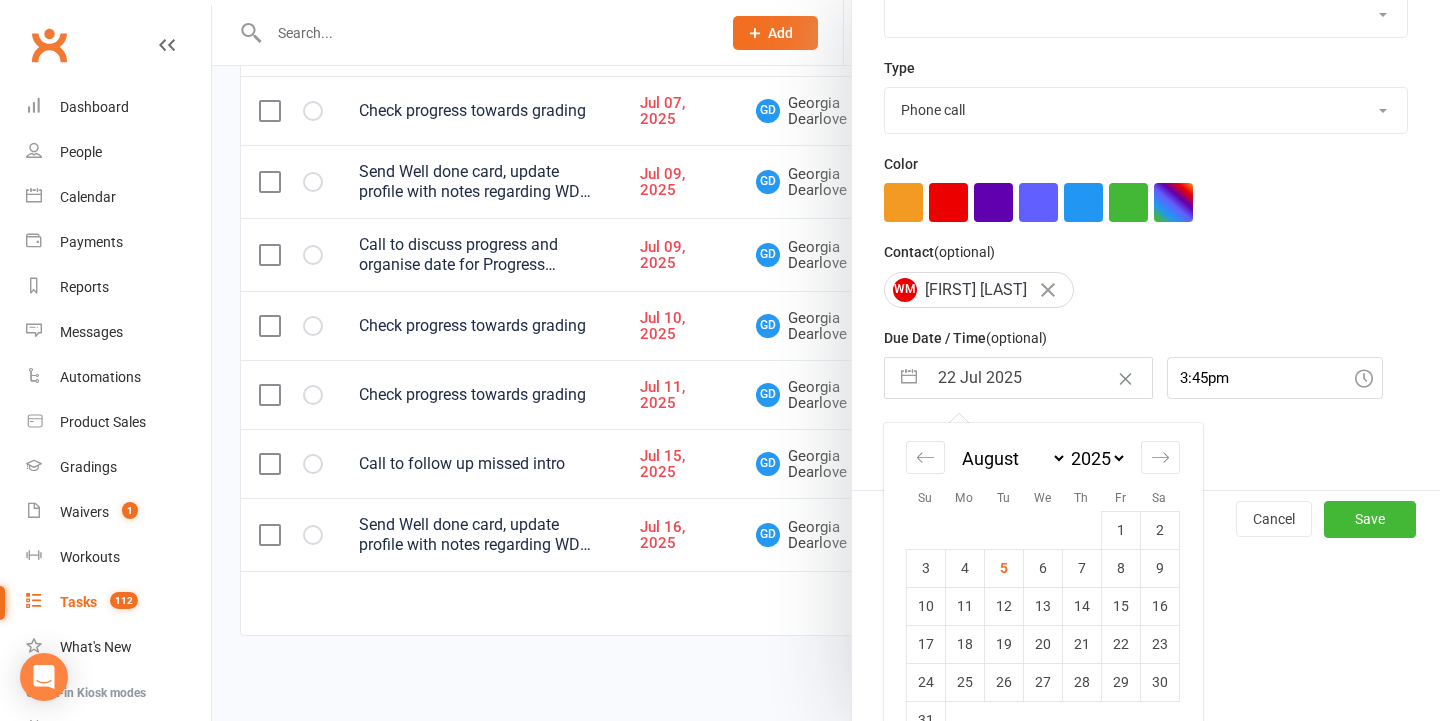 drag, startPoint x: 967, startPoint y: 596, endPoint x: 1201, endPoint y: 600, distance: 234.03418 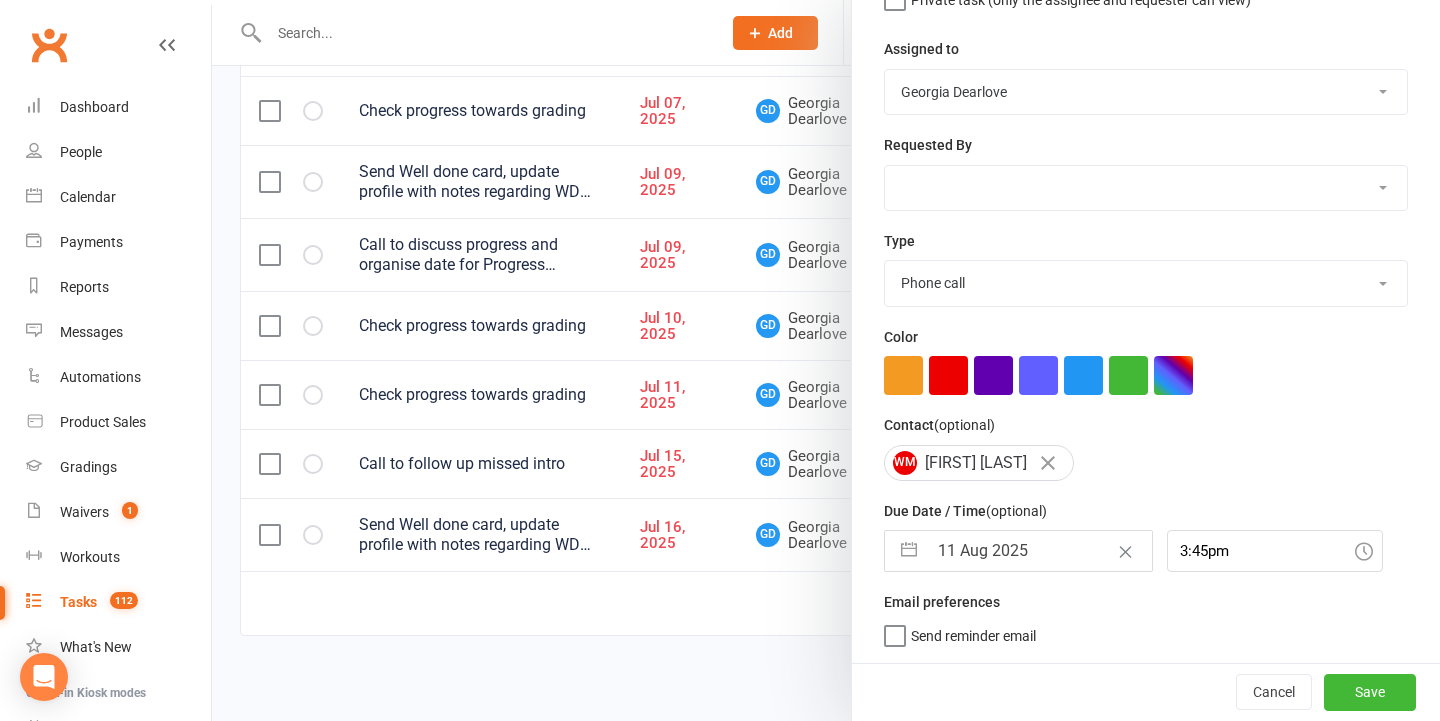 scroll, scrollTop: 225, scrollLeft: 0, axis: vertical 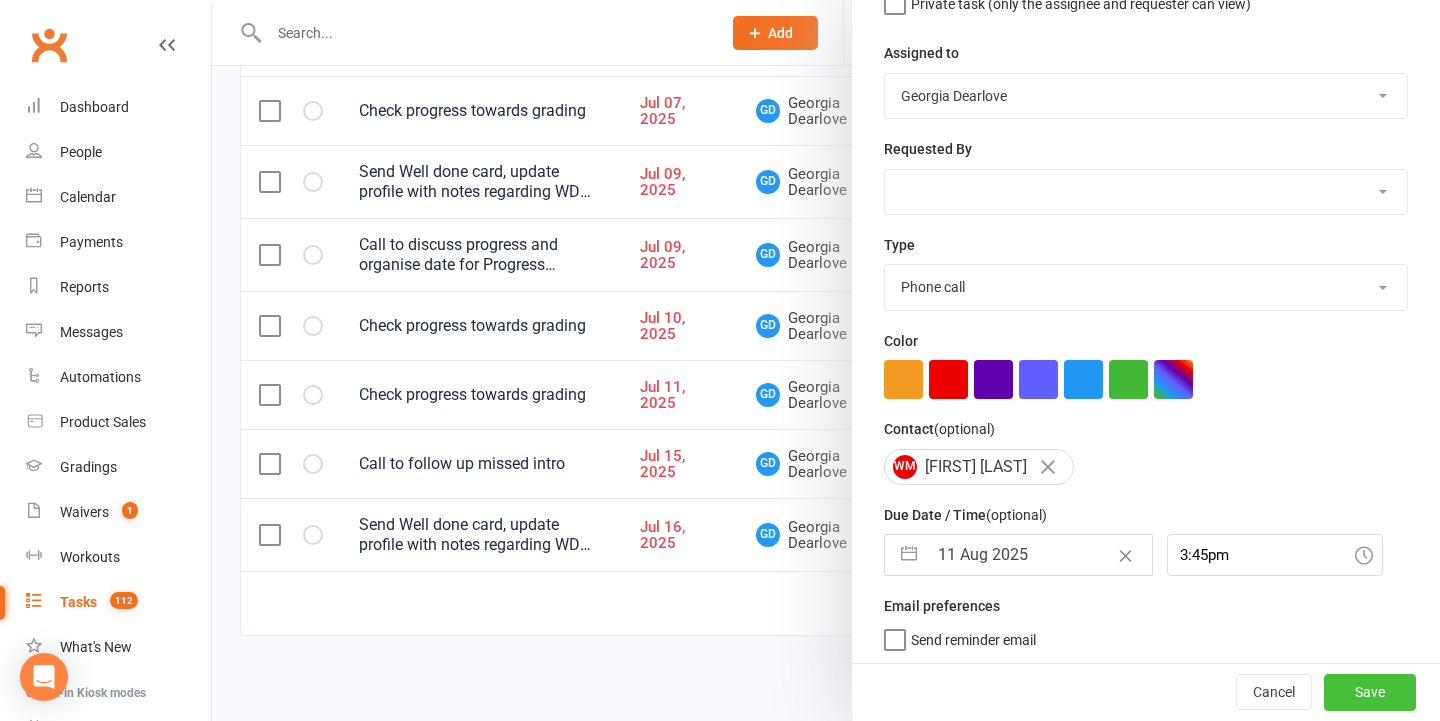 click on "Save" at bounding box center [1370, 693] 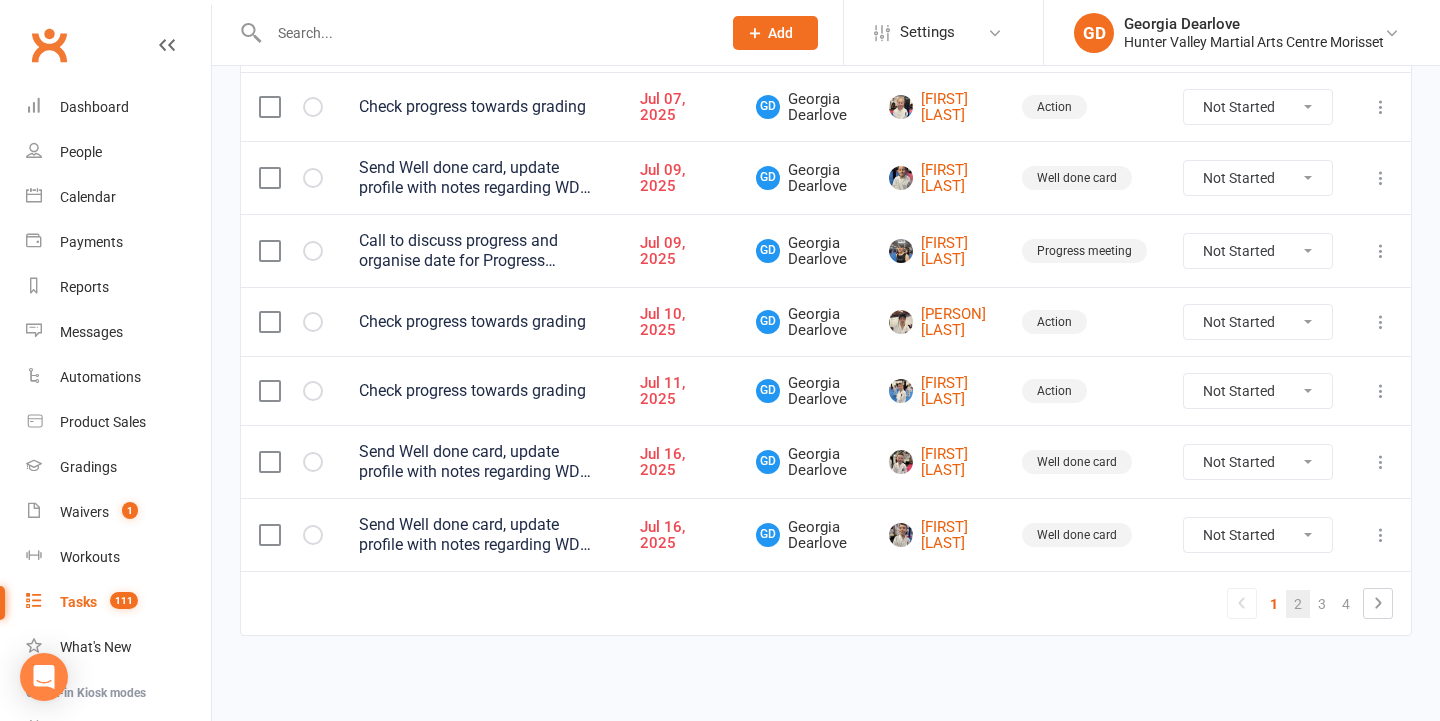 click on "2" at bounding box center (1298, 604) 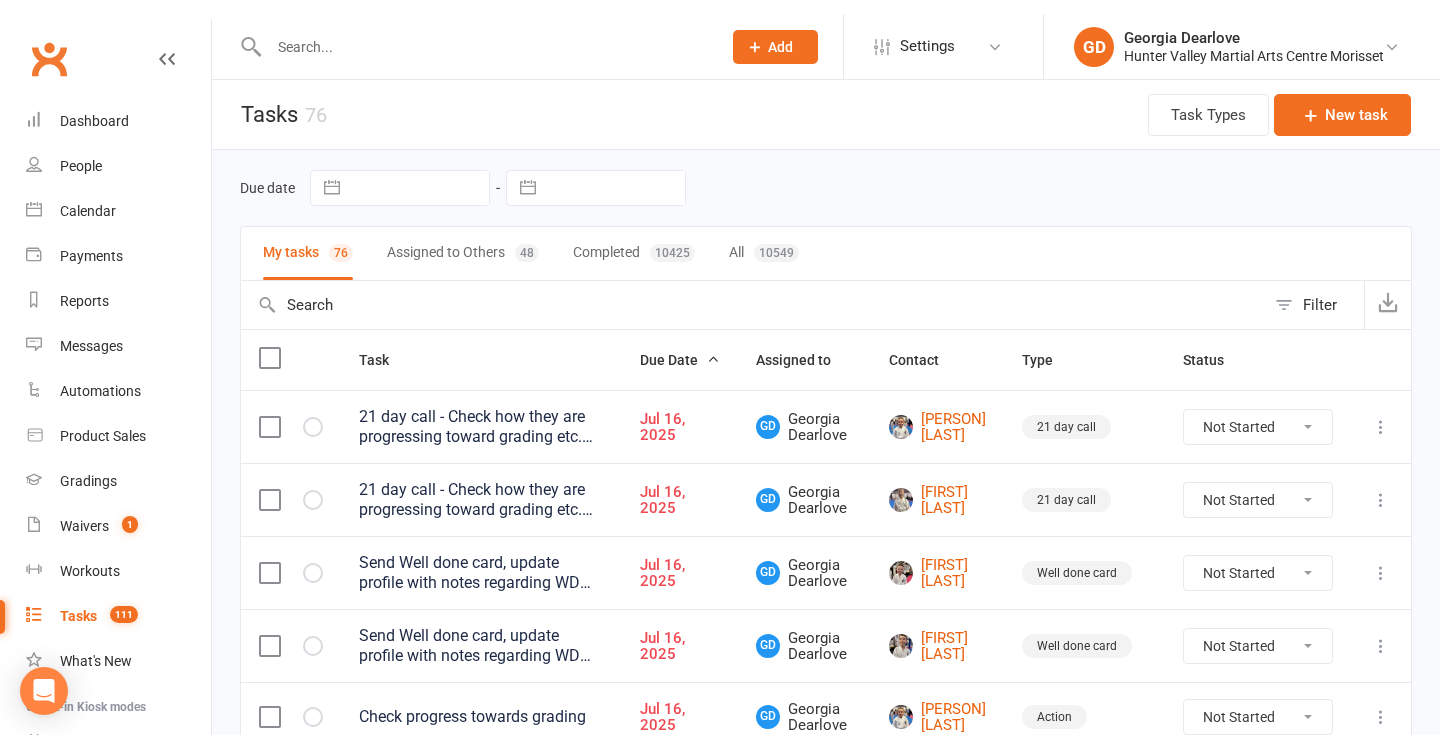 scroll, scrollTop: 0, scrollLeft: 0, axis: both 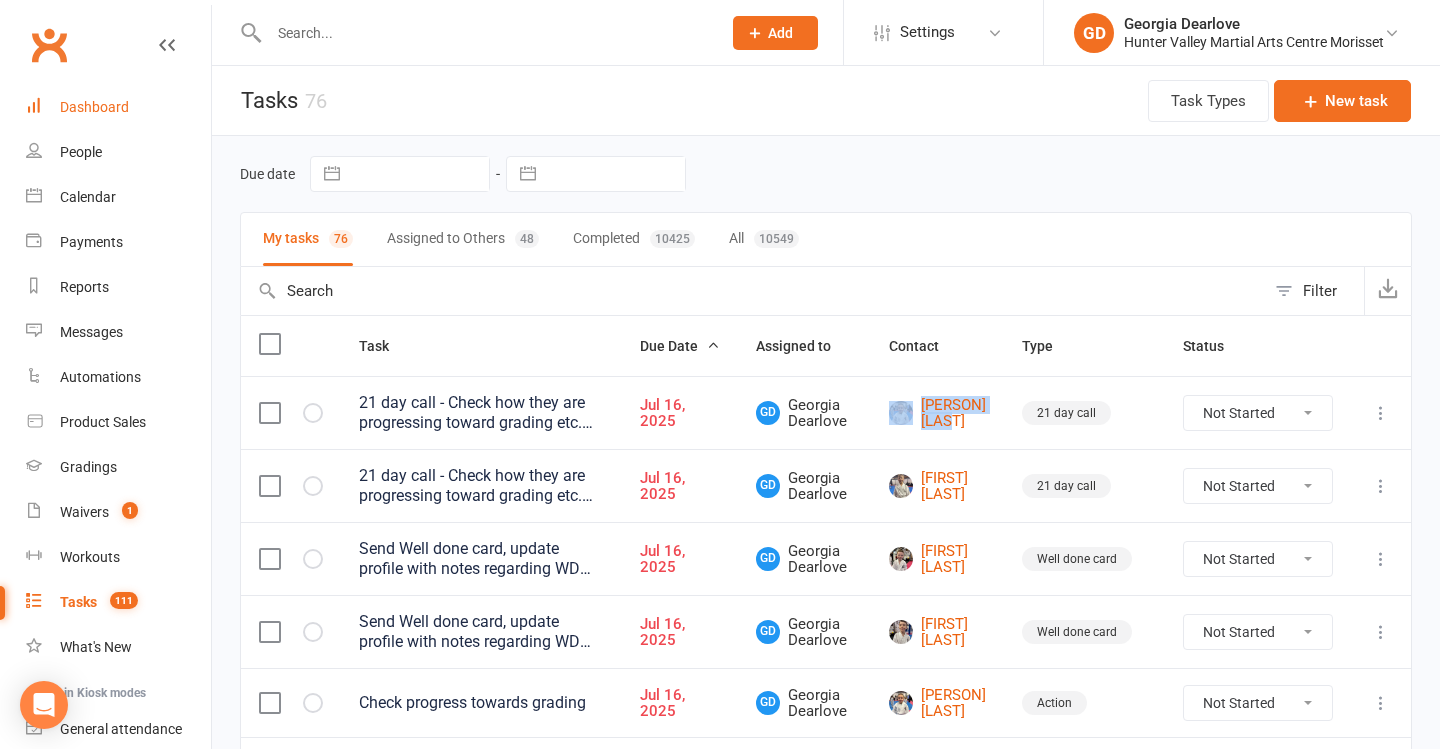 click on "Dashboard" at bounding box center [118, 107] 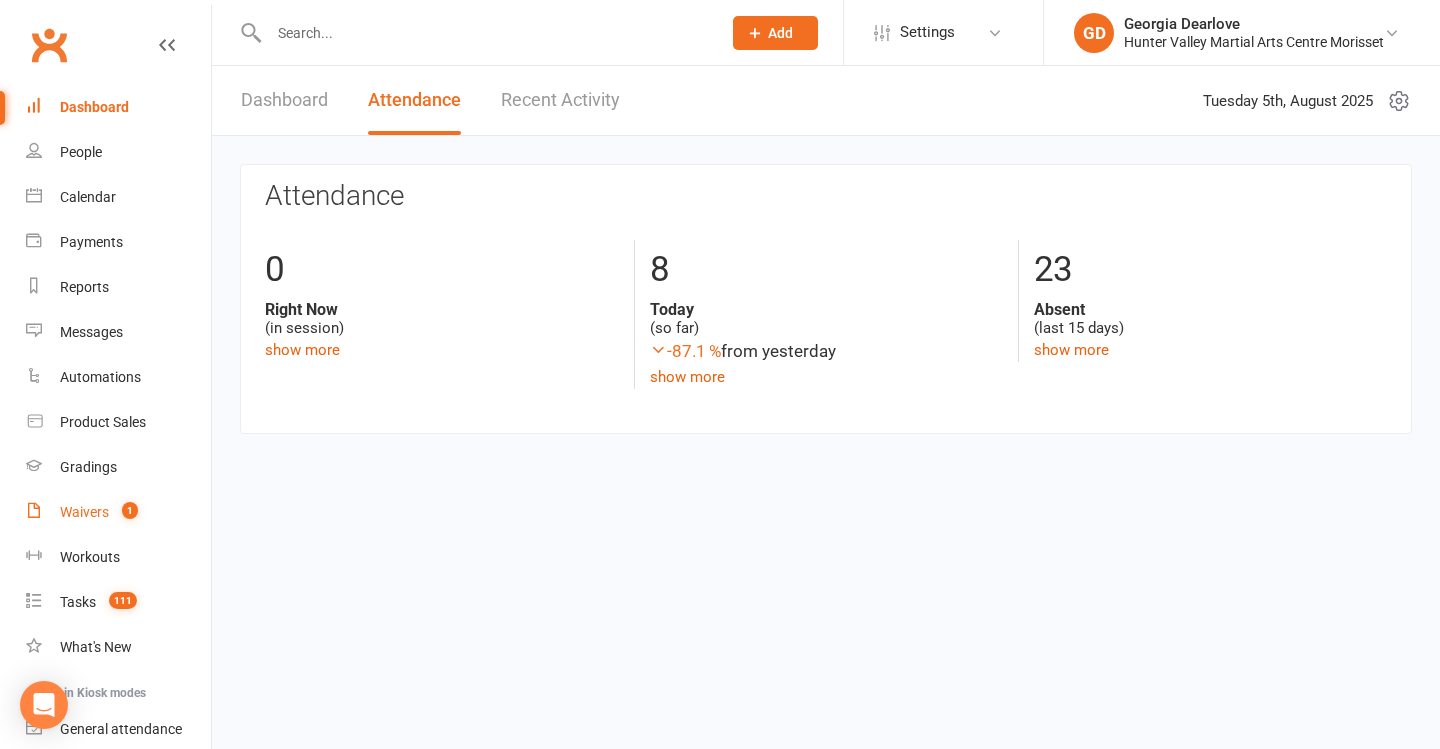 click on "Waivers   1" at bounding box center [118, 512] 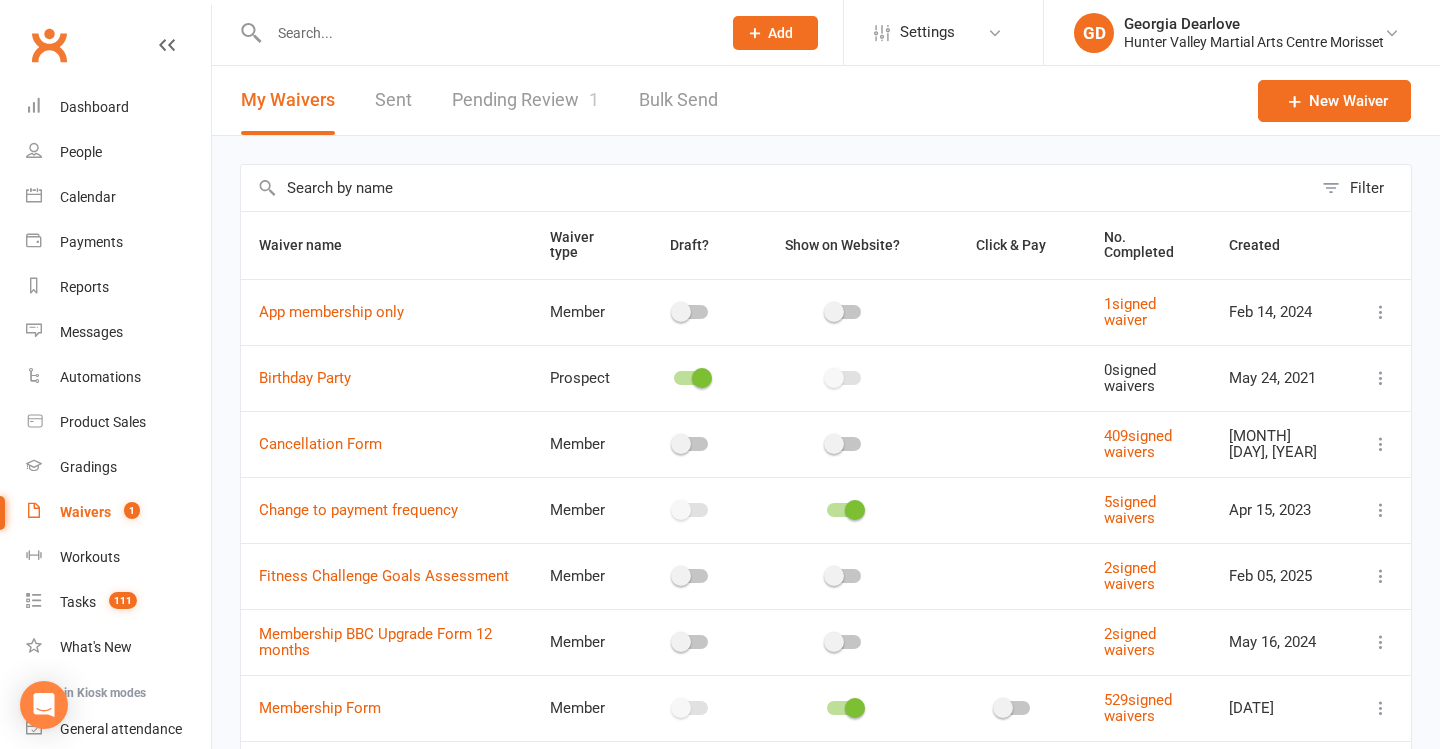 click on "Pending Review 1" at bounding box center (525, 100) 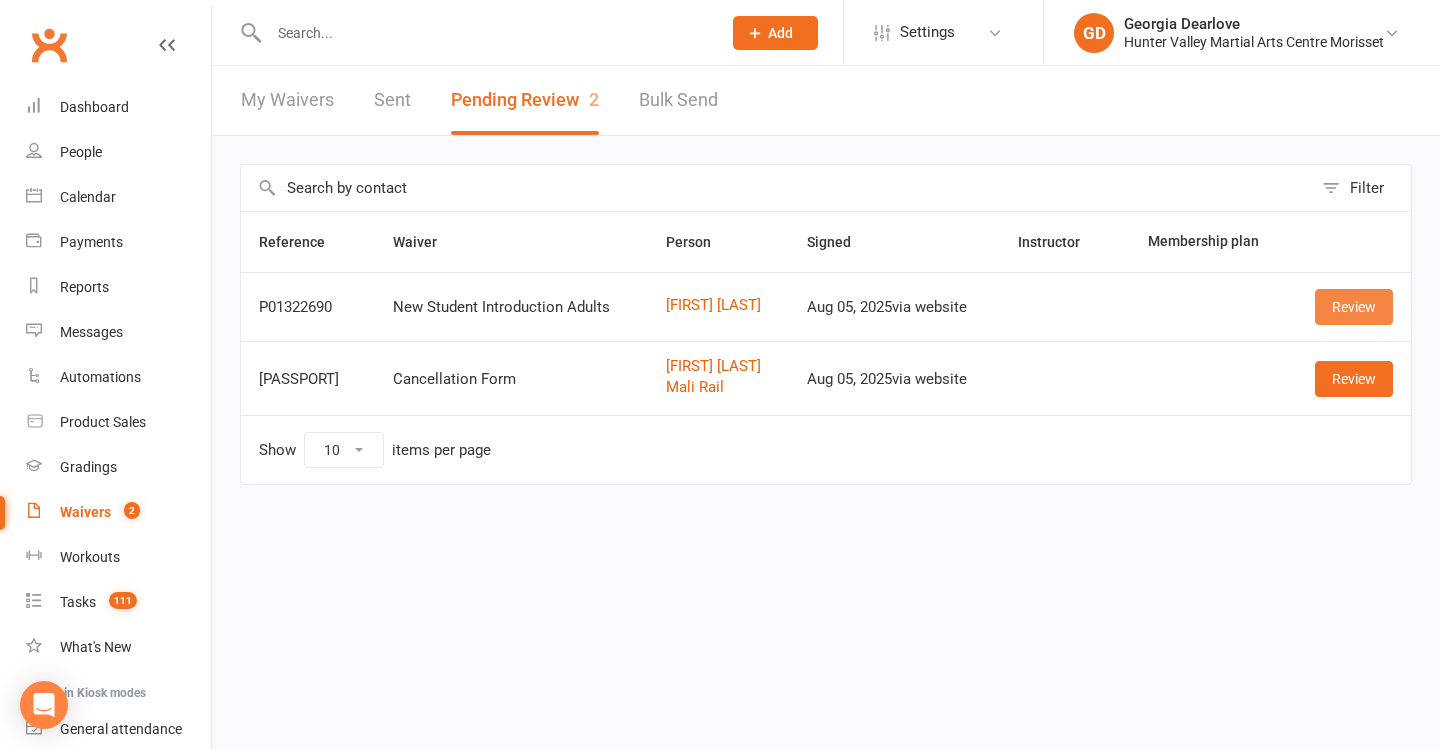 click on "Review" at bounding box center (1354, 307) 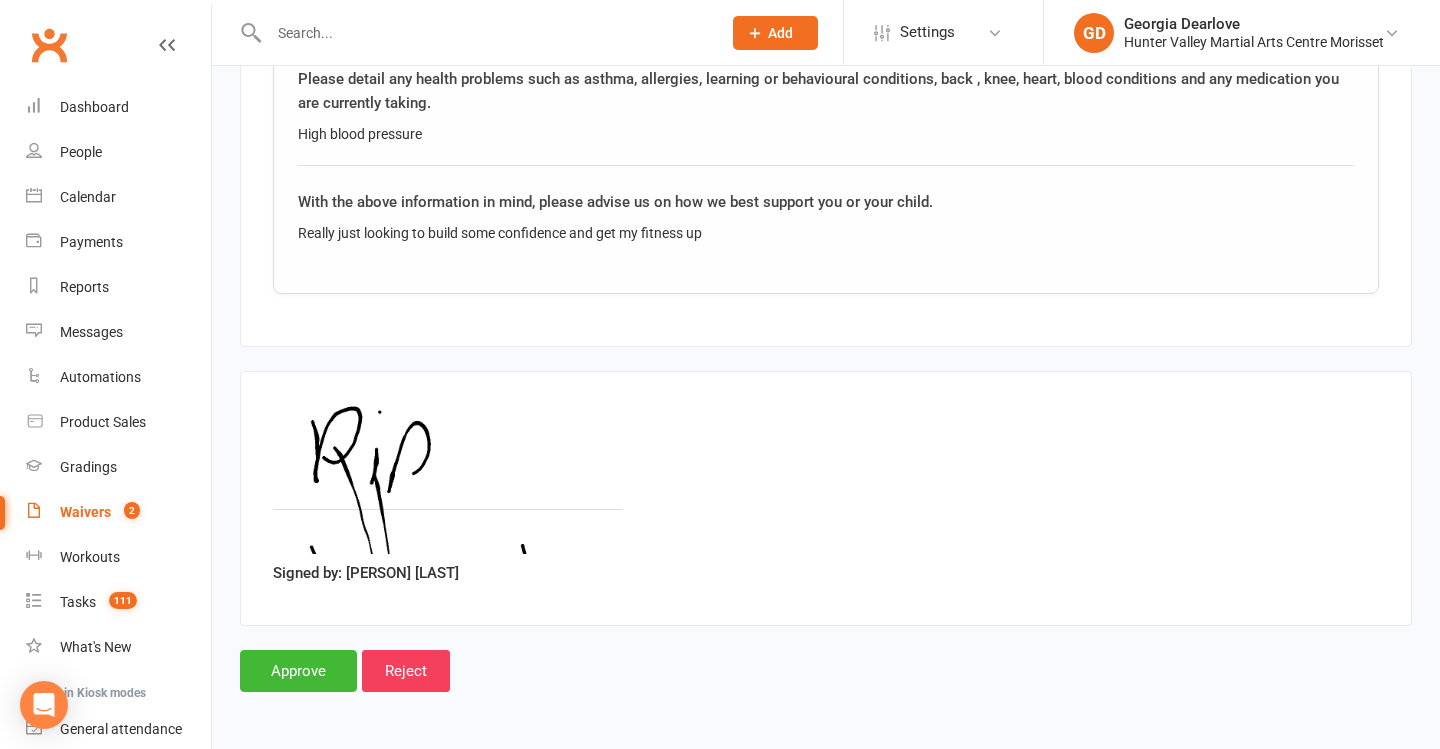 scroll, scrollTop: 2429, scrollLeft: 0, axis: vertical 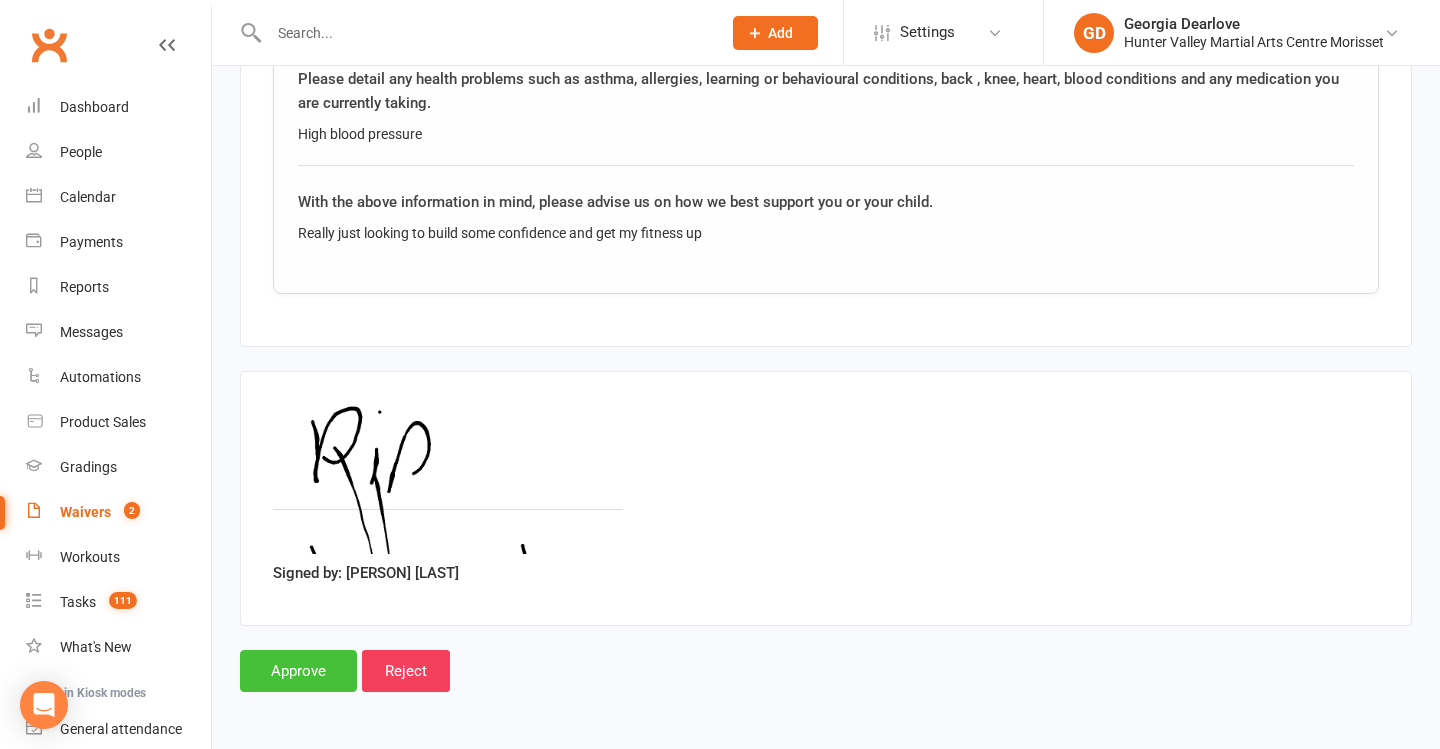 click on "Approve" at bounding box center (298, 671) 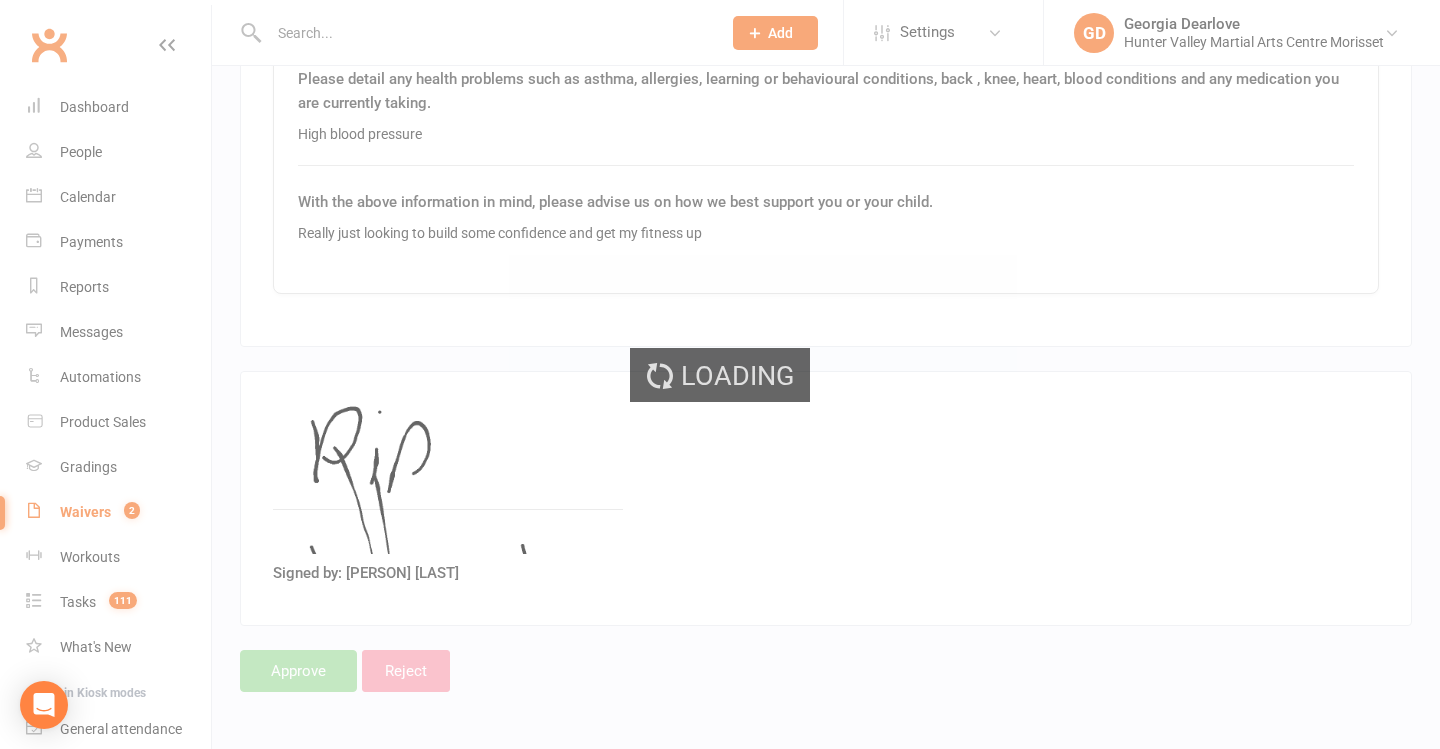 scroll, scrollTop: 0, scrollLeft: 0, axis: both 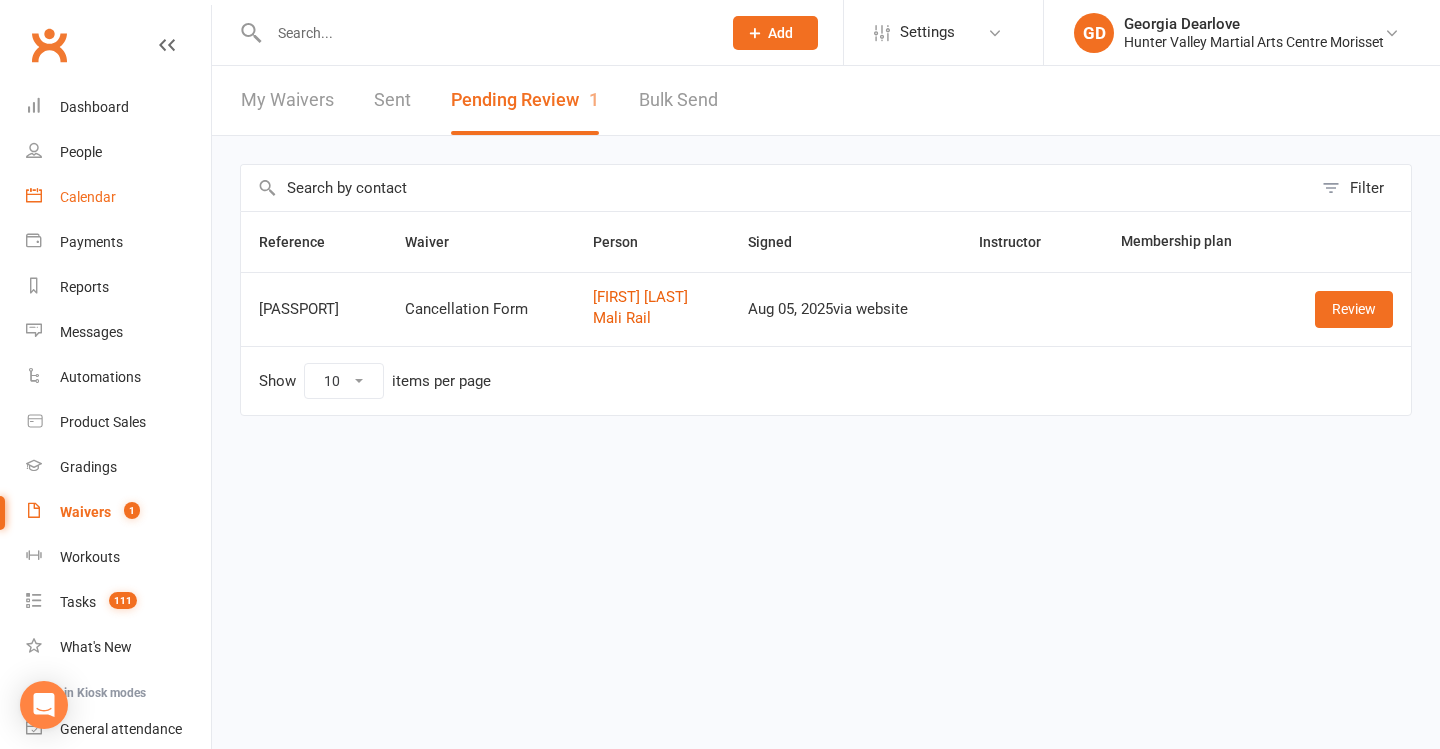 click on "Calendar" at bounding box center [118, 197] 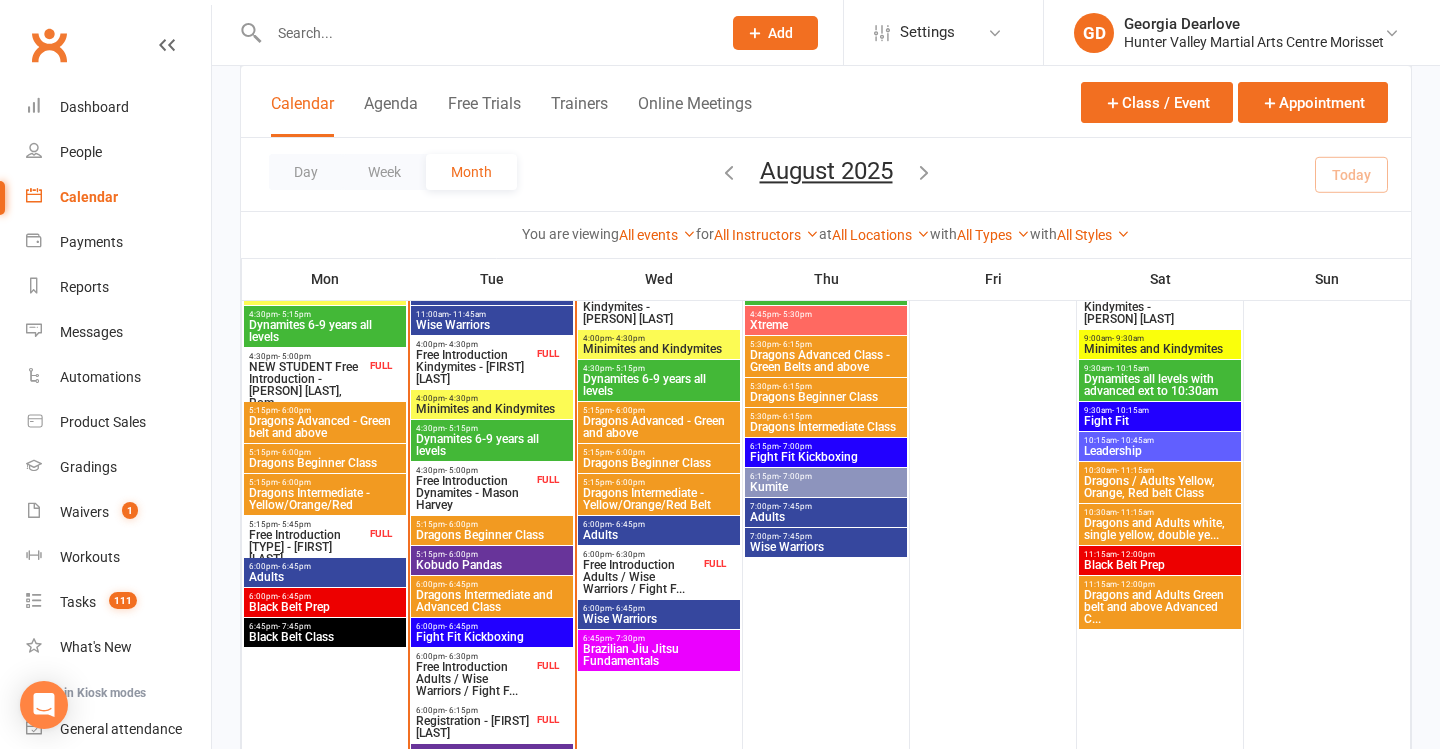scroll, scrollTop: 674, scrollLeft: 0, axis: vertical 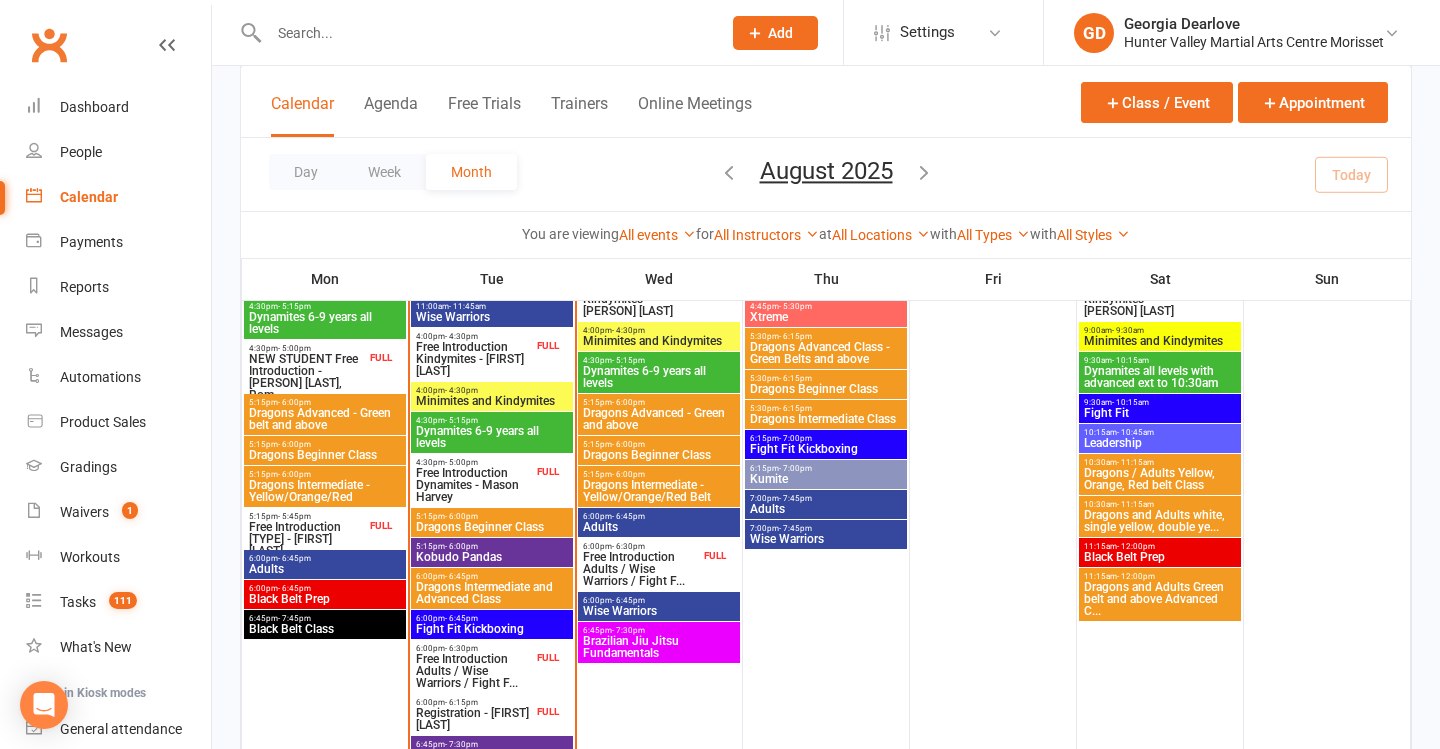 click on "Free Introduction Adults / Wise Warriors / Fight F..." at bounding box center (641, 569) 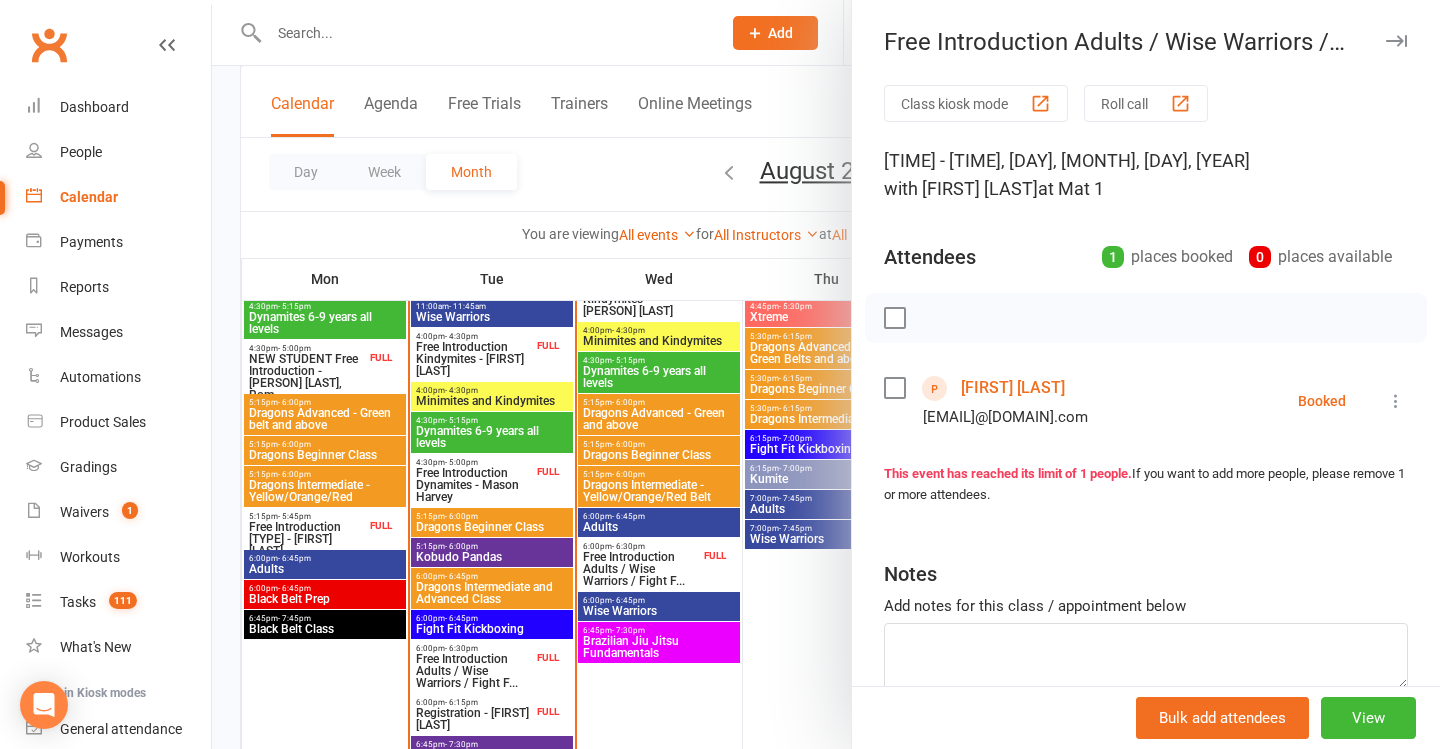click at bounding box center (826, 374) 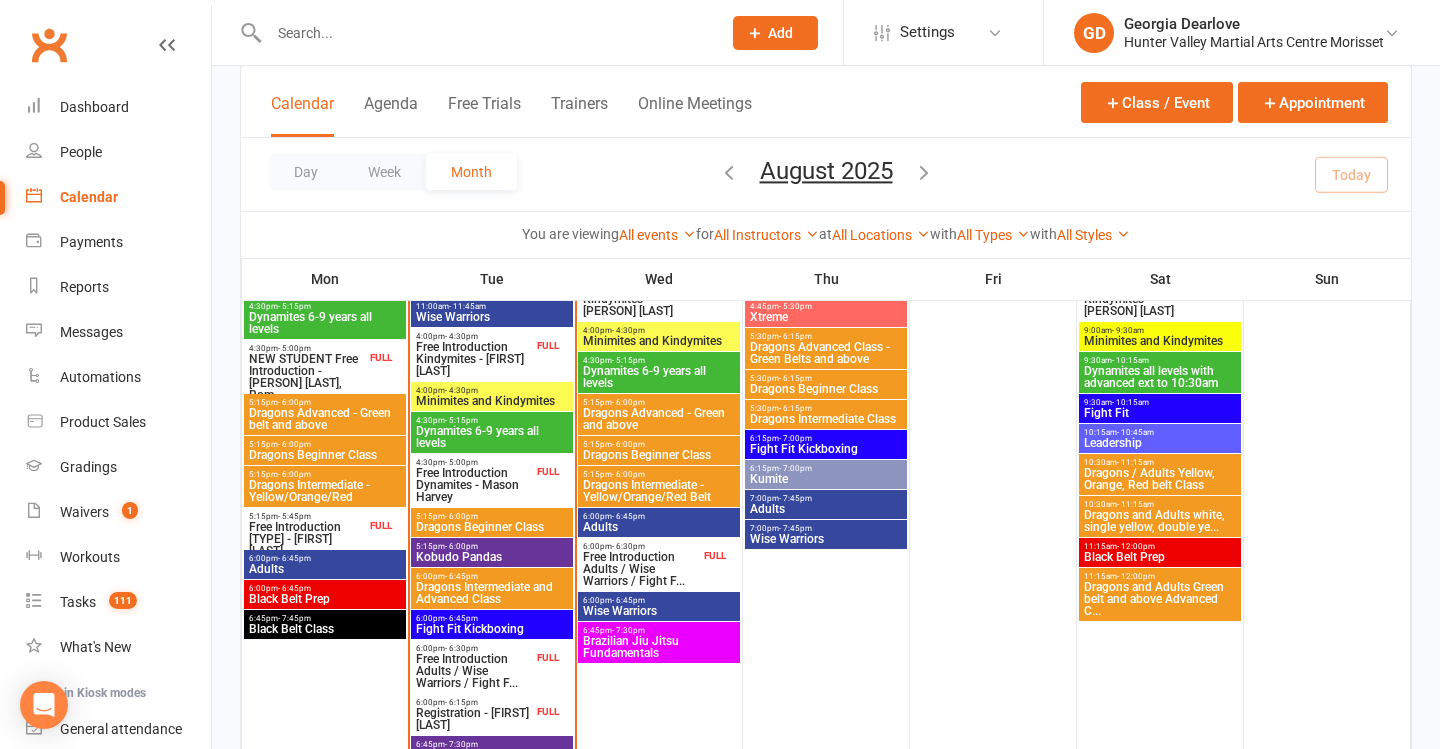 click on "6:00pm  - 6:45pm" at bounding box center (659, 600) 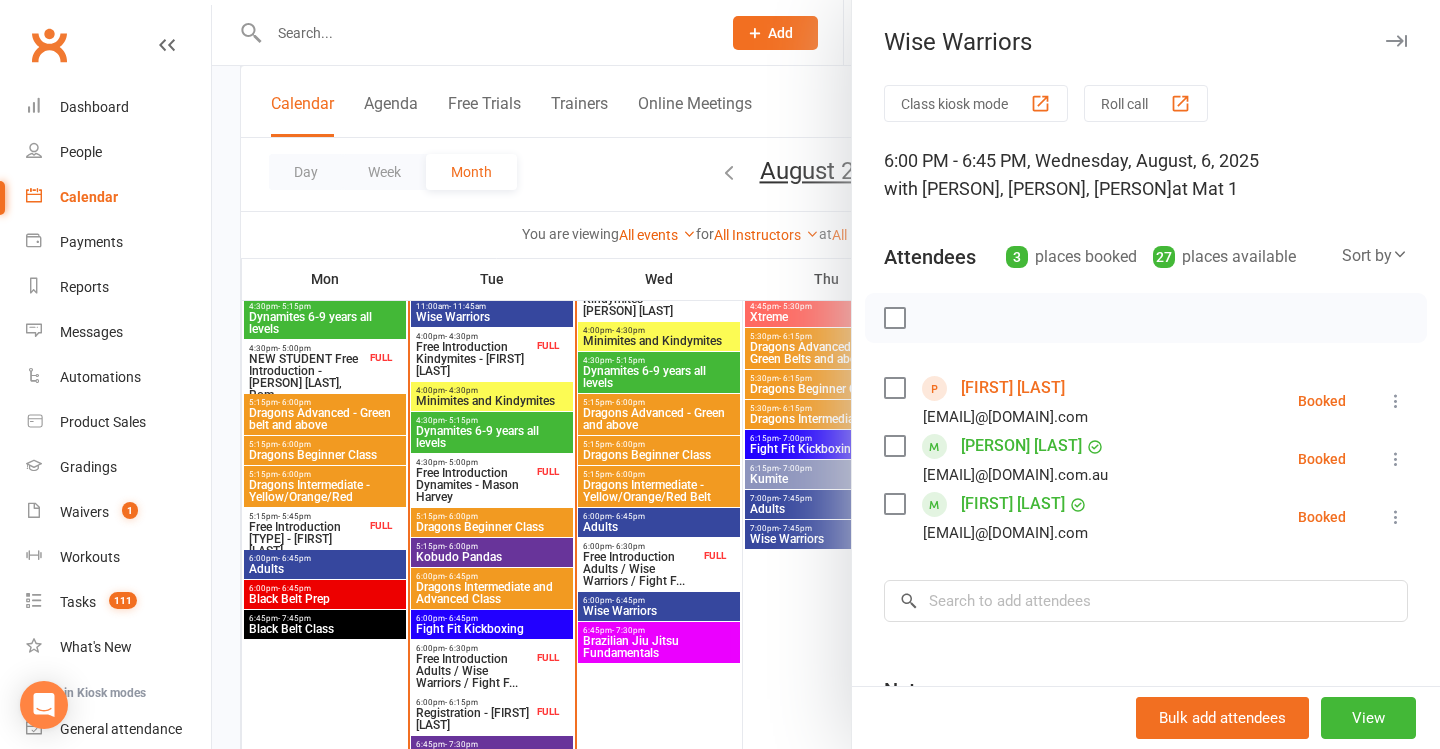 click at bounding box center [826, 374] 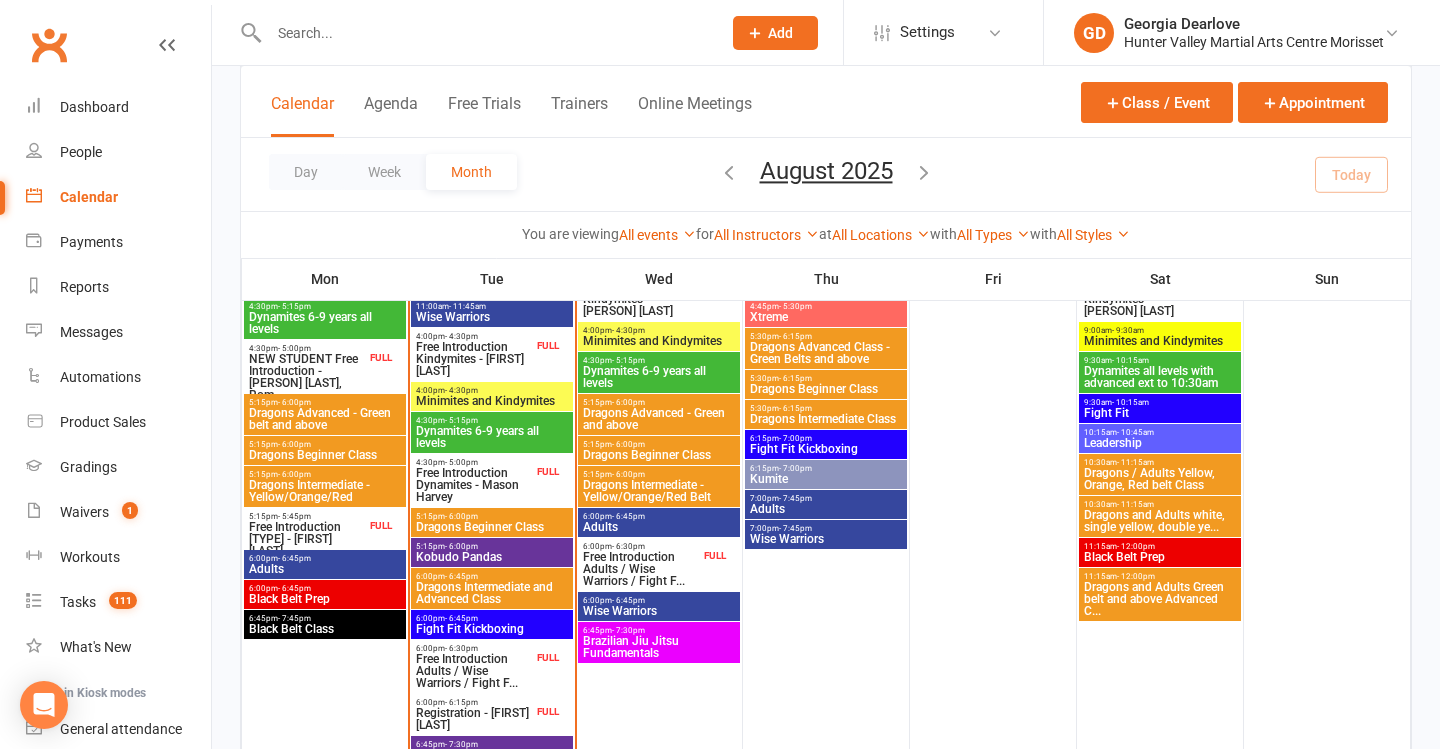 click on "Brazilian Jiu Jitsu Fundamentals" at bounding box center (659, 647) 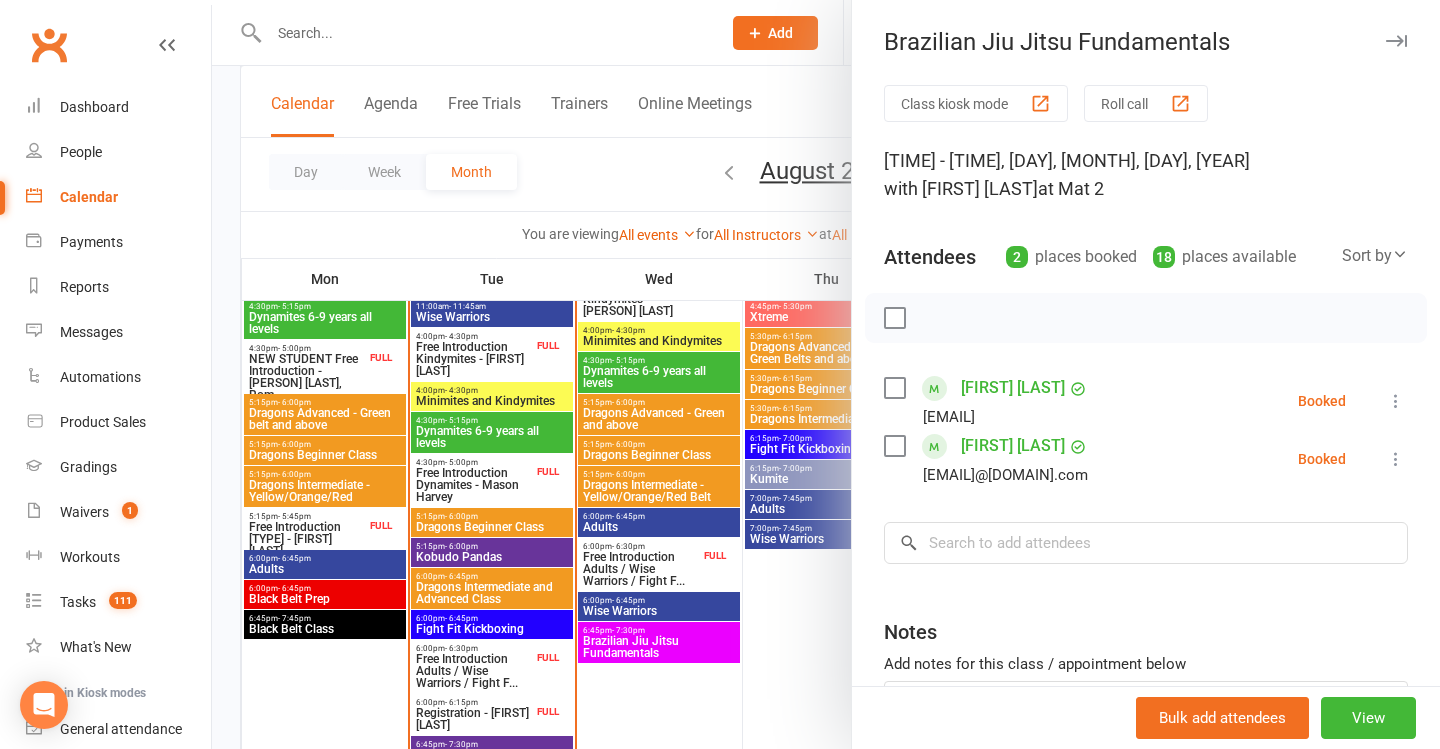 click at bounding box center [826, 374] 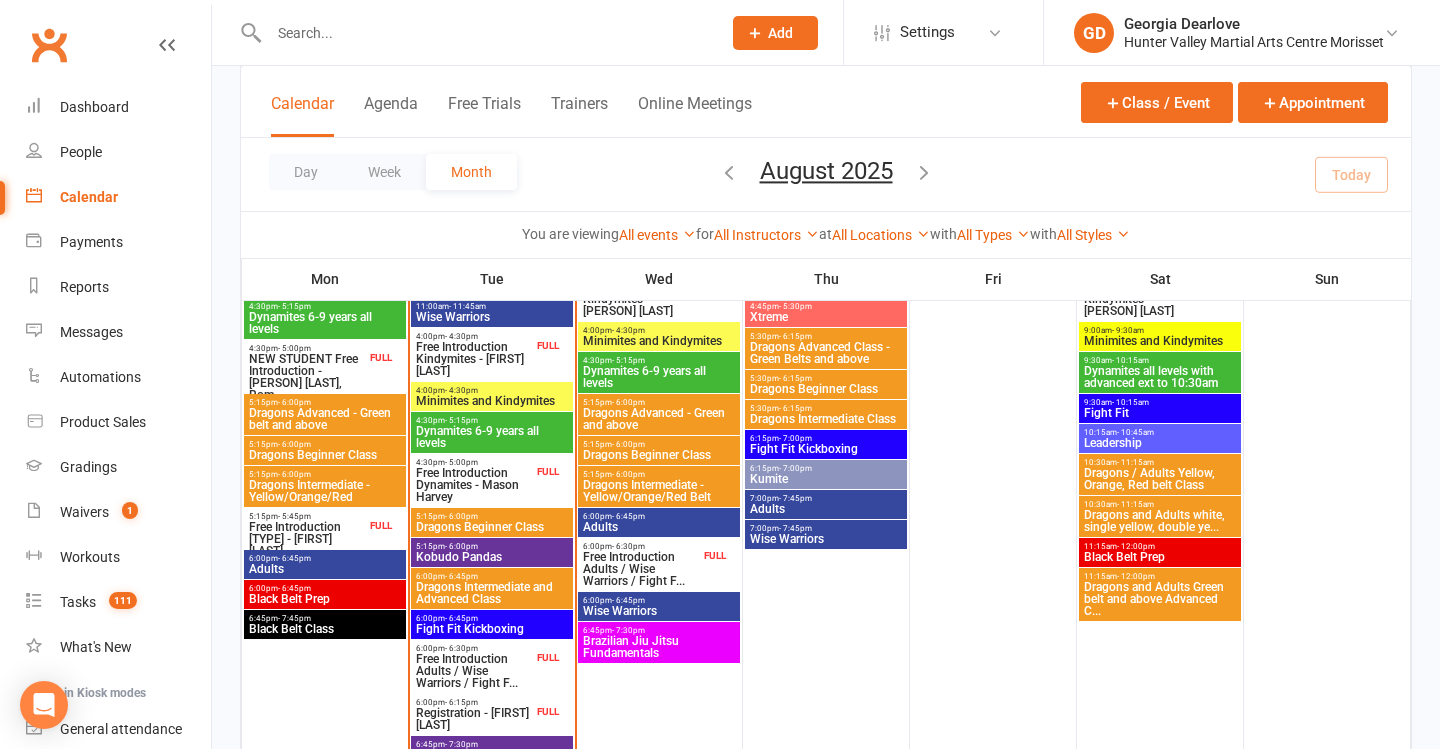 click on "Free Introduction Dynamites - Mason Harvey" at bounding box center (474, 485) 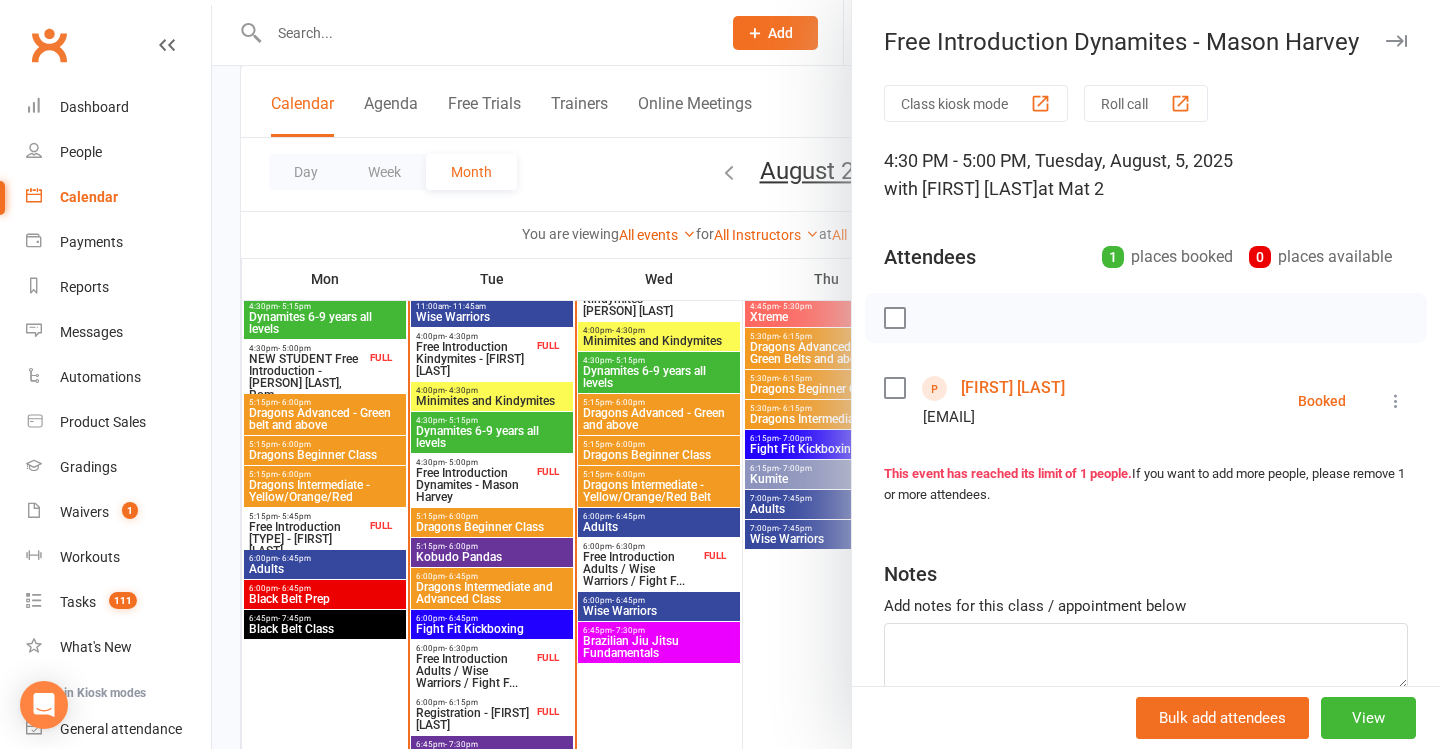 click on "Mason Harvey" at bounding box center (1013, 388) 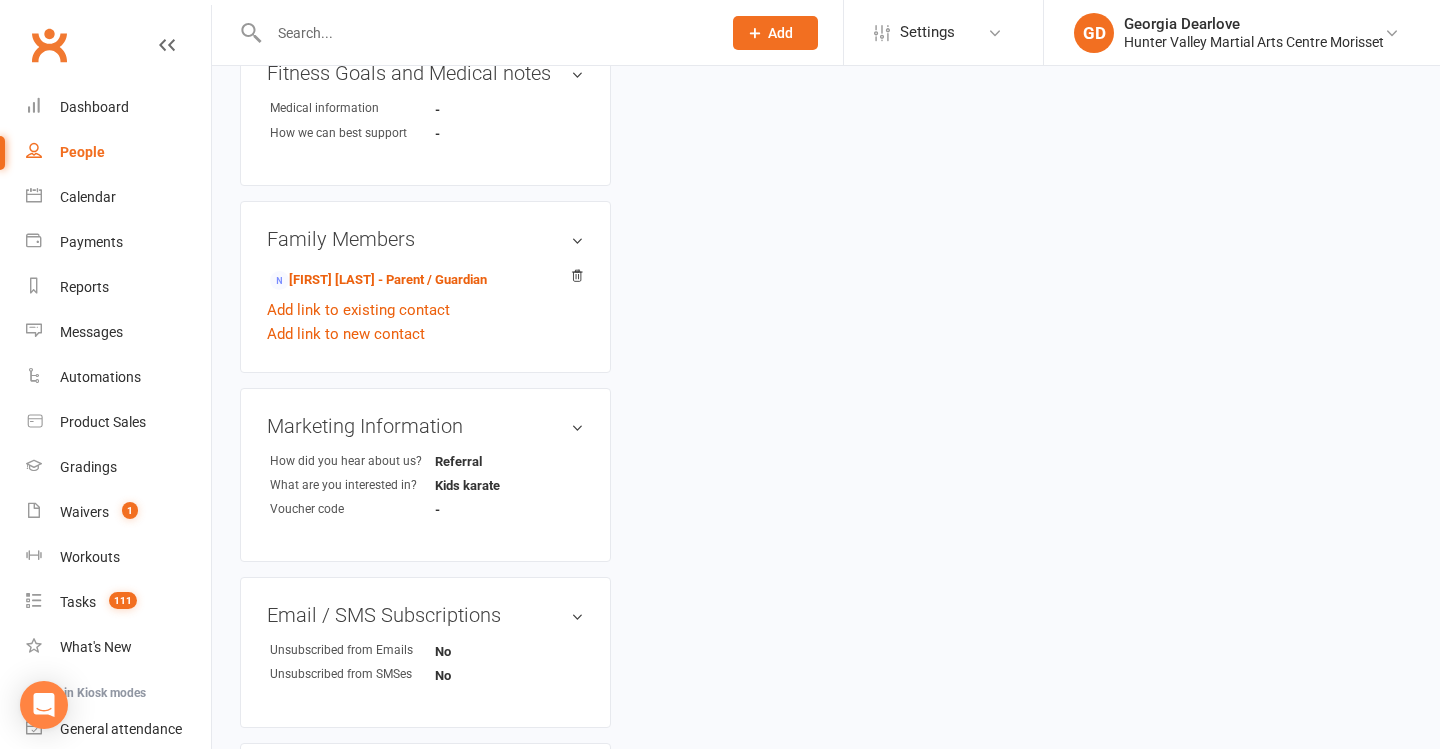 scroll, scrollTop: 0, scrollLeft: 0, axis: both 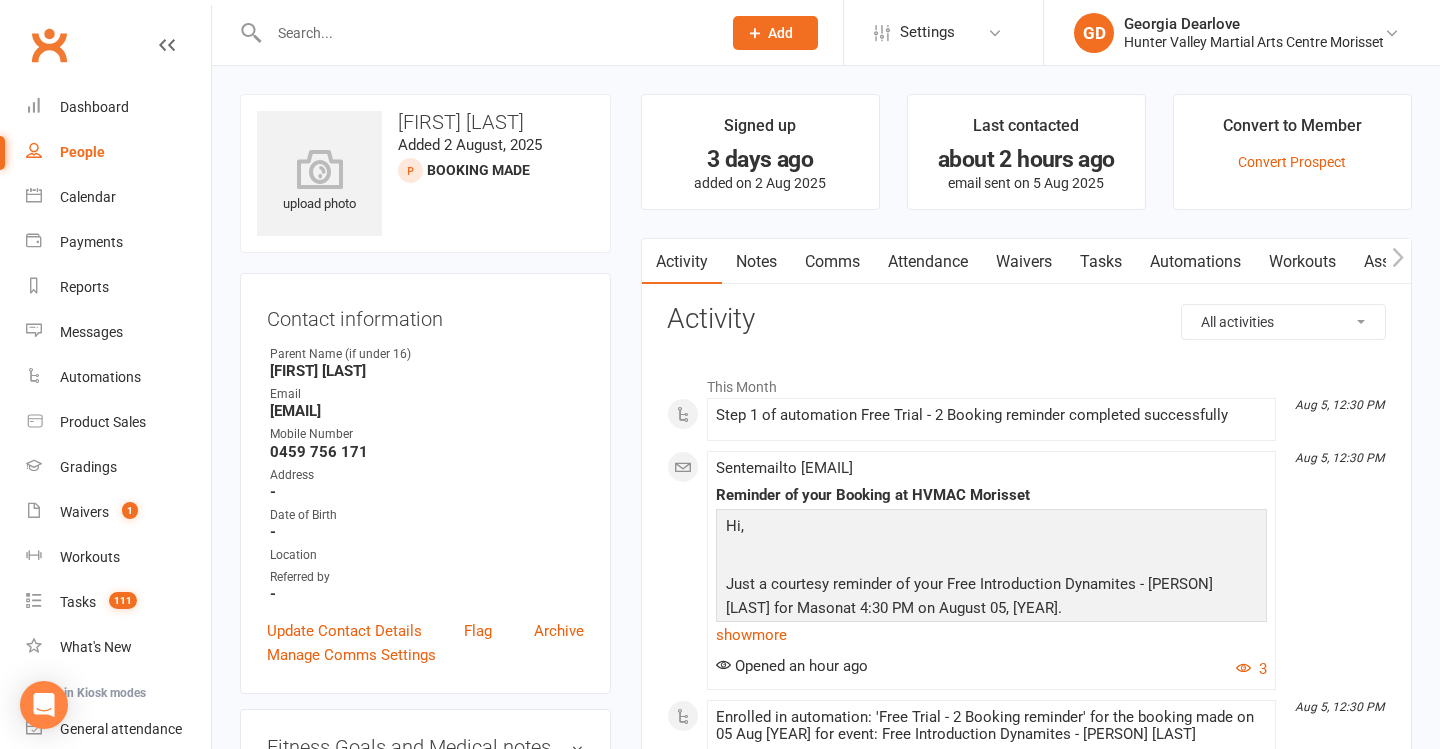 click on "Waivers" at bounding box center [1024, 262] 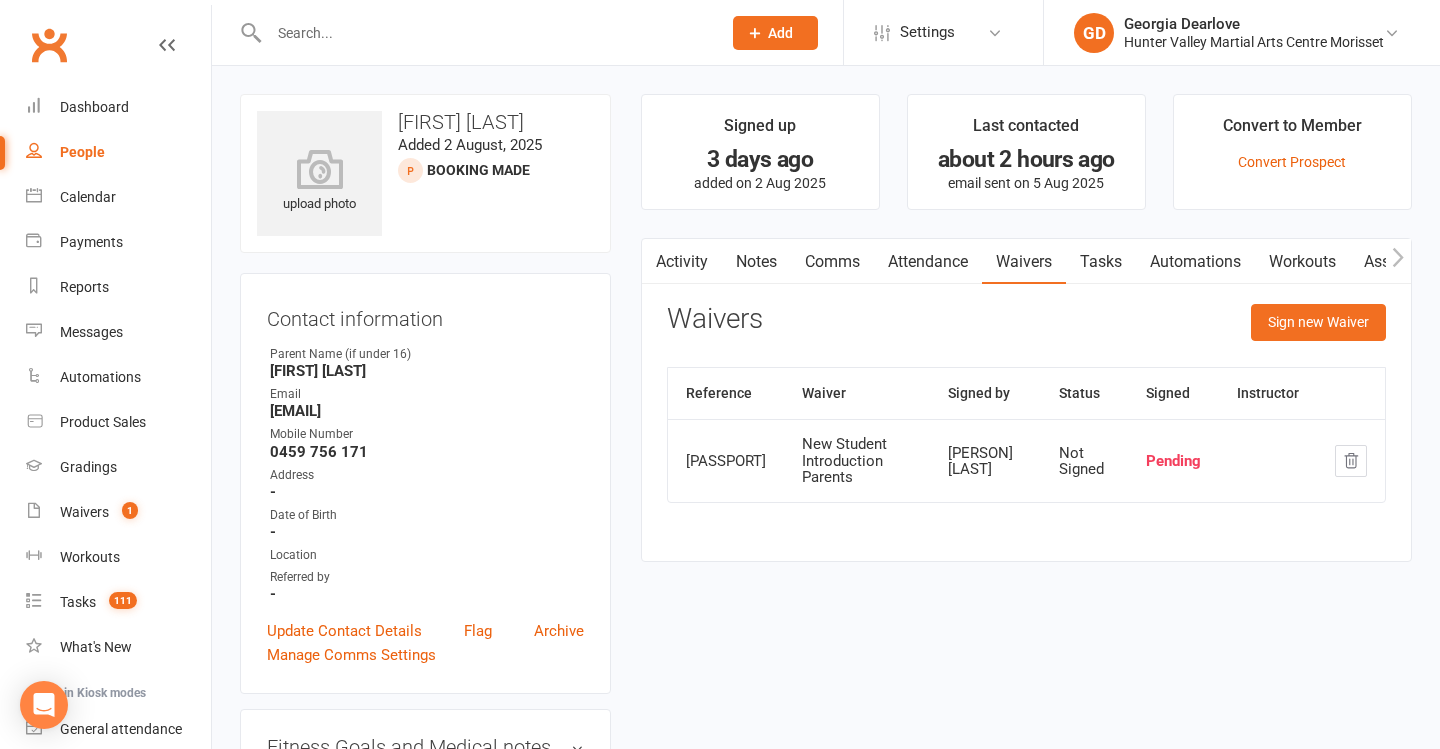 click on "Activity" at bounding box center [682, 262] 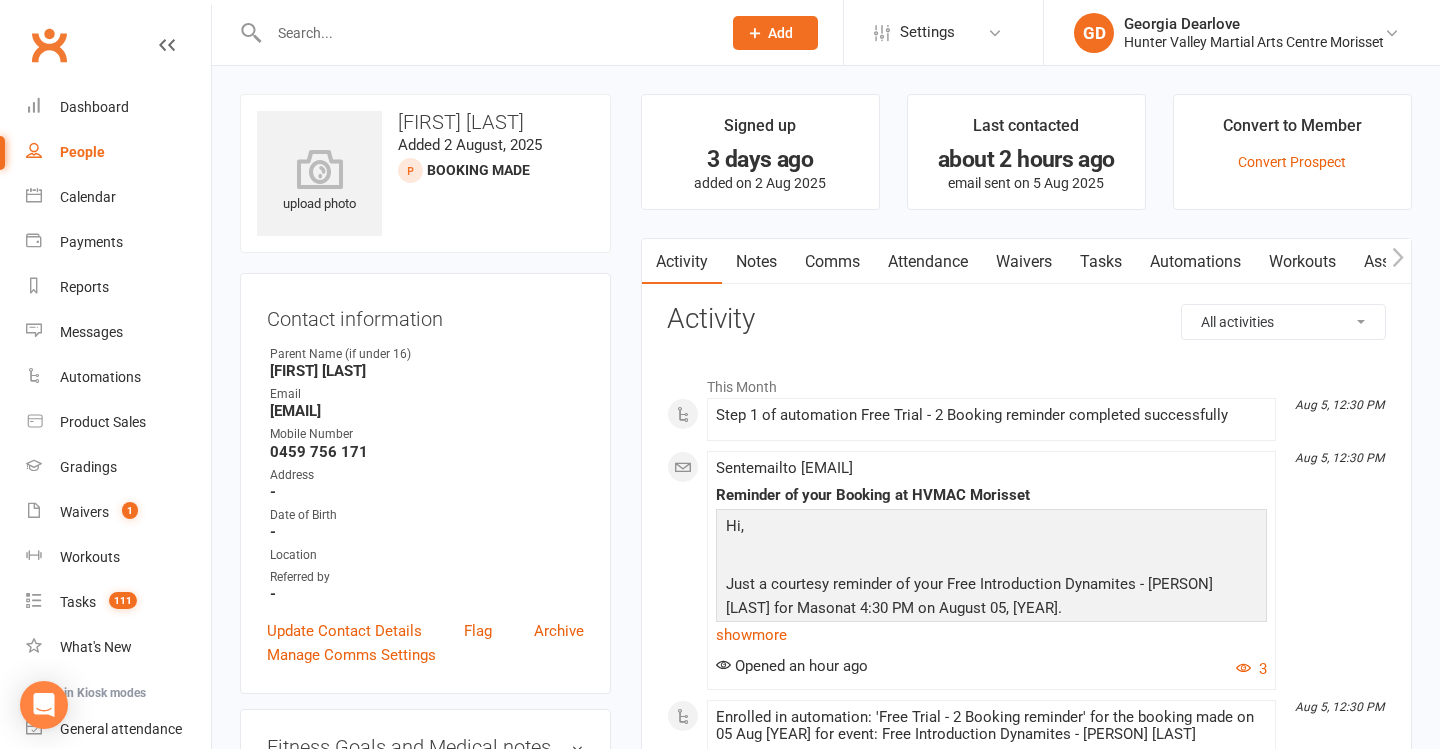 scroll, scrollTop: 0, scrollLeft: 0, axis: both 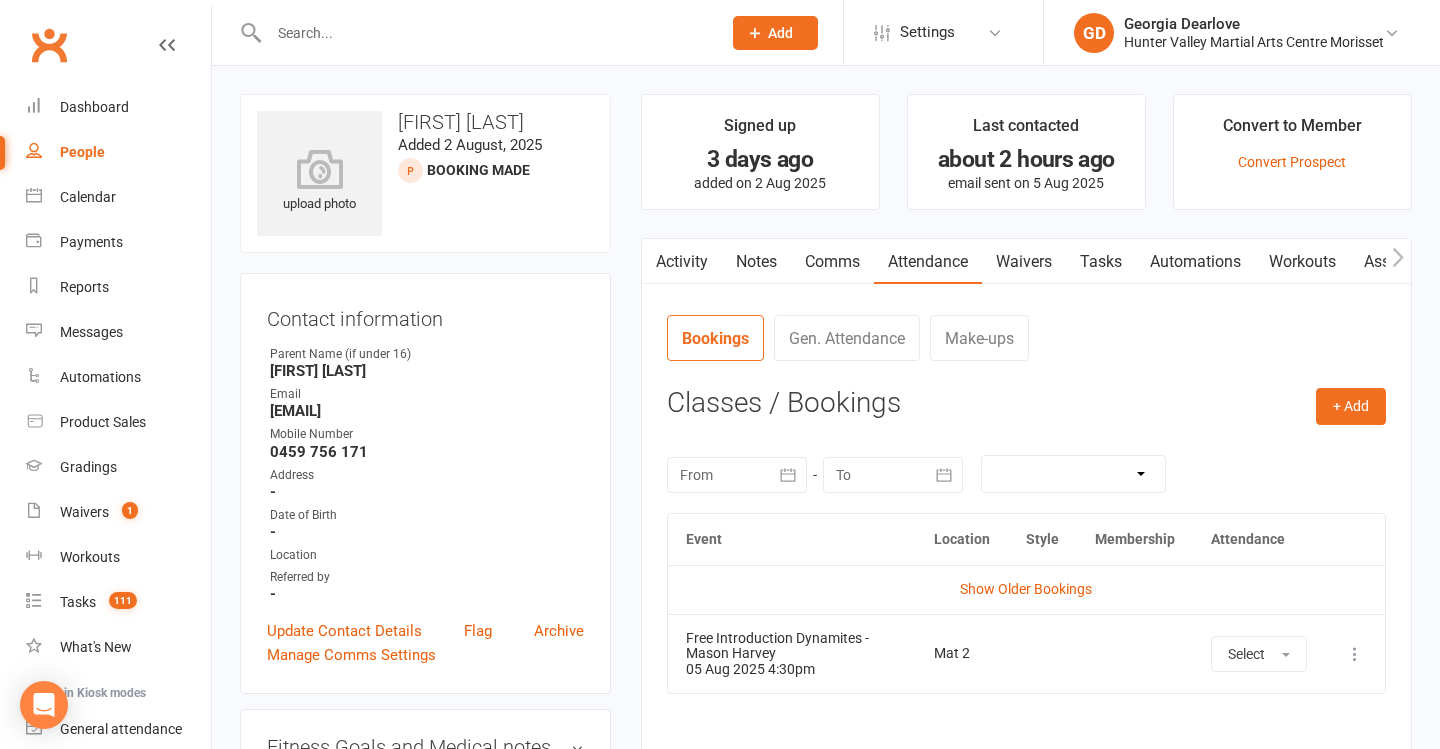 click on "Waivers" at bounding box center (1024, 262) 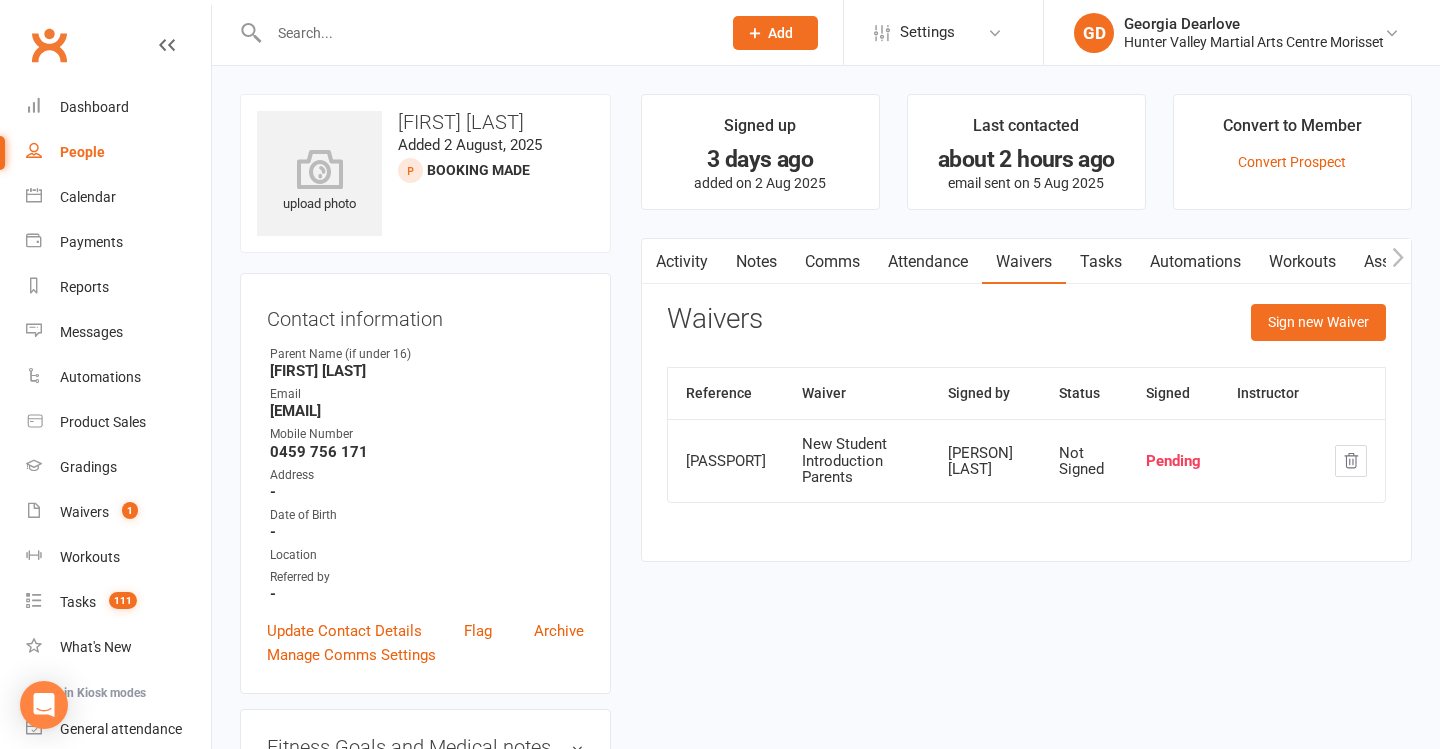 click on "Activity" at bounding box center [682, 262] 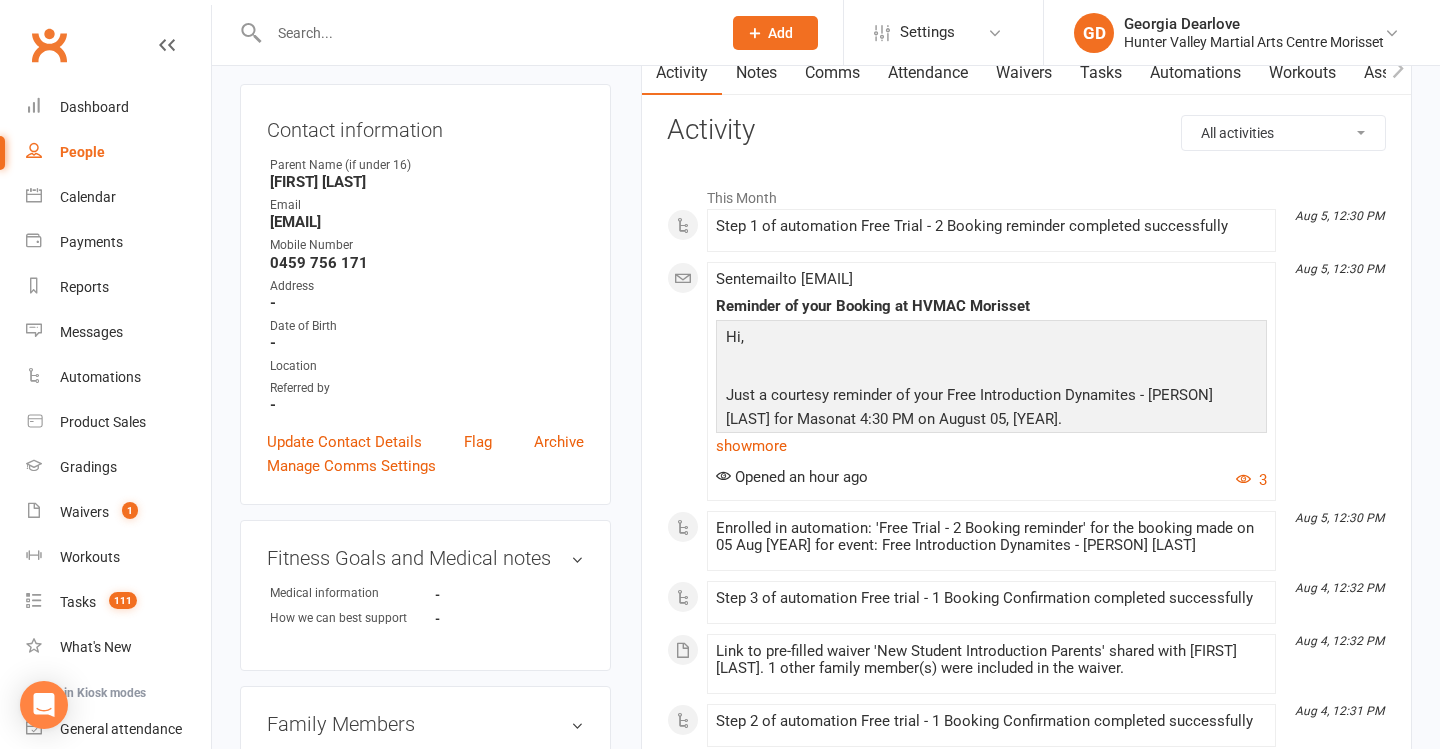 scroll, scrollTop: 188, scrollLeft: 0, axis: vertical 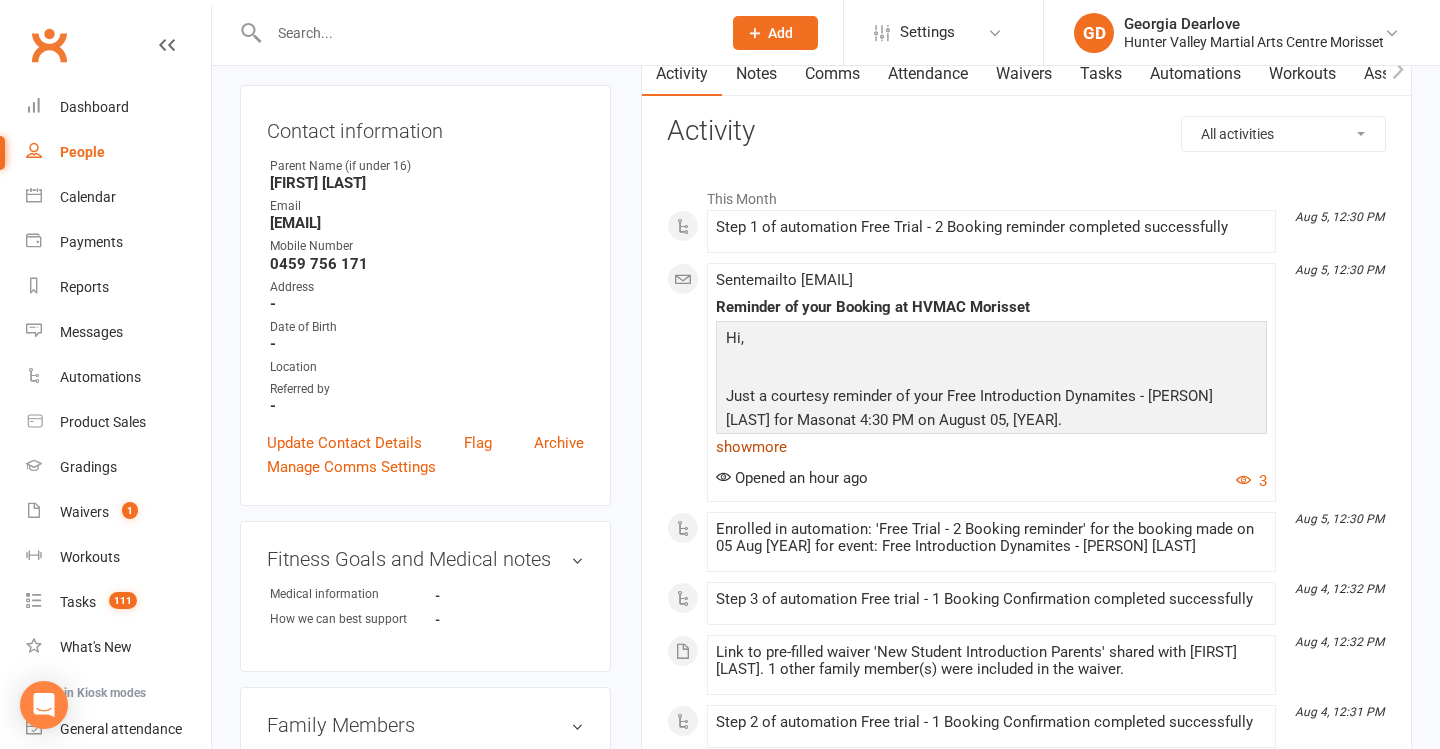 click on "show  more" at bounding box center [991, 447] 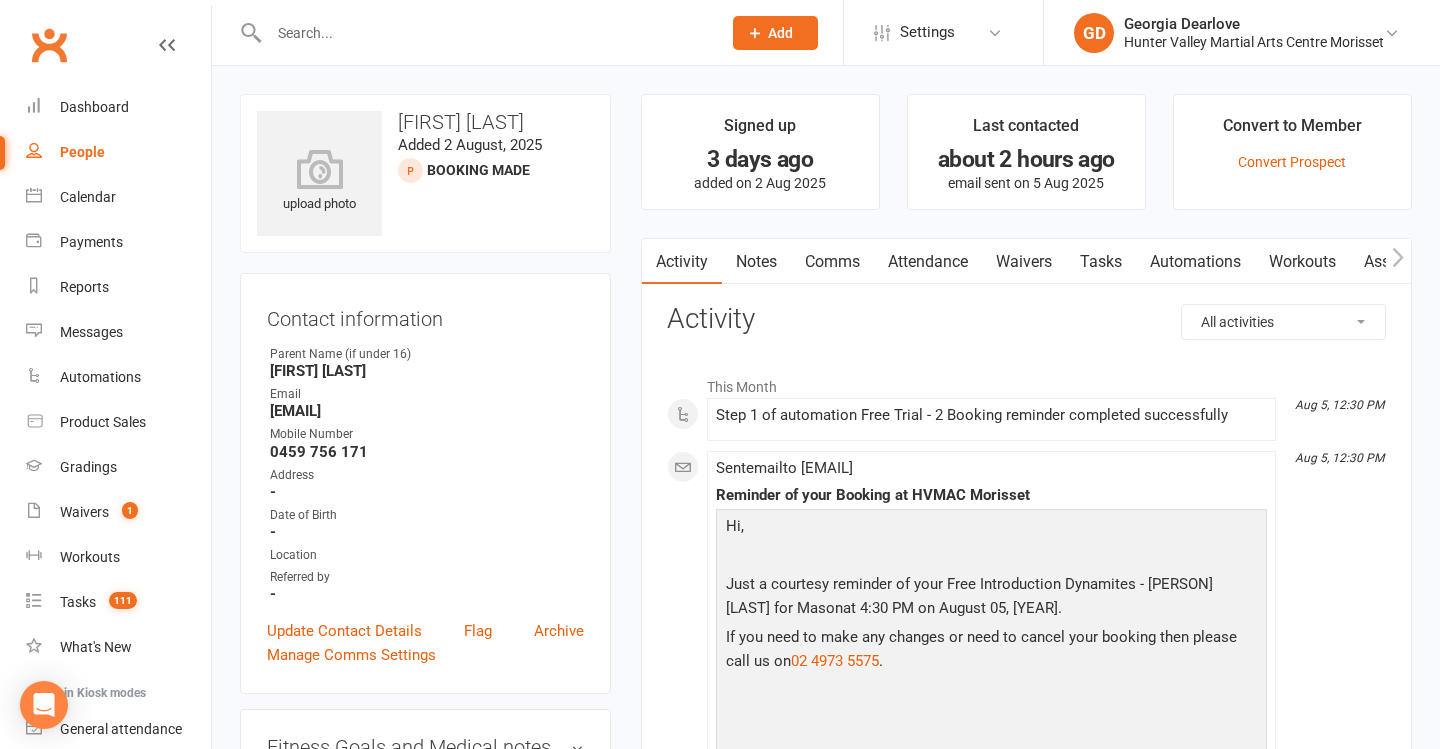 scroll, scrollTop: 0, scrollLeft: 0, axis: both 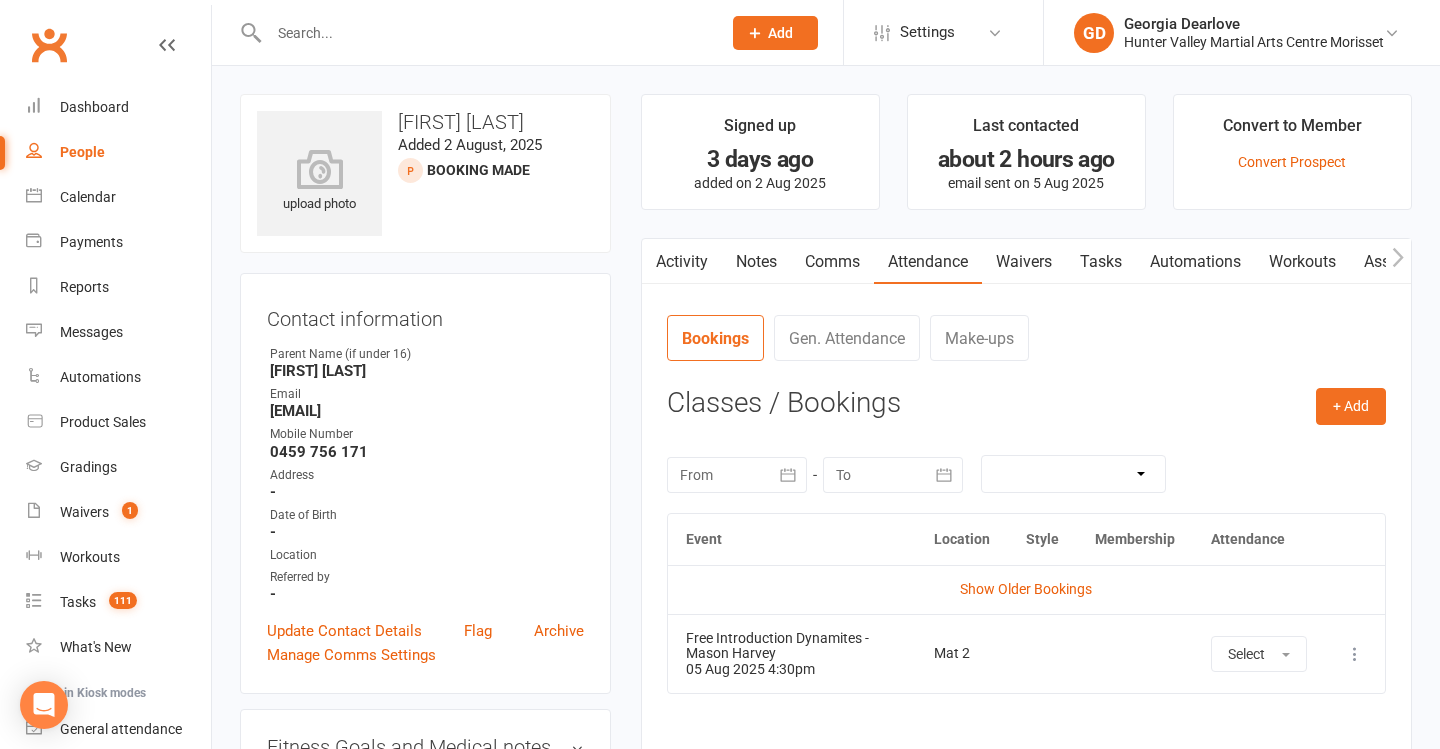 click on "Activity" at bounding box center [682, 262] 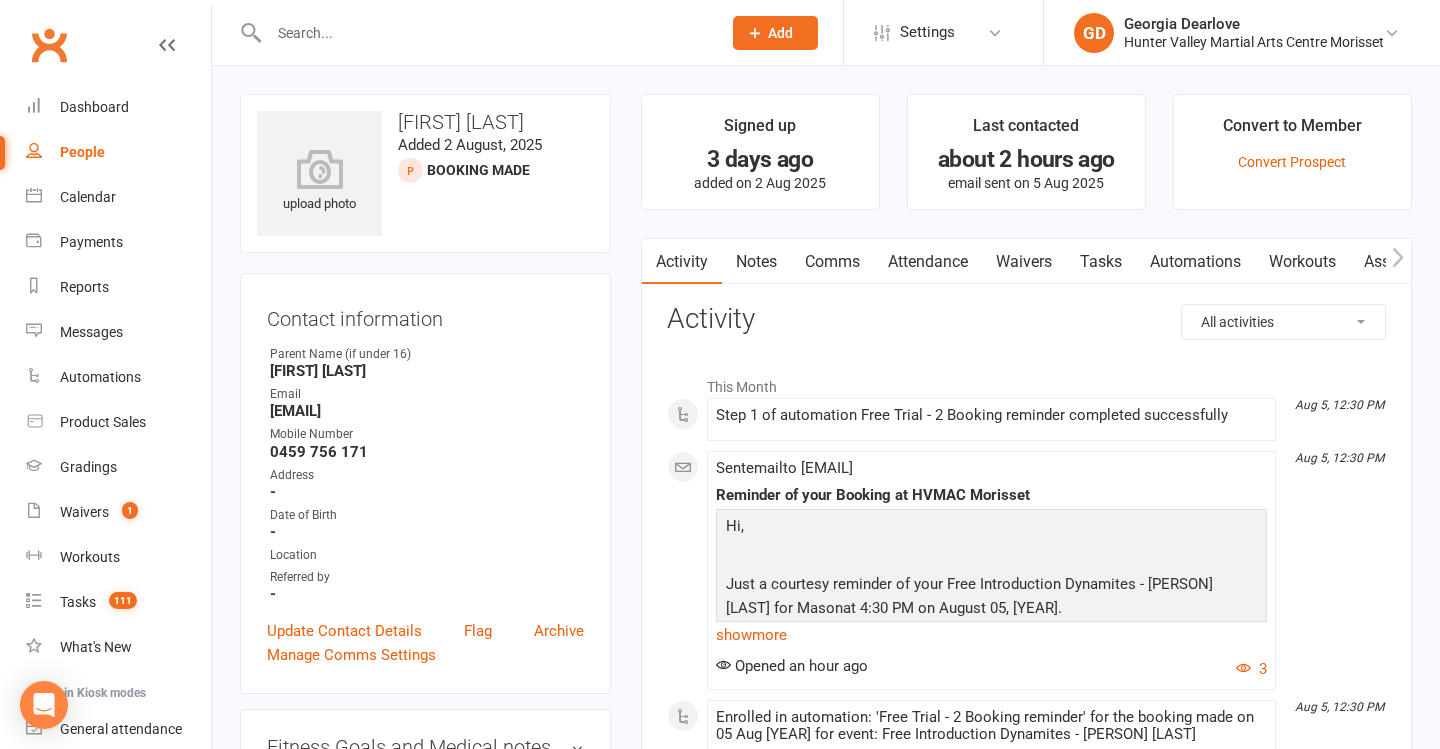 click on "Attendance" at bounding box center [928, 262] 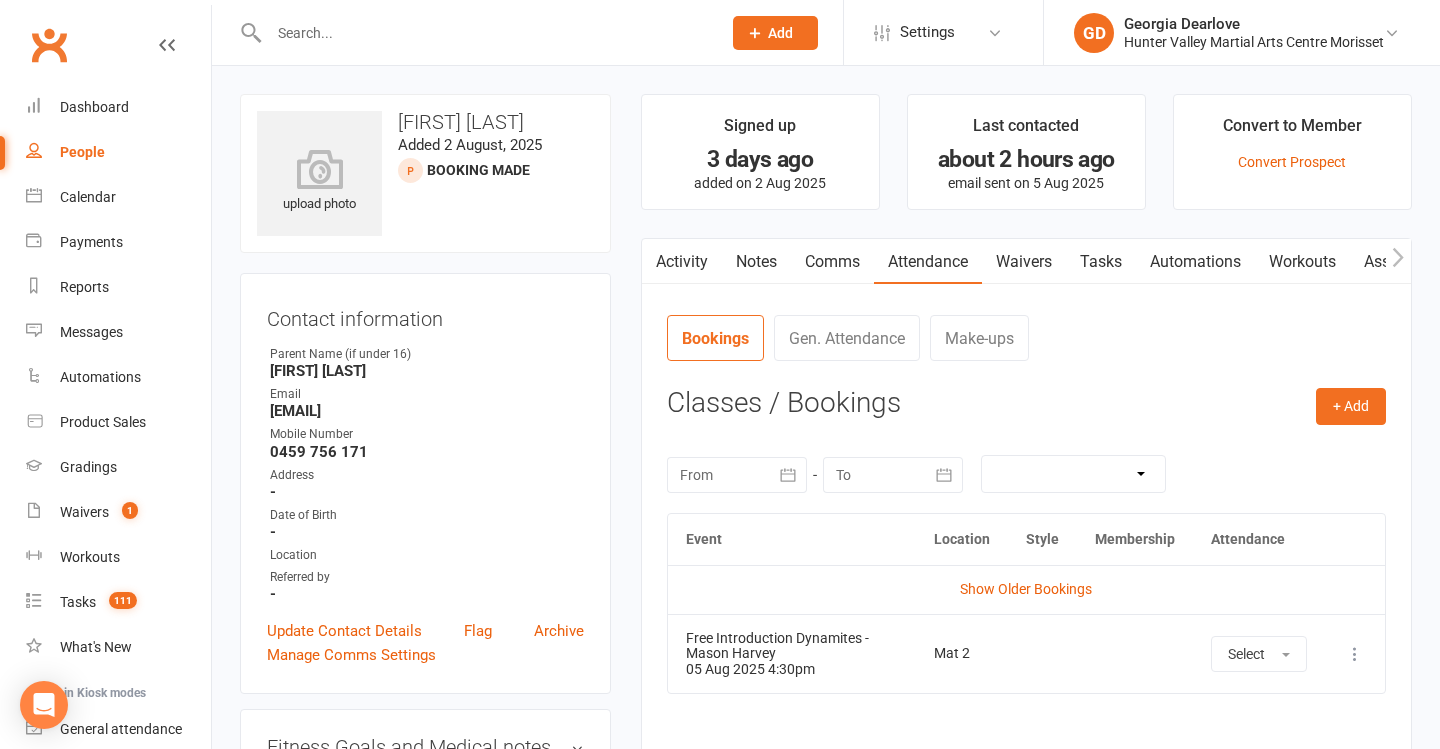 scroll, scrollTop: 0, scrollLeft: 0, axis: both 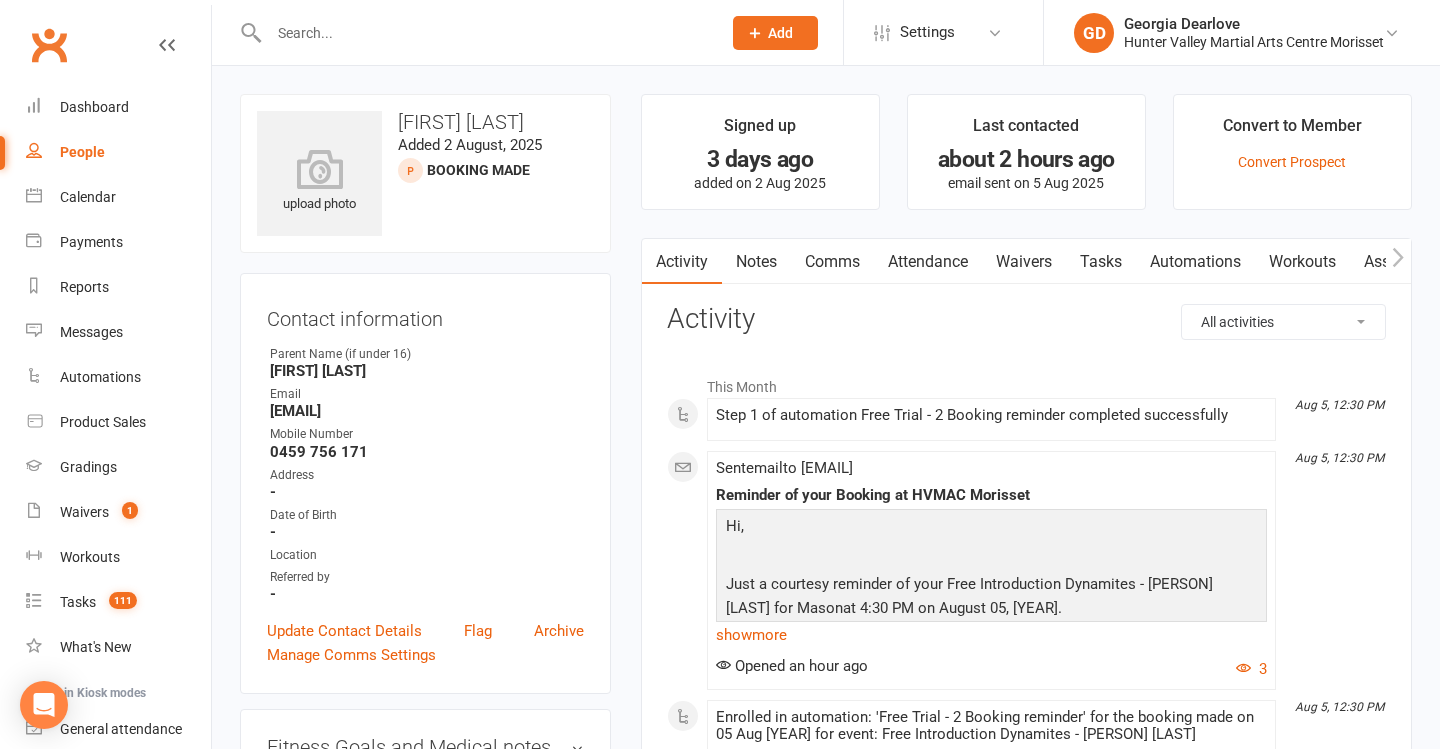 click on "Attendance" at bounding box center [928, 262] 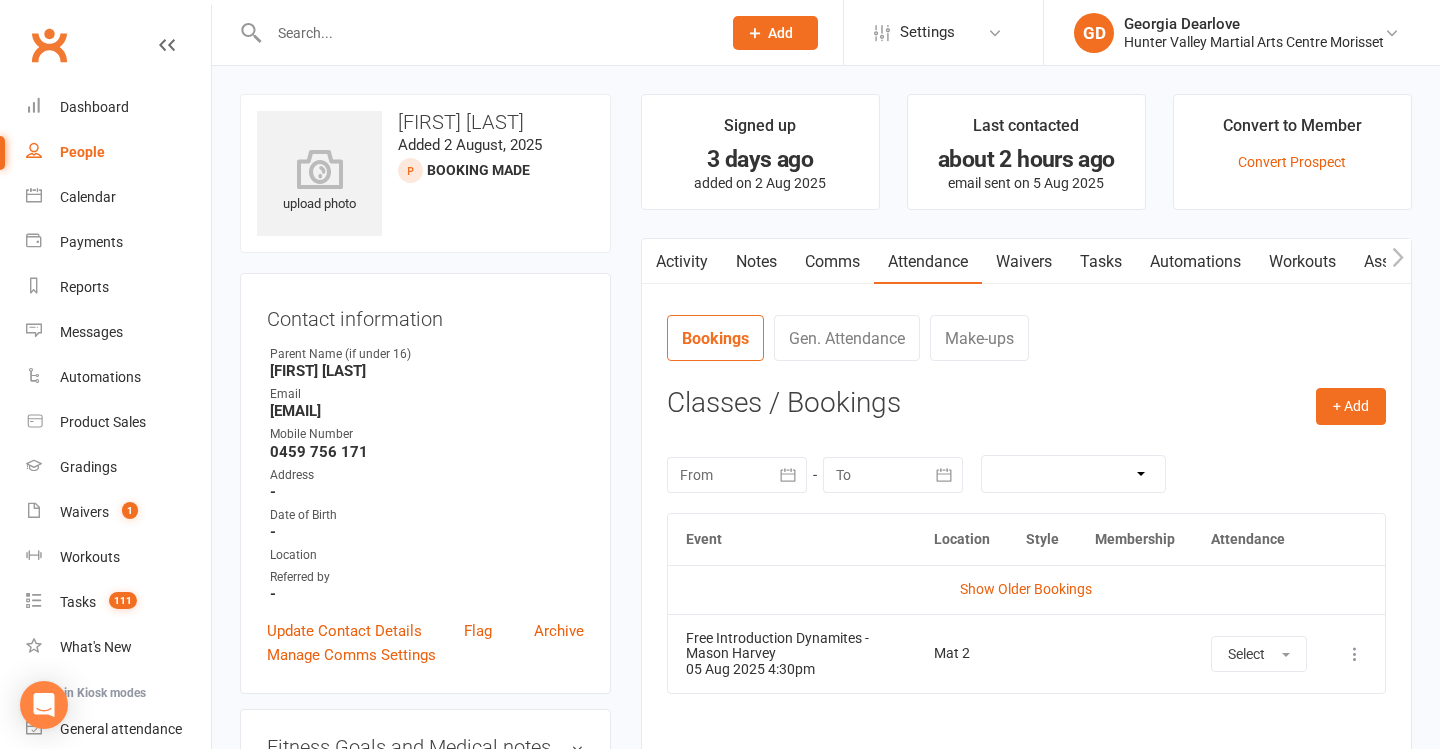 scroll, scrollTop: 0, scrollLeft: 0, axis: both 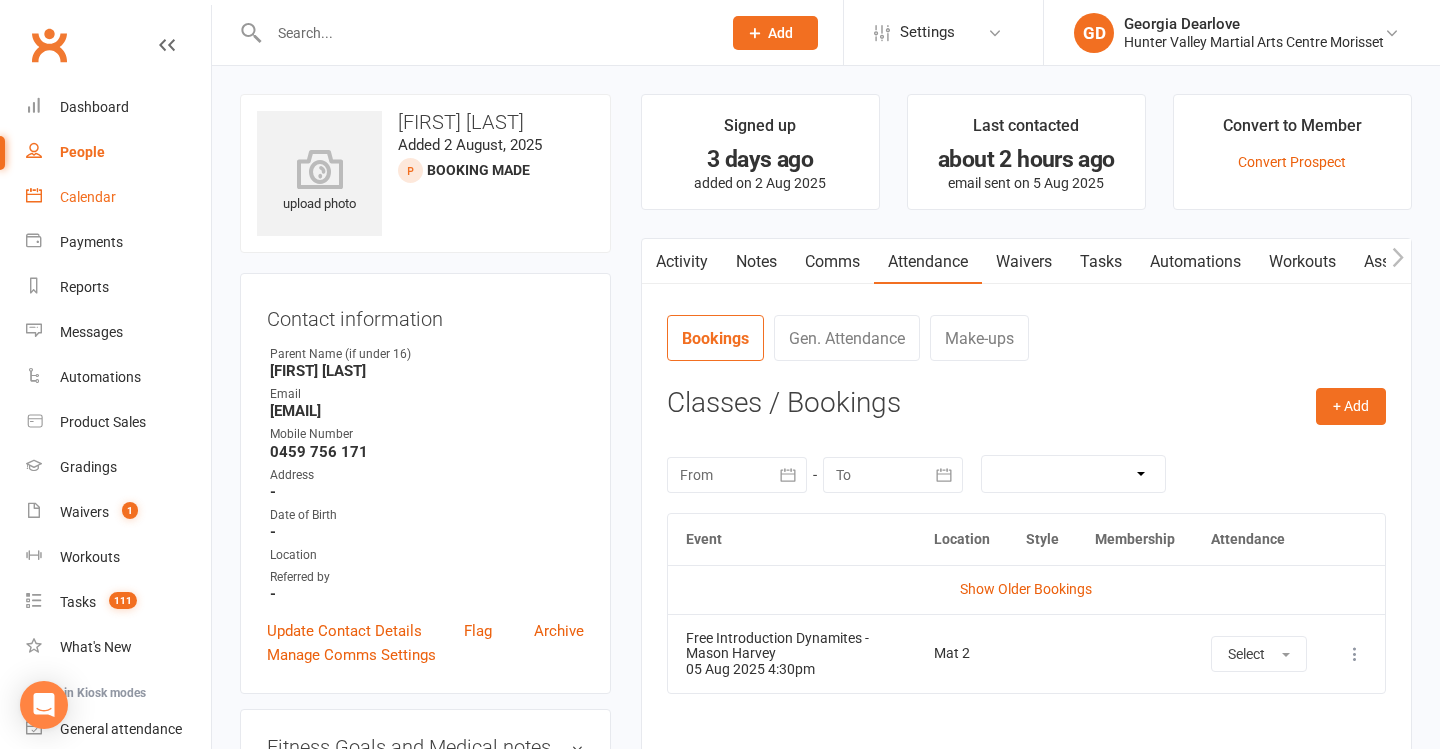 click on "Calendar" at bounding box center (88, 197) 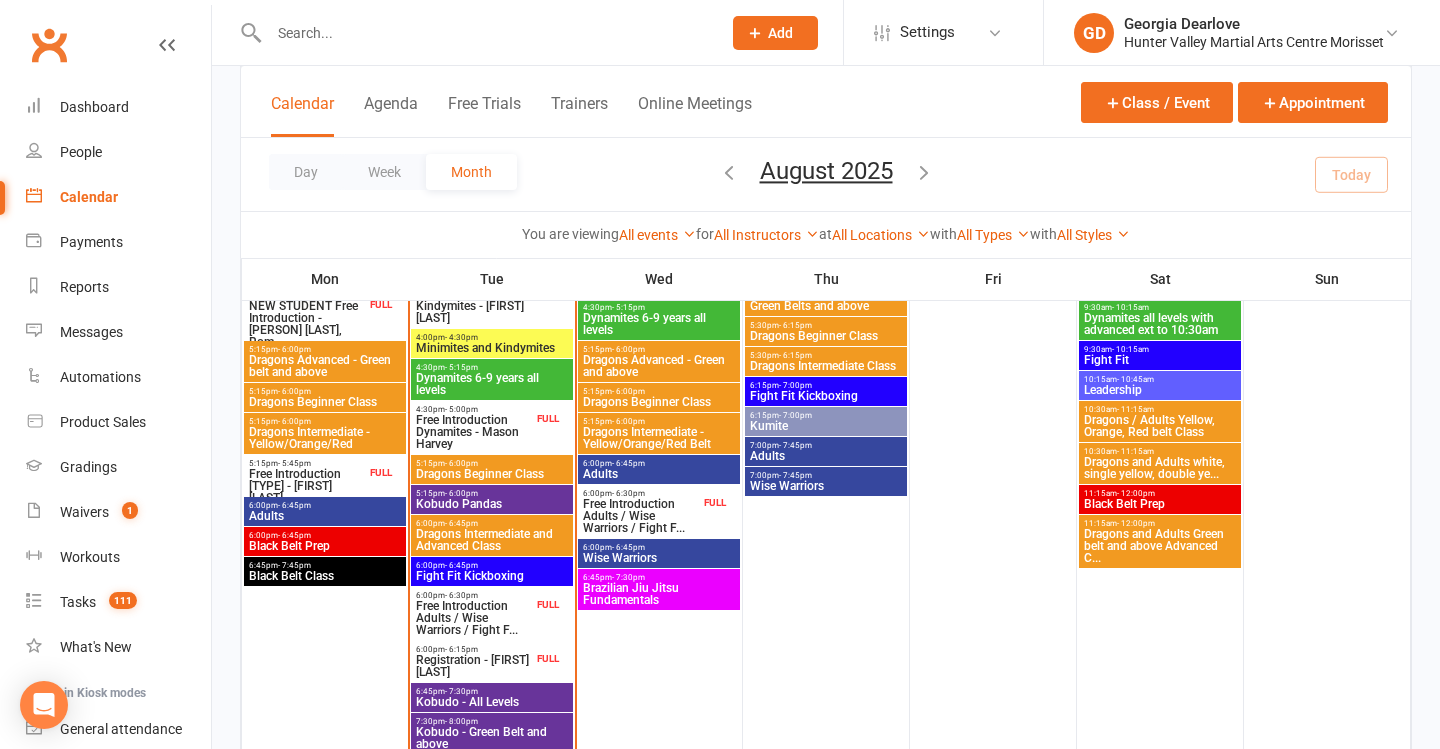 scroll, scrollTop: 723, scrollLeft: 0, axis: vertical 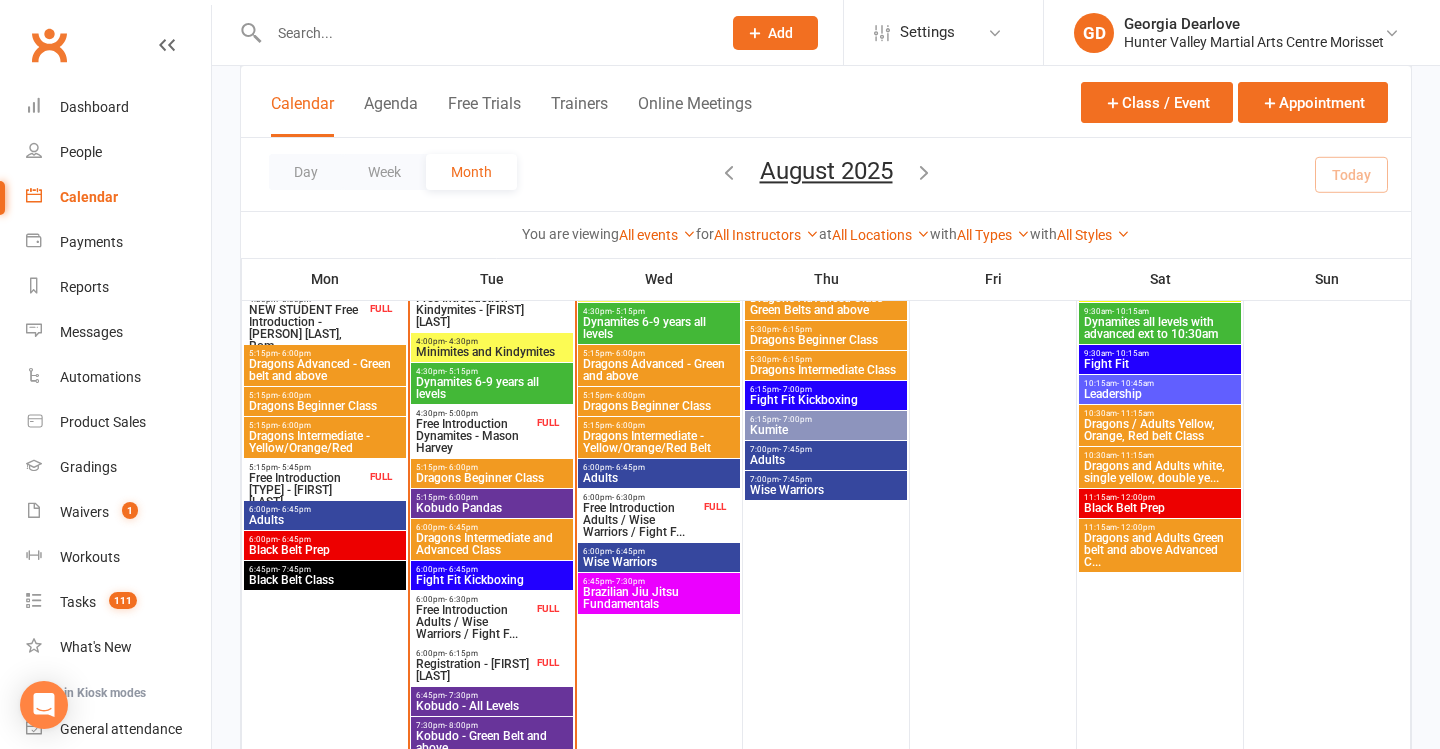 click on "Free Introduction Adults / Wise Warriors / Fight F..." at bounding box center (474, 622) 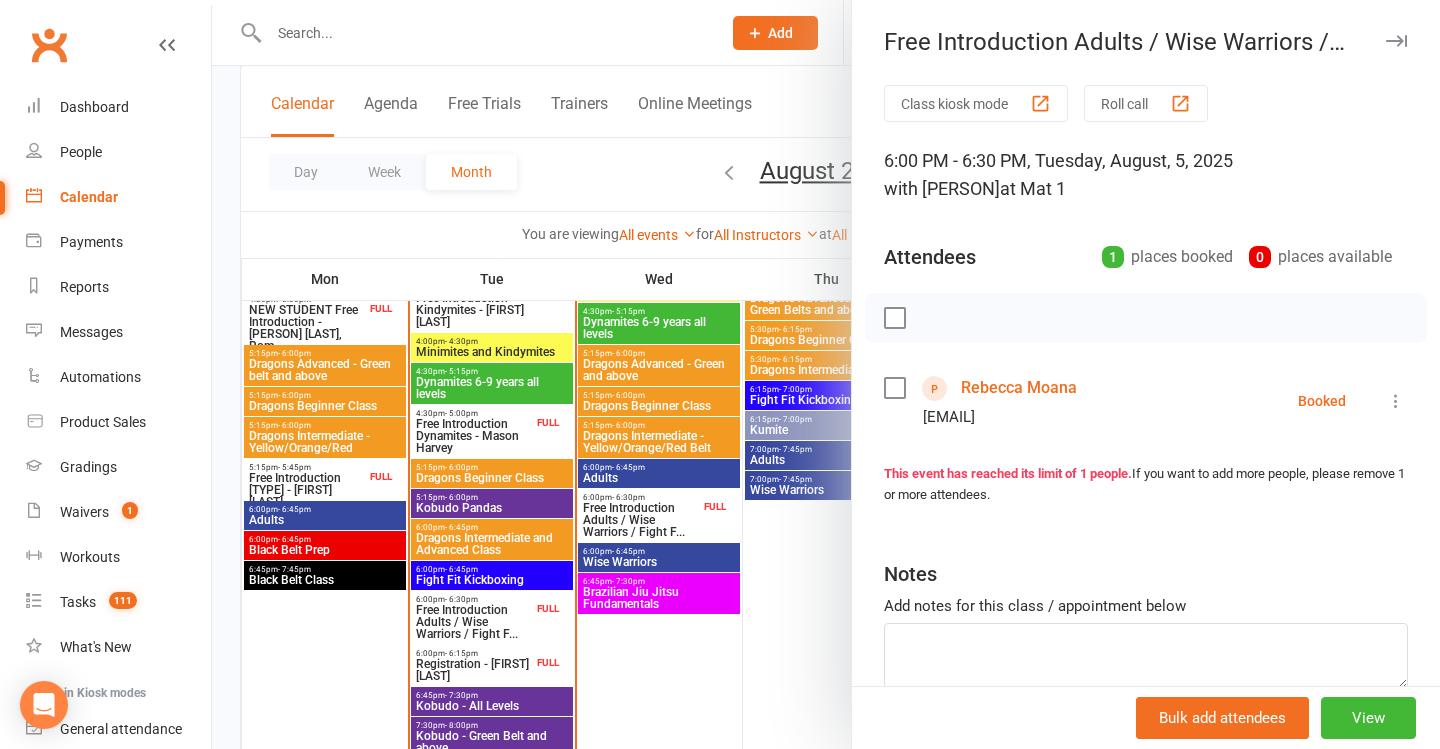 click at bounding box center (826, 374) 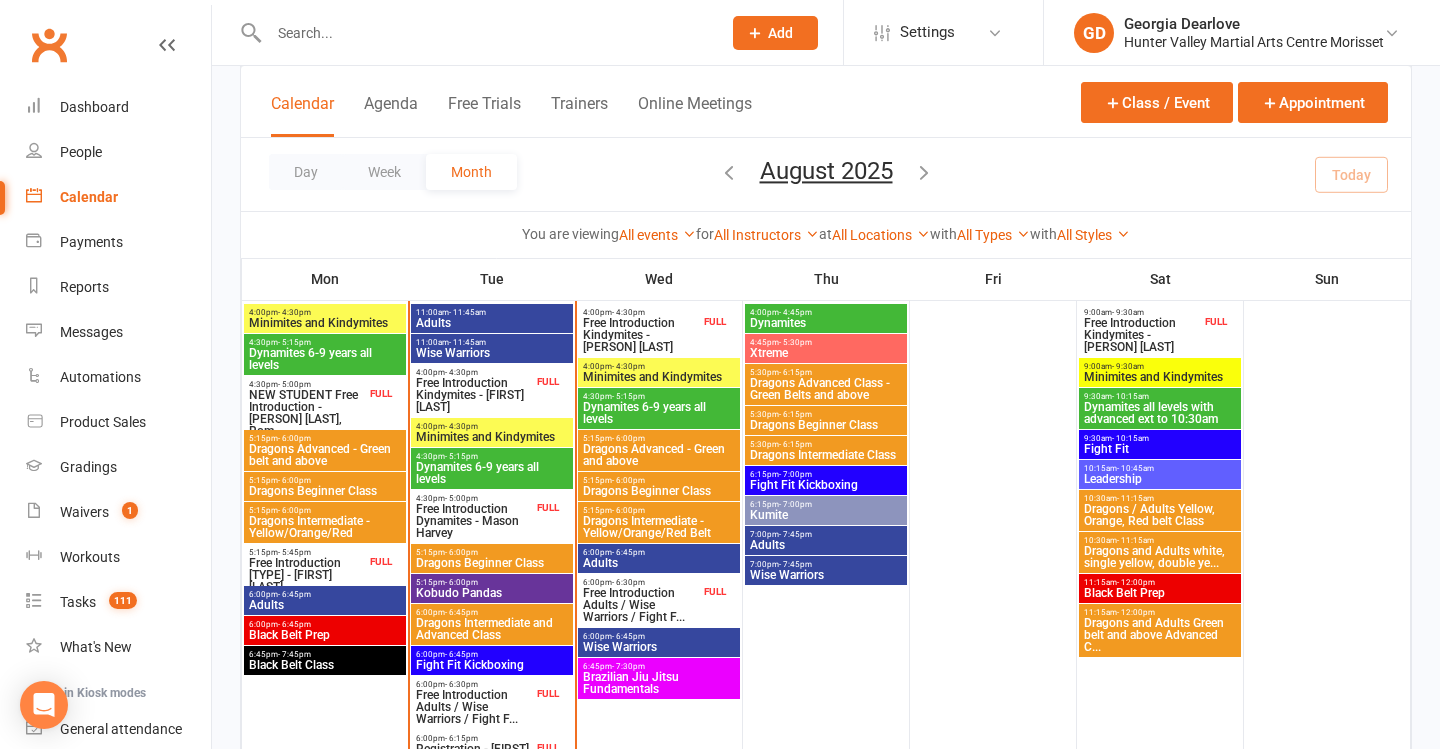scroll, scrollTop: 624, scrollLeft: 0, axis: vertical 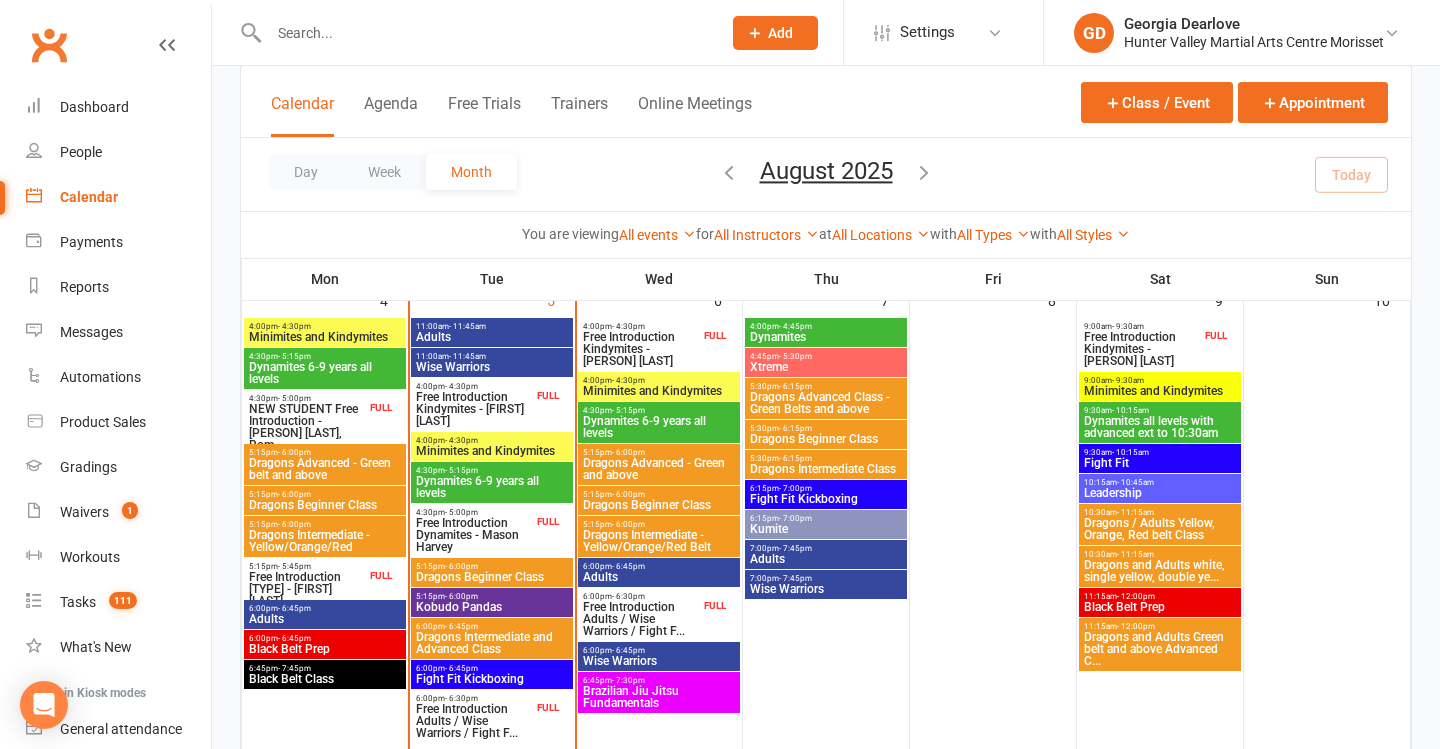 click on "Free Introduction Kindymites - Cooper Strizic" at bounding box center (641, 349) 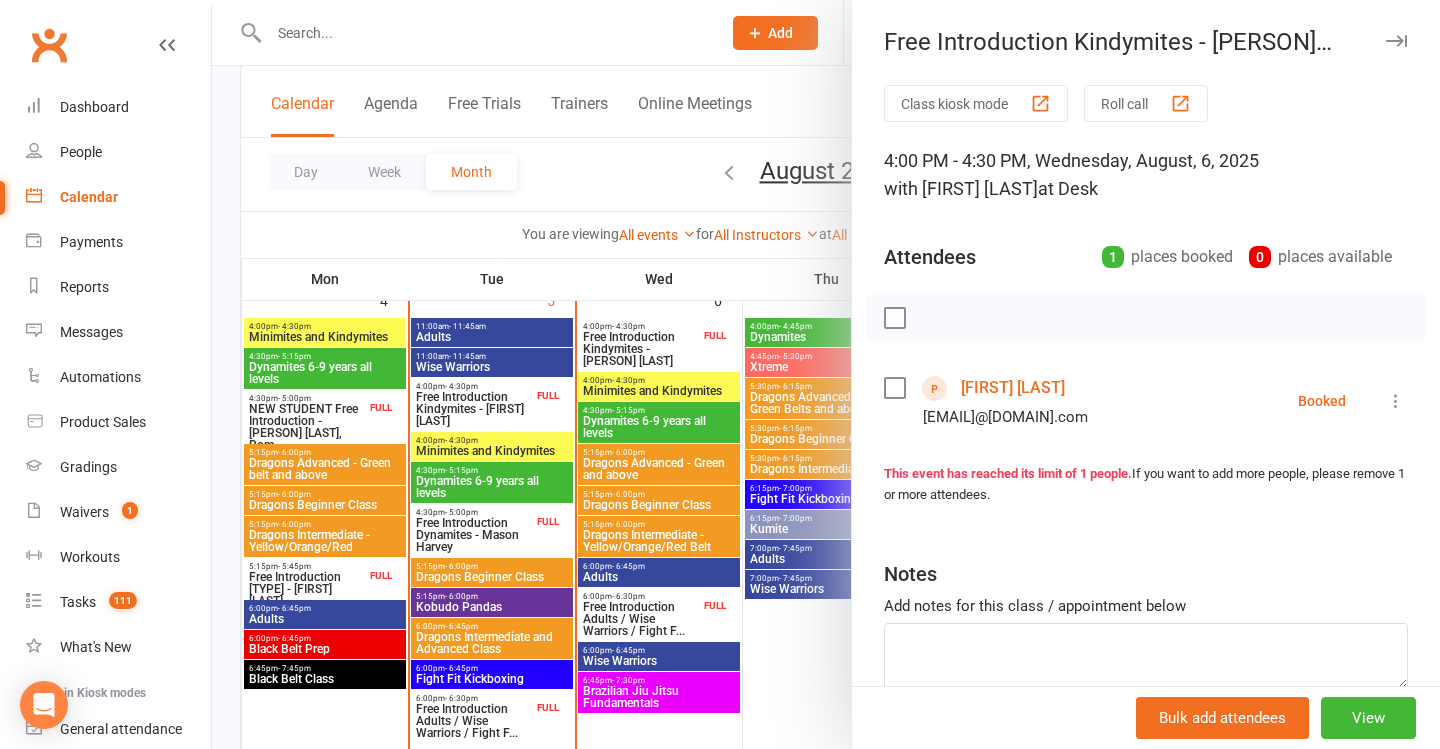 click at bounding box center [826, 374] 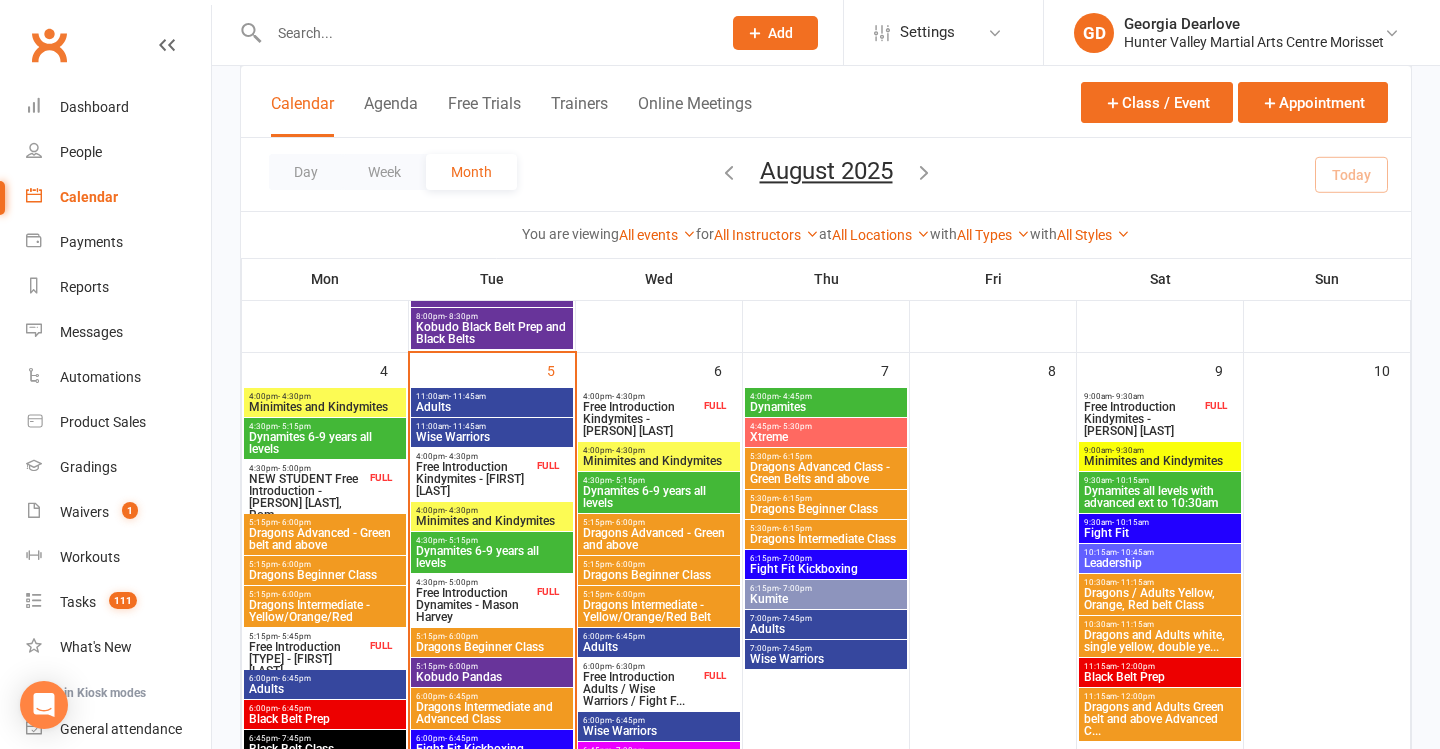 scroll, scrollTop: 544, scrollLeft: 0, axis: vertical 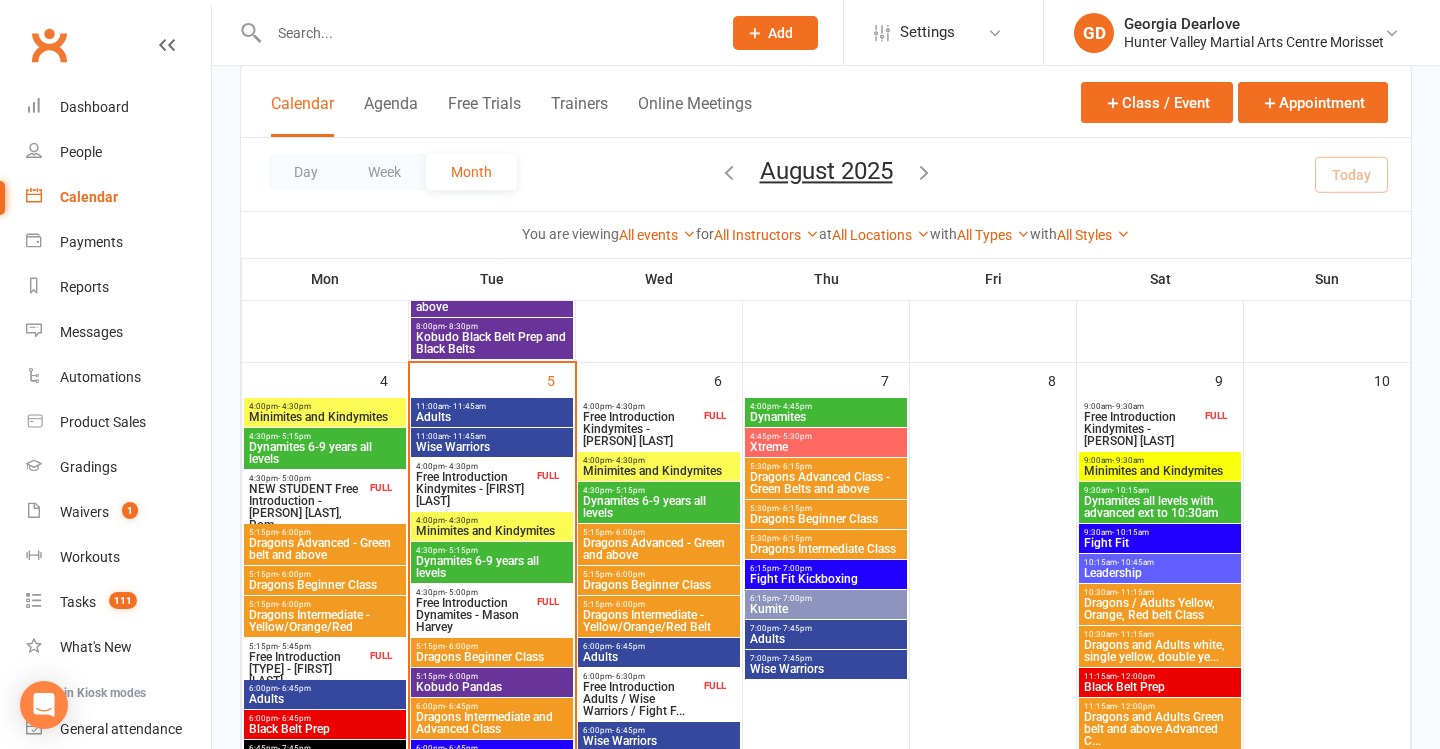 click on "Free Introduction Kindymites - Penny Jean Thompson" at bounding box center (1142, 429) 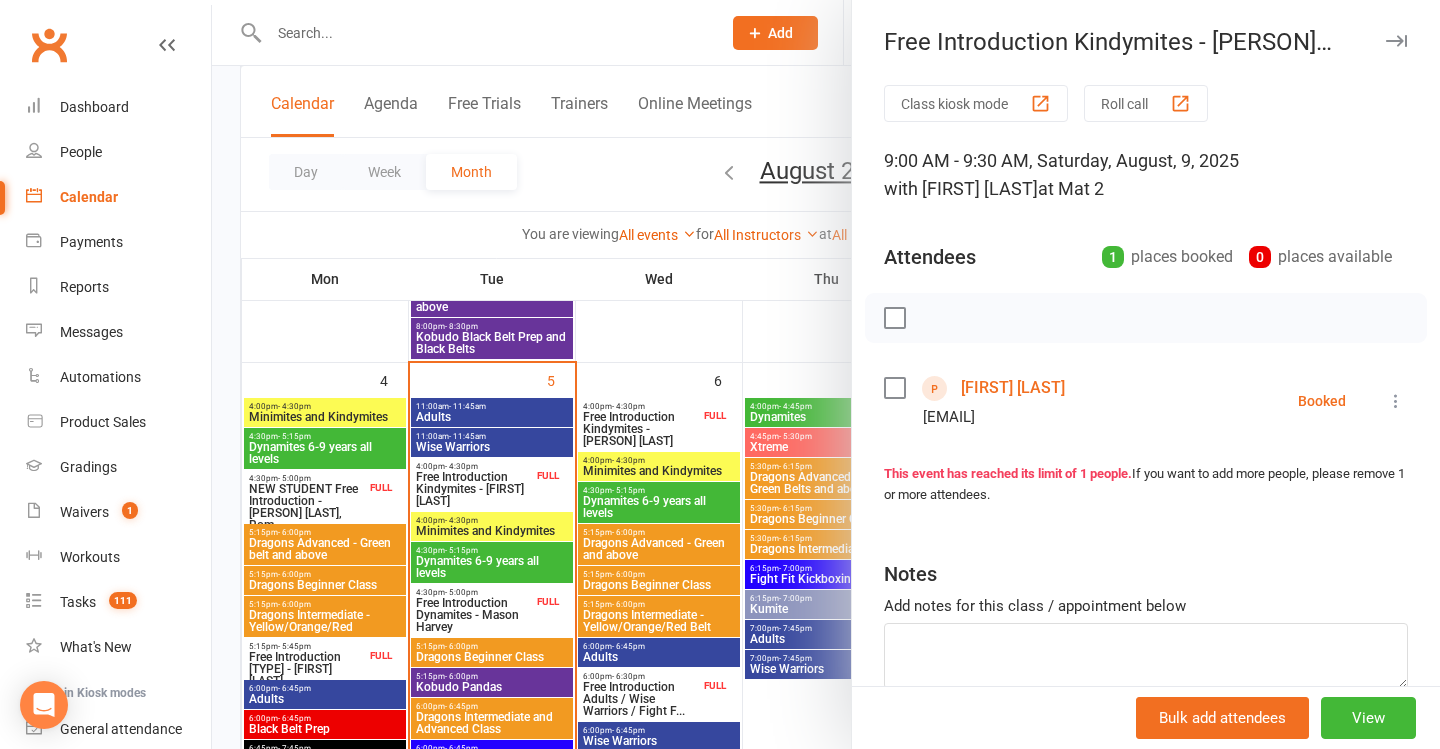 click at bounding box center (826, 374) 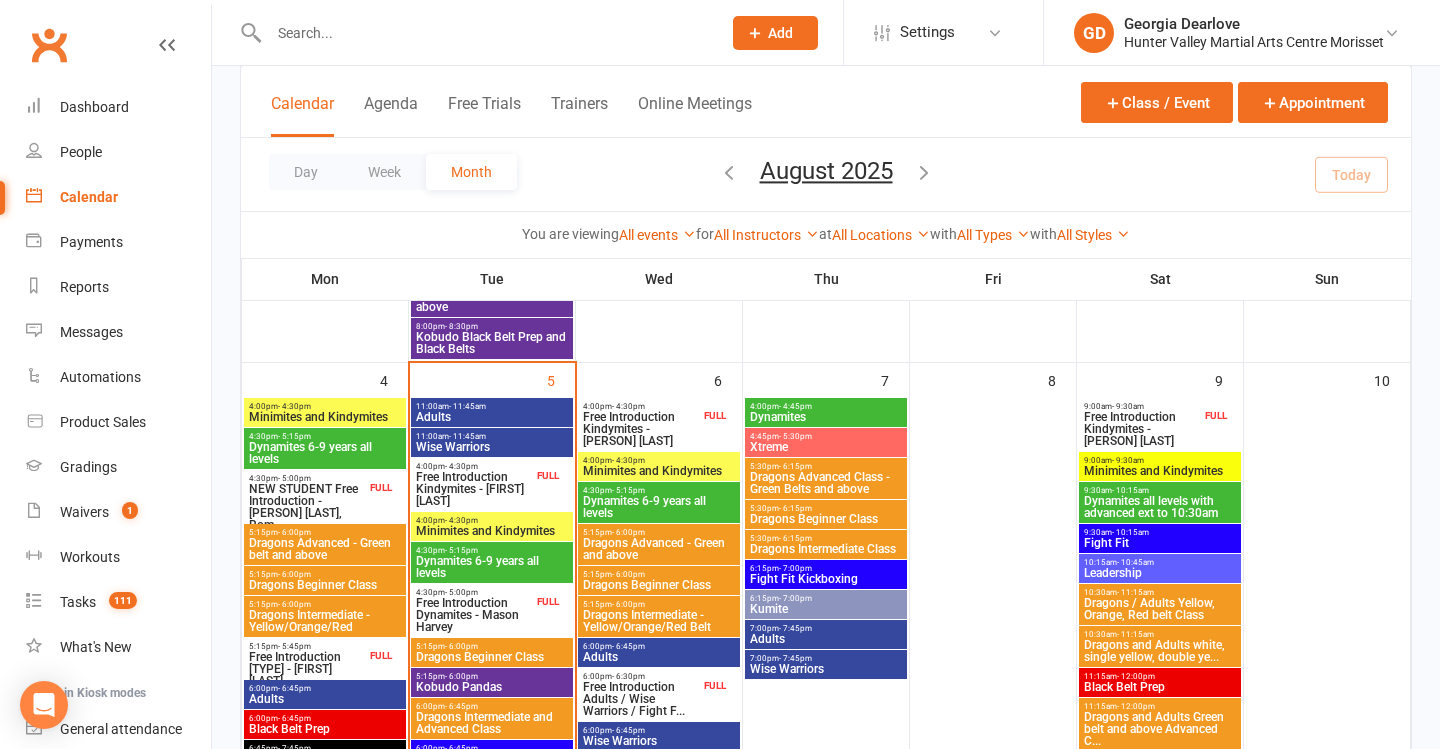 scroll, scrollTop: 923, scrollLeft: 0, axis: vertical 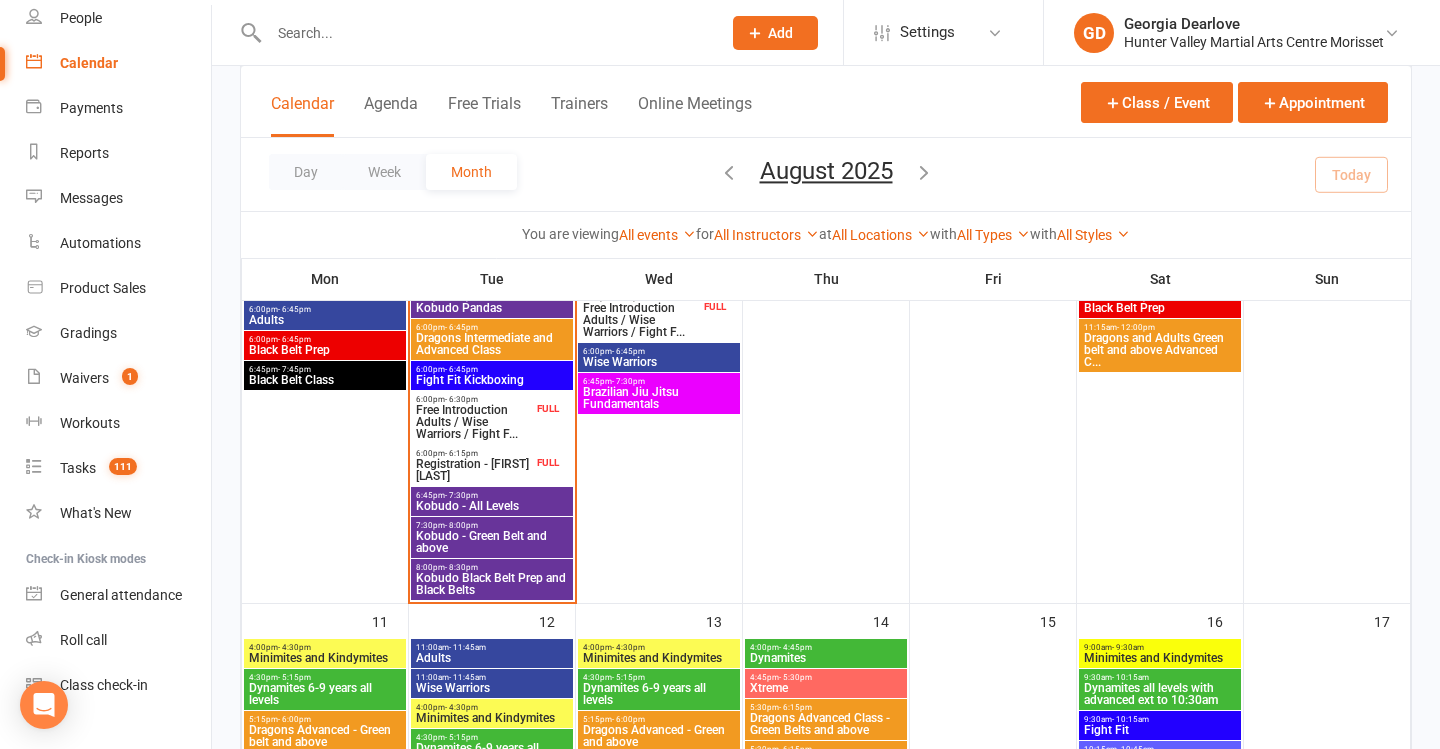click at bounding box center [485, 33] 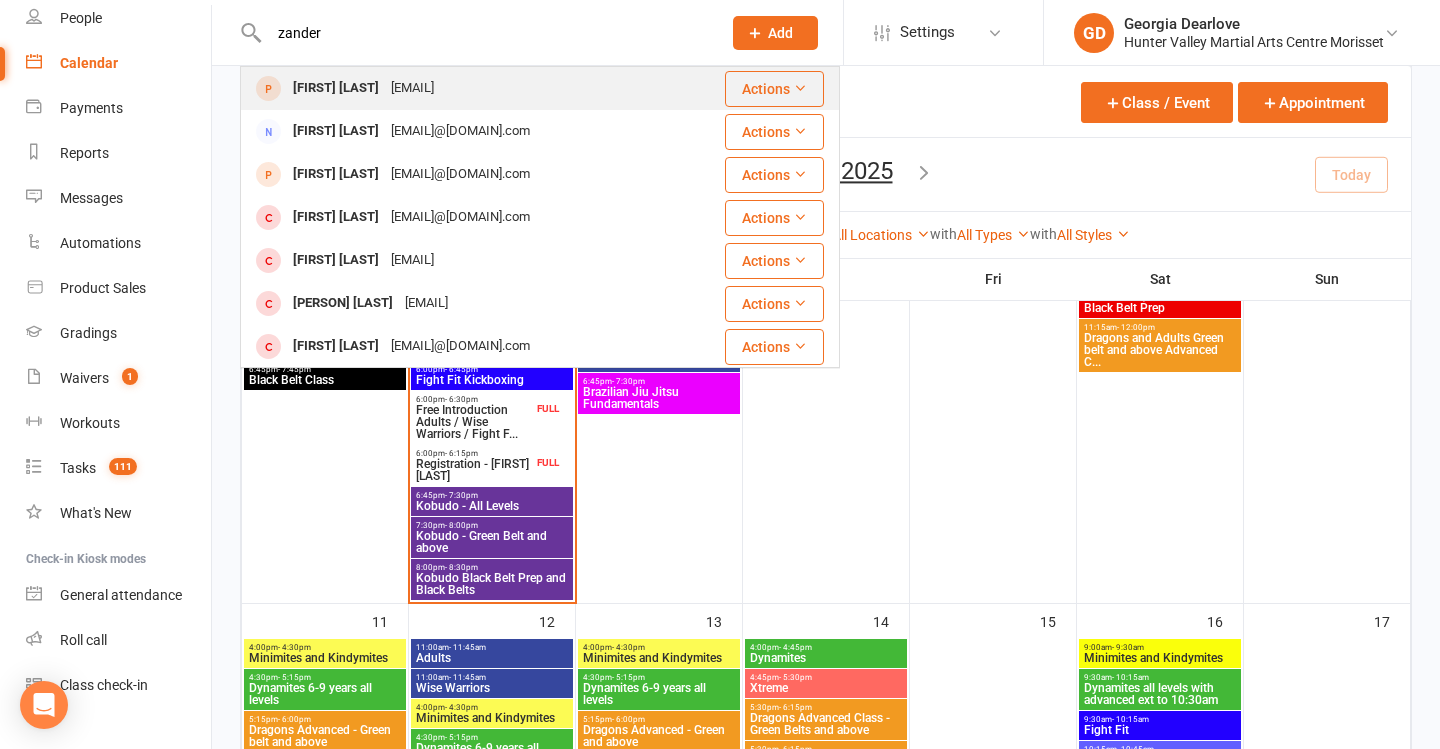 type on "zander" 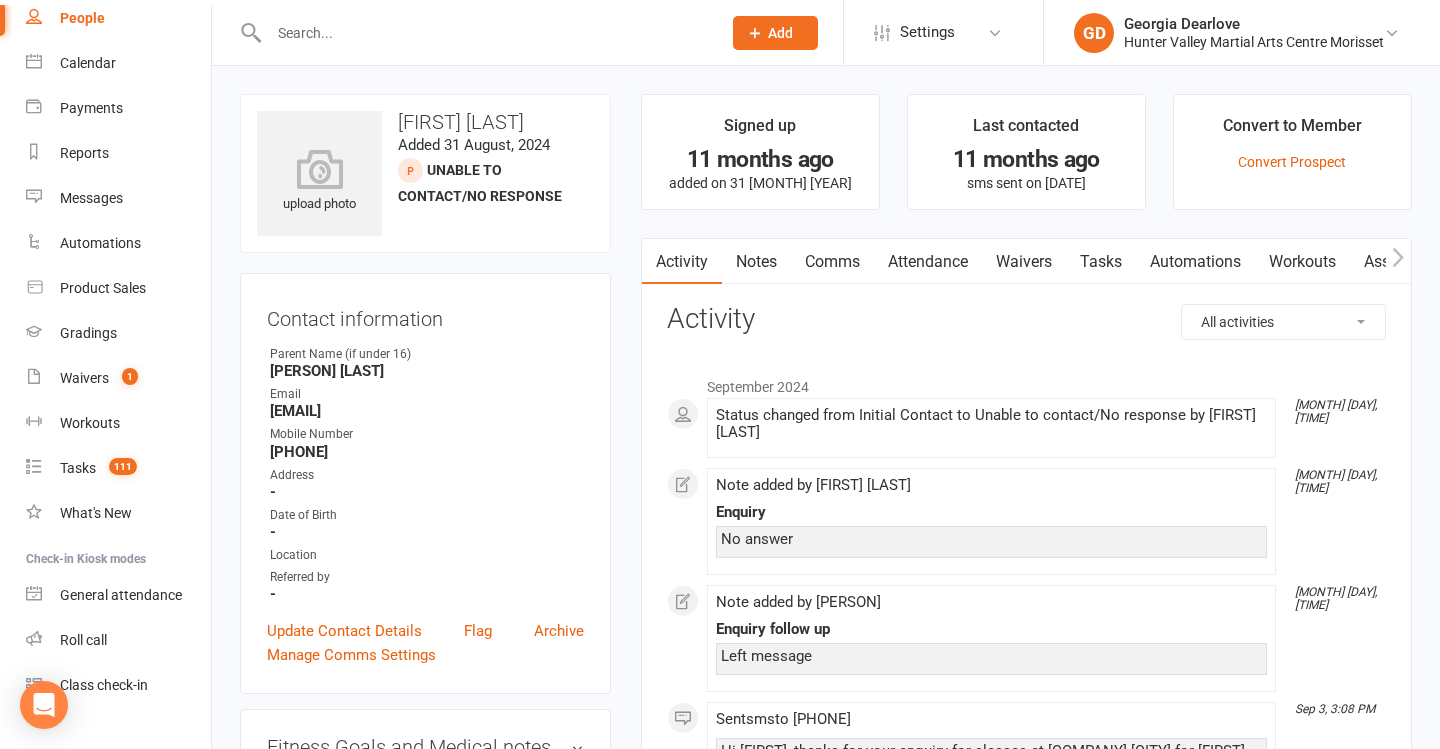 scroll, scrollTop: -2, scrollLeft: 0, axis: vertical 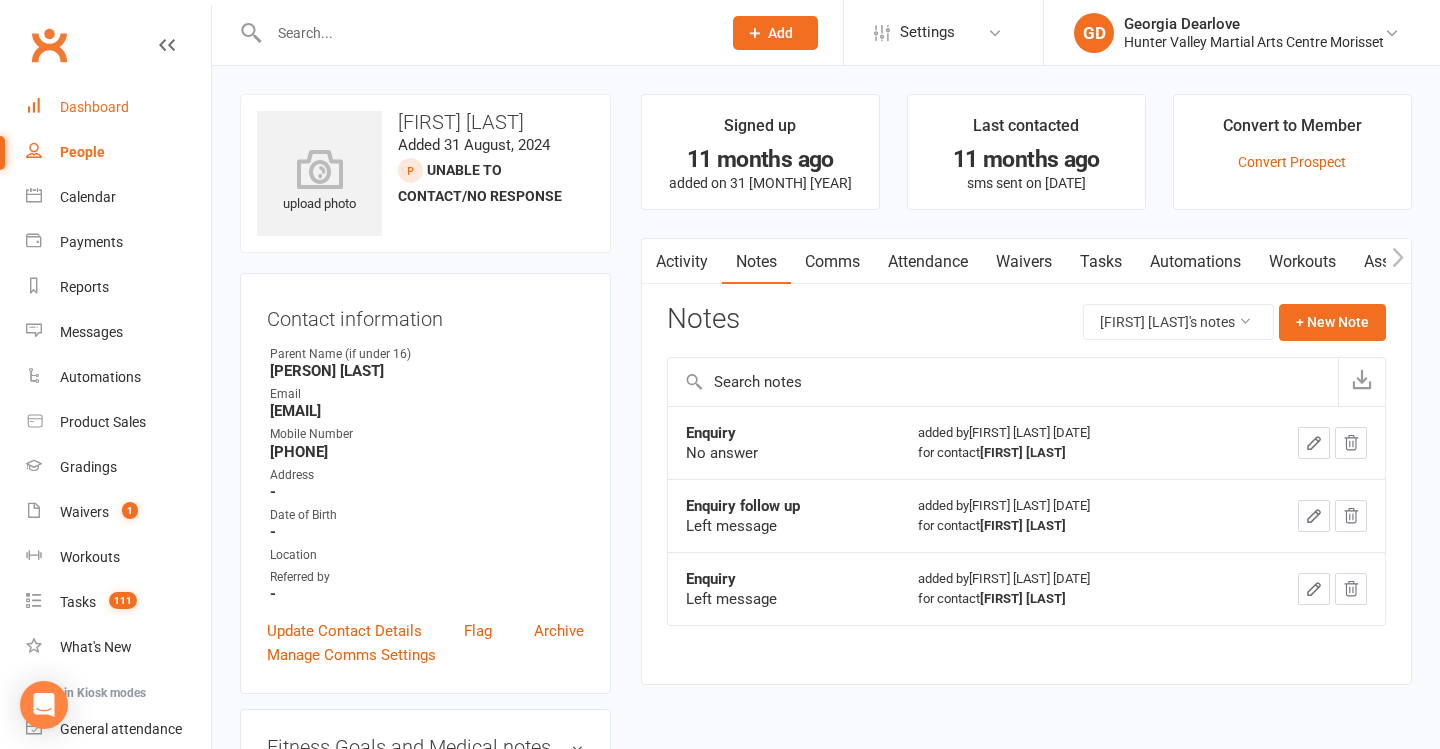 click on "Dashboard" at bounding box center [94, 107] 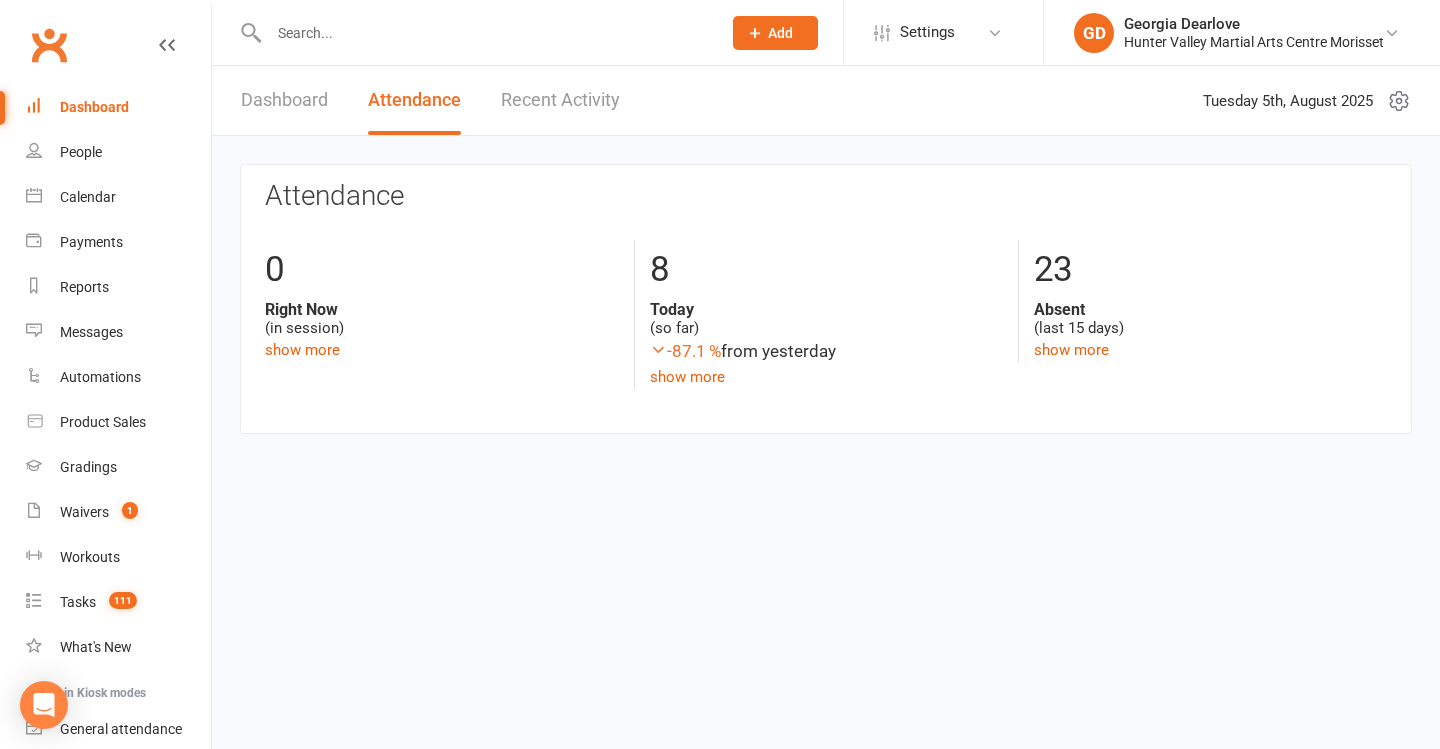 click at bounding box center [485, 33] 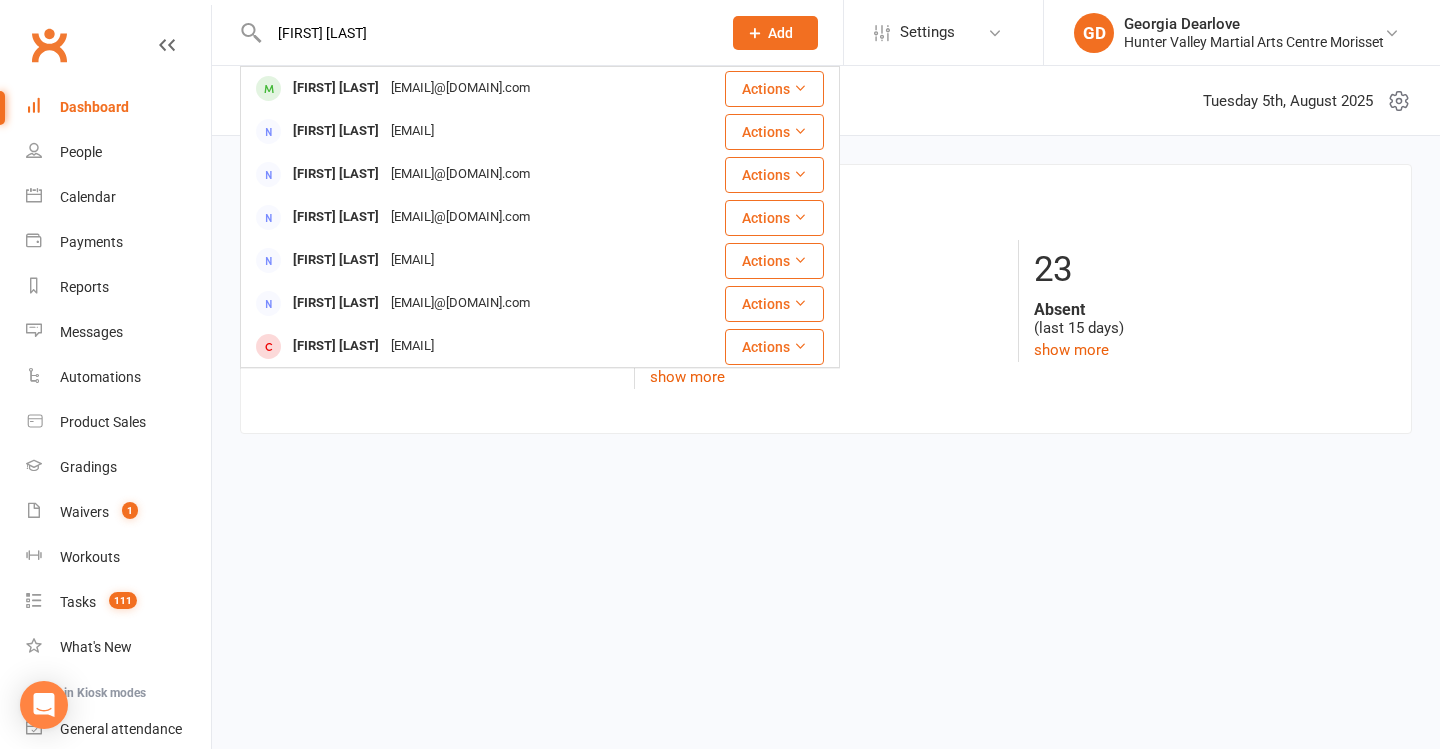 type on "madden Holmes" 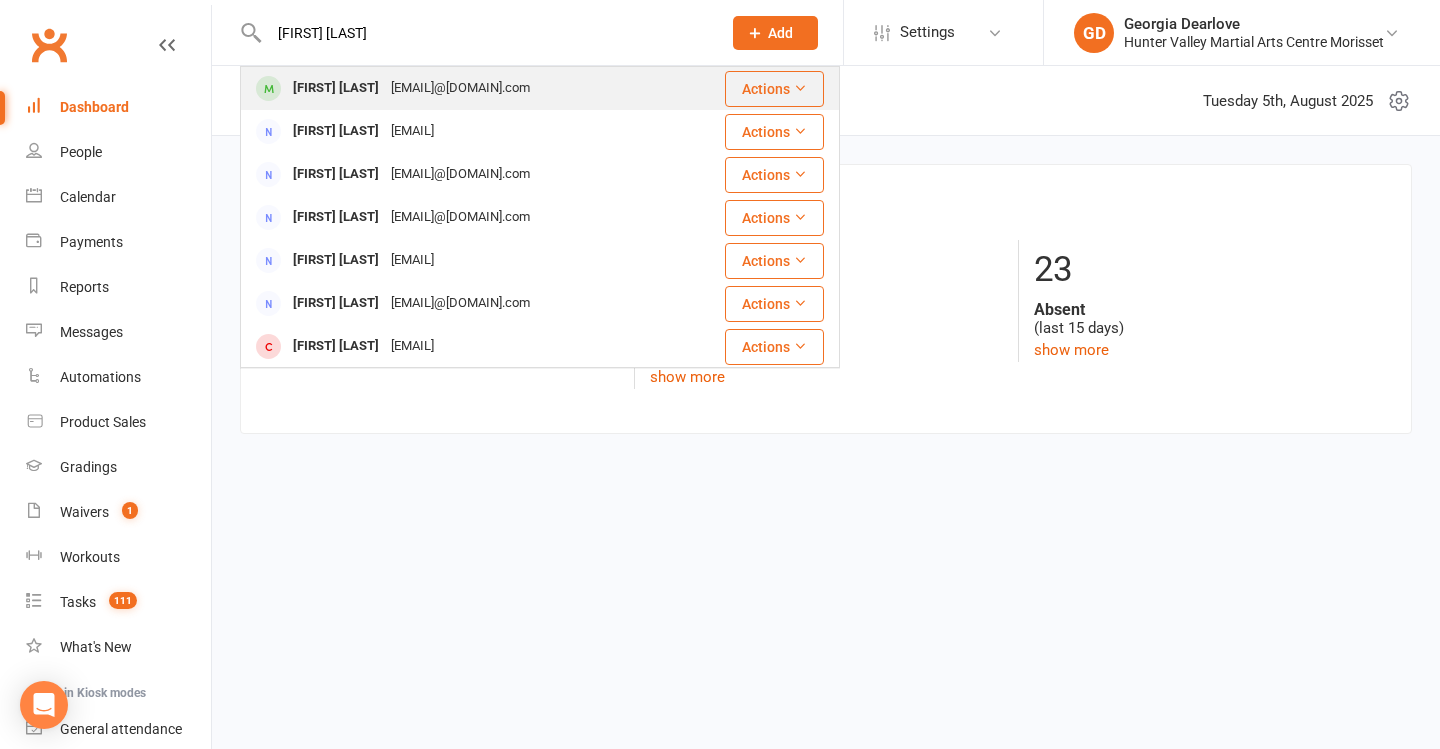 drag, startPoint x: 540, startPoint y: 22, endPoint x: 487, endPoint y: 97, distance: 91.836815 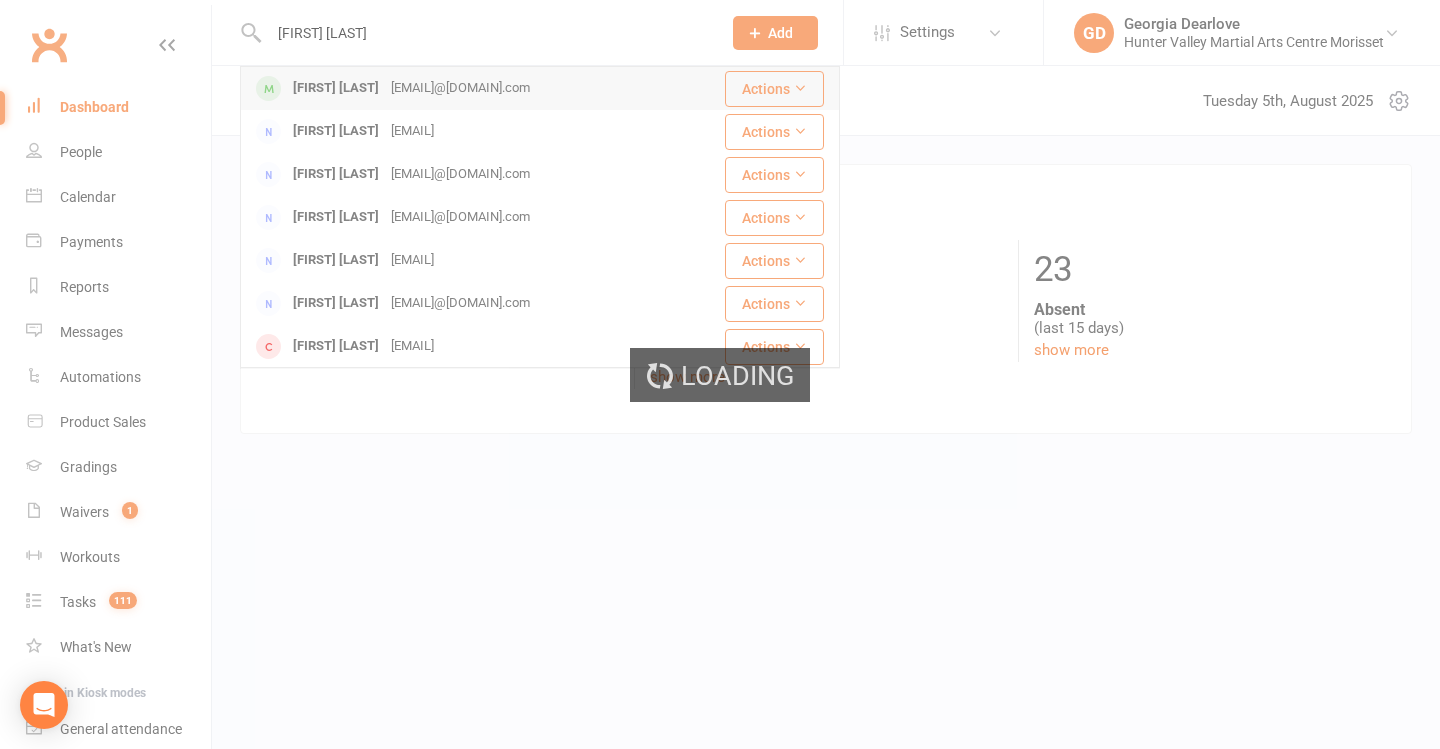 type 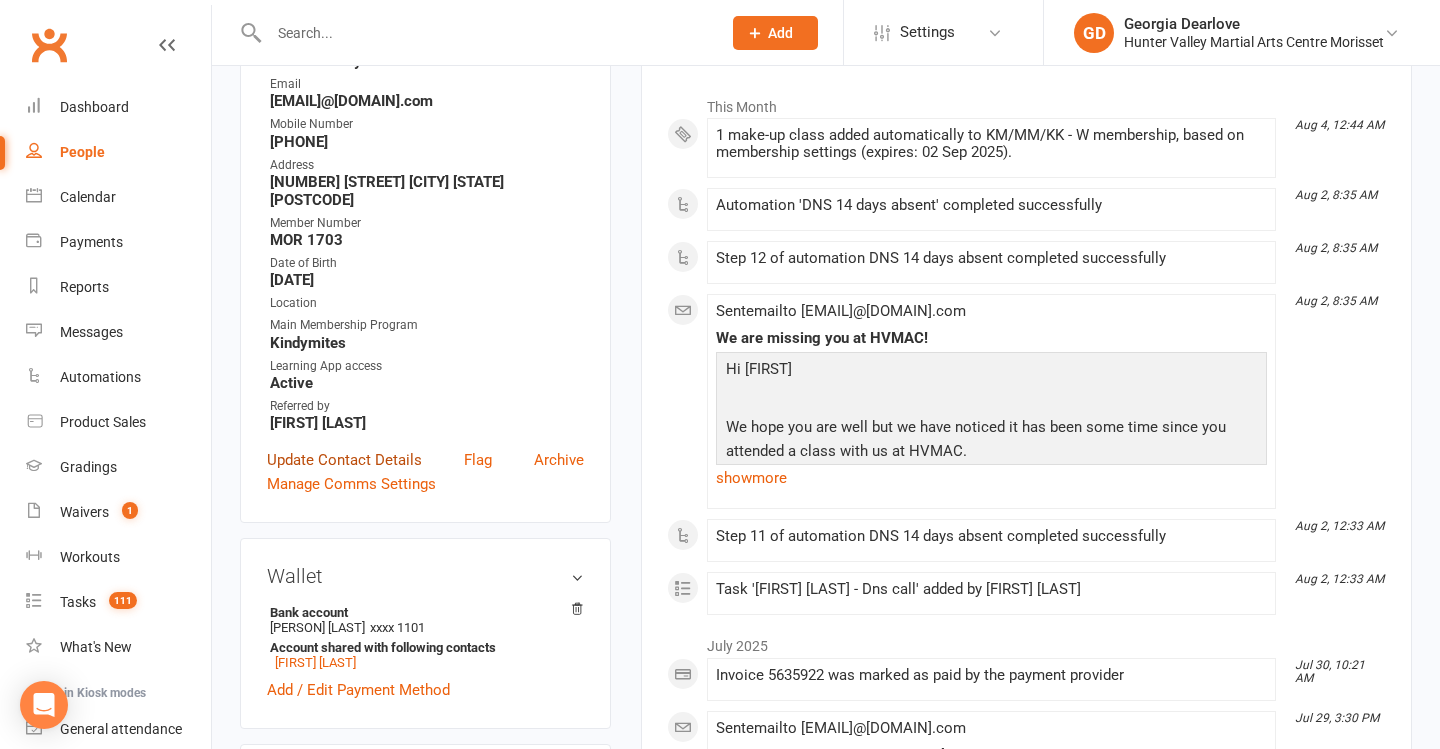 click on "Update Contact Details" at bounding box center [344, 460] 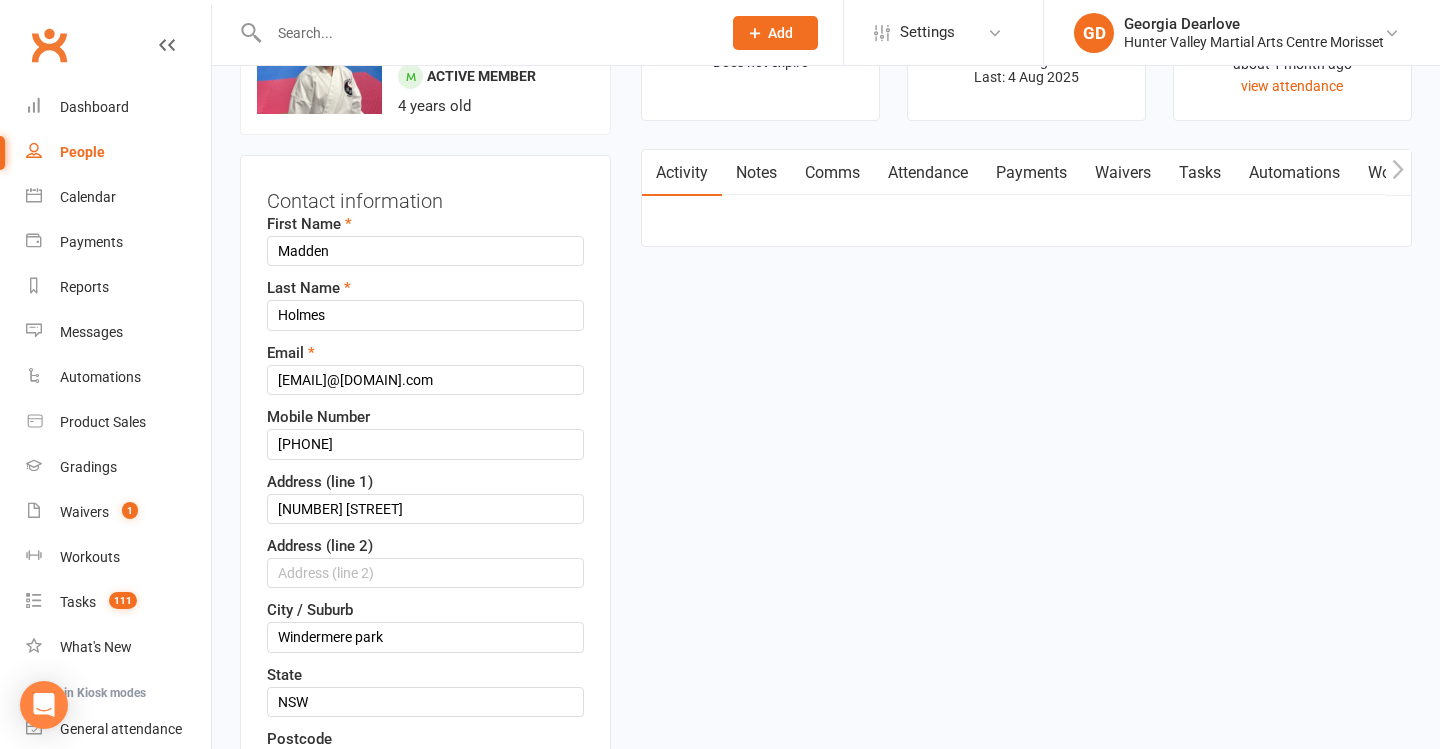 scroll, scrollTop: 94, scrollLeft: 0, axis: vertical 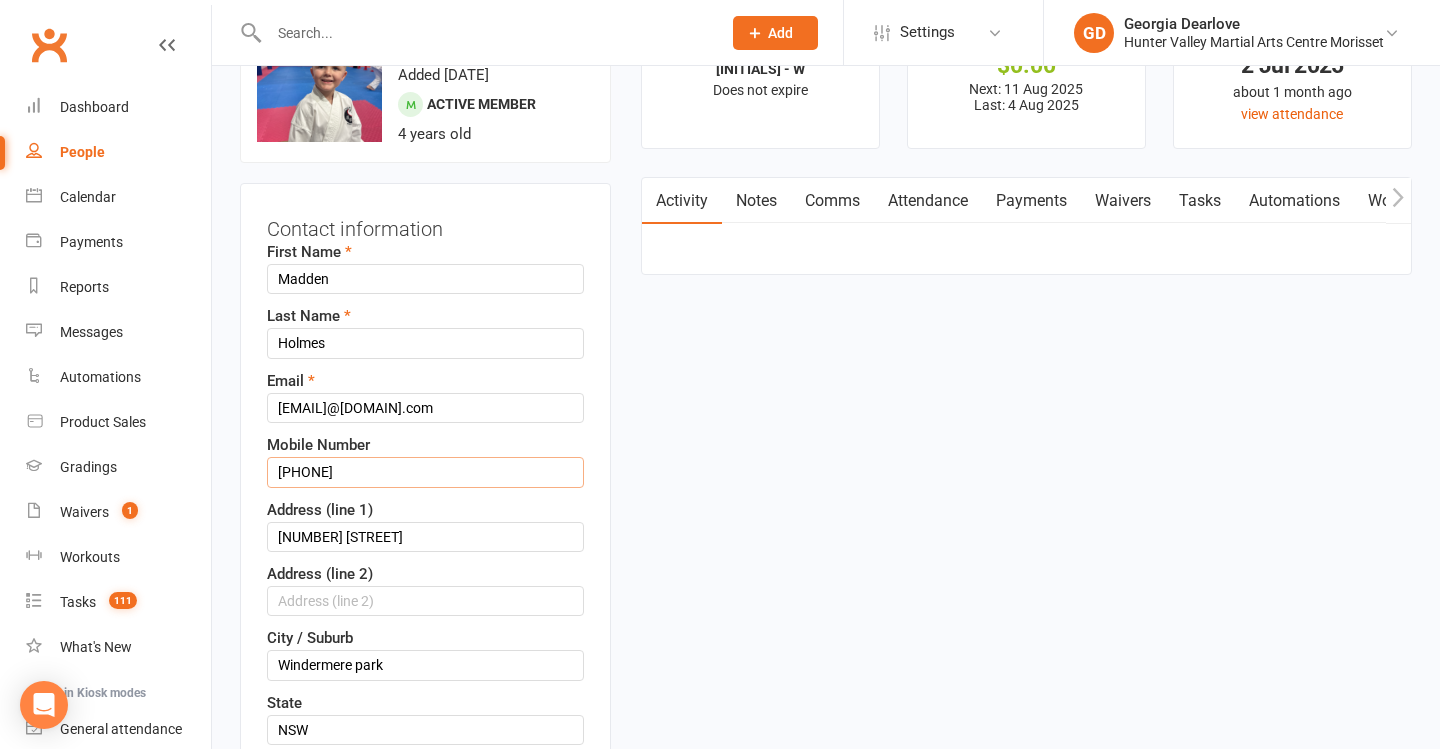 click on "0412327136" at bounding box center [425, 472] 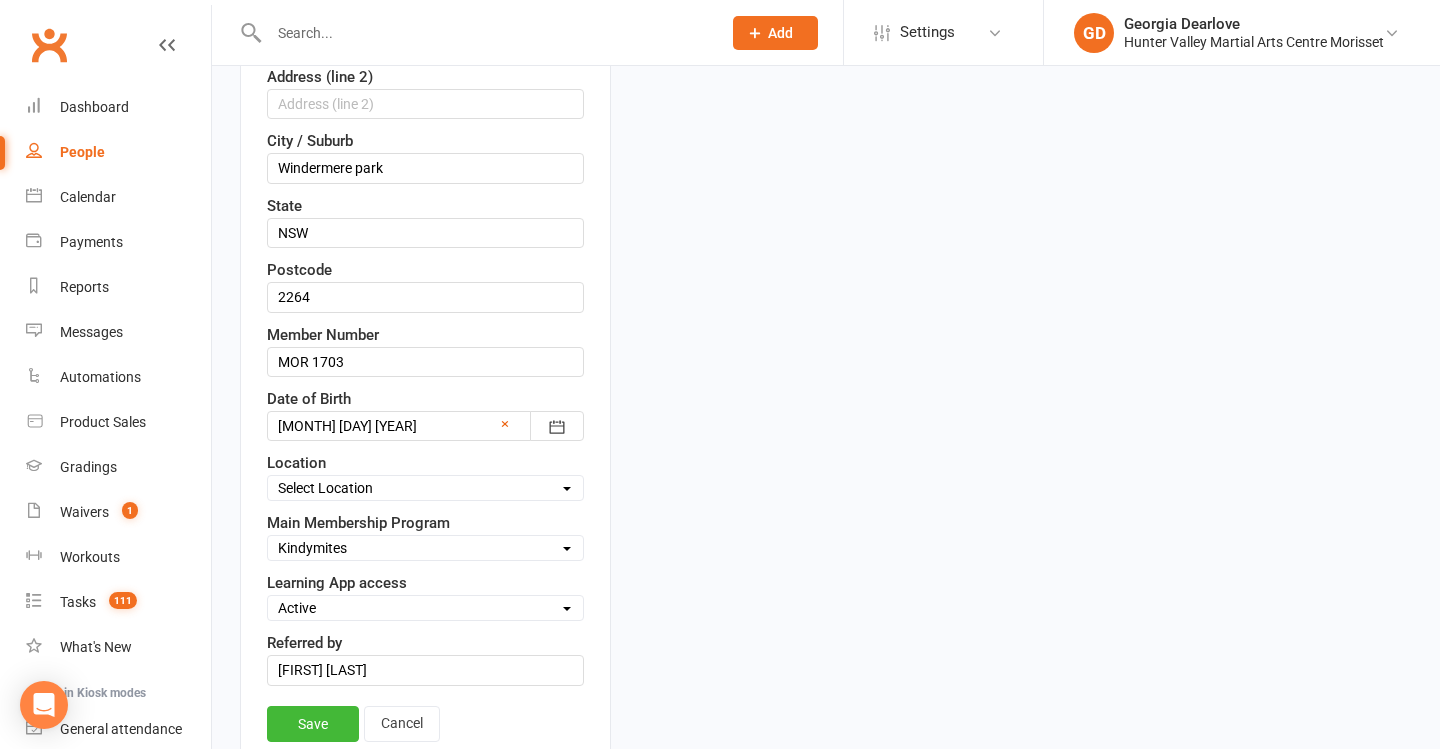 scroll, scrollTop: 677, scrollLeft: 0, axis: vertical 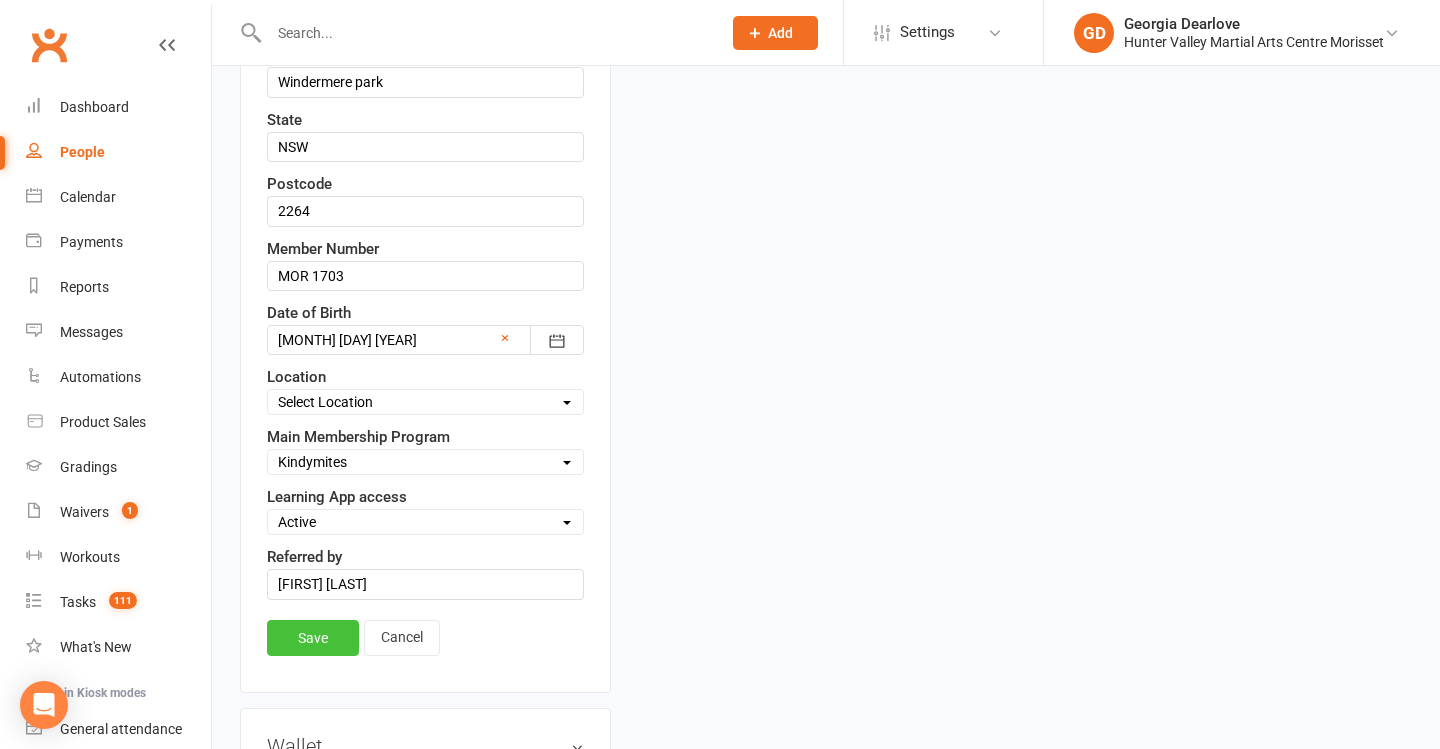 type on "0412 327 136" 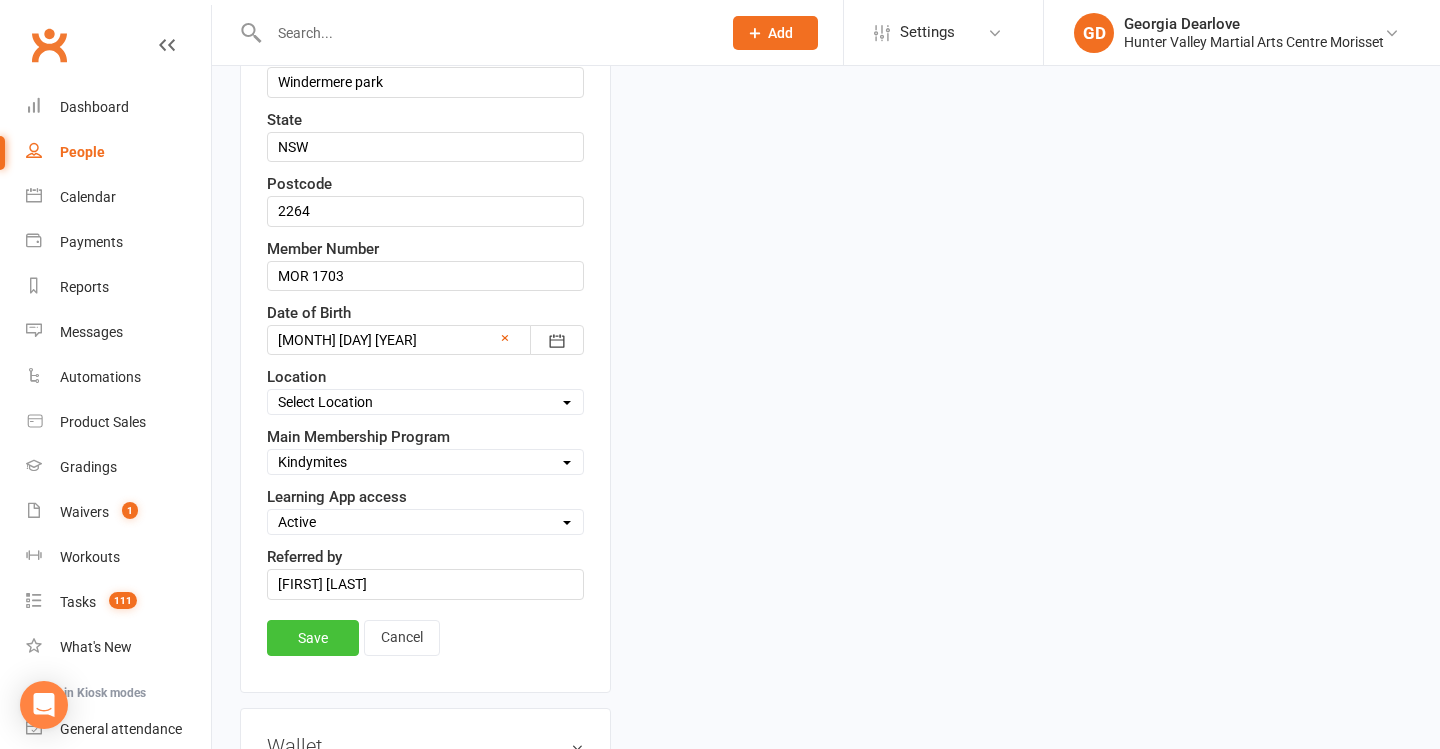 click on "Save" at bounding box center (313, 638) 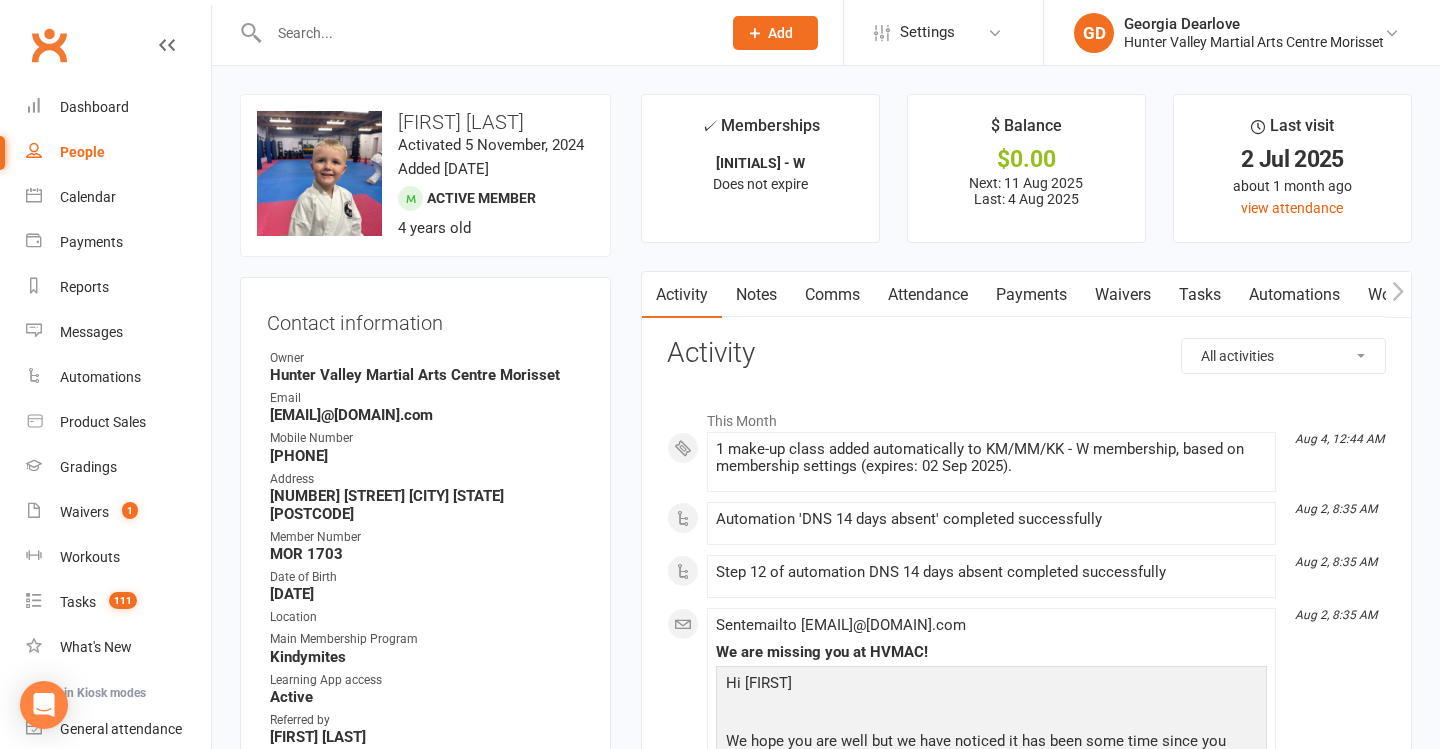 scroll, scrollTop: -1, scrollLeft: 0, axis: vertical 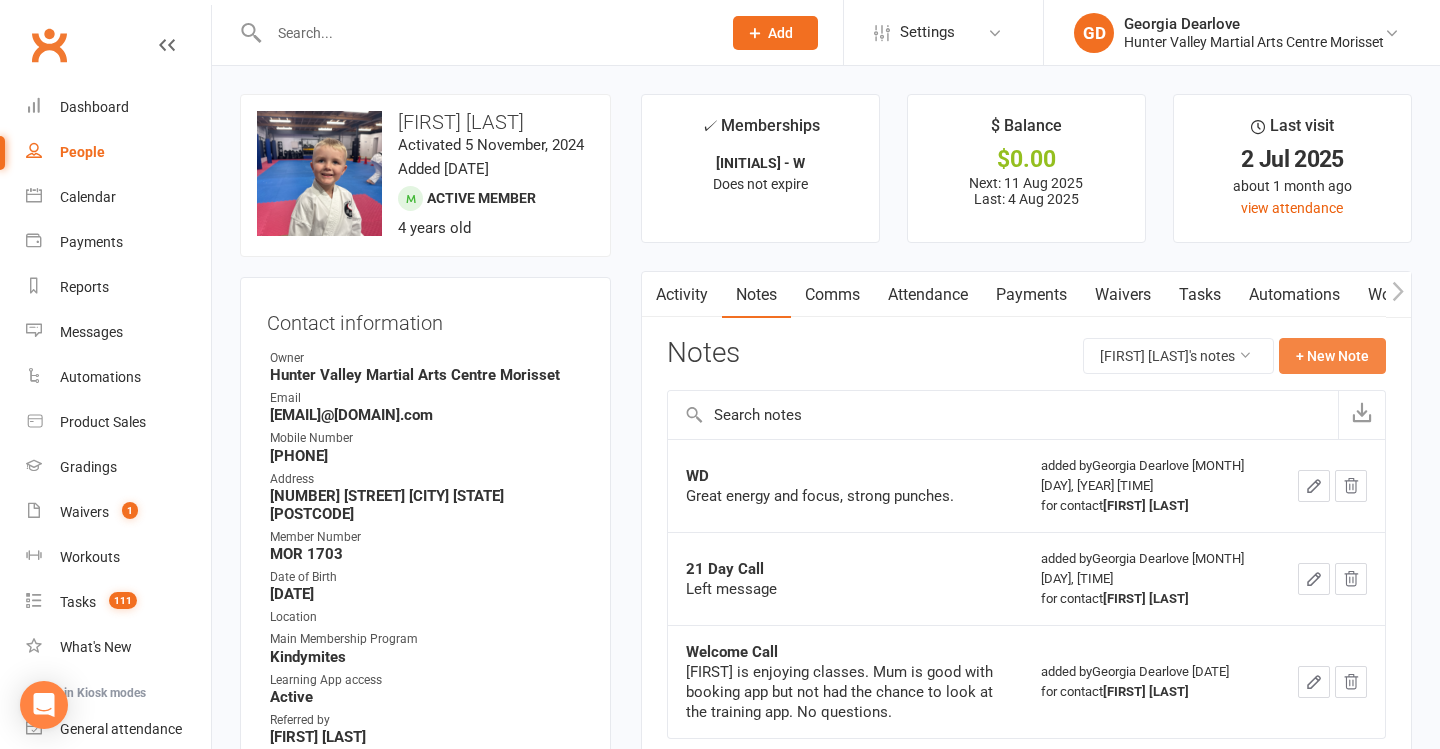 click on "+ New Note" at bounding box center [1332, 356] 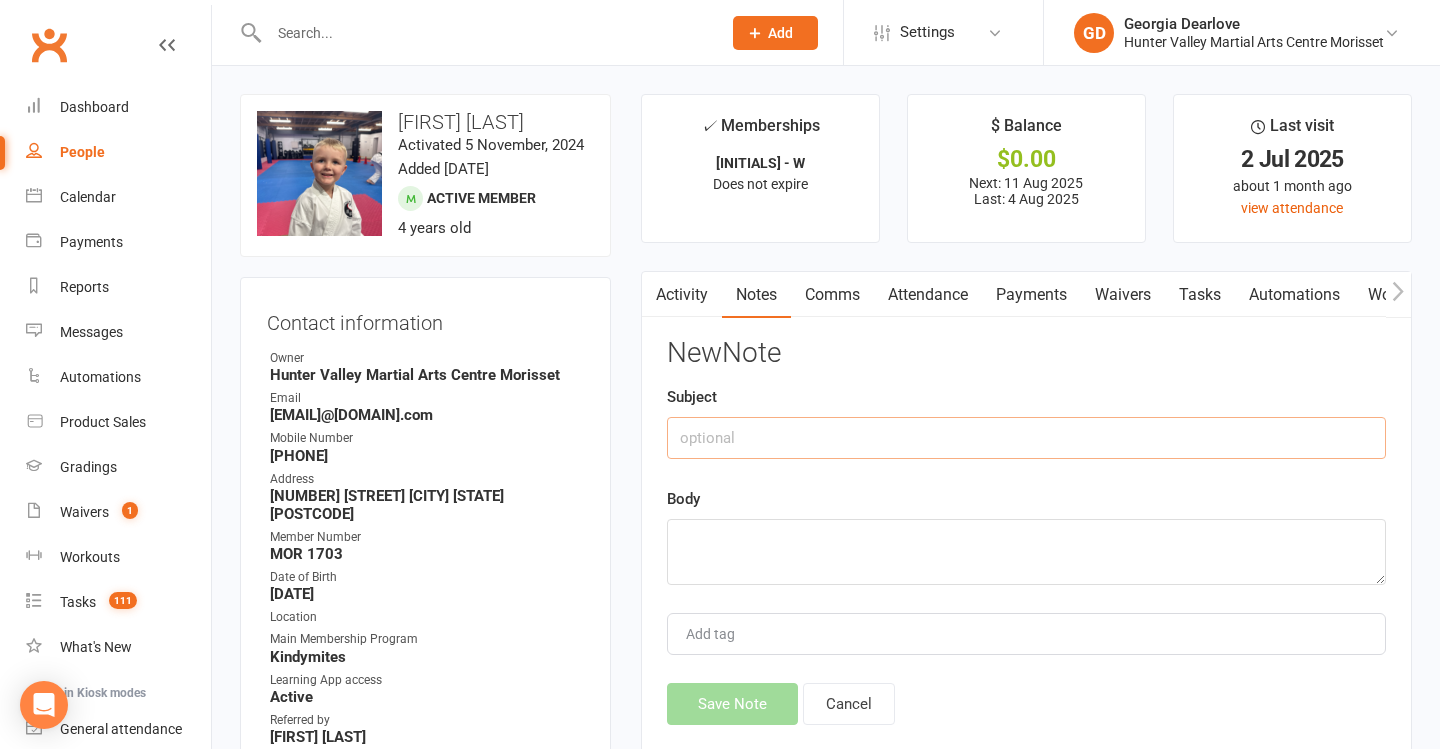 click at bounding box center [1026, 438] 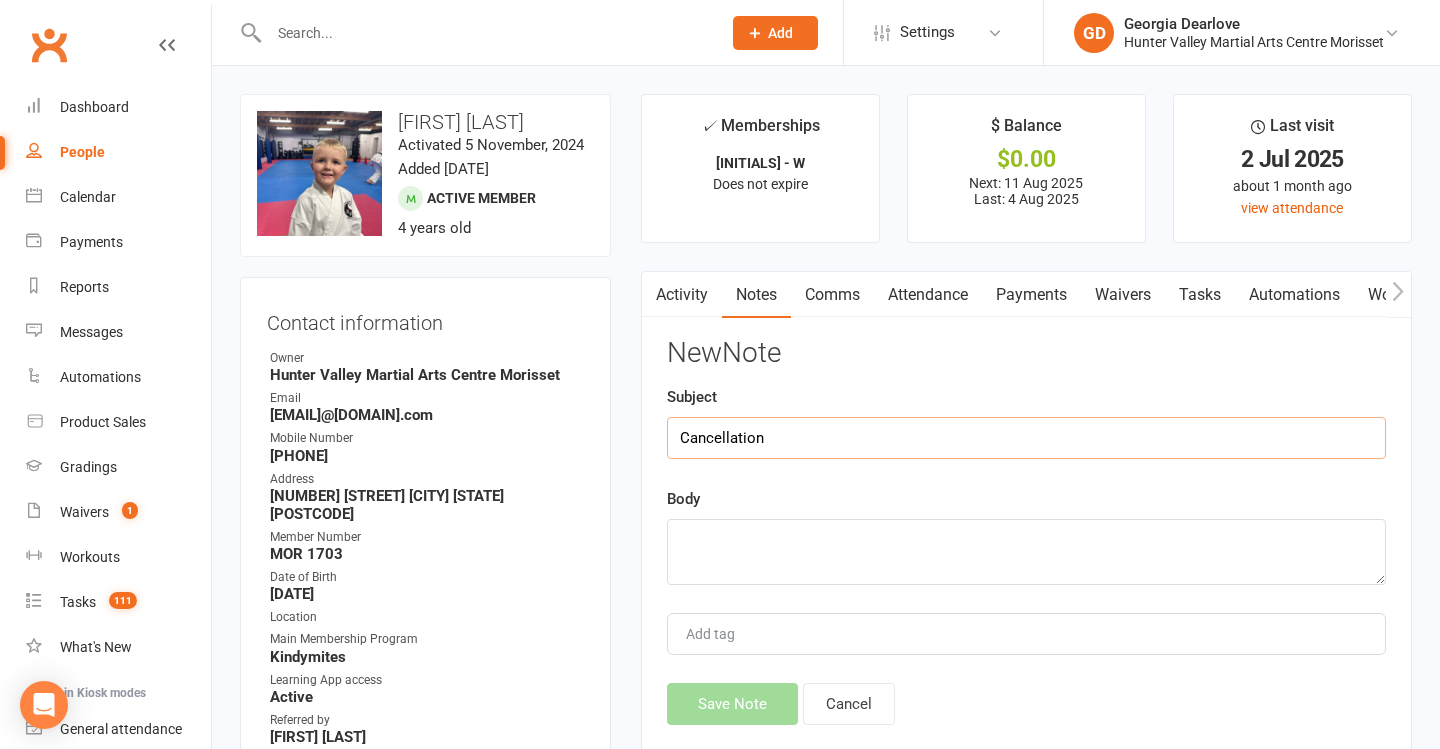 type on "Cancellation" 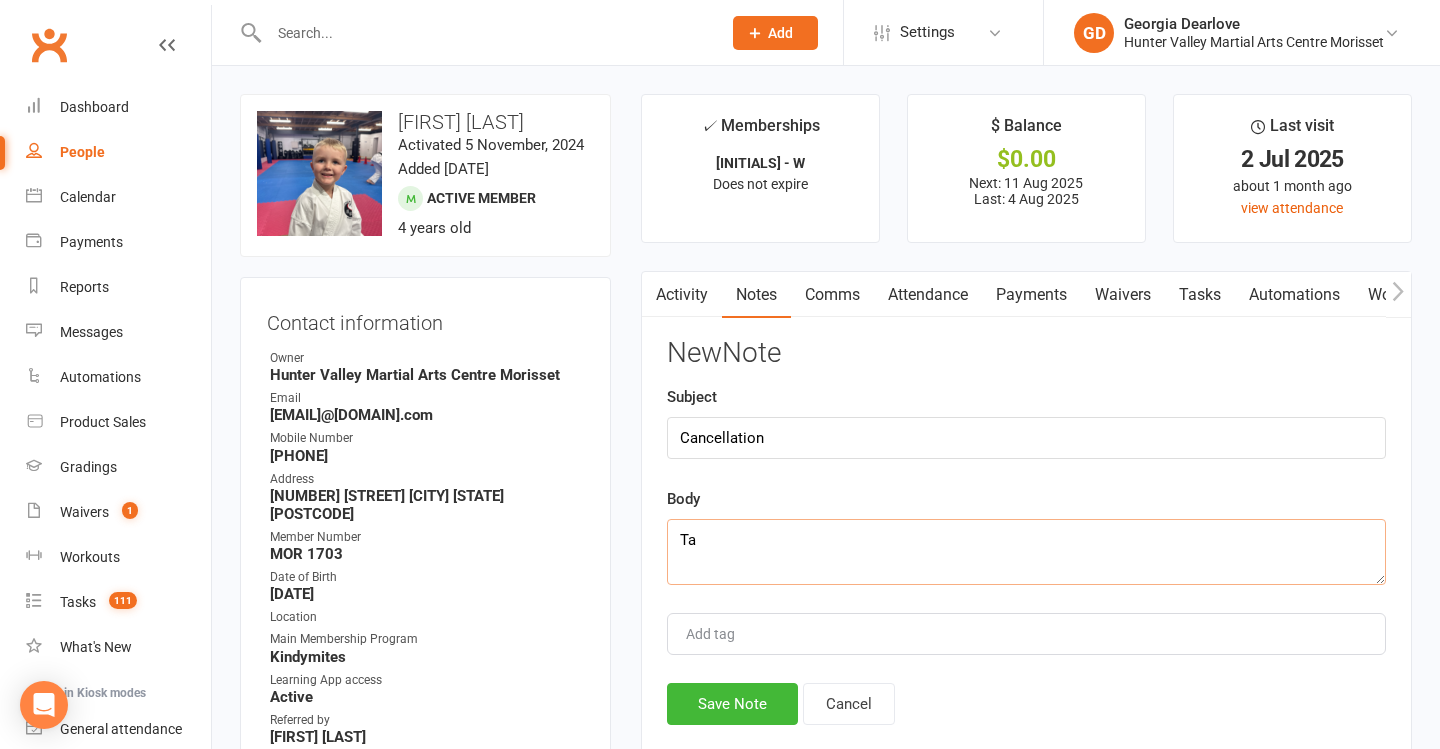 type on "T" 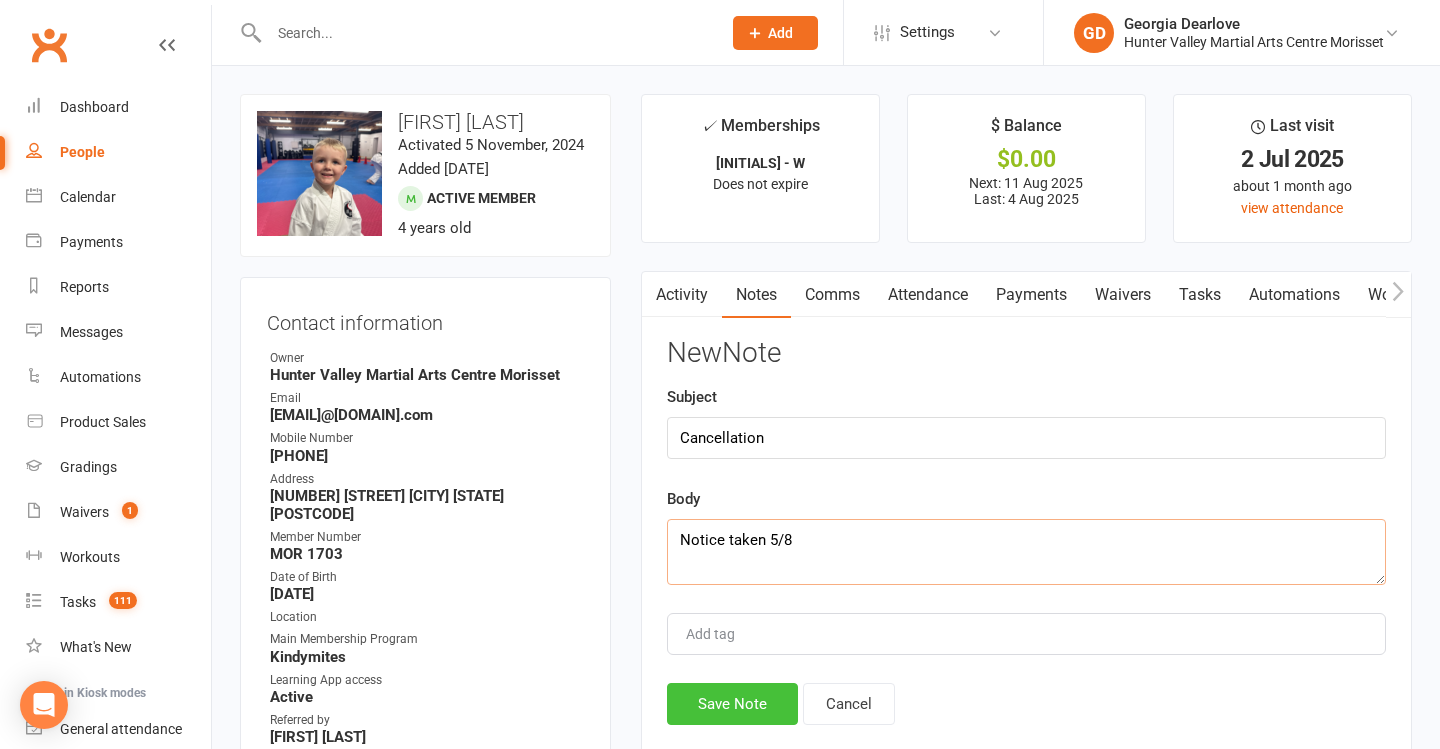 type on "Notice taken 5/8" 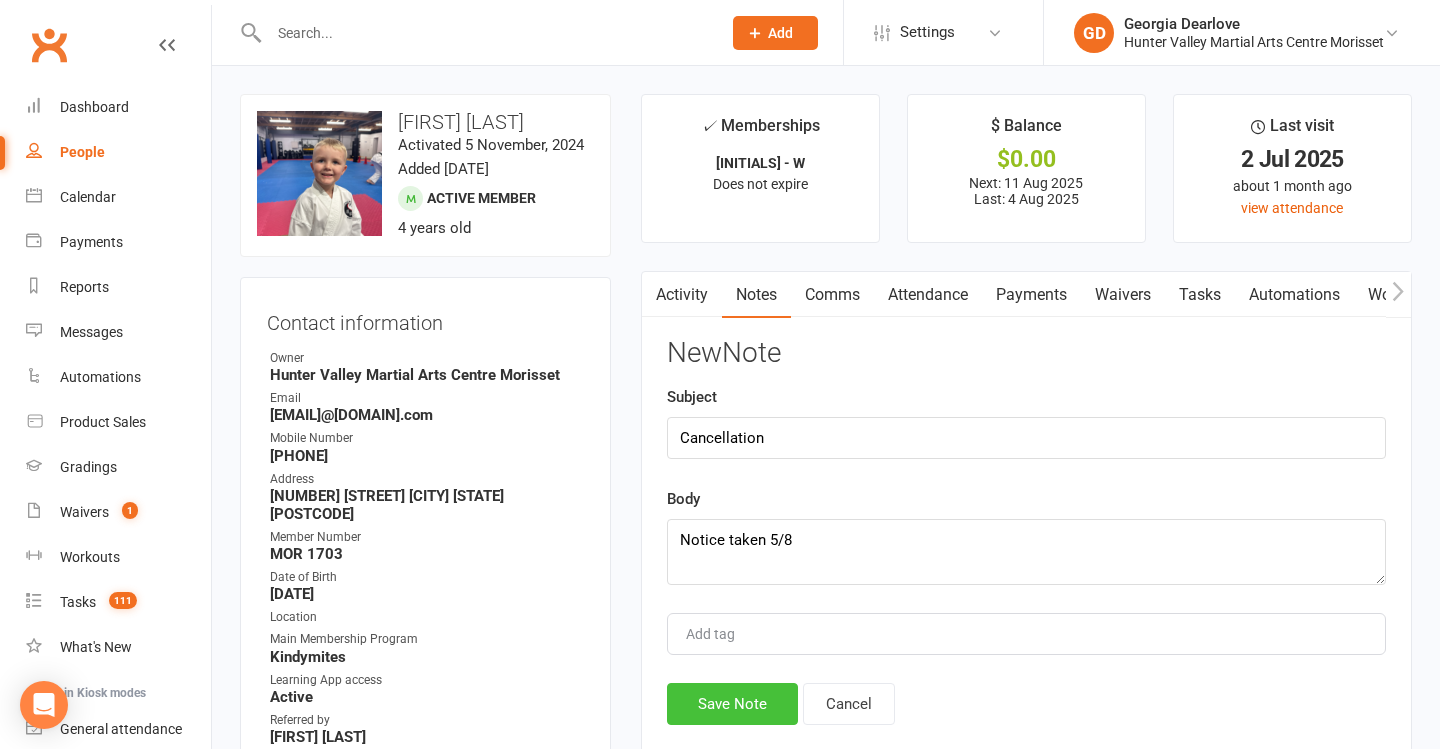 click on "Save Note" at bounding box center [732, 704] 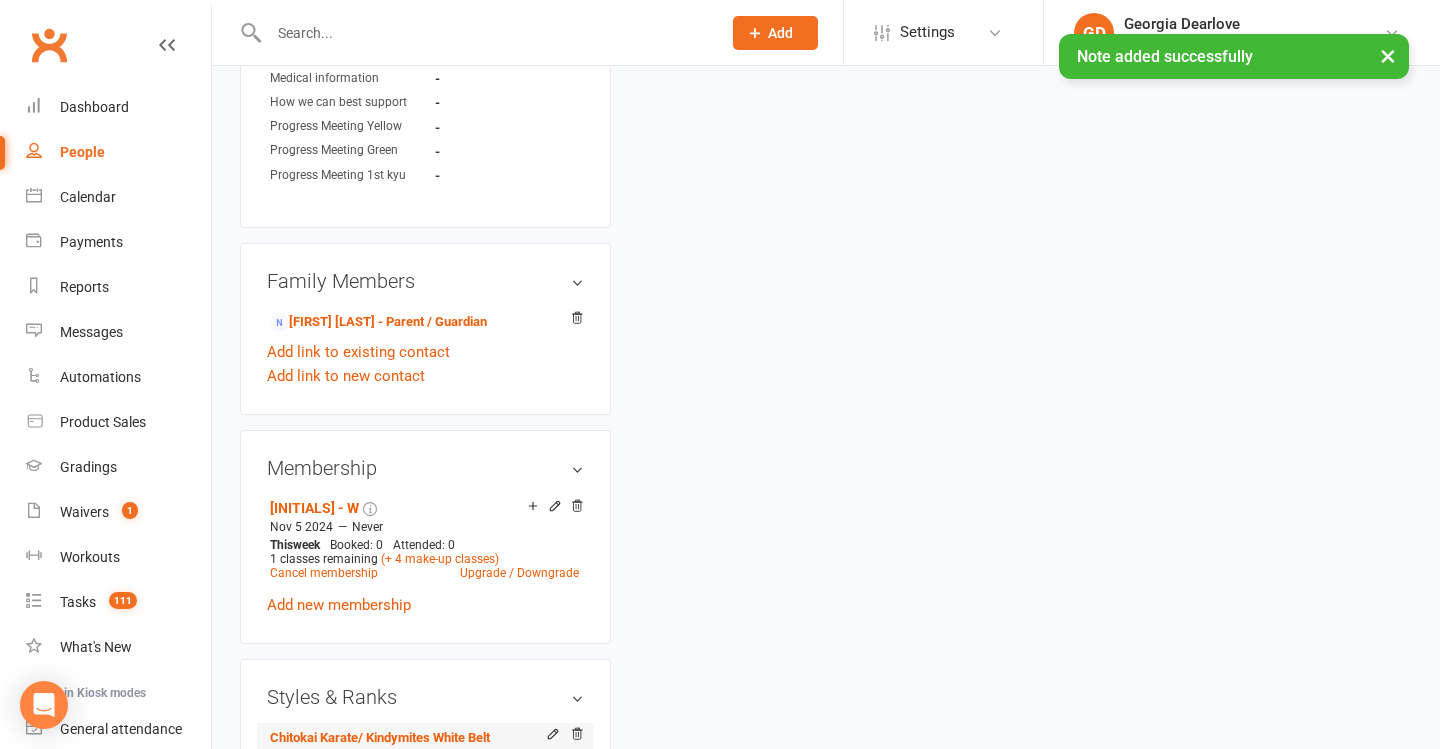 scroll, scrollTop: 1030, scrollLeft: 0, axis: vertical 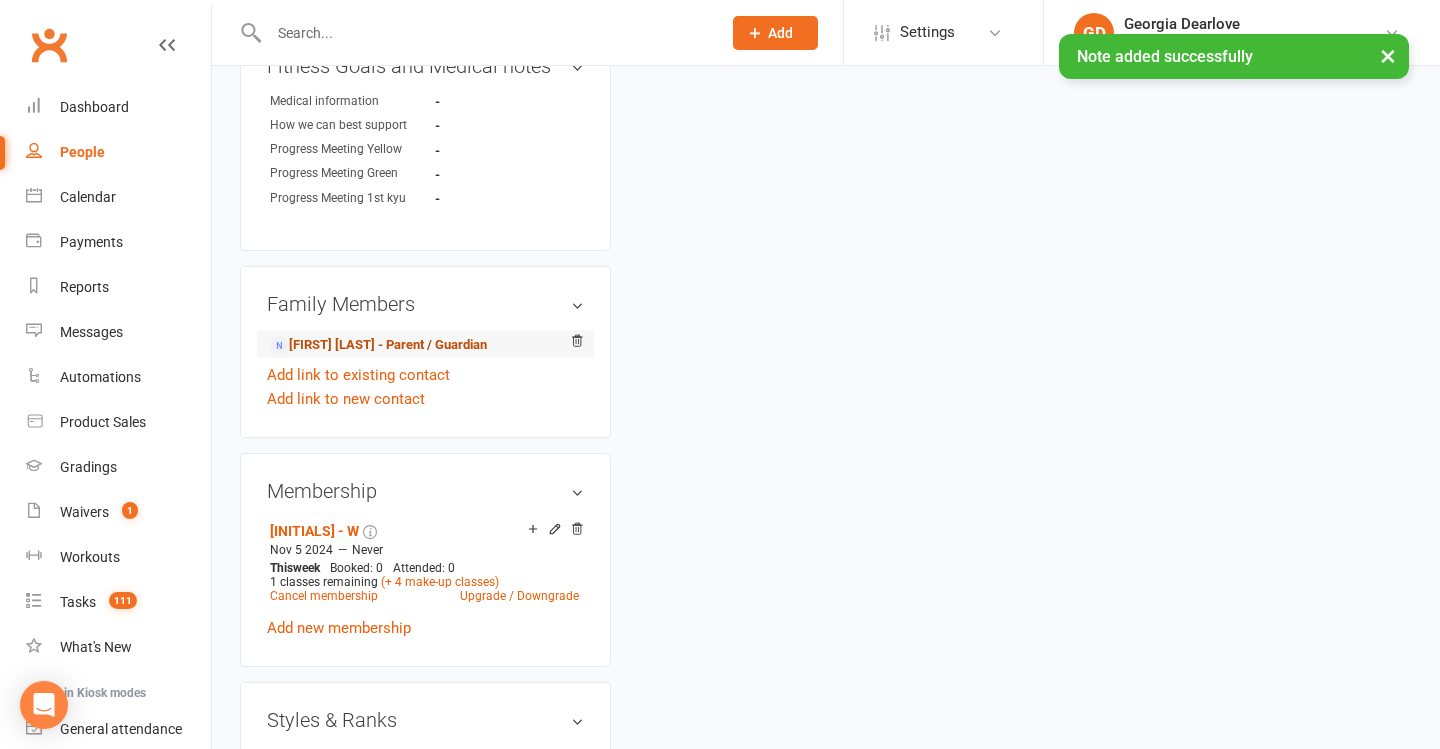 click on "Gabrielle Holmes - Parent / Guardian" at bounding box center [378, 345] 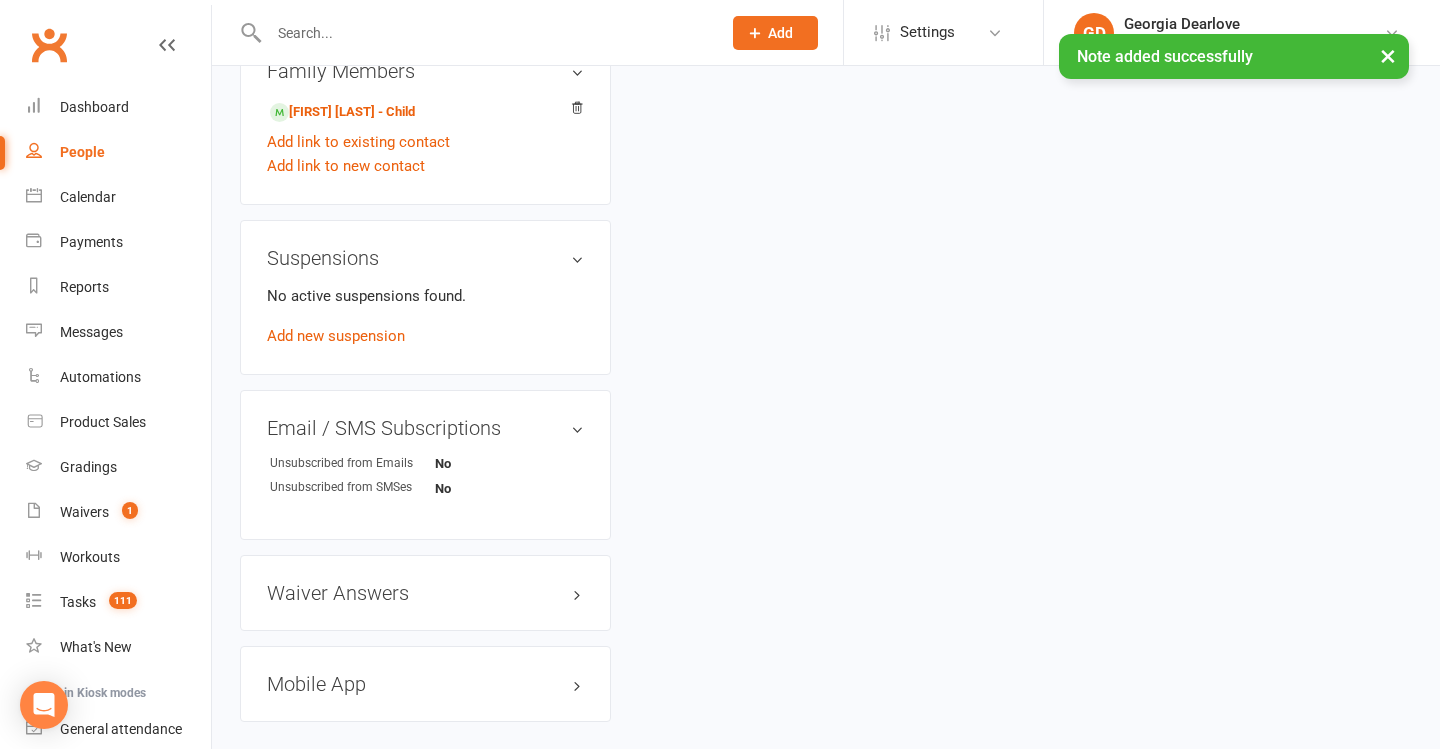 scroll, scrollTop: 0, scrollLeft: 0, axis: both 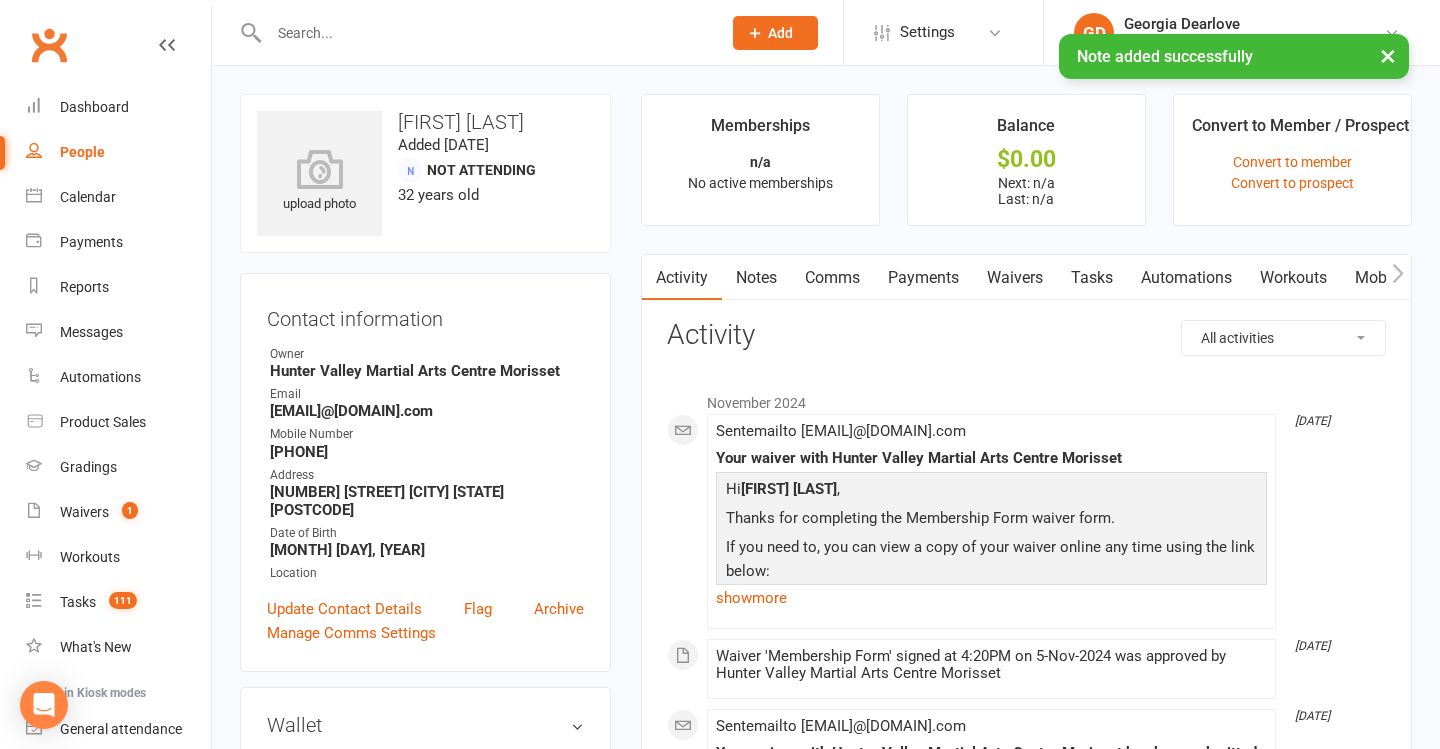 drag, startPoint x: 1080, startPoint y: 262, endPoint x: 1126, endPoint y: 305, distance: 62.968246 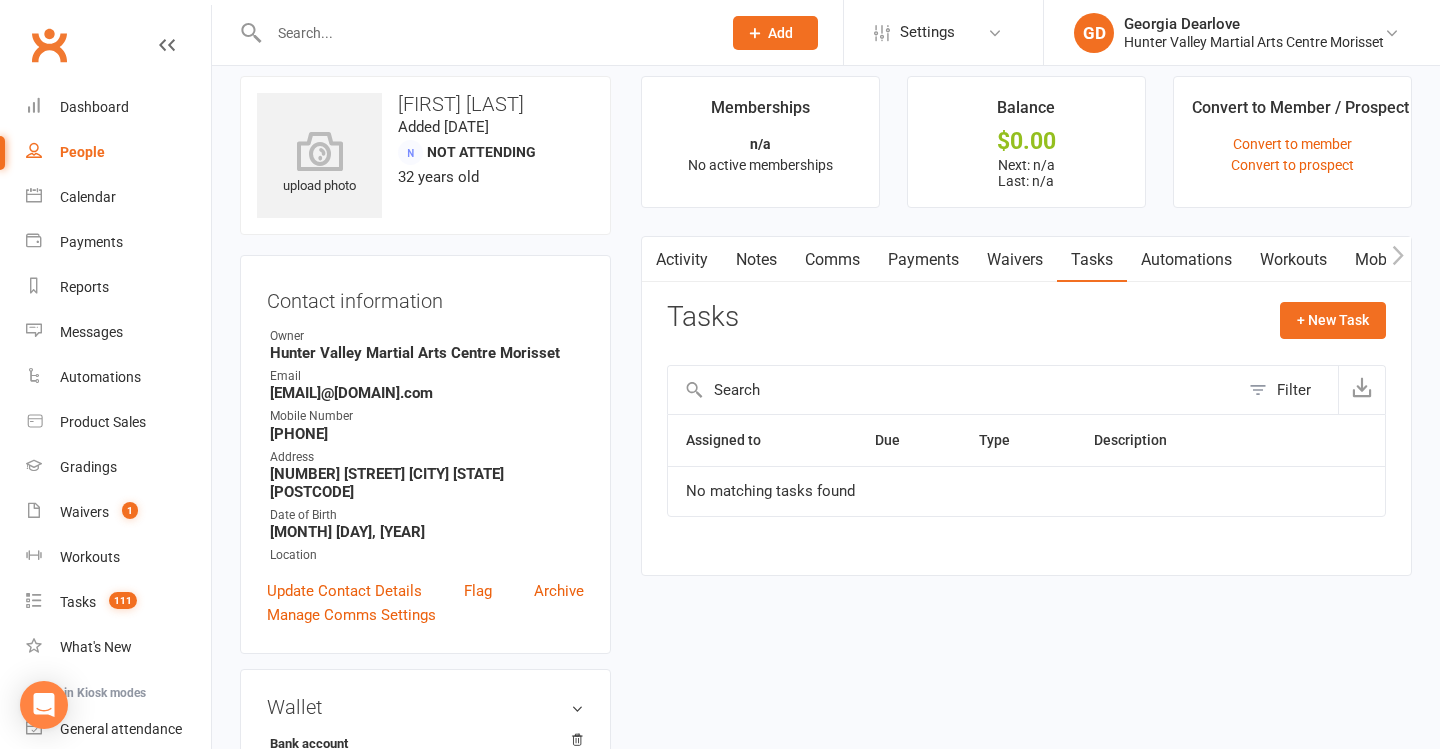 click on "Waivers" at bounding box center [1015, 260] 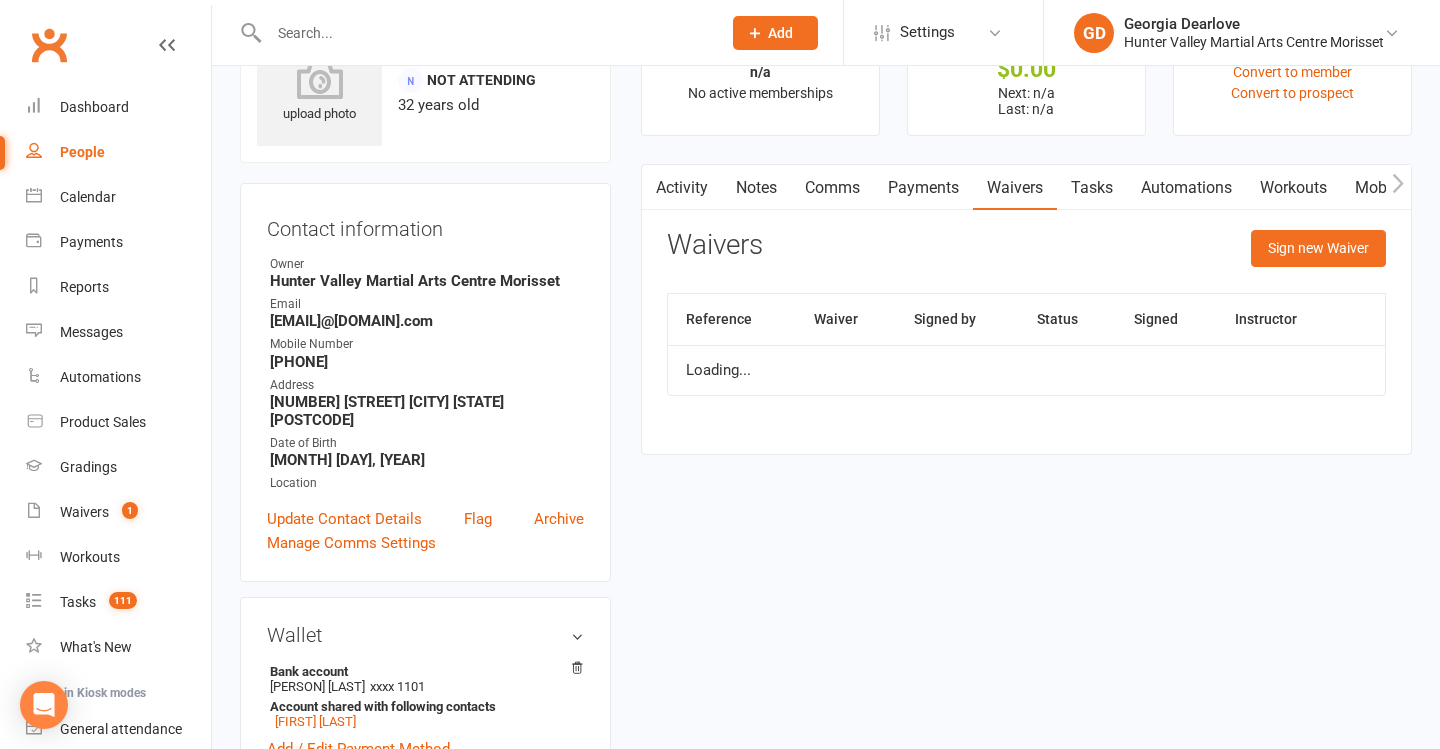 scroll, scrollTop: 99, scrollLeft: 0, axis: vertical 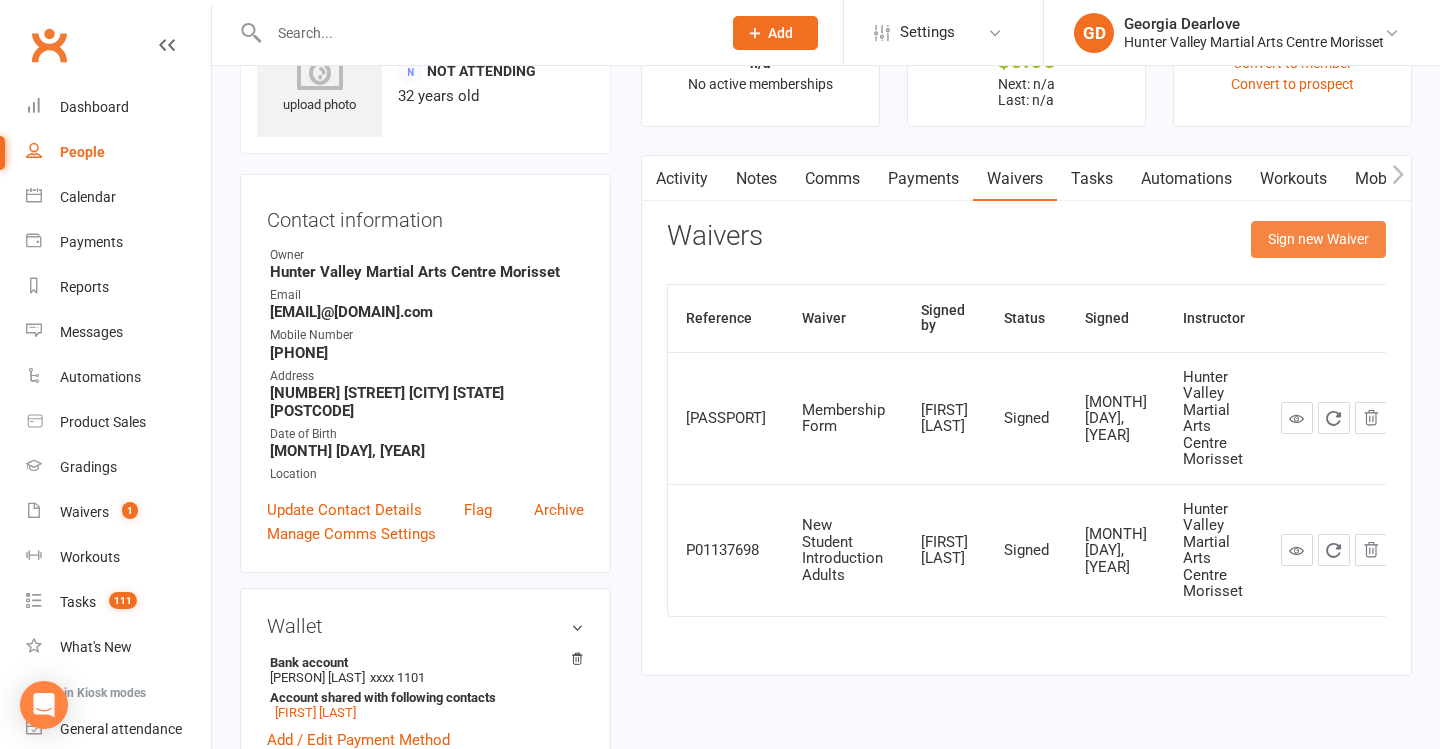 click on "Sign new Waiver" at bounding box center [1318, 239] 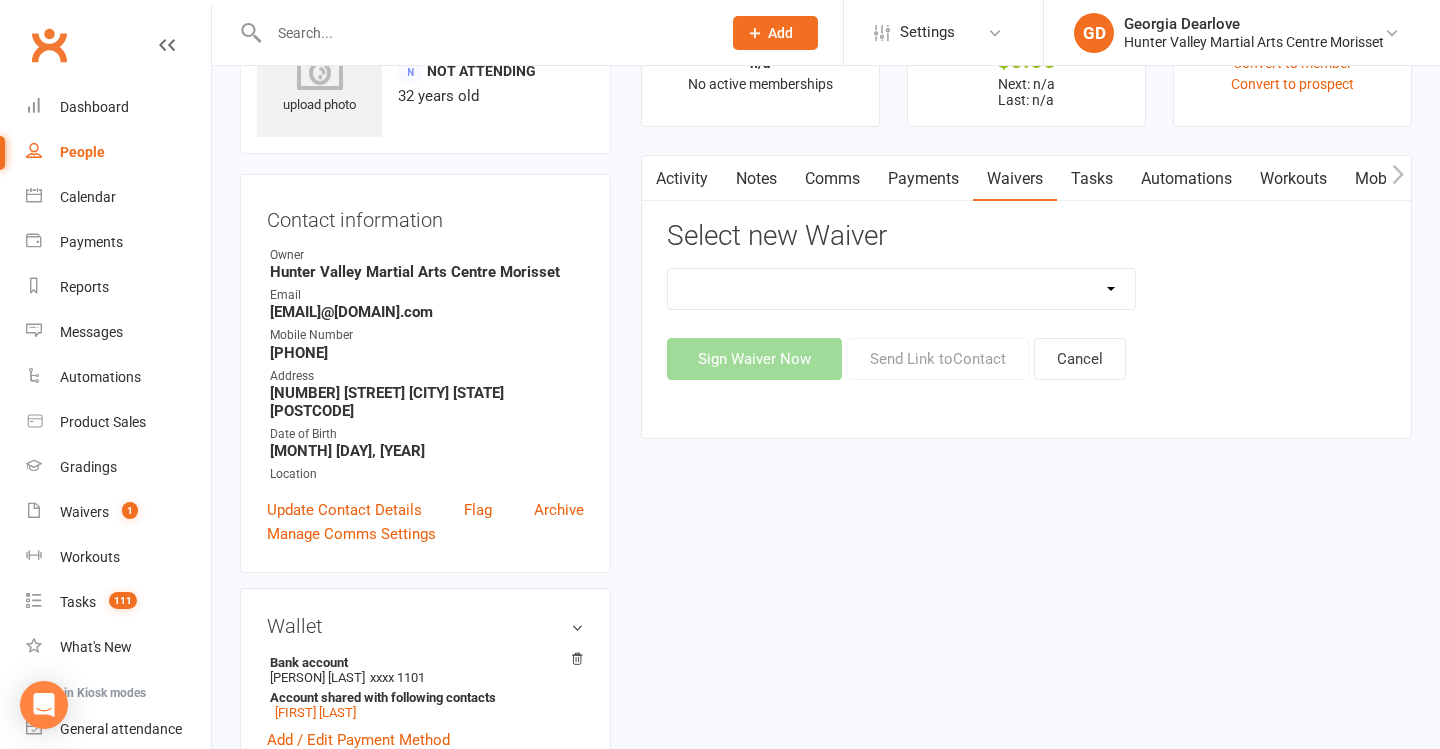 select on "5433" 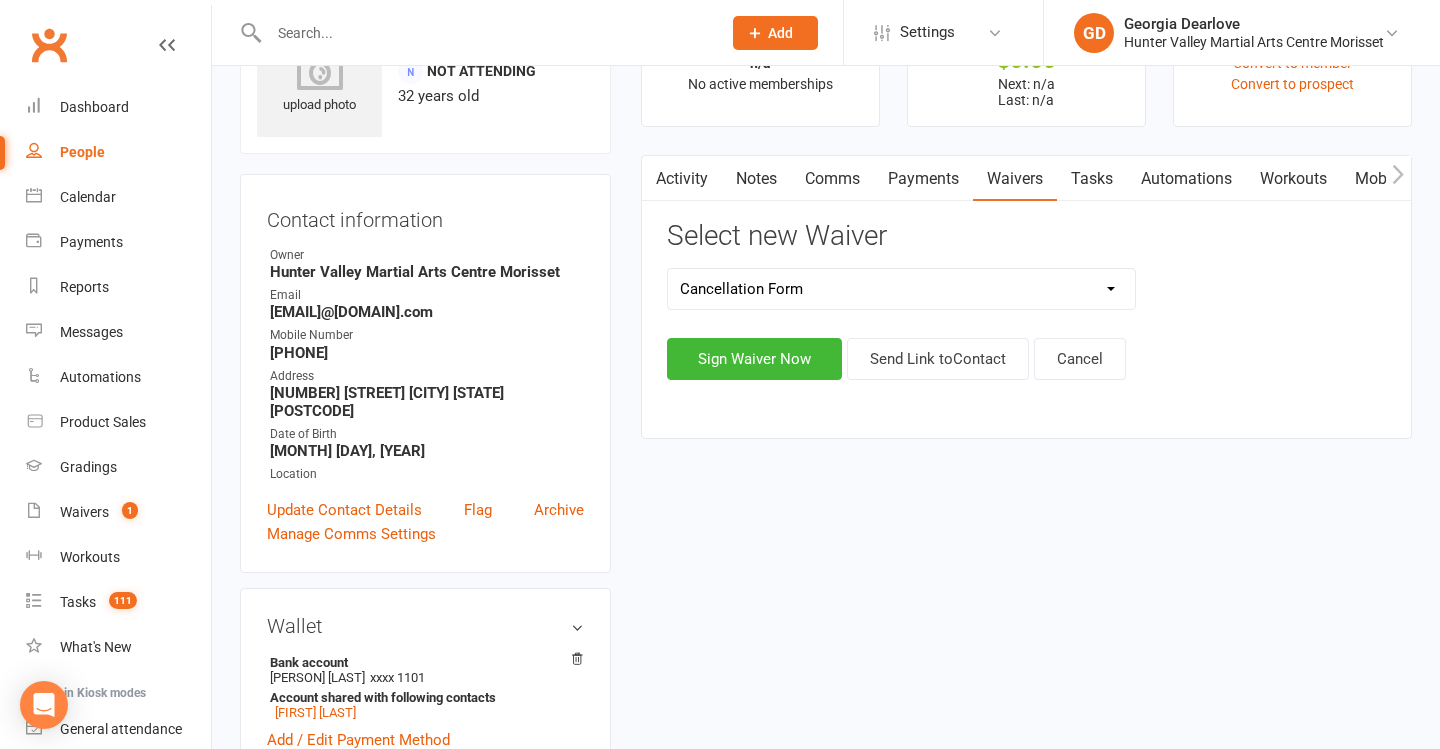 click on "Activity Notes Comms Payments Waivers Tasks Automations Workouts Mobile App Assessments Credit balance
Select new Waiver App membership only Cancellation Form Change to payment frequency Fitness Challenge Goals Assessment Membership BBC Upgrade Form 12 months Membership Form Membership Form Kindymites/Minimites Membership Form ONLINE Registration ONLY Membership Form - parent part payment Membership PIF/Lesson Block Membership Upgrade Form Membership Upgrade Form Black Belt Club 12 months Request to Suspend Membership Update Of Payment Details Sign Waiver Now Send Link to  Contact Cancel Waivers Sign new Waiver Reference Waiver Signed by Status Signed Instructor M01137717 Membership Form Gabrielle Holmes Signed Nov 5, 2024 Hunter Valley Martial Arts Centre Morisset P01137698 New Student Introduction Adults Gabrielle Holmes Signed Nov 5, 2024 Hunter Valley Martial Arts Centre Morisset" at bounding box center (1026, 297) 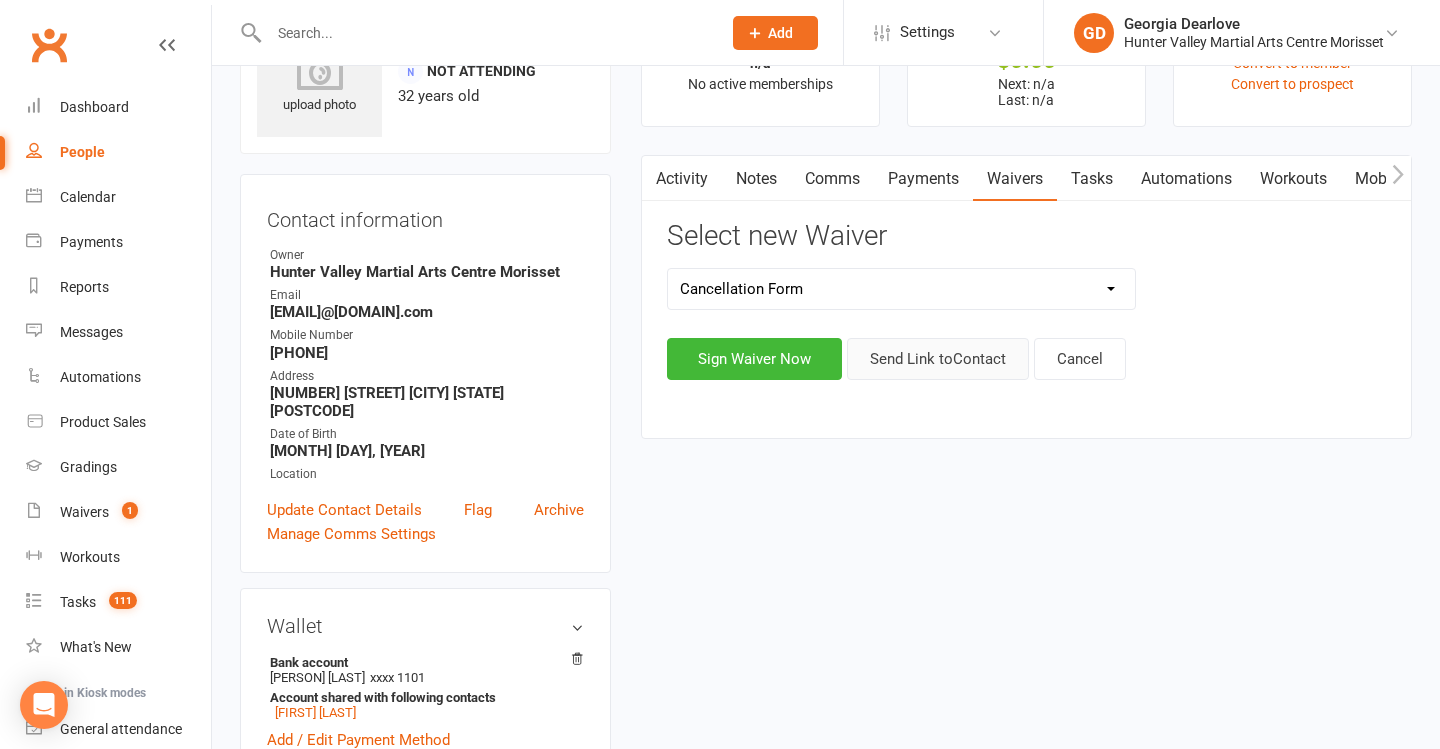 click on "Send Link to  Contact" at bounding box center (938, 359) 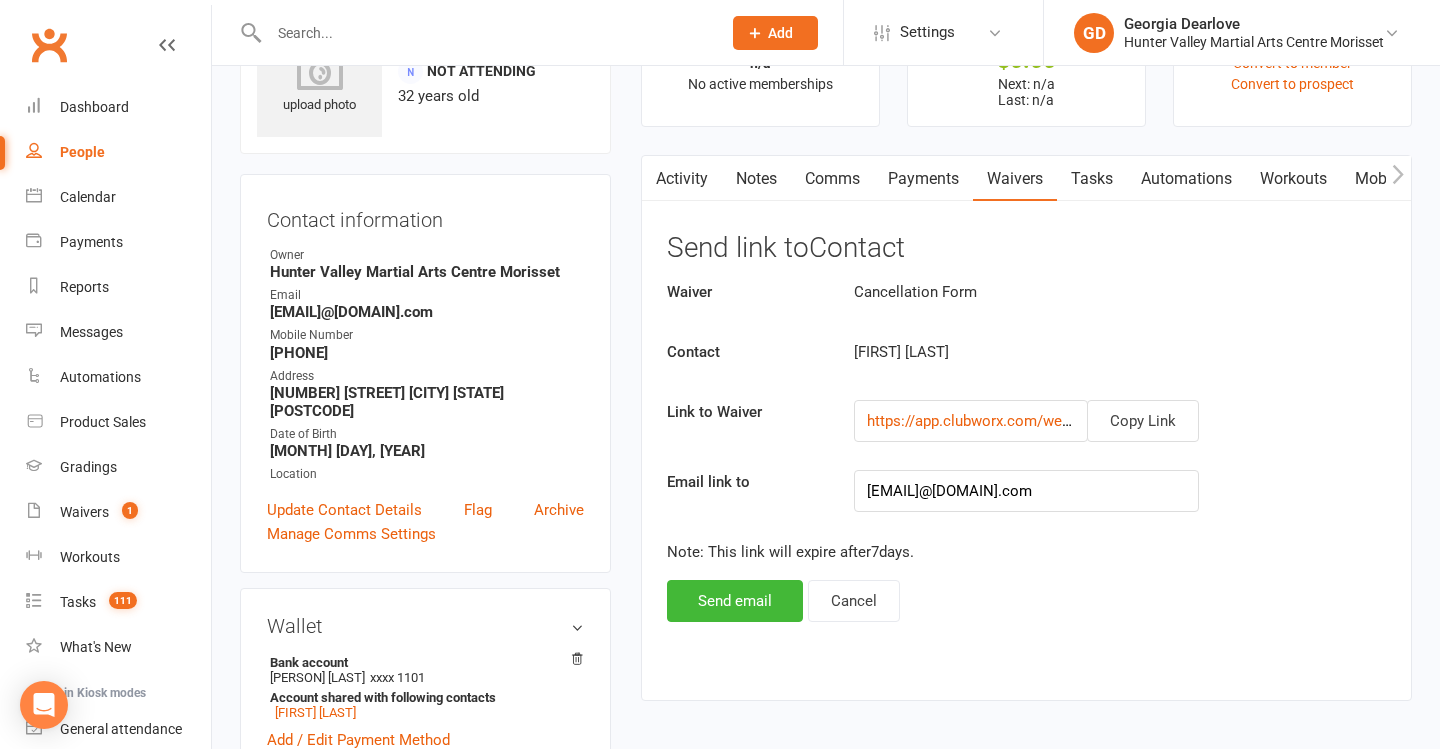 click on "Activity Notes Comms Payments Waivers Tasks Automations Workouts Mobile App Assessments Credit balance
Send link to  Contact Waiver Cancellation Form Contact Gabrielle Holmes Link to Waiver Copy Link https://app.clubworx.com/websites/hvmacmorisset/waivers/membership-form-2-3/signed_waivers/2a81a0cc-8b63-473b-a4cc-7c29588c1465 Email link to gabb_odonnell@hotmail.com Note: This link will expire after  7  days. Send email Cancel Waivers Sign new Waiver Reference Waiver Signed by Status Signed Instructor M01137717 Membership Form Gabrielle Holmes Signed Nov 5, 2024 Hunter Valley Martial Arts Centre Morisset P01137698 New Student Introduction Adults Gabrielle Holmes Signed Nov 5, 2024 Hunter Valley Martial Arts Centre Morisset" at bounding box center [1026, 428] 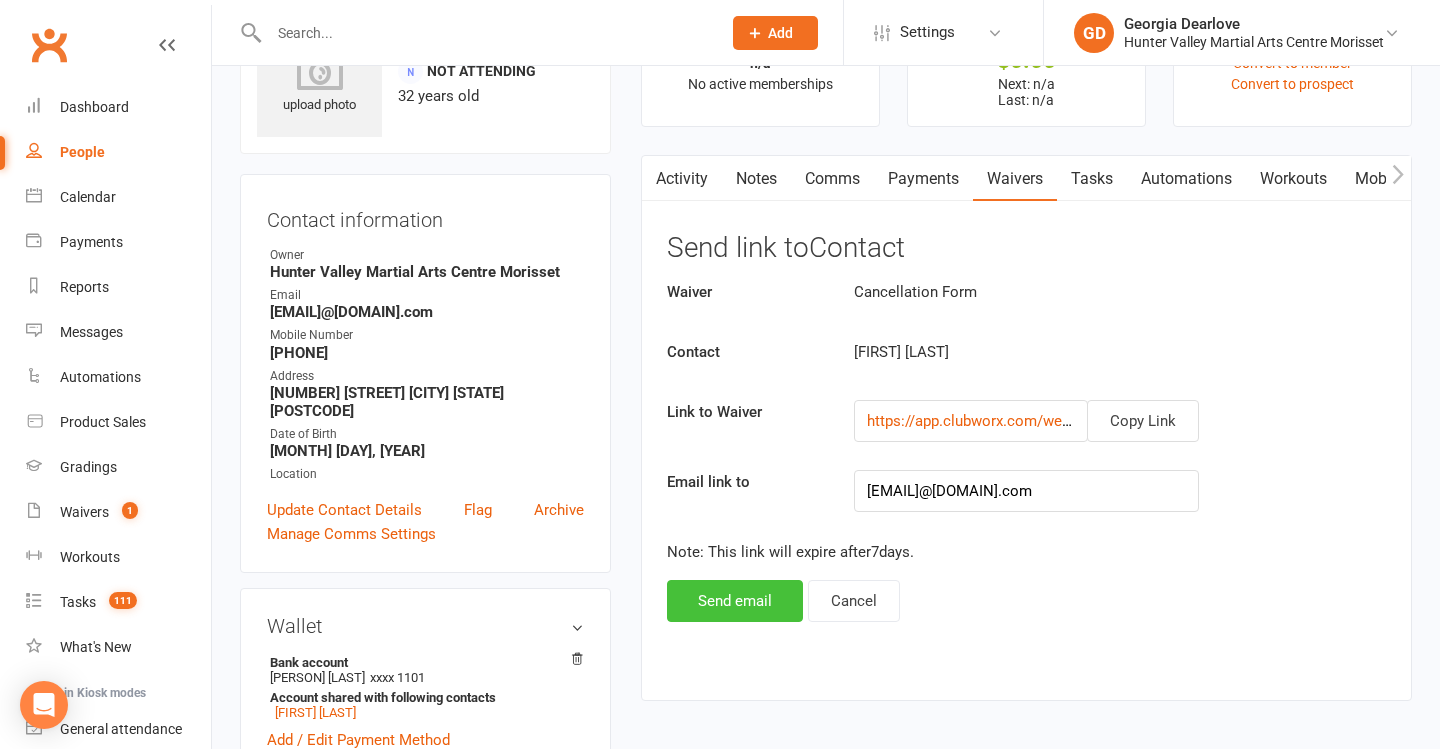click on "Send email" at bounding box center (735, 601) 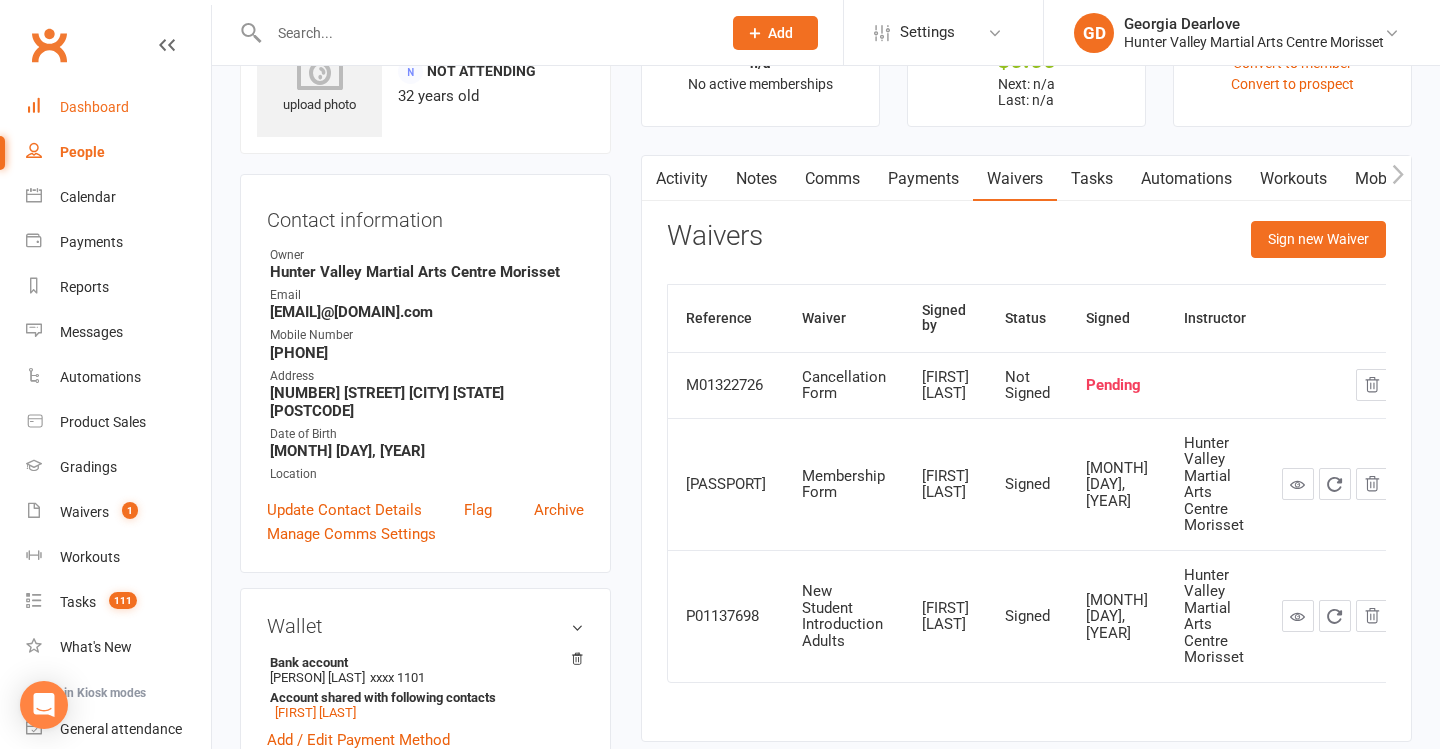 click on "Dashboard" at bounding box center [94, 107] 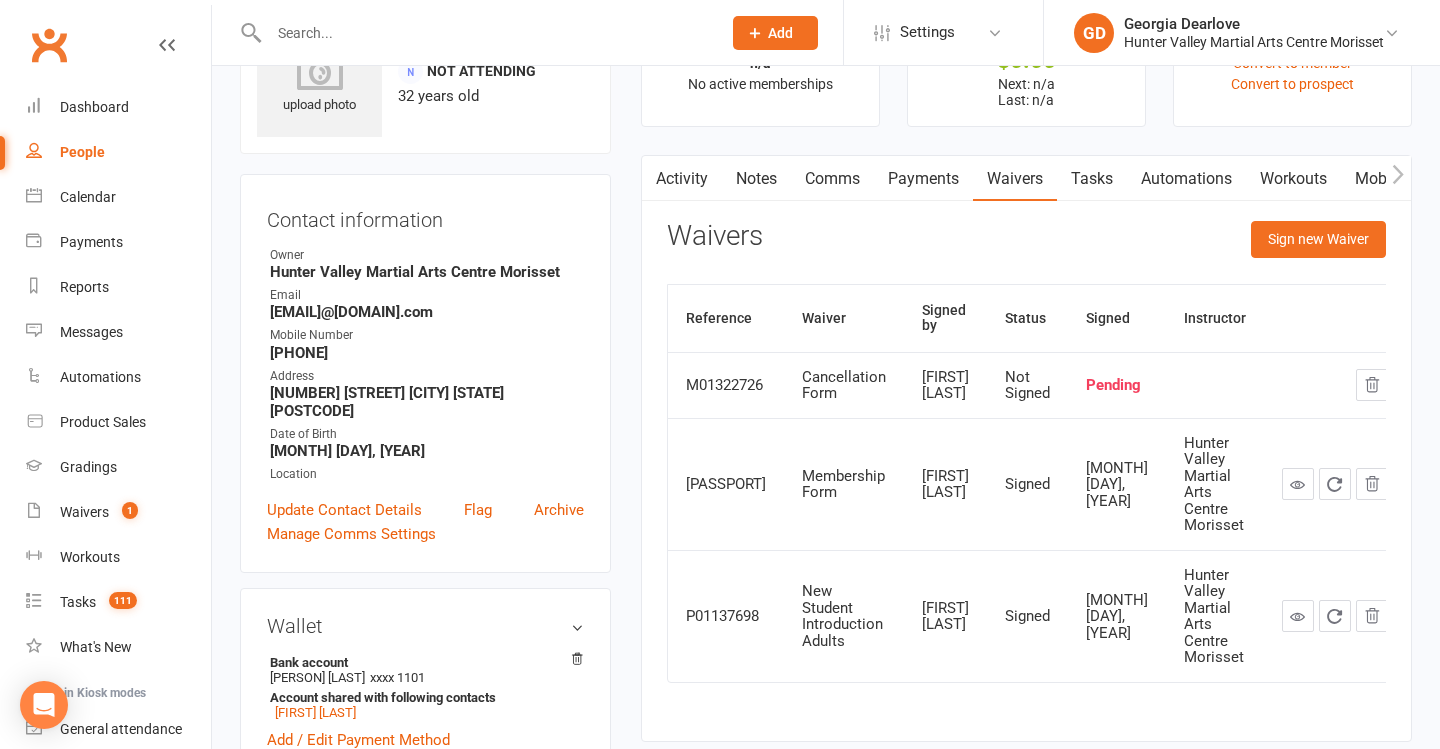 scroll, scrollTop: 0, scrollLeft: 0, axis: both 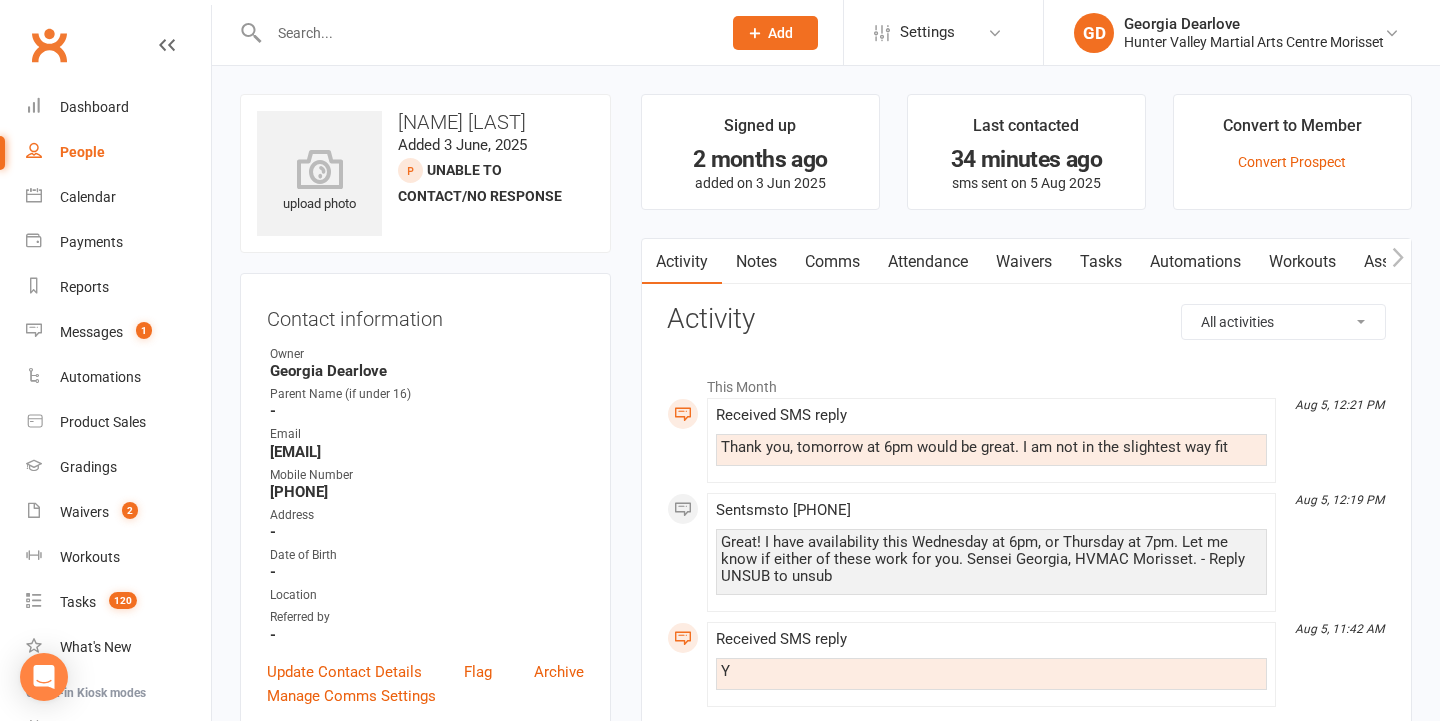 click on "Comms" at bounding box center [832, 262] 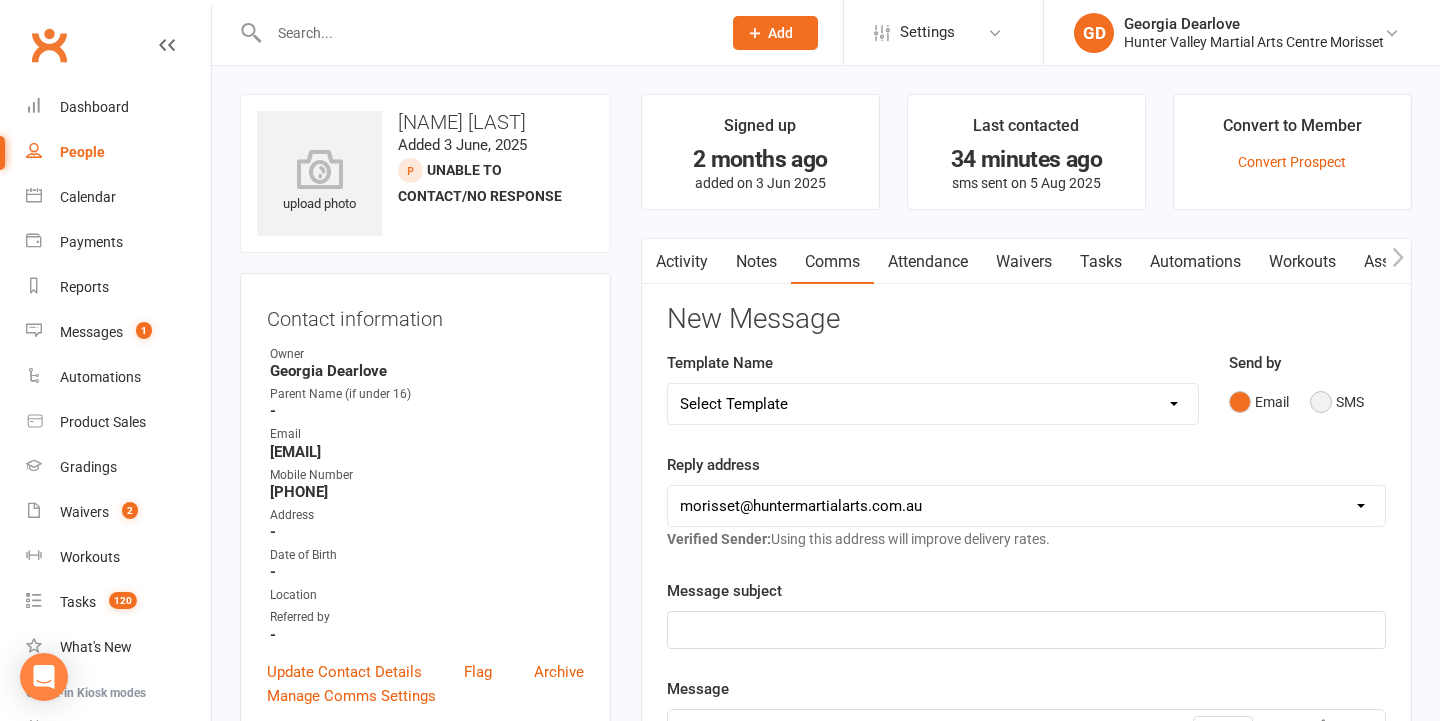 click on "SMS" at bounding box center (1337, 402) 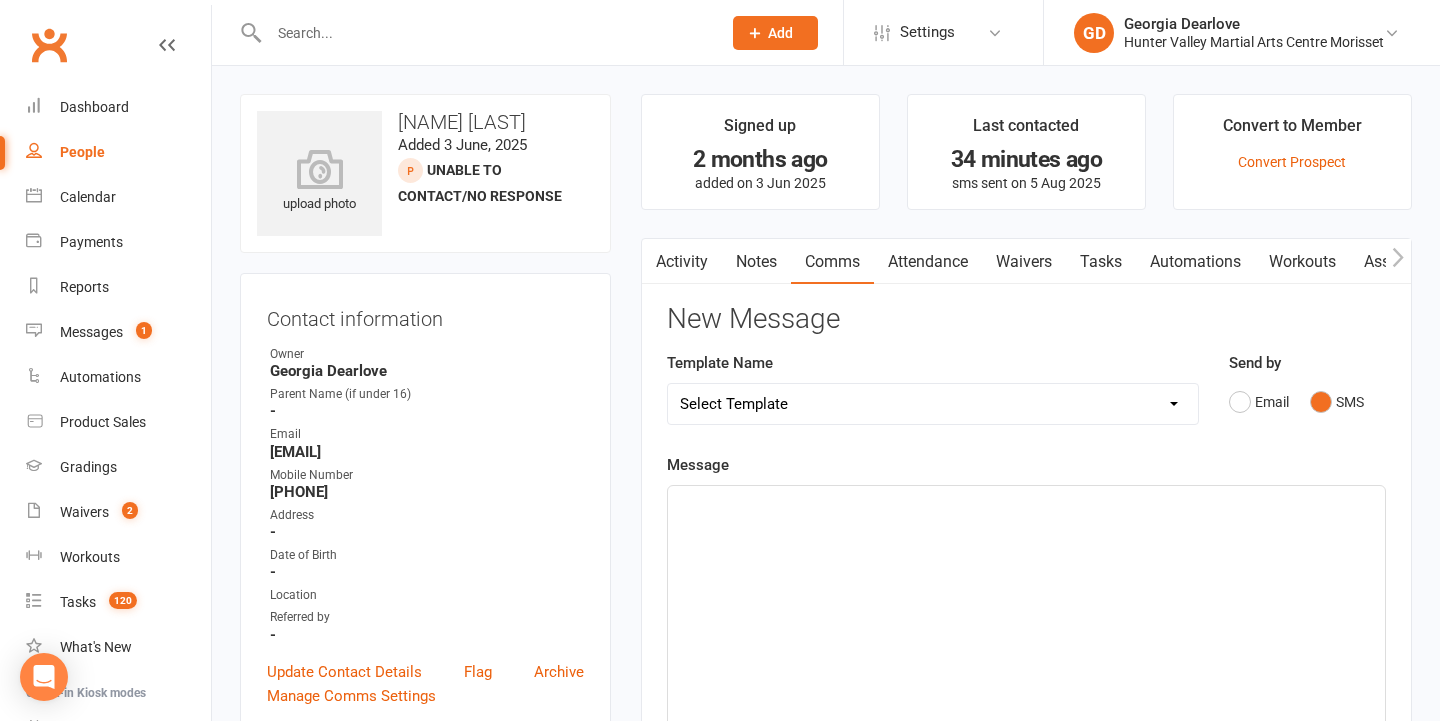 click on "﻿" 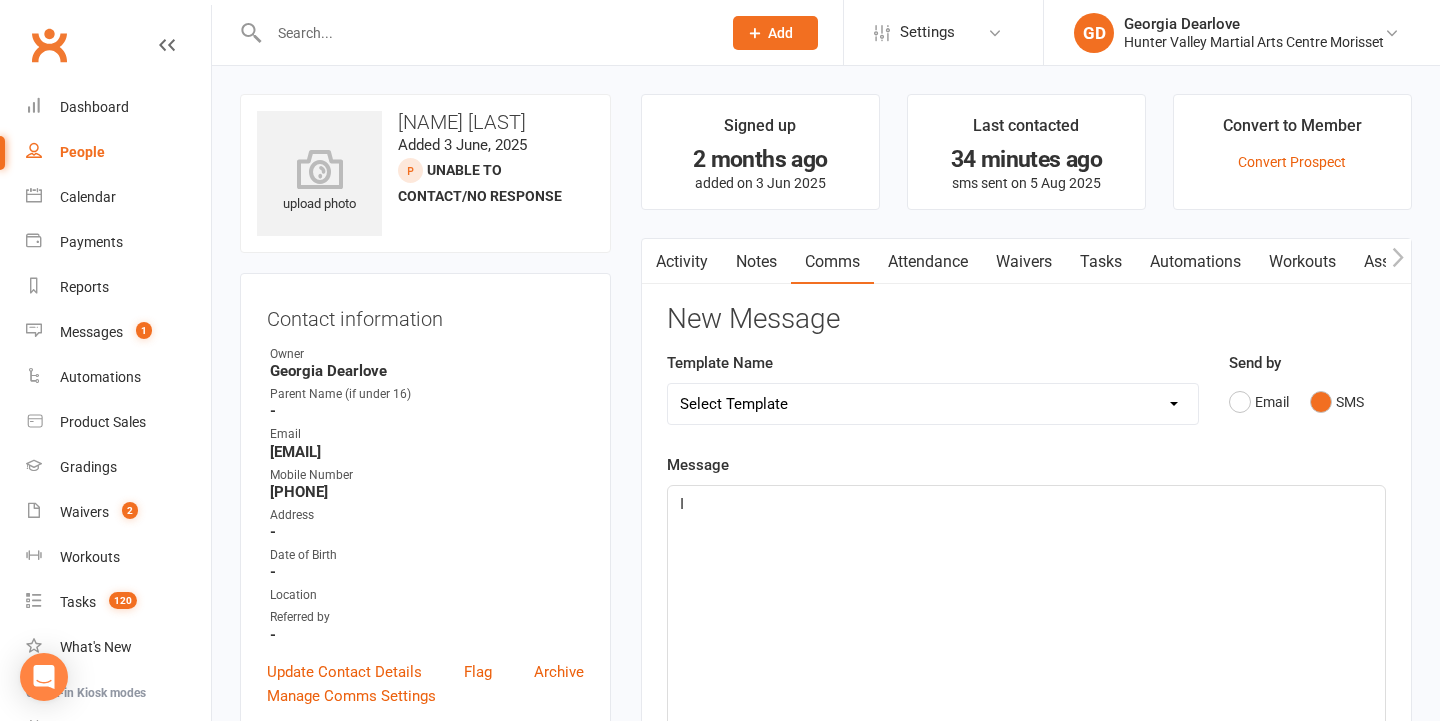 type 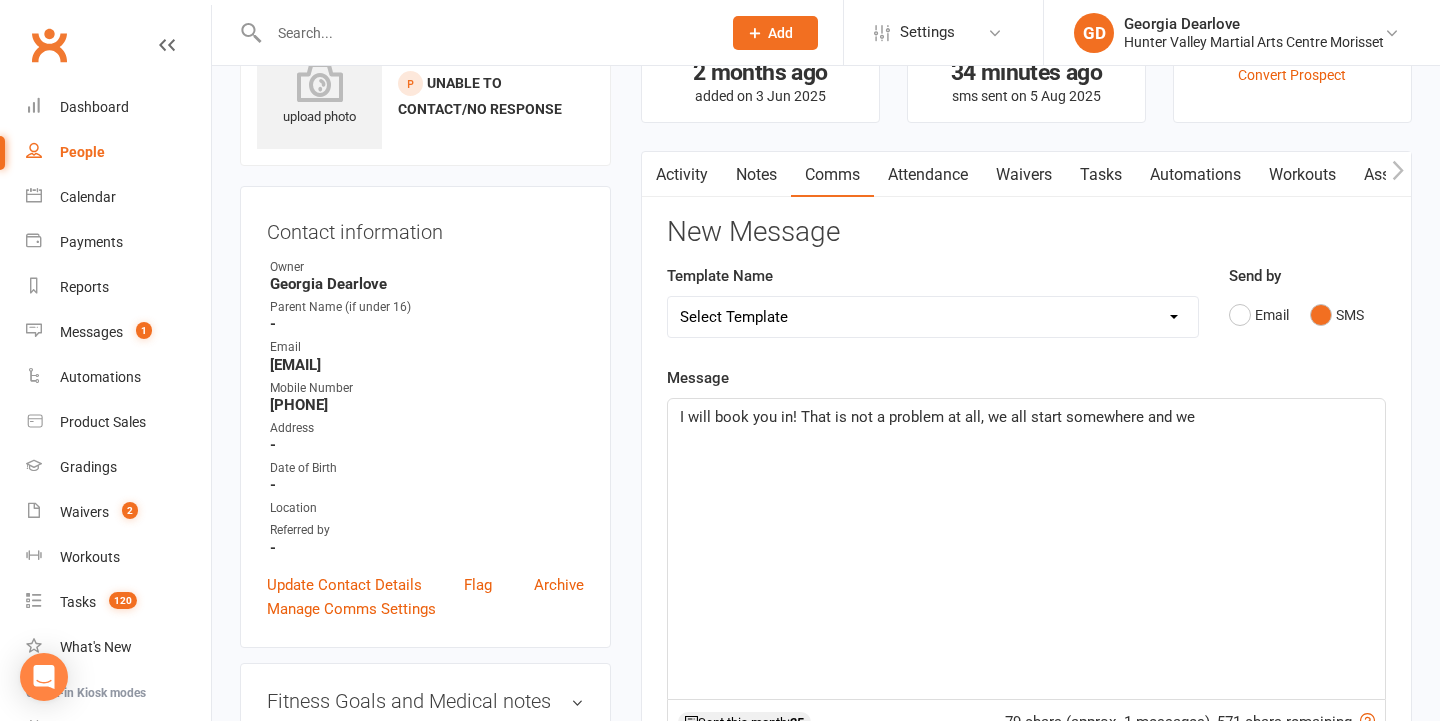 scroll, scrollTop: 124, scrollLeft: 0, axis: vertical 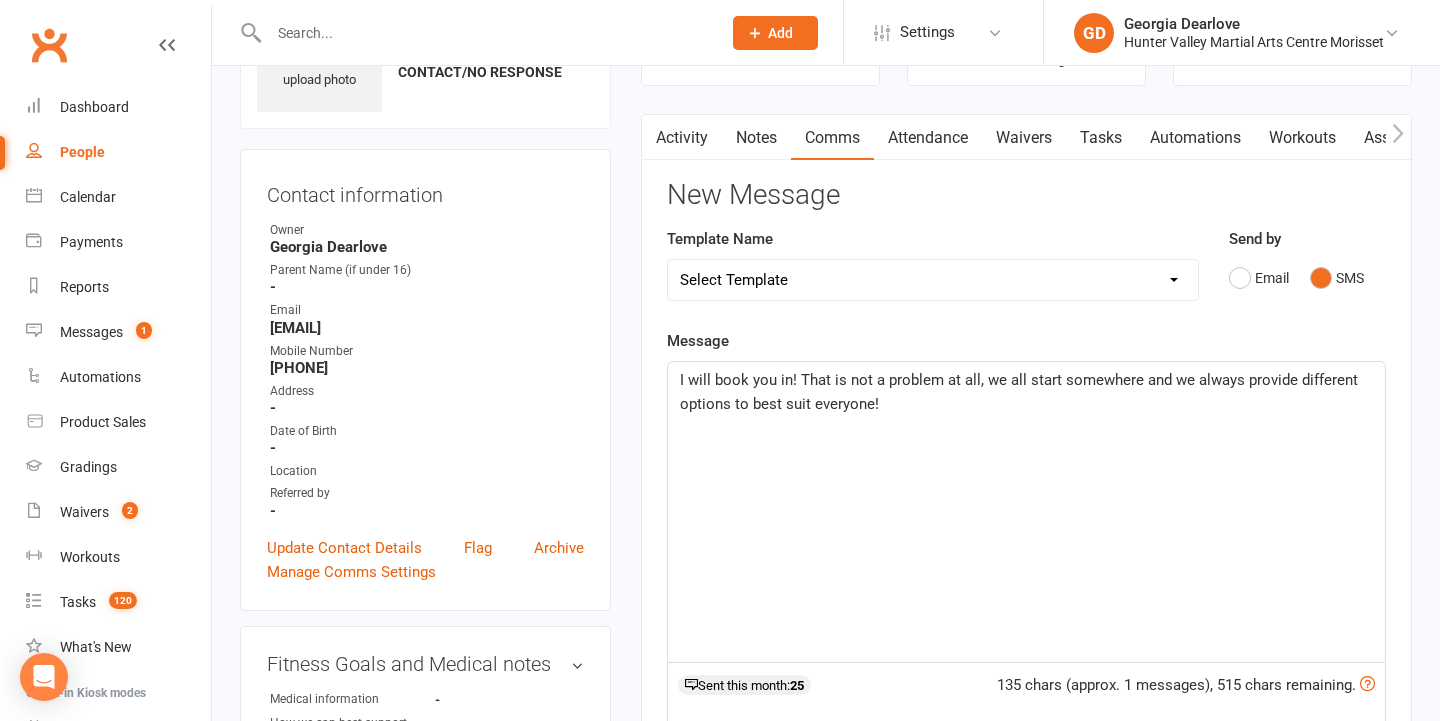 click on "I will book you in! That is not a problem at all, we all start somewhere and we always provide different options to best suit everyone!" 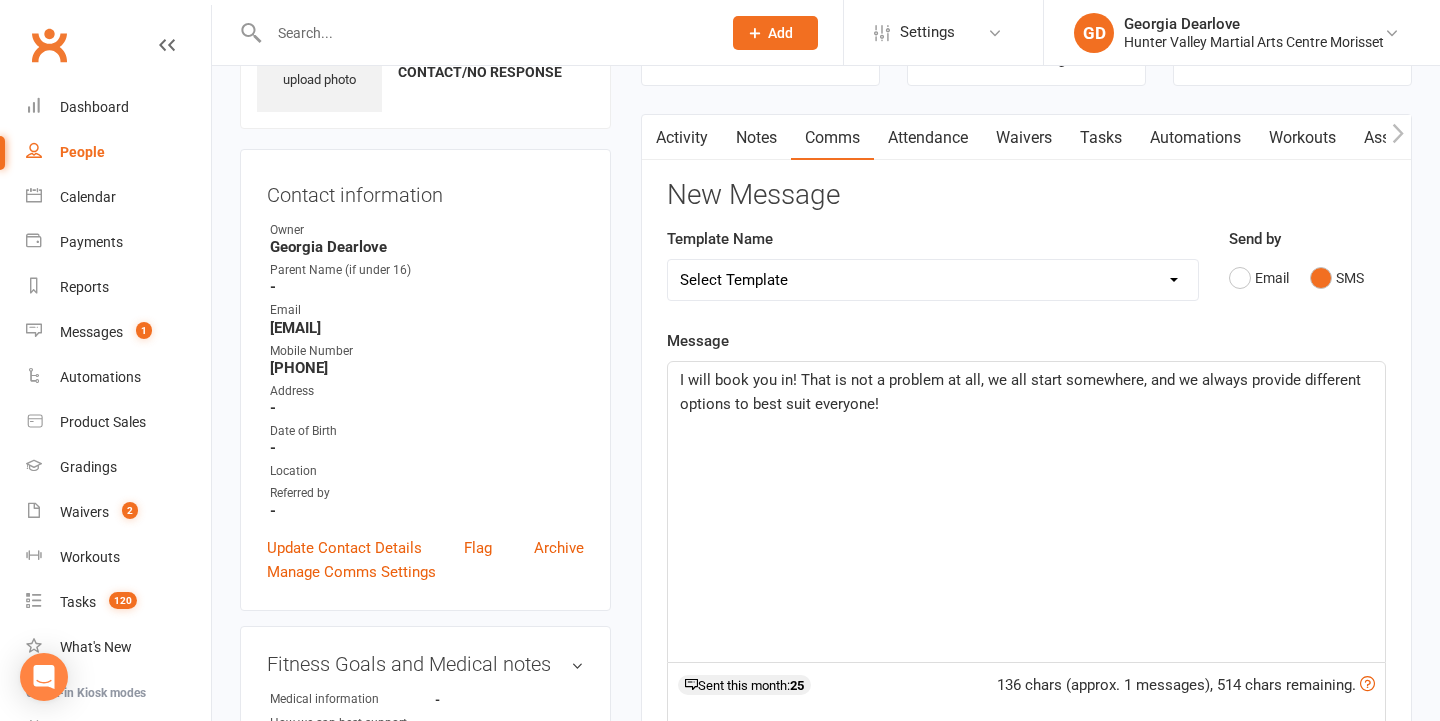 click on "I will book you in! That is not a problem at all, we all start somewhere, and we always provide different options to best suit everyone!" 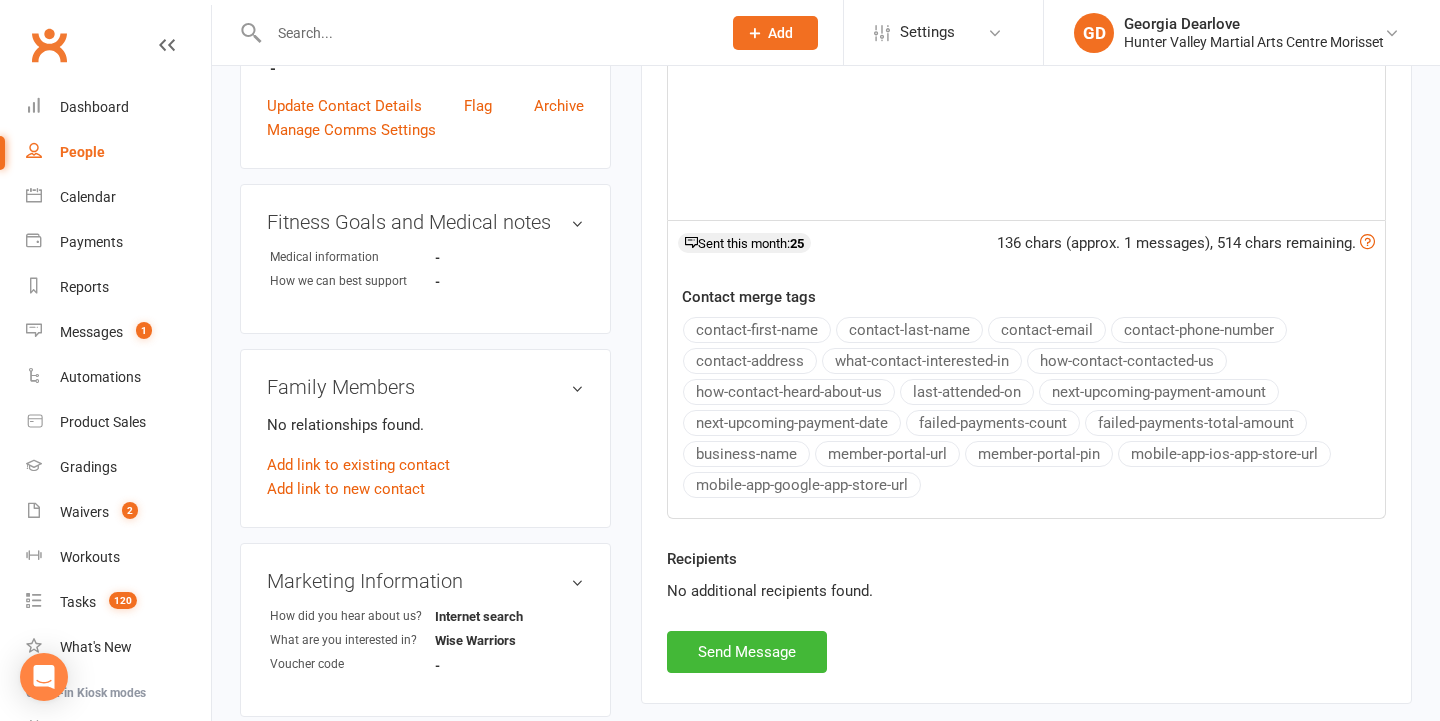 scroll, scrollTop: 611, scrollLeft: 0, axis: vertical 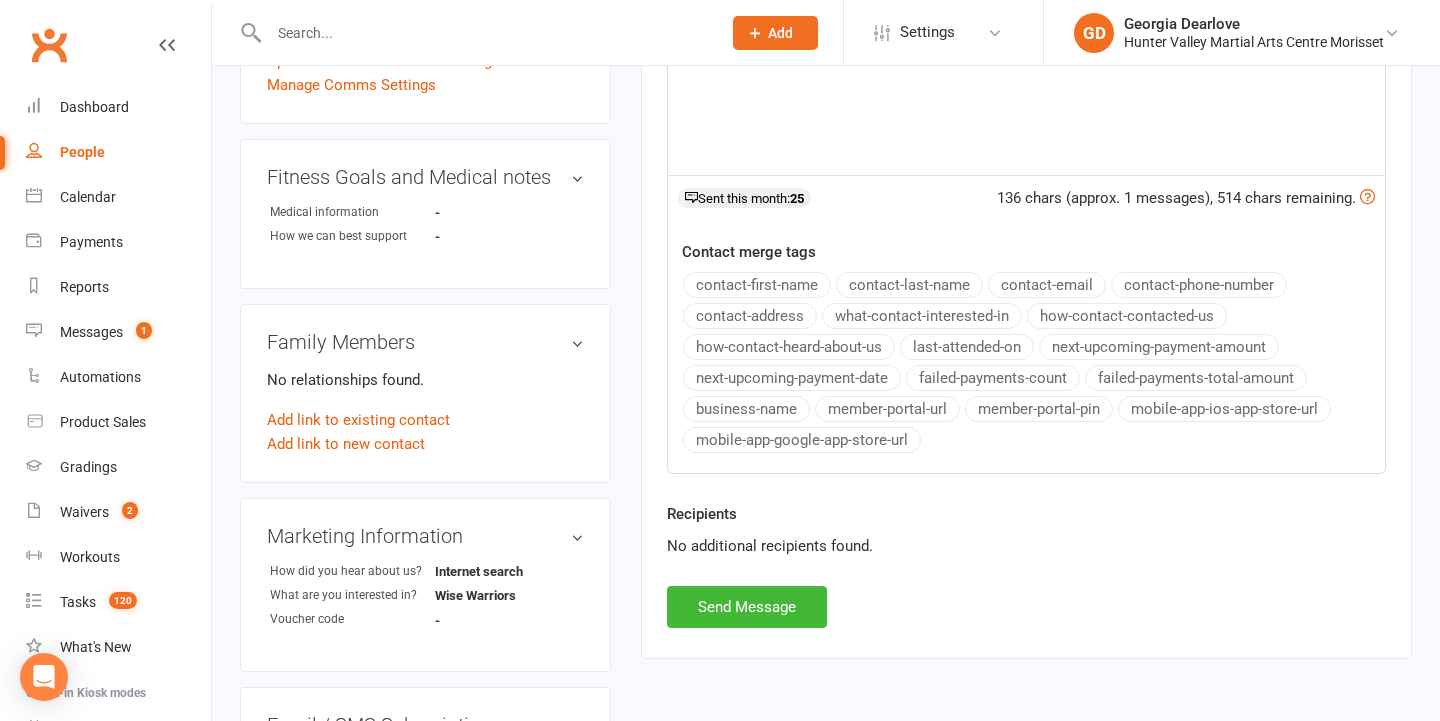 click on "Send Message" at bounding box center [747, 607] 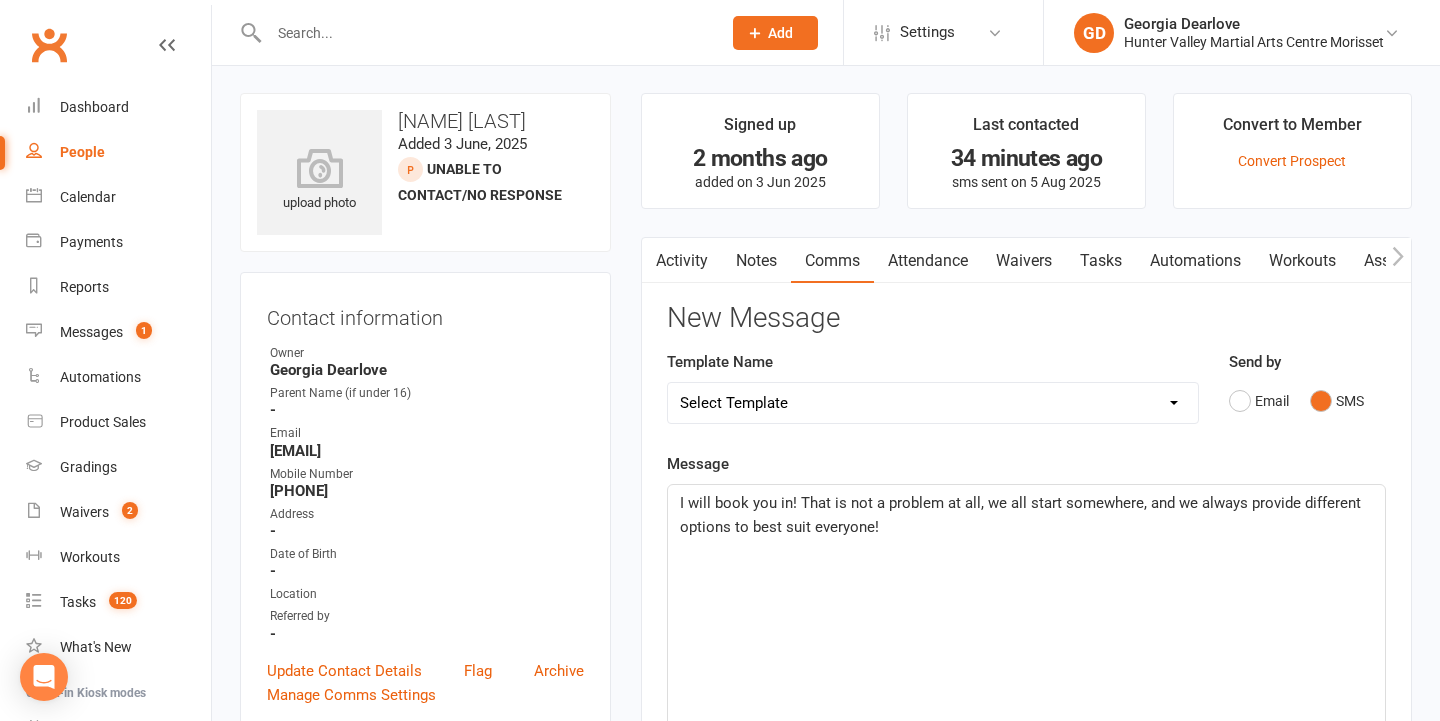 scroll, scrollTop: 3, scrollLeft: 0, axis: vertical 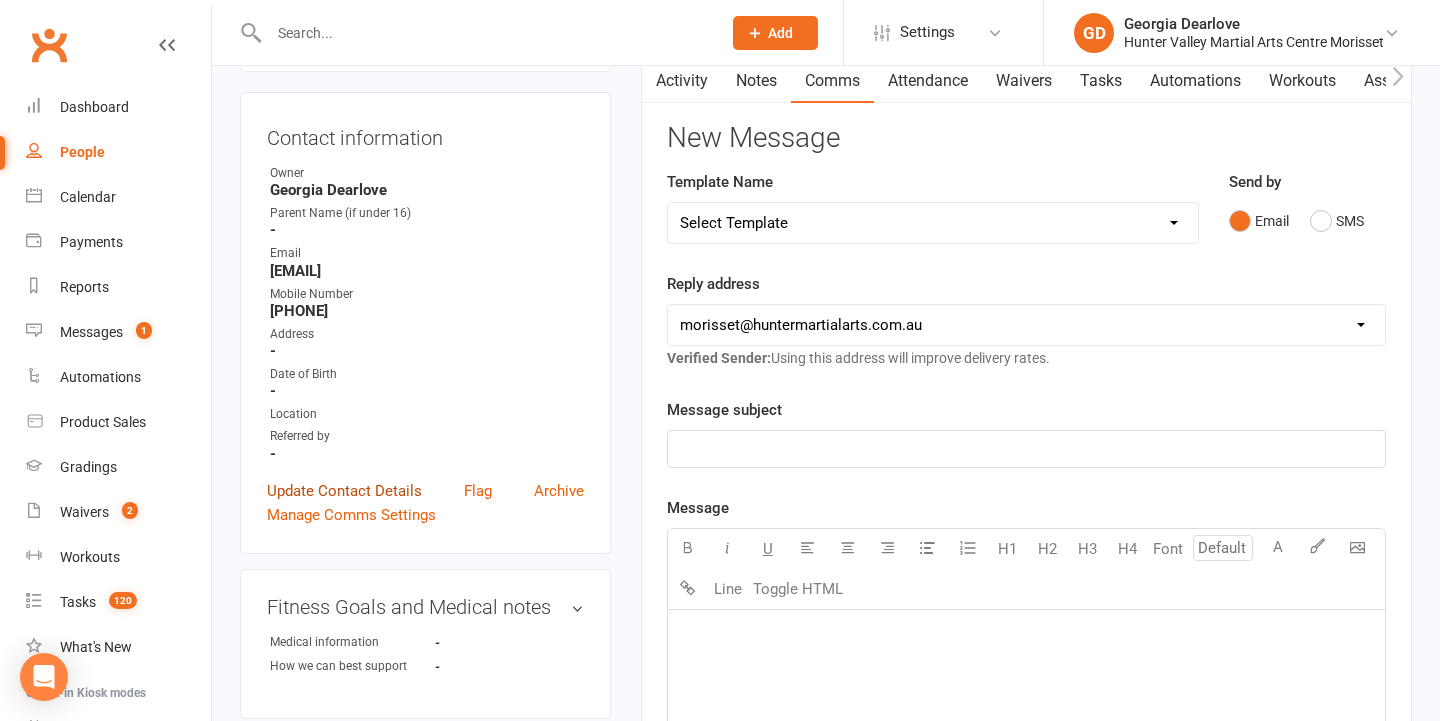 click on "Update Contact Details" at bounding box center [344, 491] 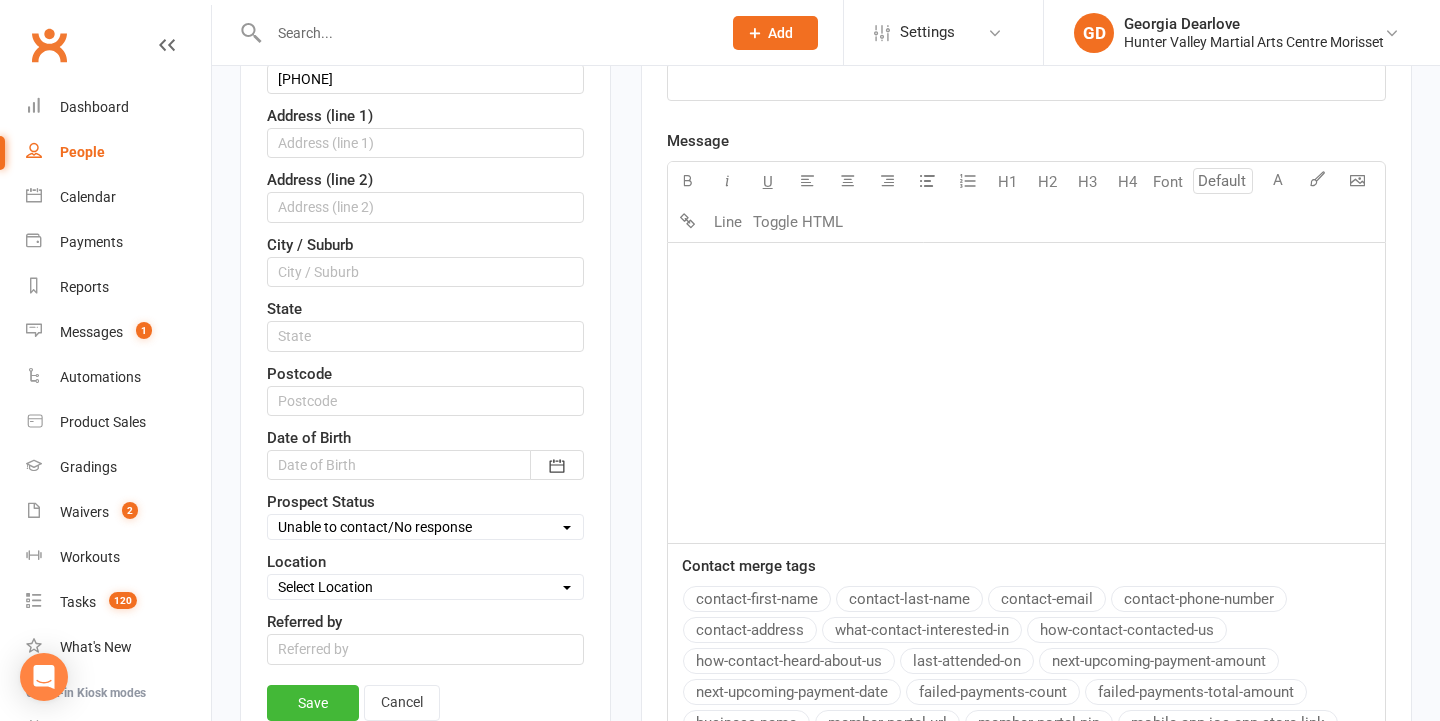scroll, scrollTop: 691, scrollLeft: 0, axis: vertical 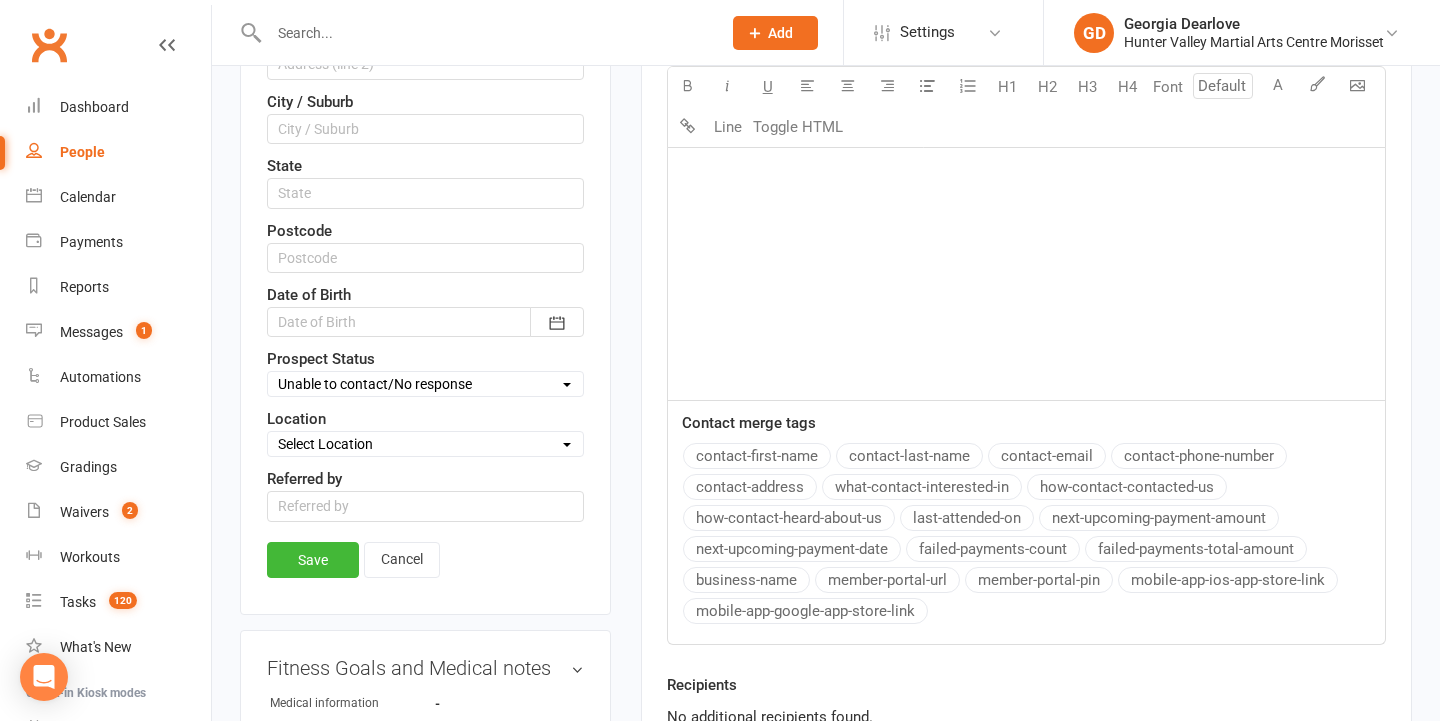 select on "Booking made" 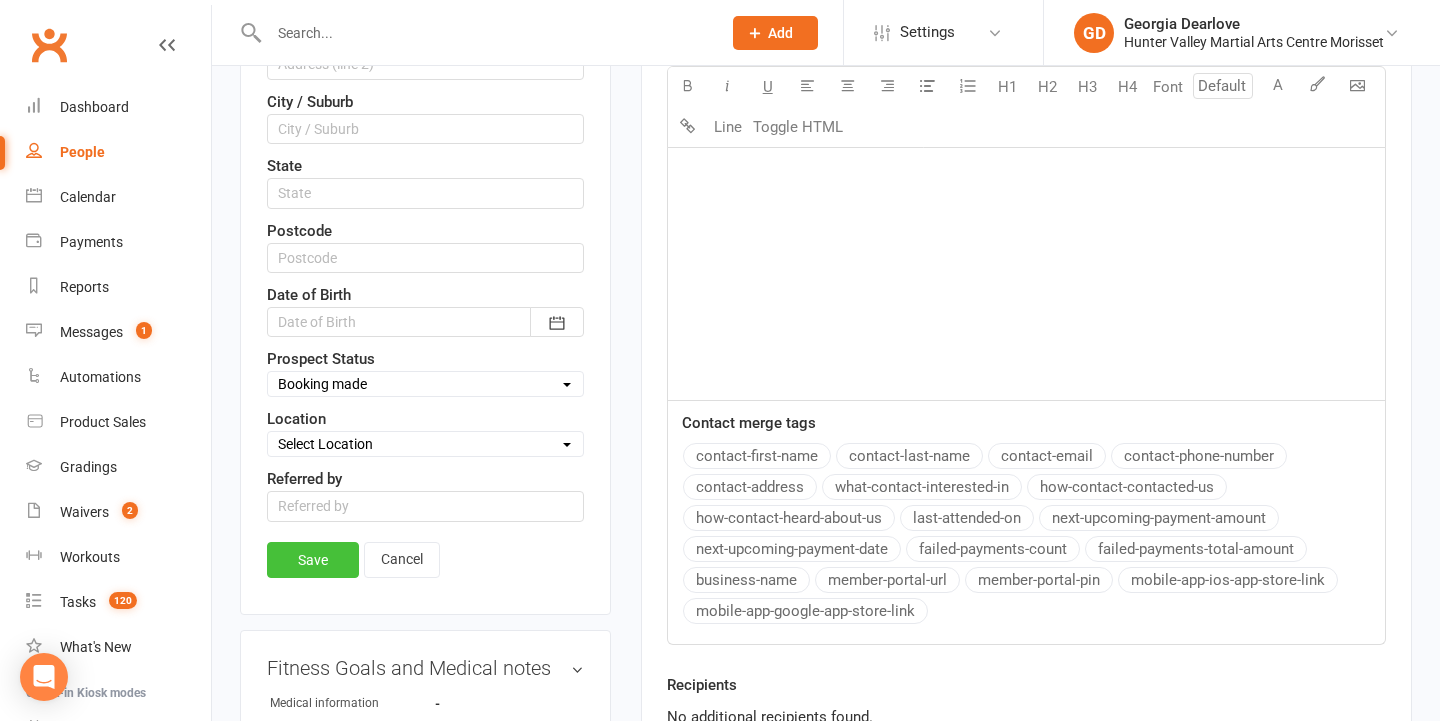 click on "Save" at bounding box center (313, 560) 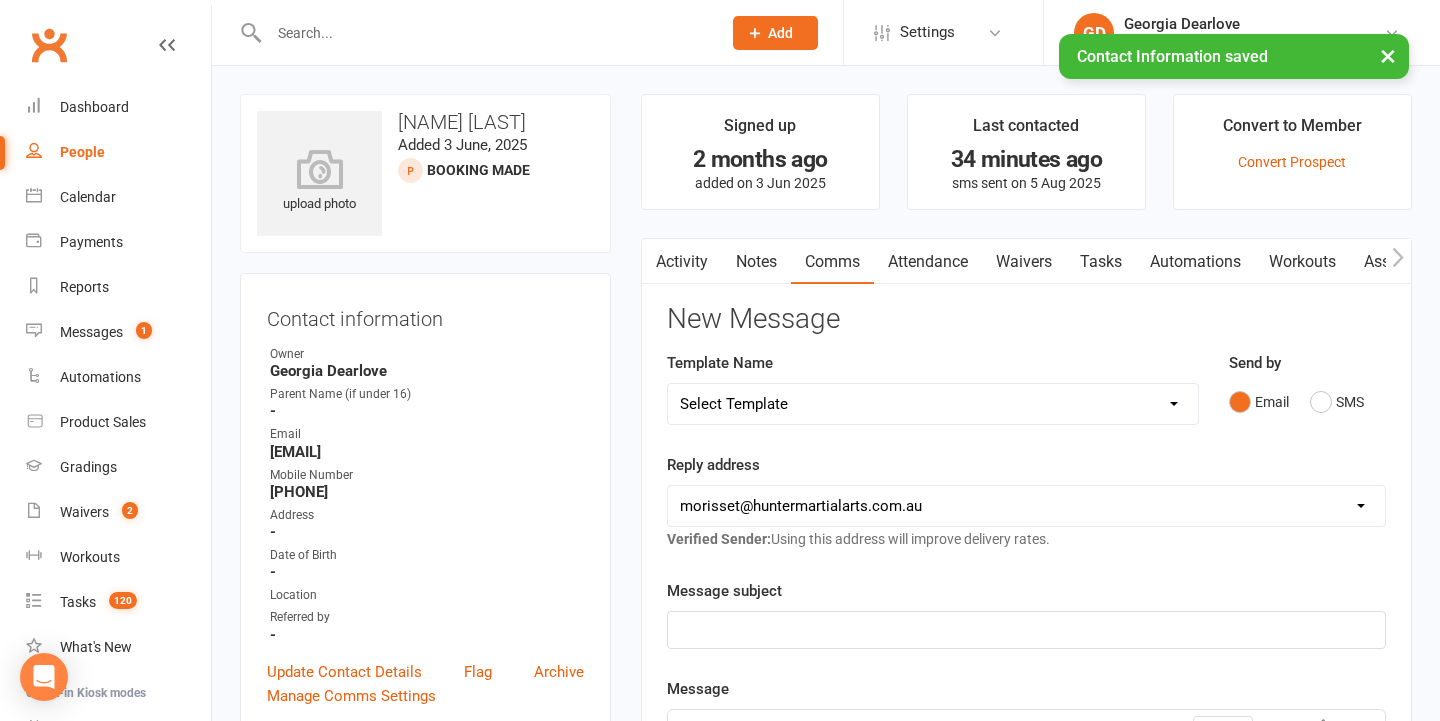 scroll, scrollTop: 0, scrollLeft: 0, axis: both 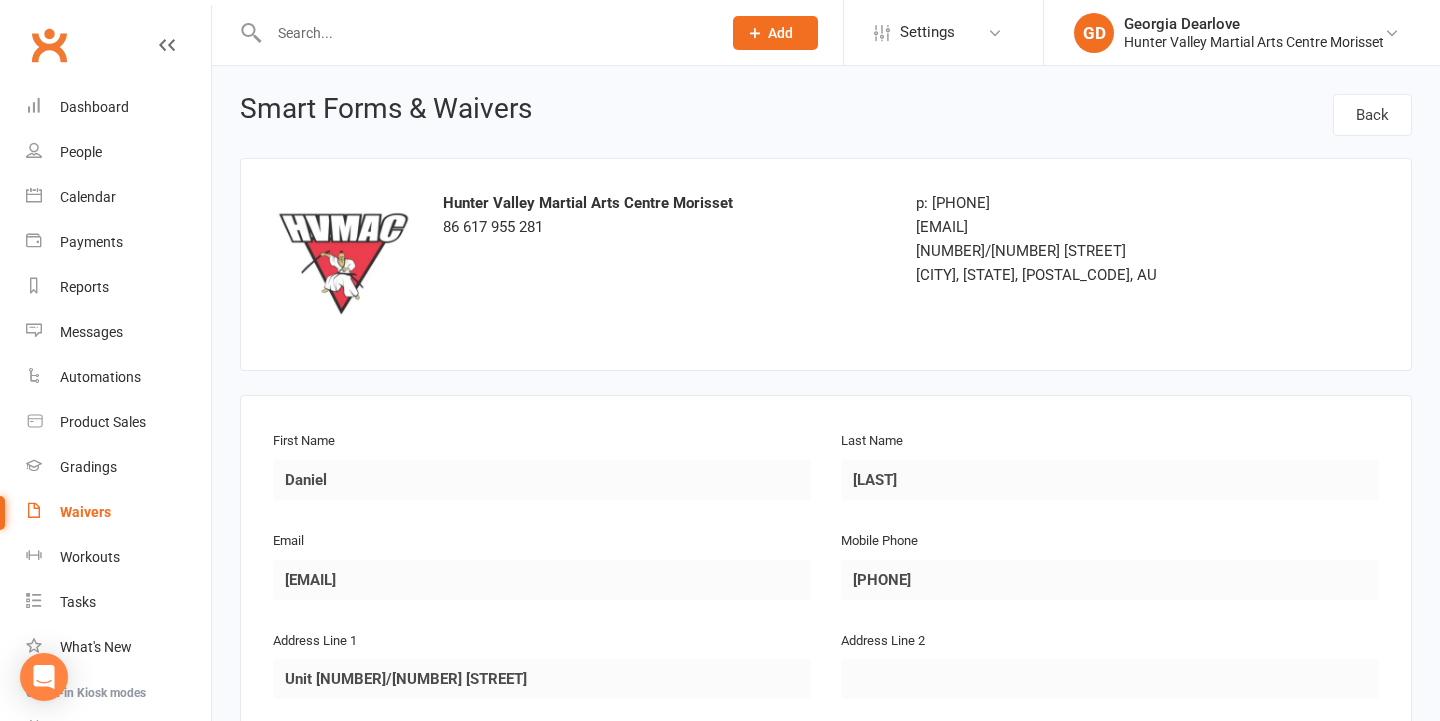 click at bounding box center (485, 33) 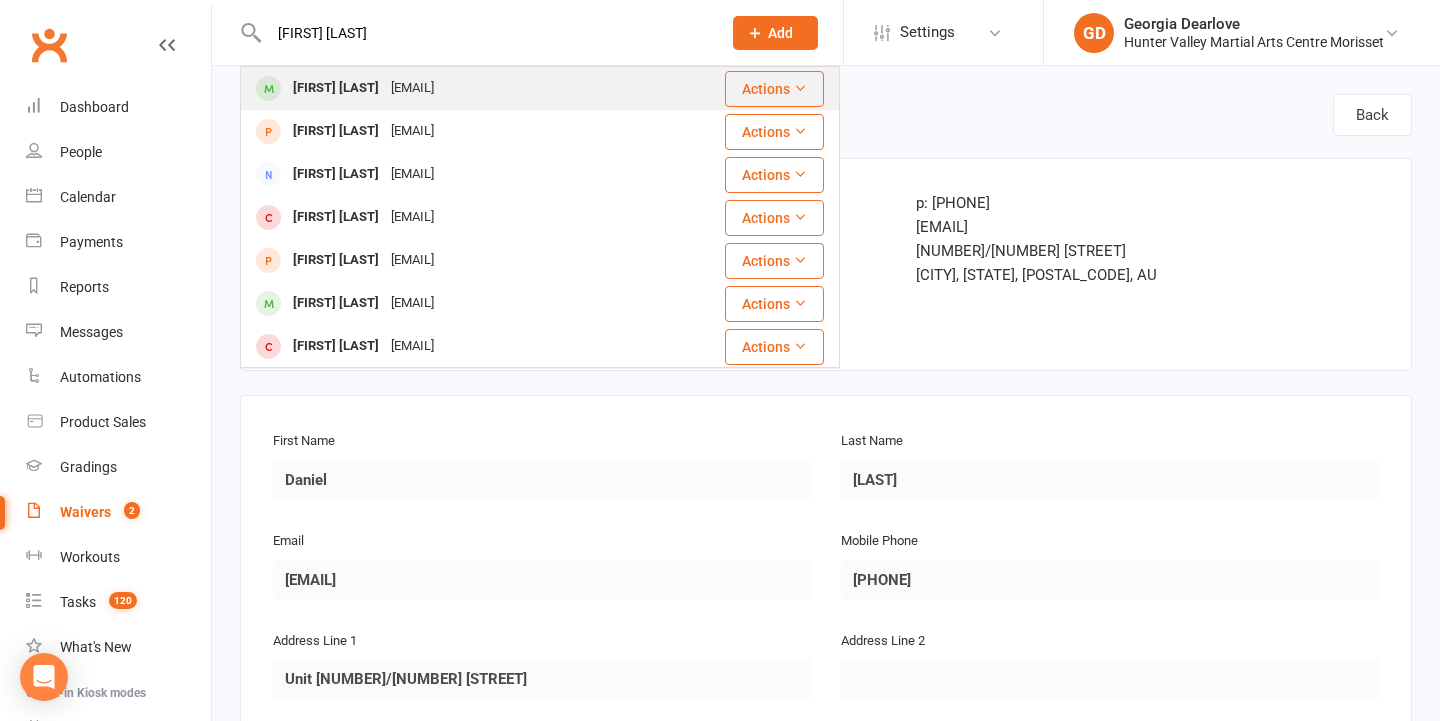 type on "Daniel bretherton" 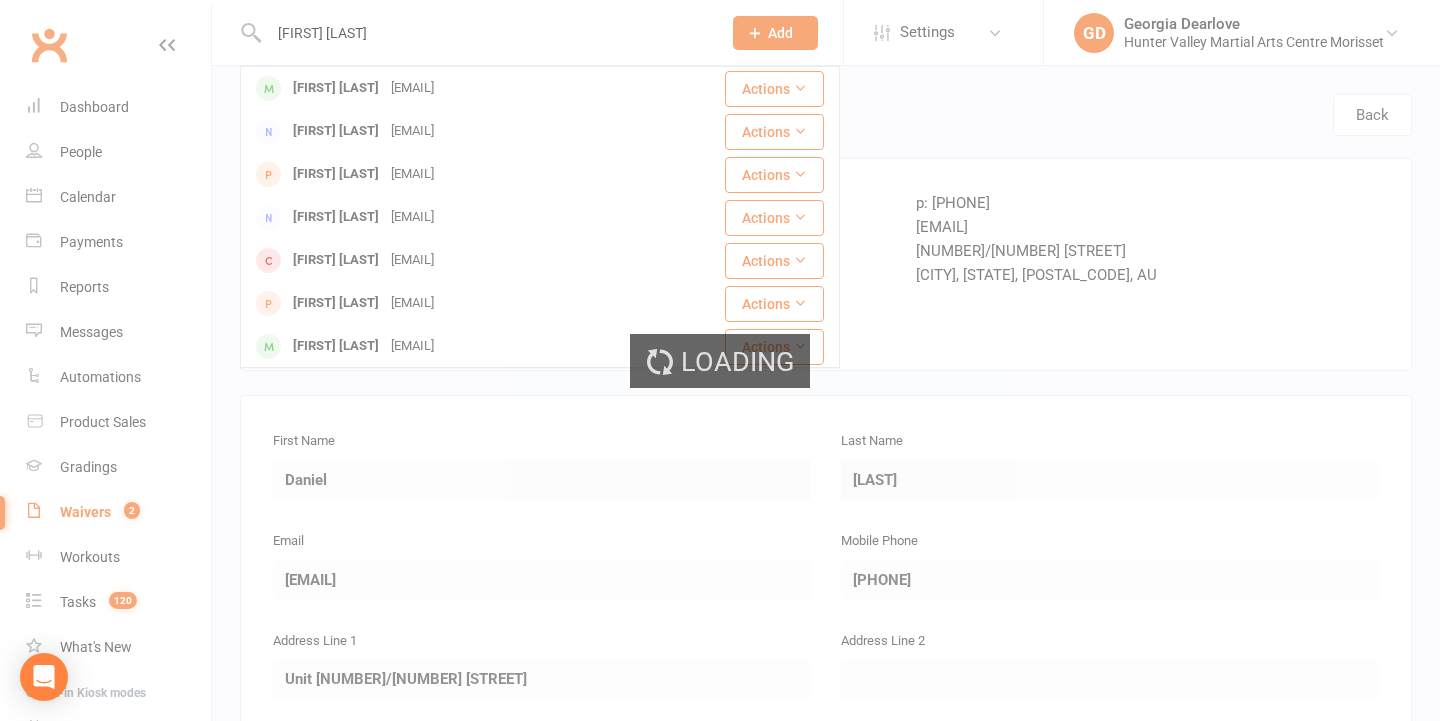 type 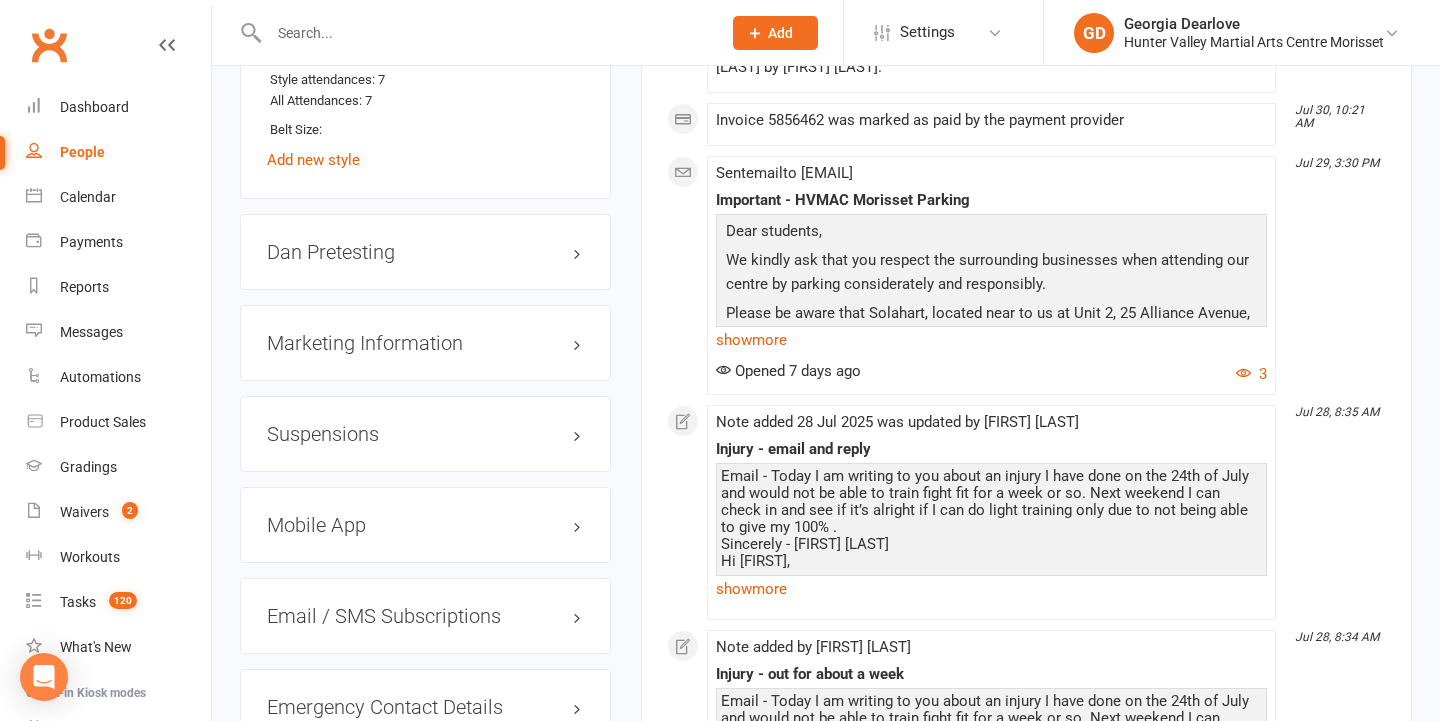 scroll, scrollTop: 1805, scrollLeft: 0, axis: vertical 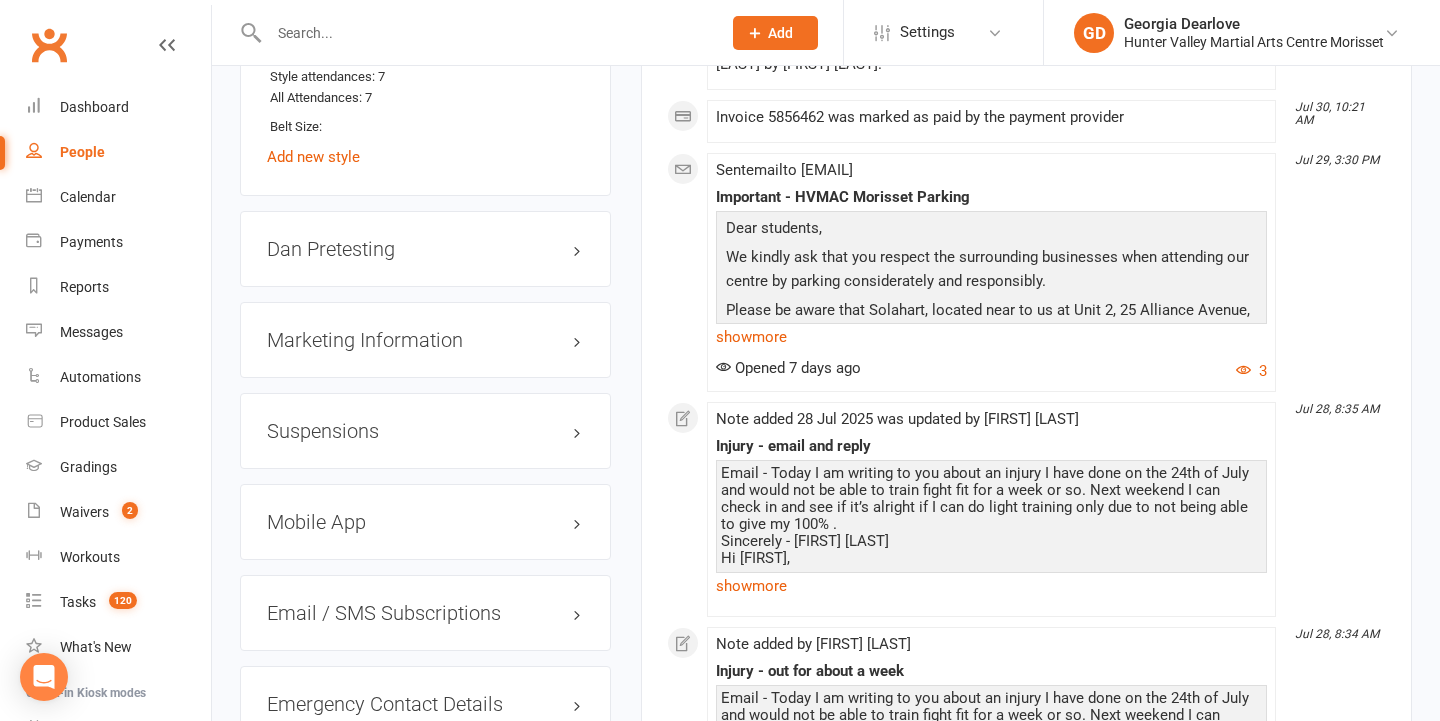 click on "Suspensions" at bounding box center [425, 431] 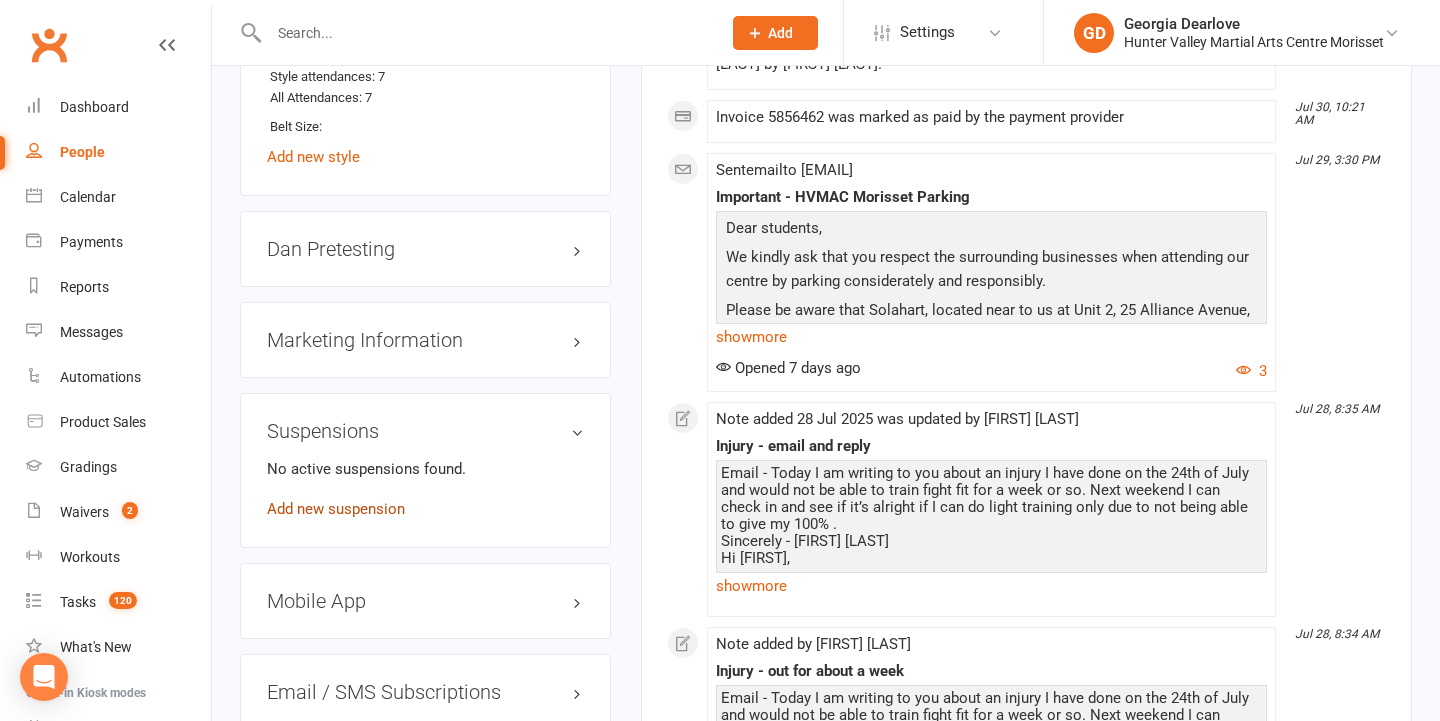 click on "Add new suspension" at bounding box center (336, 509) 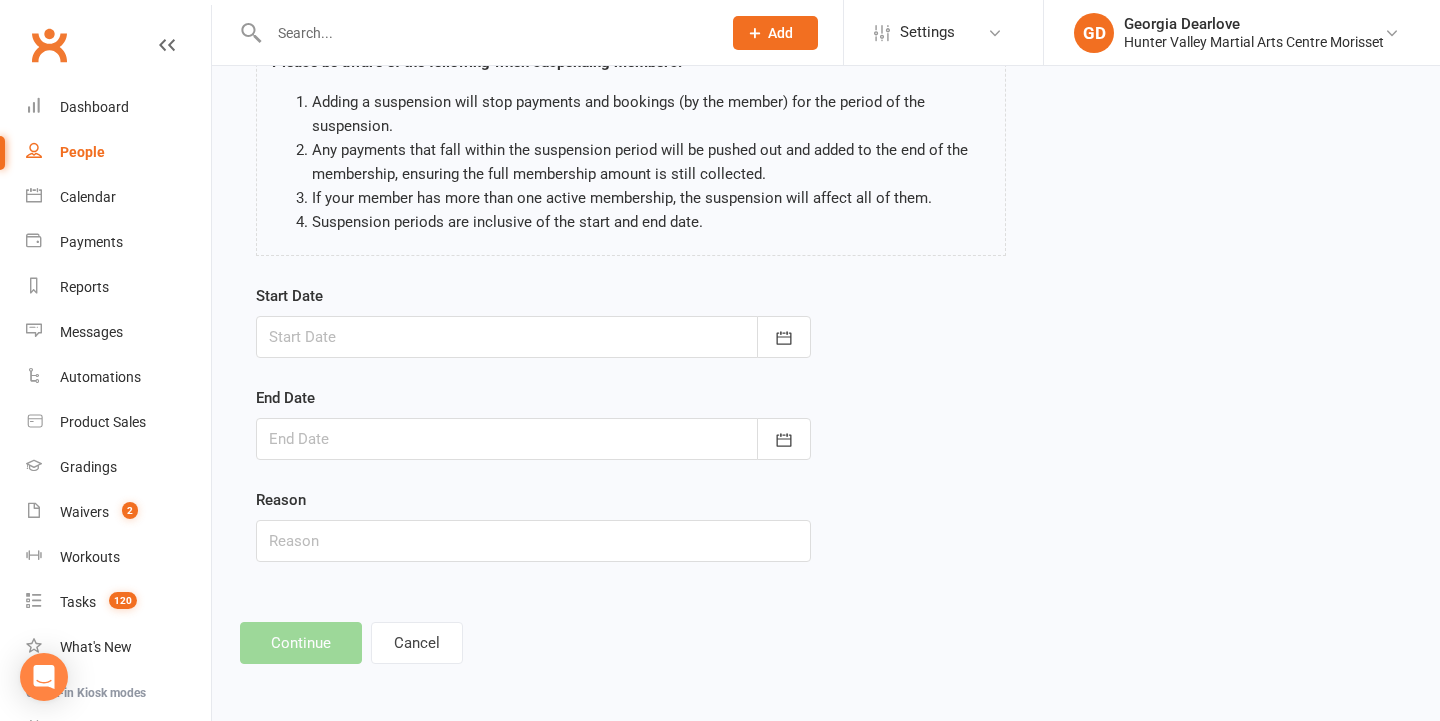 scroll, scrollTop: 0, scrollLeft: 0, axis: both 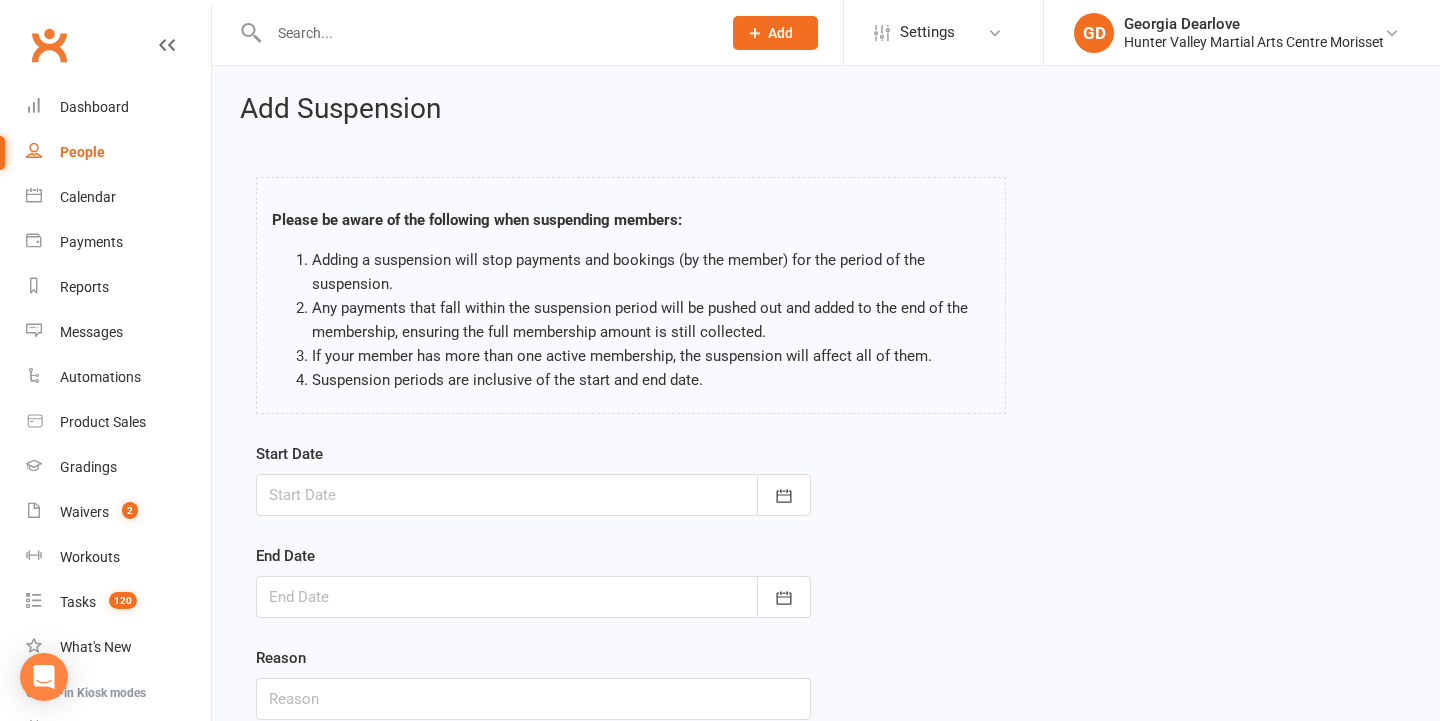 click on "Start Date
August 2025
Sun Mon Tue Wed Thu Fri Sat
31
27
28
29
30
31
01
02
32
03
04
05
06
07
08
09
33
10
11
12
13
14
15
16
34
17
18
19
20
21
22
23
35
24
25
26
27
28
29
30
36
31" at bounding box center [533, 581] 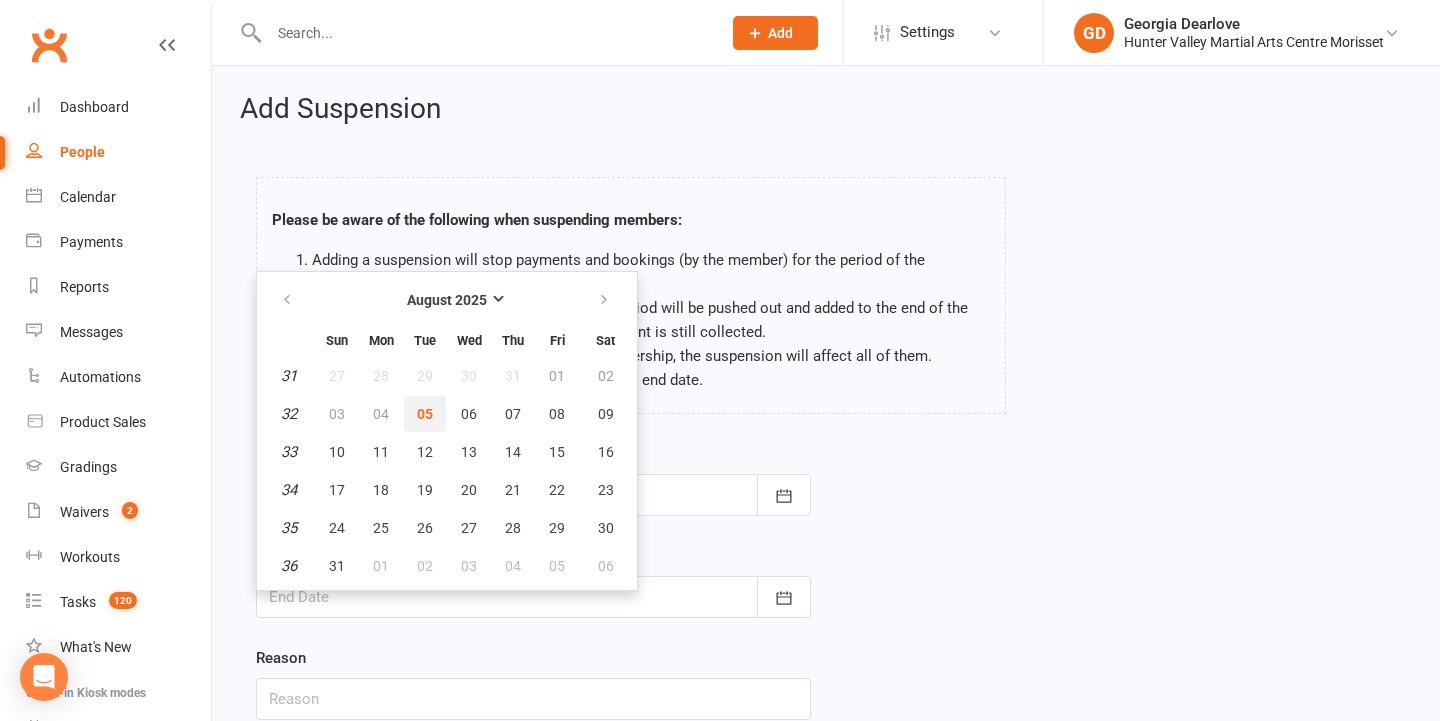 drag, startPoint x: 423, startPoint y: 409, endPoint x: 423, endPoint y: 469, distance: 60 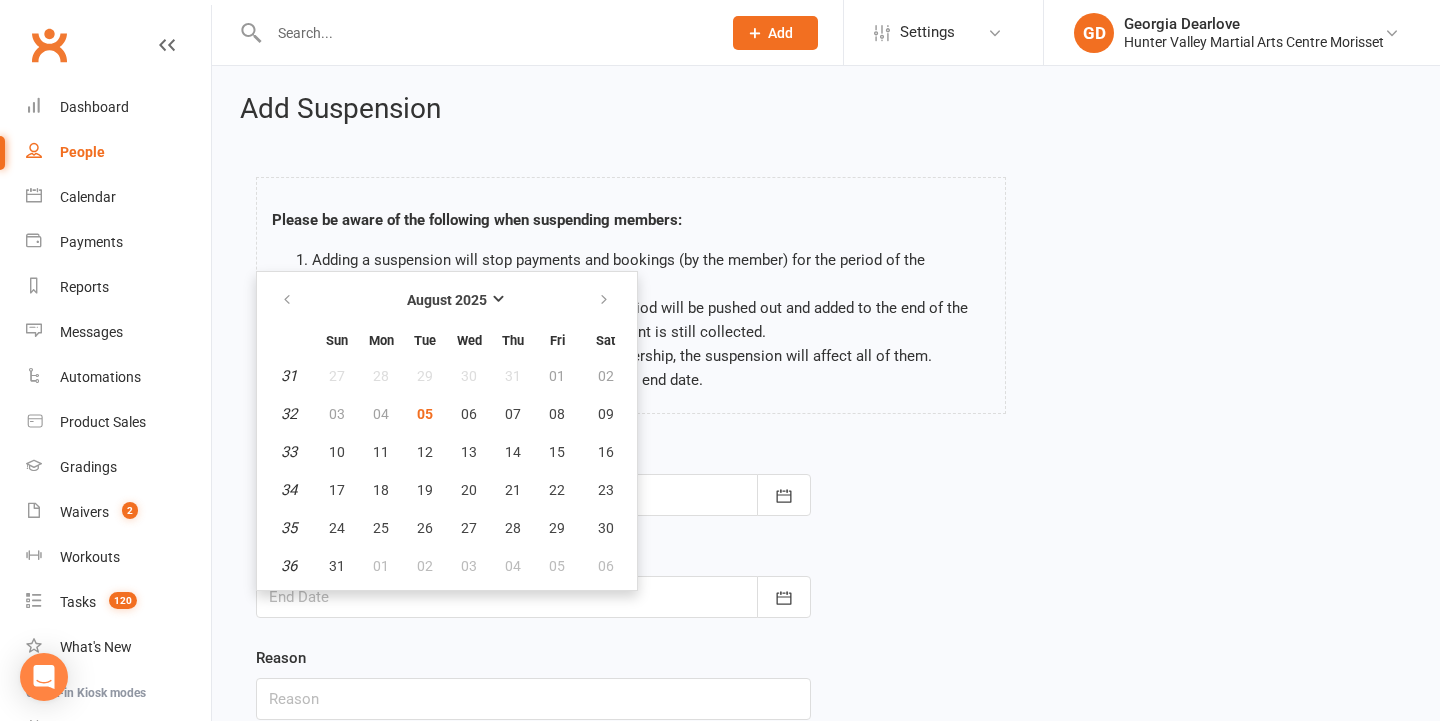 type on "05 Aug 2025" 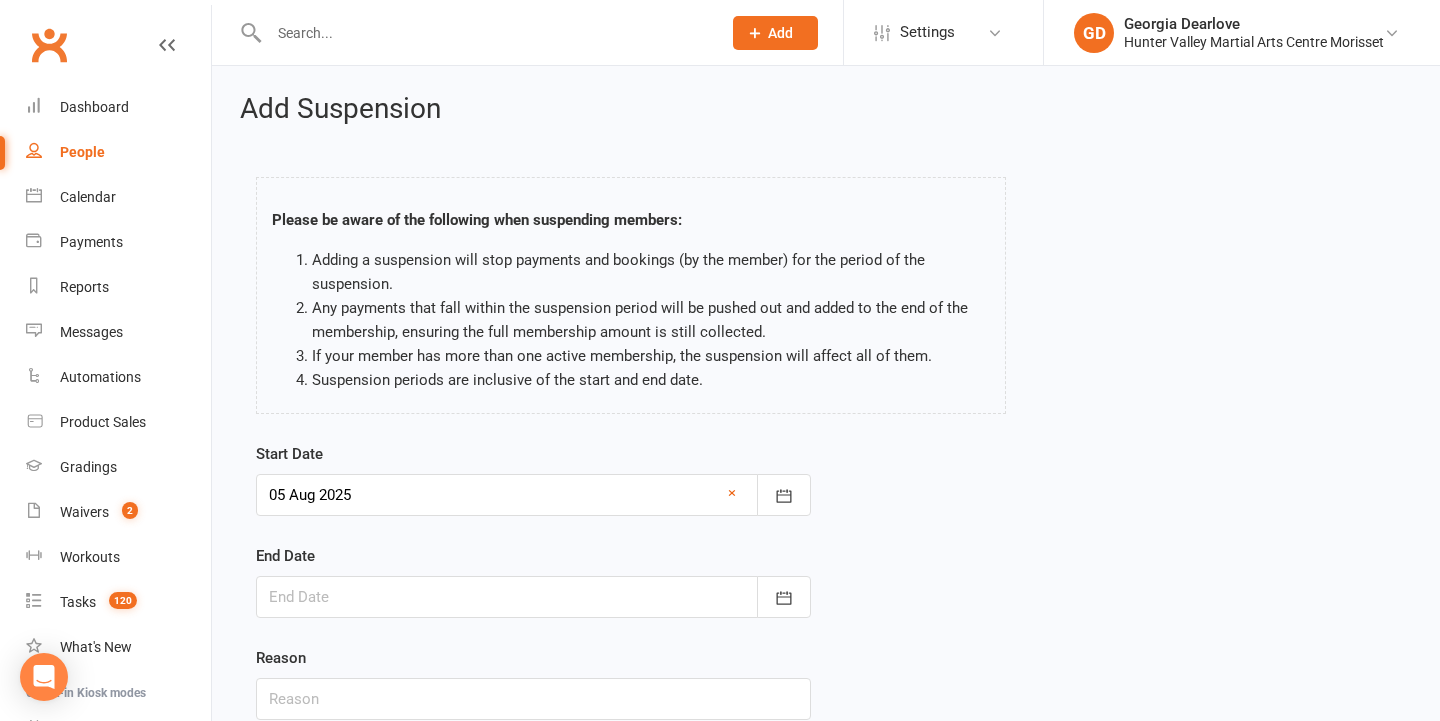click at bounding box center (533, 597) 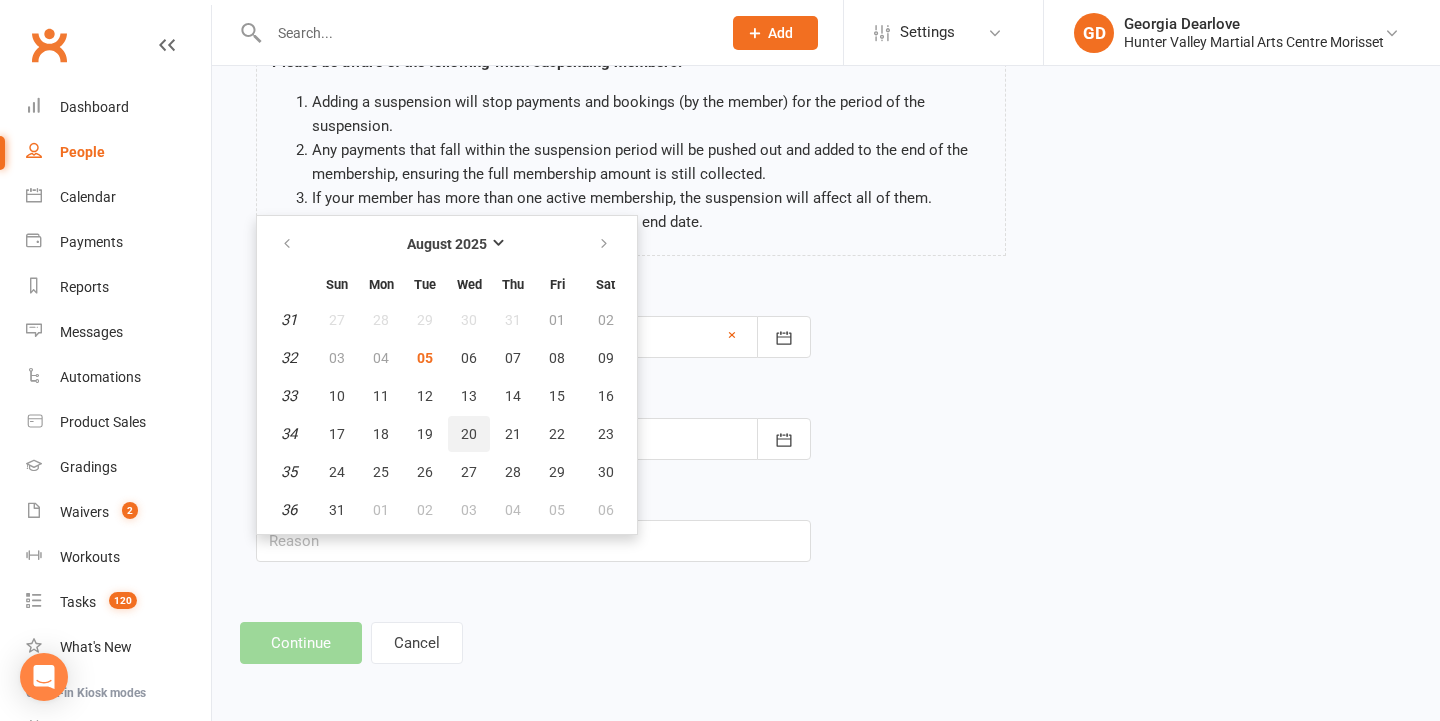 scroll, scrollTop: 174, scrollLeft: 0, axis: vertical 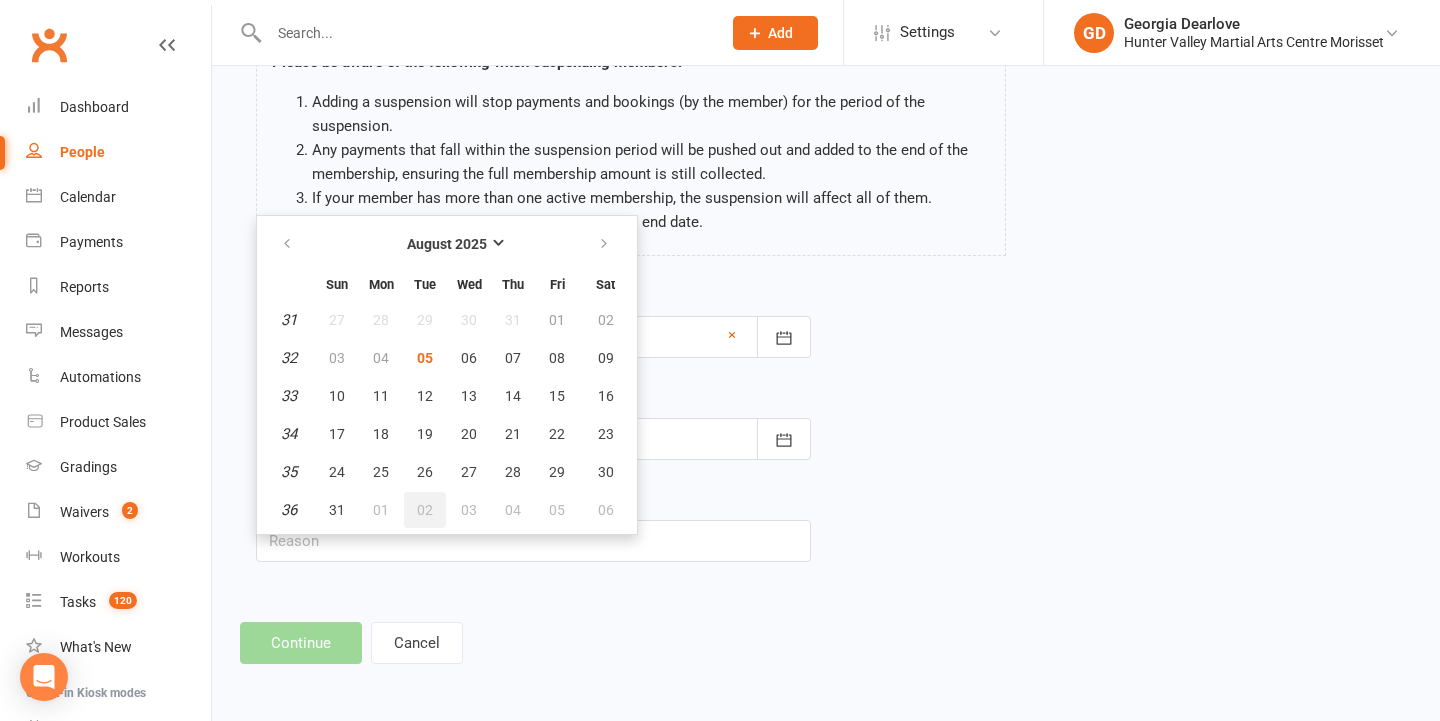 click on "02" at bounding box center [425, 510] 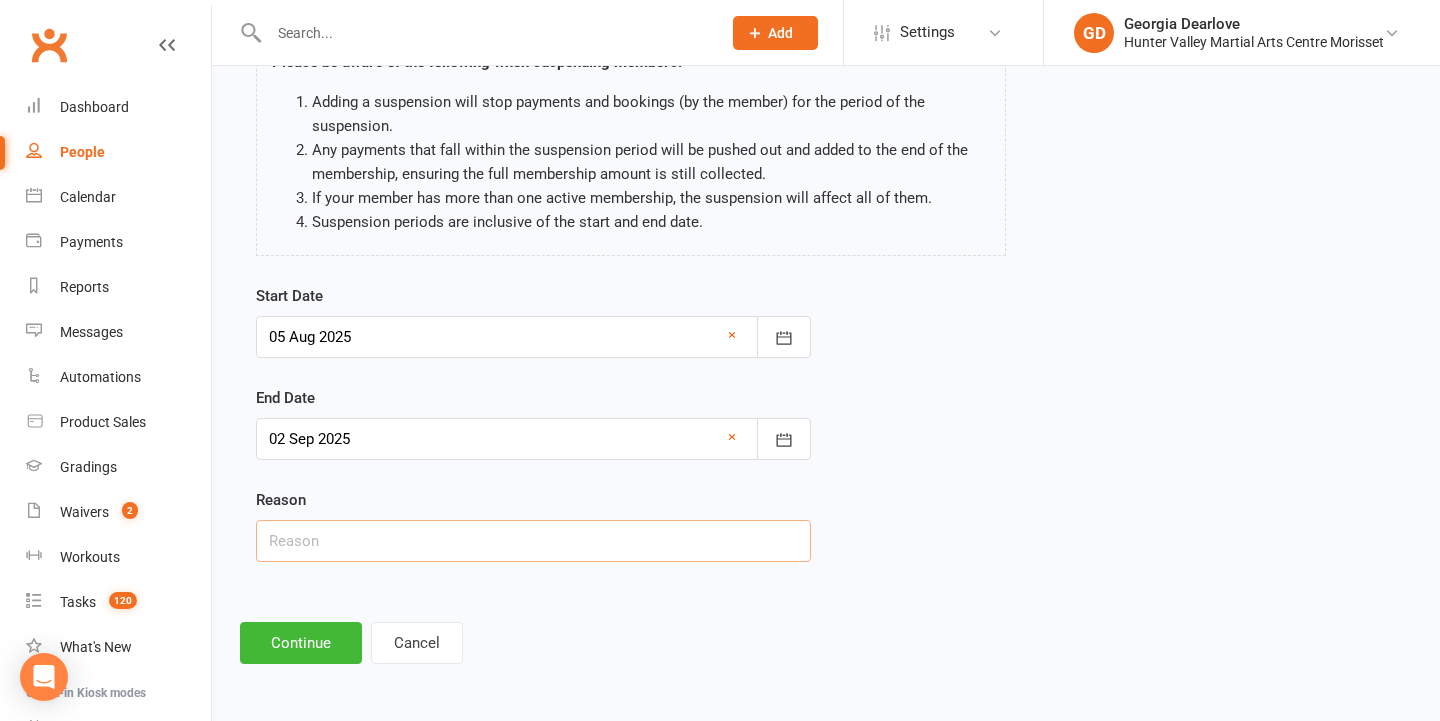 click at bounding box center (533, 541) 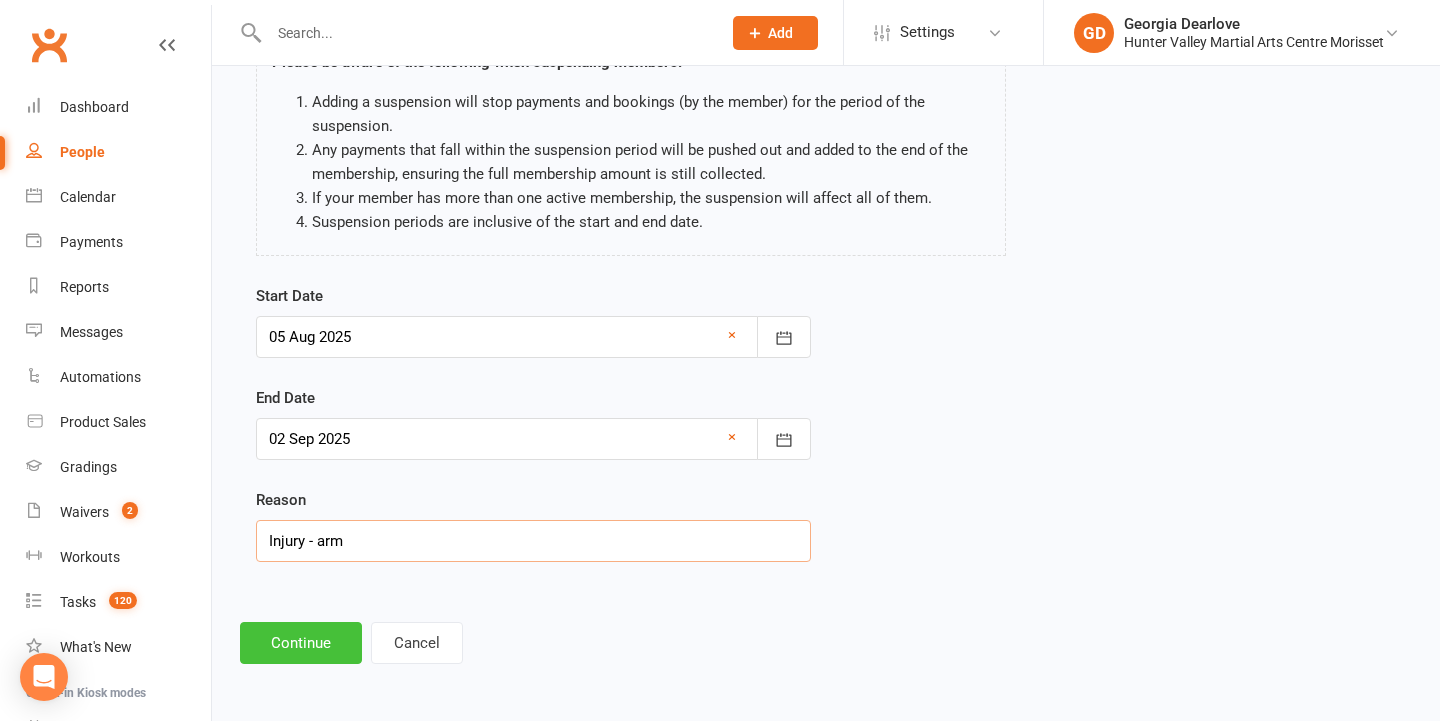 type on "Injury - arm" 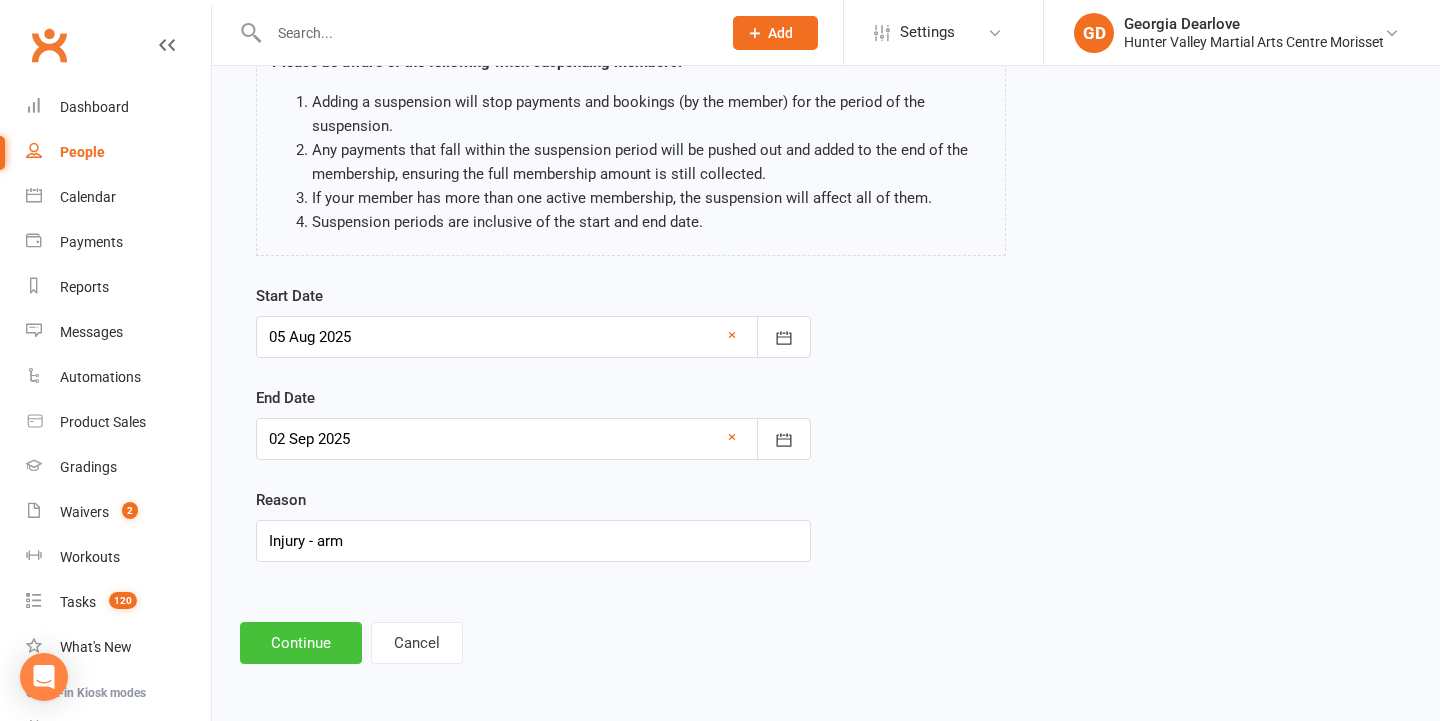 click on "Continue" at bounding box center [301, 643] 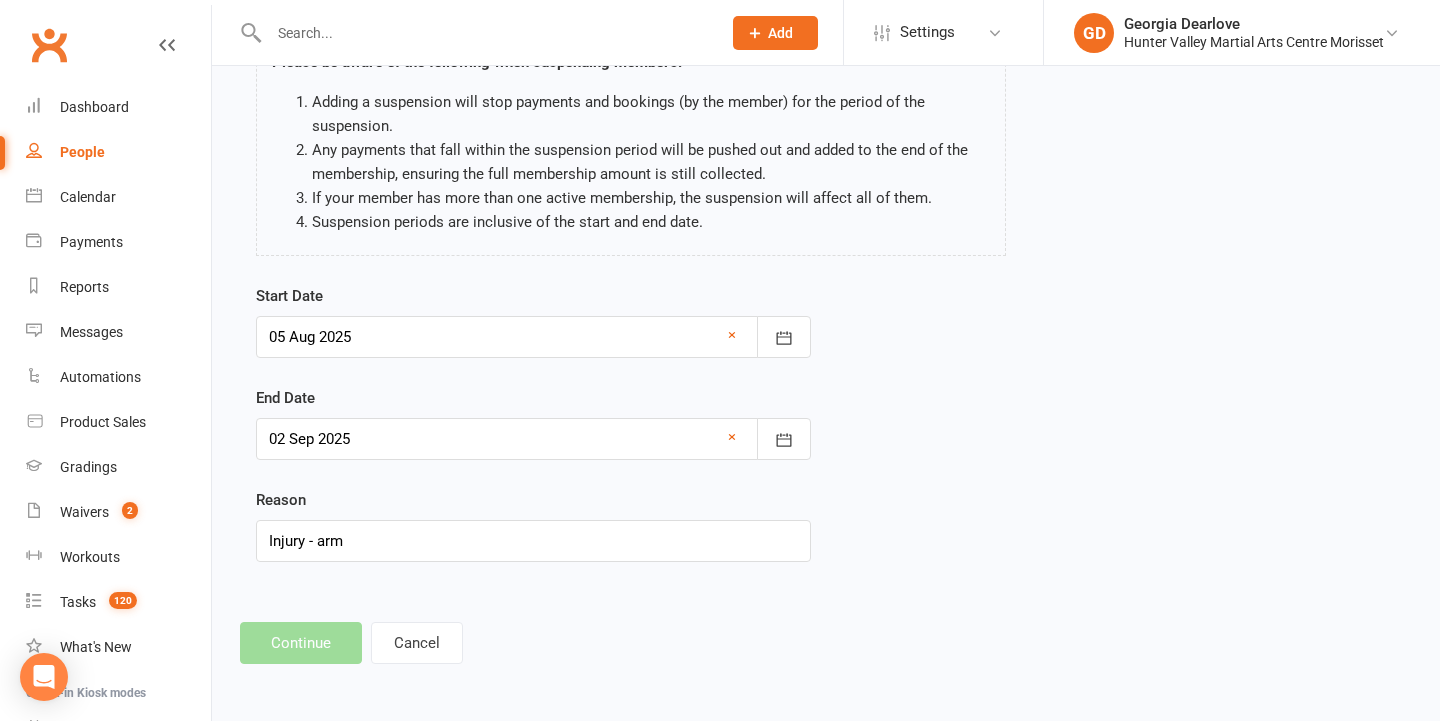 scroll, scrollTop: 0, scrollLeft: 0, axis: both 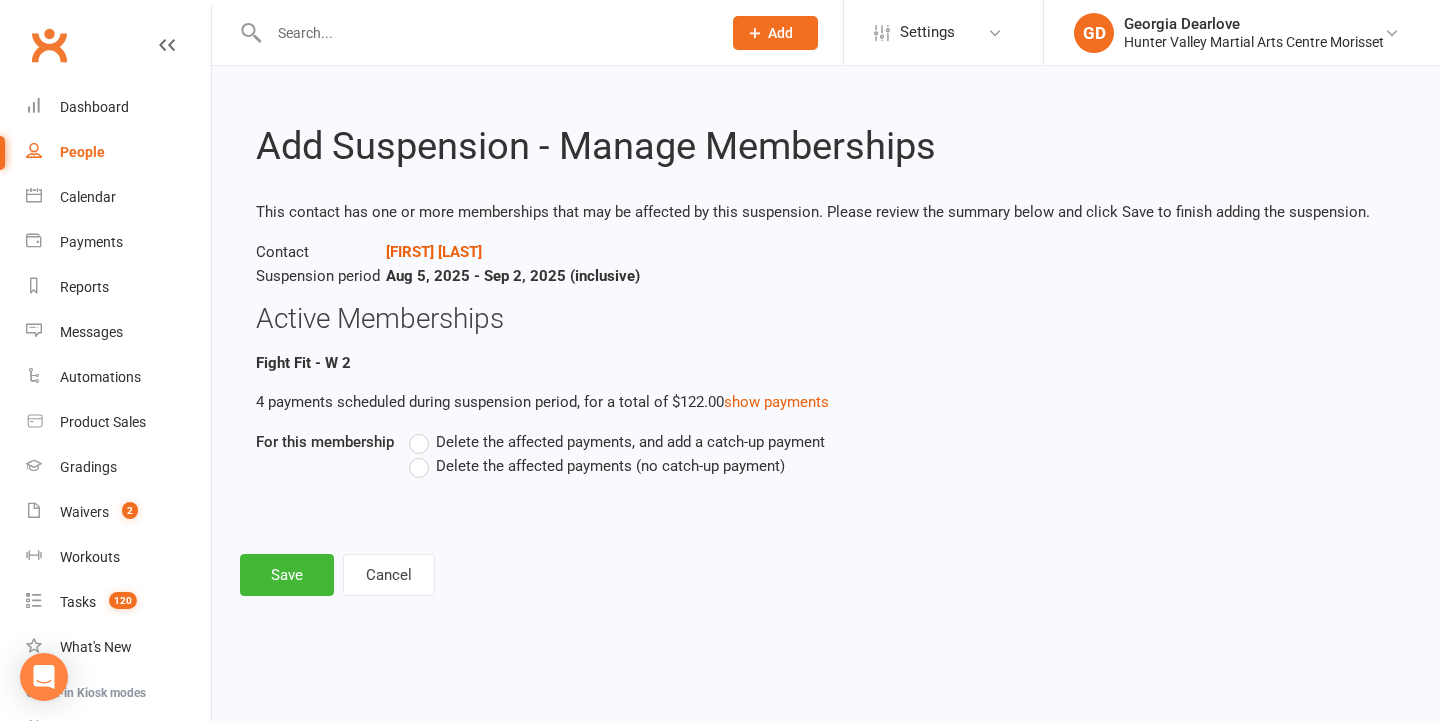 click on "Delete the affected payments (no catch-up payment)" at bounding box center (610, 464) 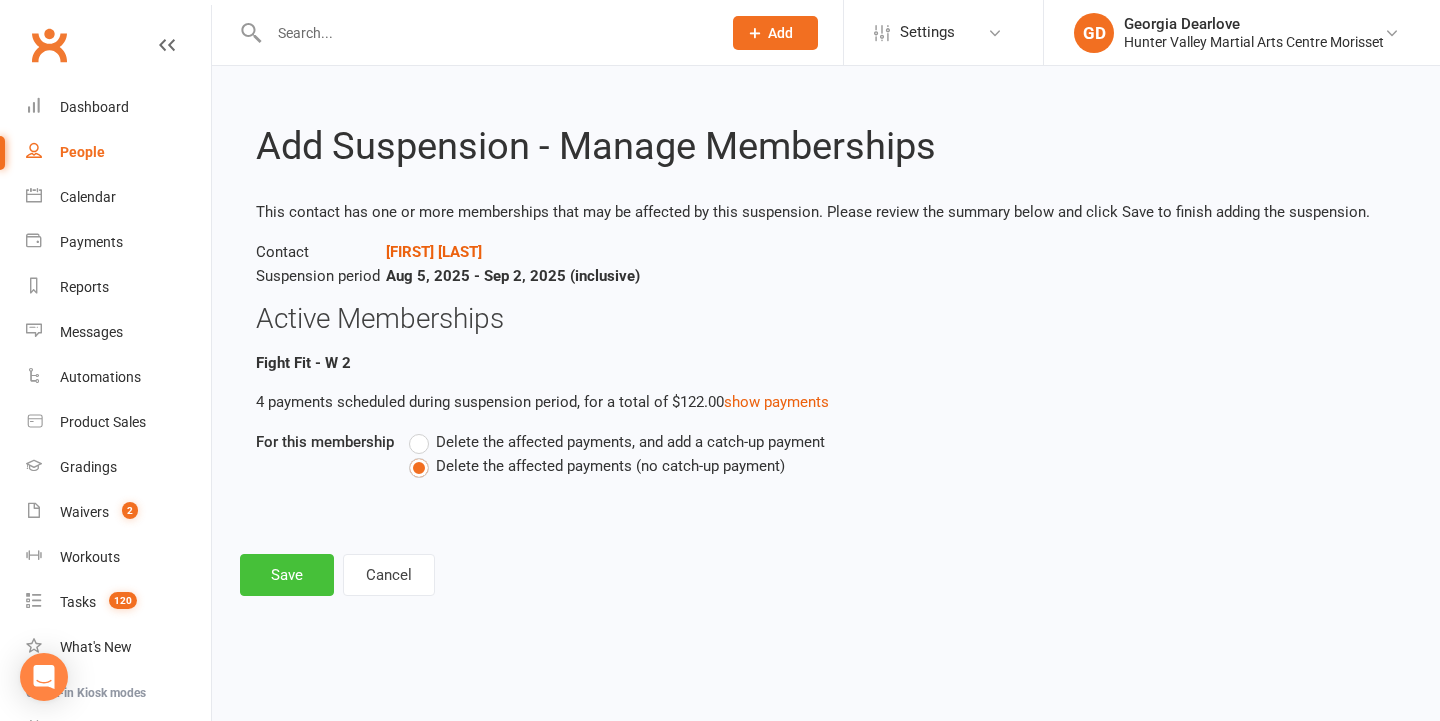 click on "Save" at bounding box center [287, 575] 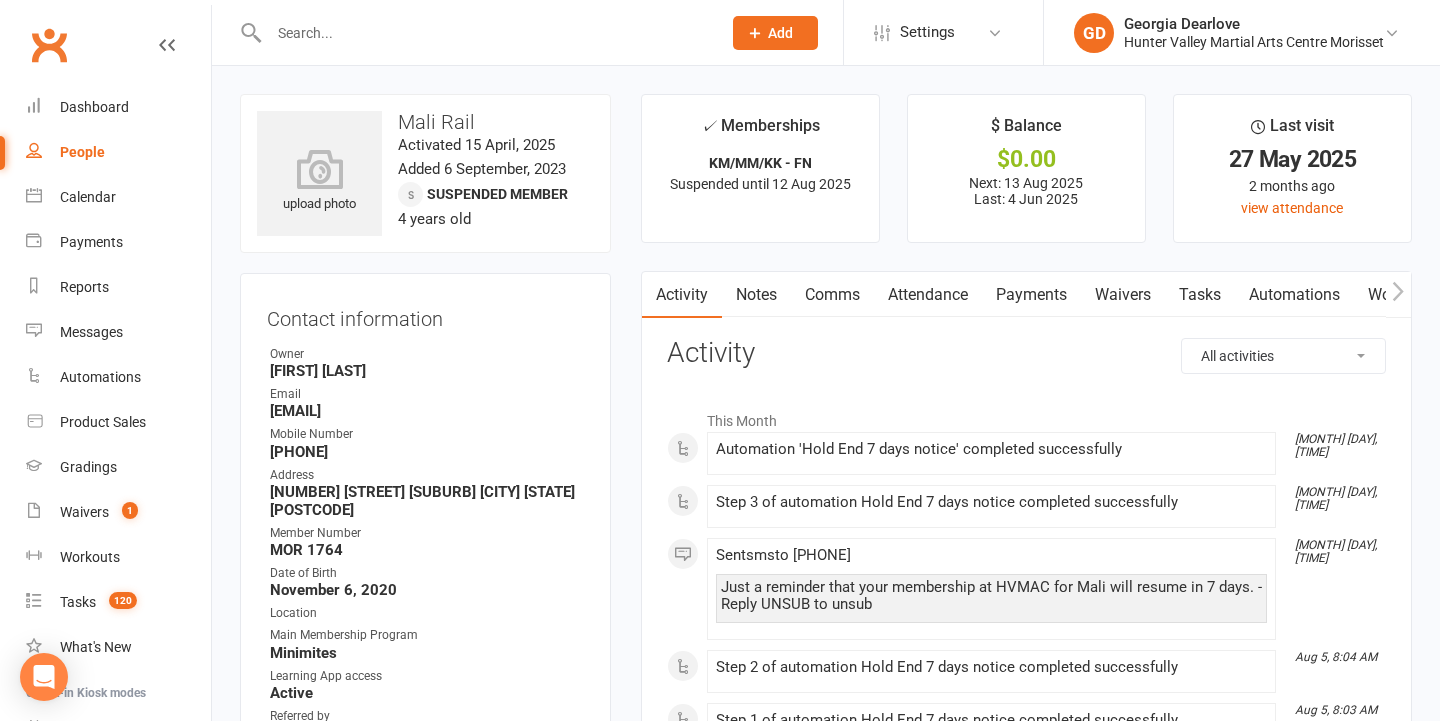 scroll, scrollTop: 0, scrollLeft: 0, axis: both 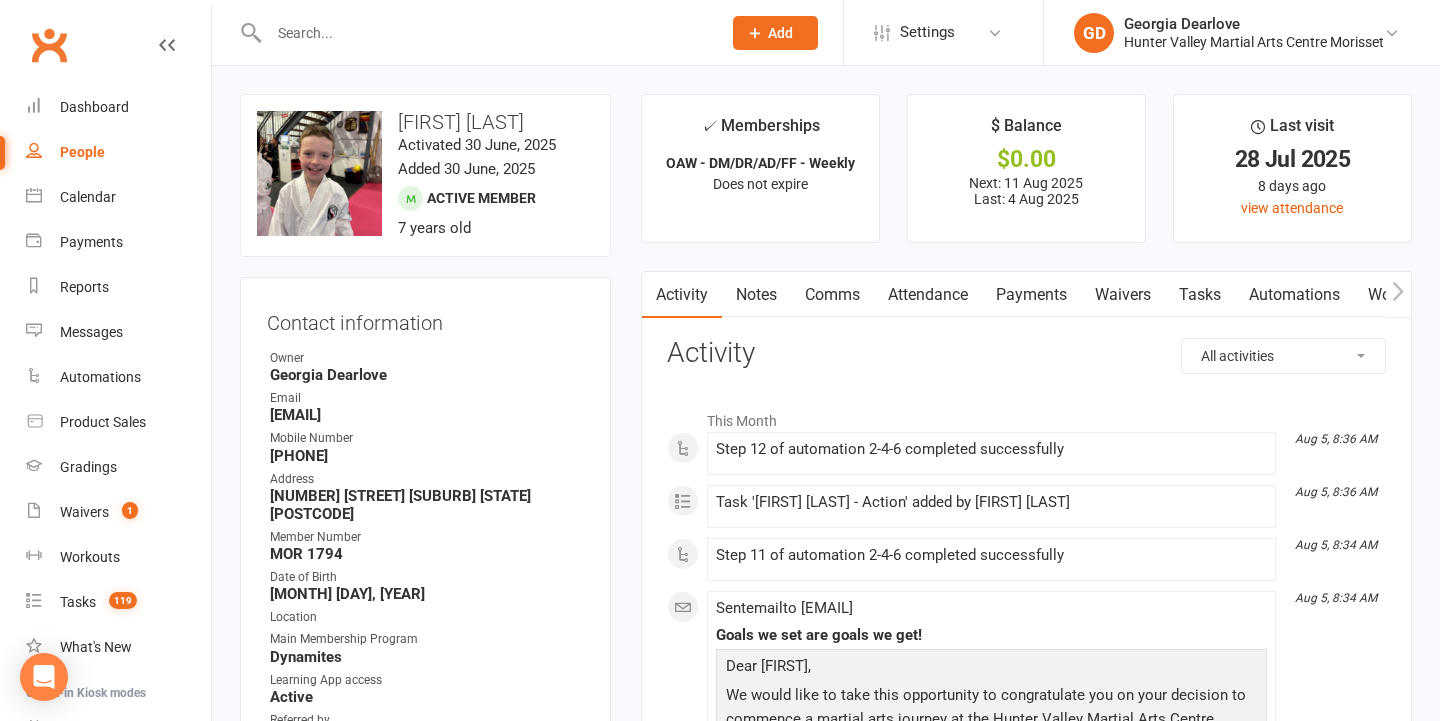 click on "Notes" at bounding box center (756, 295) 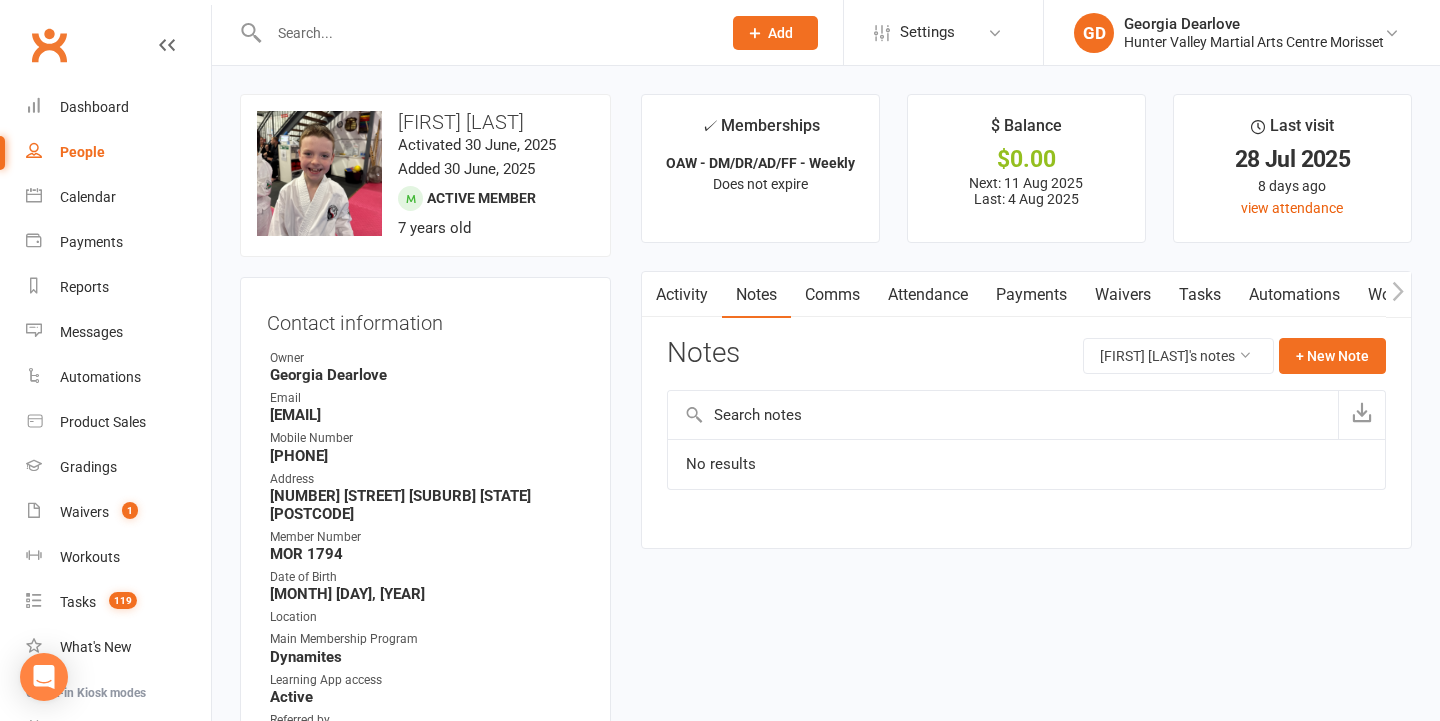 click on "Activity" at bounding box center (682, 295) 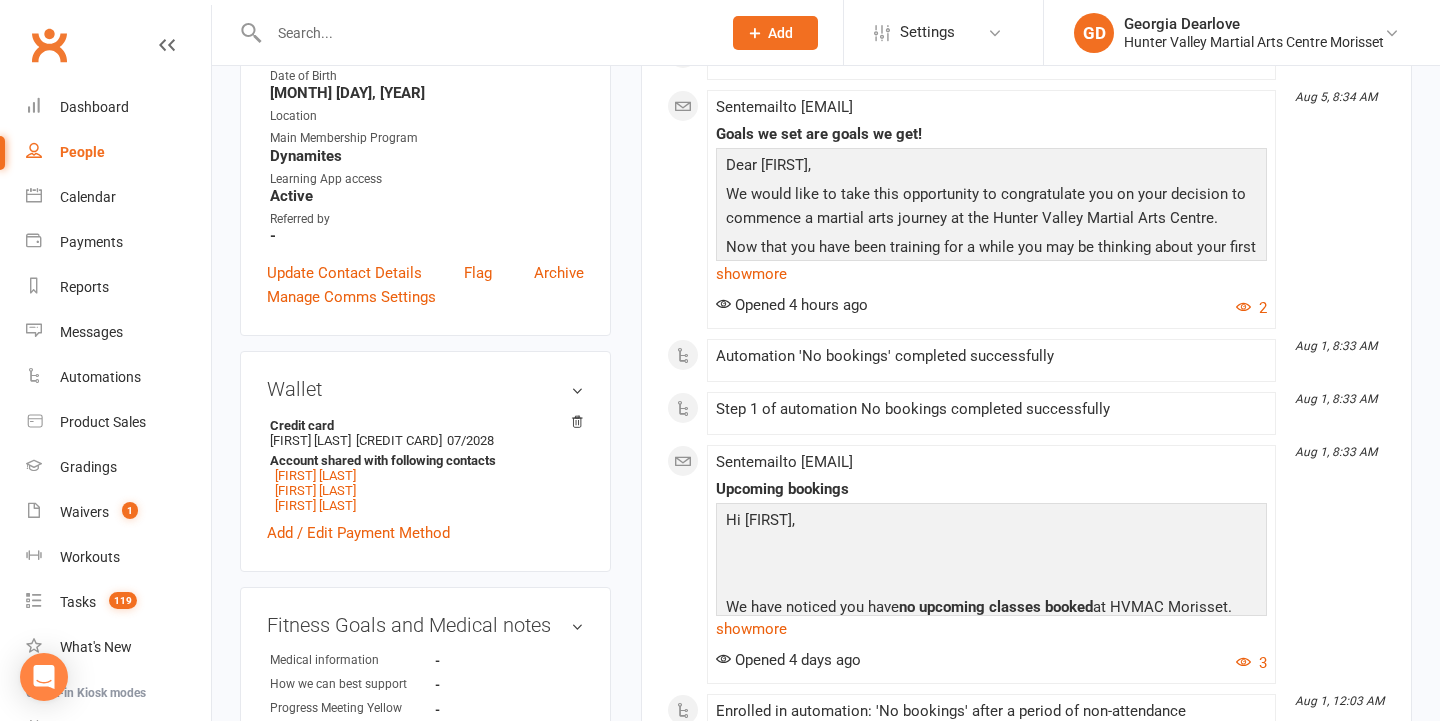 scroll, scrollTop: 22, scrollLeft: 0, axis: vertical 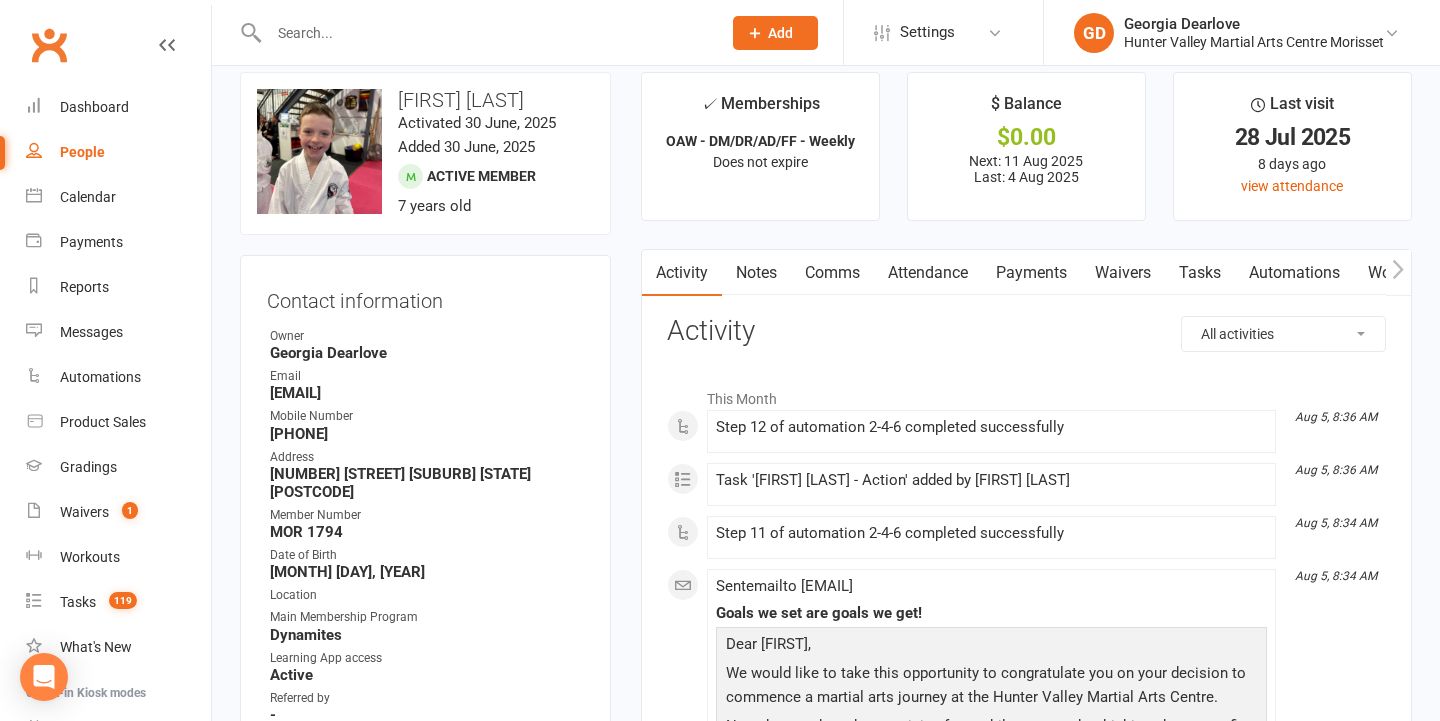click on "Attendance" at bounding box center (928, 273) 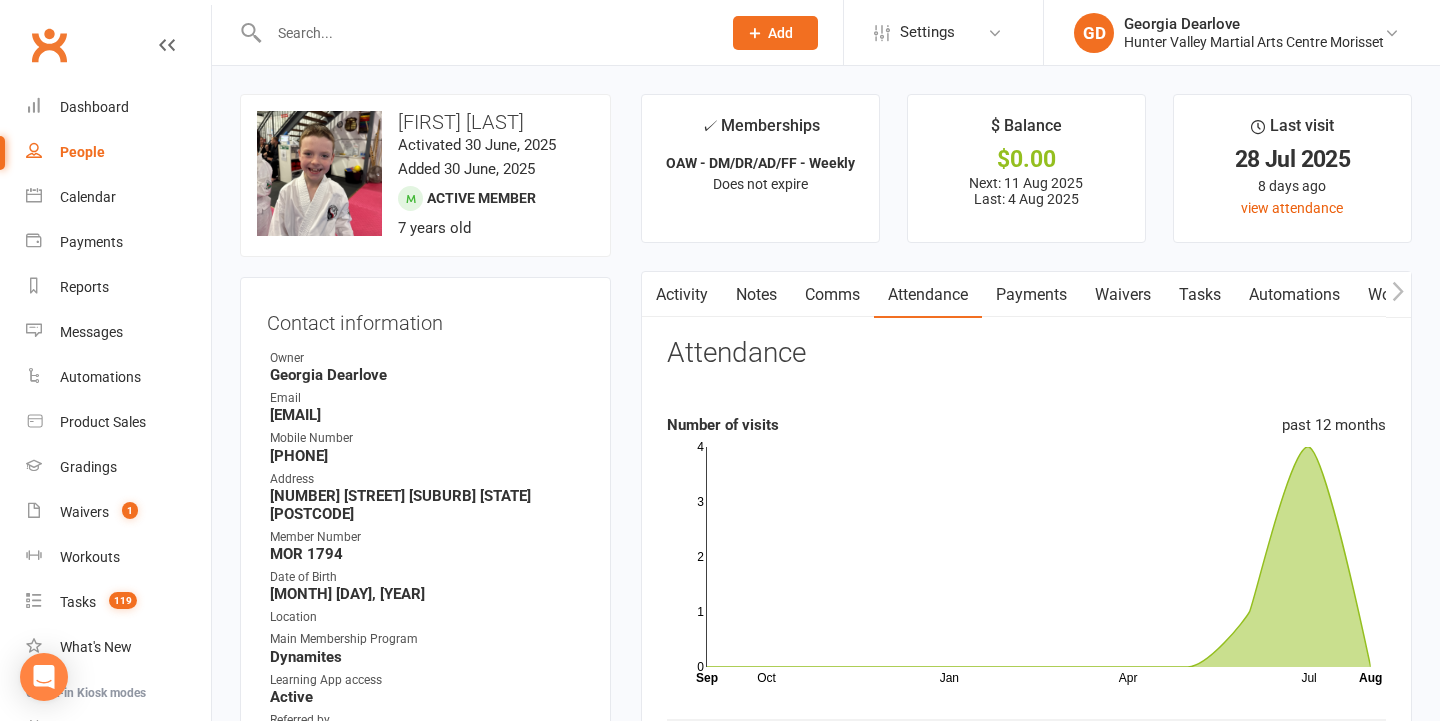 scroll, scrollTop: 0, scrollLeft: 0, axis: both 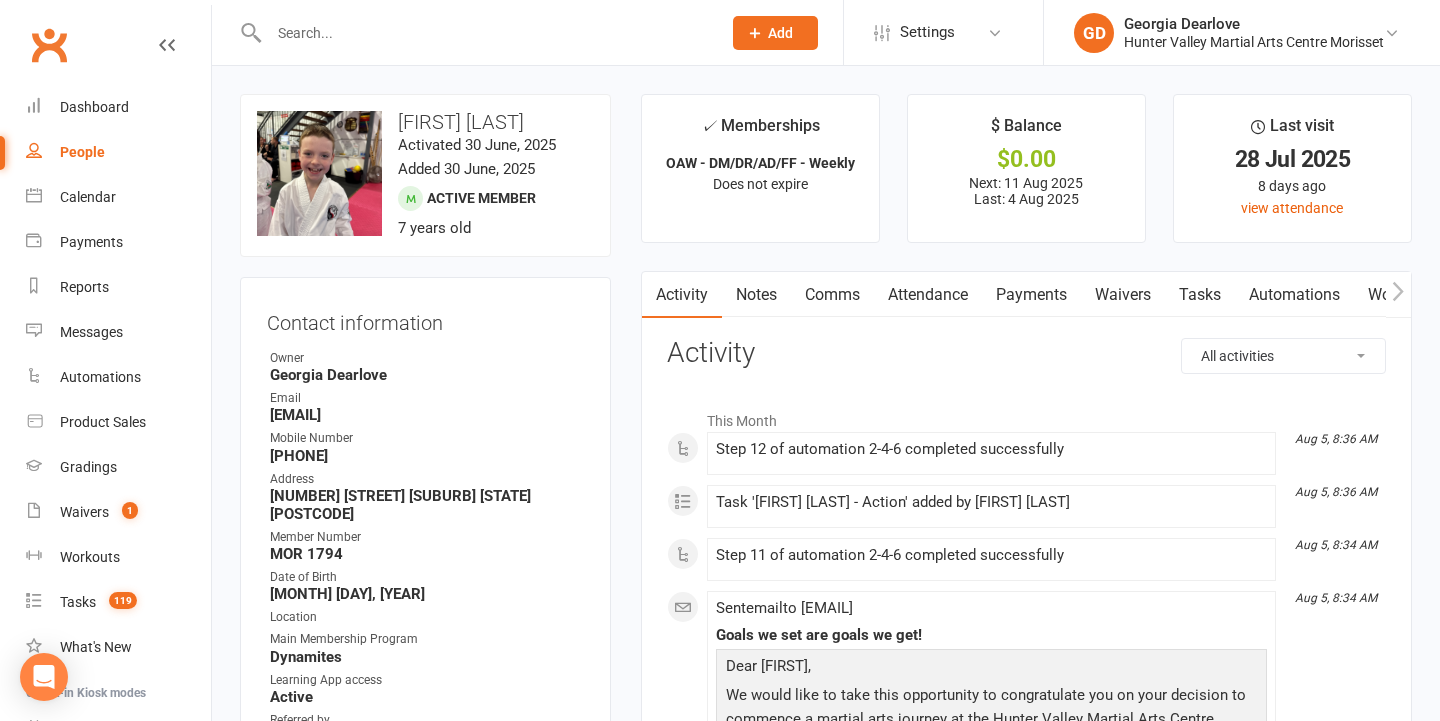 click on "Notes" at bounding box center [756, 295] 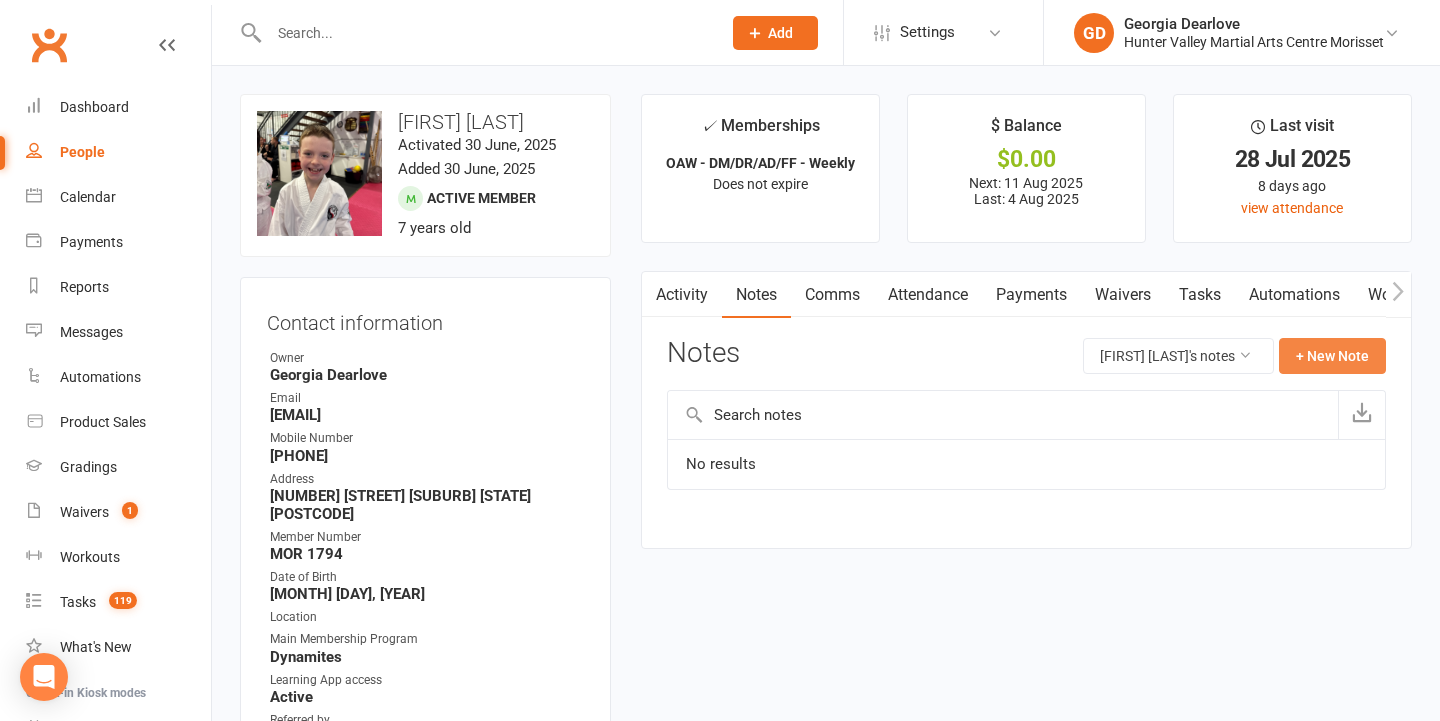 click on "+ New Note" at bounding box center [1332, 356] 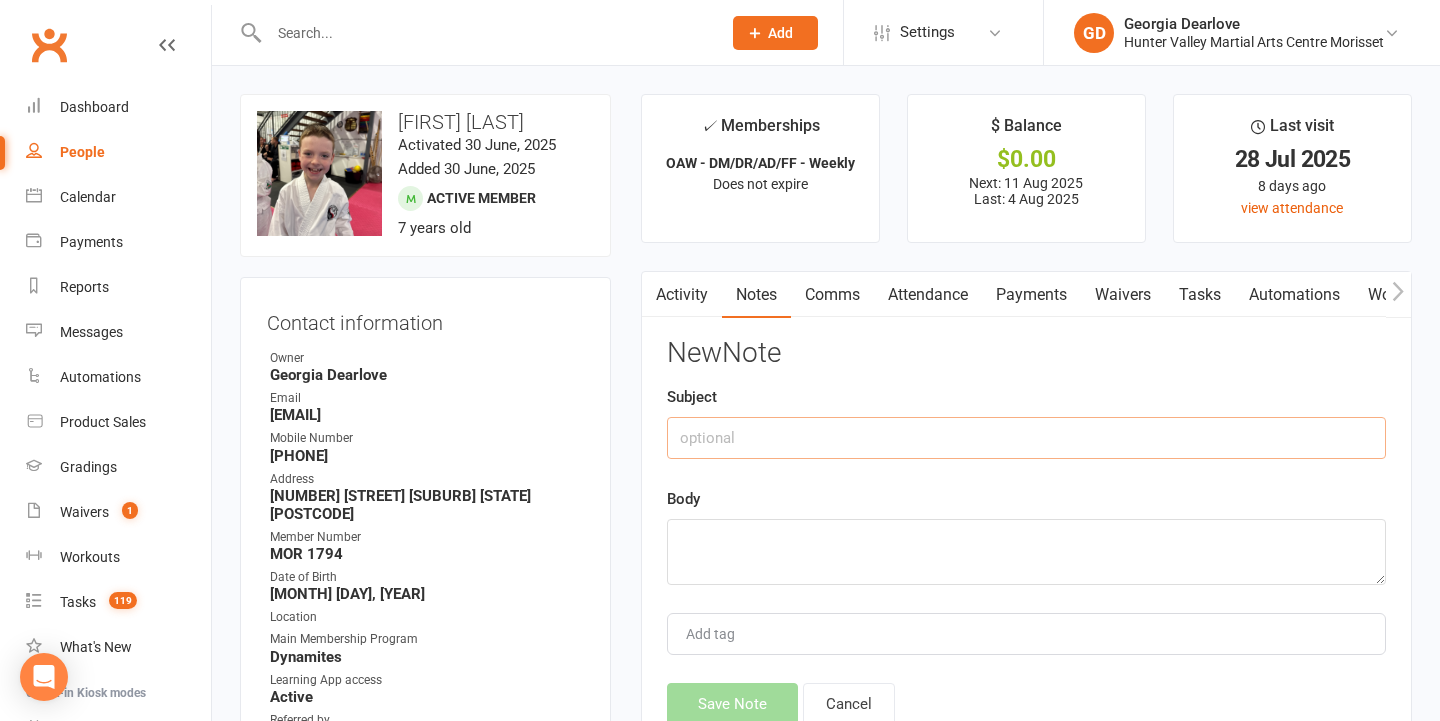 click at bounding box center (1026, 438) 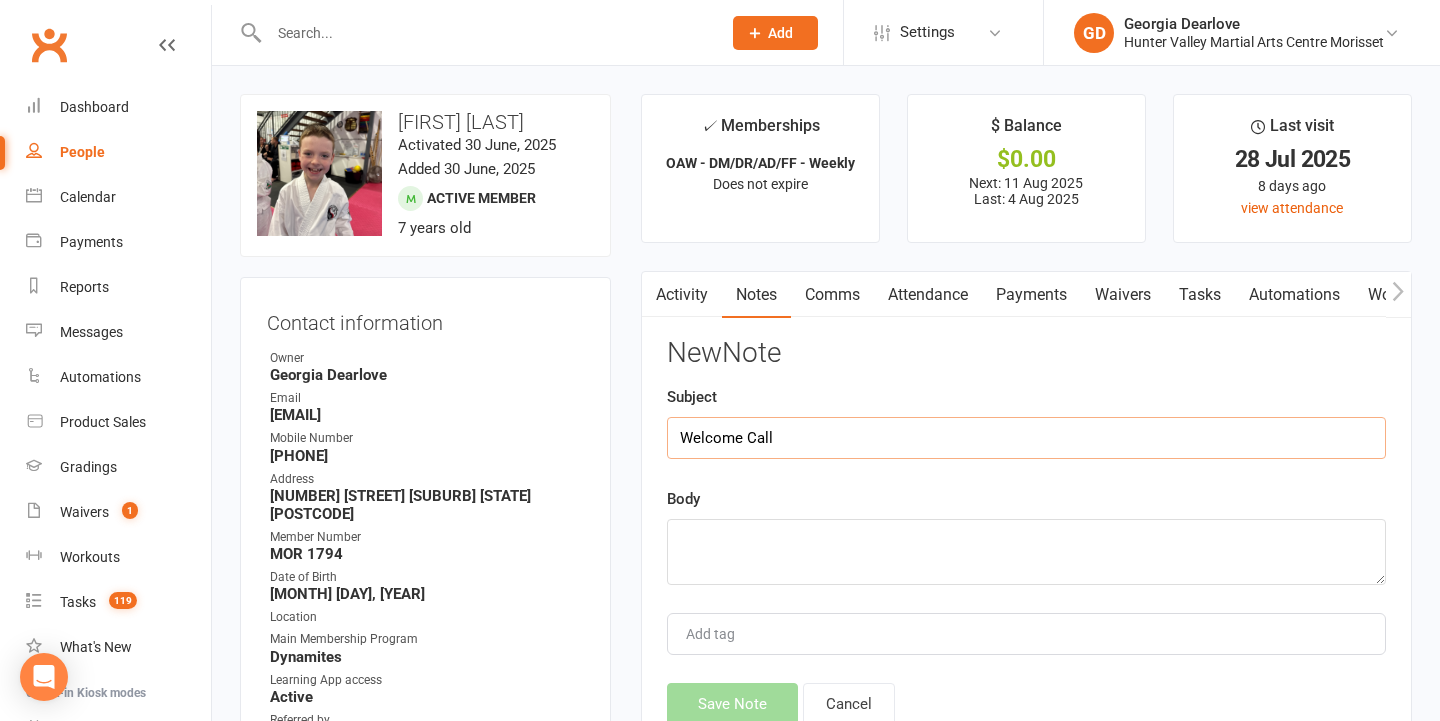 type on "Welcome Call" 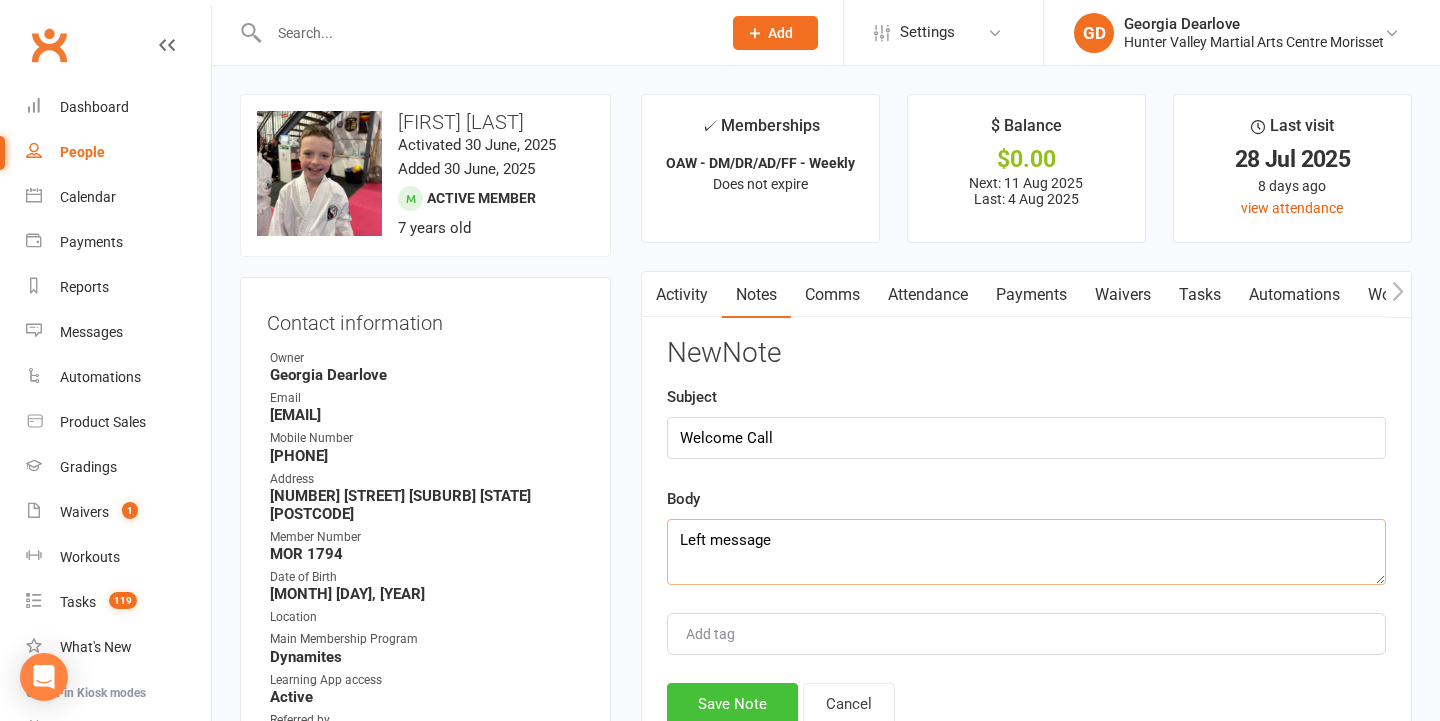 type on "Left message" 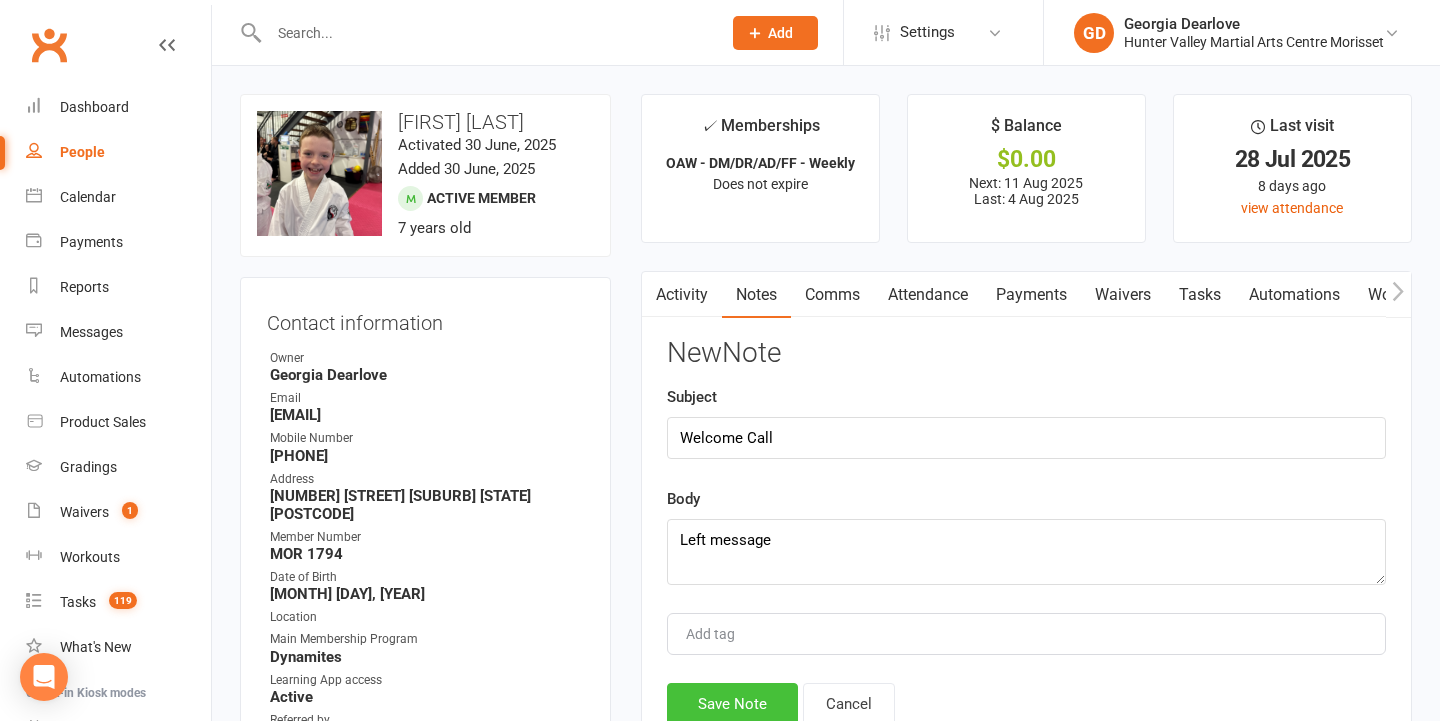 click on "Save Note" at bounding box center (732, 704) 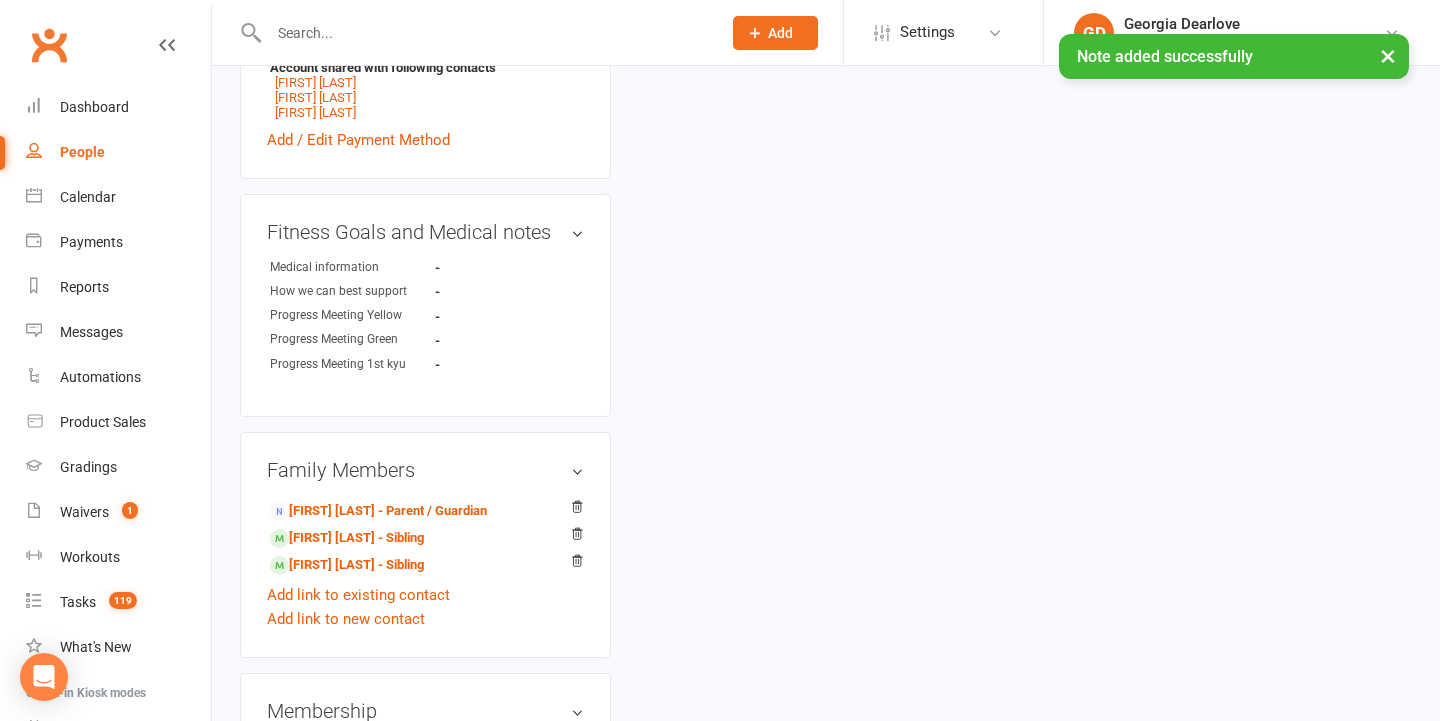 scroll, scrollTop: 900, scrollLeft: 0, axis: vertical 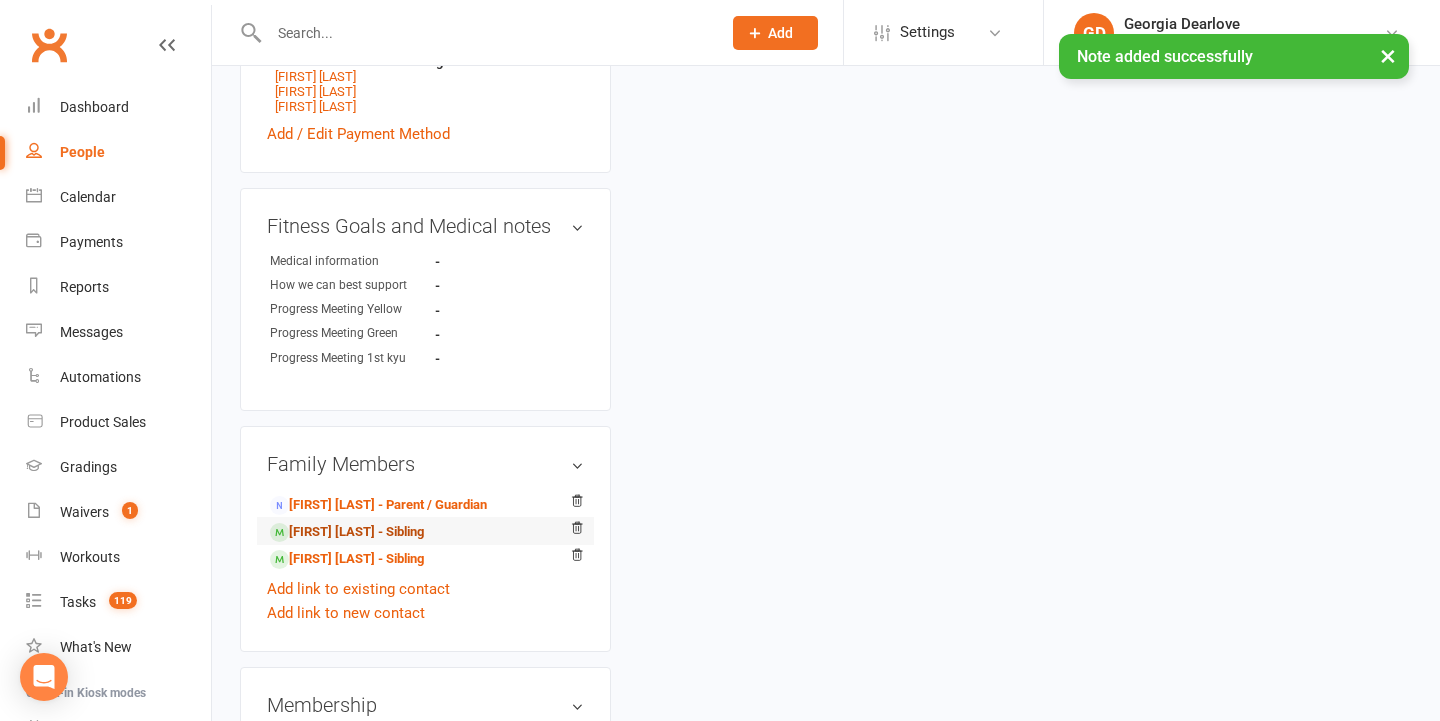 click on "Kye Stevens - Sibling" at bounding box center [347, 532] 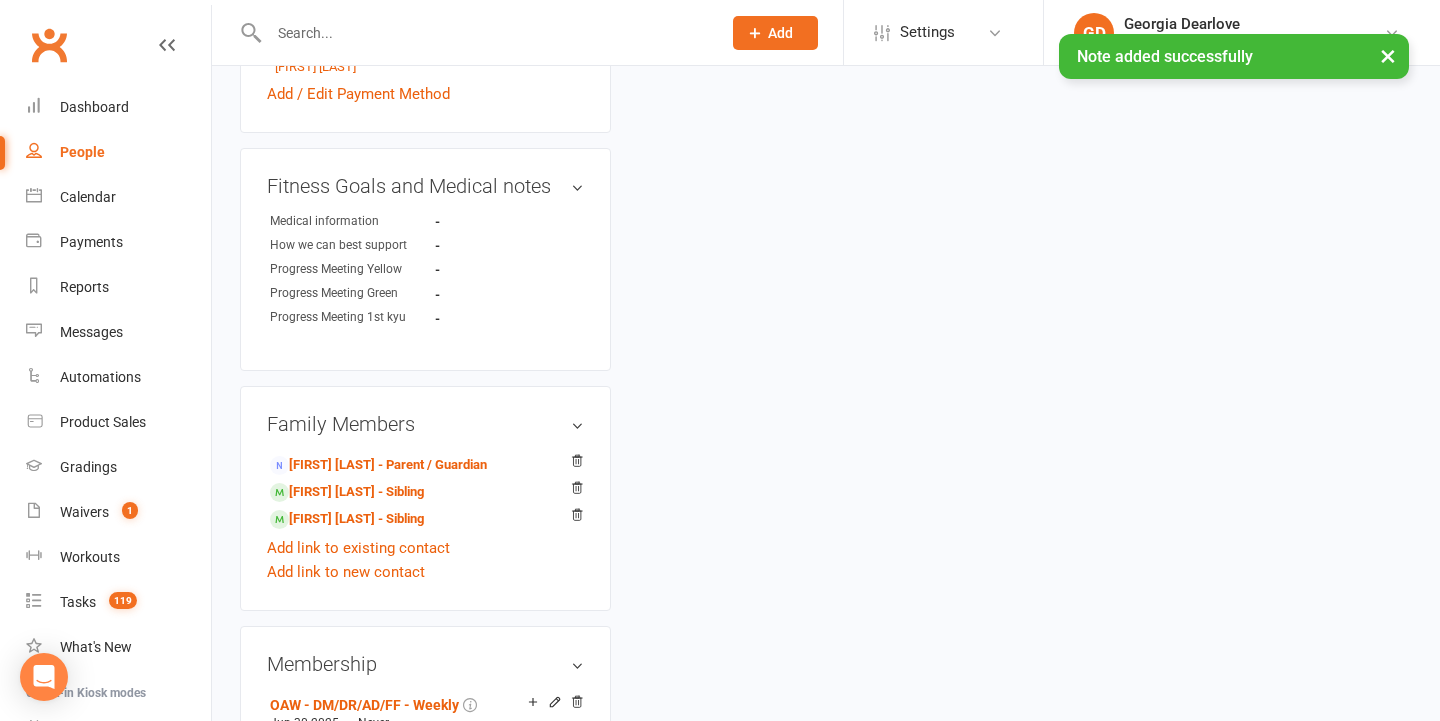 scroll, scrollTop: 0, scrollLeft: 0, axis: both 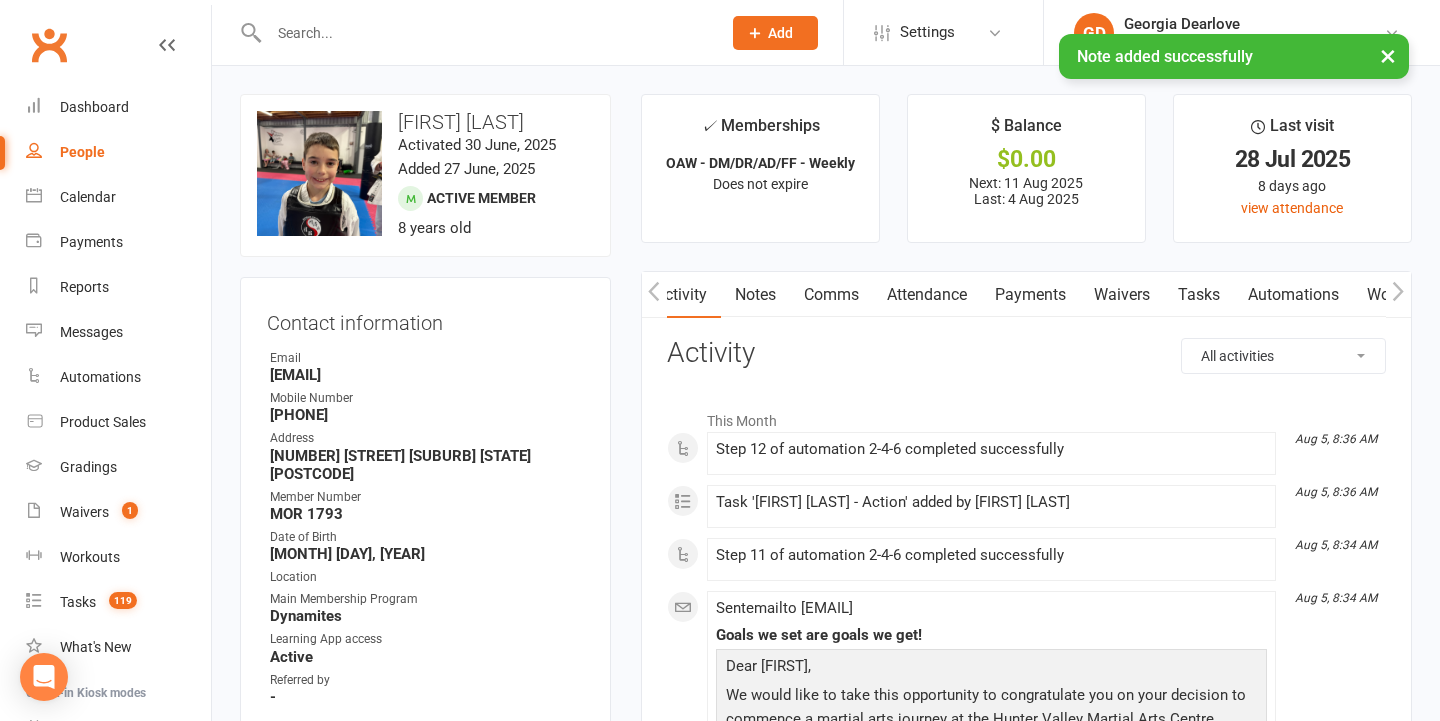 click on "Notes" at bounding box center (755, 295) 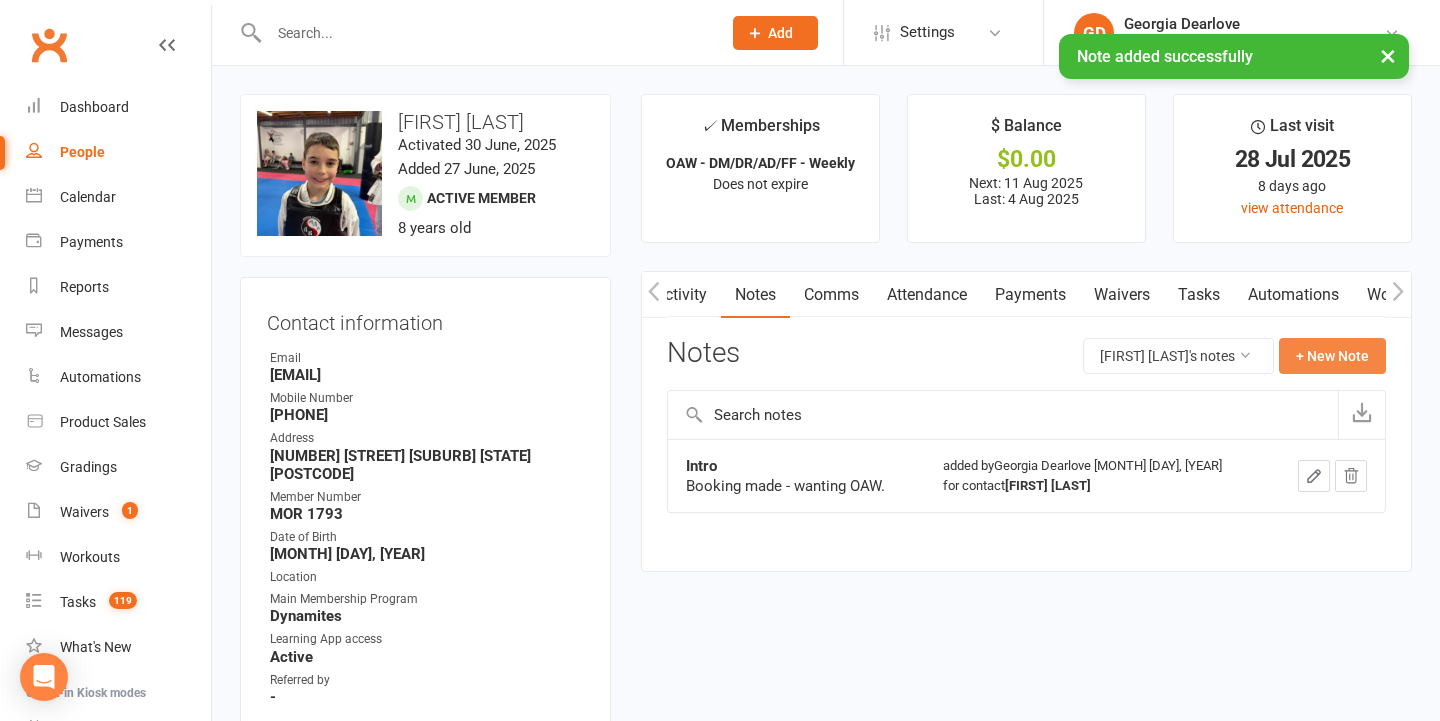 click on "+ New Note" at bounding box center (1332, 356) 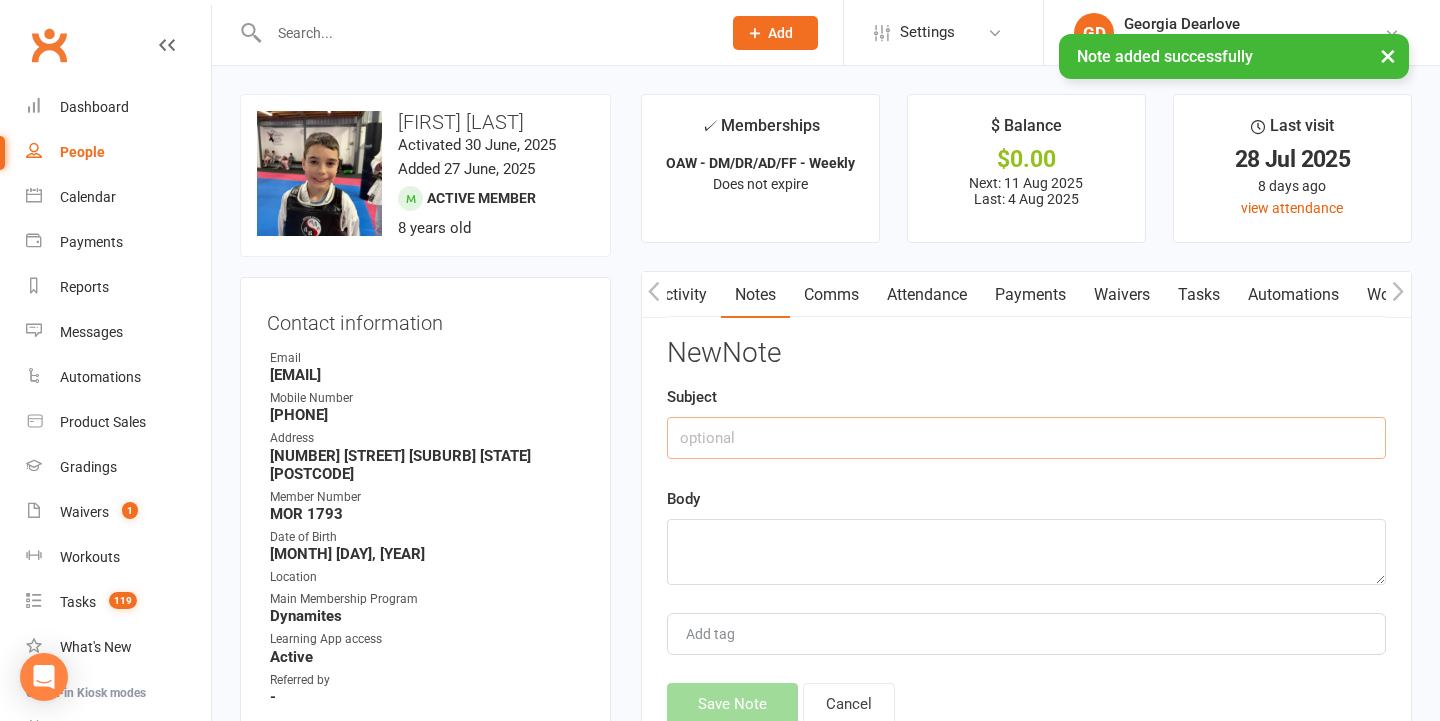 click at bounding box center (1026, 438) 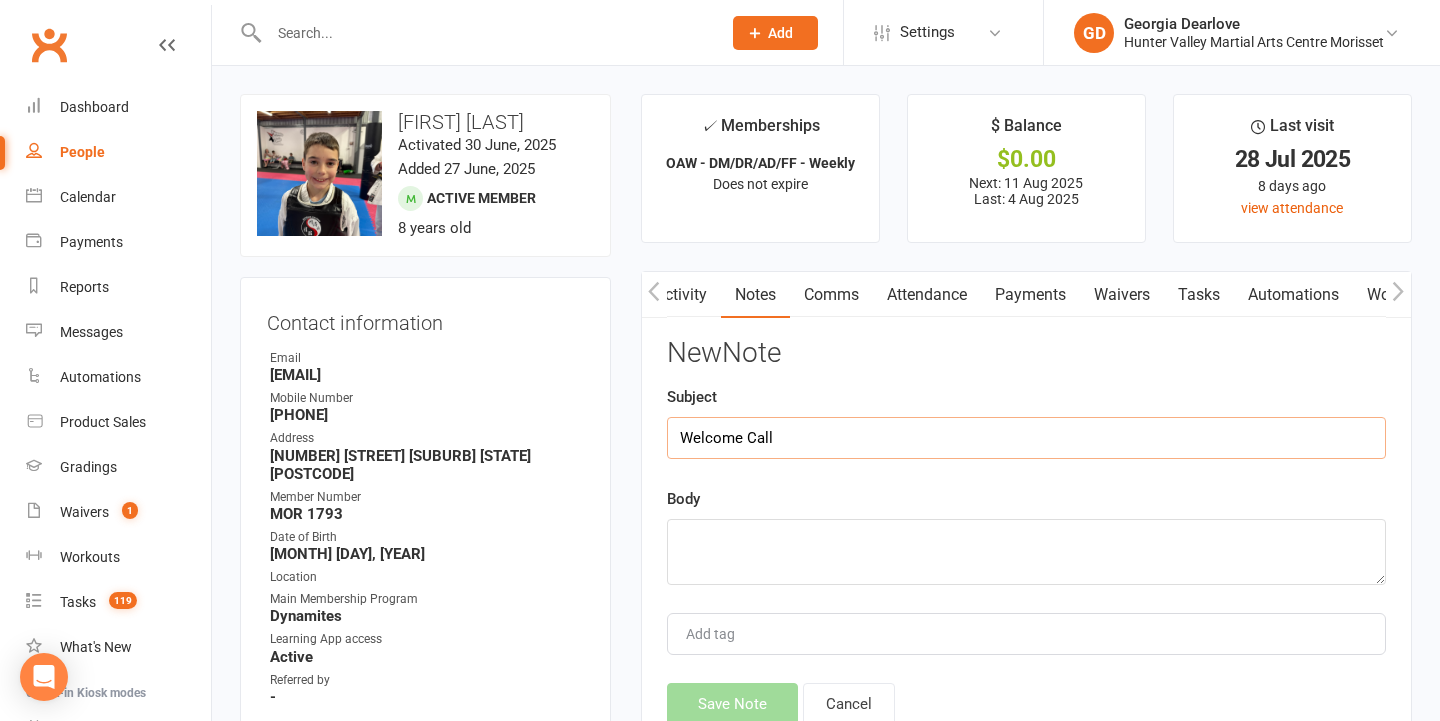 type on "Welcome Call" 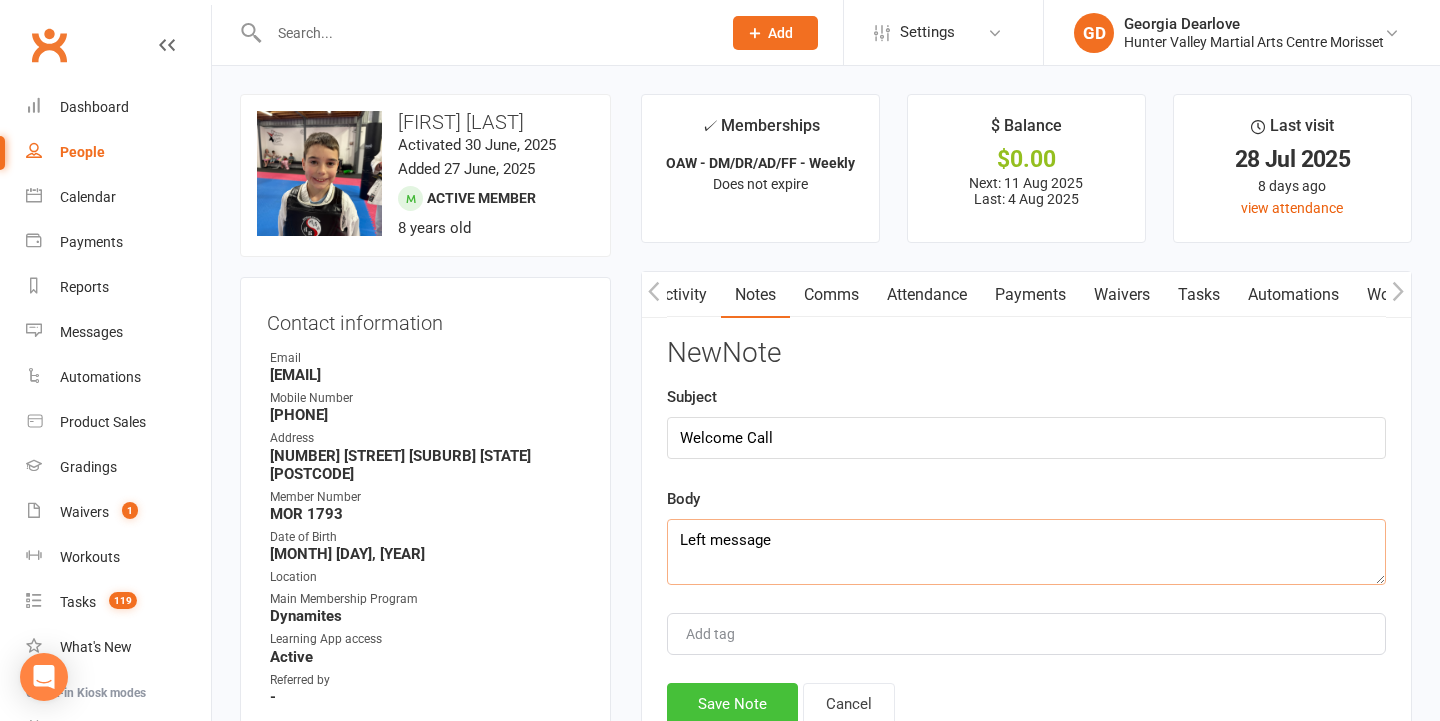 type on "Left message" 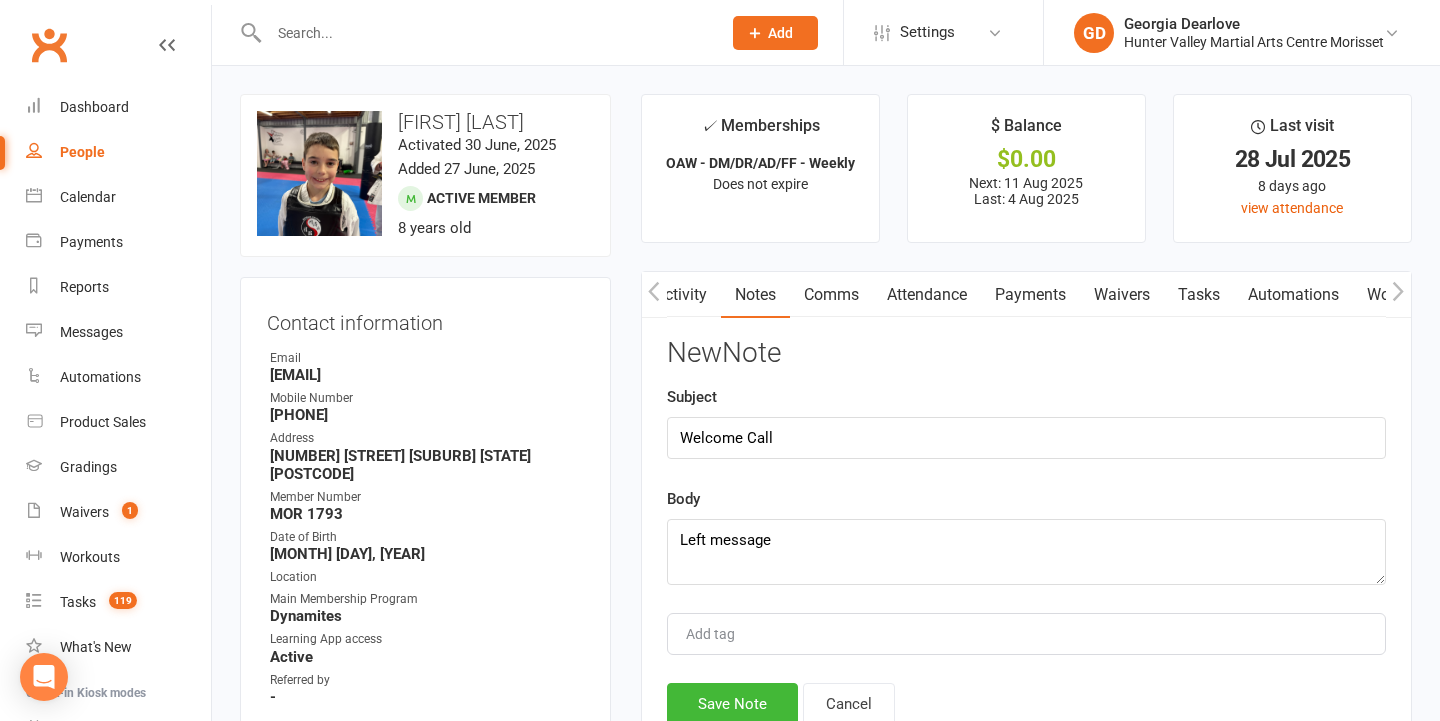 drag, startPoint x: 733, startPoint y: 694, endPoint x: 703, endPoint y: 694, distance: 30 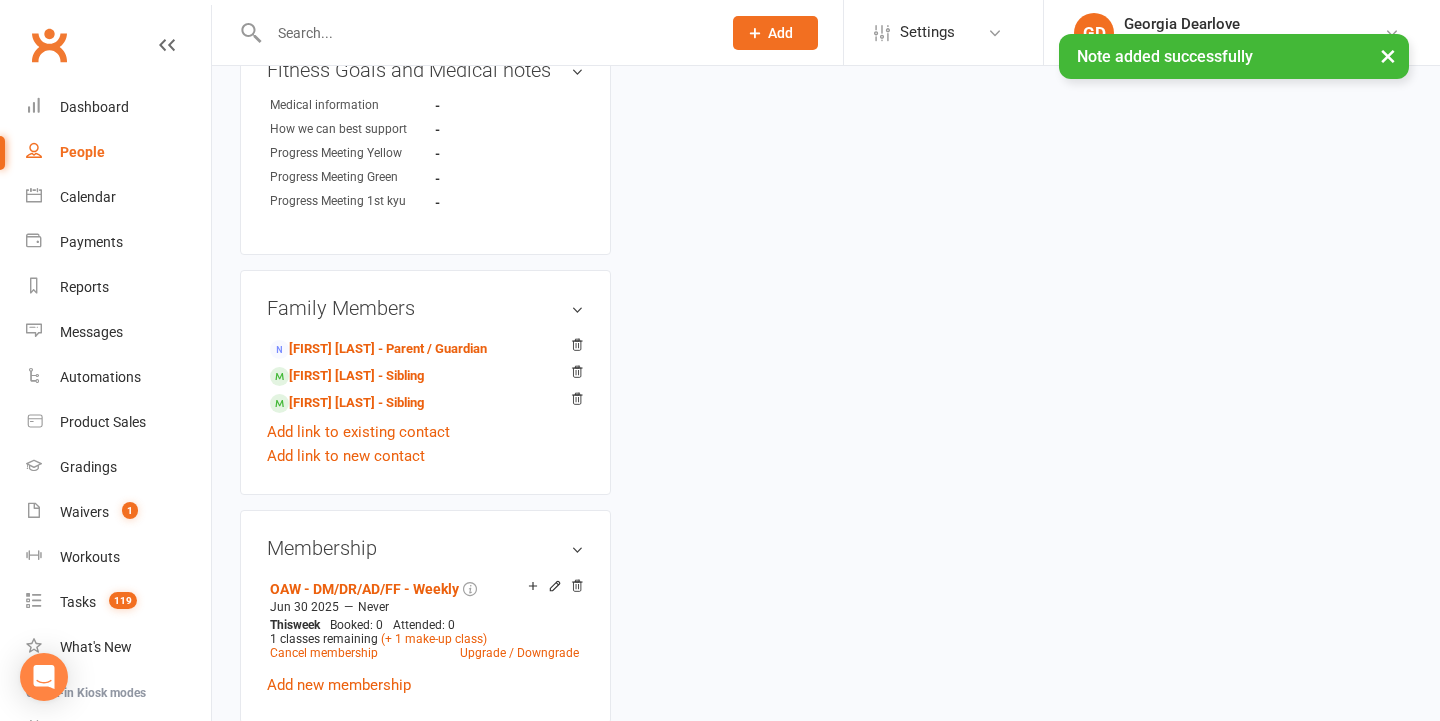 scroll, scrollTop: 1054, scrollLeft: 0, axis: vertical 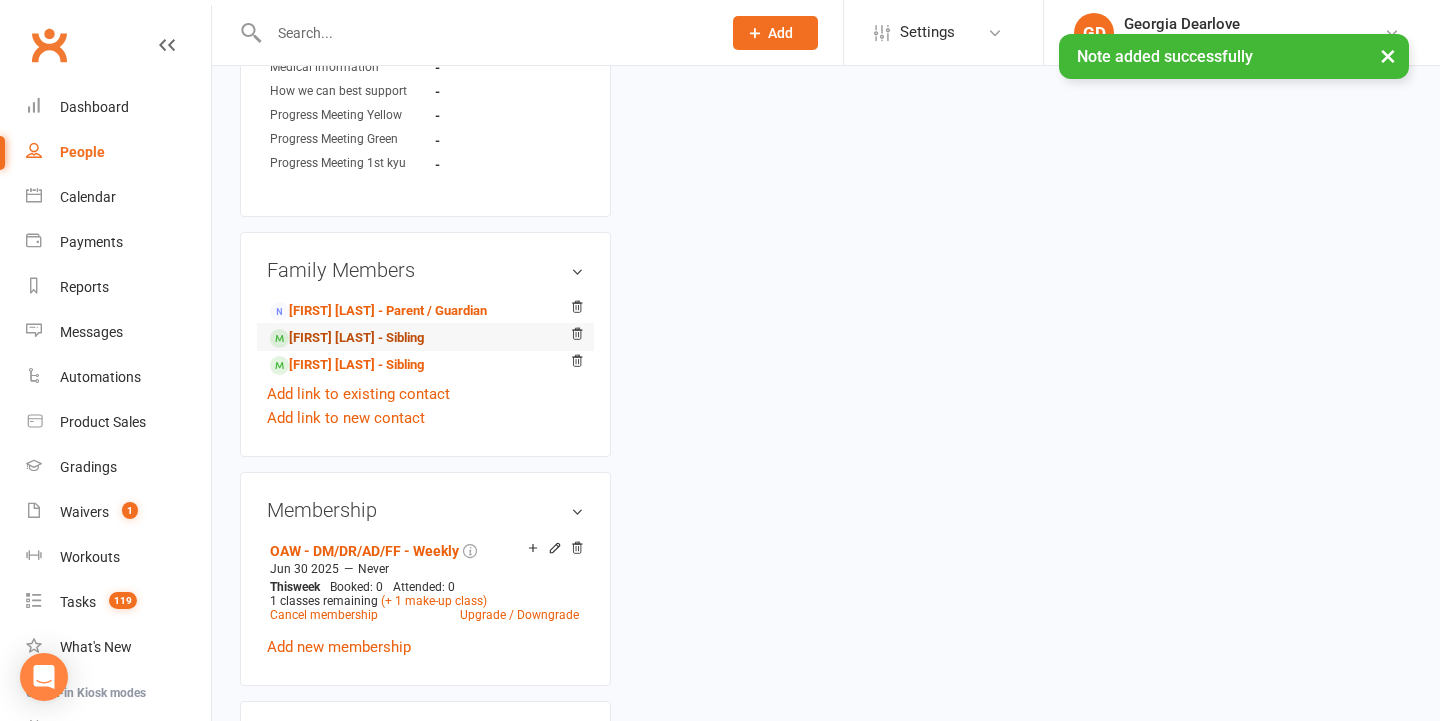 click on "Corey Stevens - Sibling" at bounding box center [347, 338] 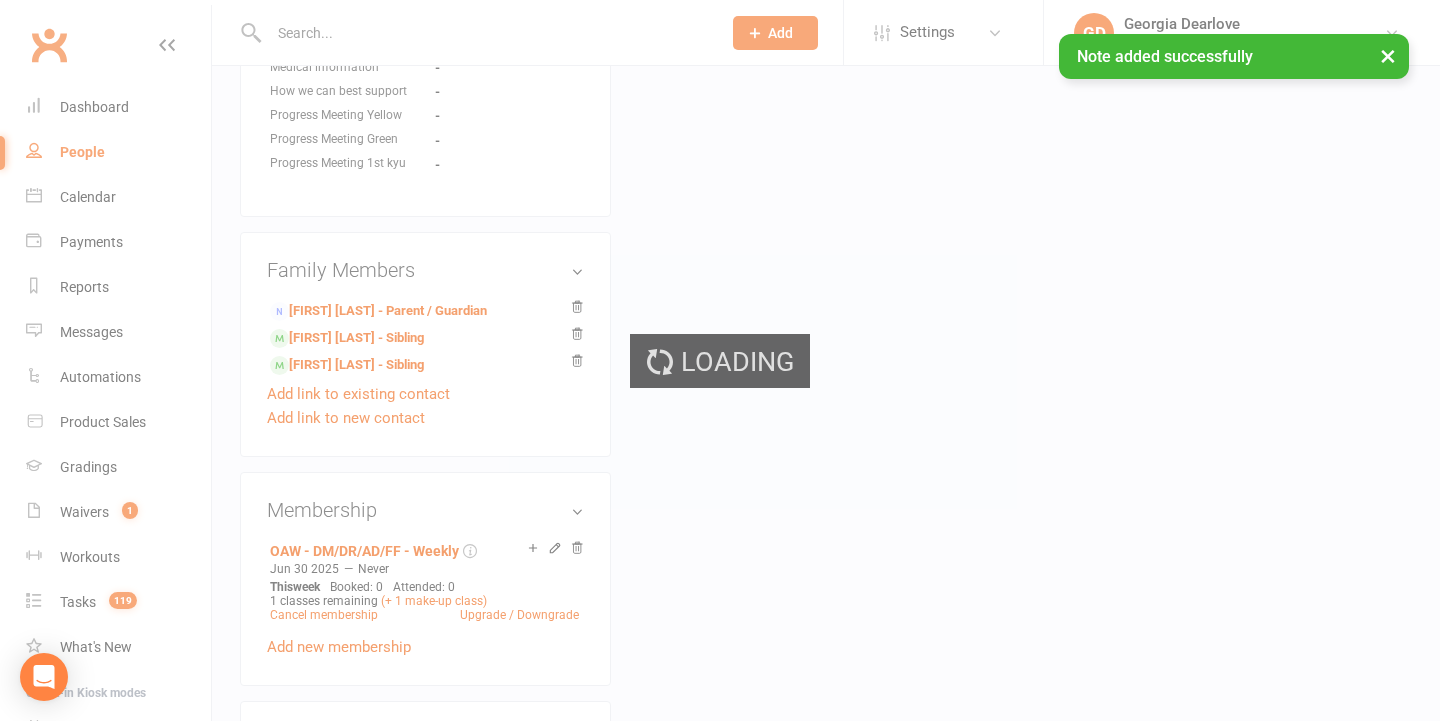 scroll, scrollTop: 0, scrollLeft: 0, axis: both 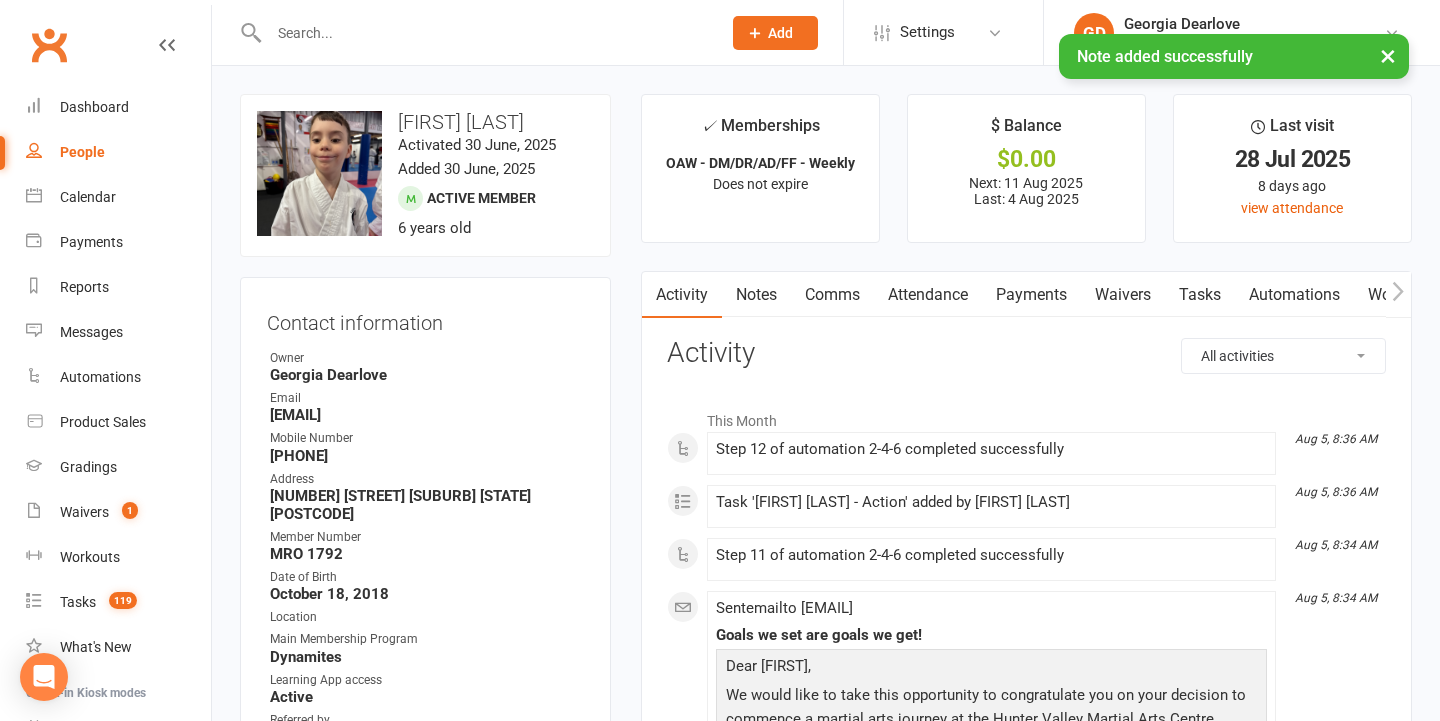 drag, startPoint x: 758, startPoint y: 300, endPoint x: 811, endPoint y: 302, distance: 53.037724 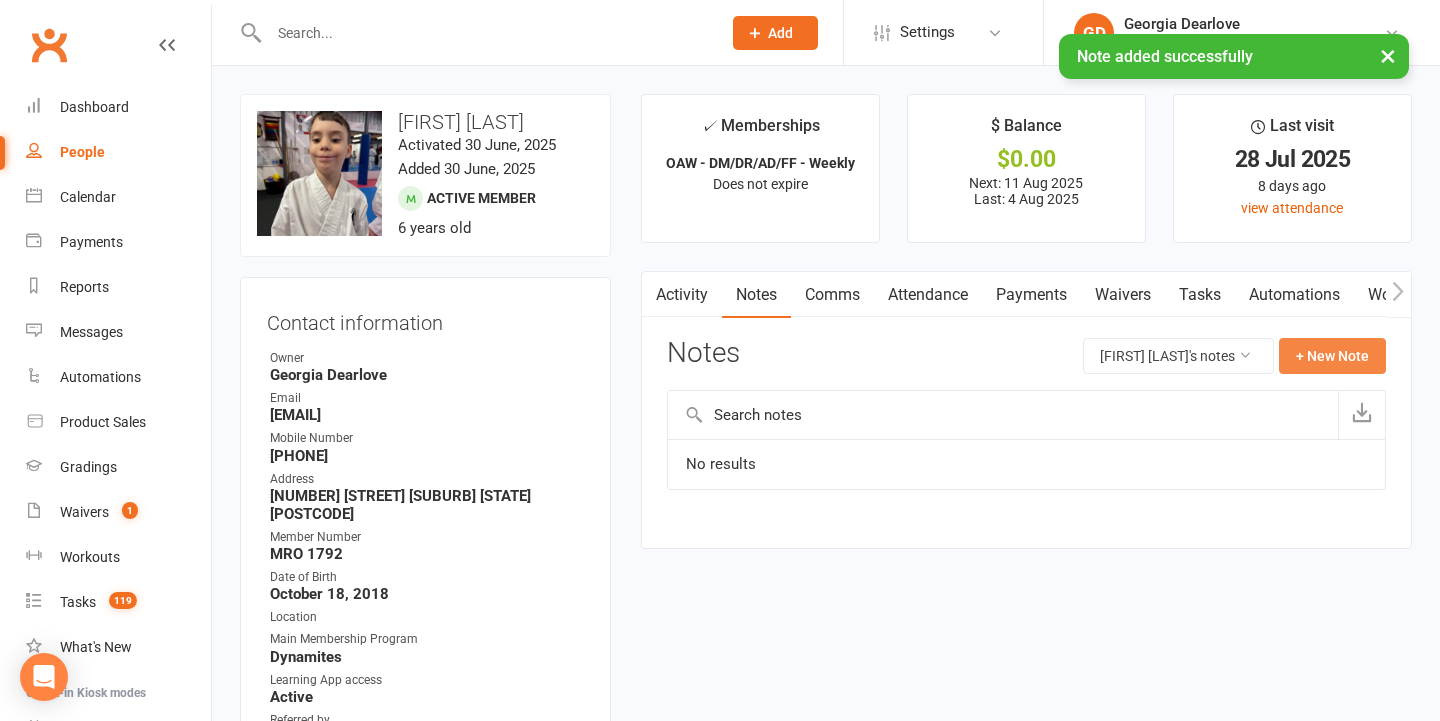 click on "+ New Note" at bounding box center (1332, 356) 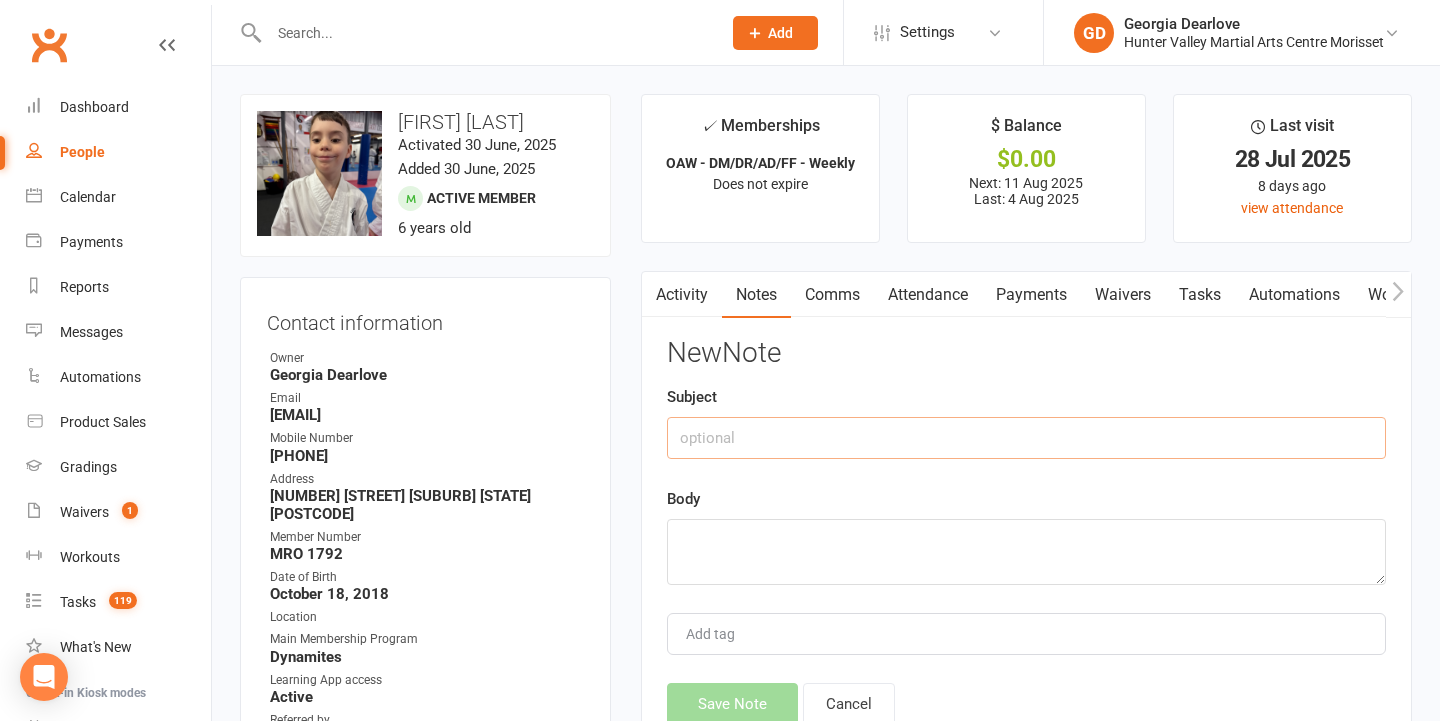 click at bounding box center (1026, 438) 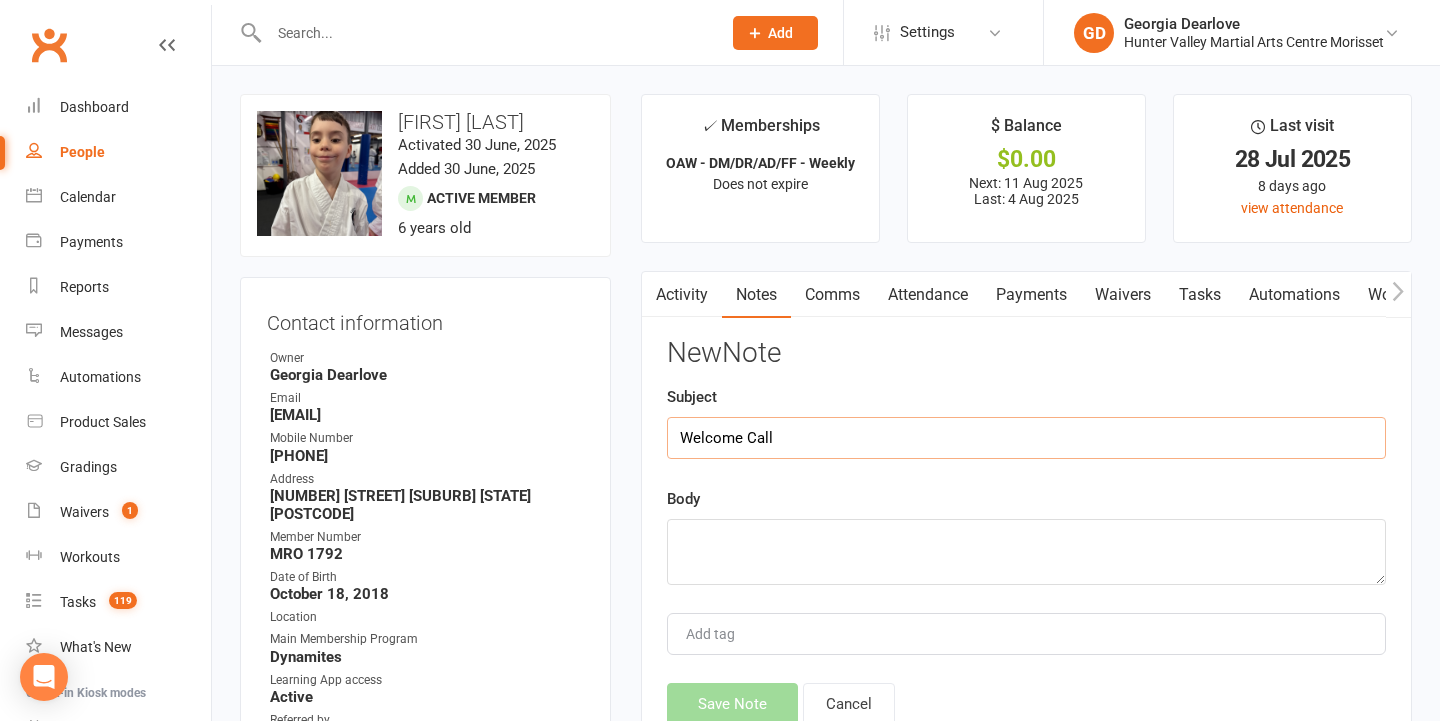 type on "Welcome Call" 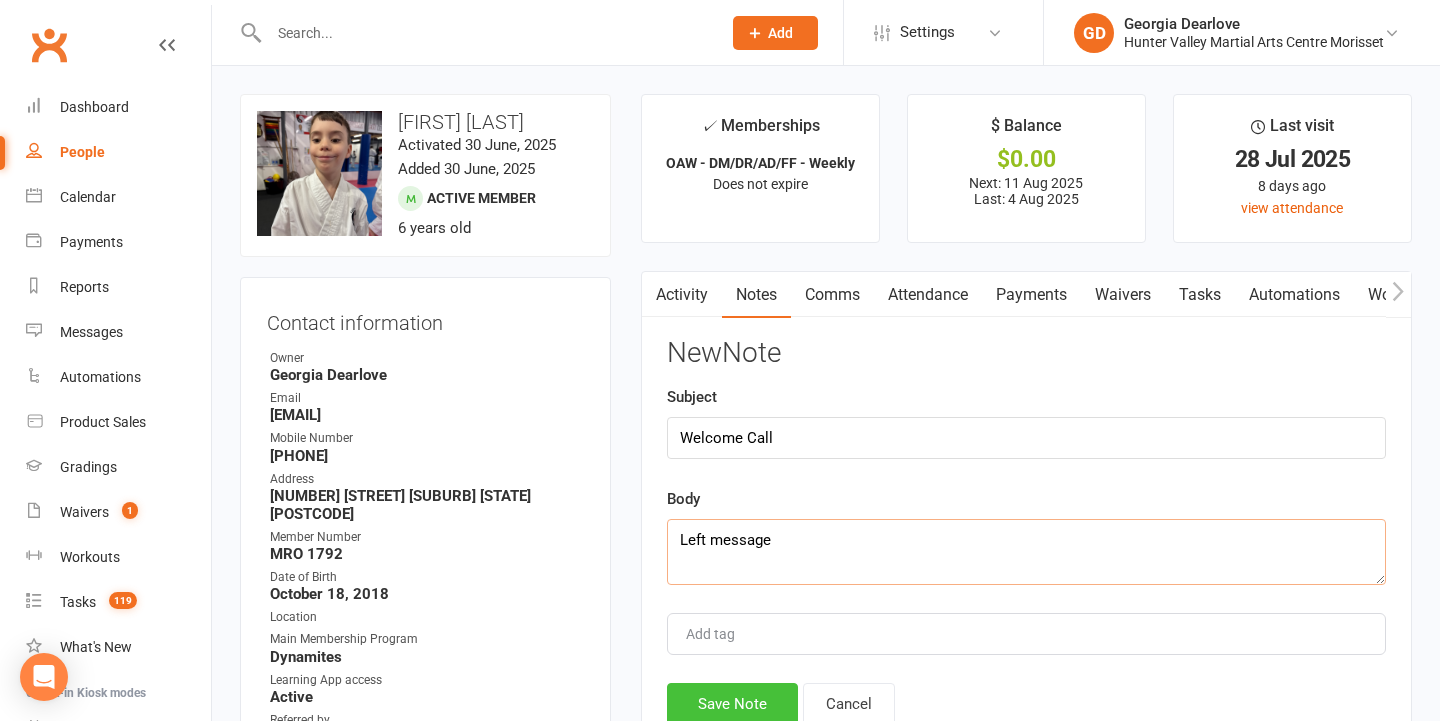 type on "Left message" 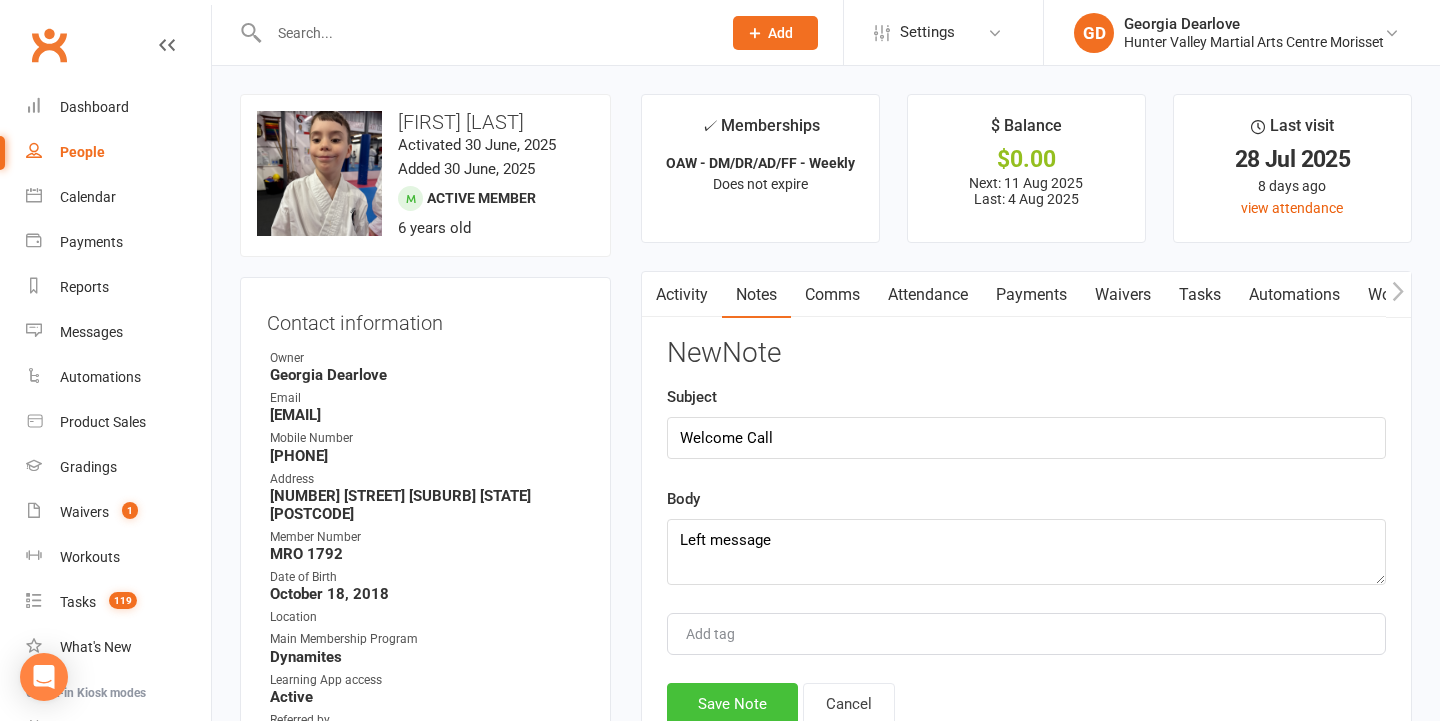 click on "Save Note" at bounding box center [732, 704] 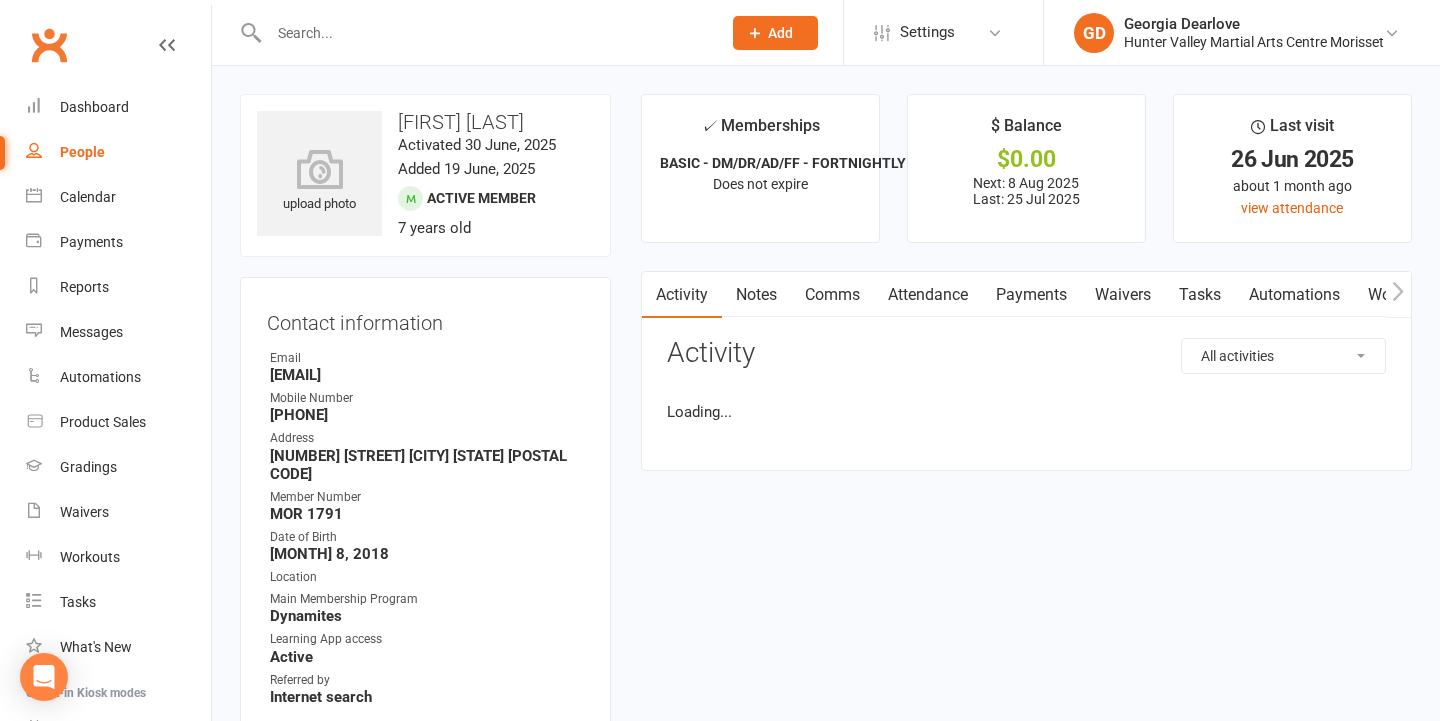 scroll, scrollTop: 0, scrollLeft: 0, axis: both 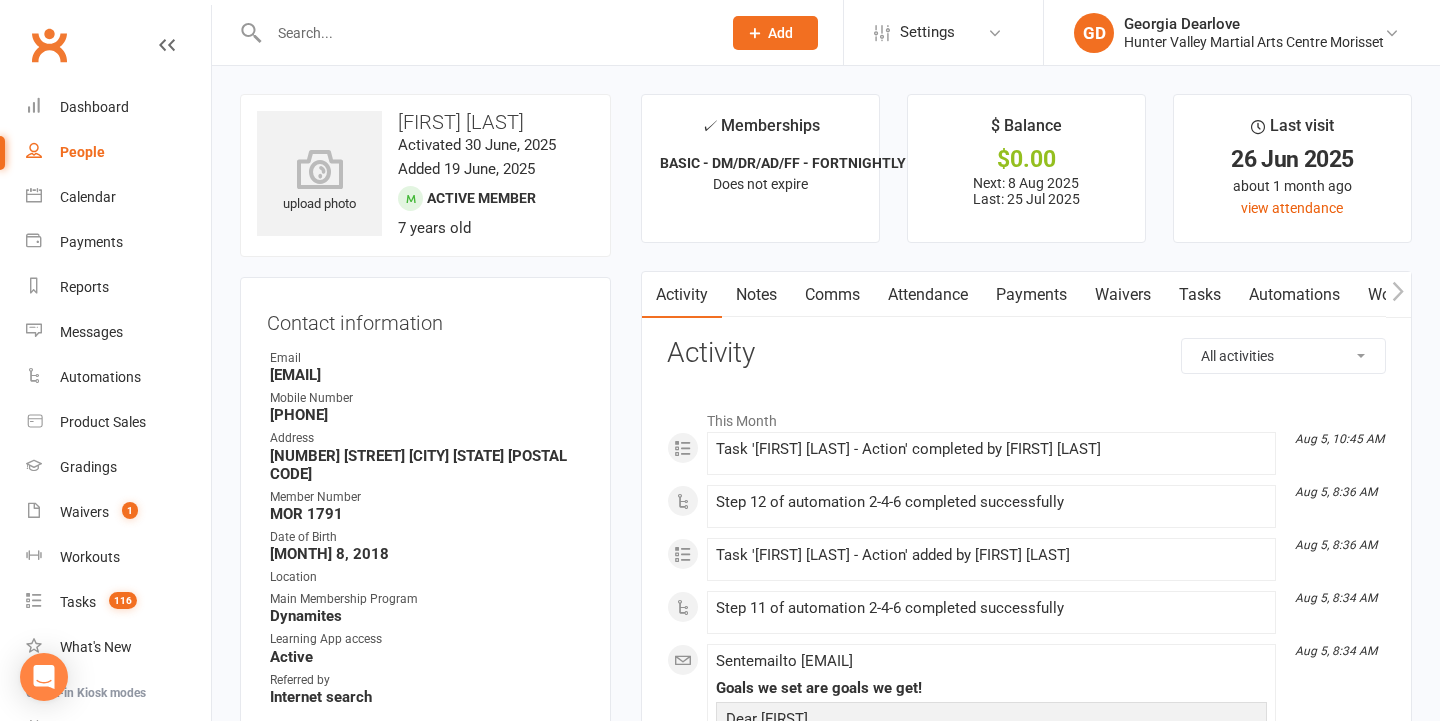 click on "Tasks" at bounding box center [1200, 295] 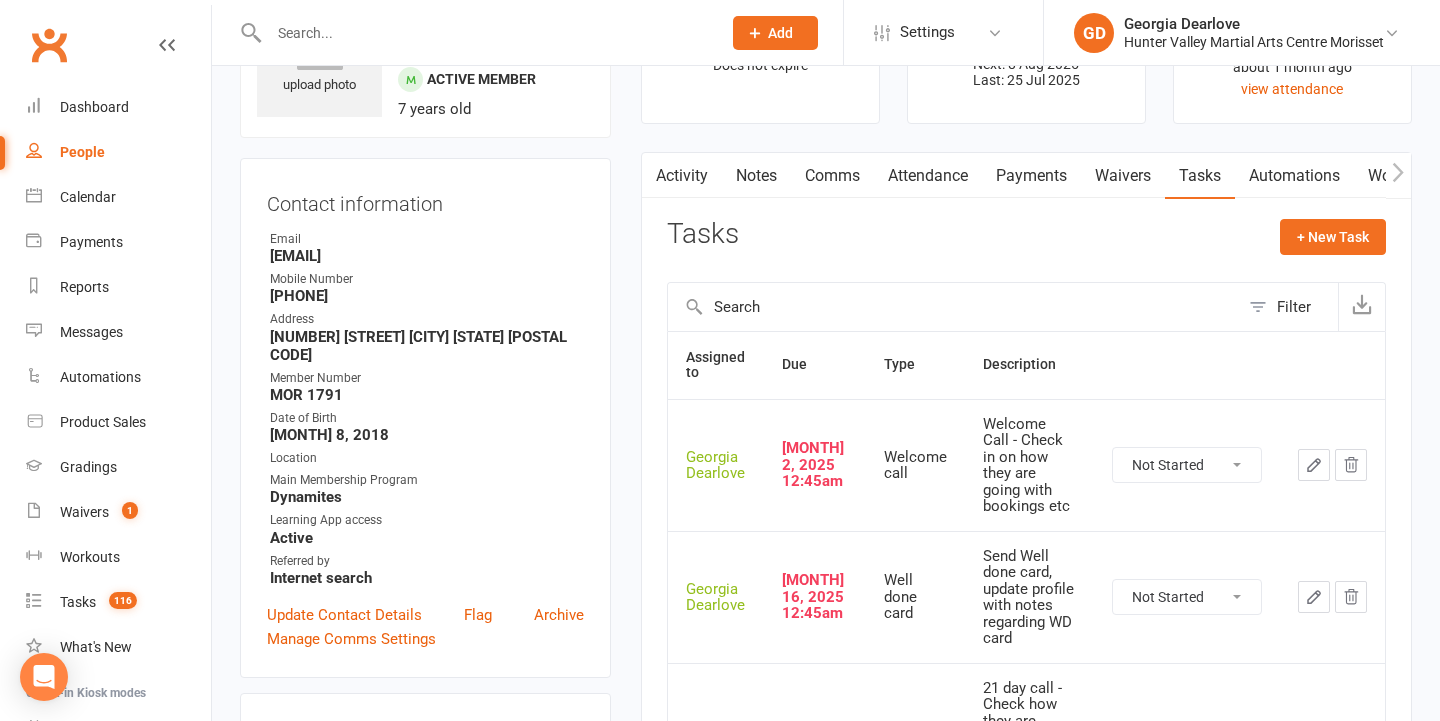 scroll, scrollTop: 42, scrollLeft: 0, axis: vertical 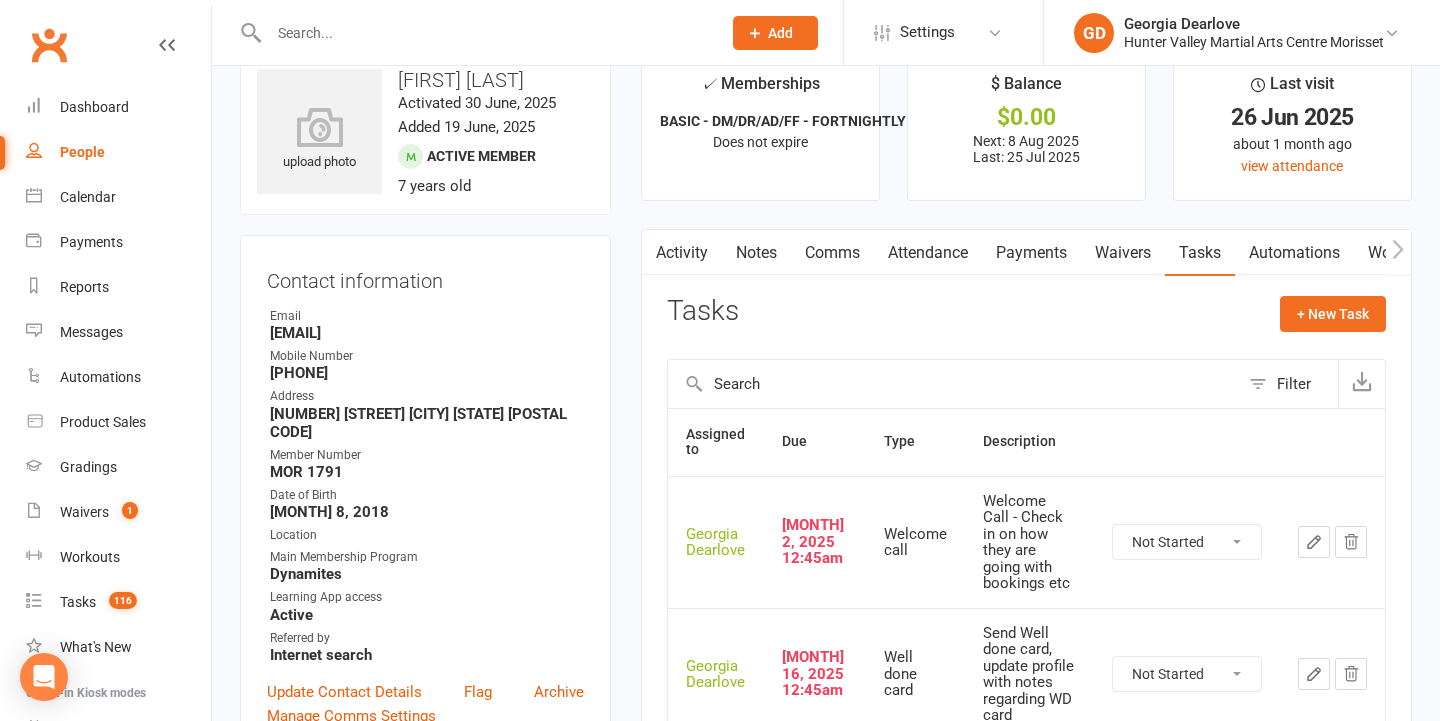 click on "Activity" at bounding box center [682, 253] 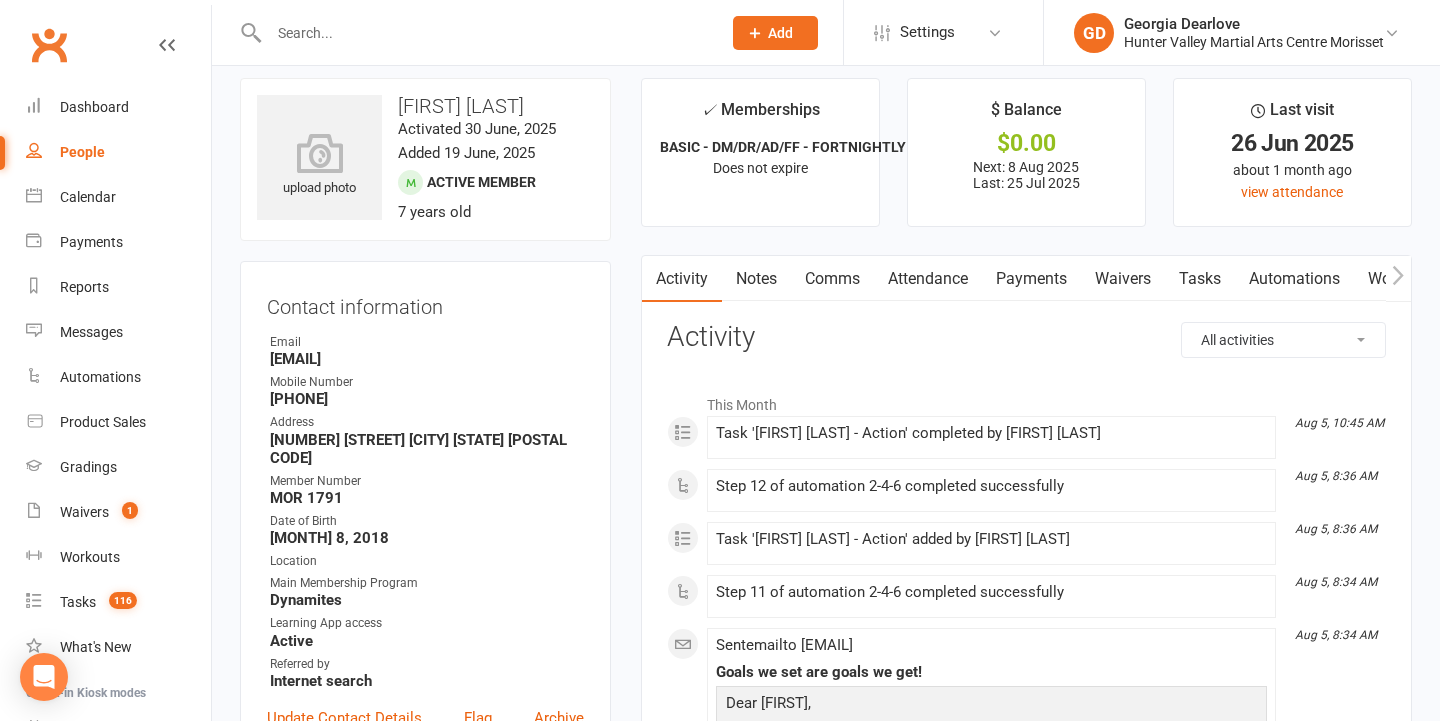 scroll, scrollTop: 0, scrollLeft: 0, axis: both 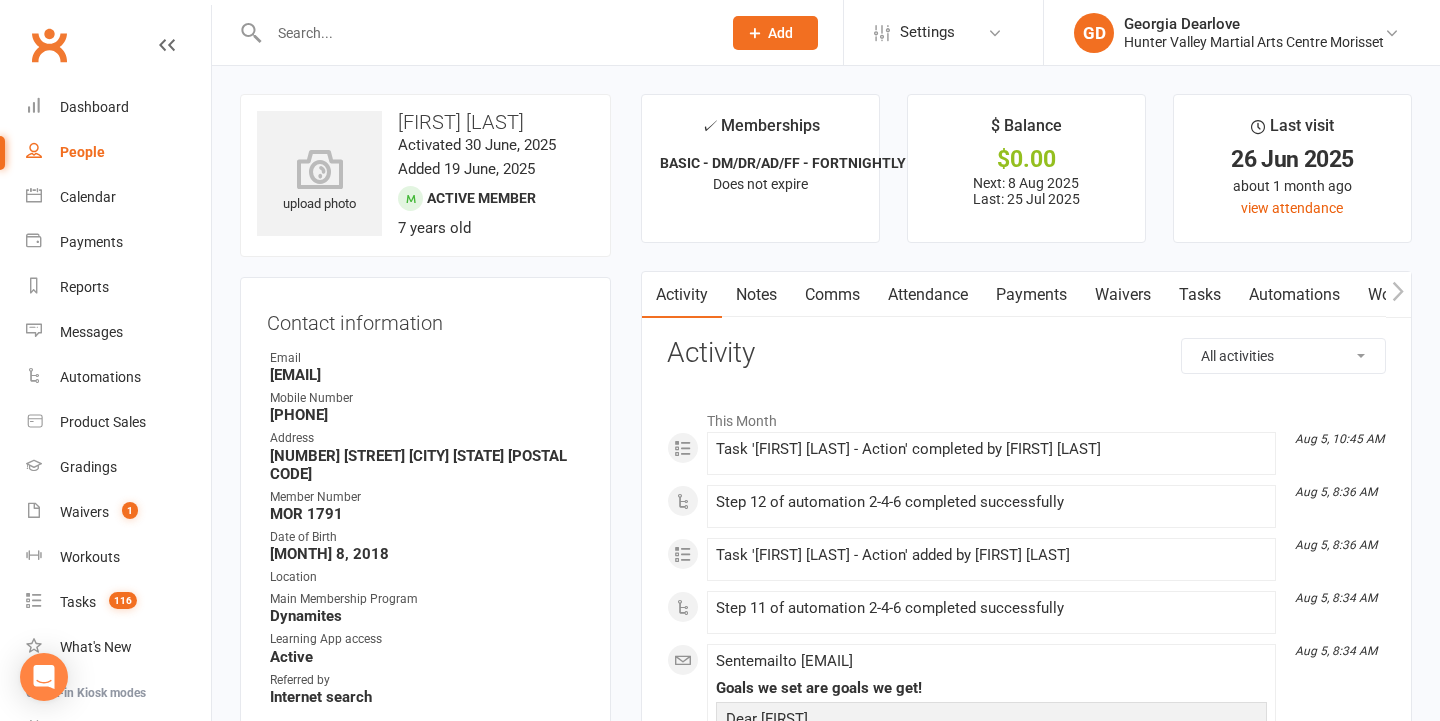 click on "Comms" at bounding box center [832, 295] 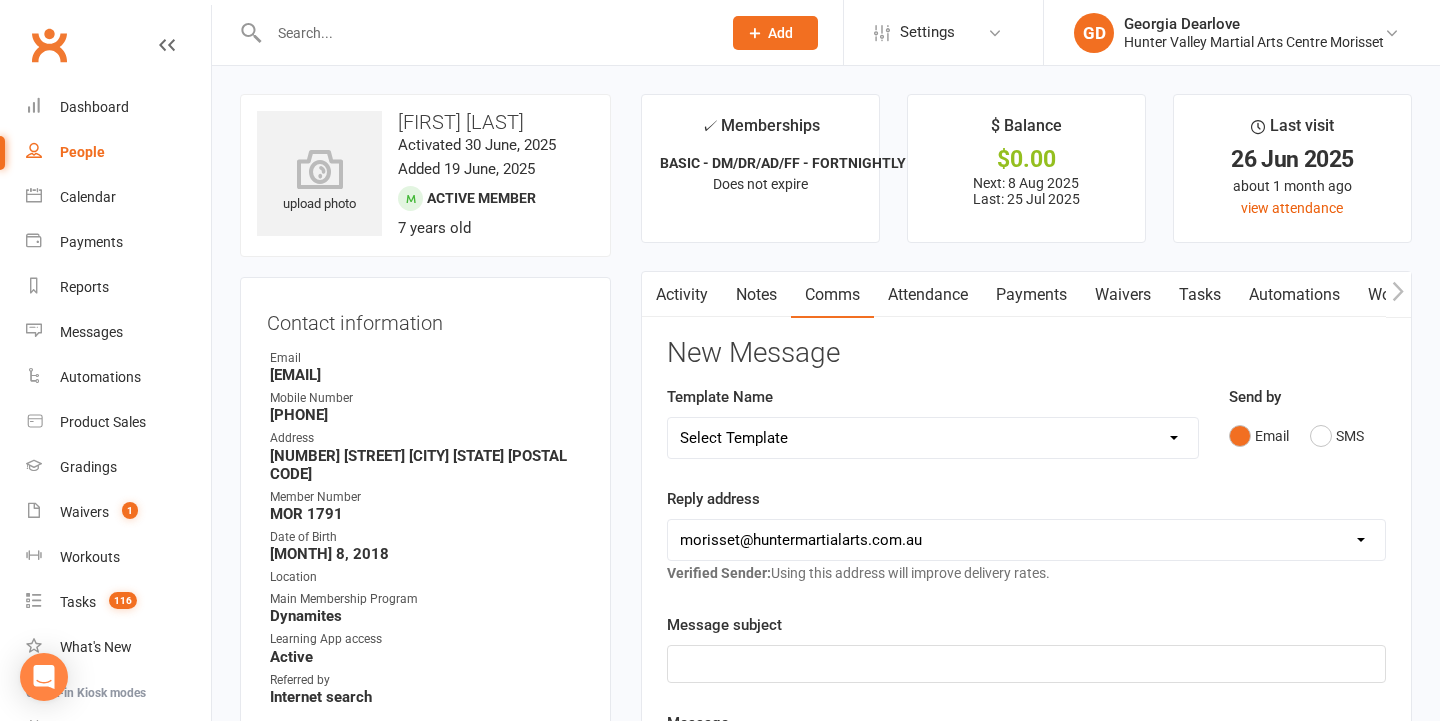 click on "Activity" at bounding box center [682, 295] 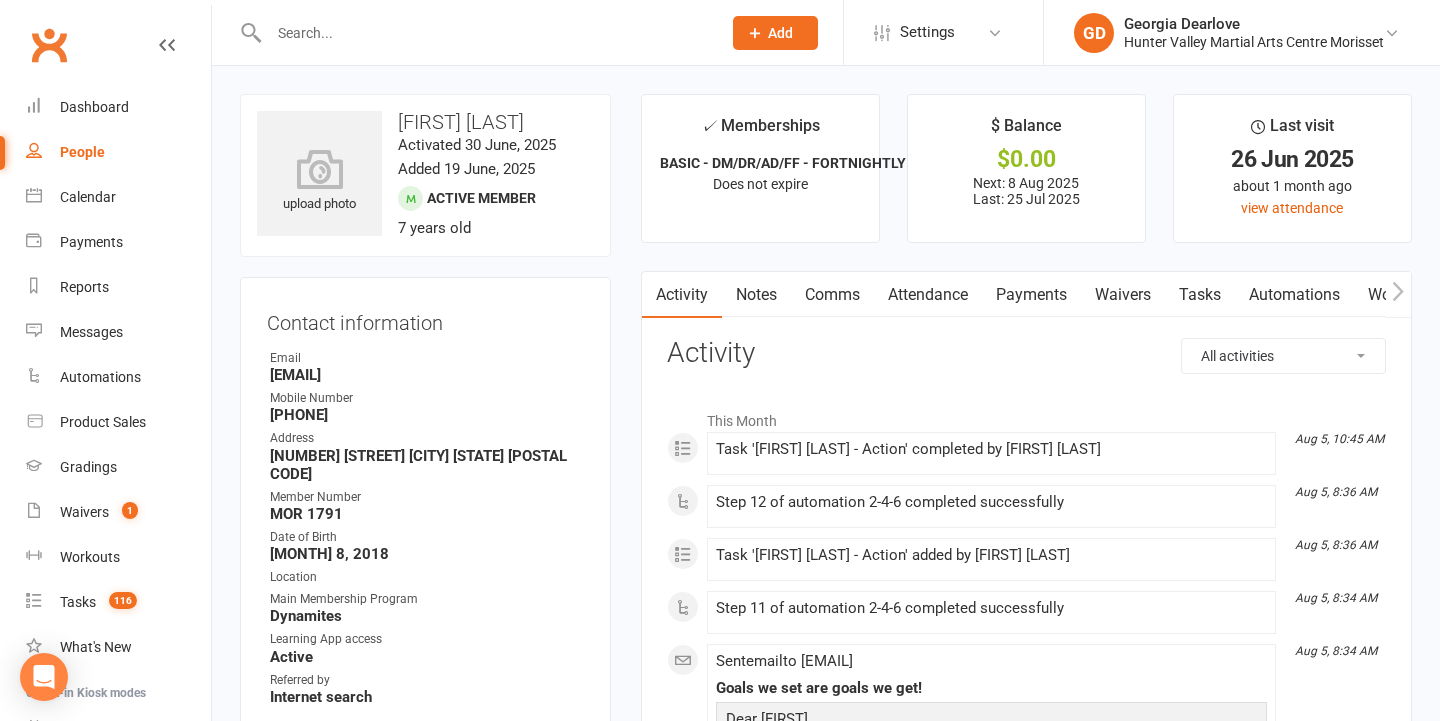 scroll, scrollTop: 0, scrollLeft: 0, axis: both 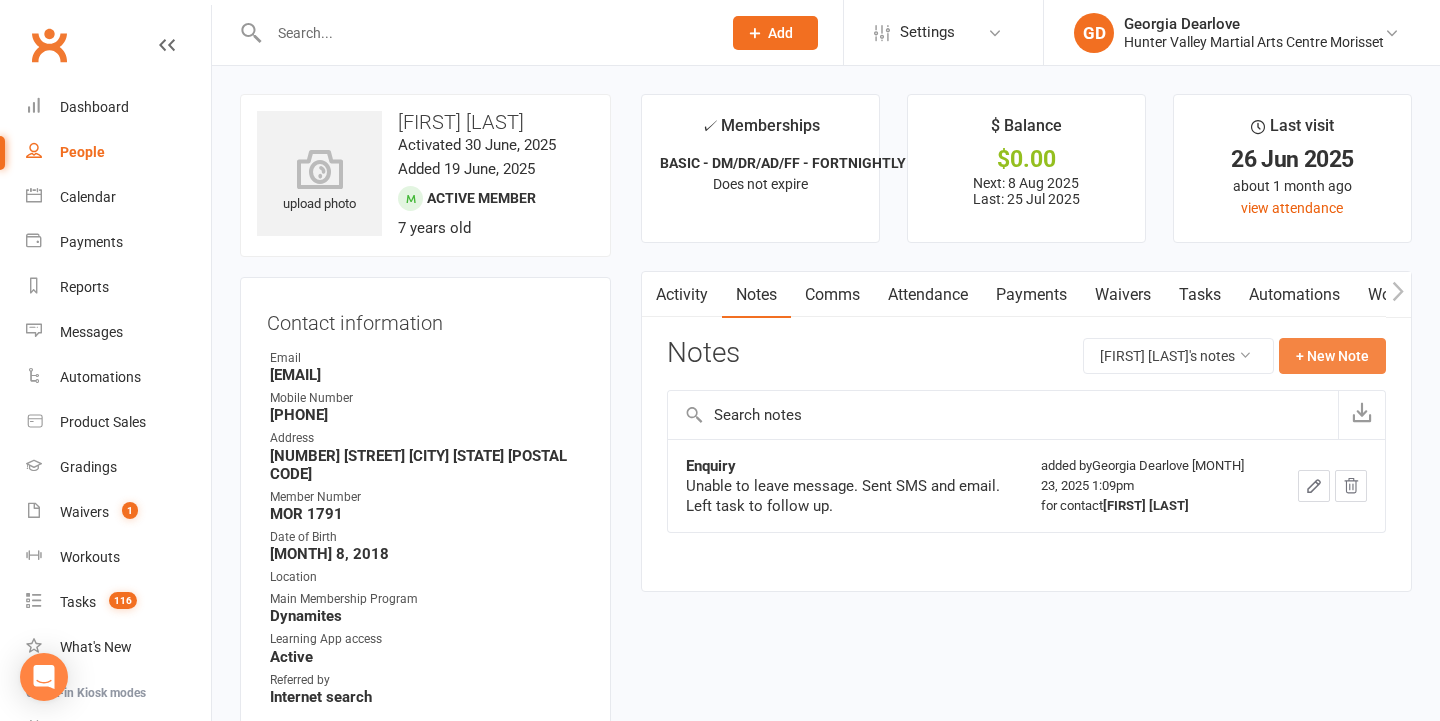 click on "+ New Note" at bounding box center (1332, 356) 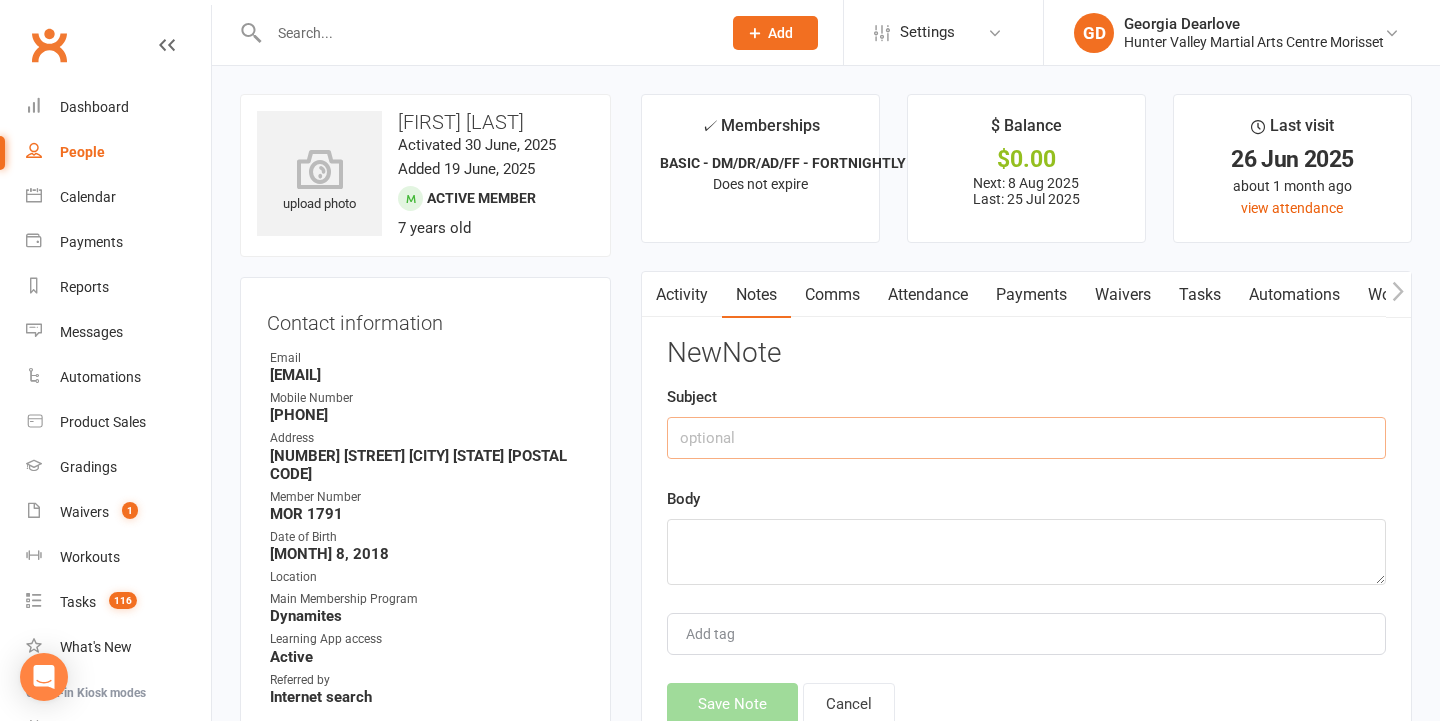 click at bounding box center (1026, 438) 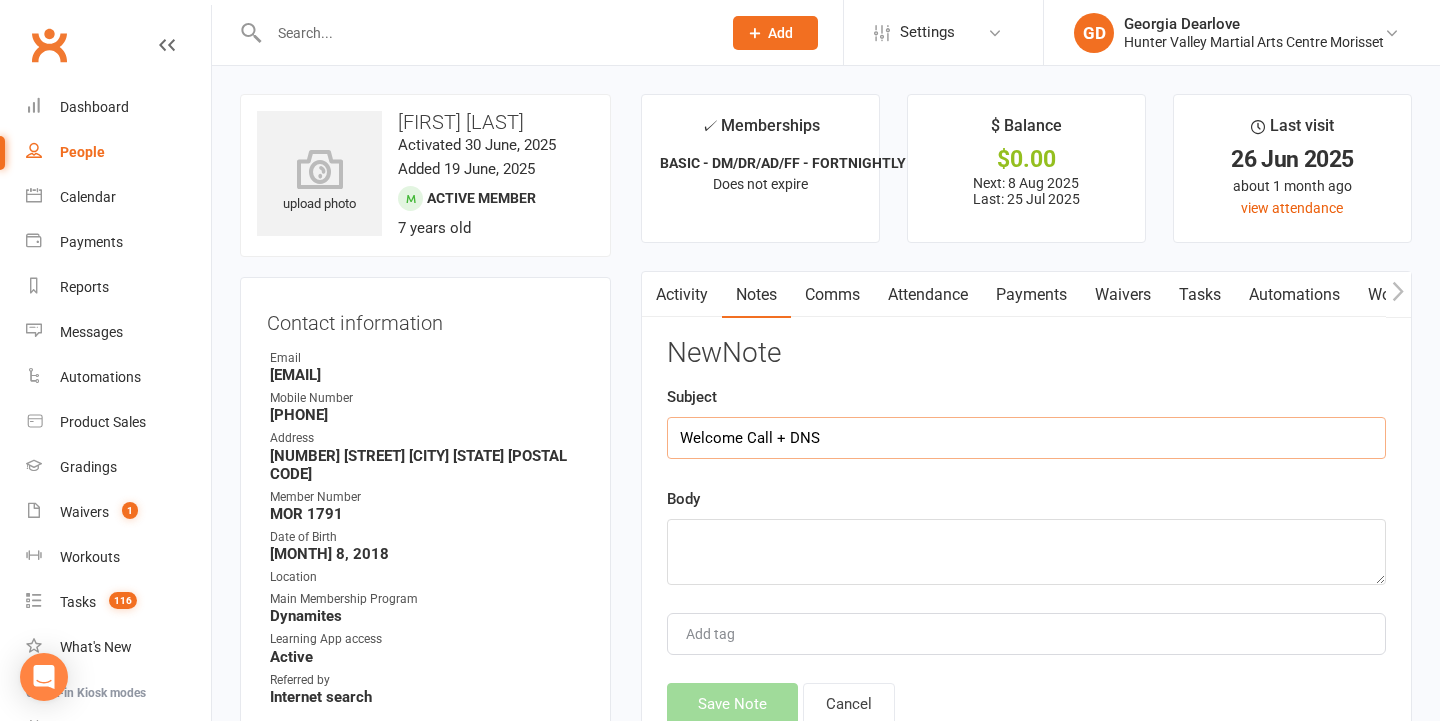 type on "Welcome Call + DNS" 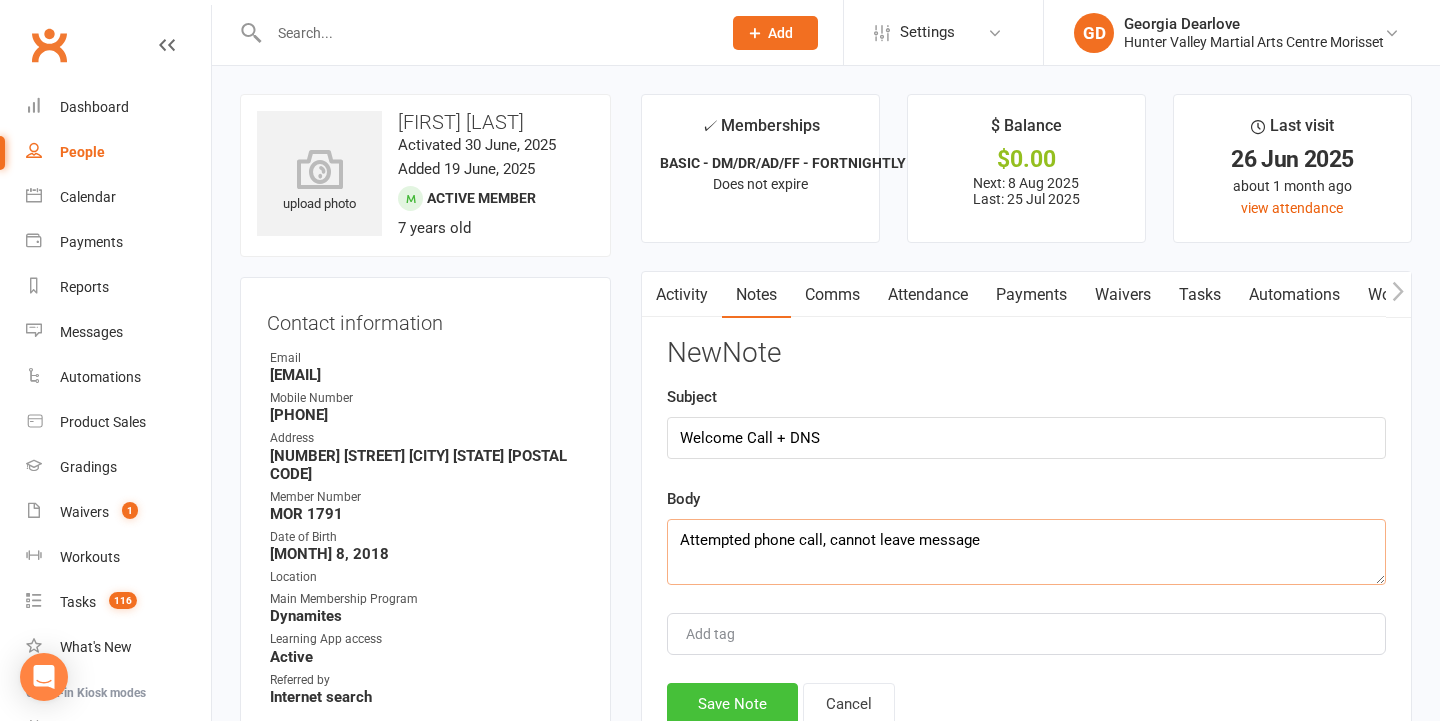 type on "Attempted phone call, cannot leave message" 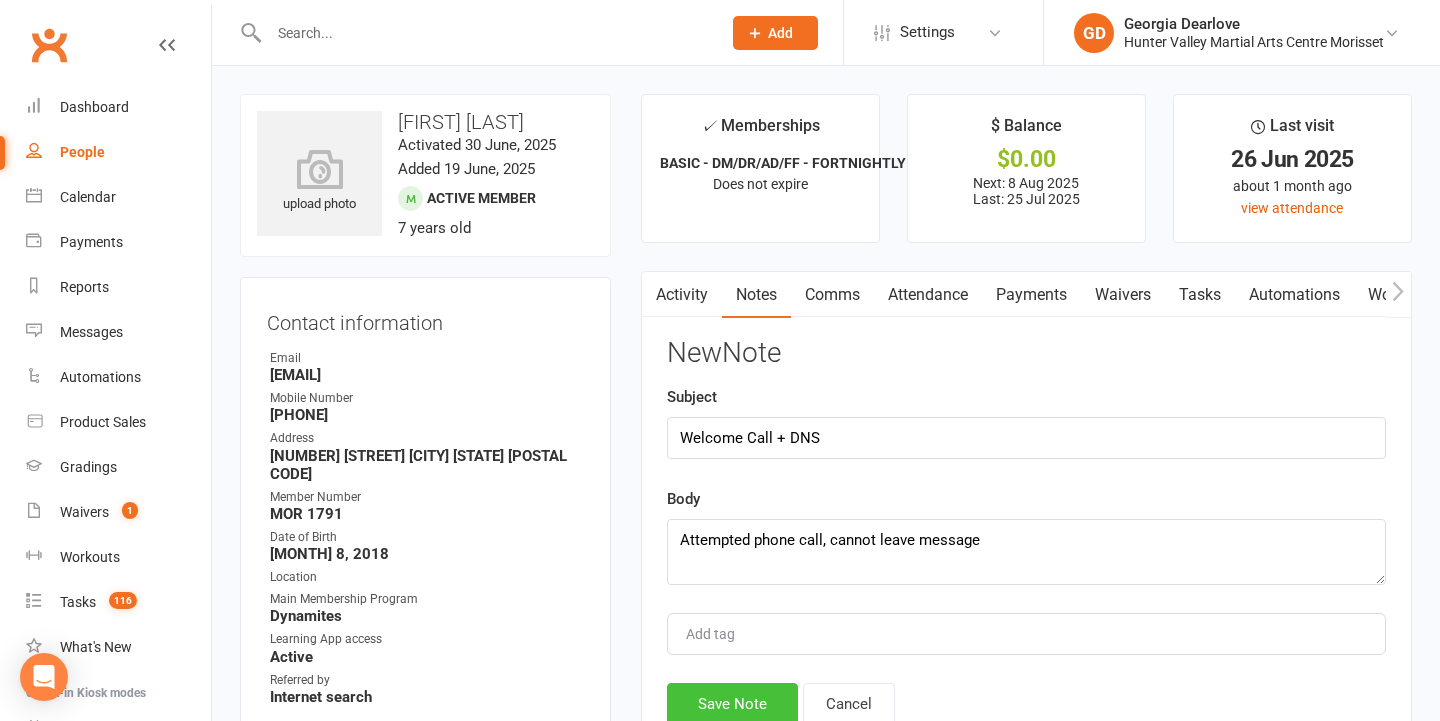 click on "Save Note" at bounding box center [732, 704] 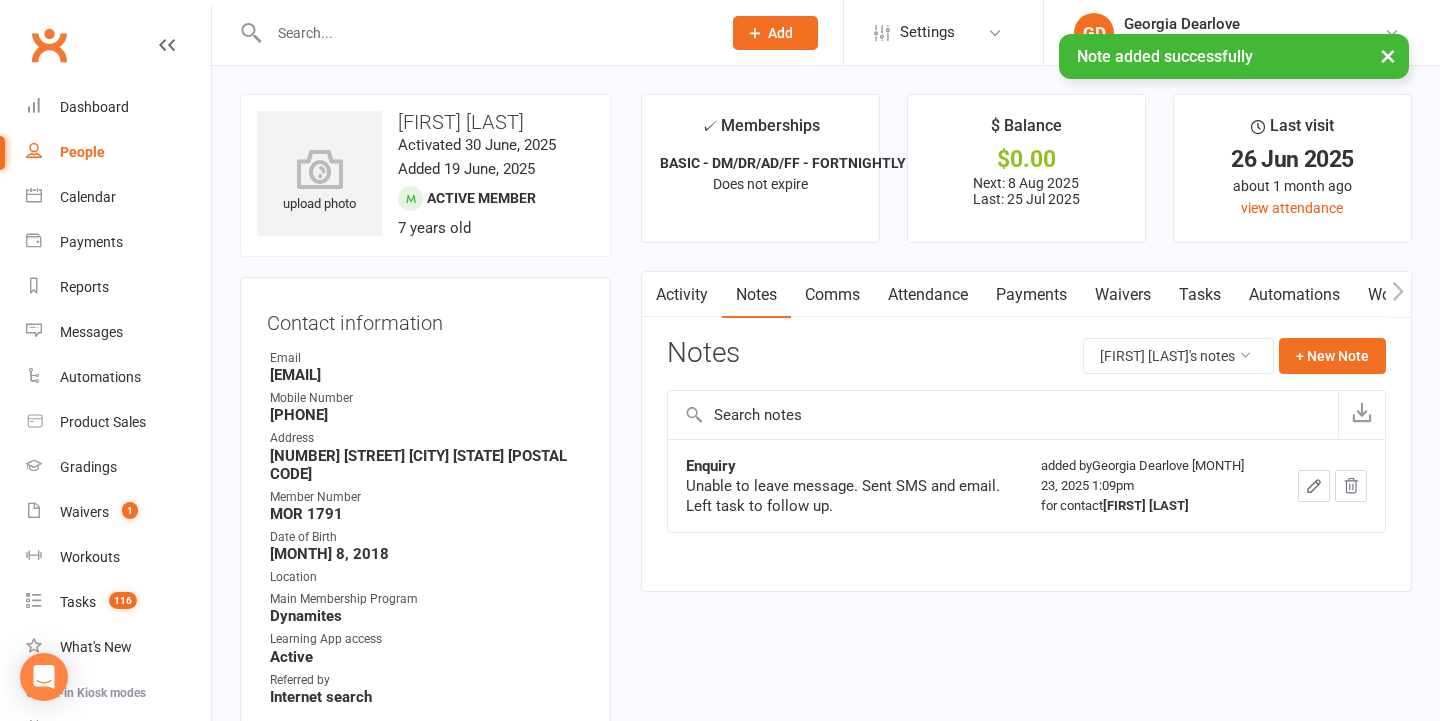 click on "Tasks" at bounding box center (1200, 295) 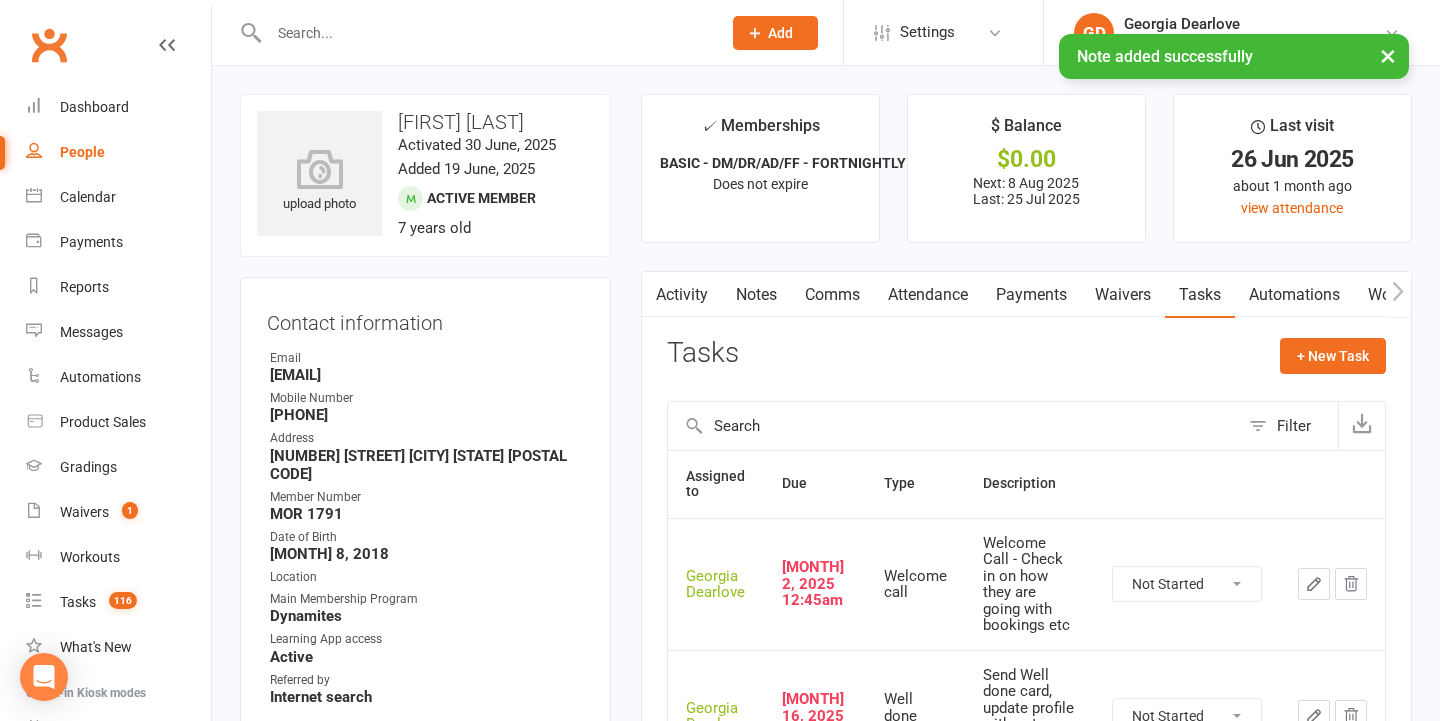 scroll, scrollTop: 0, scrollLeft: 0, axis: both 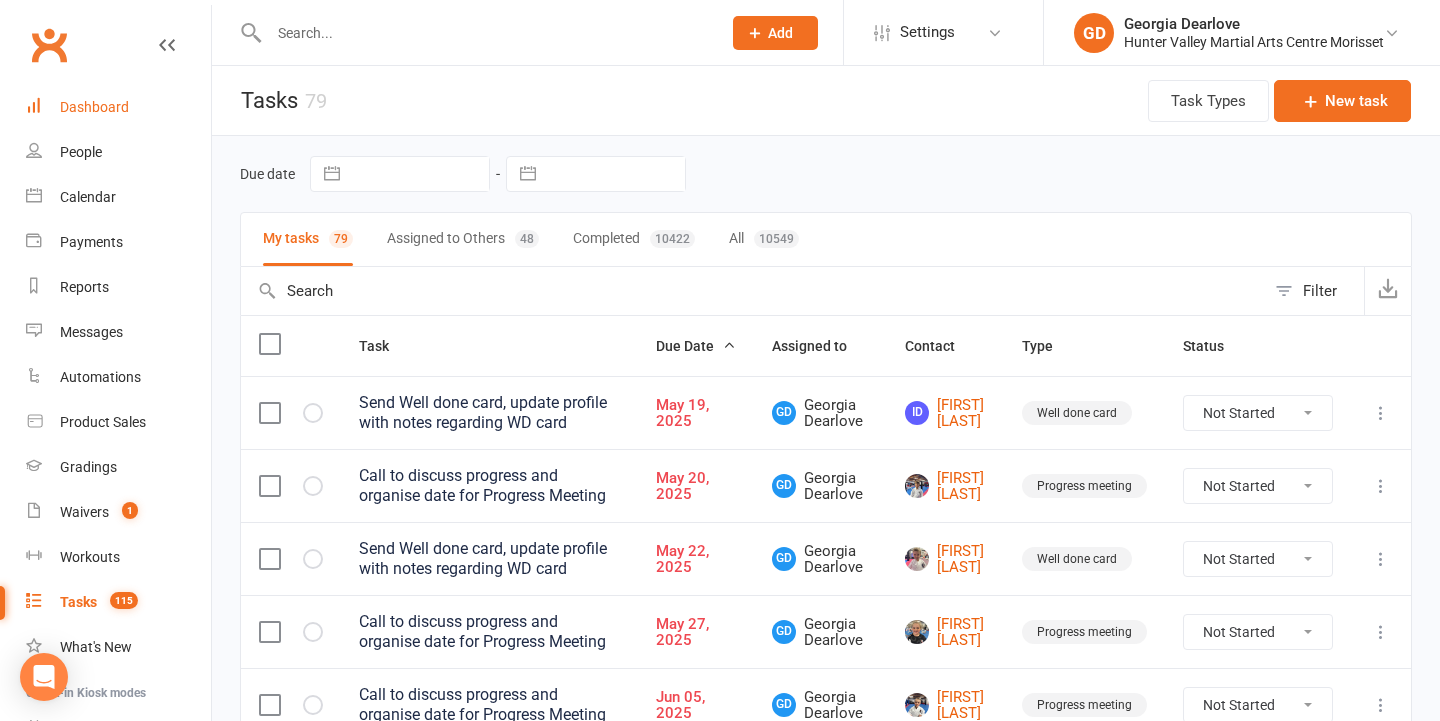 click on "Dashboard" at bounding box center [94, 107] 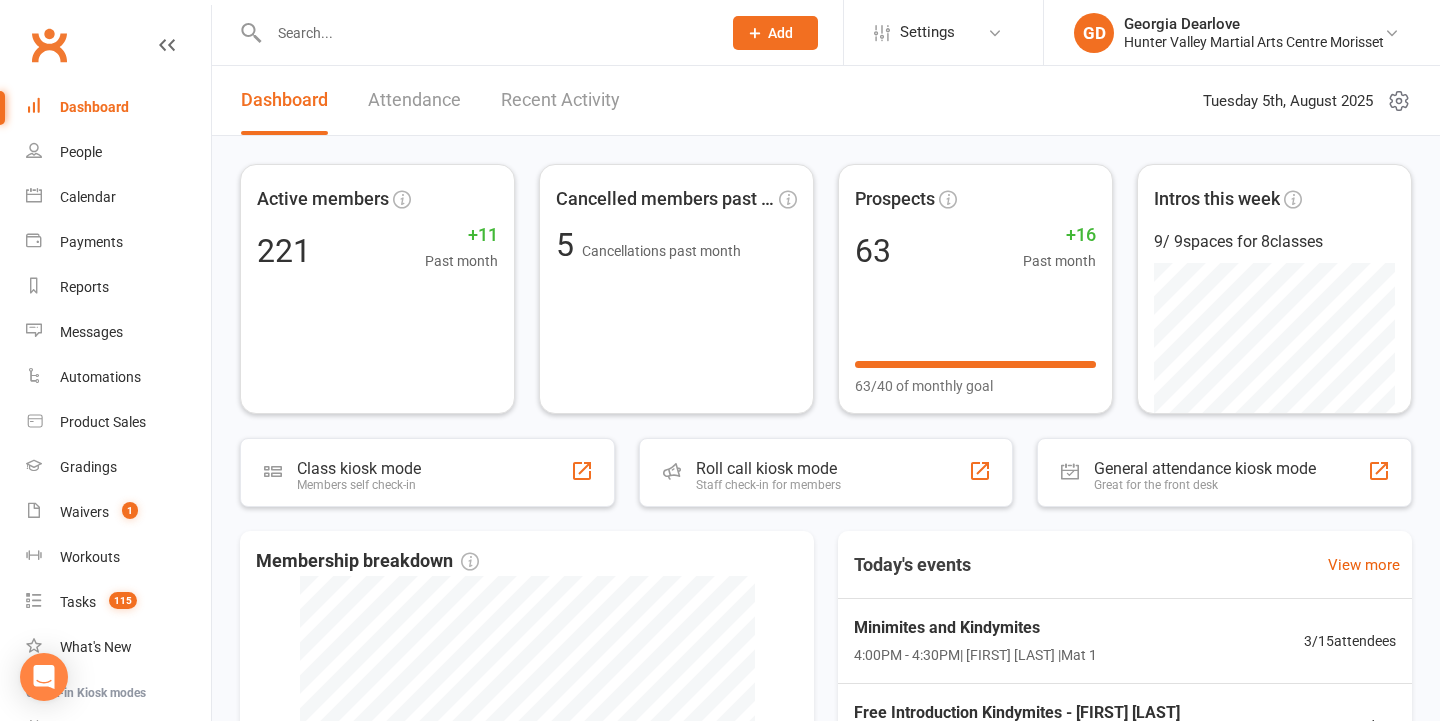 click on "Attendance" at bounding box center [414, 100] 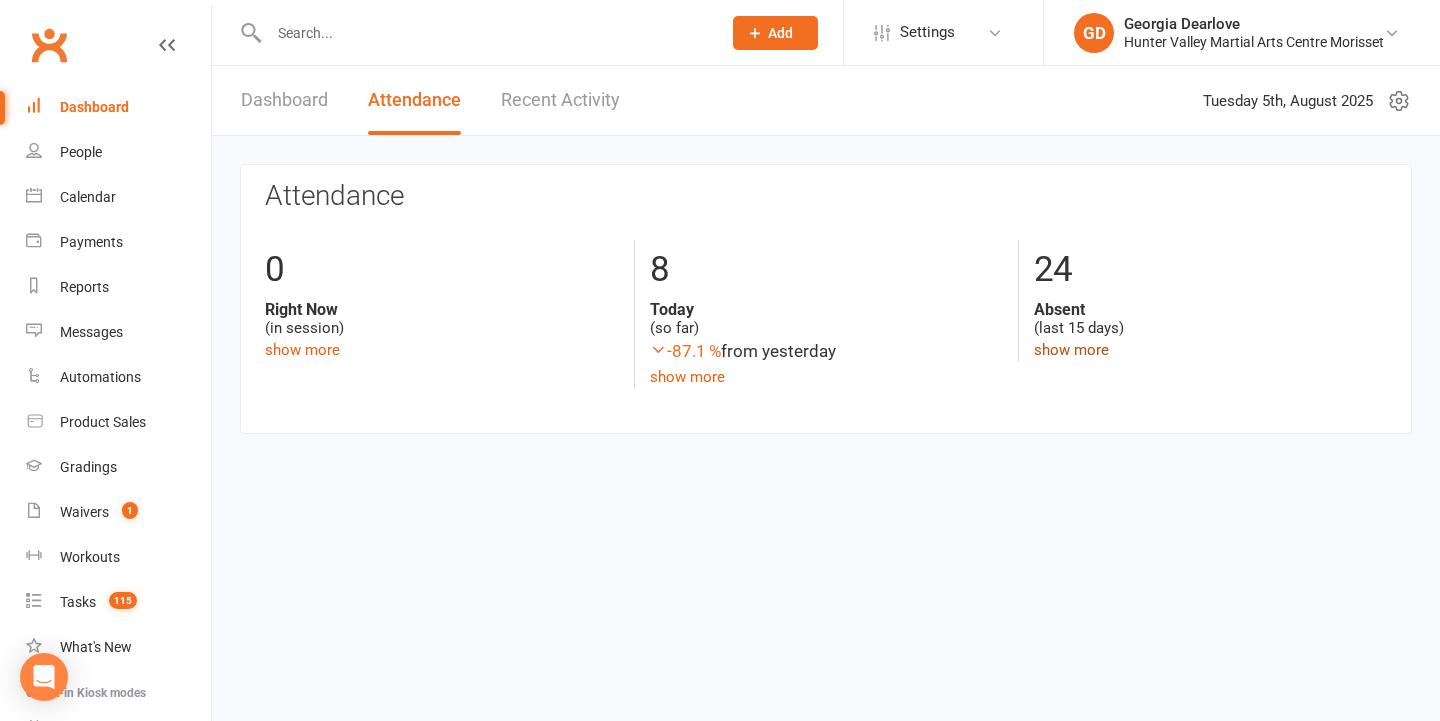 click on "show more" at bounding box center [1071, 350] 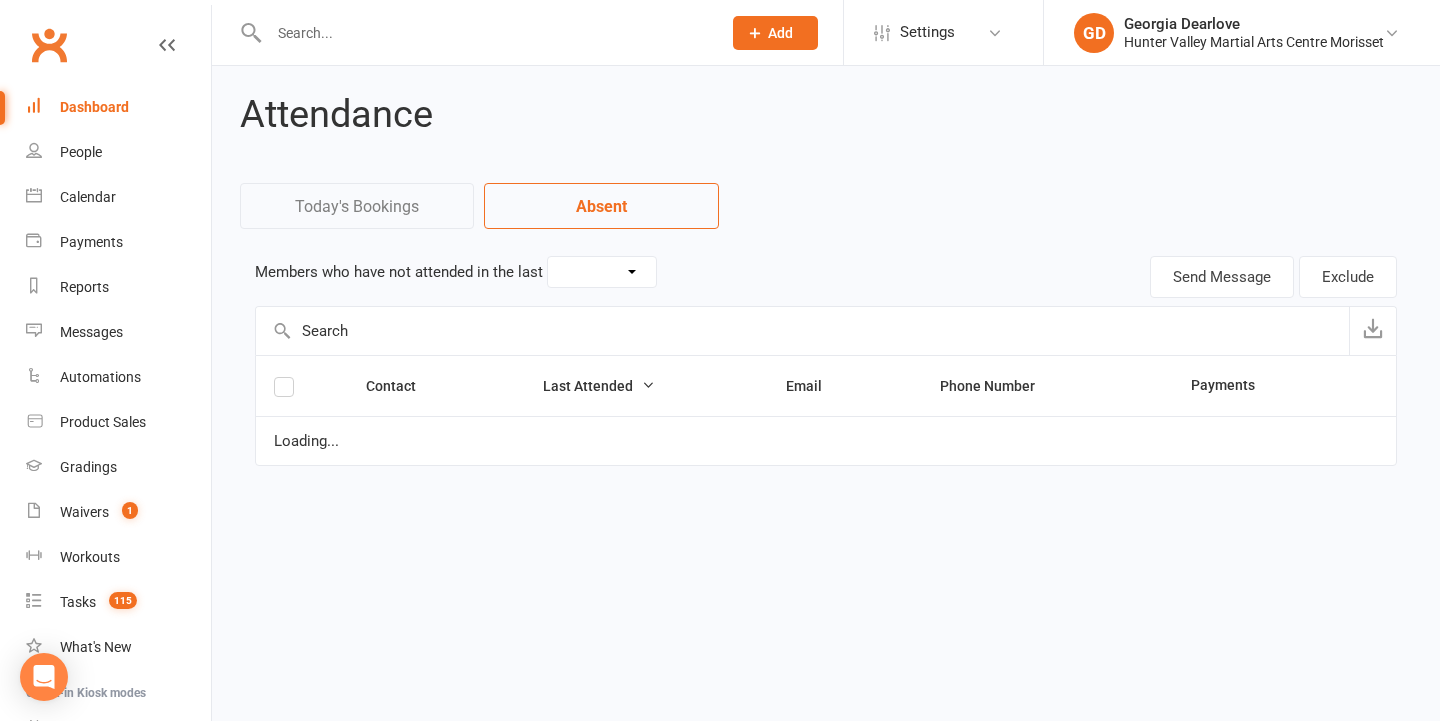 select on "15" 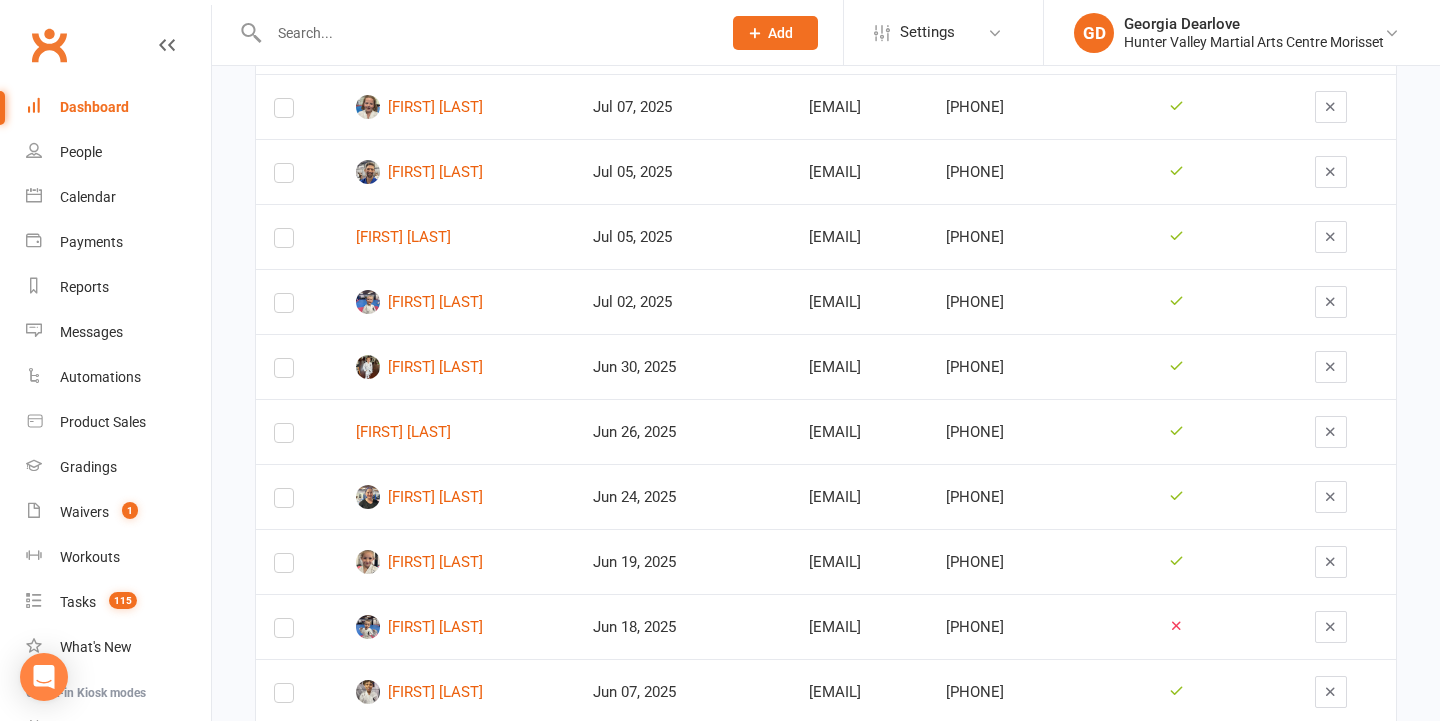 scroll, scrollTop: 710, scrollLeft: 0, axis: vertical 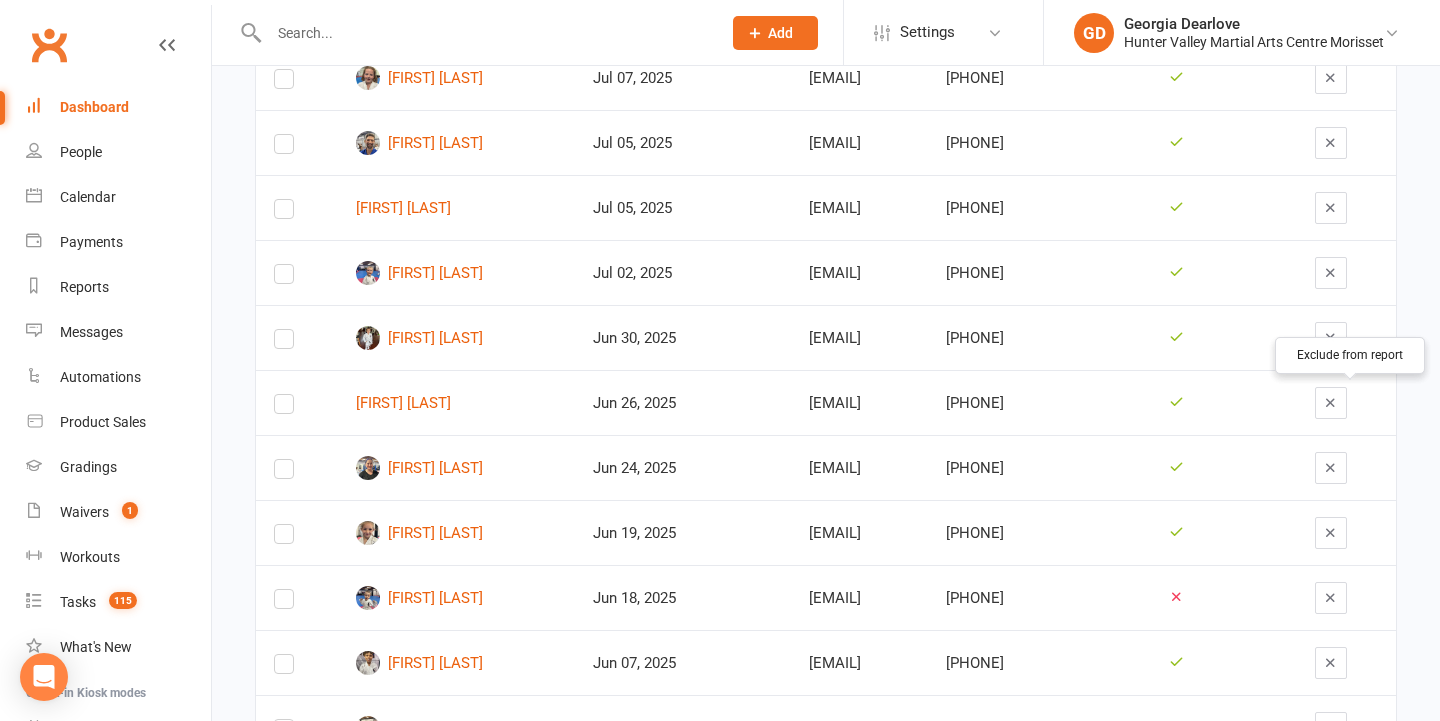 click at bounding box center (1330, 402) 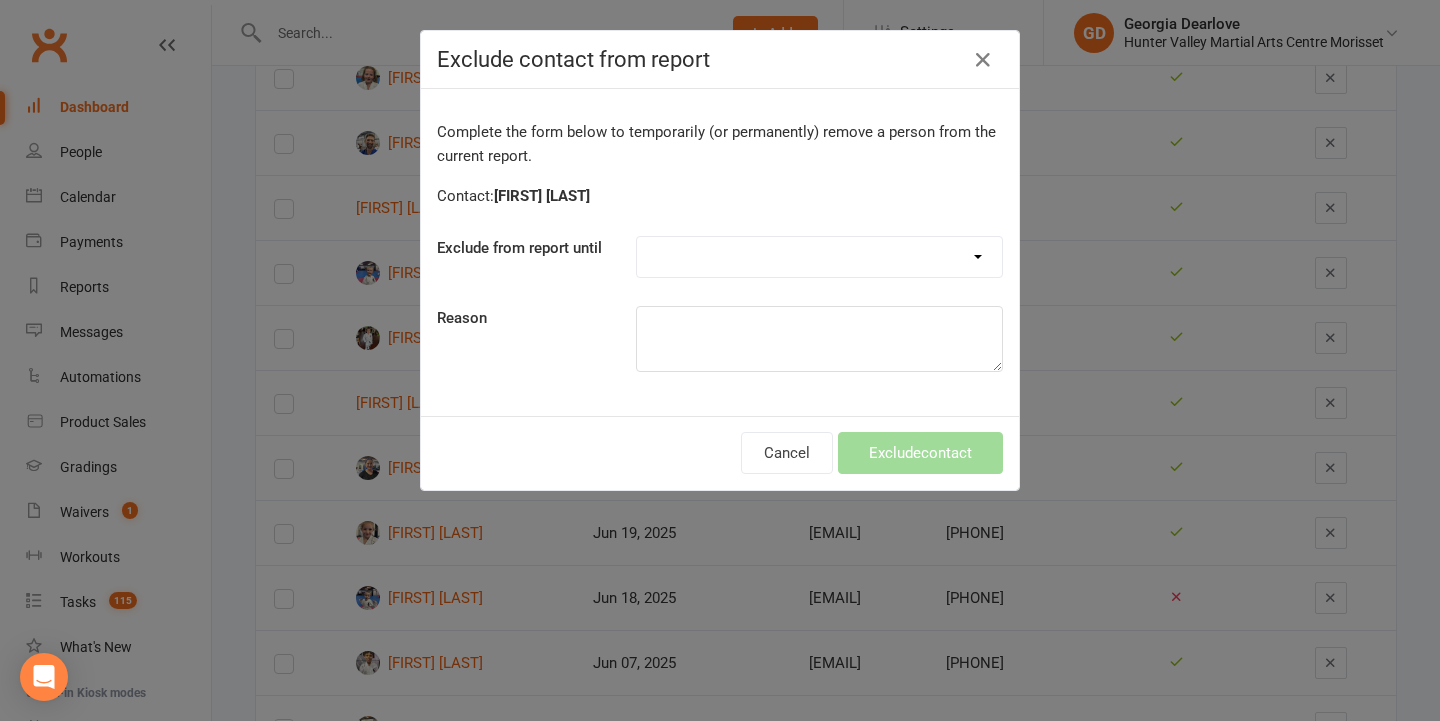 select on "one_week" 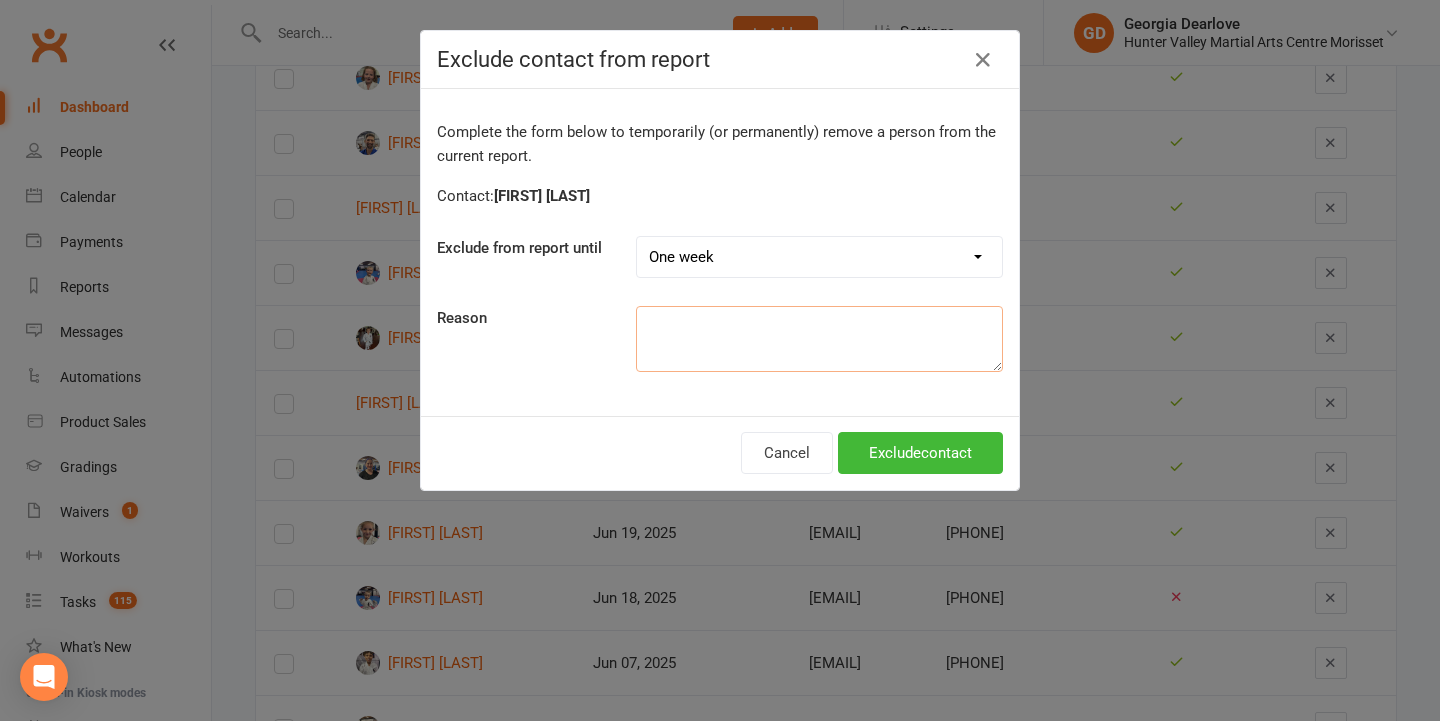 click at bounding box center [819, 339] 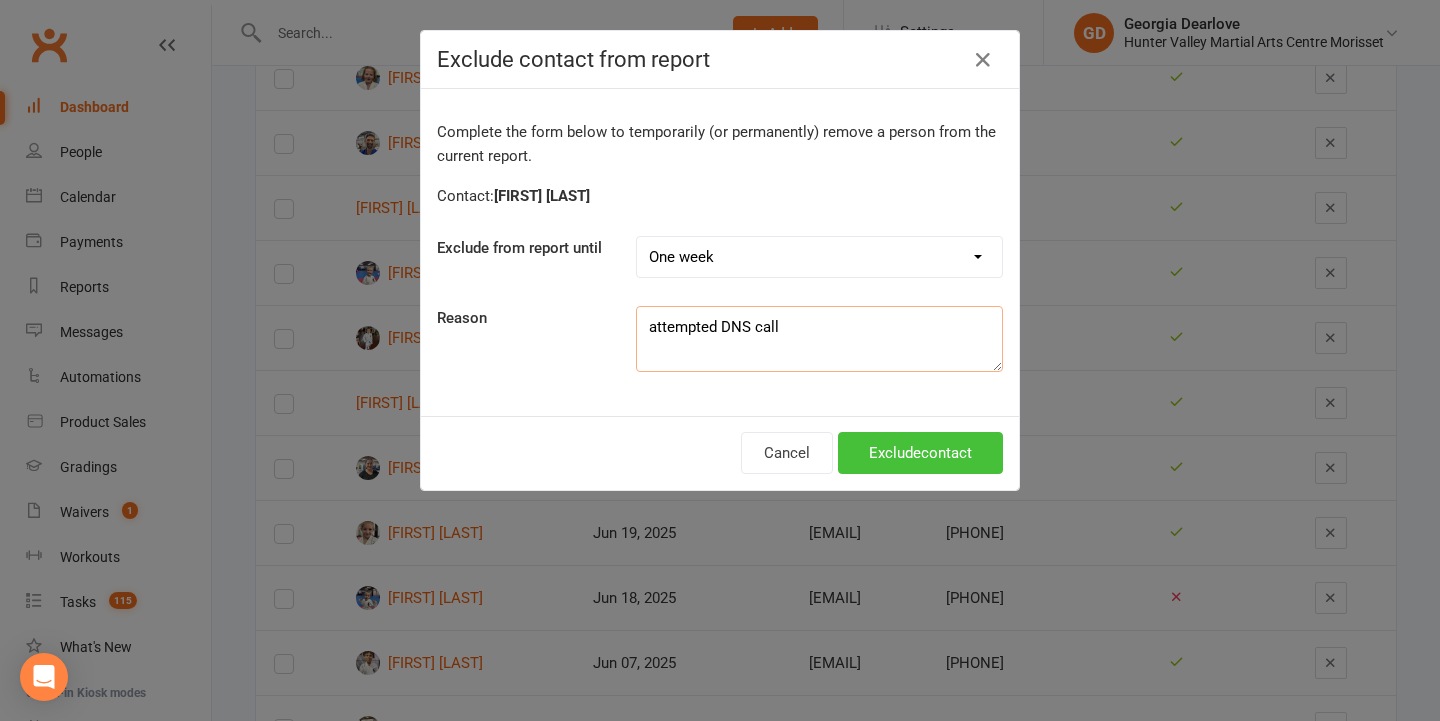 type on "attempted DNS call" 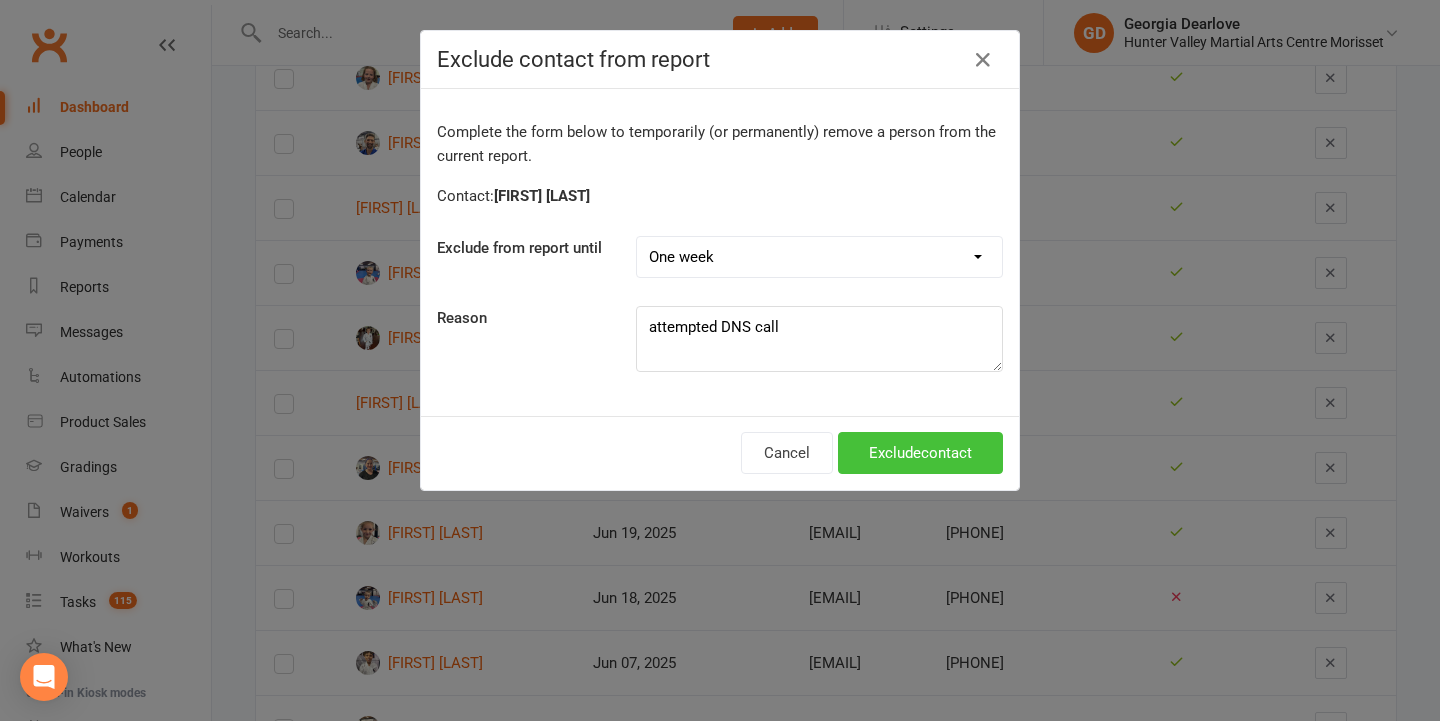 click on "Exclude  contact" at bounding box center [920, 453] 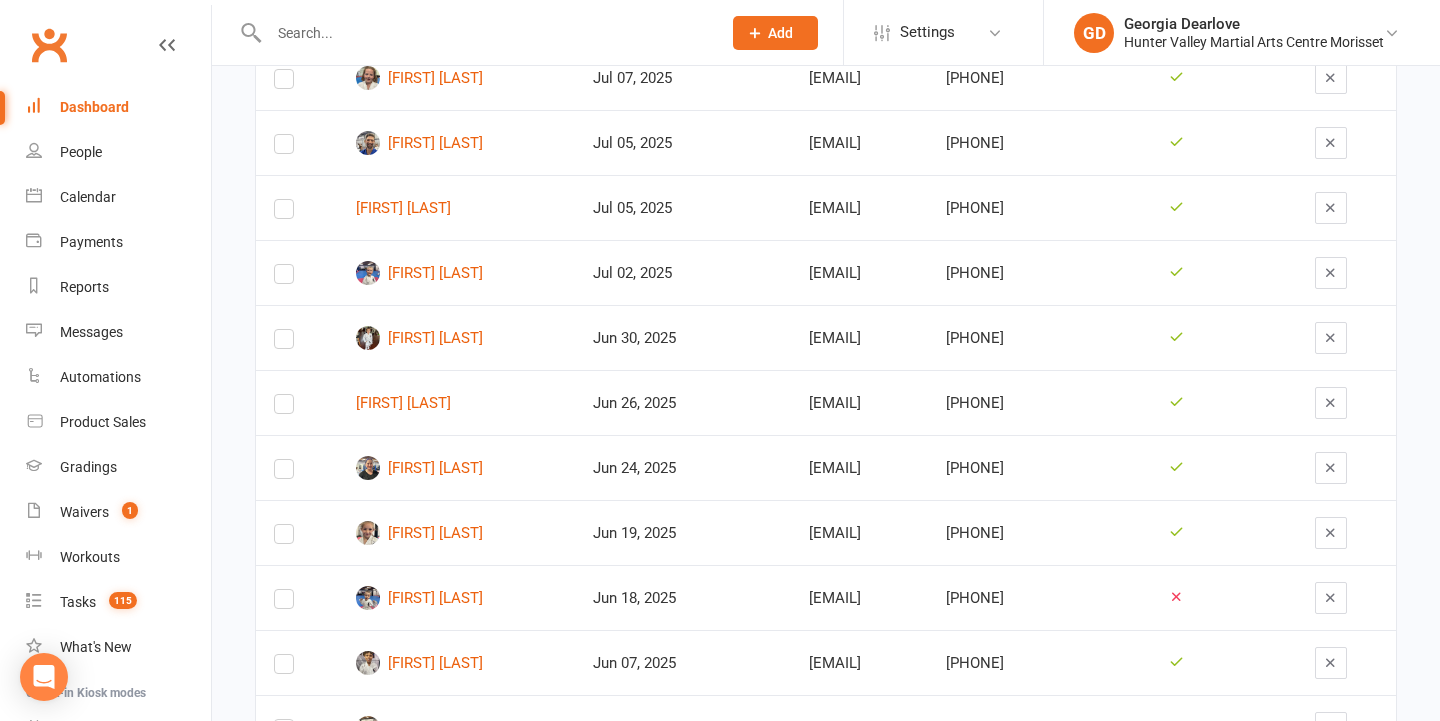 scroll, scrollTop: 183, scrollLeft: 0, axis: vertical 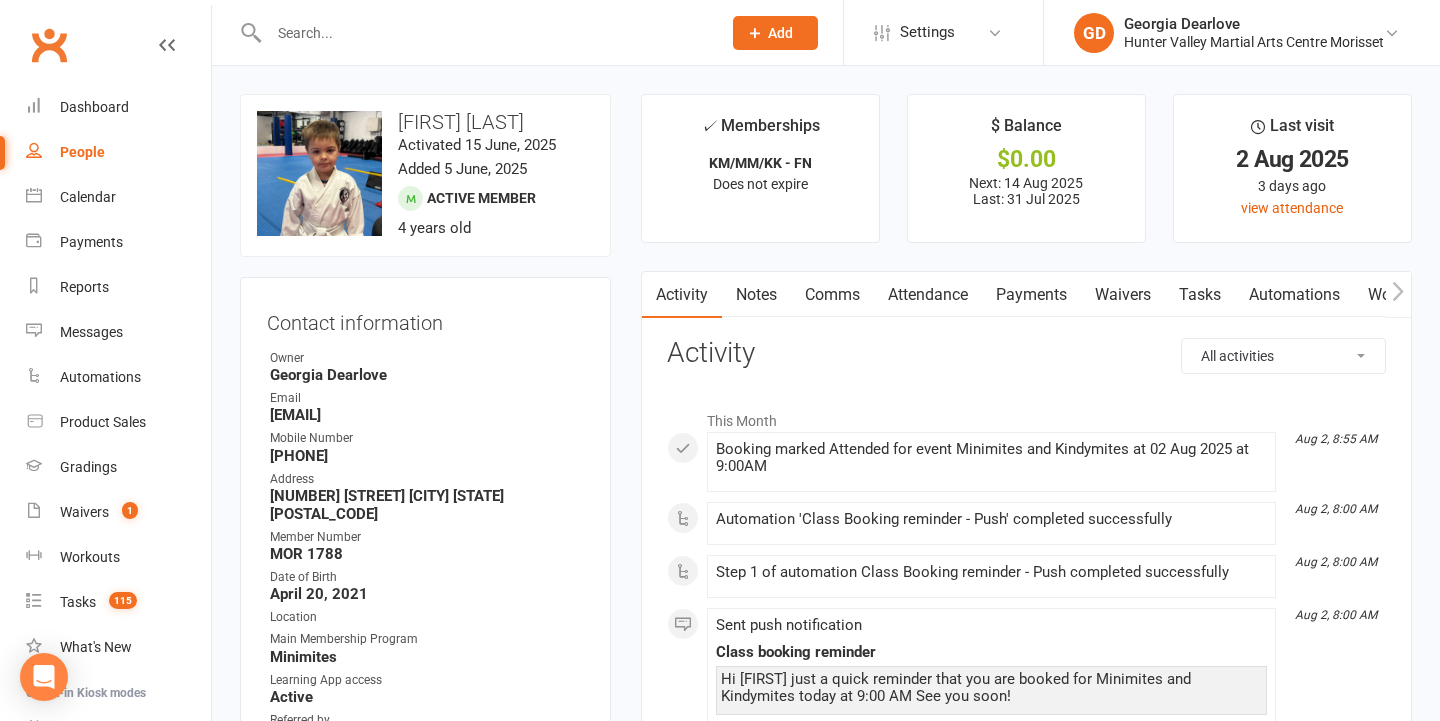 click on "✓ Memberships KM/MM/KK - FN Does not expire $ Balance $0.00 Next: 14 Aug 2025 Last: 31 Jul 2025 Last visit 2 Aug 2025 3 days ago view attendance
Activity Notes Comms Attendance Payments Waivers Tasks Automations Workouts Gradings / Promotions Mobile App Assessments Credit balance
All activities Bookings / Attendances Communications Notes Failed SMSes Gradings Members Memberships Mobile App POS Sales Payments Credit Vouchers Prospects Reports Automations Tasks Waivers Workouts Kiosk Mode Consent Assessments Contact Flags Family Relationships Activity This Month Aug 2, 8:55 AM Booking marked Attended for event Minimites and Kindymites at 02 Aug 2025 at 9:00AM   Aug 2, 8:00 AM Automation 'Class Booking reminder - Push' completed successfully   Aug 2, 8:00 AM Step 1 of automation Class Booking reminder - Push completed successfully   Aug 2, 8:00 AM   Sent push notification   Class booking reminder Hi [FIRST] just a quick reminder that you are booked for Minimites and Kindymites today at  9:00 AM See you soon!" at bounding box center [1026, 1425] 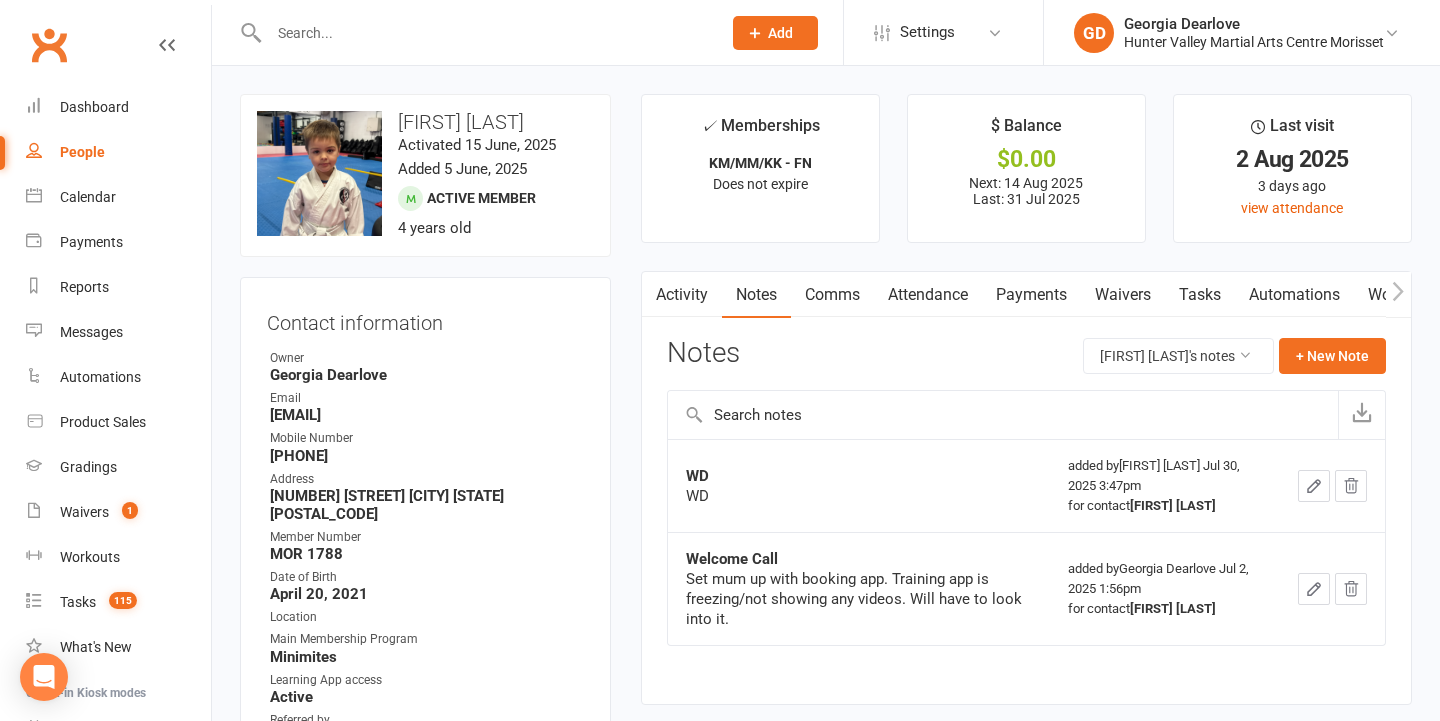 scroll, scrollTop: 0, scrollLeft: 0, axis: both 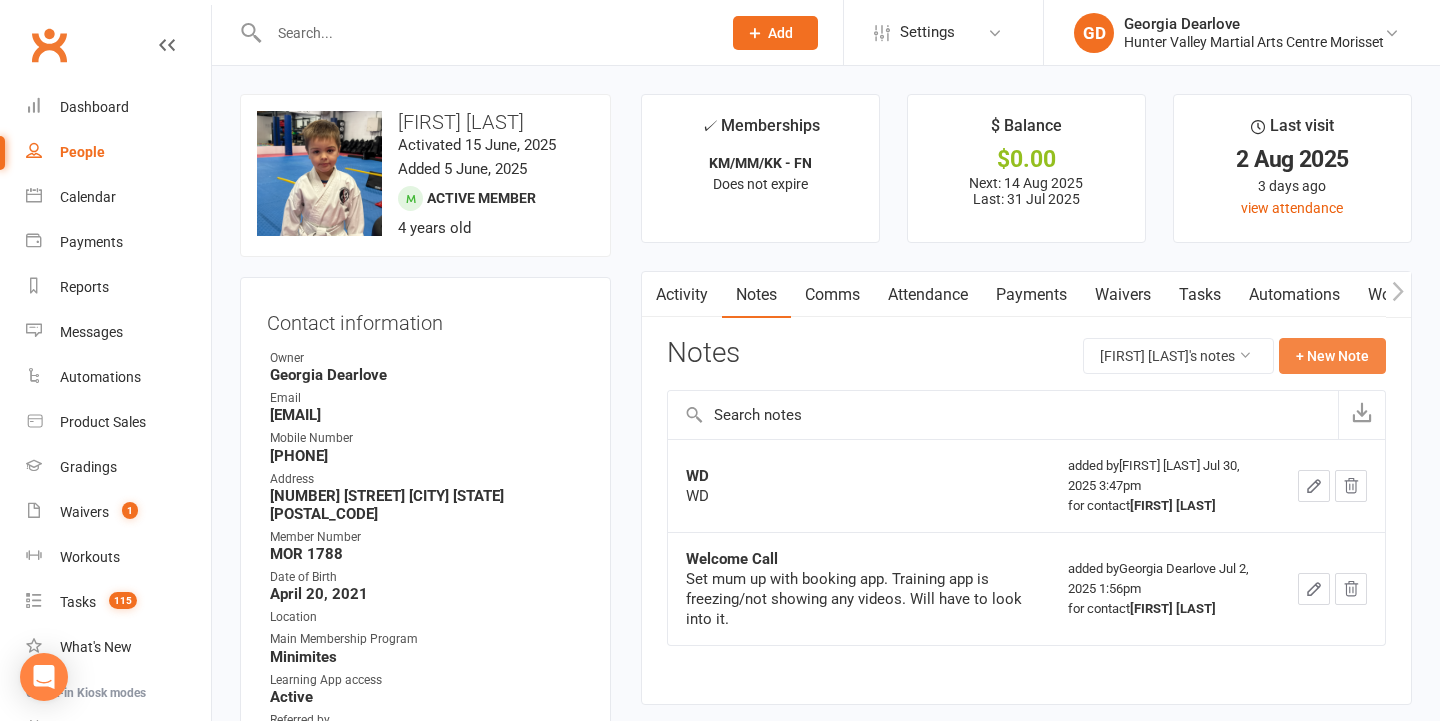 click on "+ New Note" at bounding box center [1332, 356] 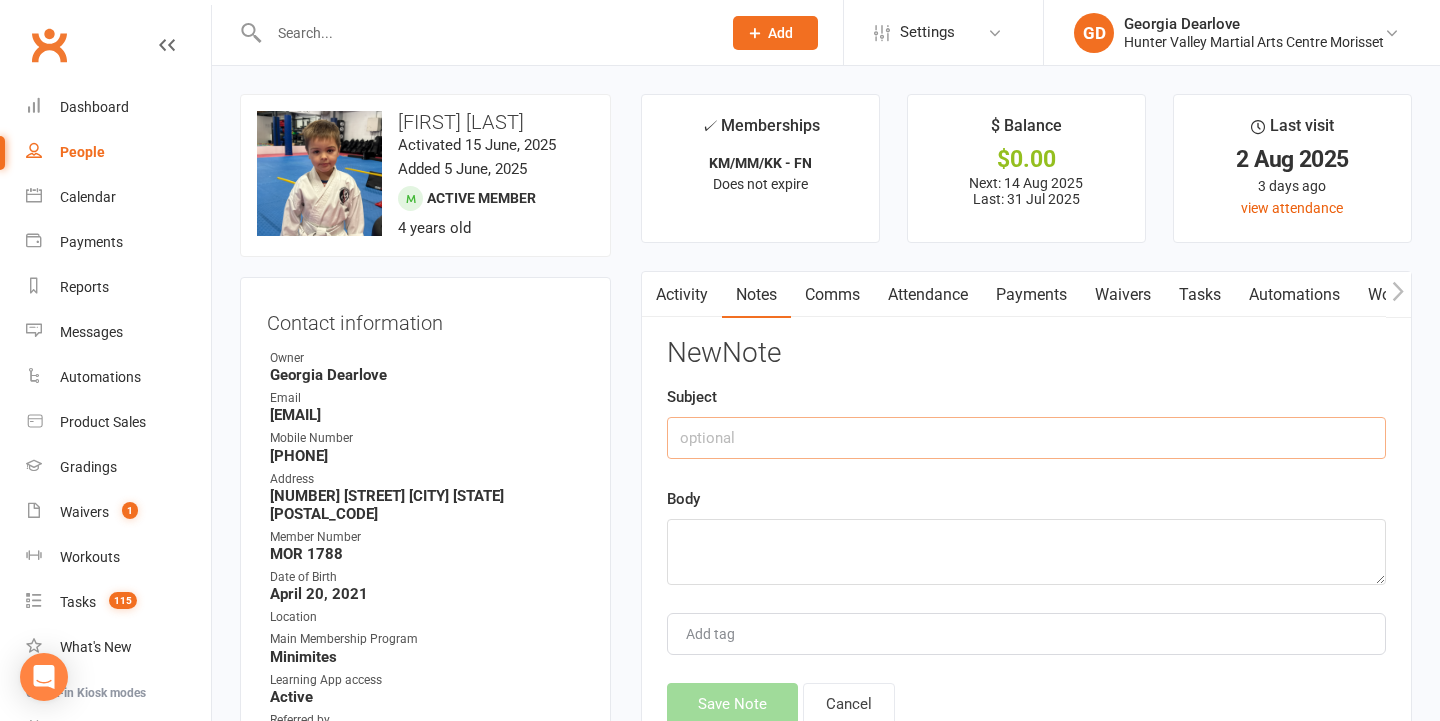 click at bounding box center [1026, 438] 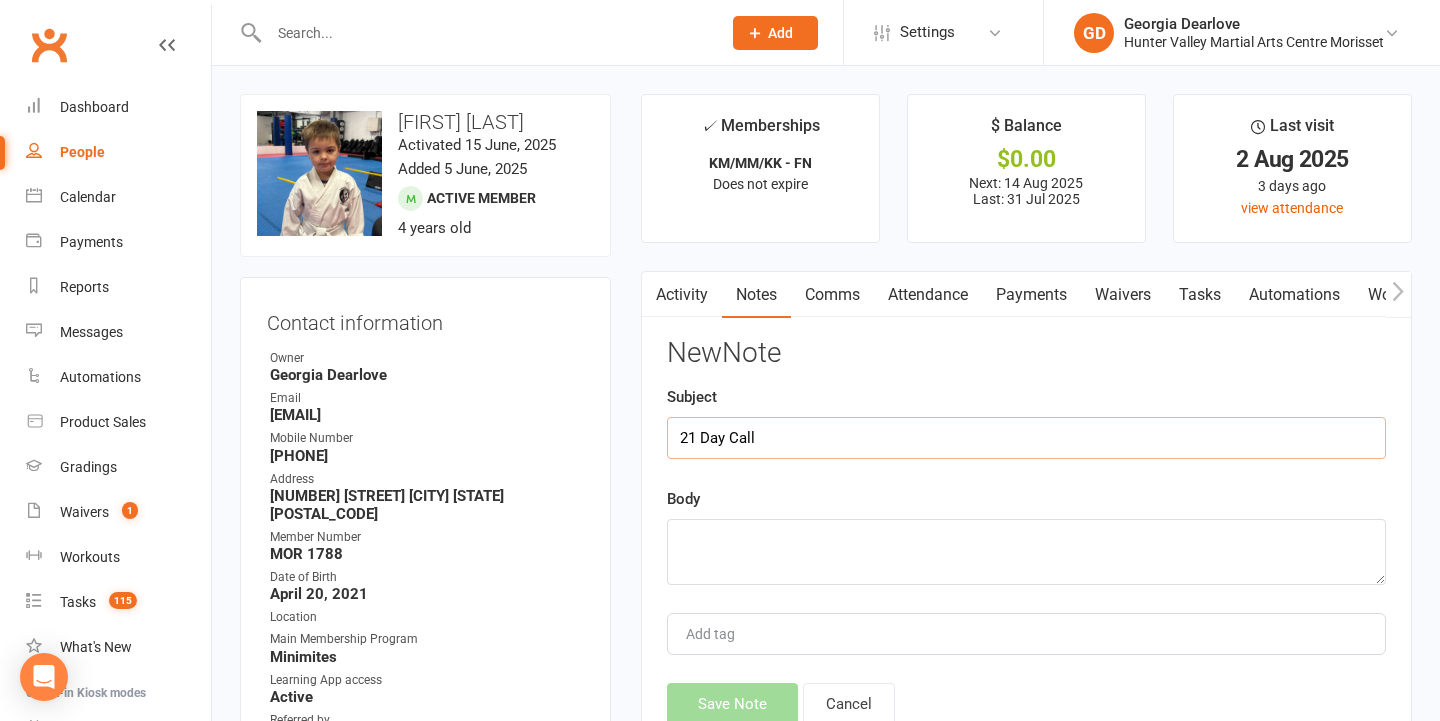 type on "21 Day Call" 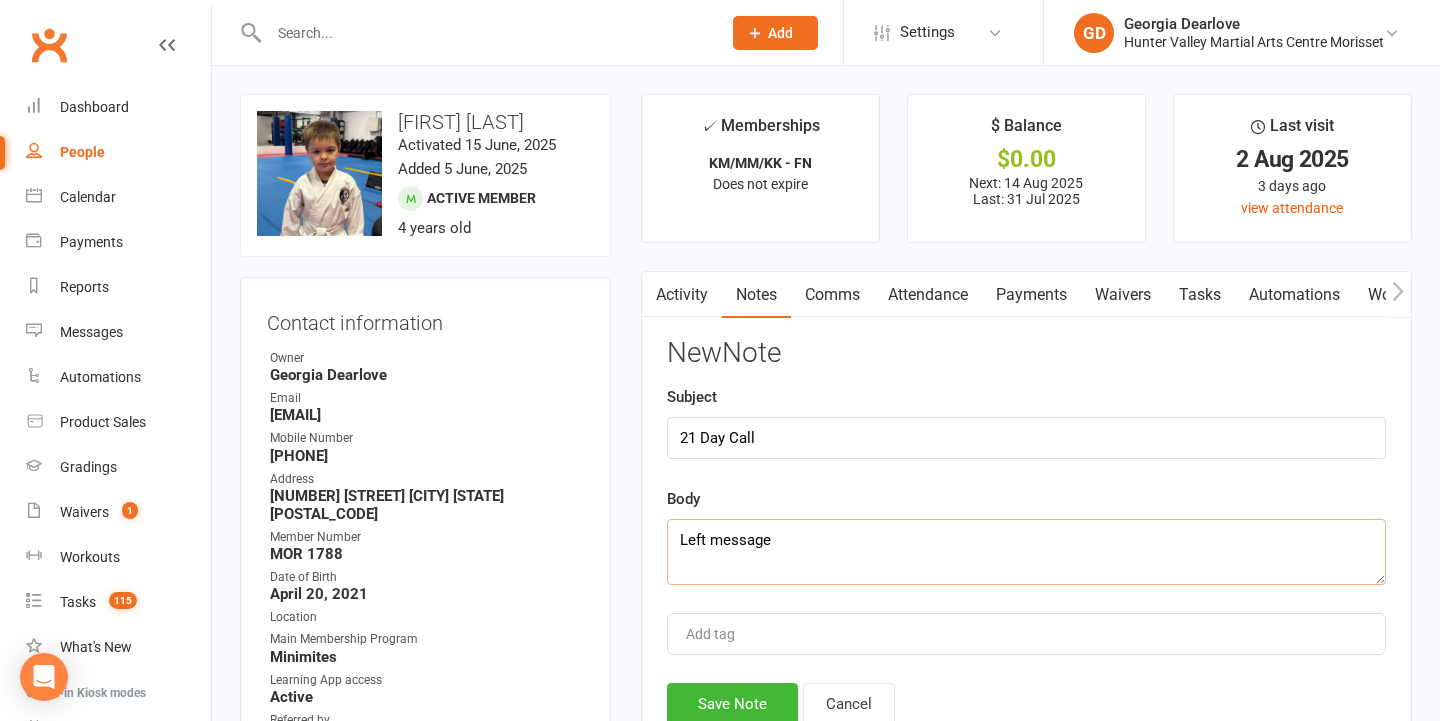 type on "Left message" 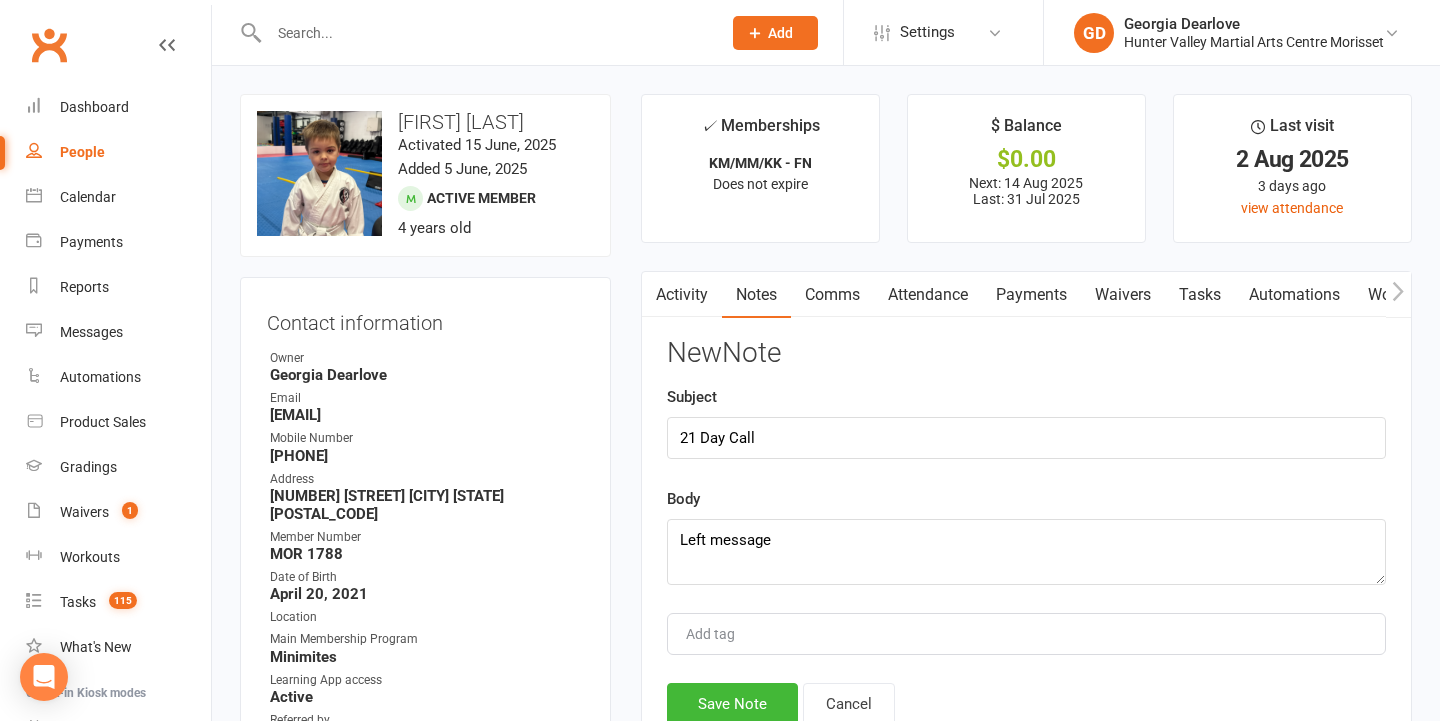 click on "New  Note Subject 21 Day Call Body Left message Add tag Save Note Cancel" at bounding box center [1026, 531] 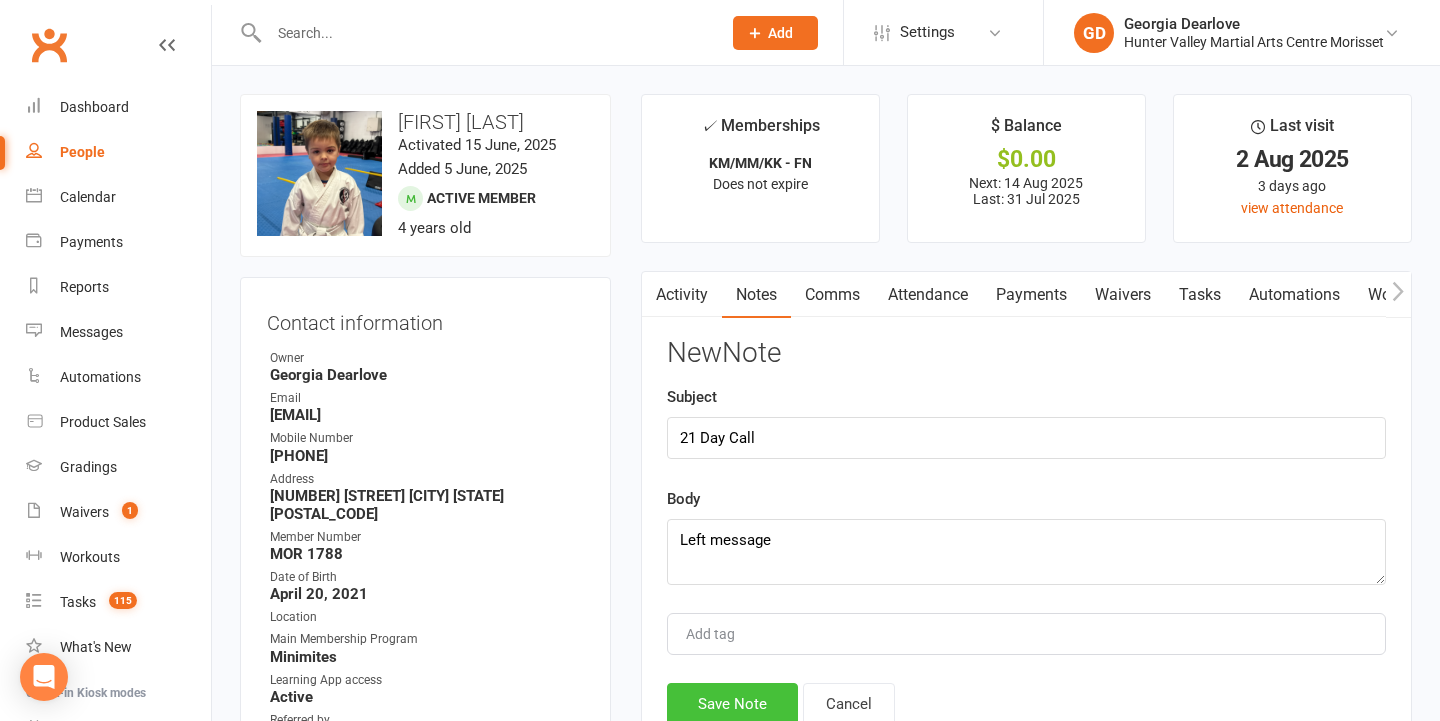 click on "Save Note" at bounding box center (732, 704) 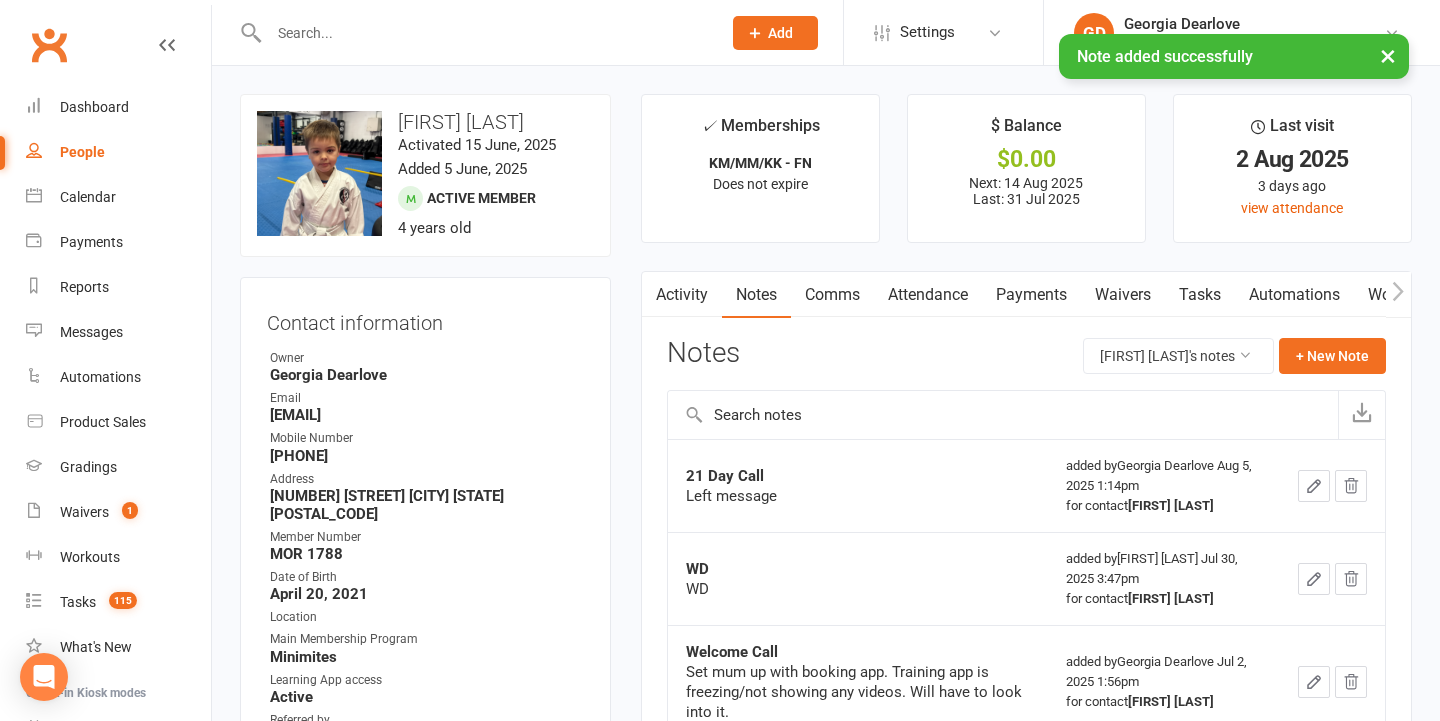 click on "Tasks" at bounding box center [1200, 295] 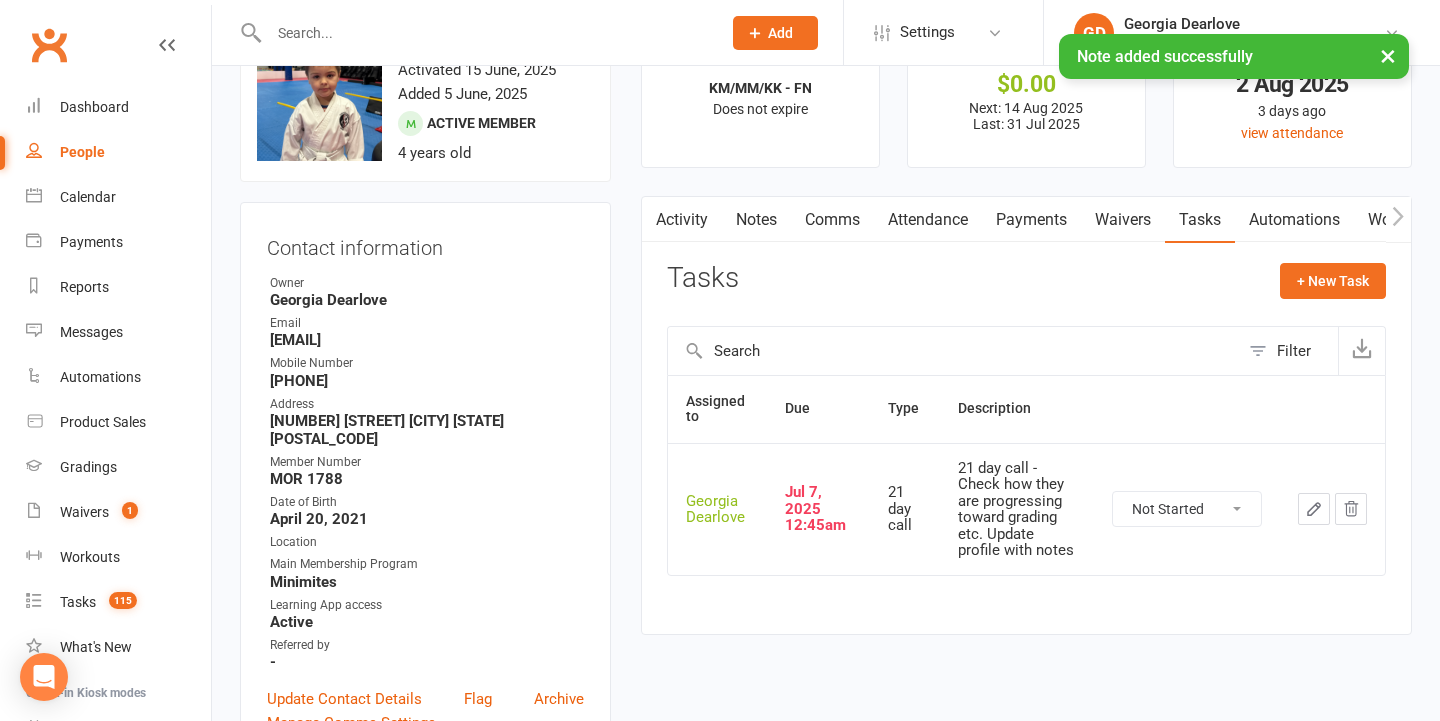 scroll, scrollTop: 59, scrollLeft: 0, axis: vertical 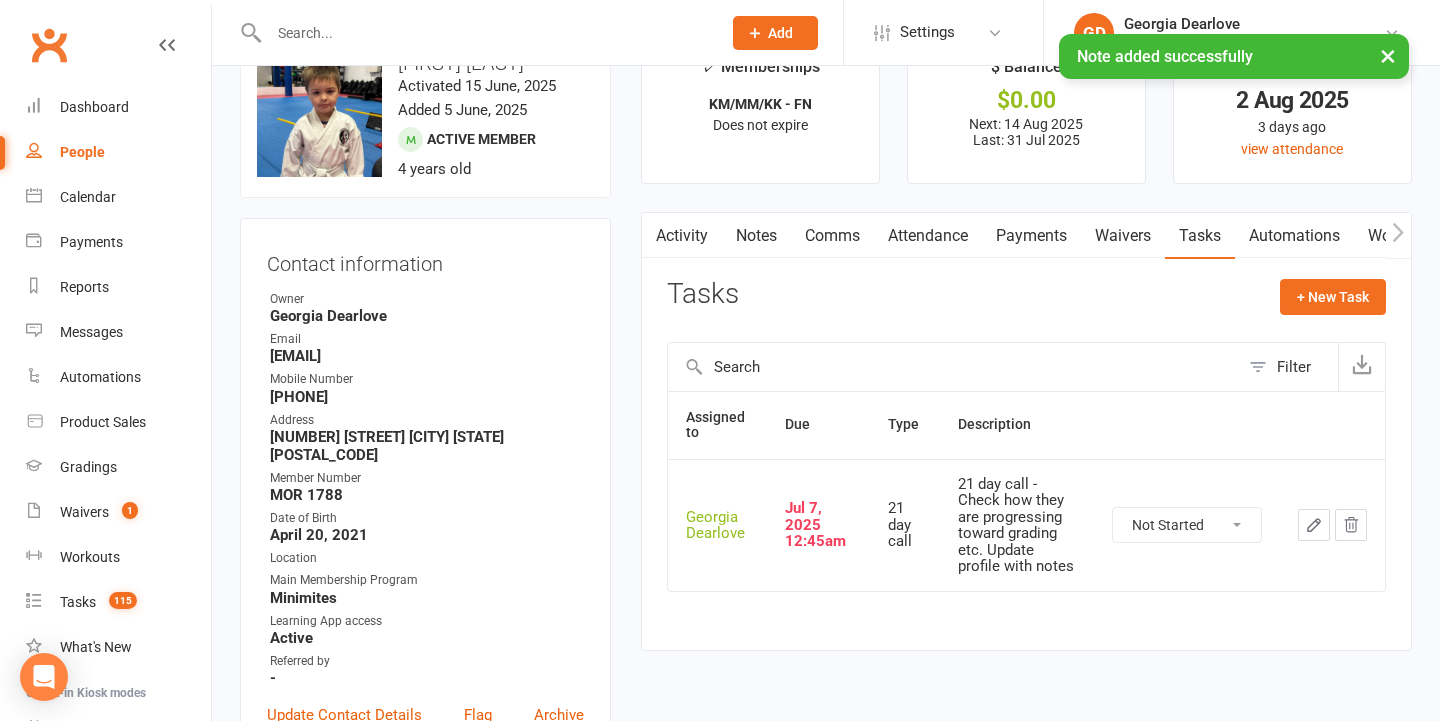 click on "Activity" at bounding box center (682, 236) 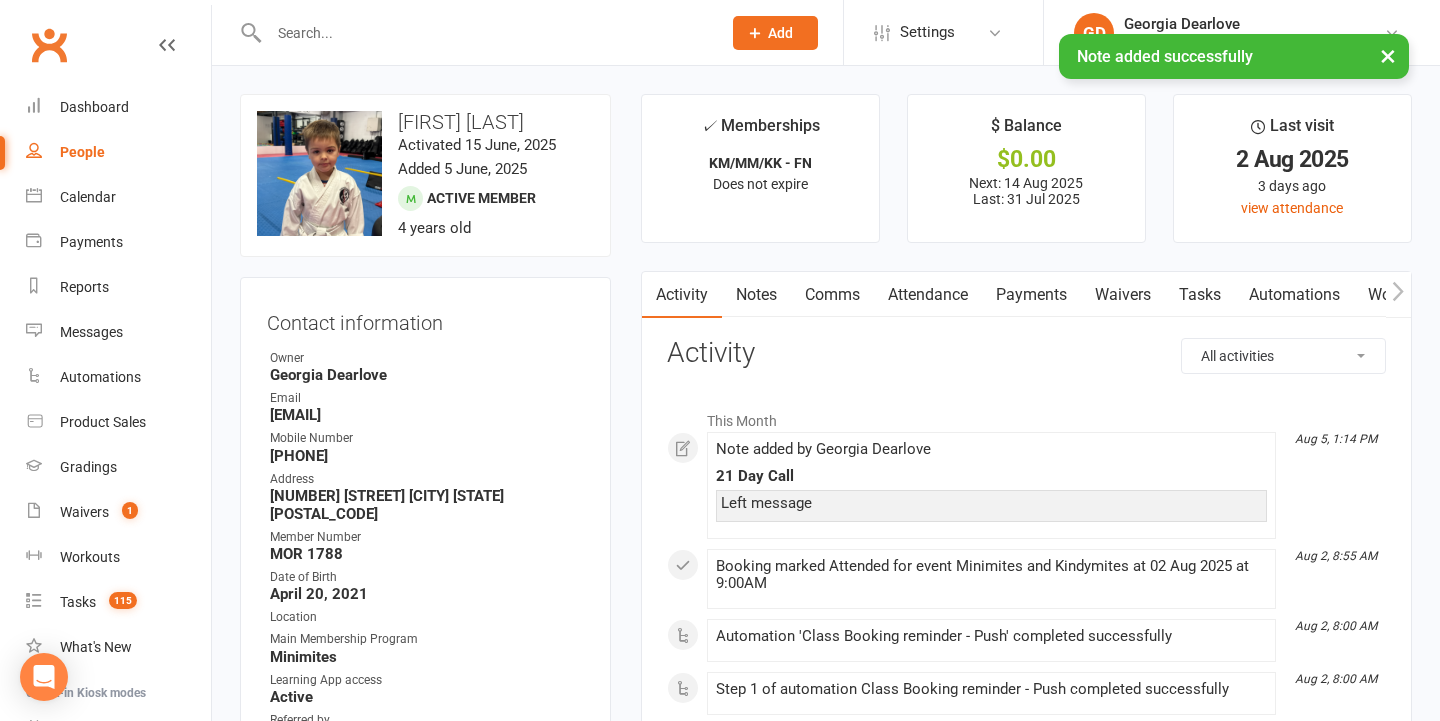 scroll, scrollTop: 0, scrollLeft: 0, axis: both 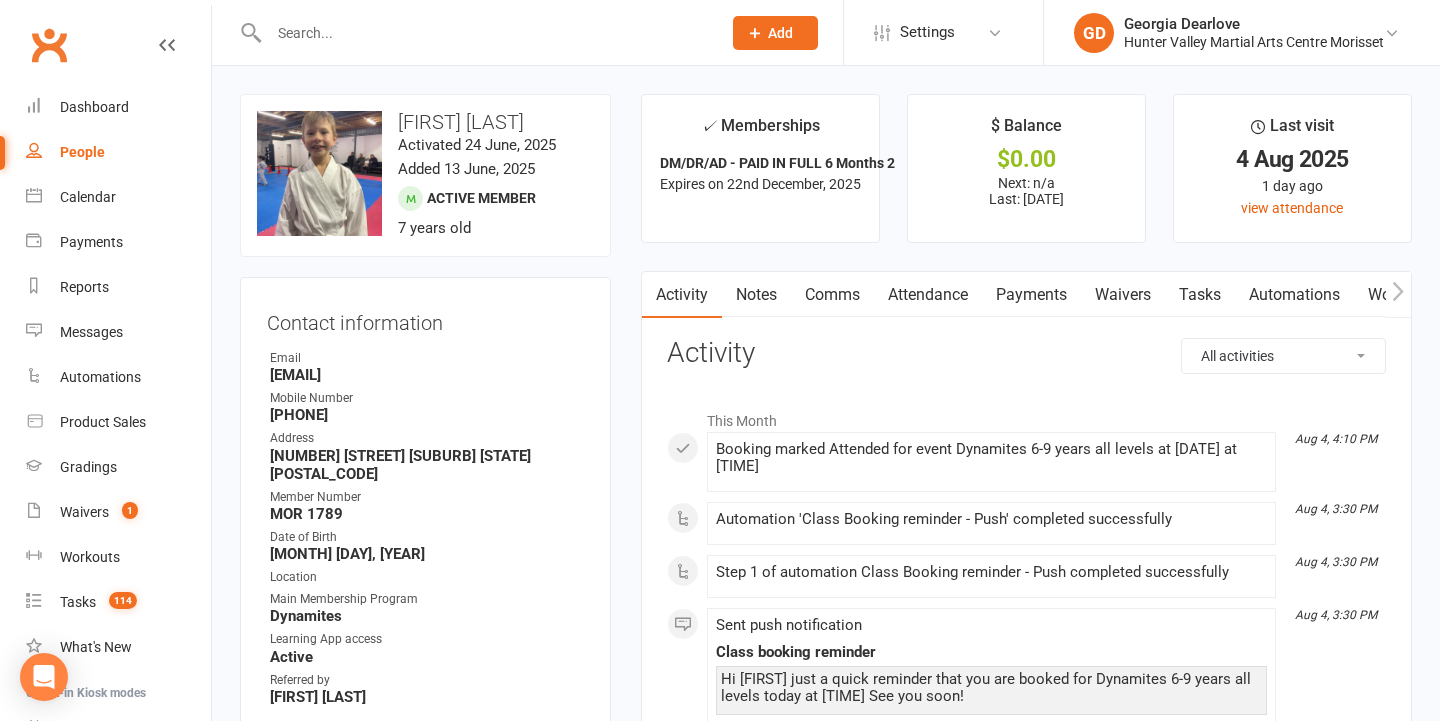 click on "Tasks" at bounding box center [1200, 295] 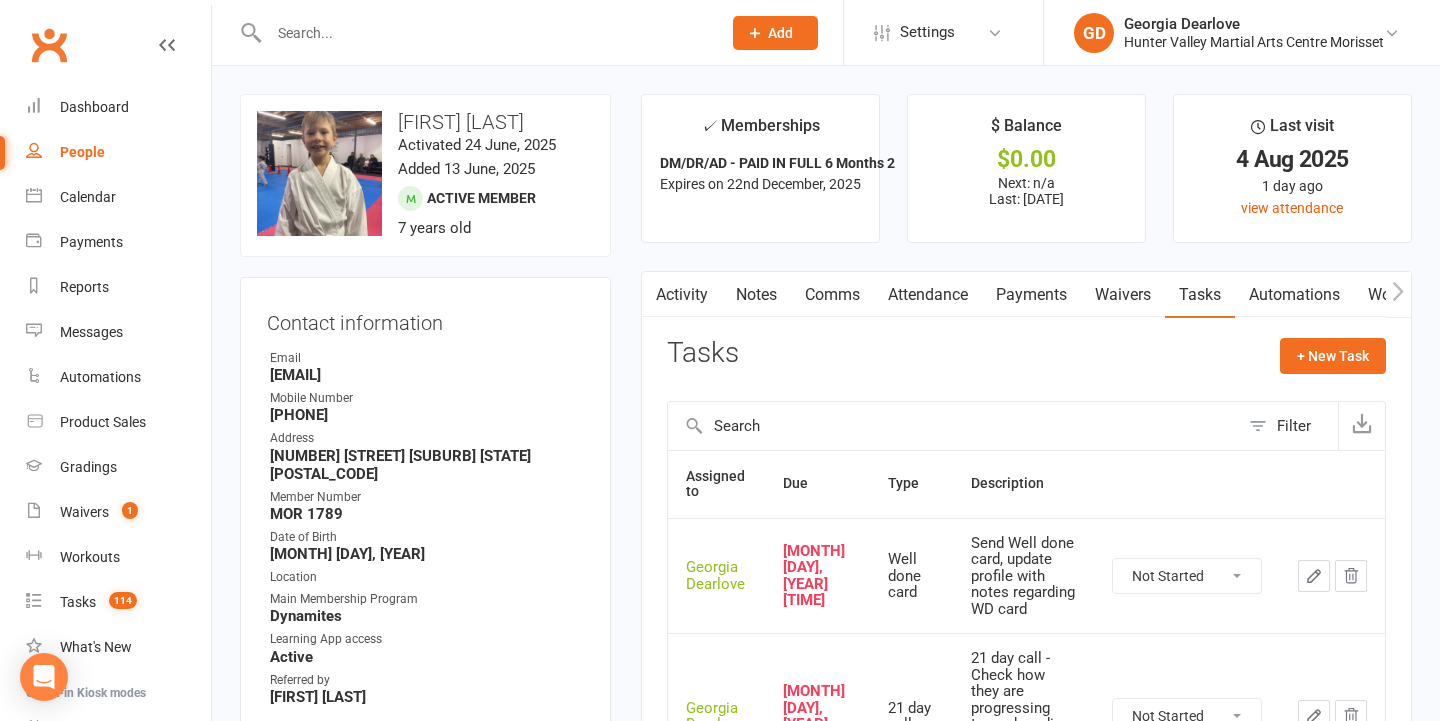 scroll, scrollTop: 0, scrollLeft: 0, axis: both 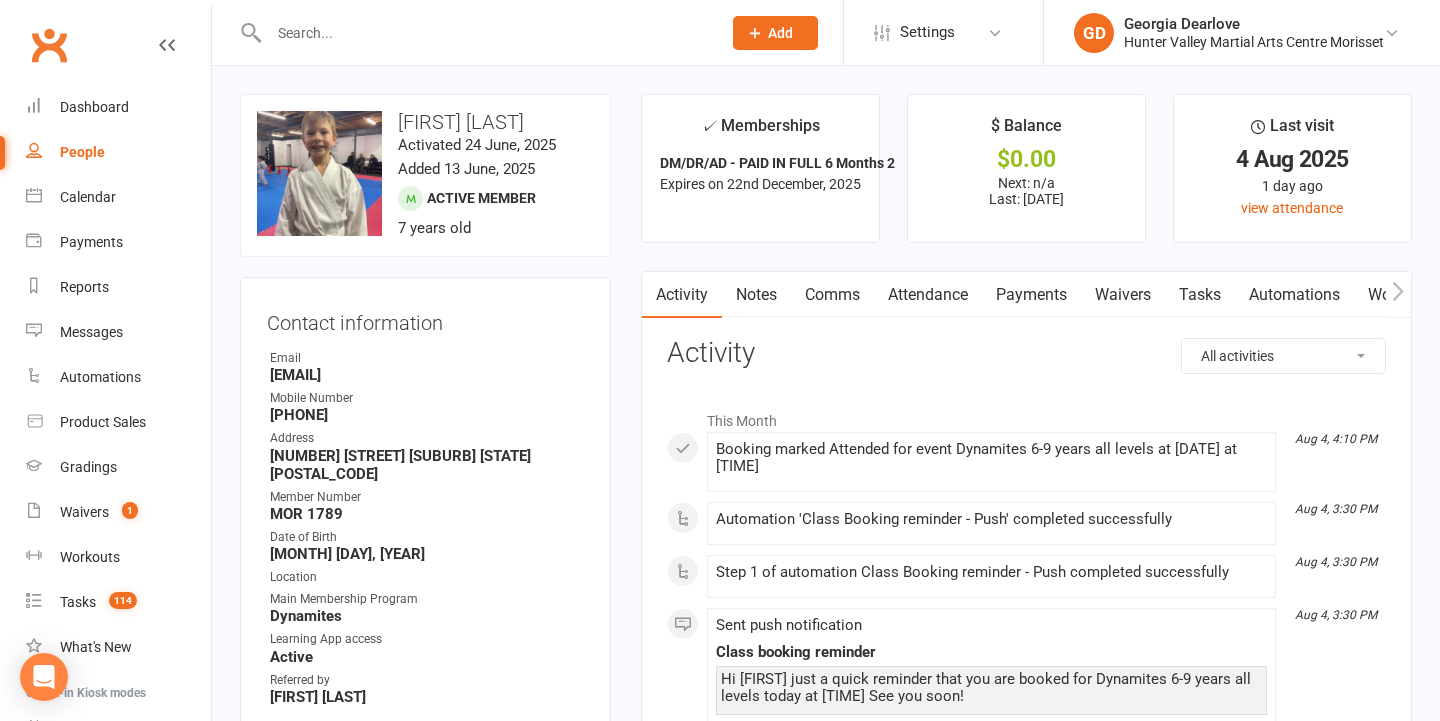 click on "Notes" at bounding box center (756, 295) 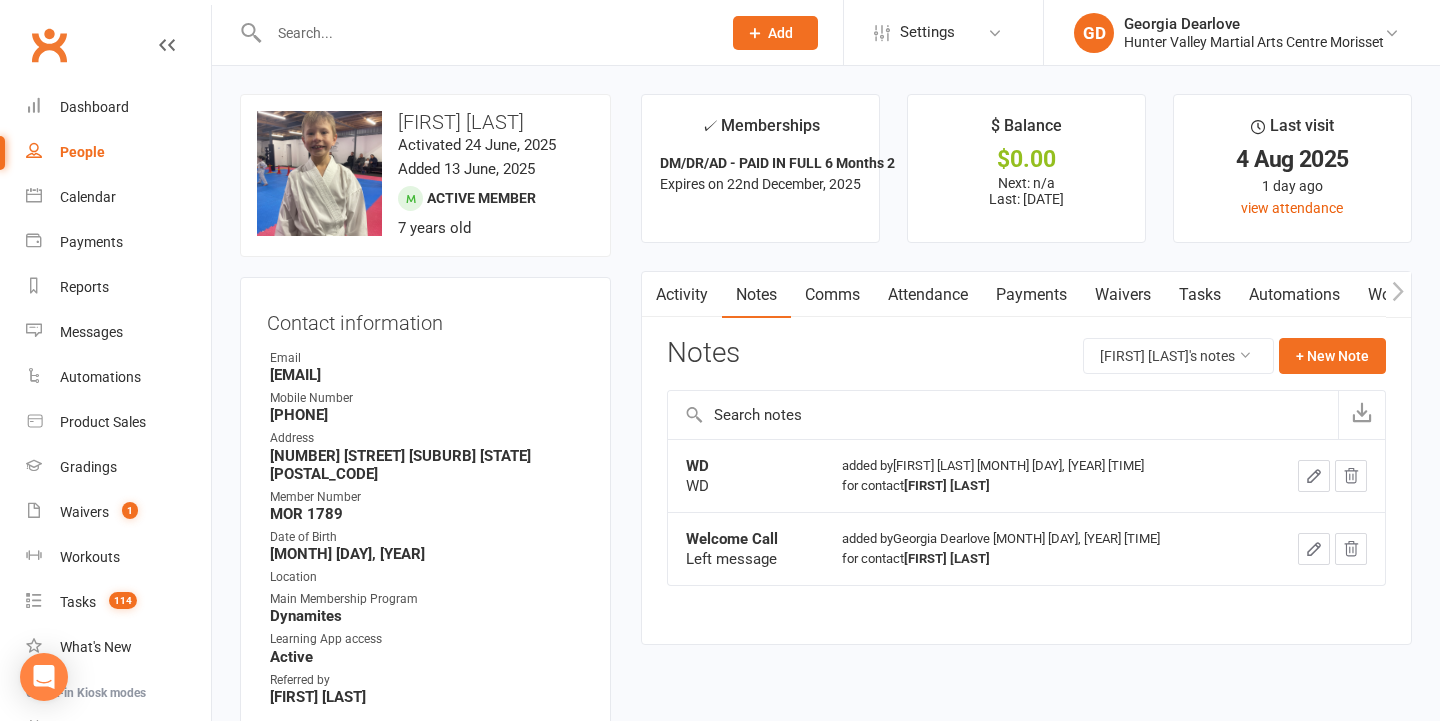 click on "Tasks" at bounding box center [1200, 295] 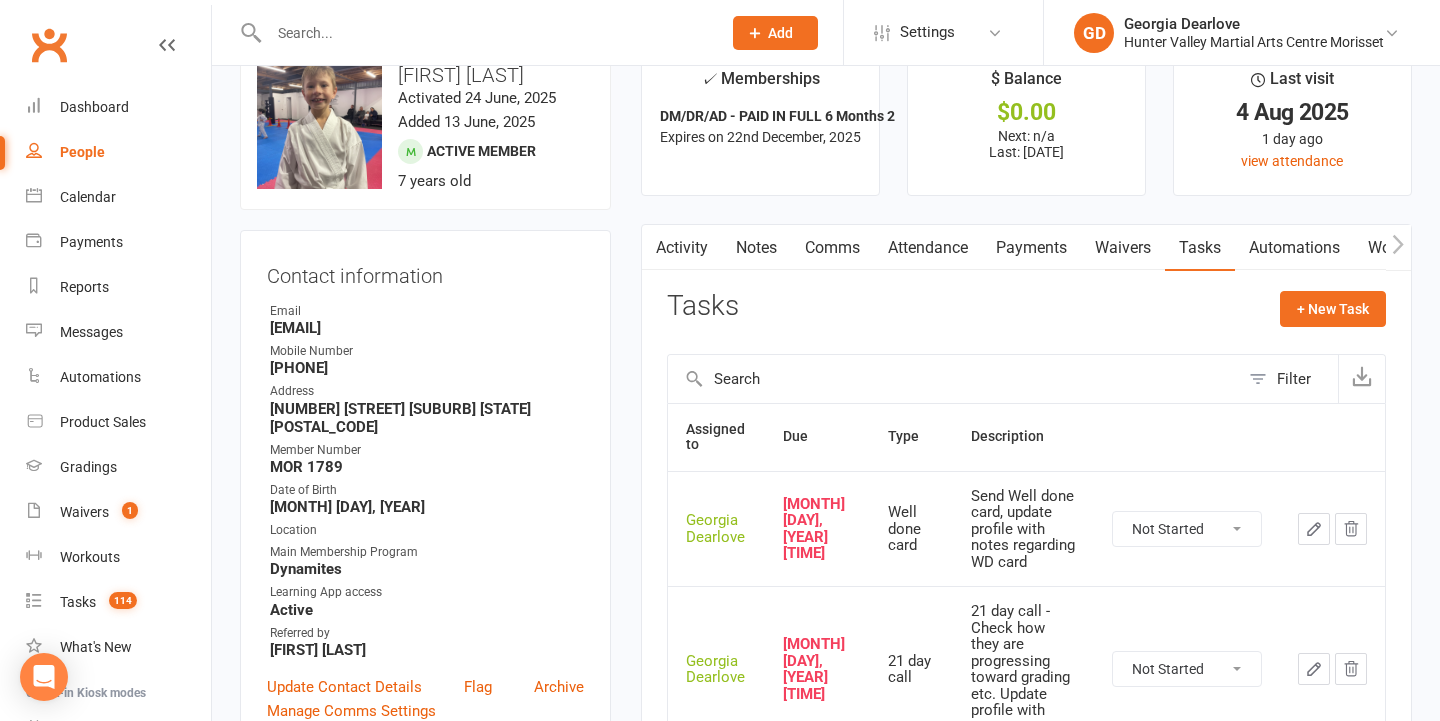 scroll, scrollTop: 59, scrollLeft: 0, axis: vertical 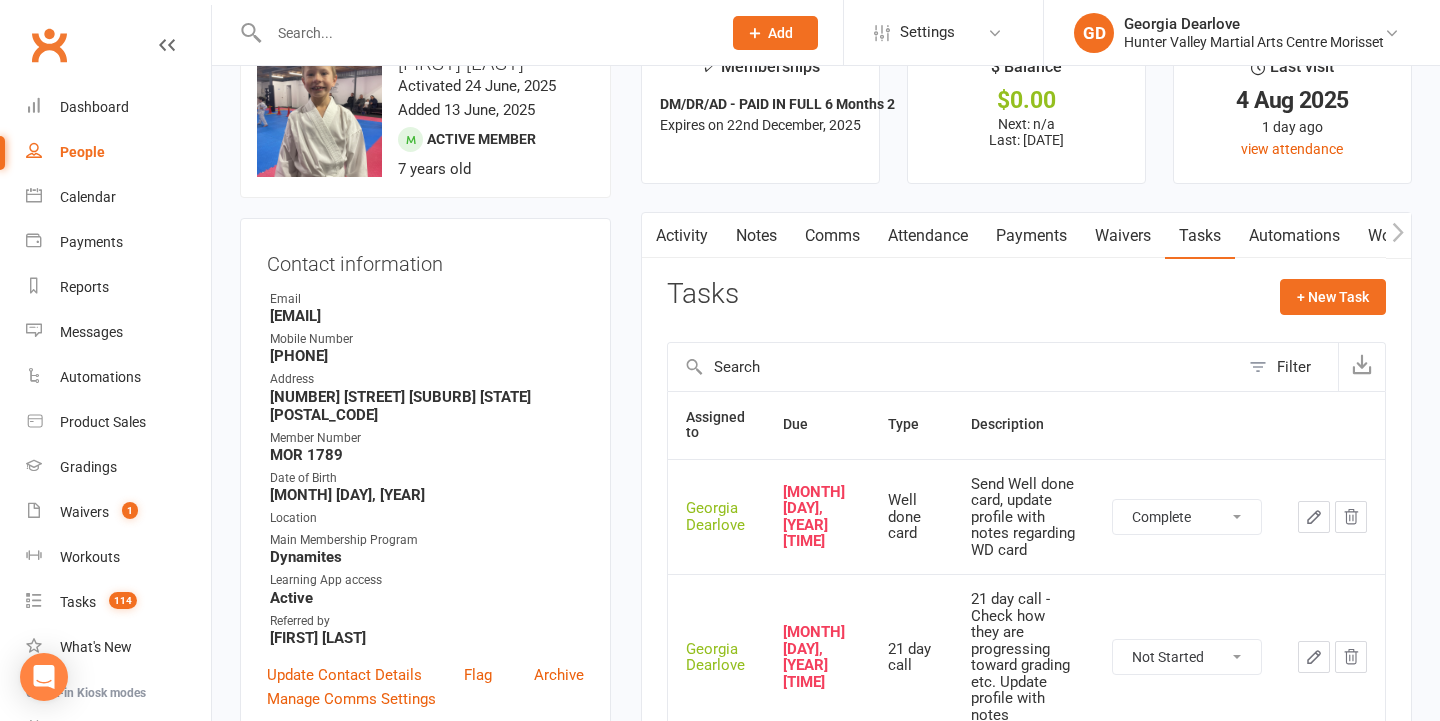 select on "unstarted" 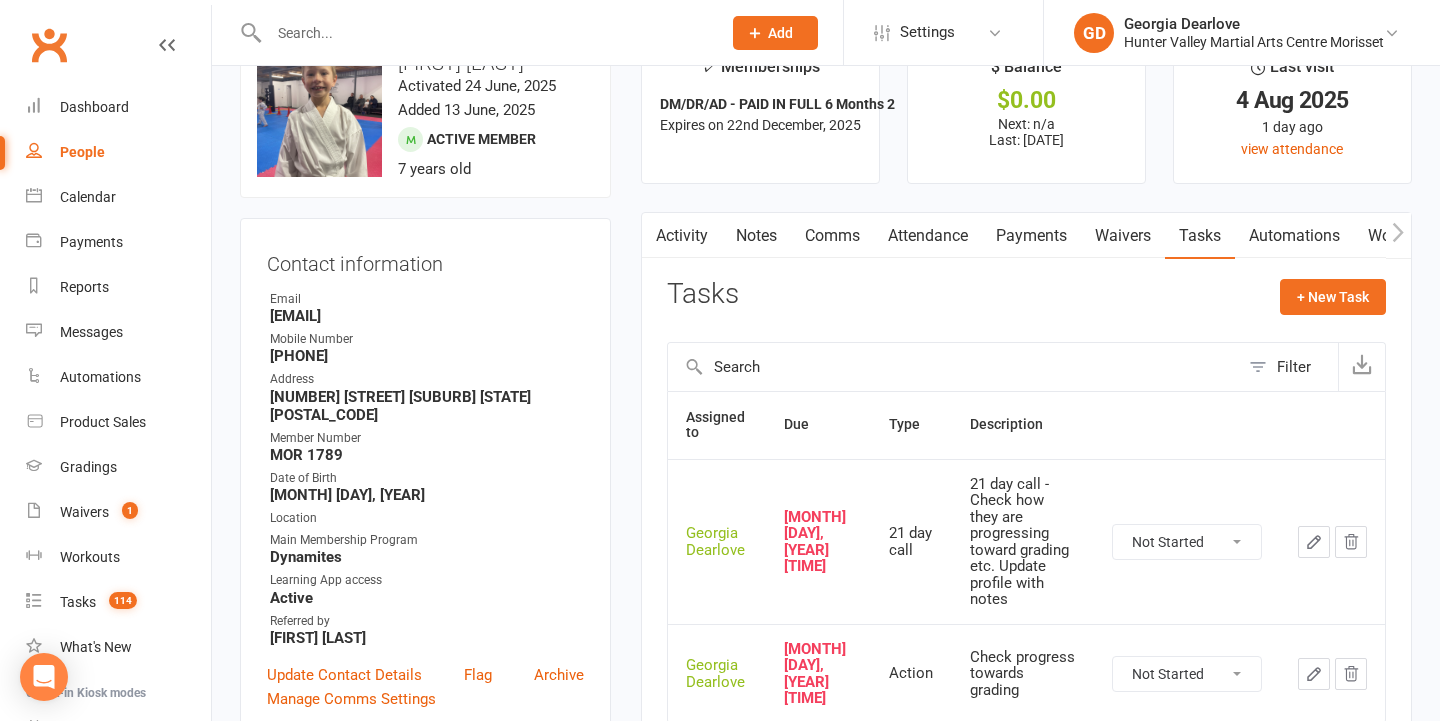click on "Notes" at bounding box center (756, 236) 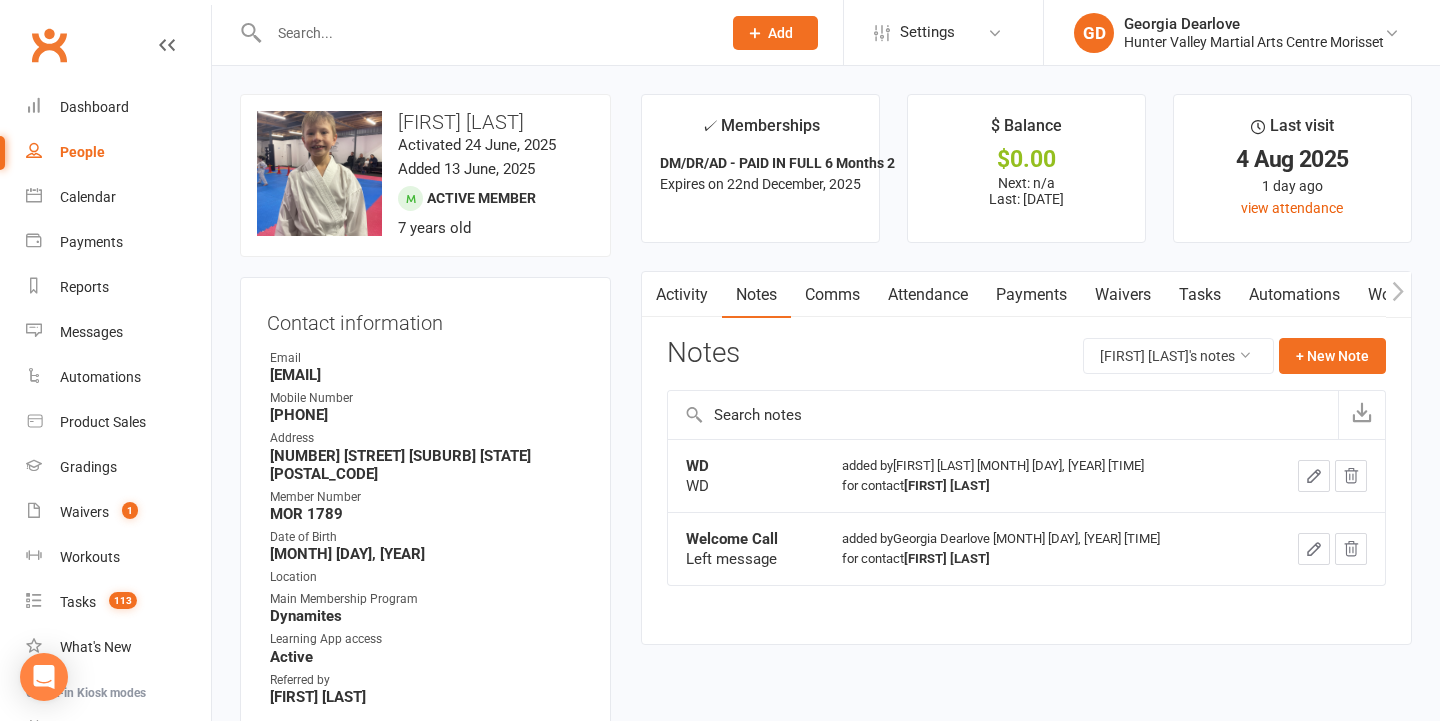 scroll, scrollTop: 0, scrollLeft: 0, axis: both 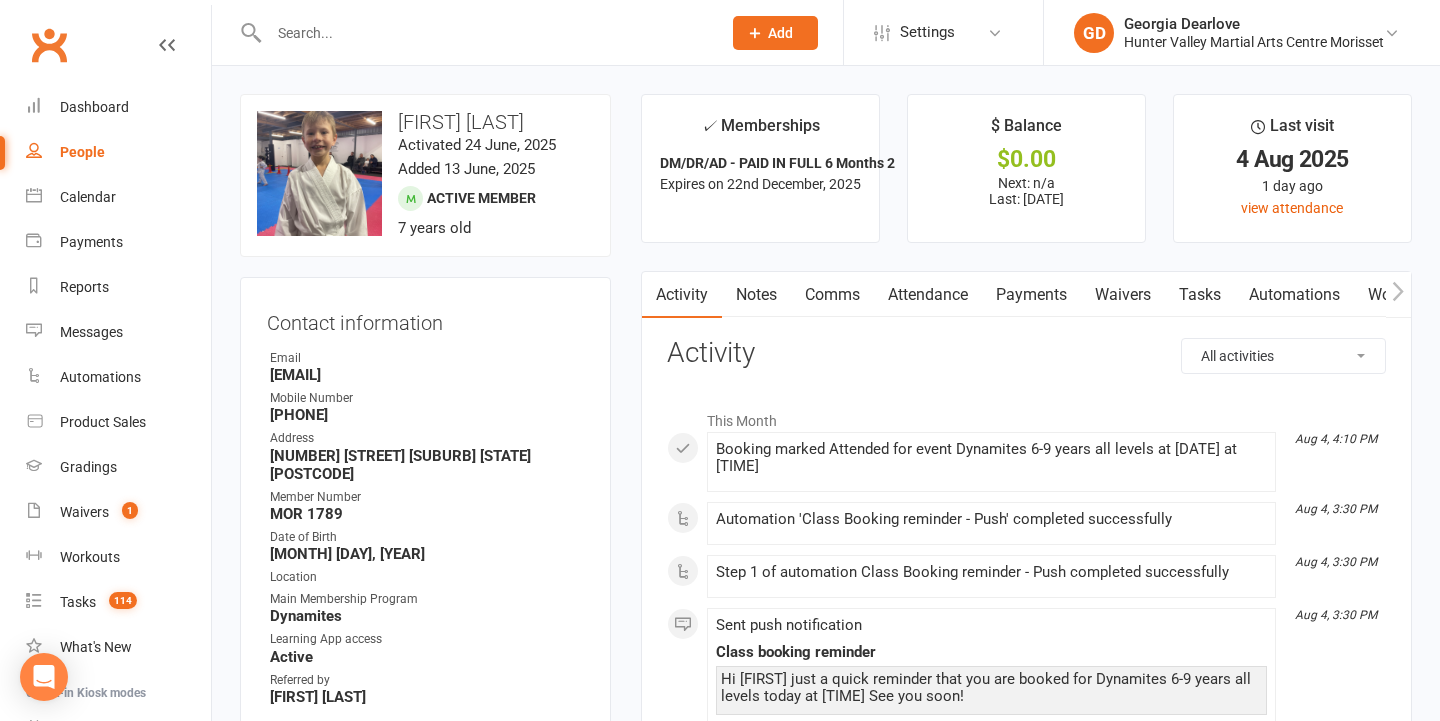 click at bounding box center [485, 33] 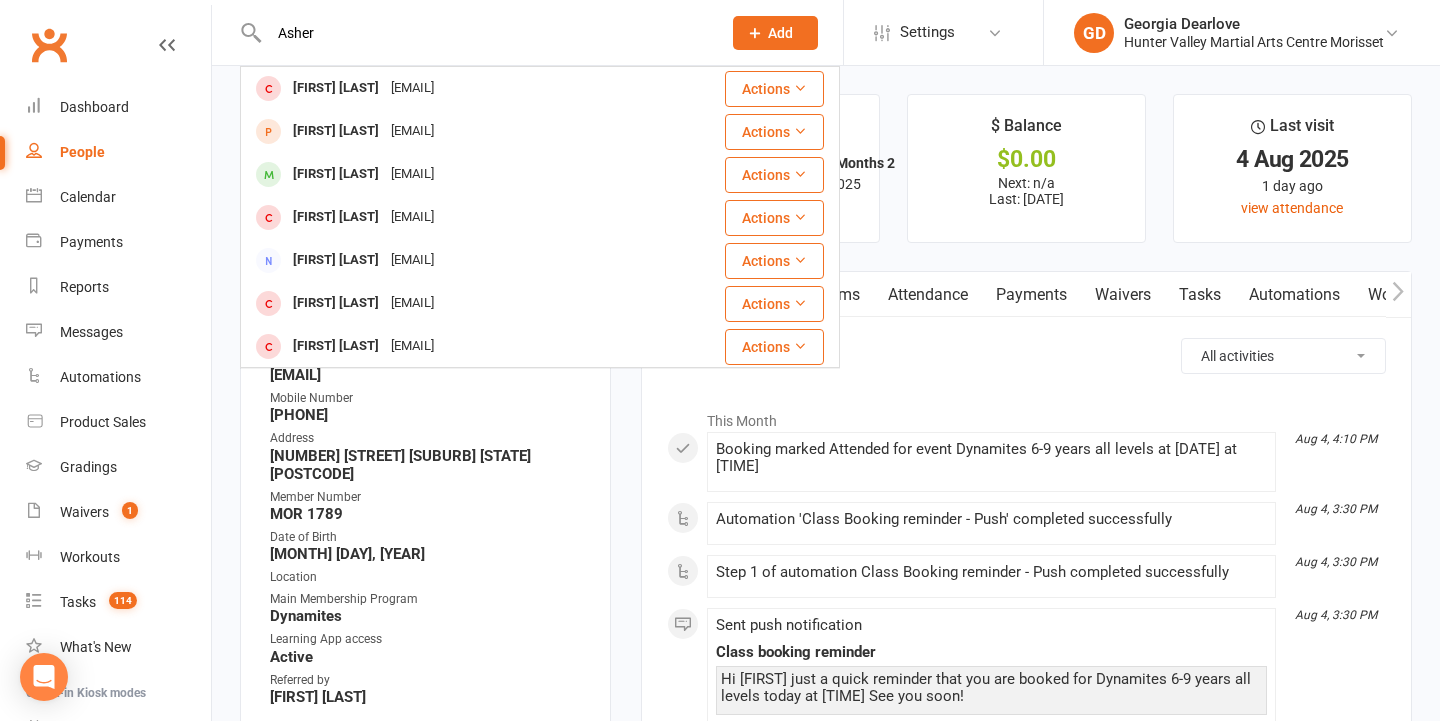 type on "Asher" 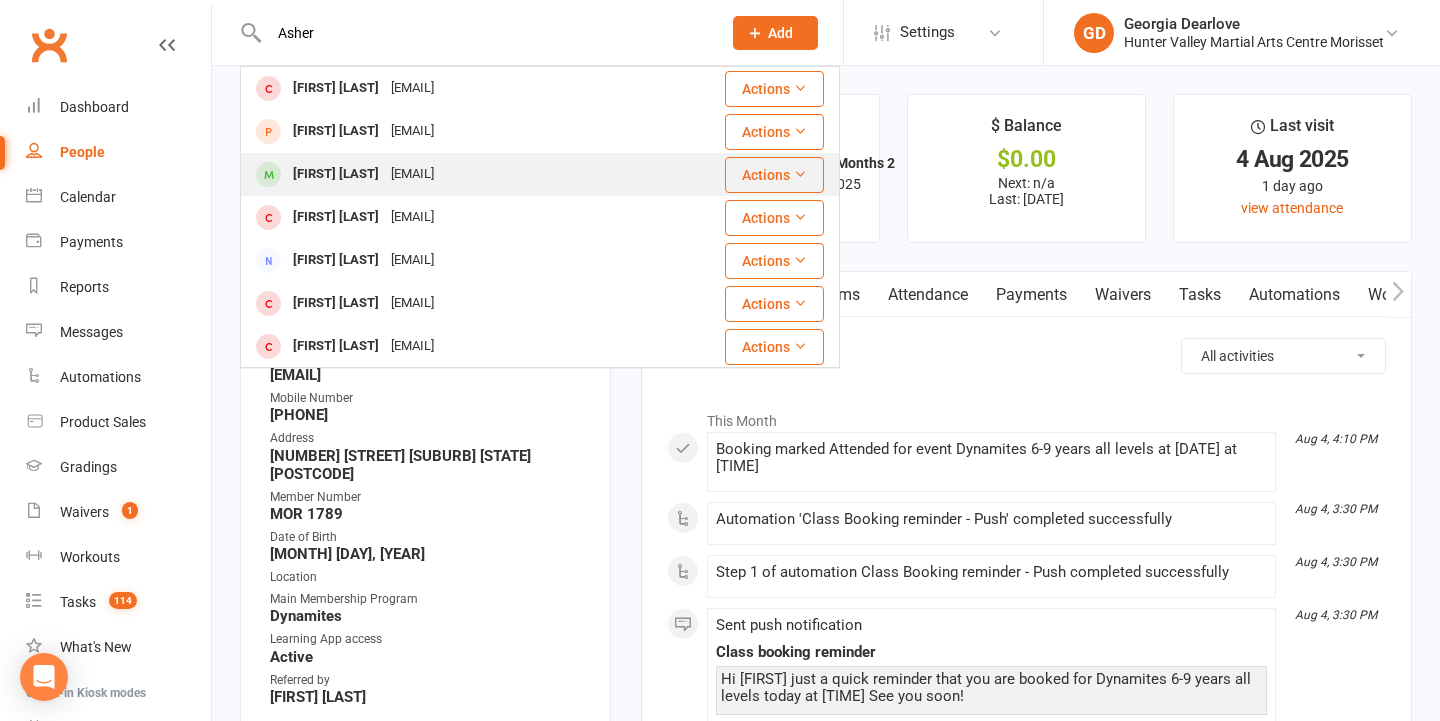 drag, startPoint x: 474, startPoint y: 36, endPoint x: 427, endPoint y: 160, distance: 132.60844 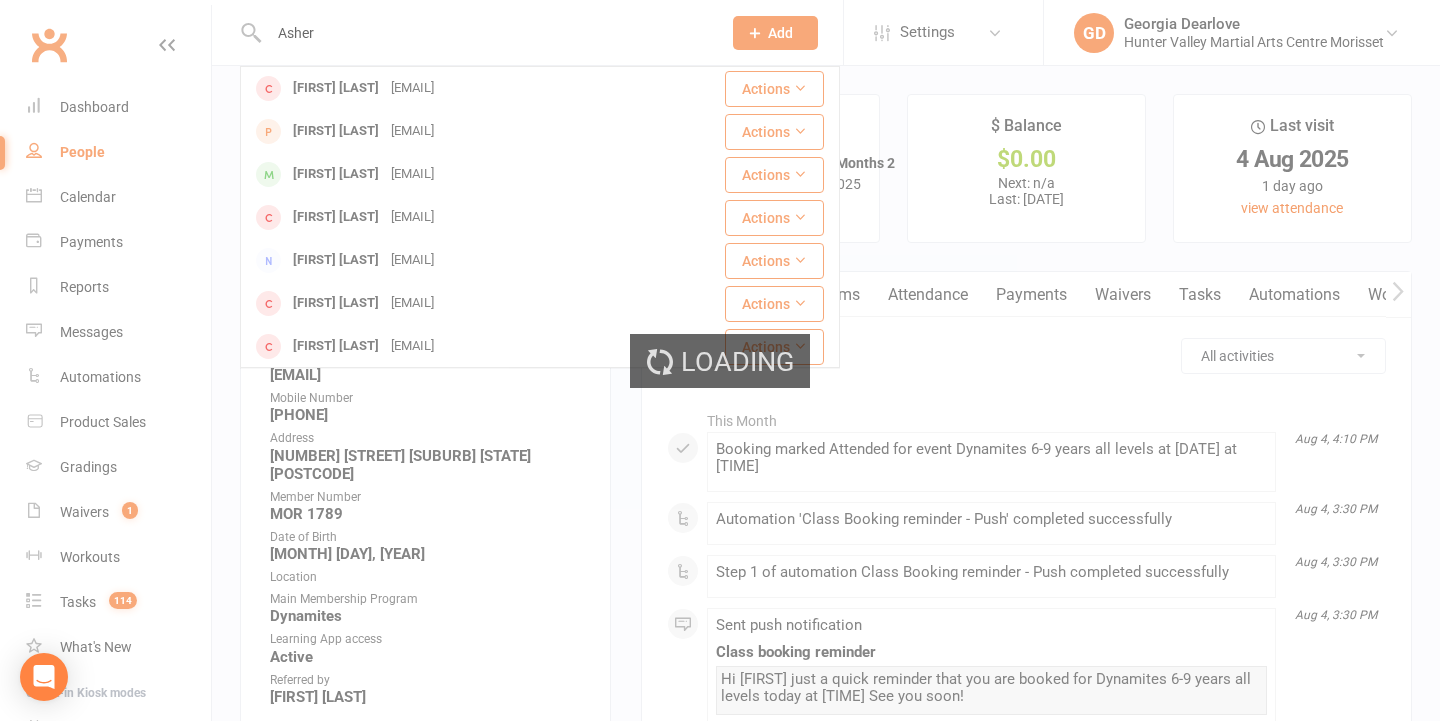type 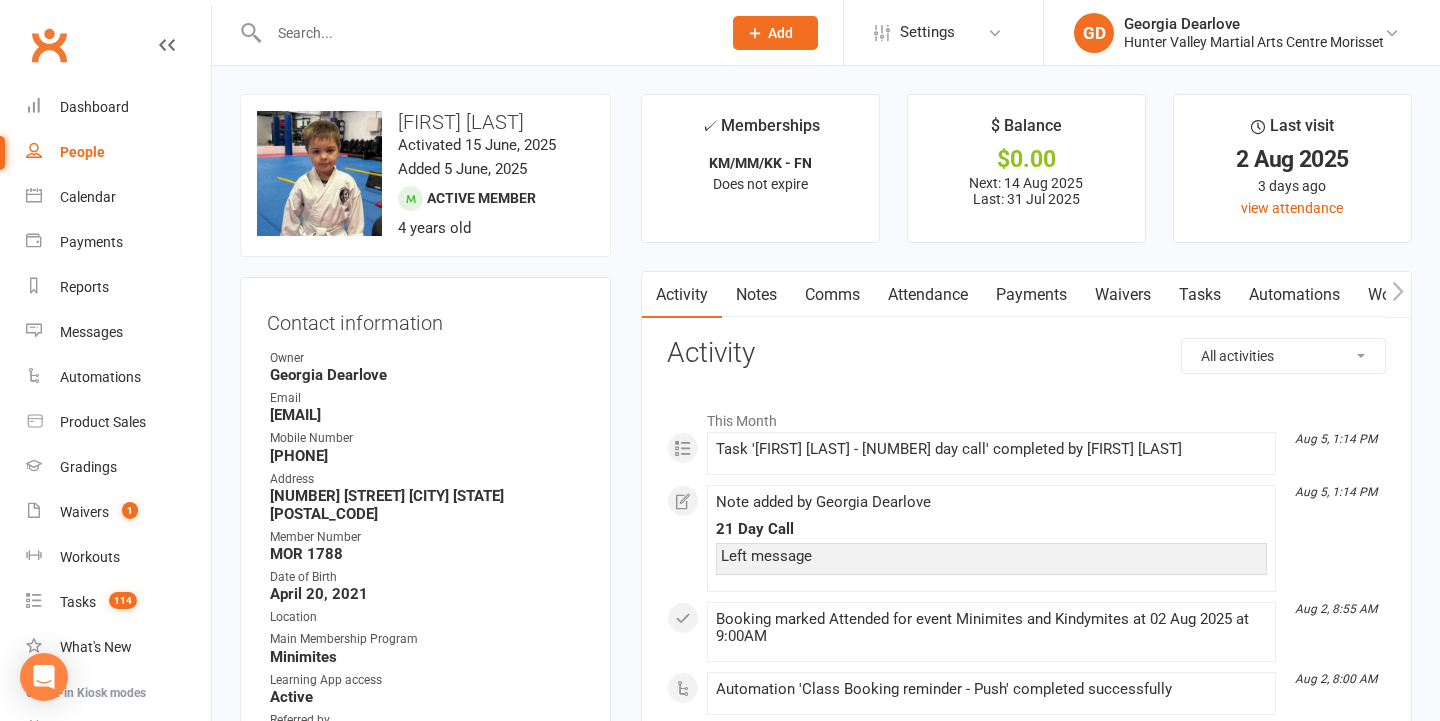 click on "Notes" at bounding box center [756, 295] 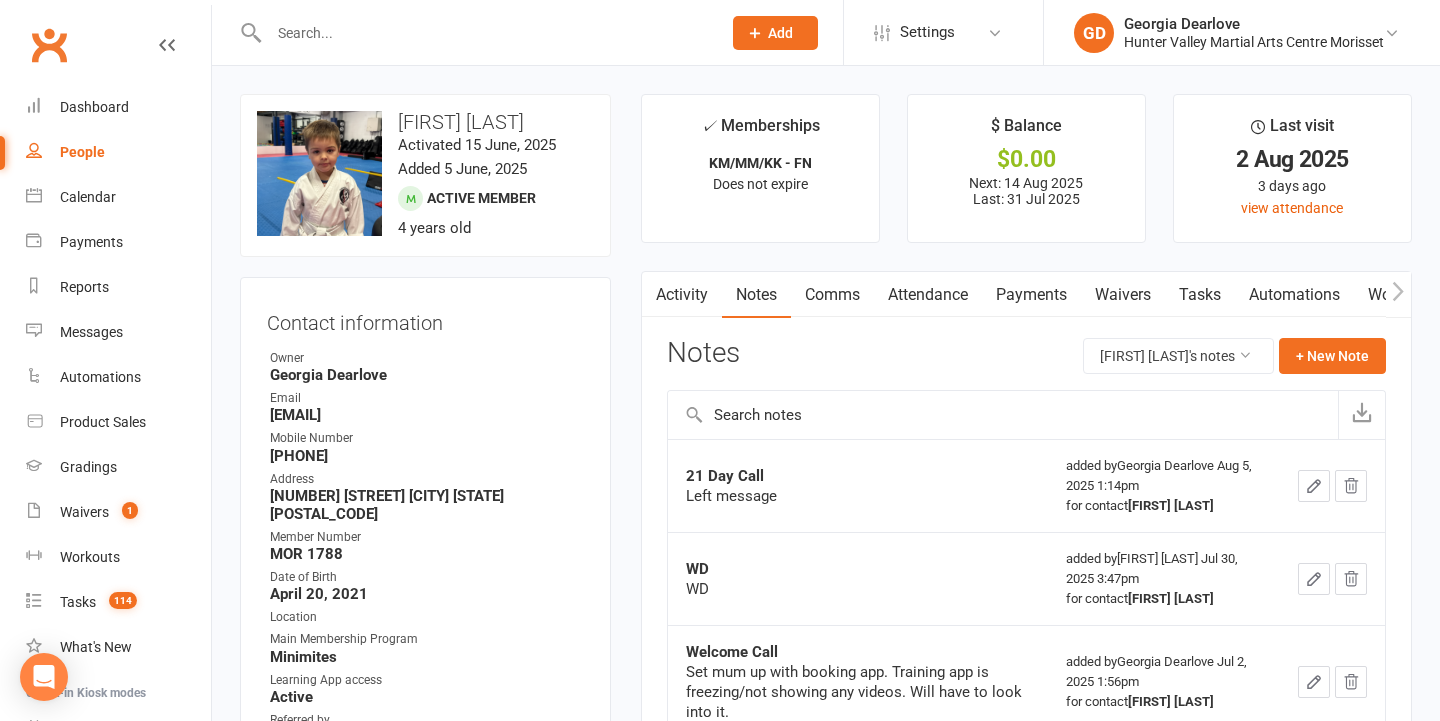scroll, scrollTop: 0, scrollLeft: 0, axis: both 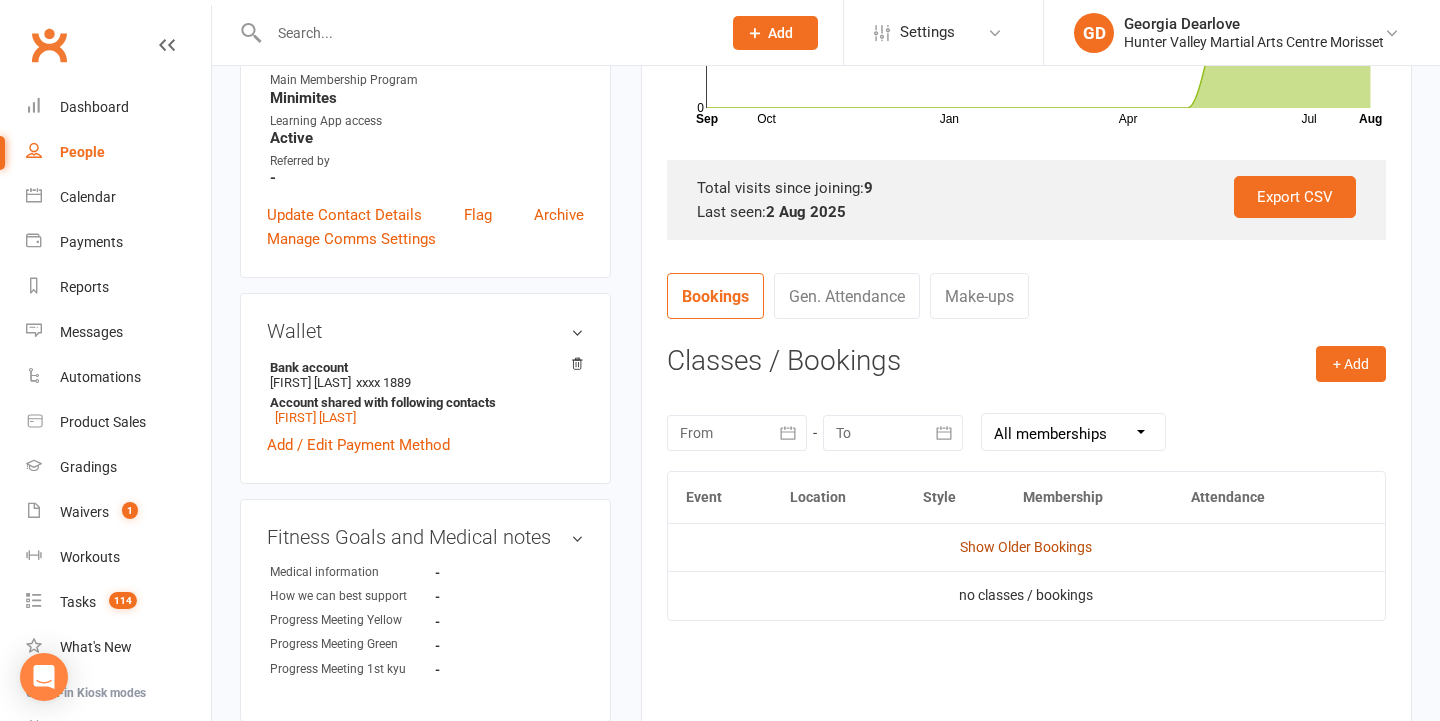 click on "Show Older Bookings" at bounding box center (1026, 547) 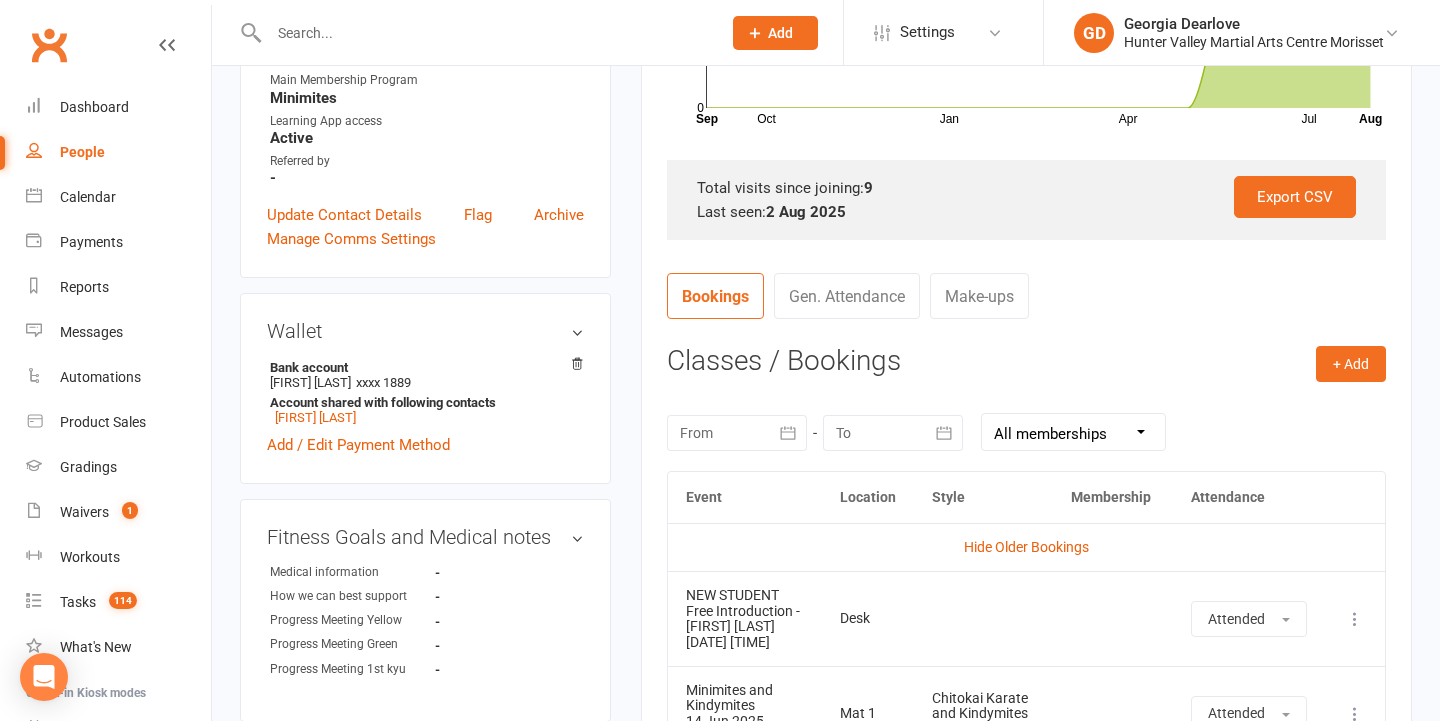 click on "Hide Older Bookings" at bounding box center [1026, 547] 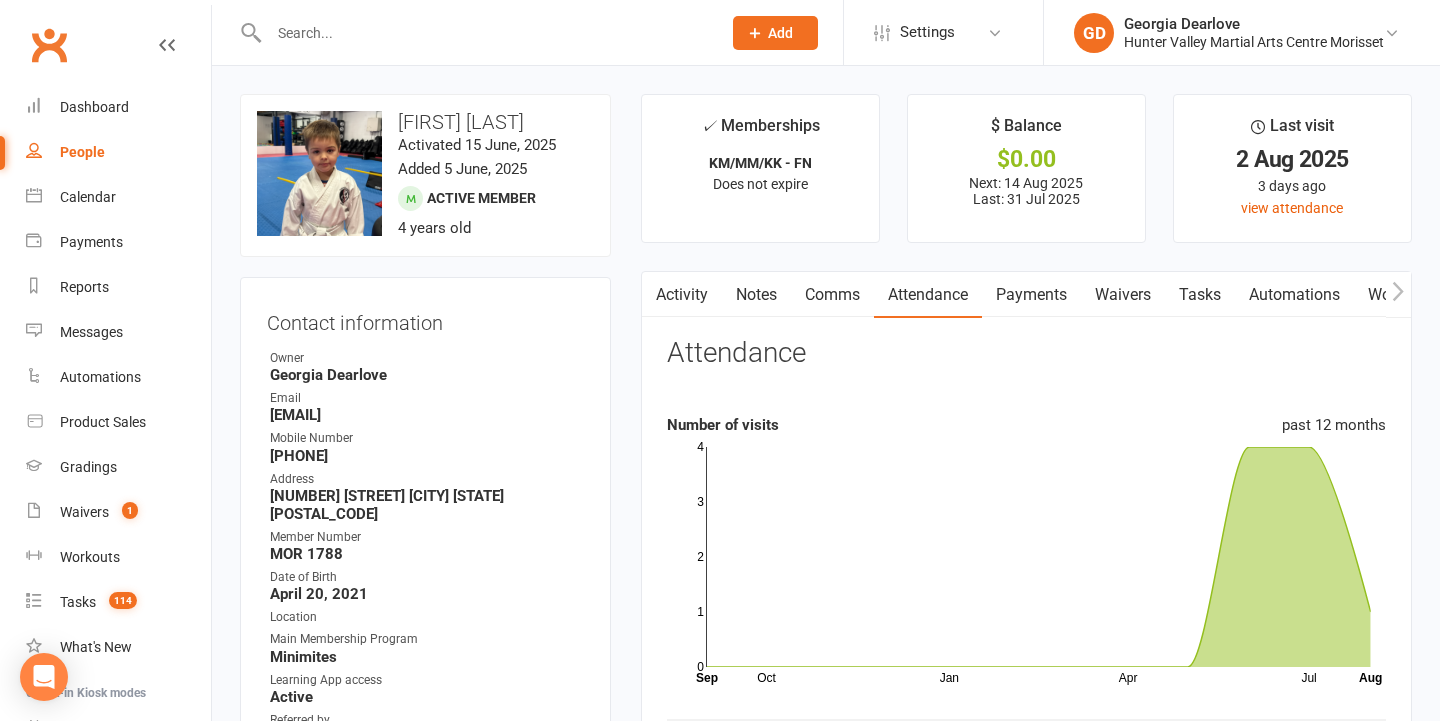 scroll, scrollTop: 0, scrollLeft: 0, axis: both 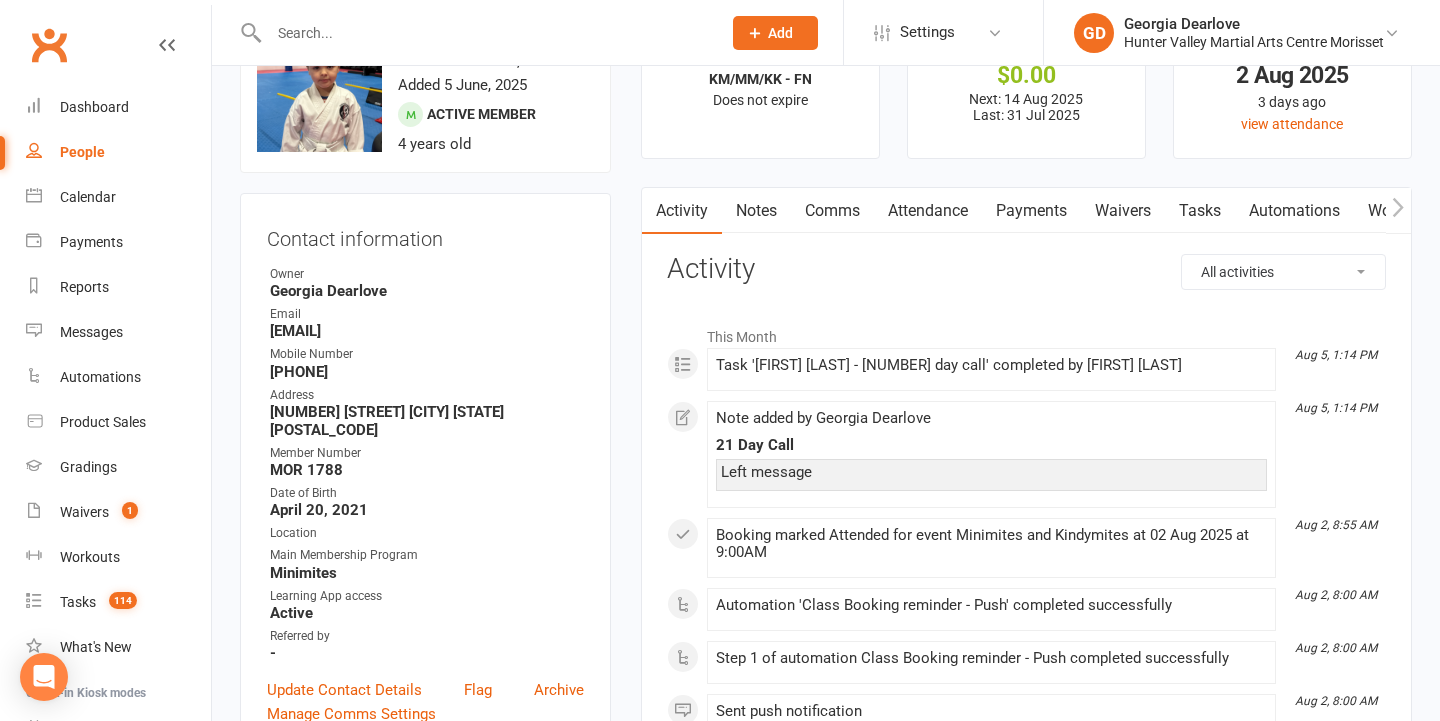 click on "Notes" at bounding box center (756, 211) 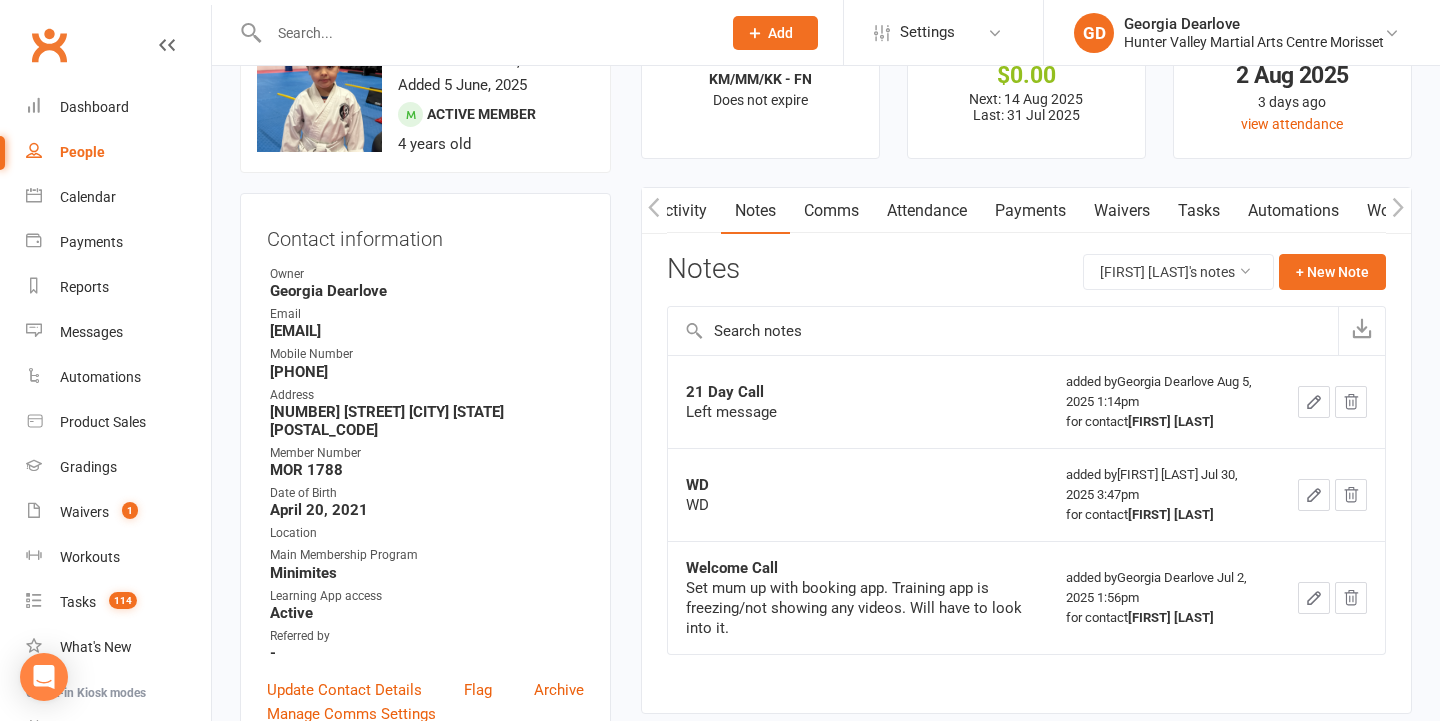 click at bounding box center [1314, 402] 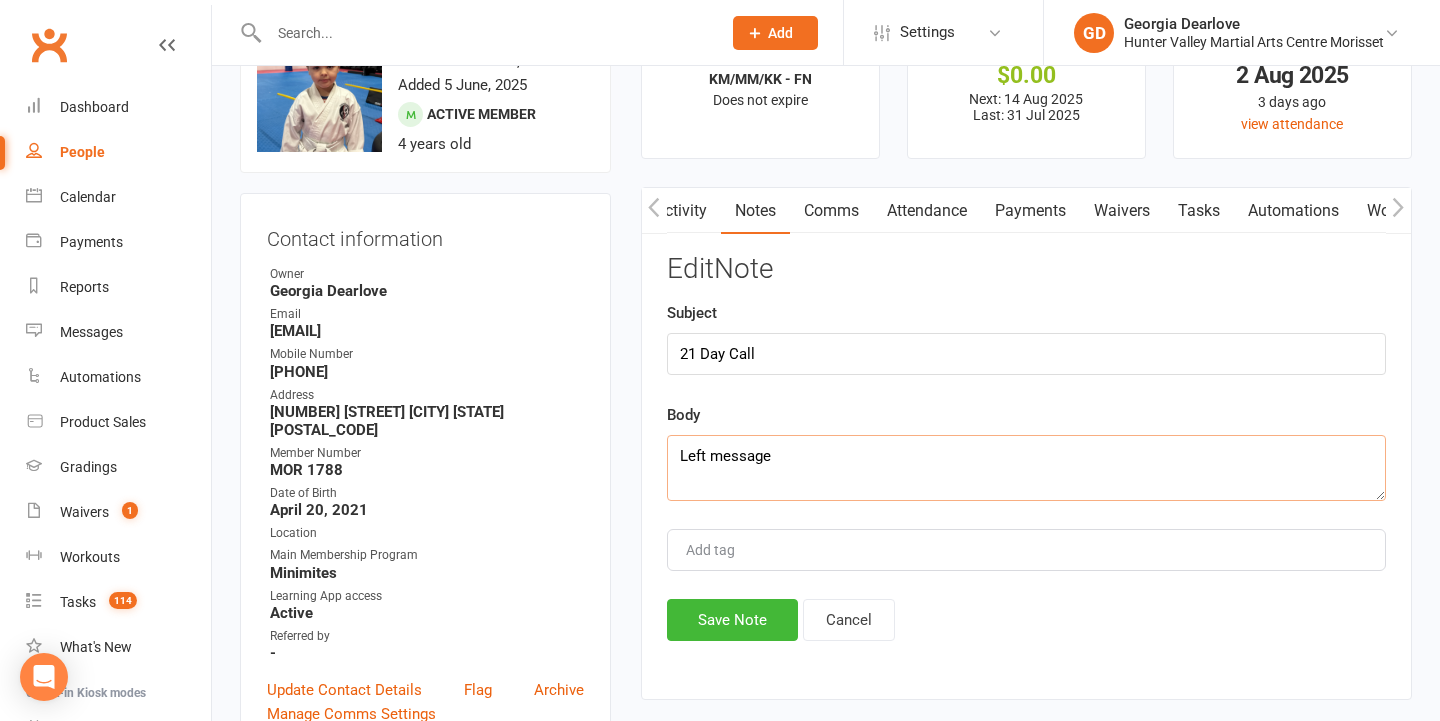 drag, startPoint x: 856, startPoint y: 442, endPoint x: 420, endPoint y: 445, distance: 436.0103 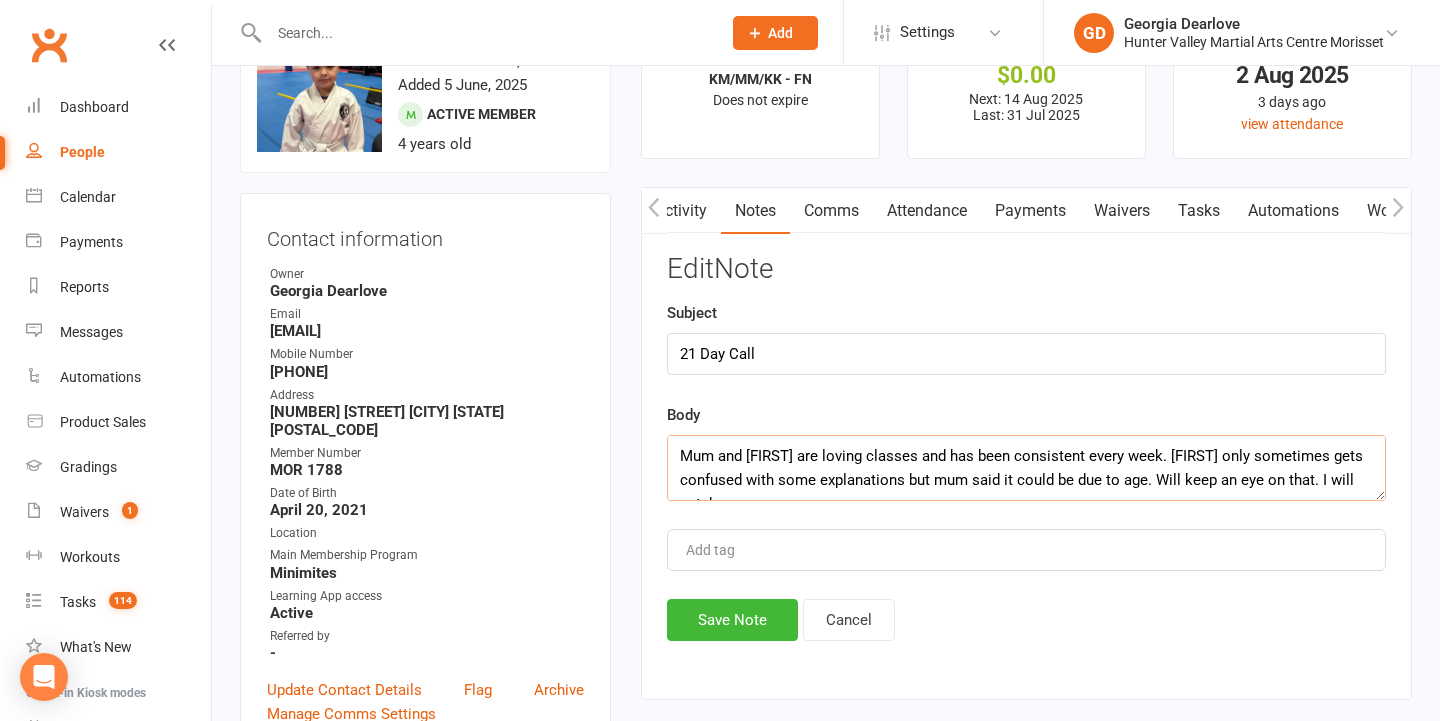 scroll, scrollTop: 13, scrollLeft: 0, axis: vertical 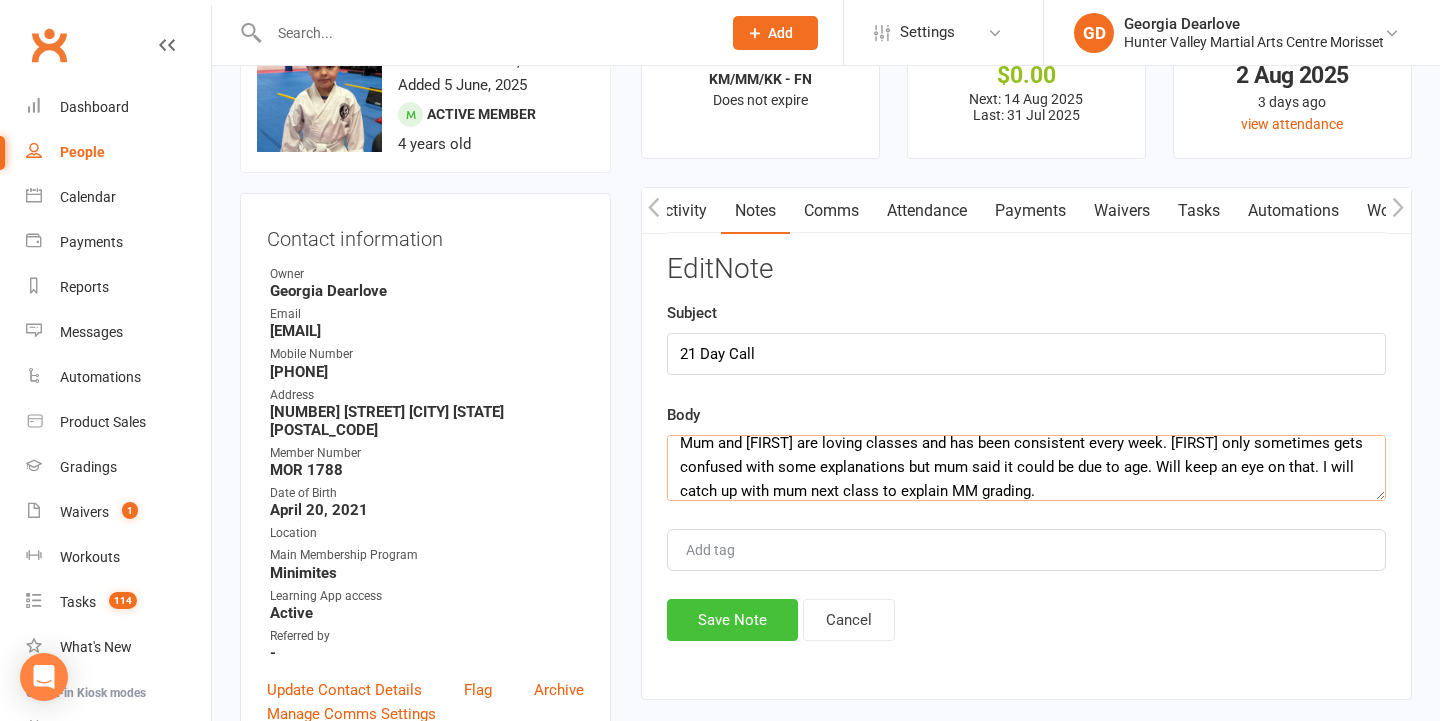 type on "Mum and Asher are loving classes and has been consistent every week. Asher only sometimes gets confused with some explanations but mum said it could be due to age. Will keep an eye on that. I will catch up with mum next class to explain MM grading." 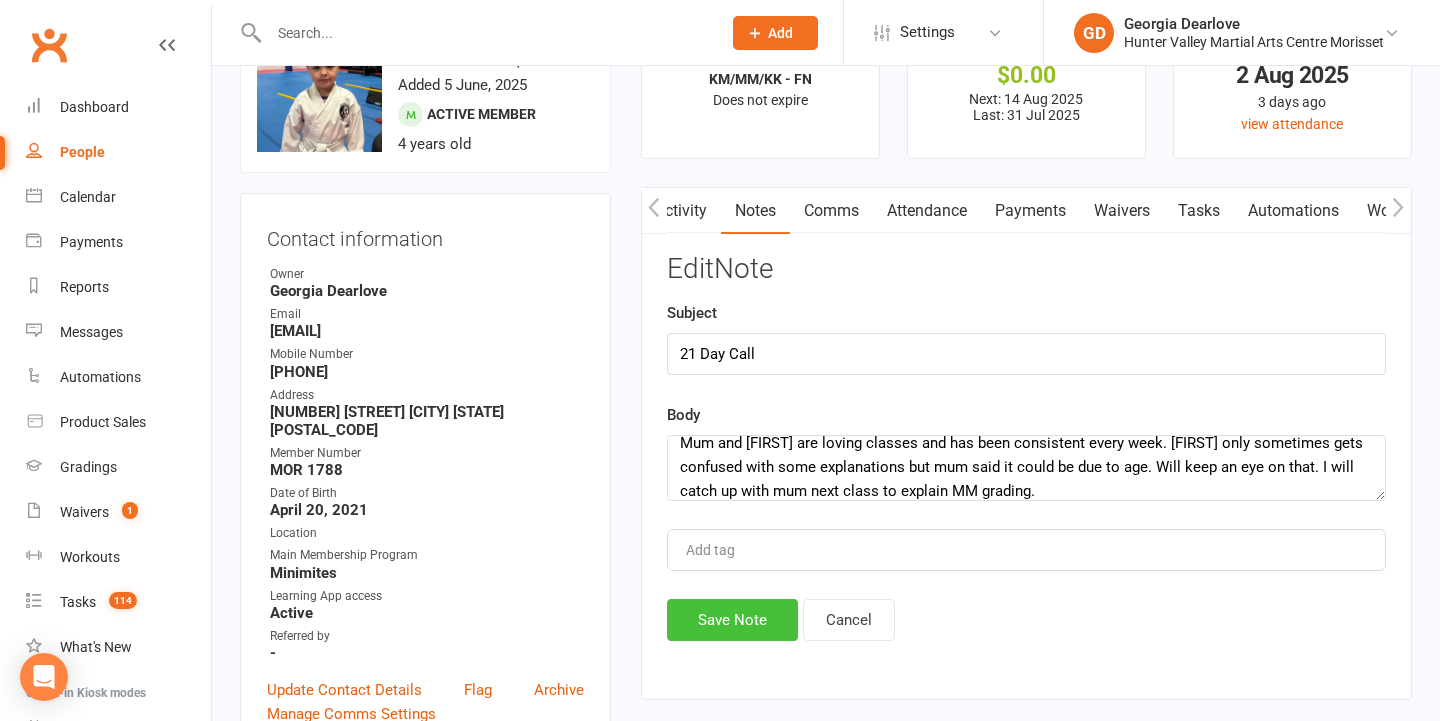 click on "Save Note" at bounding box center [732, 620] 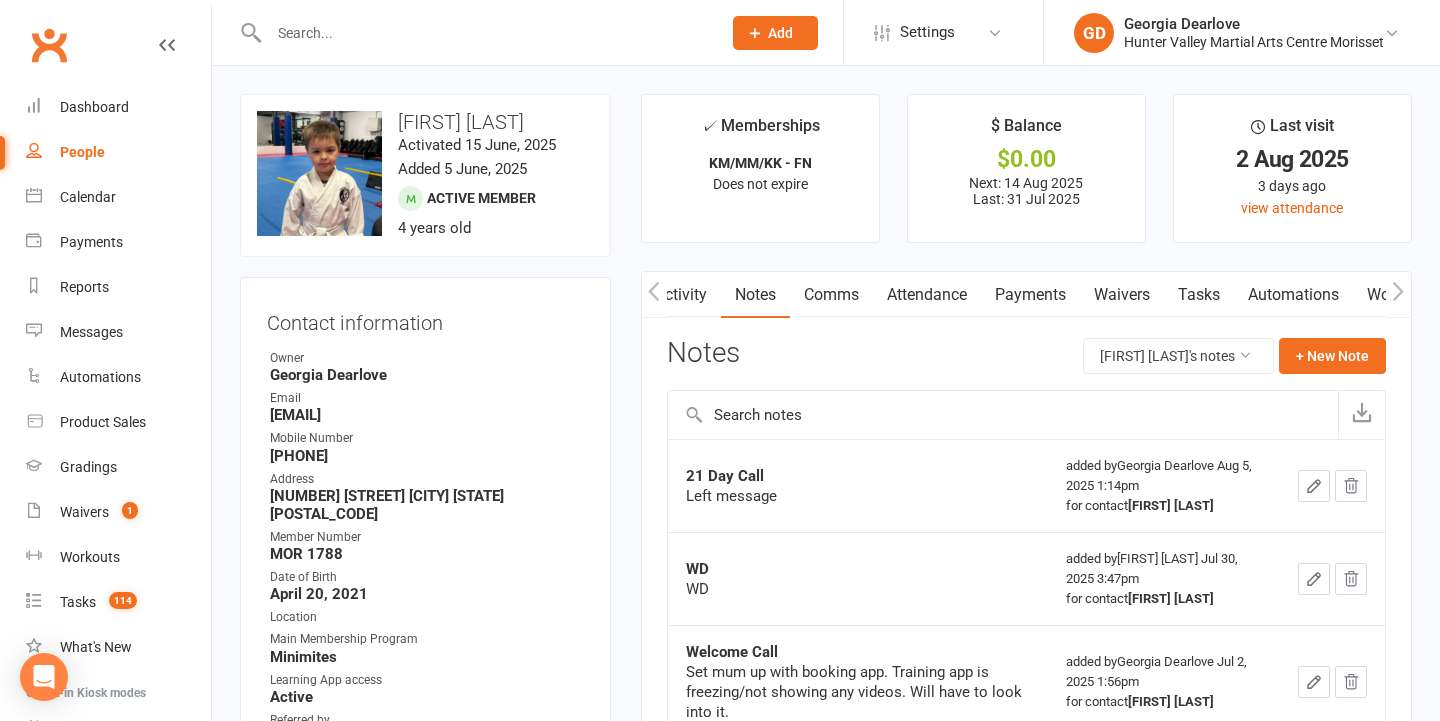 scroll, scrollTop: 0, scrollLeft: 0, axis: both 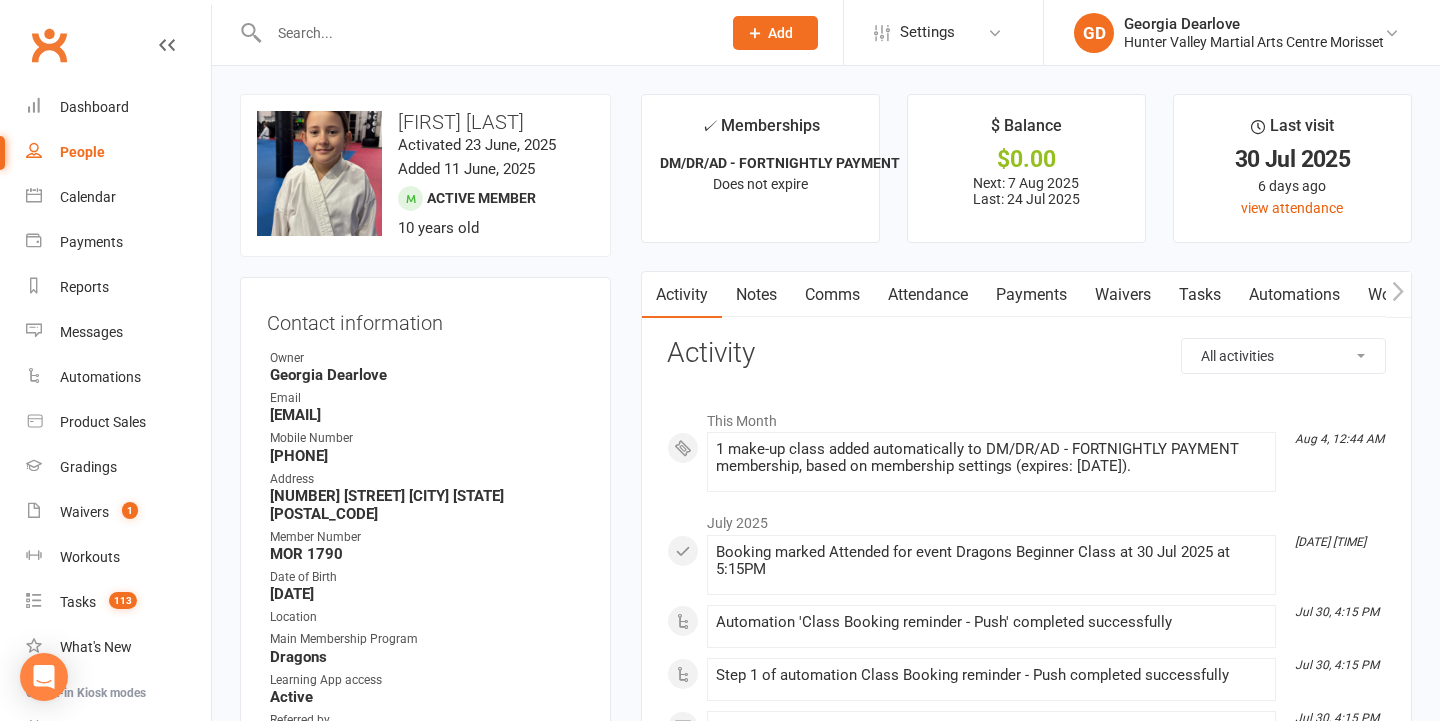 click on "Notes" at bounding box center [756, 295] 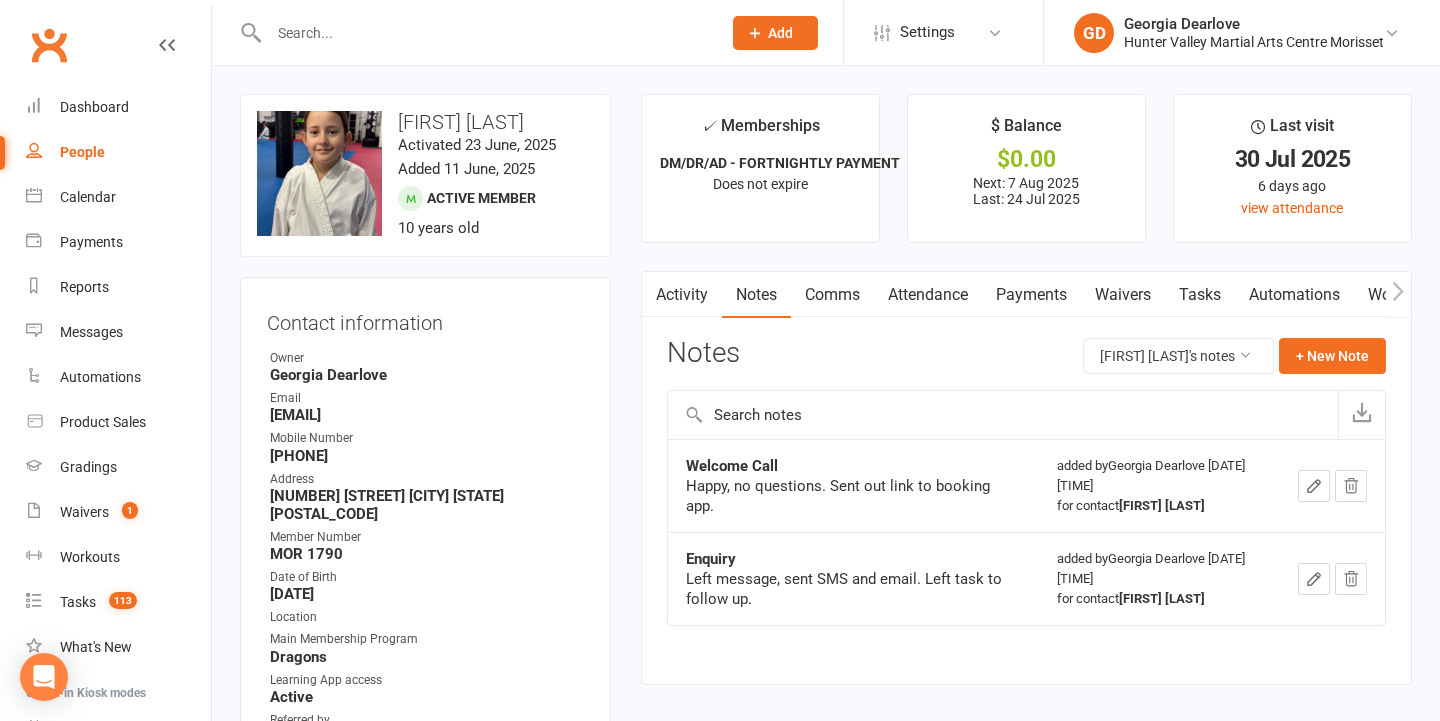 scroll, scrollTop: -1, scrollLeft: 0, axis: vertical 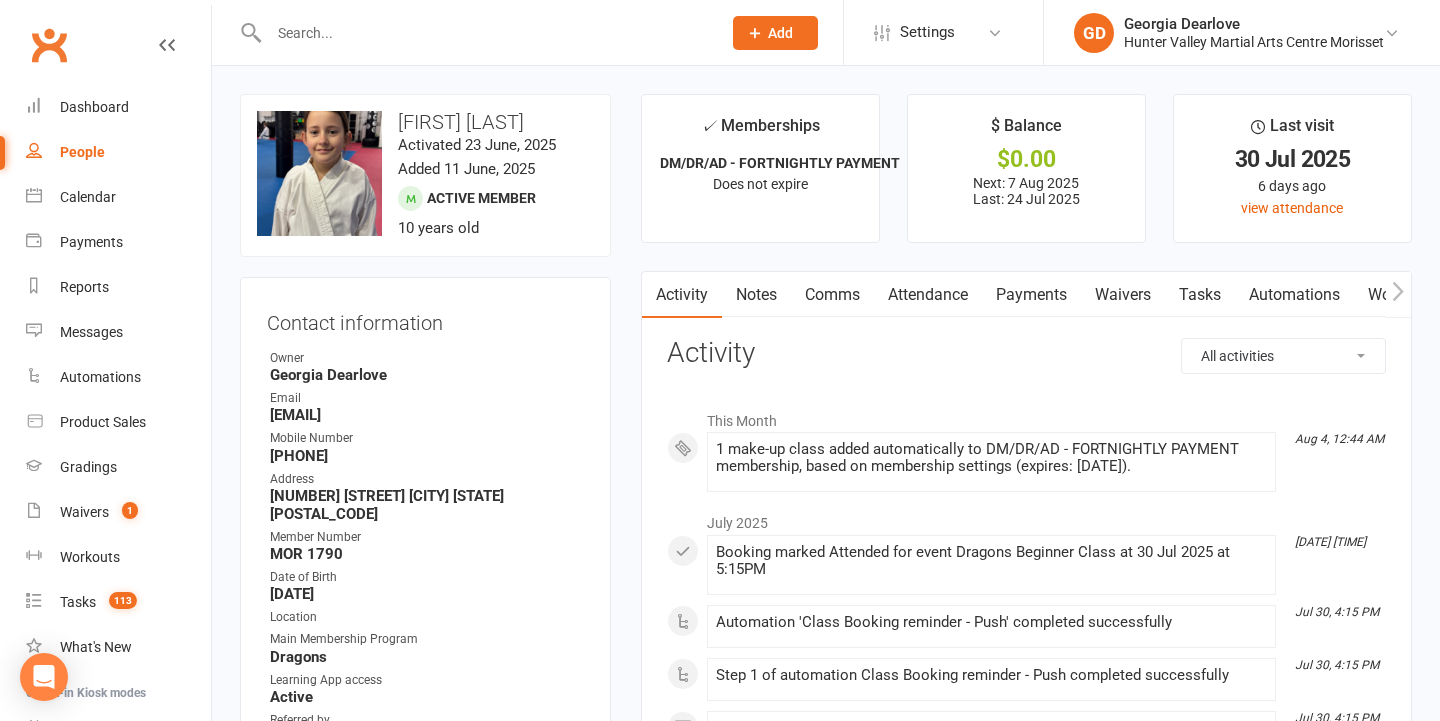 click on "Attendance" at bounding box center [928, 295] 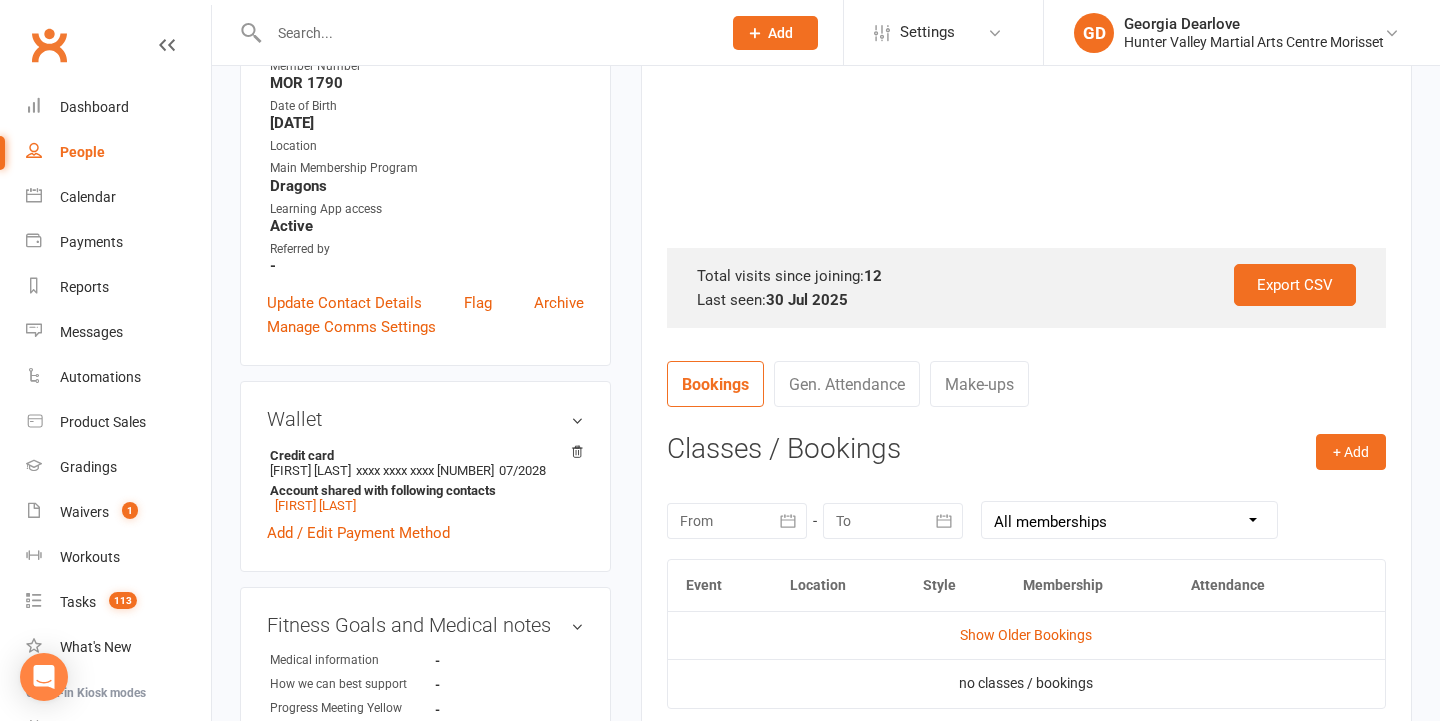 scroll, scrollTop: 694, scrollLeft: 0, axis: vertical 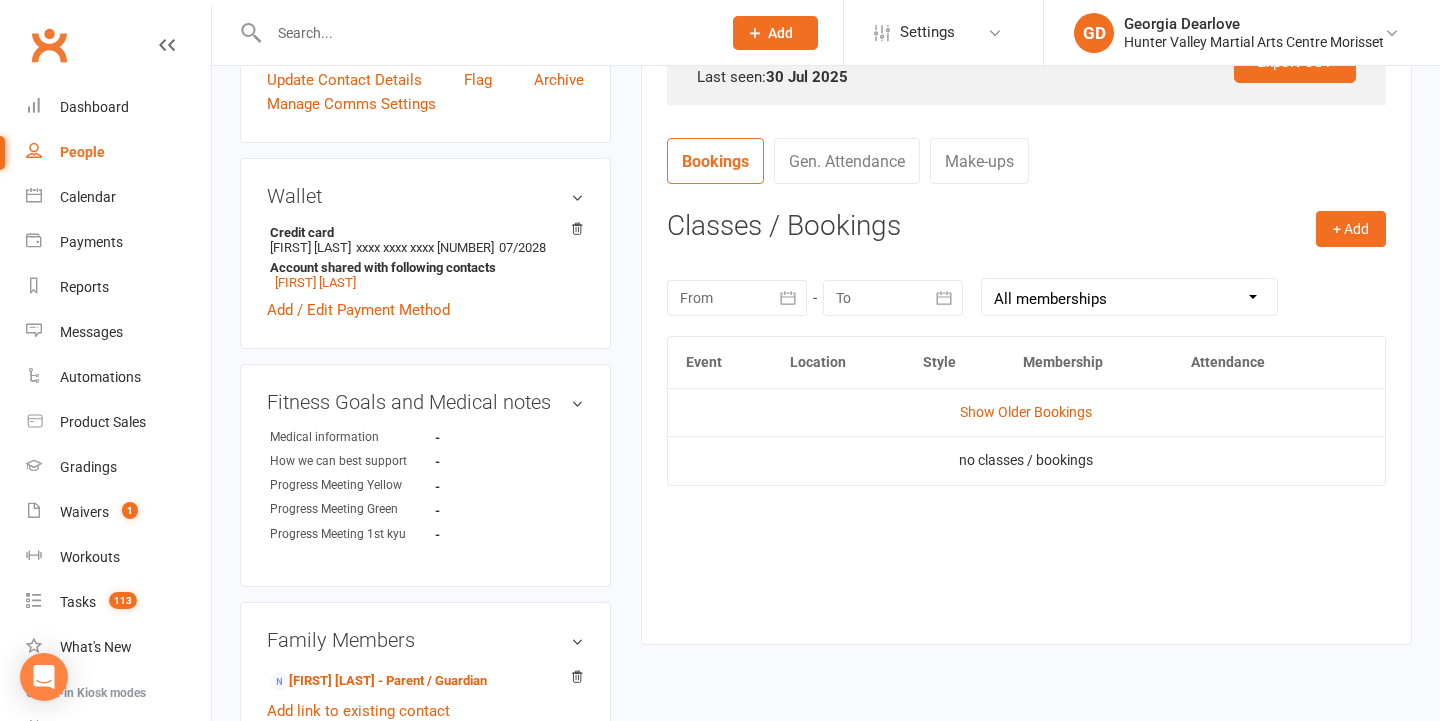 click at bounding box center (737, 298) 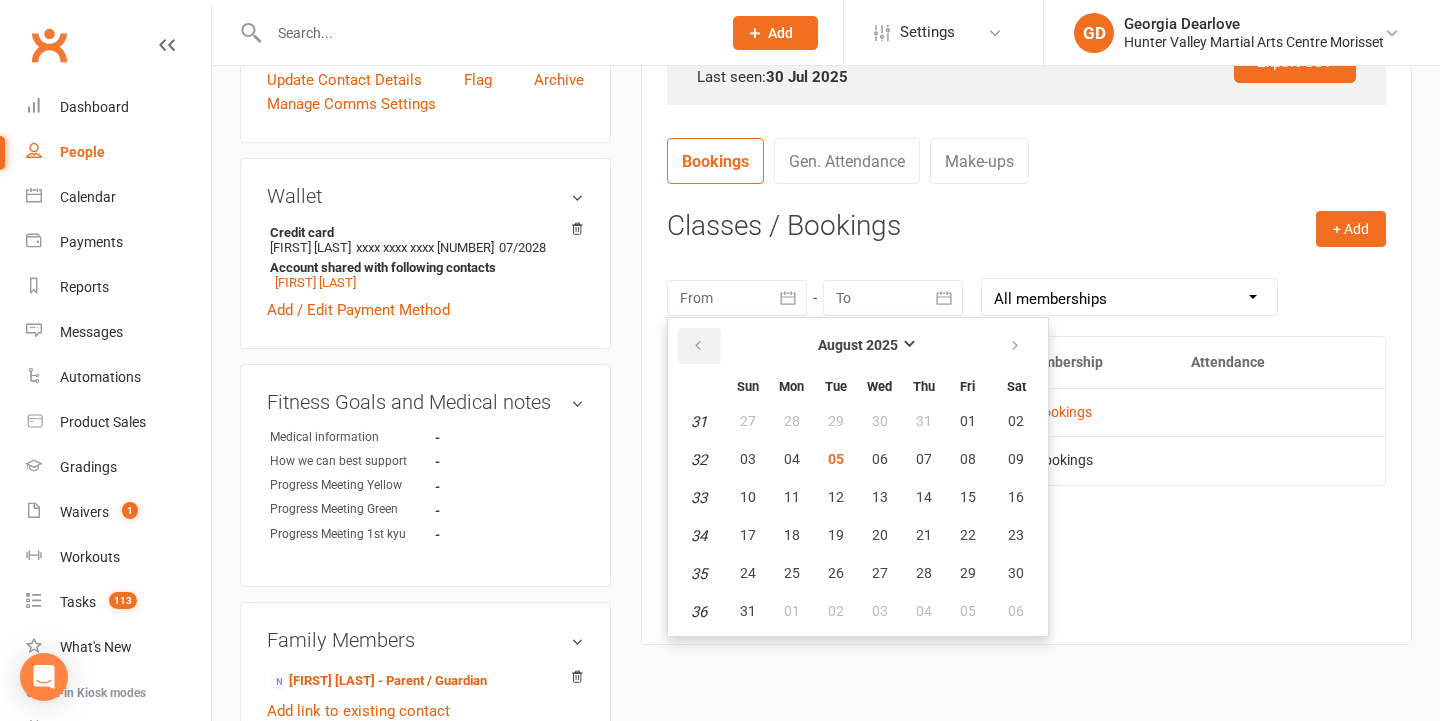 click at bounding box center [699, 346] 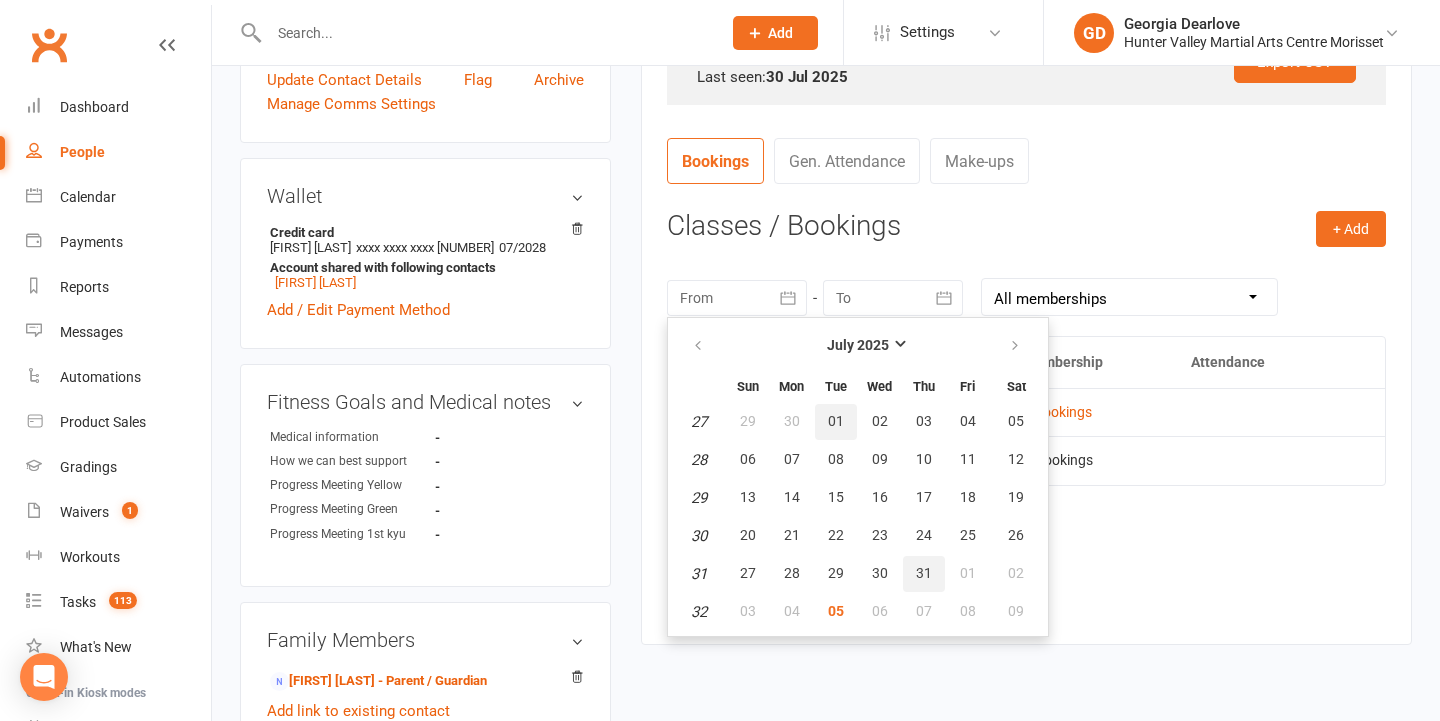 drag, startPoint x: 832, startPoint y: 428, endPoint x: 909, endPoint y: 559, distance: 151.95393 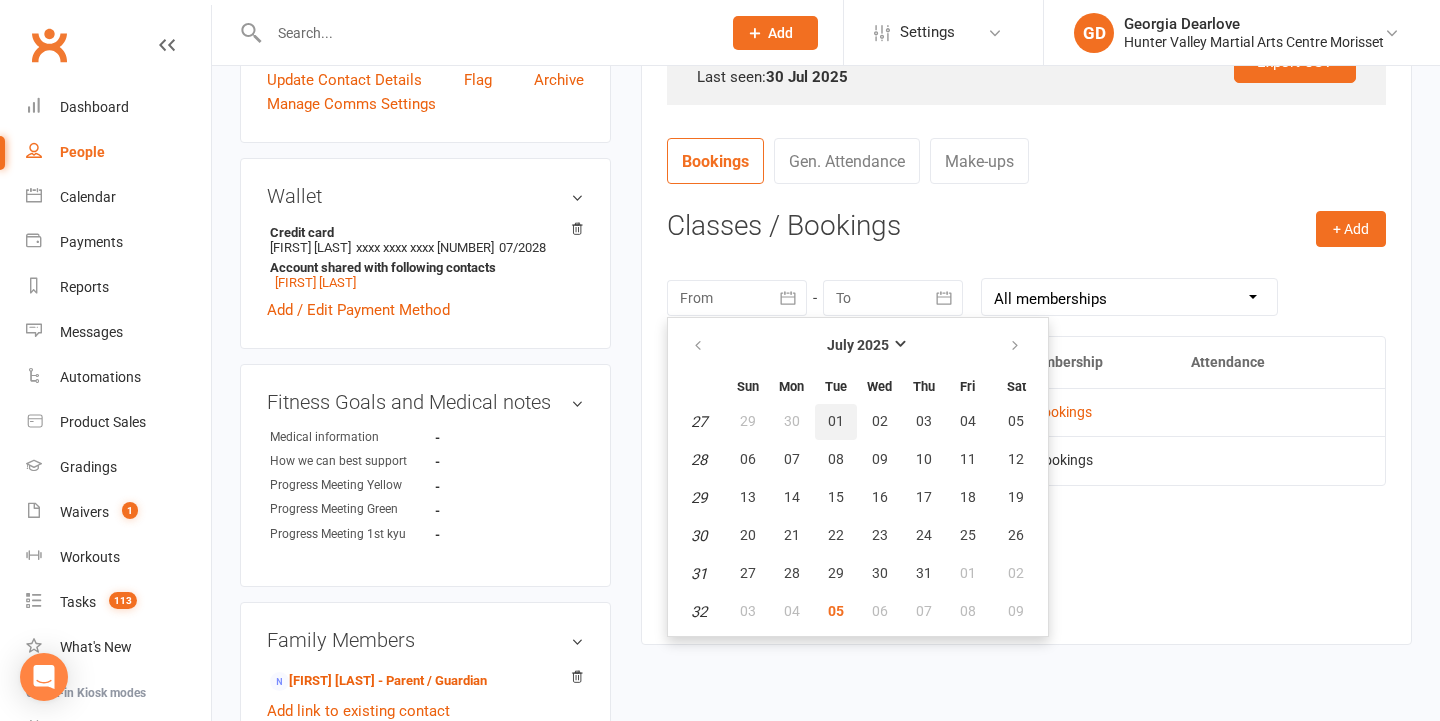 click on "01" at bounding box center [836, 421] 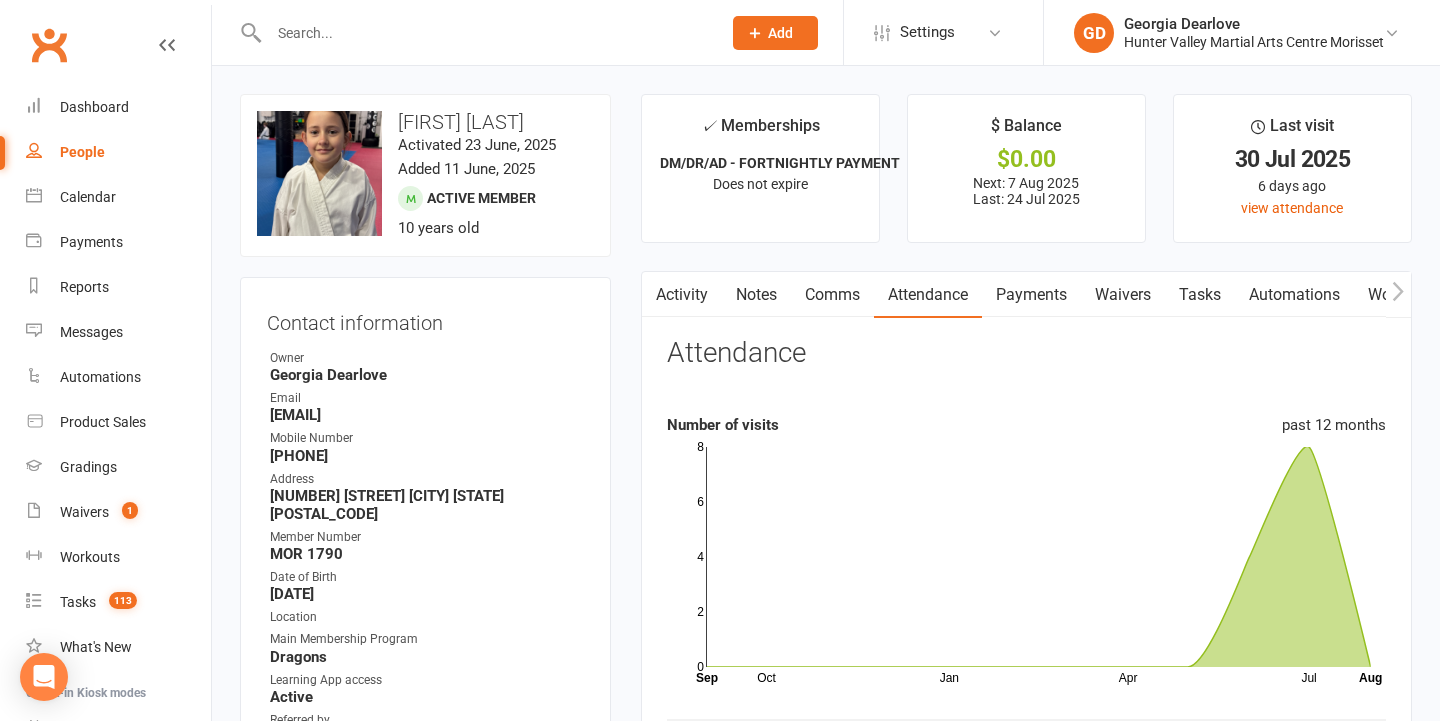 scroll, scrollTop: 0, scrollLeft: 0, axis: both 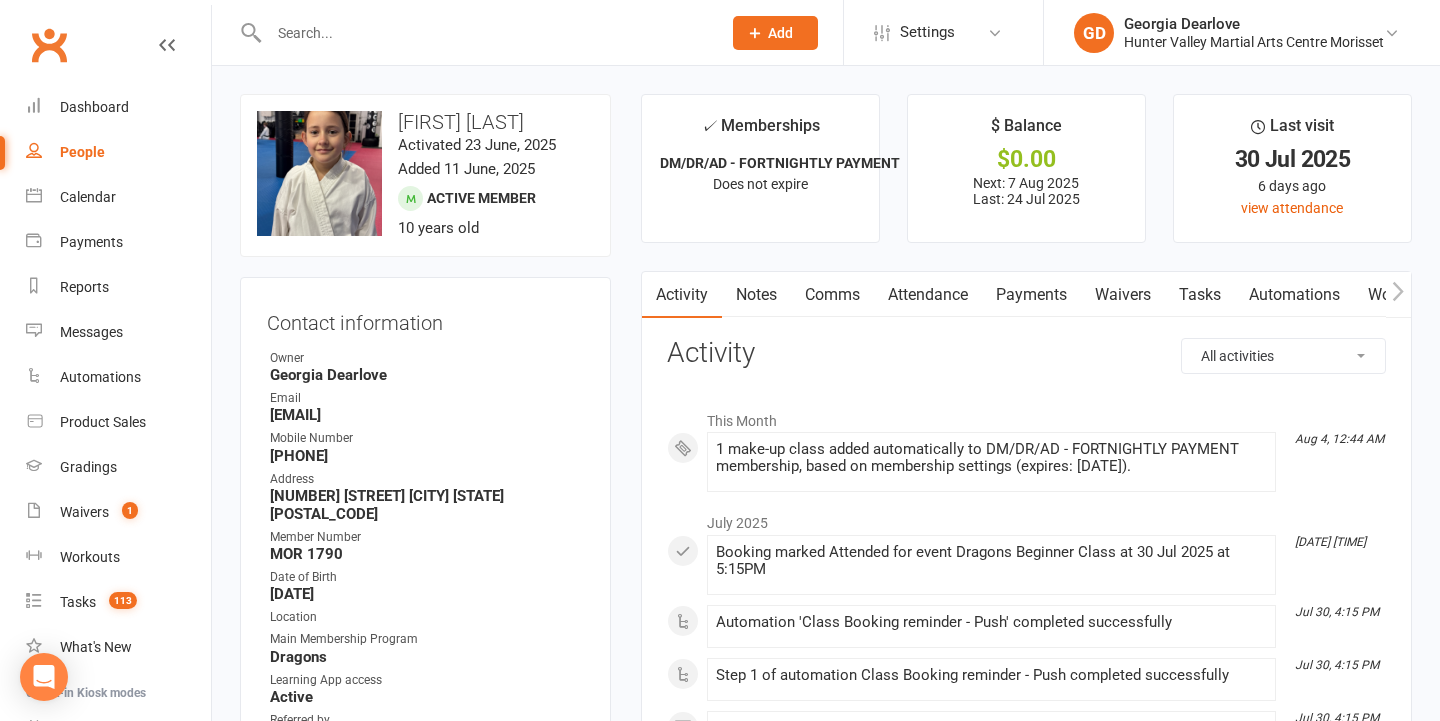 click on "Notes" at bounding box center [756, 295] 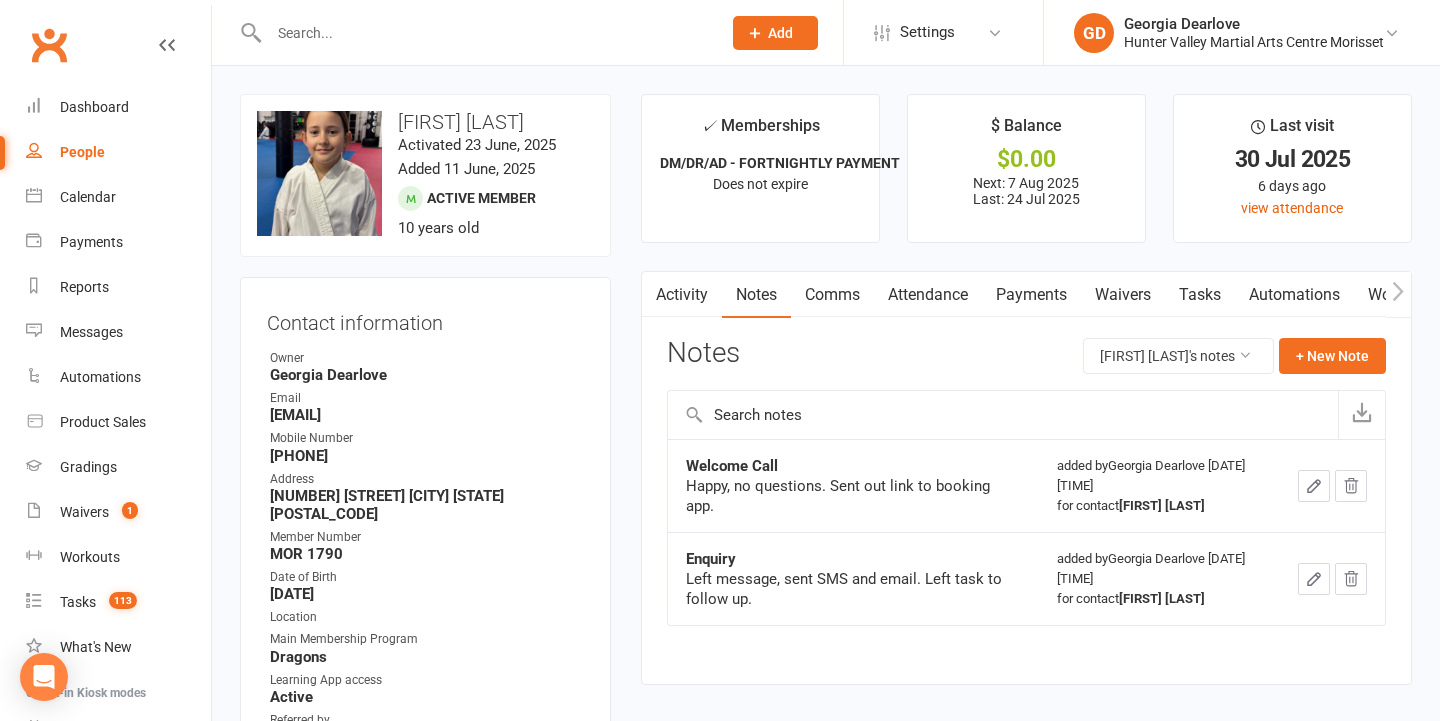 click on "Attendance" at bounding box center [928, 295] 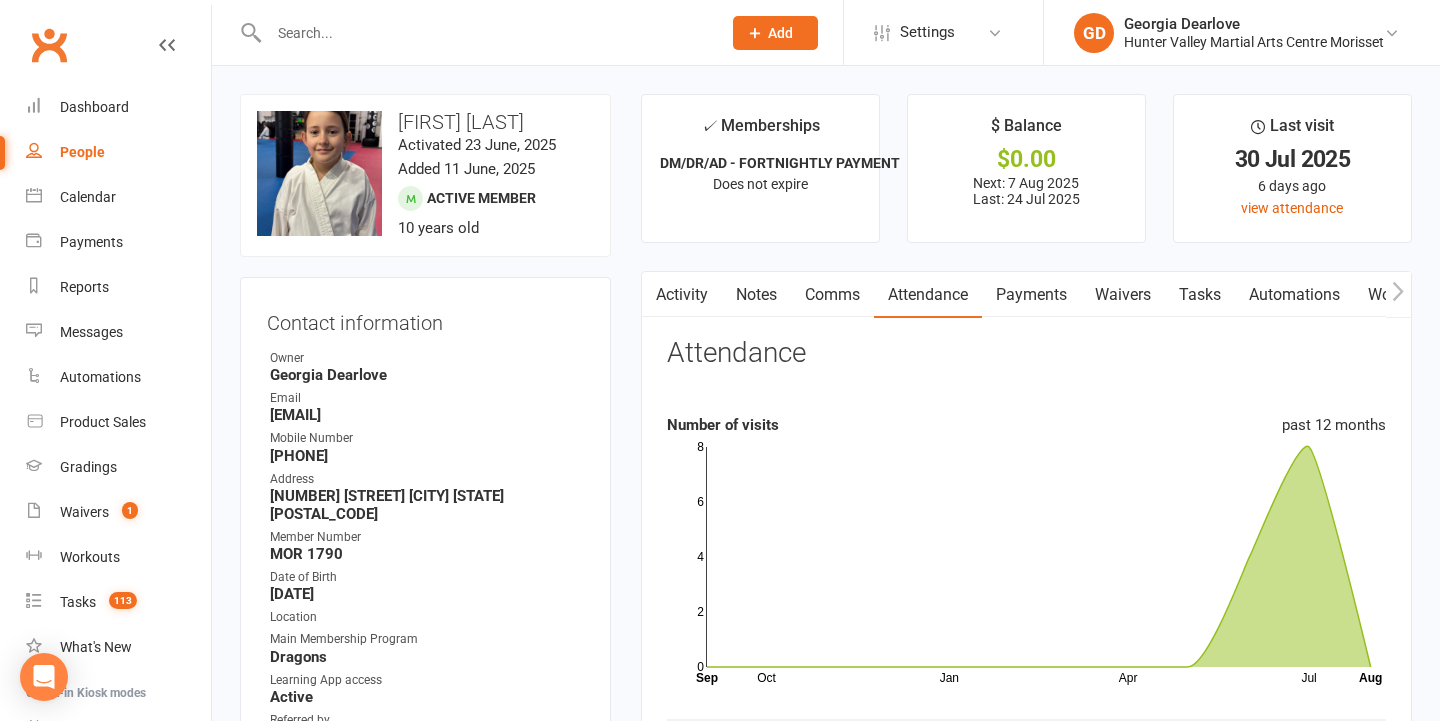 click on "Activity" at bounding box center [682, 295] 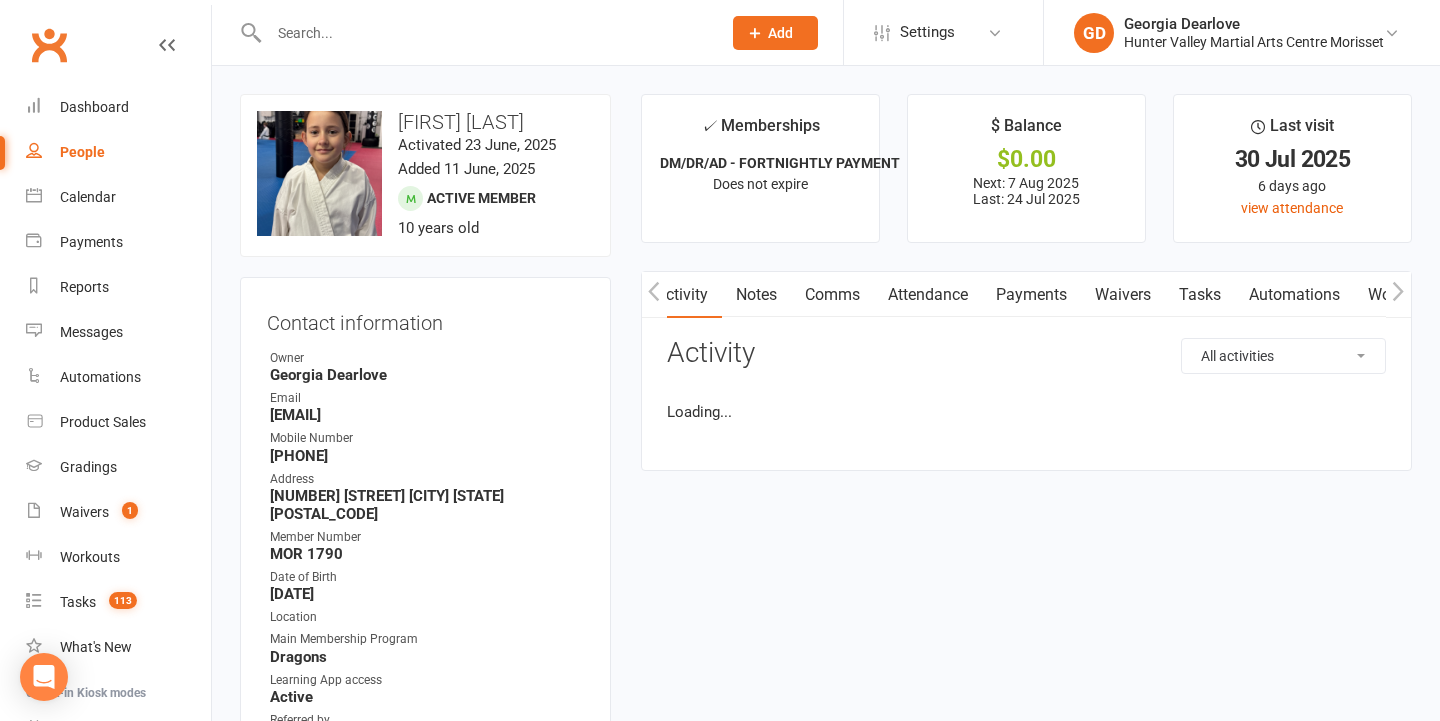 scroll, scrollTop: 0, scrollLeft: 1, axis: horizontal 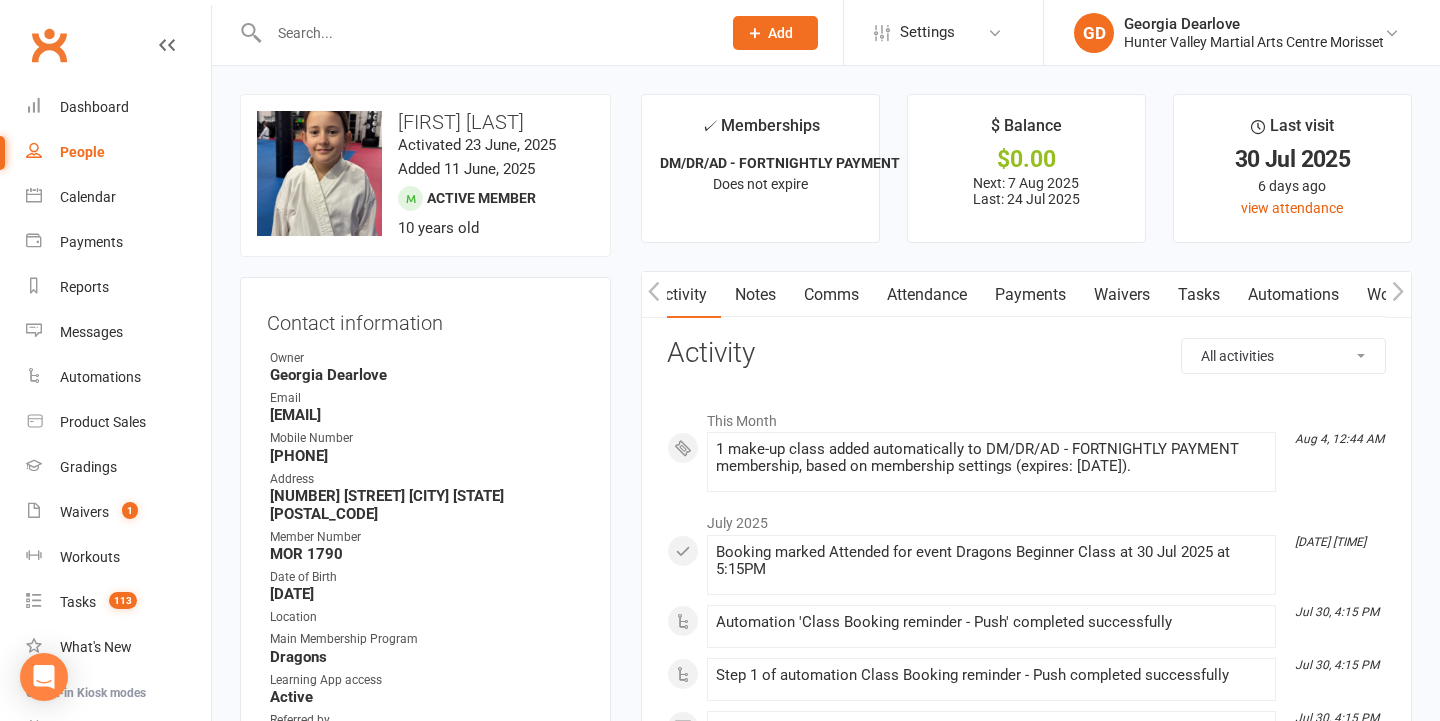 click on "Attendance" at bounding box center (927, 295) 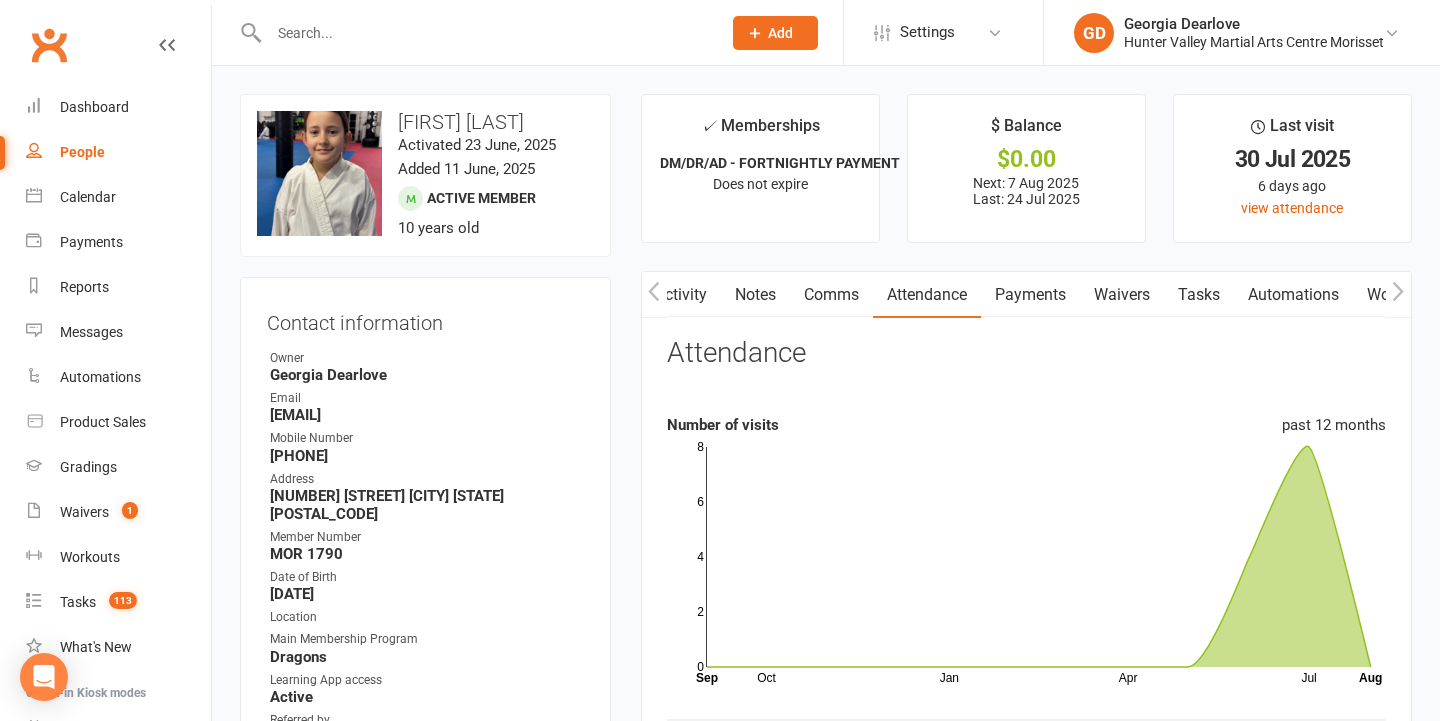 scroll, scrollTop: 0, scrollLeft: 0, axis: both 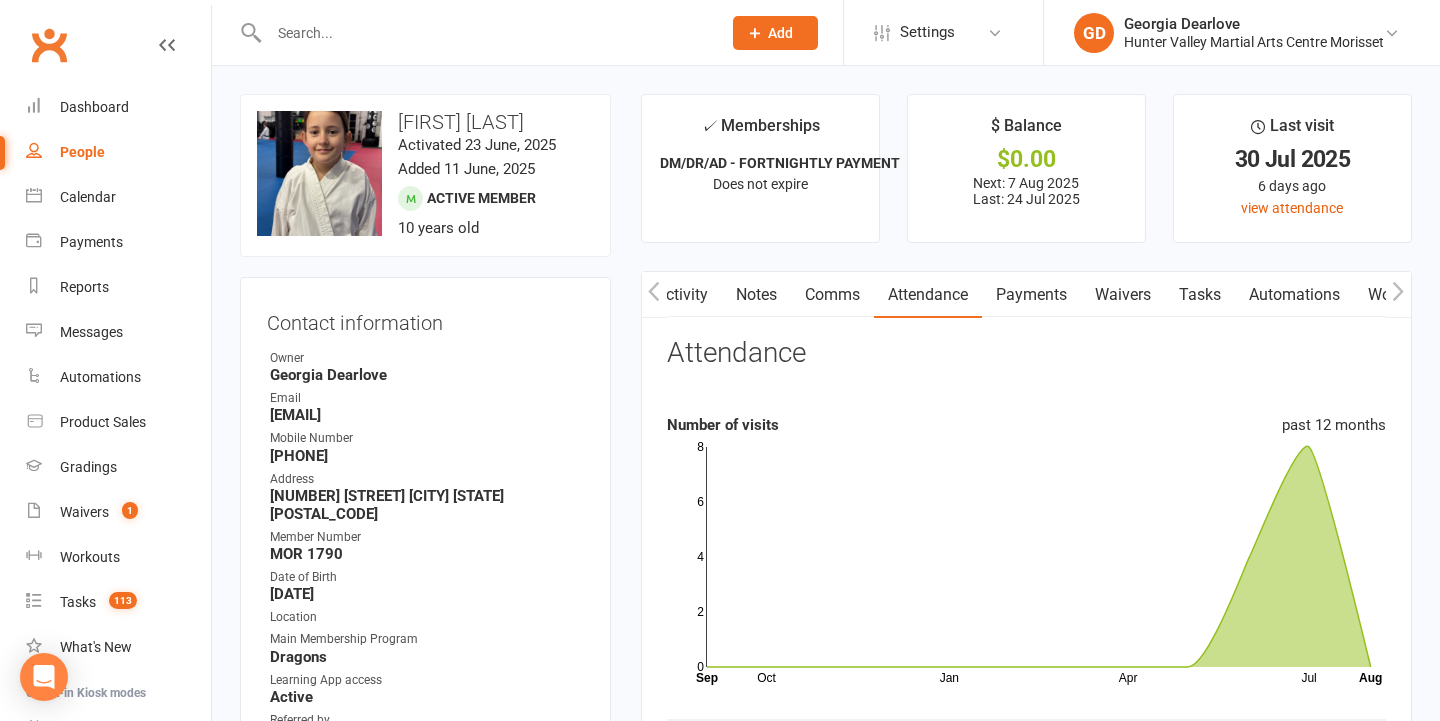 click on "Activity" at bounding box center (682, 295) 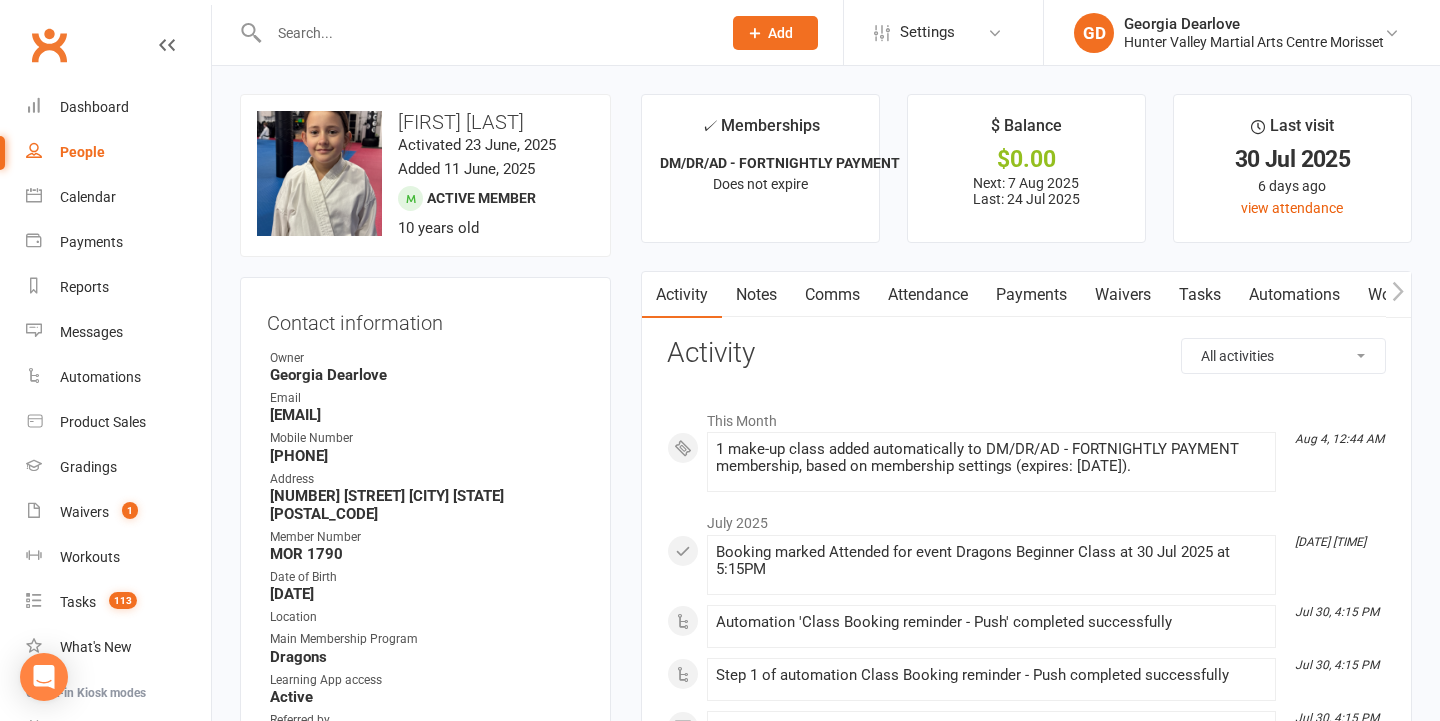 scroll, scrollTop: 0, scrollLeft: 0, axis: both 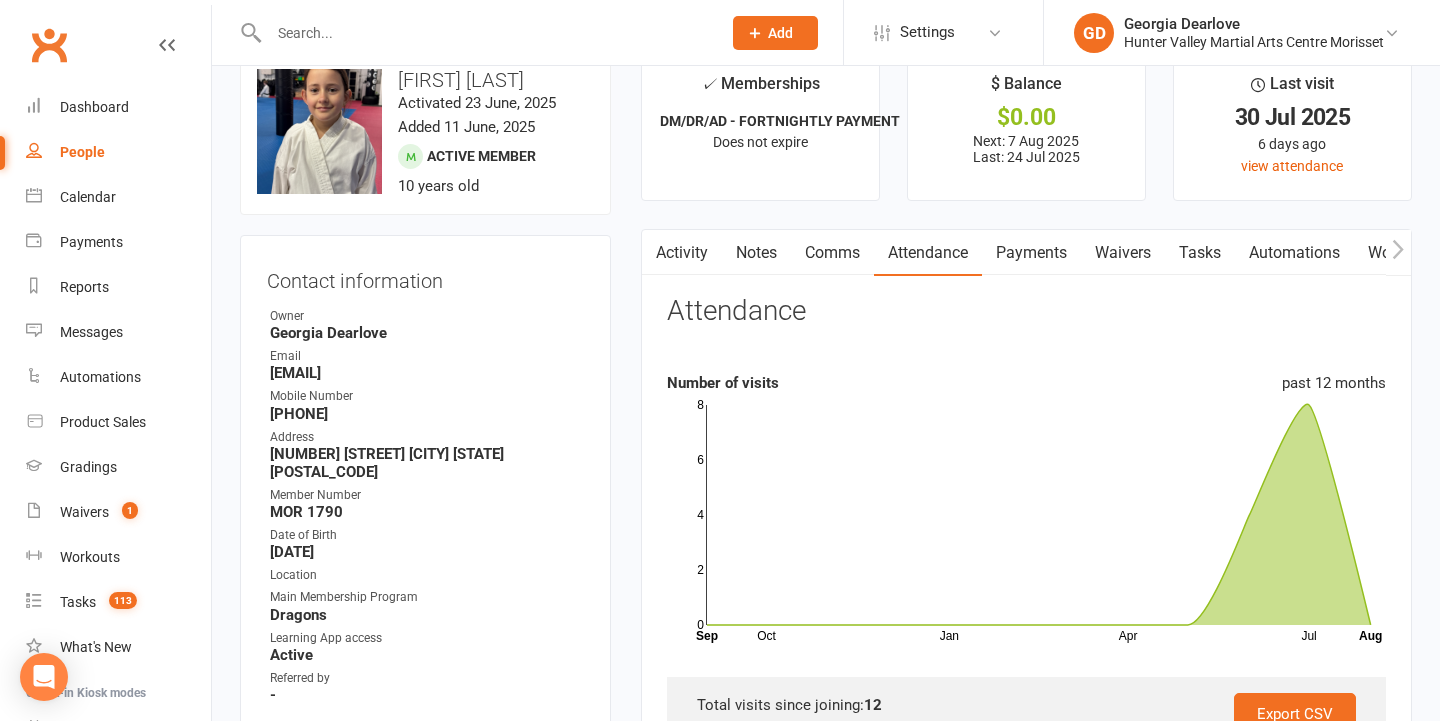 click at bounding box center (654, 252) 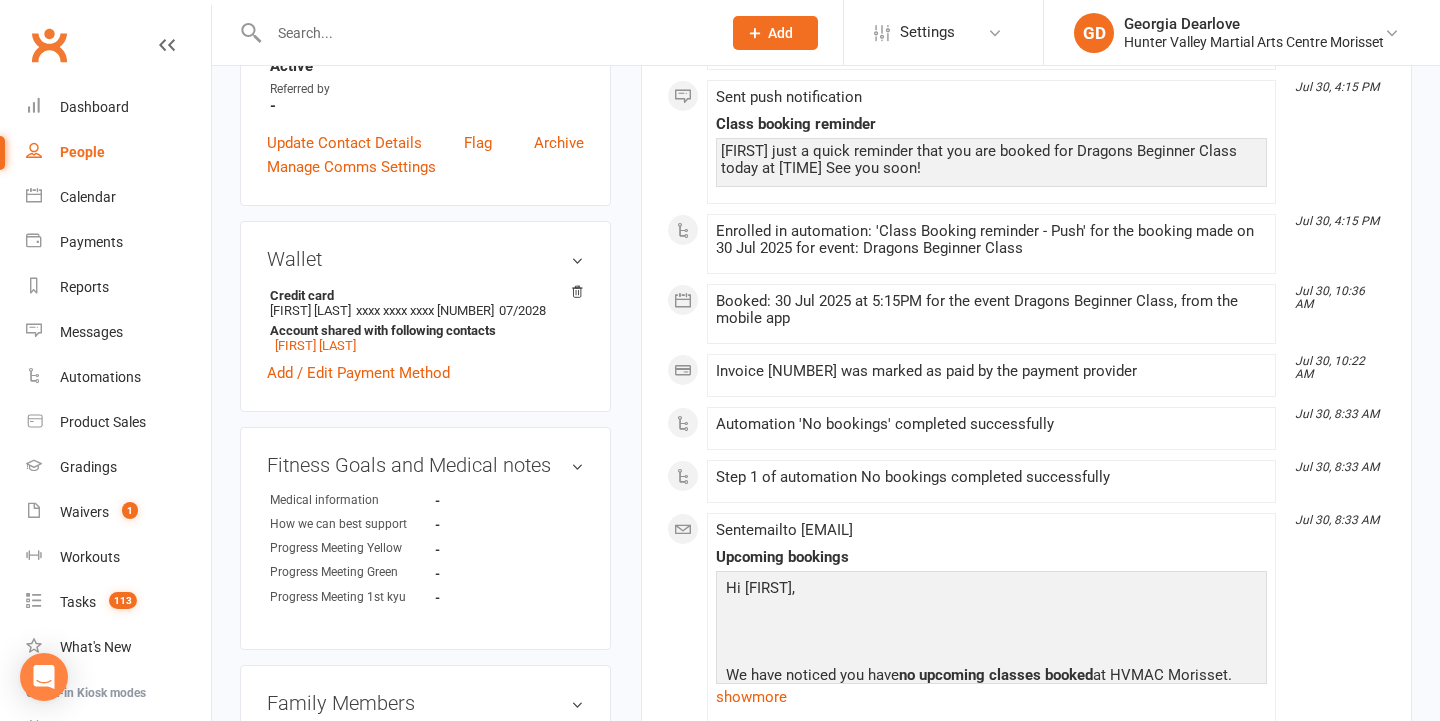 scroll, scrollTop: 0, scrollLeft: 0, axis: both 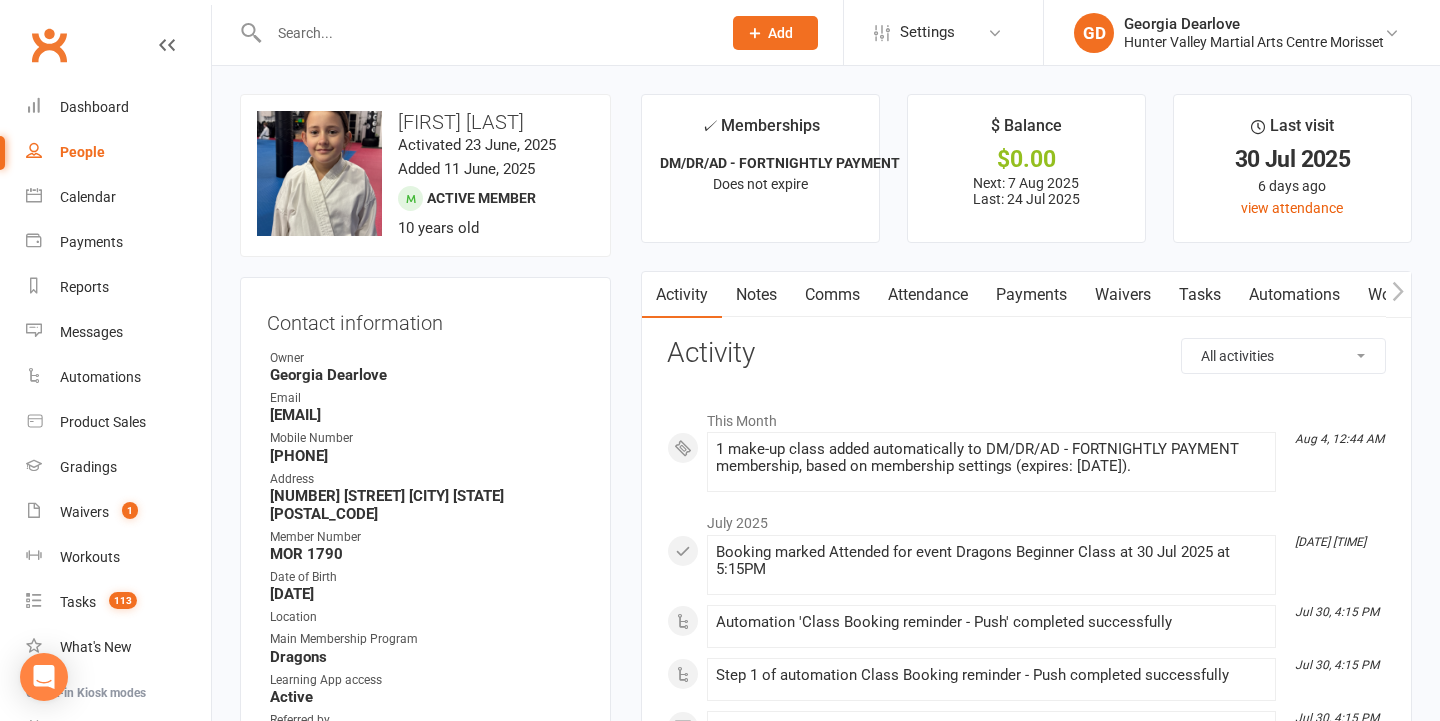click on "Notes" at bounding box center [756, 295] 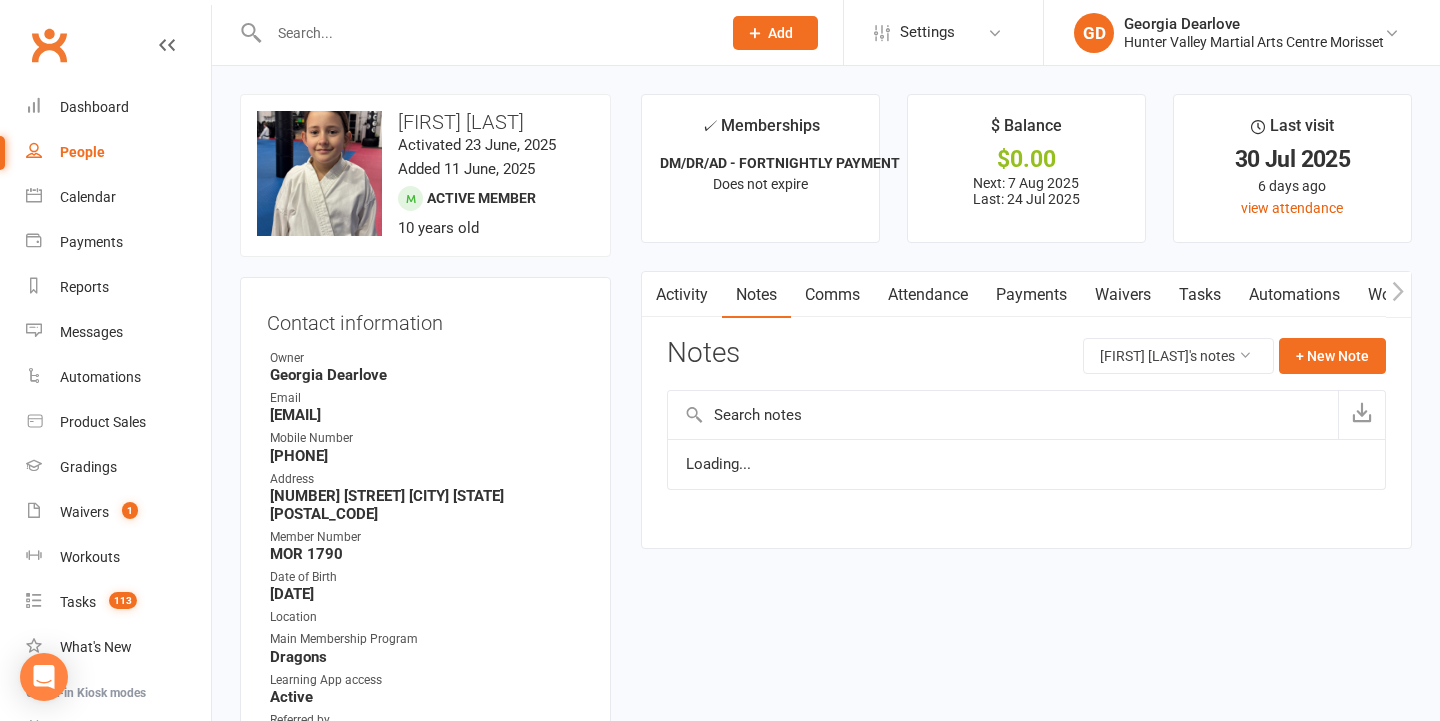 scroll, scrollTop: 0, scrollLeft: 0, axis: both 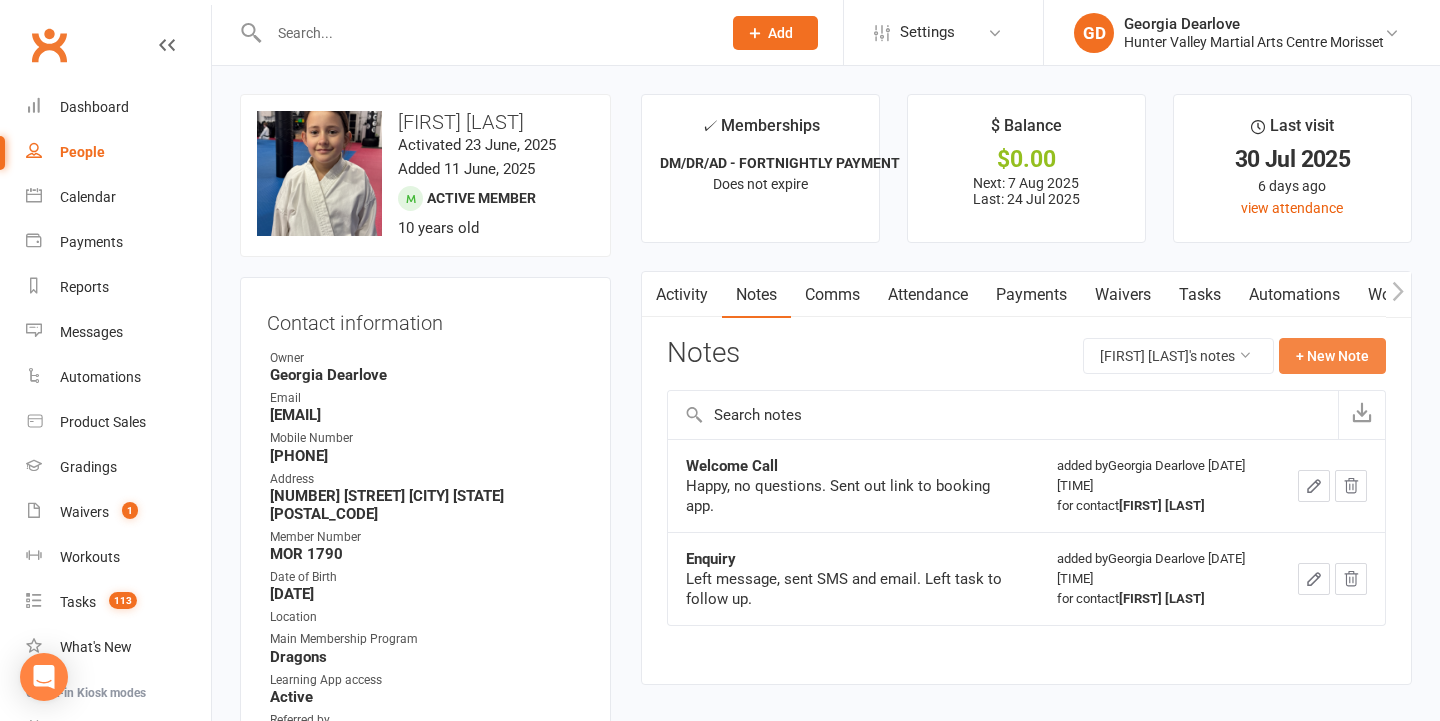 click on "+ New Note" at bounding box center (1332, 356) 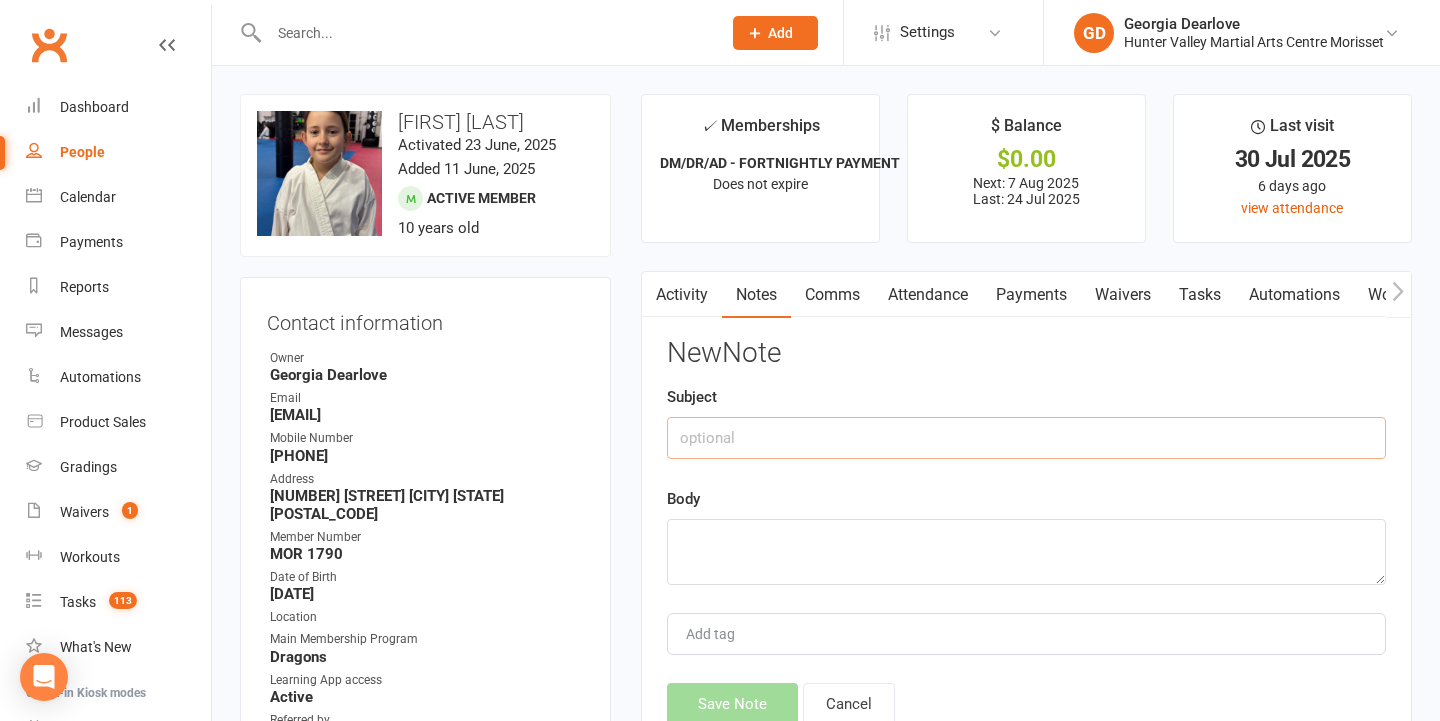 click at bounding box center [1026, 438] 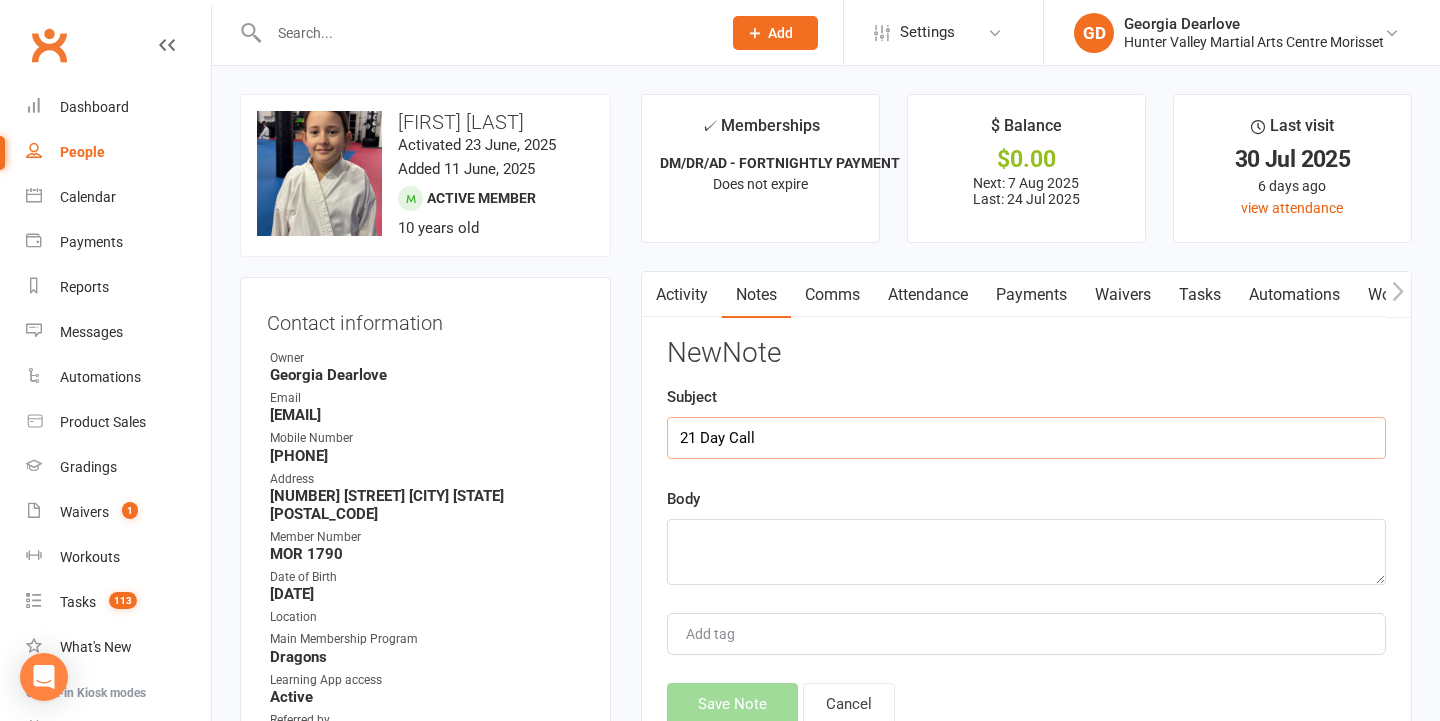 type on "21 Day Call" 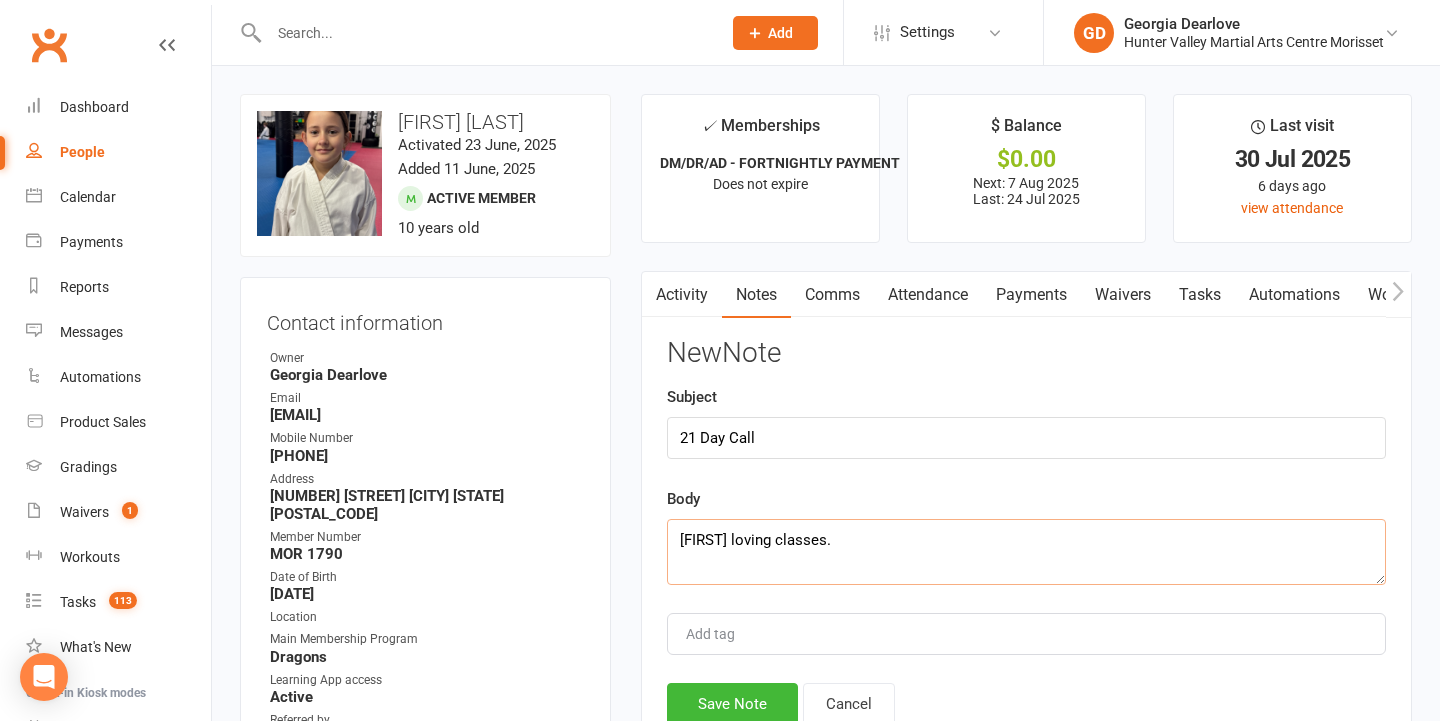 click on "[FIRST] loving classes." at bounding box center (1026, 552) 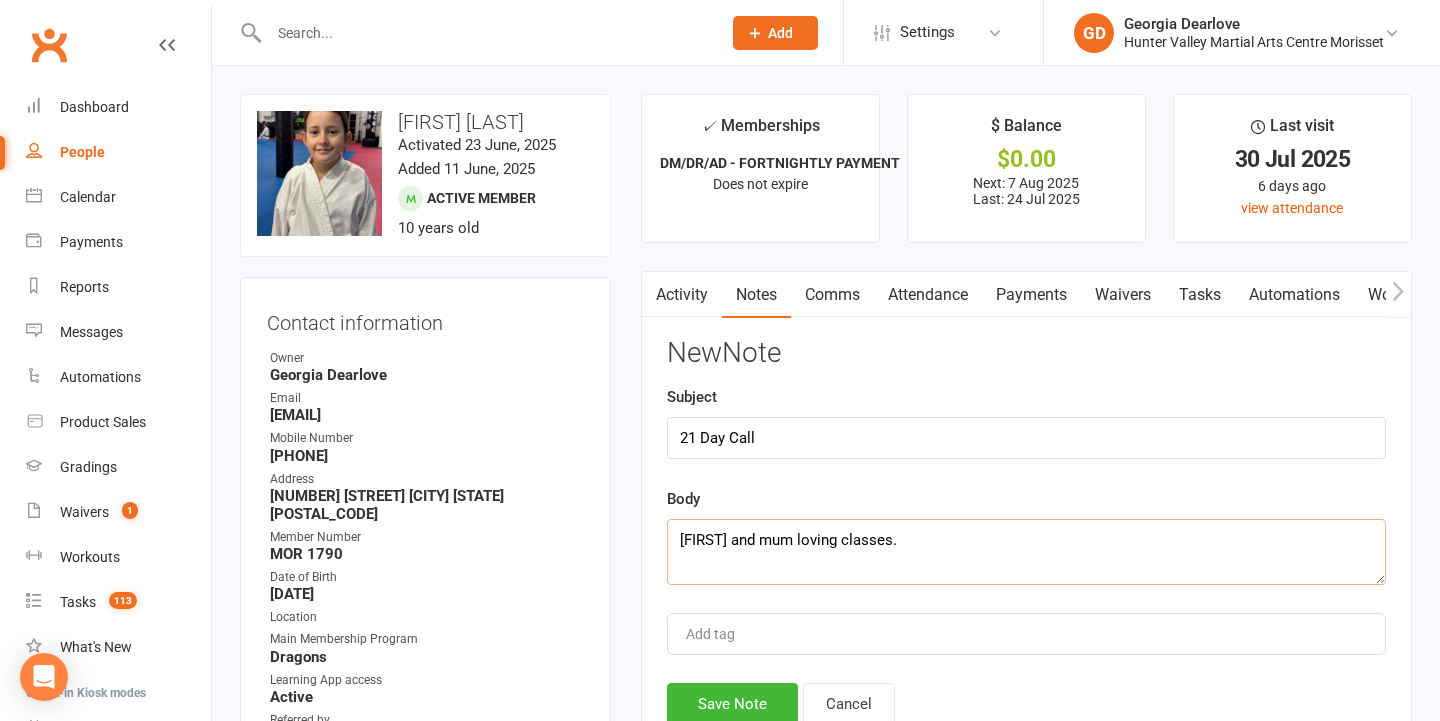 click on "[FIRST] and mum loving classes." at bounding box center [1026, 552] 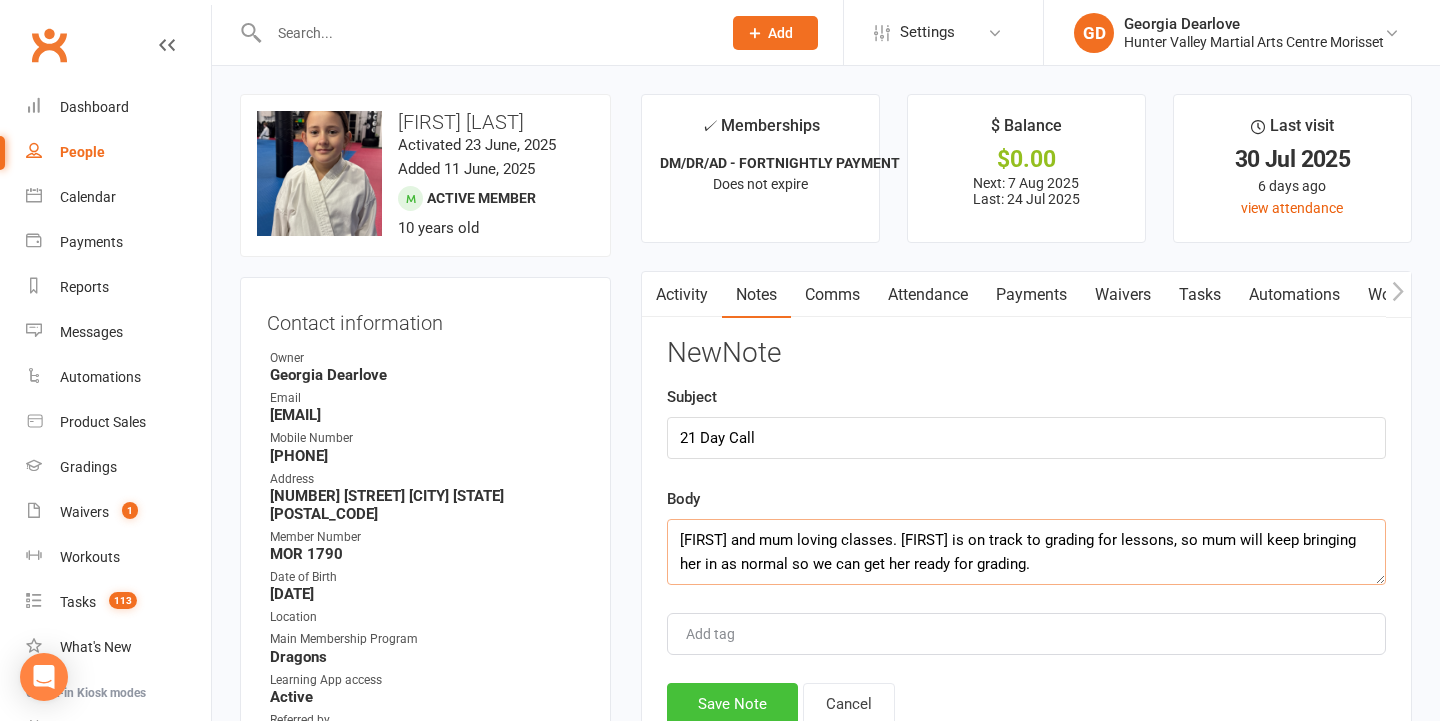 type on "[FIRST] and mum loving classes. [FIRST] is on track to grading for lessons, so mum will keep bringing her in as normal so we can get her ready for grading." 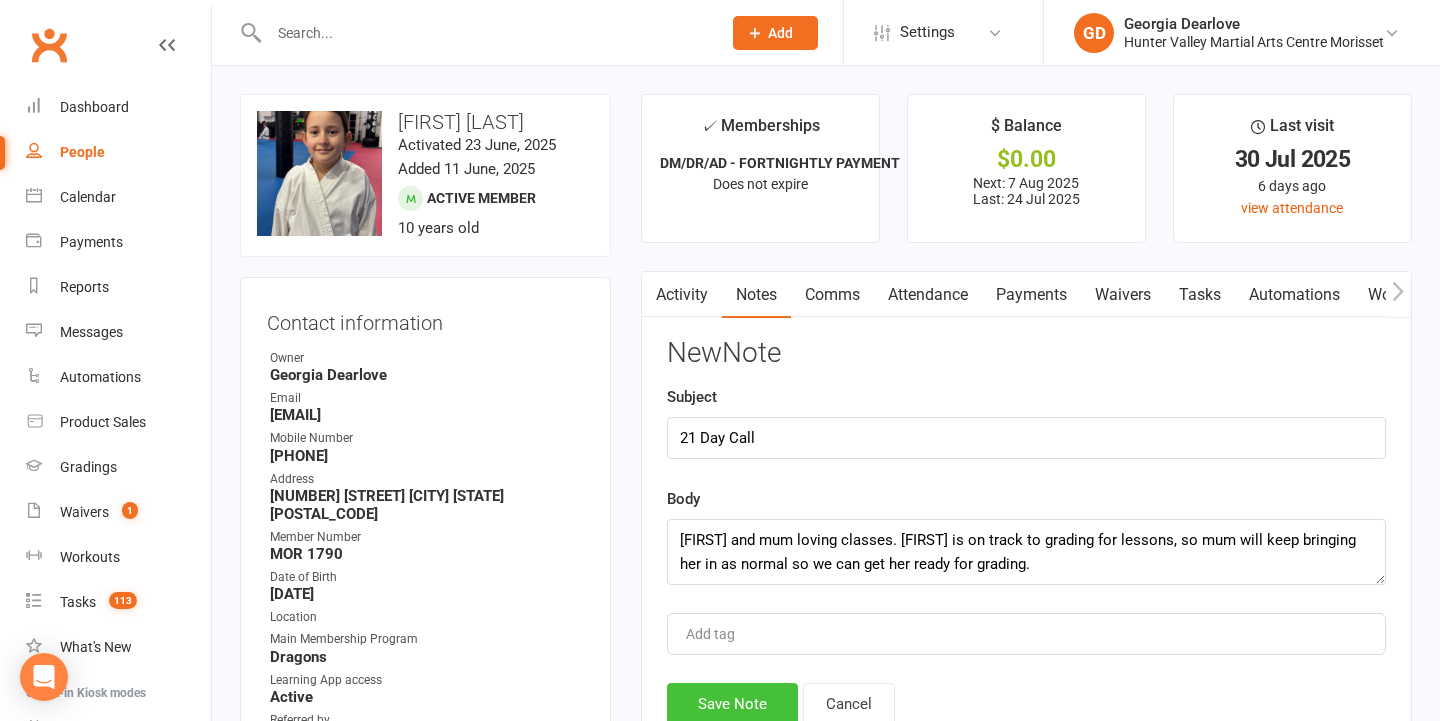 click on "Save Note" at bounding box center (732, 704) 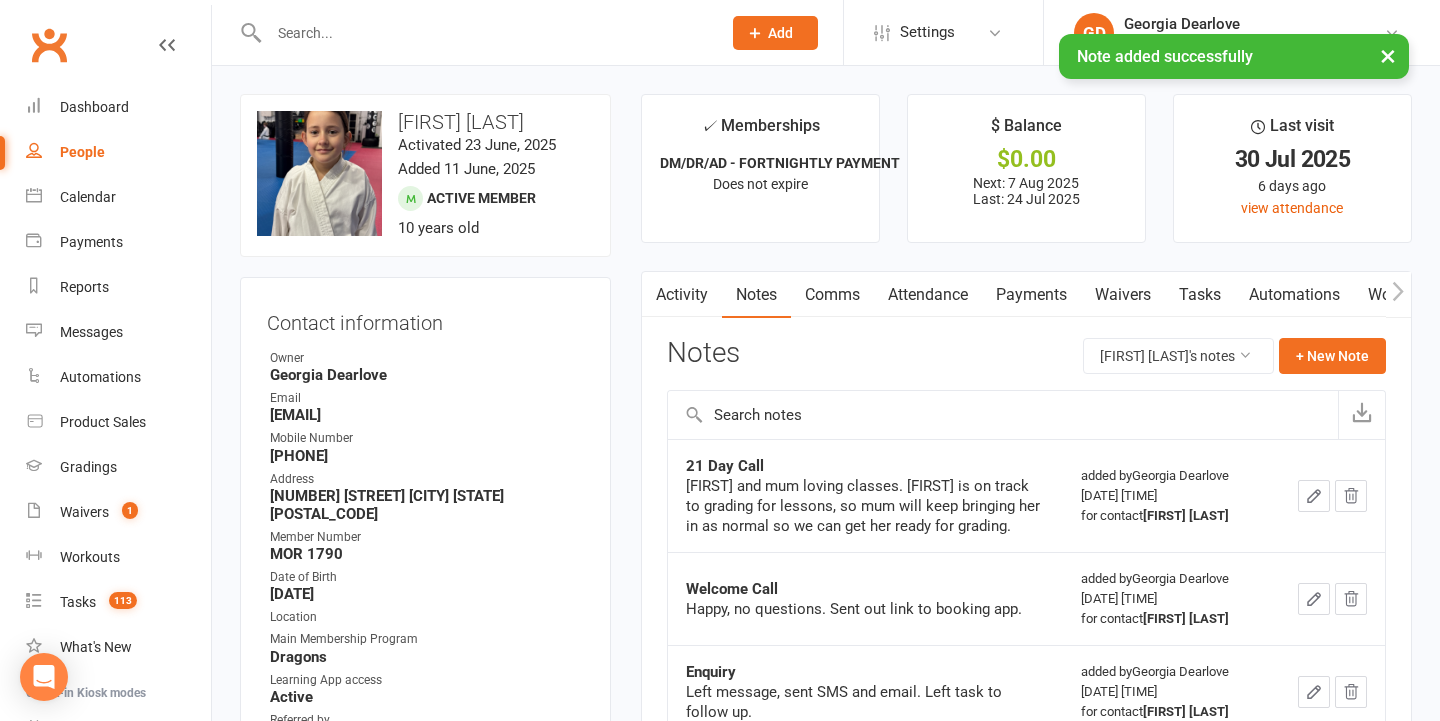 scroll, scrollTop: 0, scrollLeft: 0, axis: both 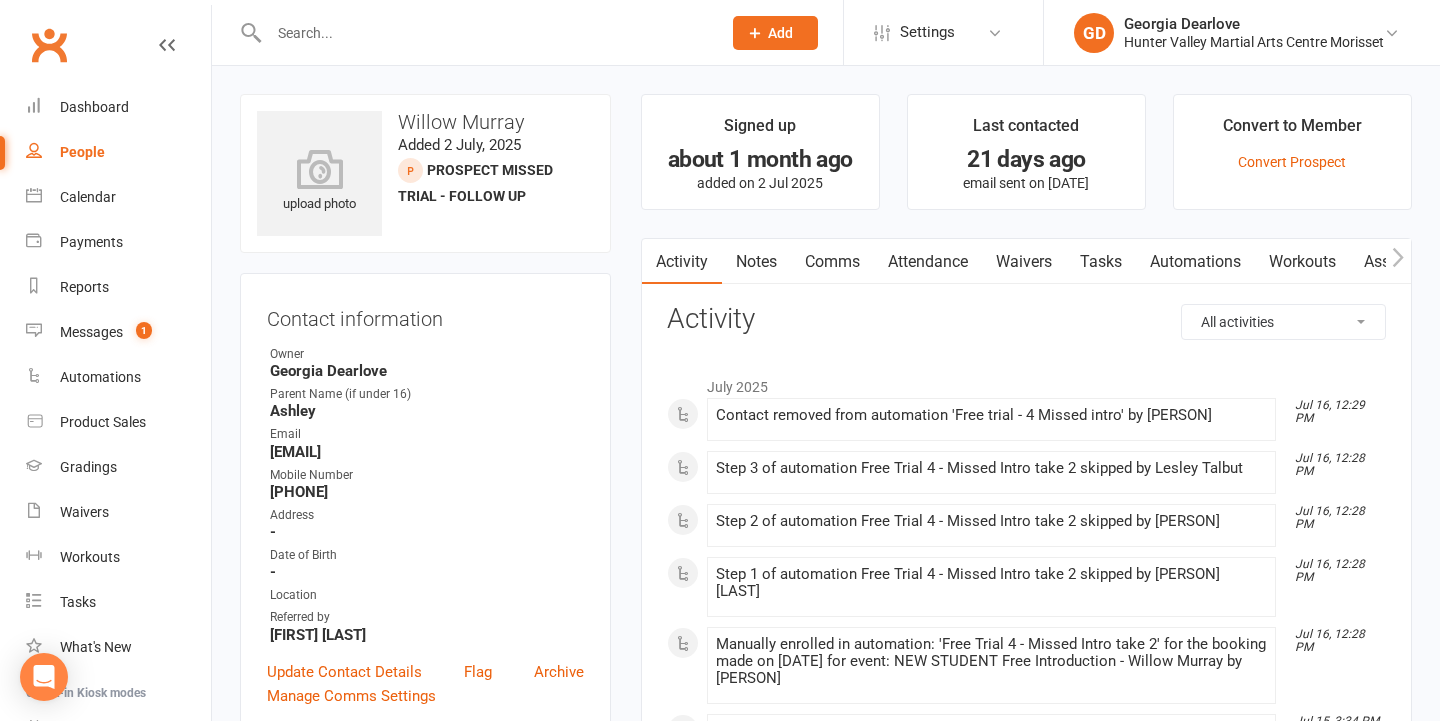 drag, startPoint x: 756, startPoint y: 269, endPoint x: 755, endPoint y: 535, distance: 266.0019 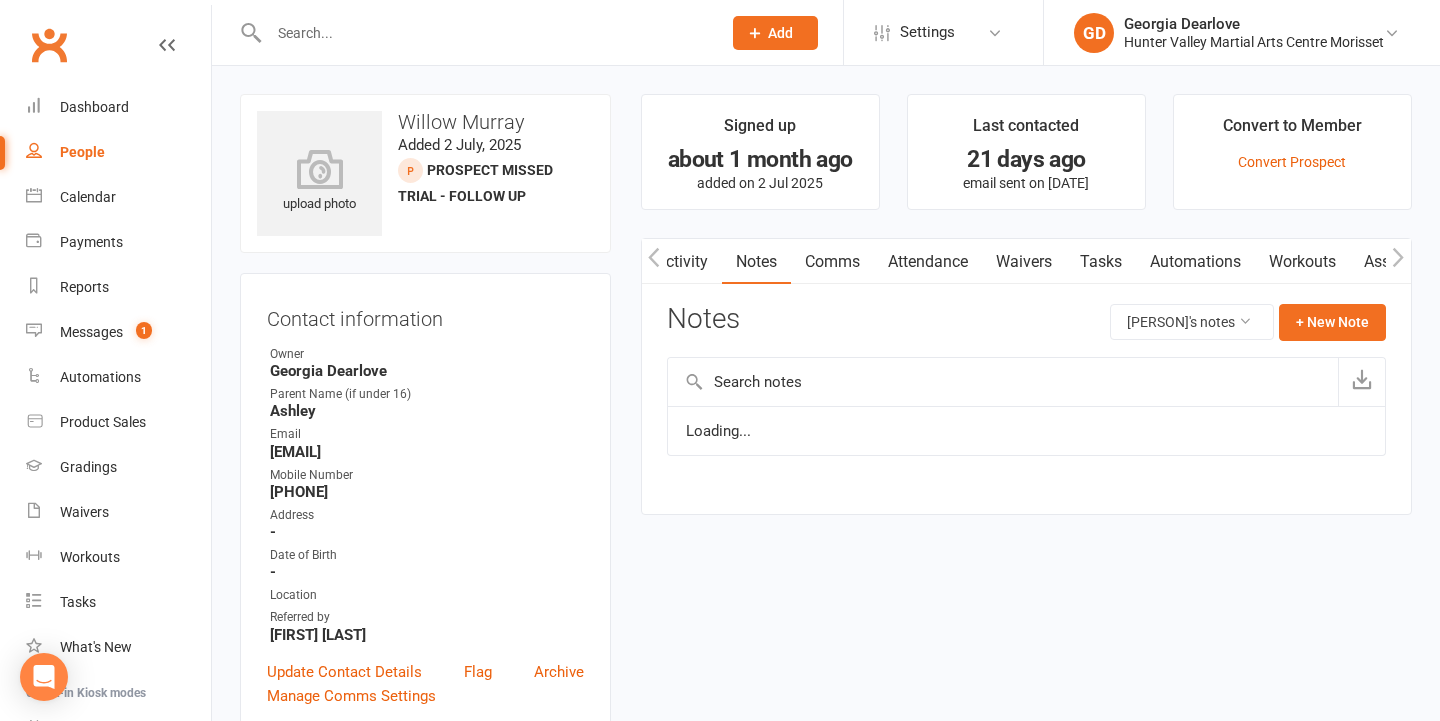 scroll, scrollTop: 0, scrollLeft: 1, axis: horizontal 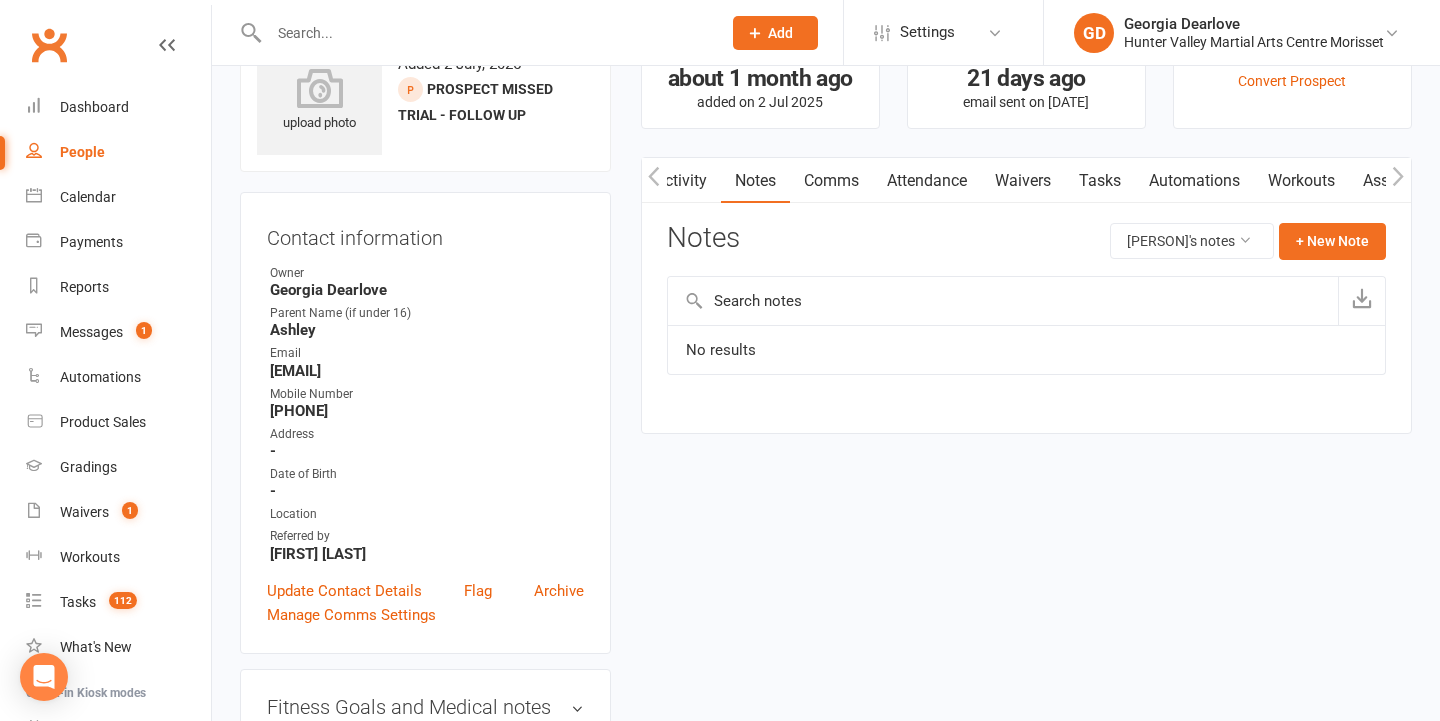 click on "Attendance" at bounding box center [927, 181] 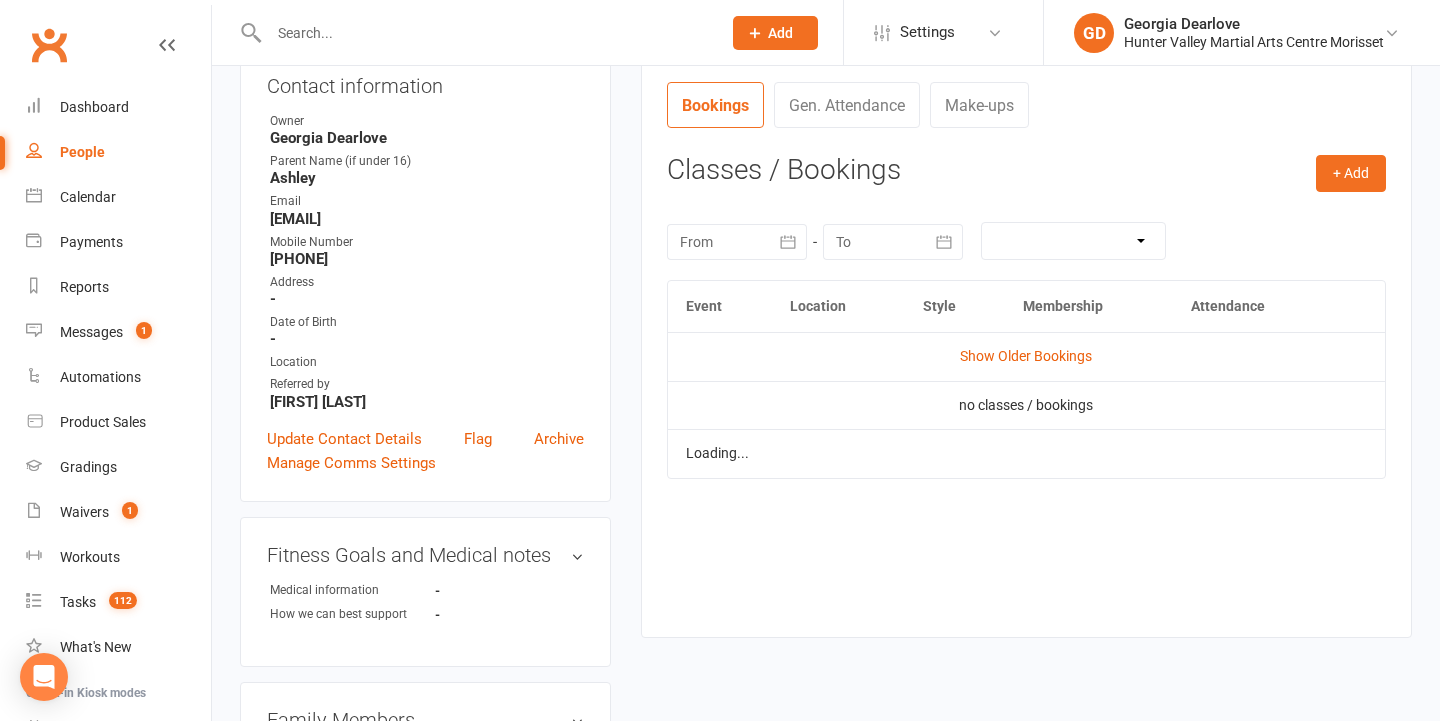 scroll, scrollTop: 267, scrollLeft: 0, axis: vertical 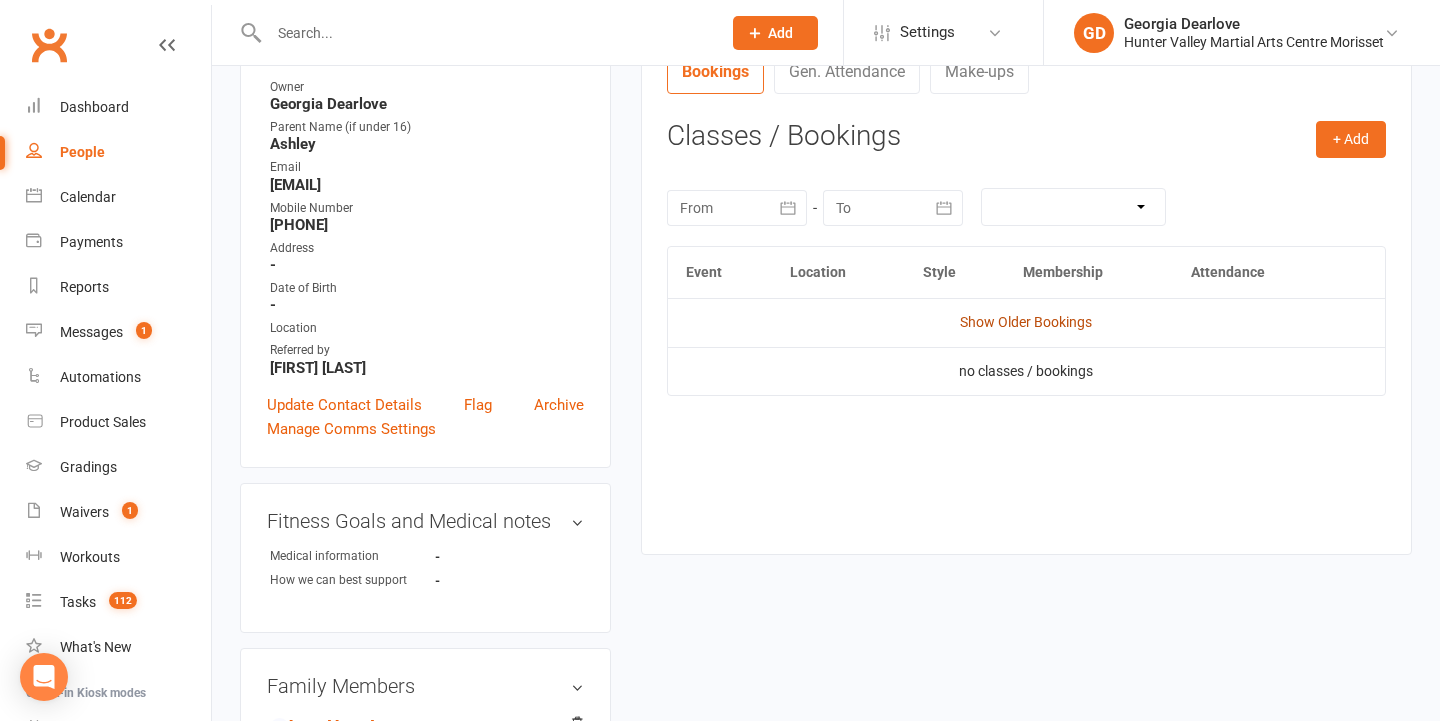 click on "Show Older Bookings" at bounding box center [1026, 322] 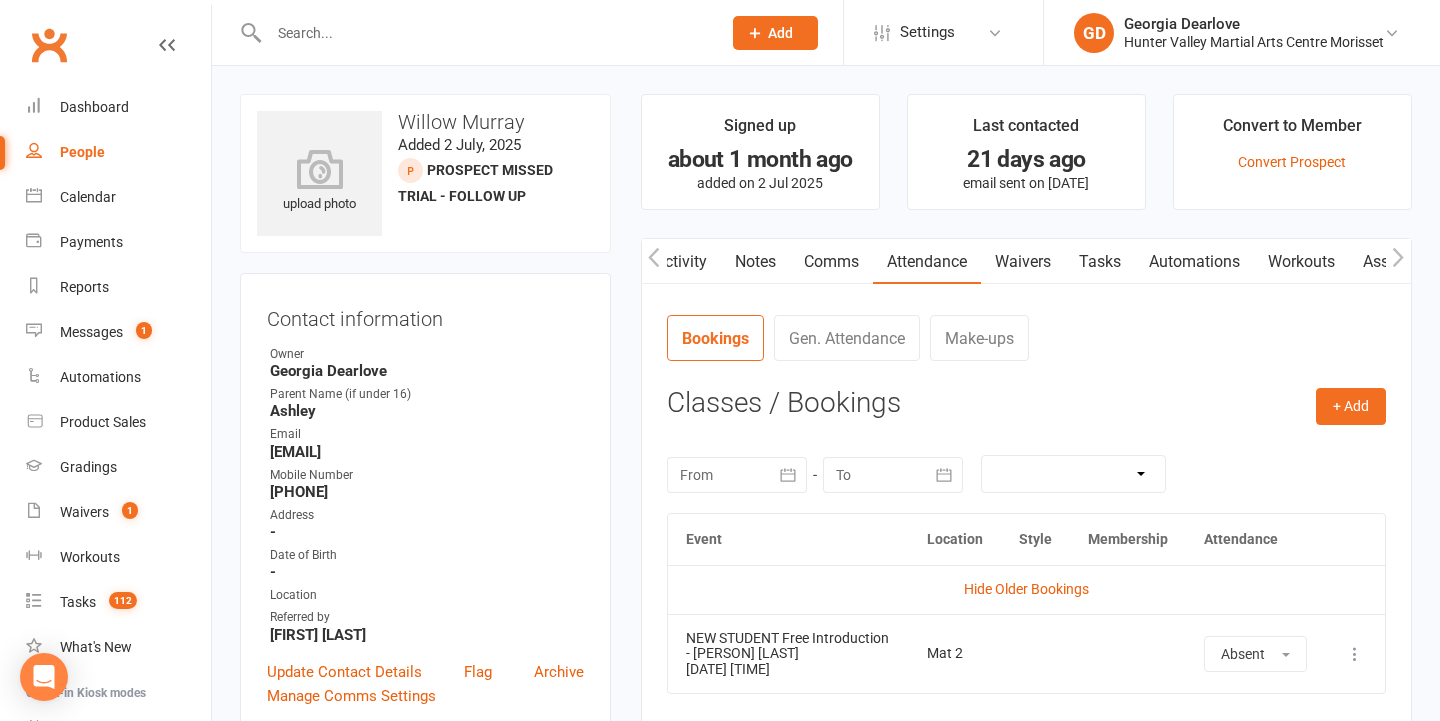 scroll, scrollTop: 0, scrollLeft: 0, axis: both 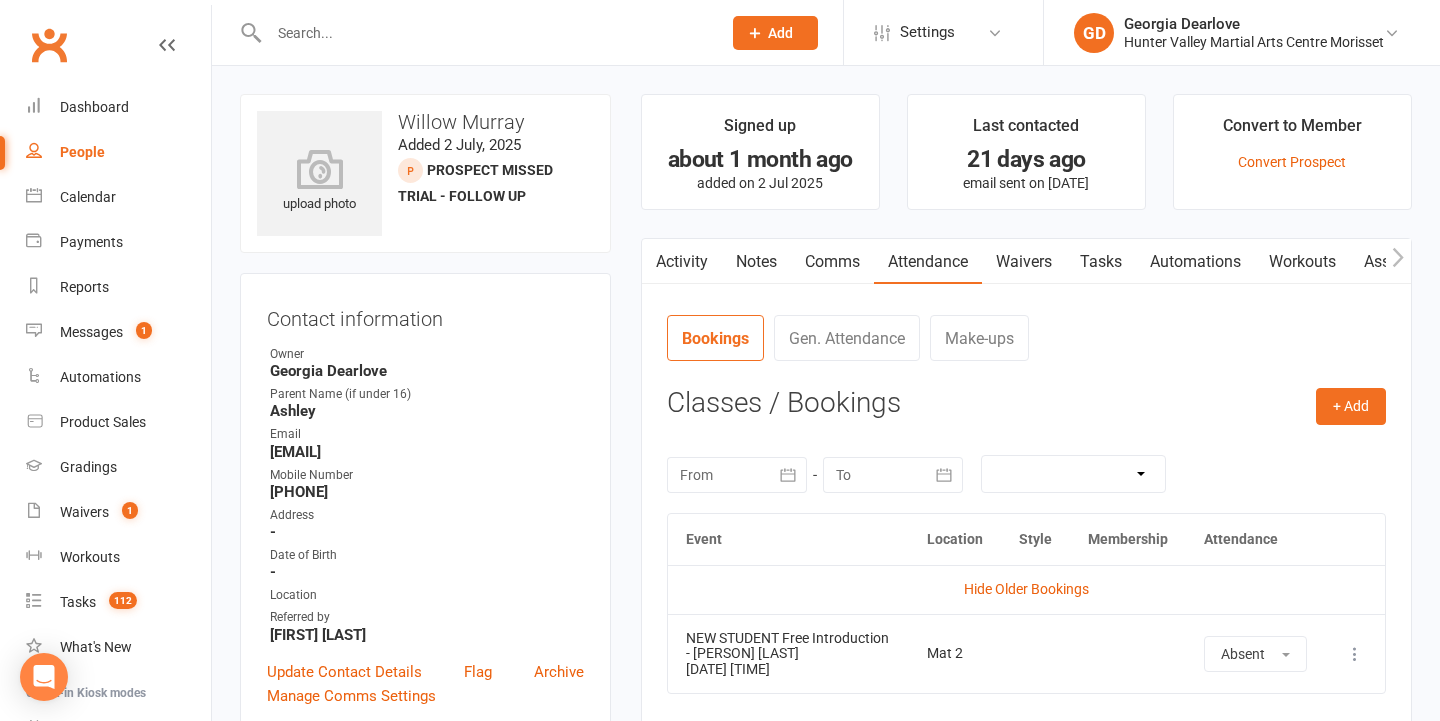click on "Activity" at bounding box center (682, 262) 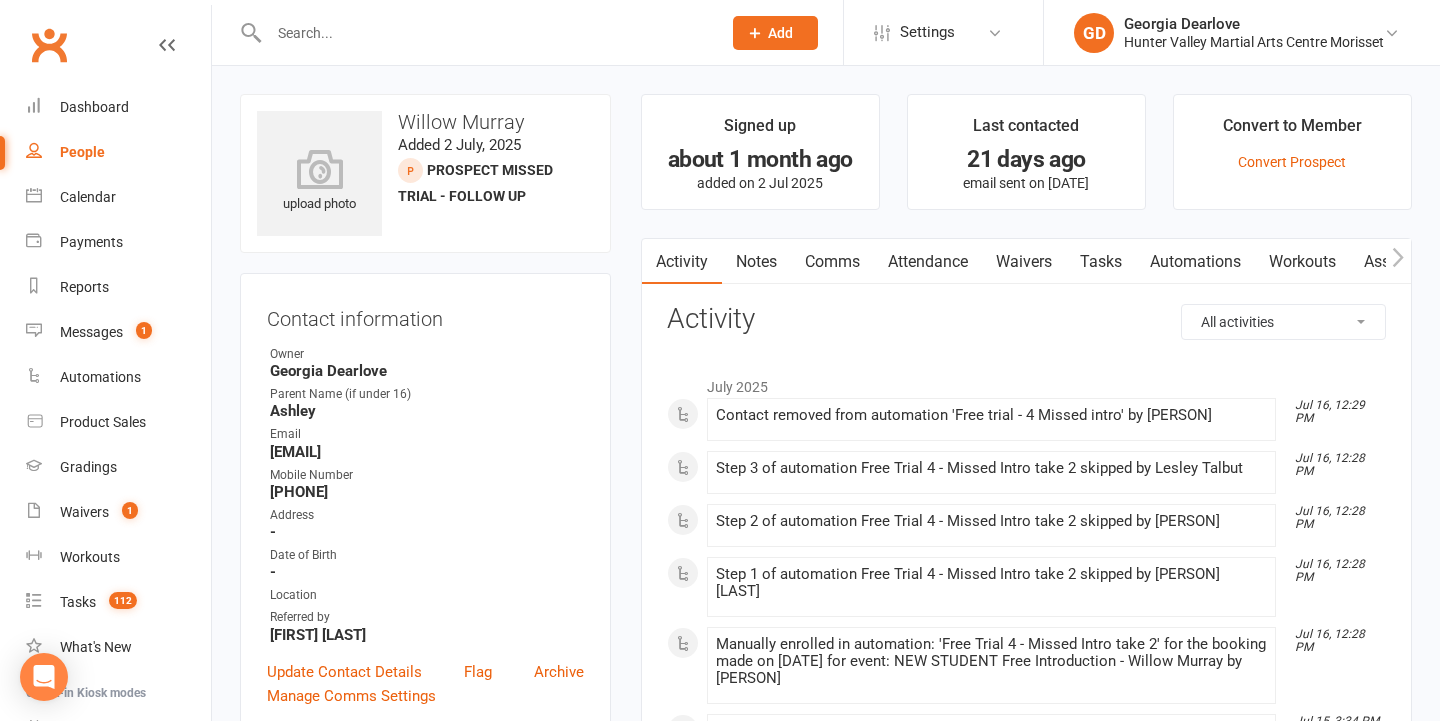click on "Attendance" at bounding box center [928, 262] 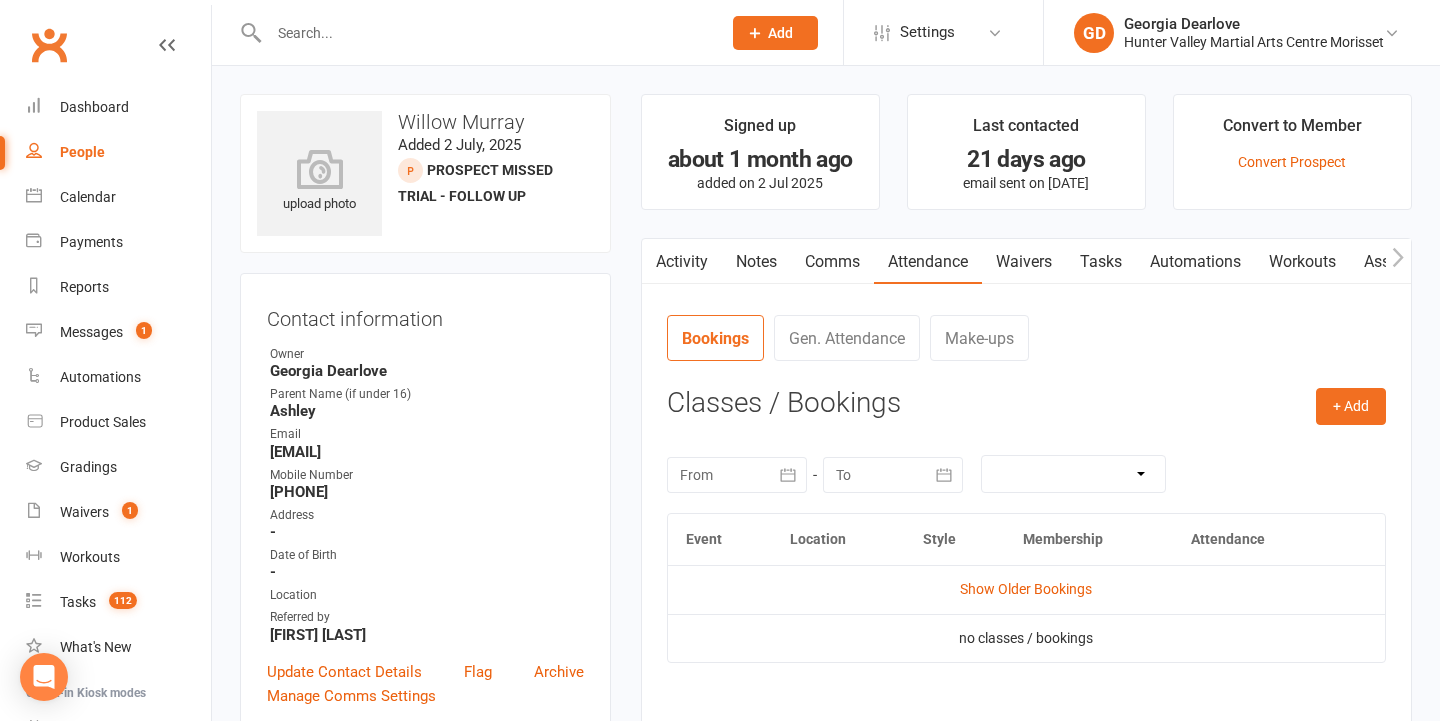 click on "Comms" at bounding box center (832, 262) 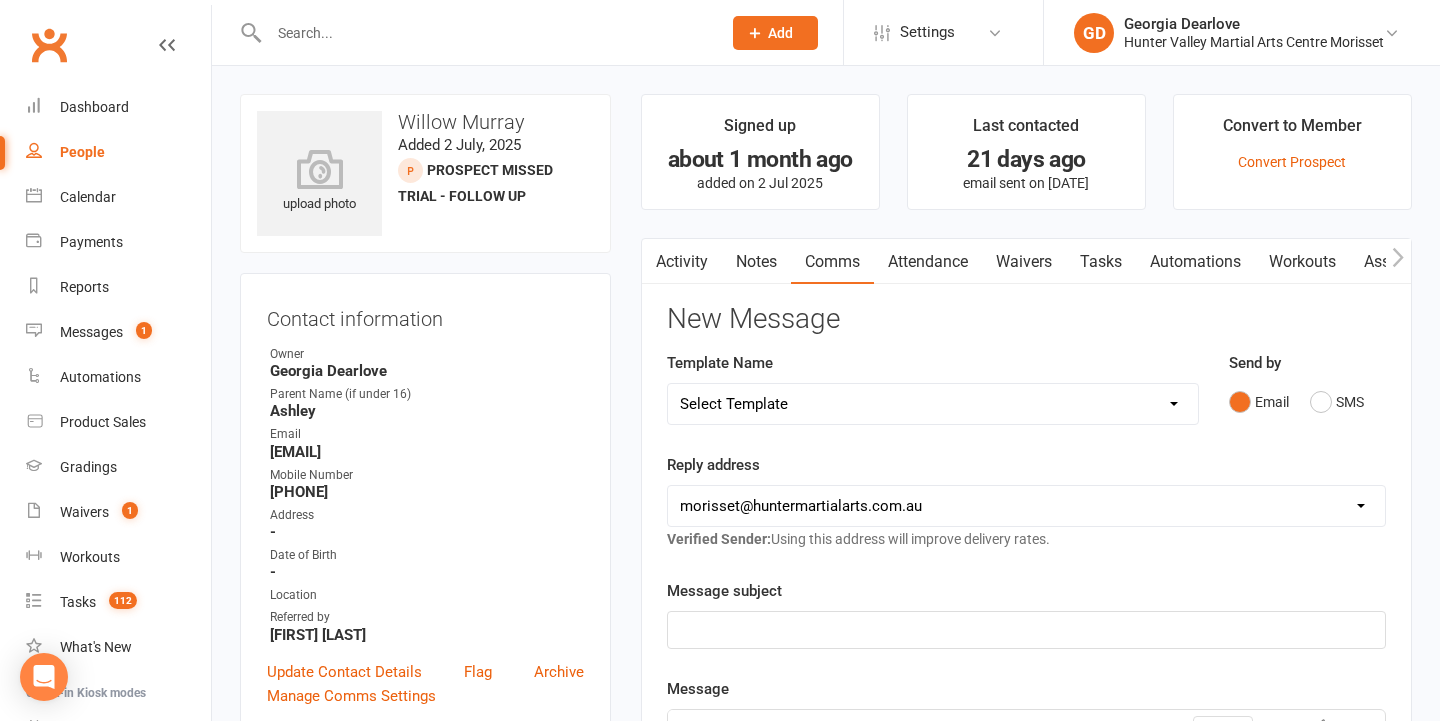 click on "﻿" 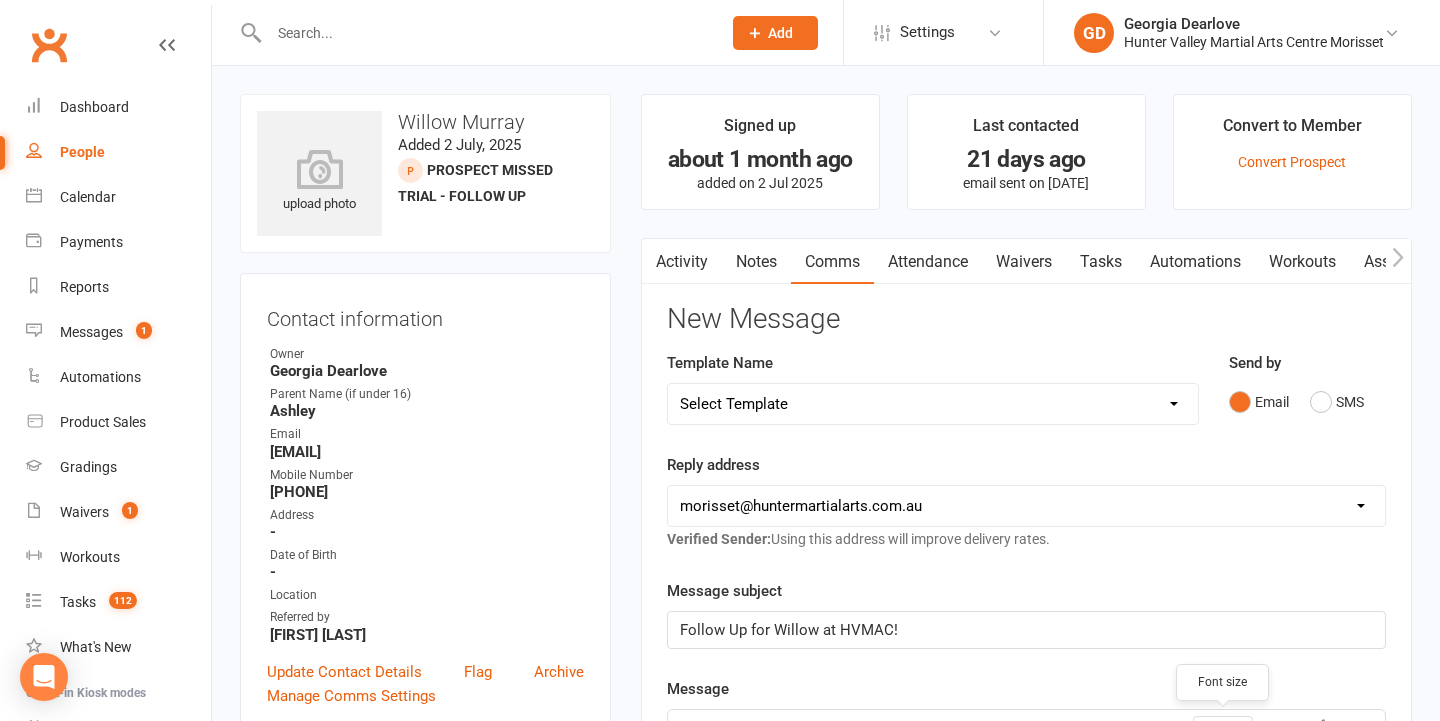 scroll, scrollTop: 454, scrollLeft: 0, axis: vertical 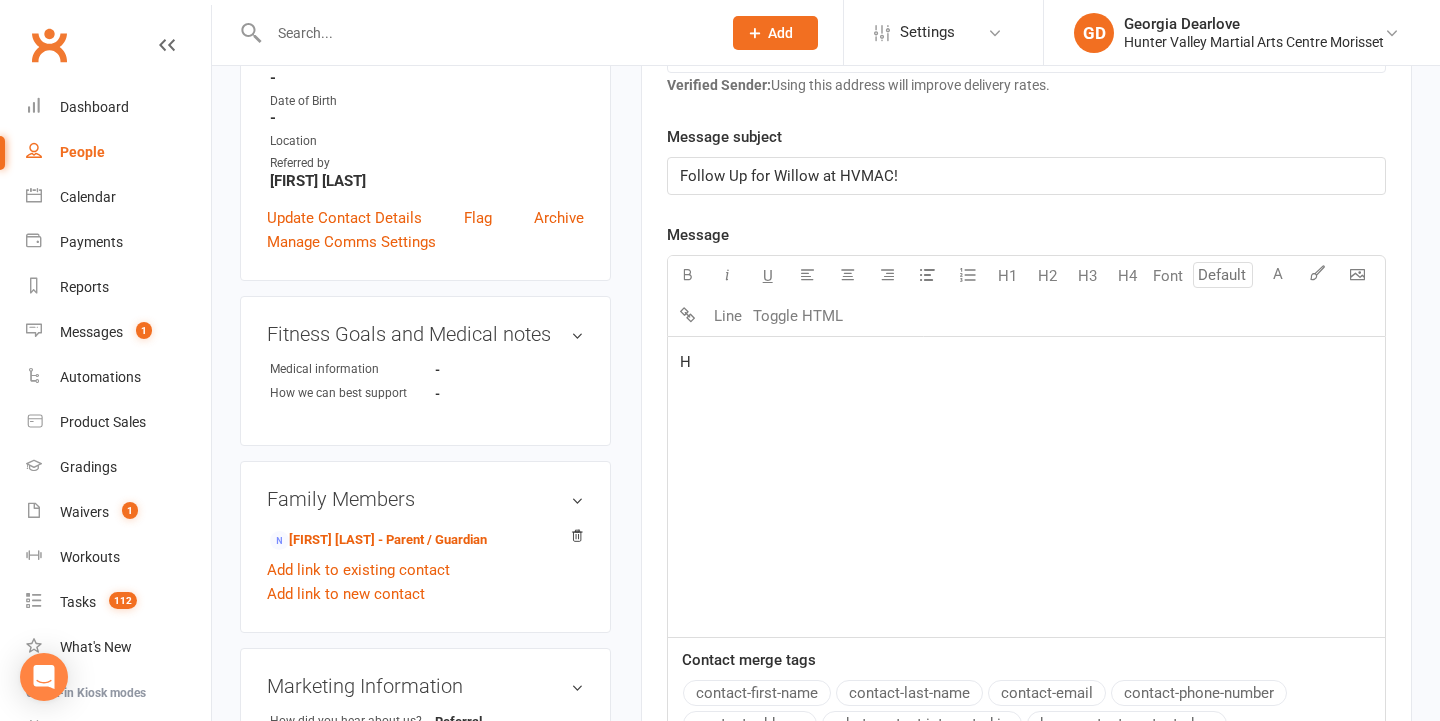 type 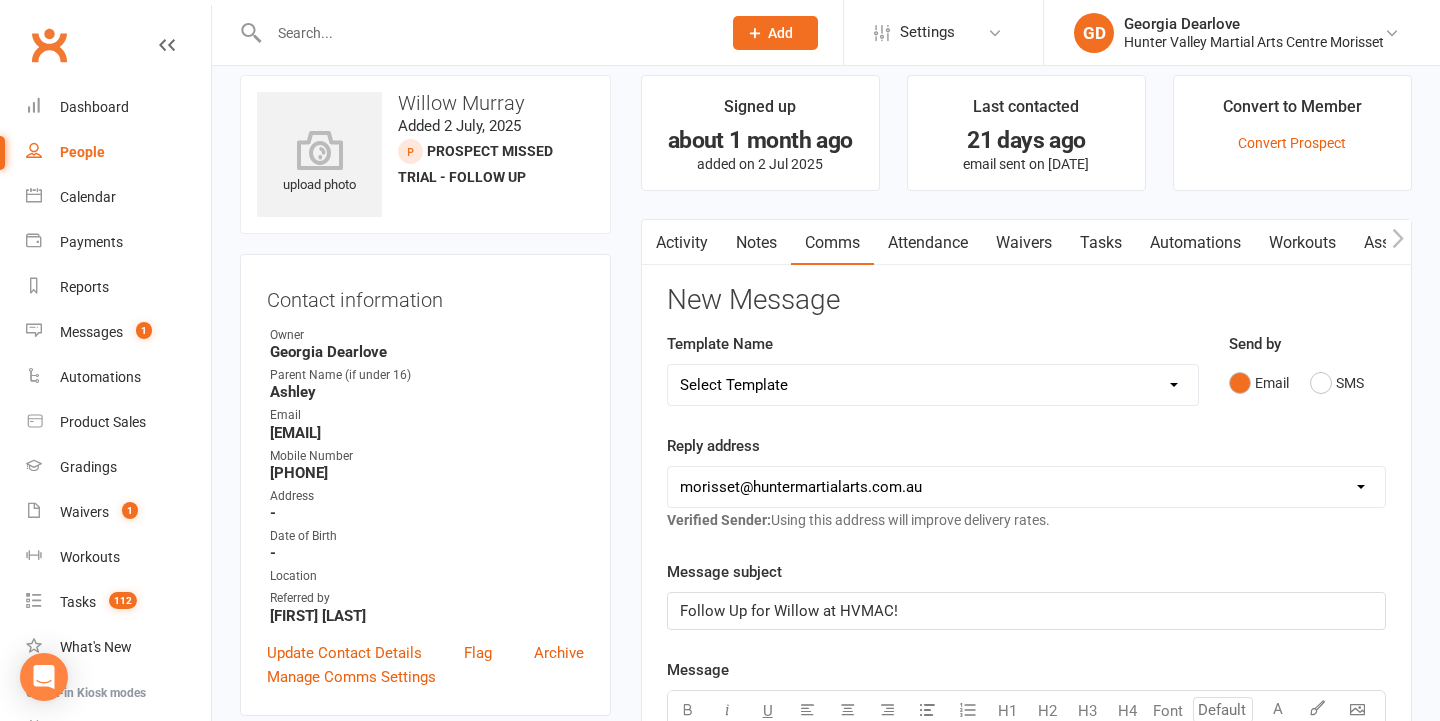 scroll, scrollTop: 90, scrollLeft: 1, axis: both 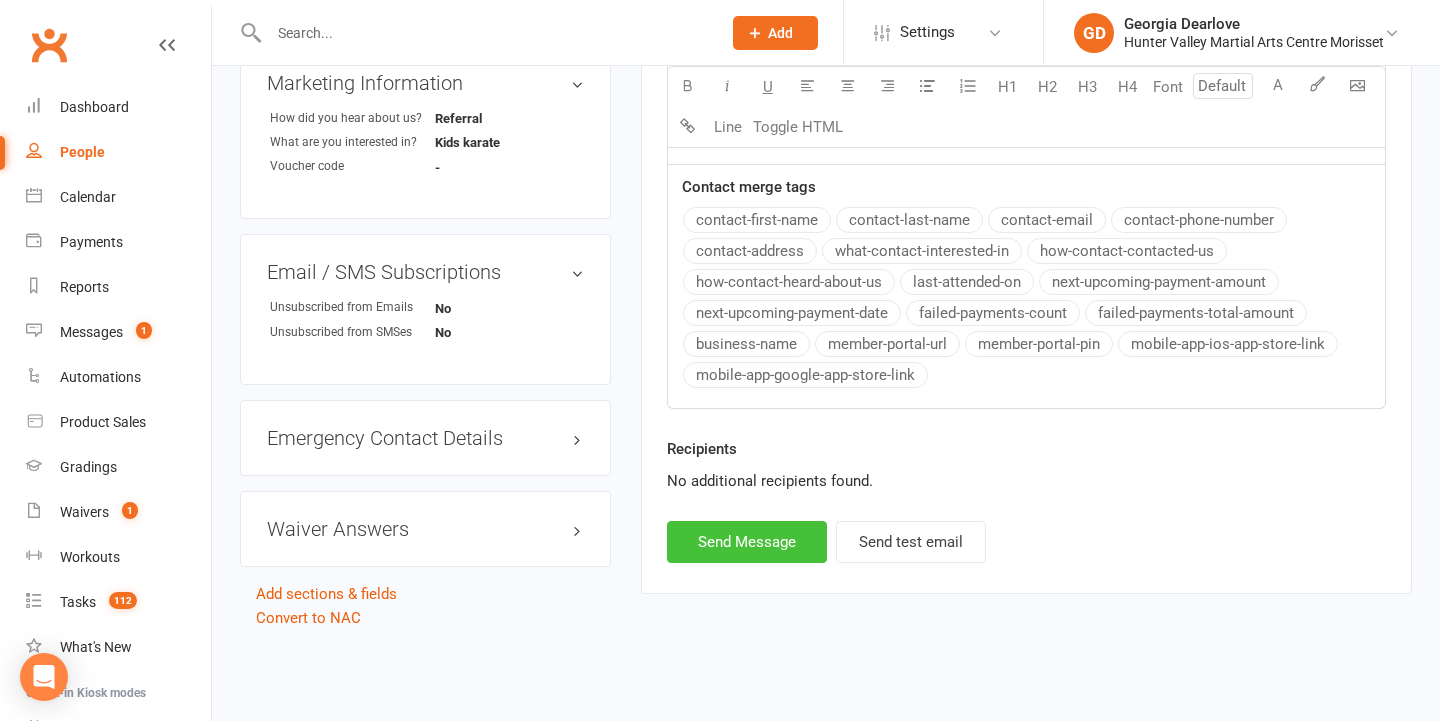 click on "Send Message" at bounding box center [747, 542] 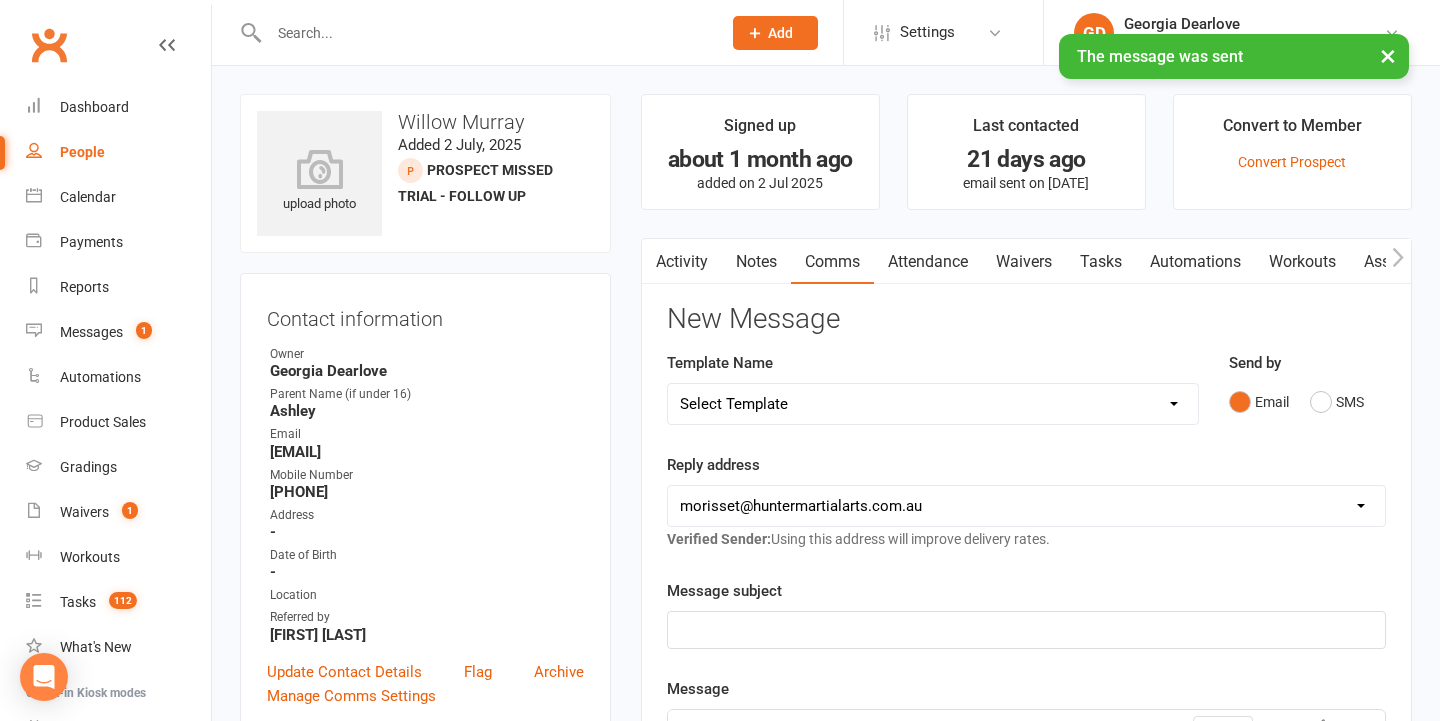 scroll, scrollTop: 0, scrollLeft: 0, axis: both 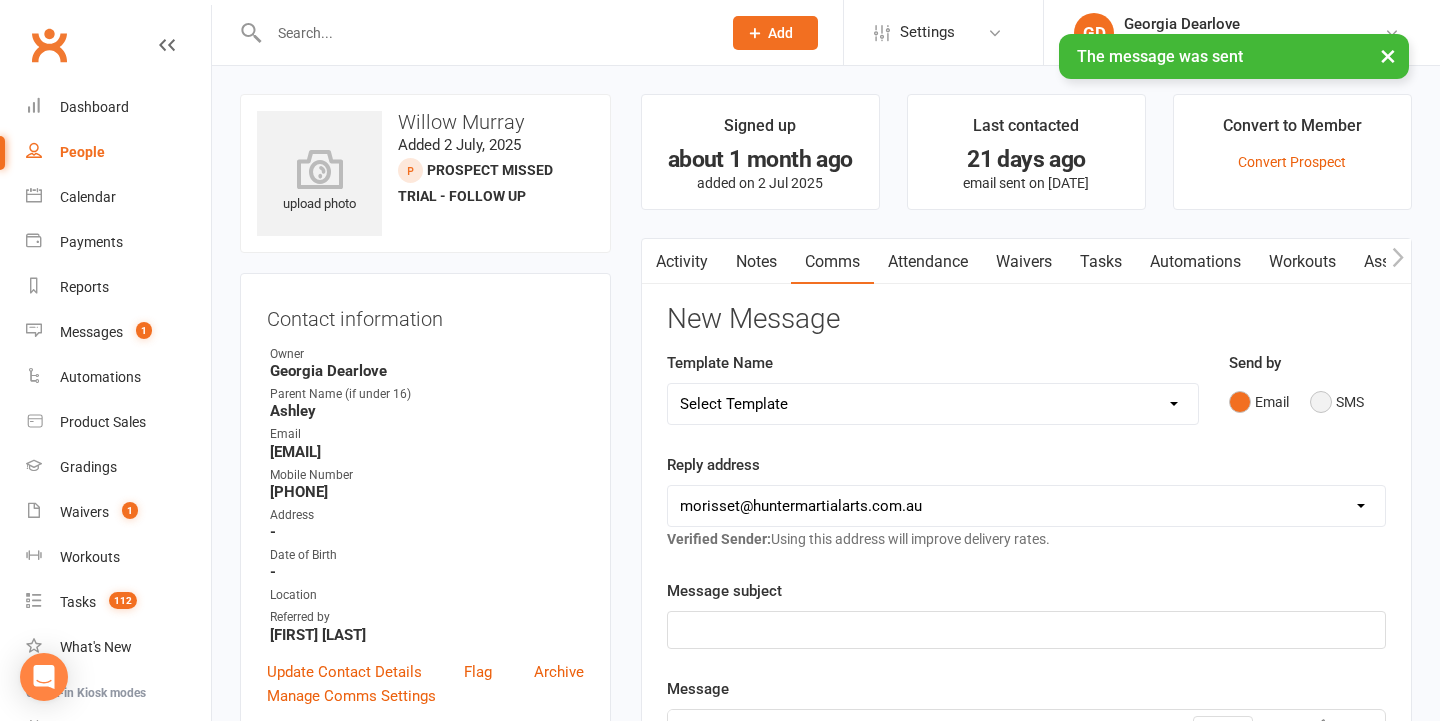 click on "SMS" at bounding box center (1337, 402) 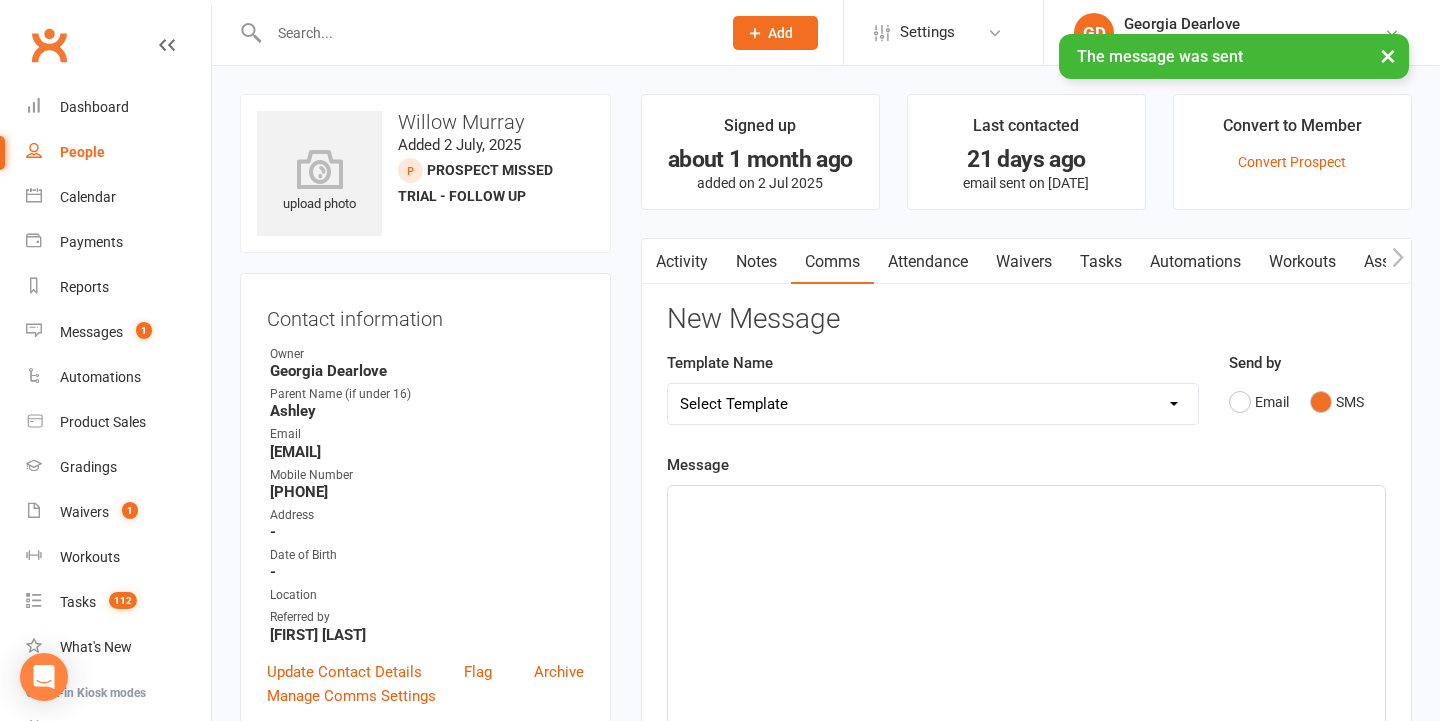 click on "﻿" 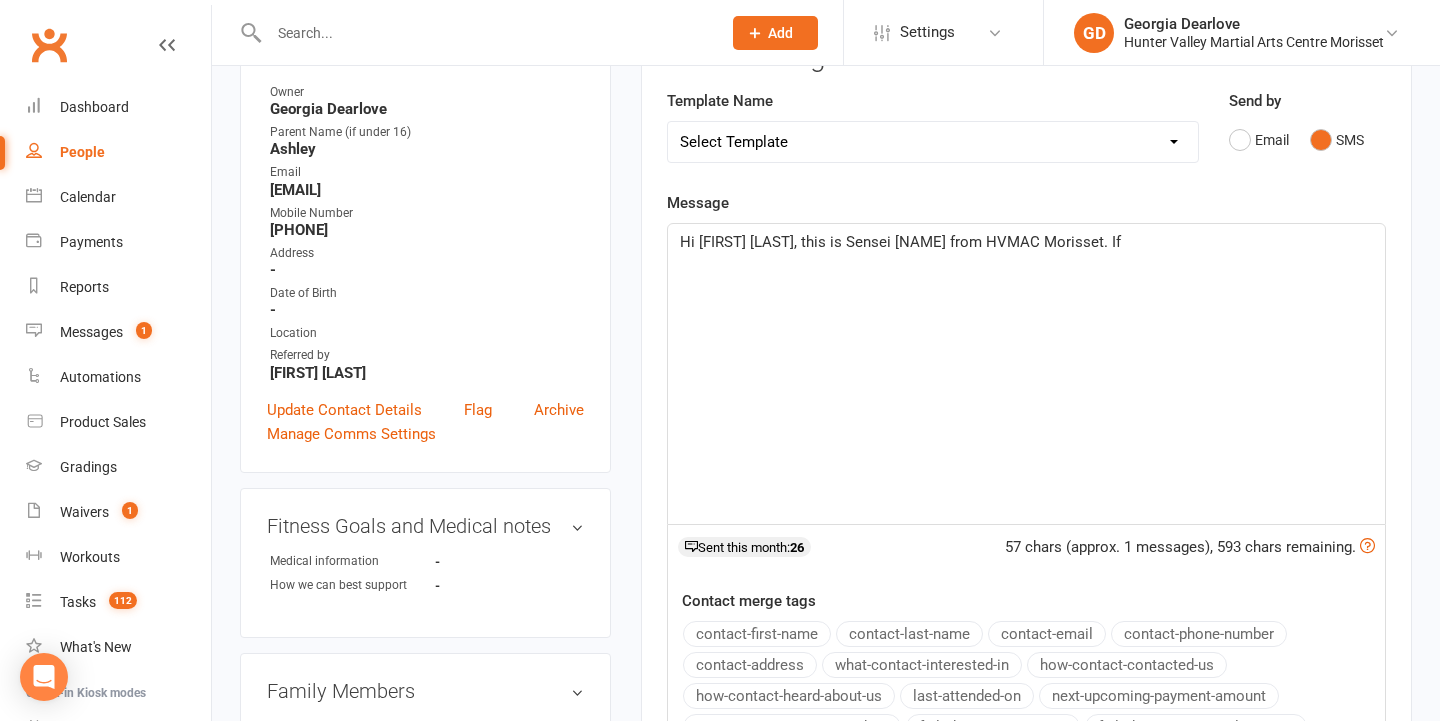 scroll, scrollTop: 263, scrollLeft: 0, axis: vertical 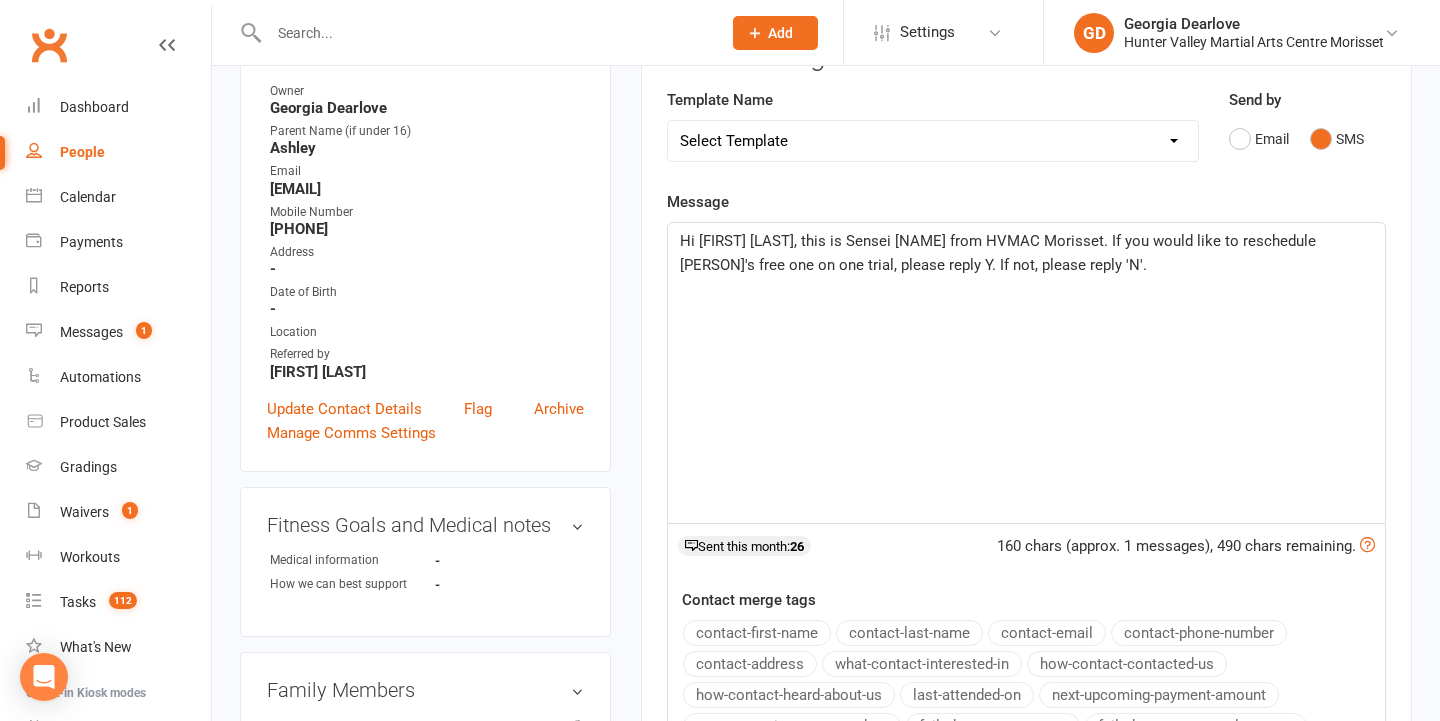 drag, startPoint x: 845, startPoint y: 262, endPoint x: 931, endPoint y: 296, distance: 92.47703 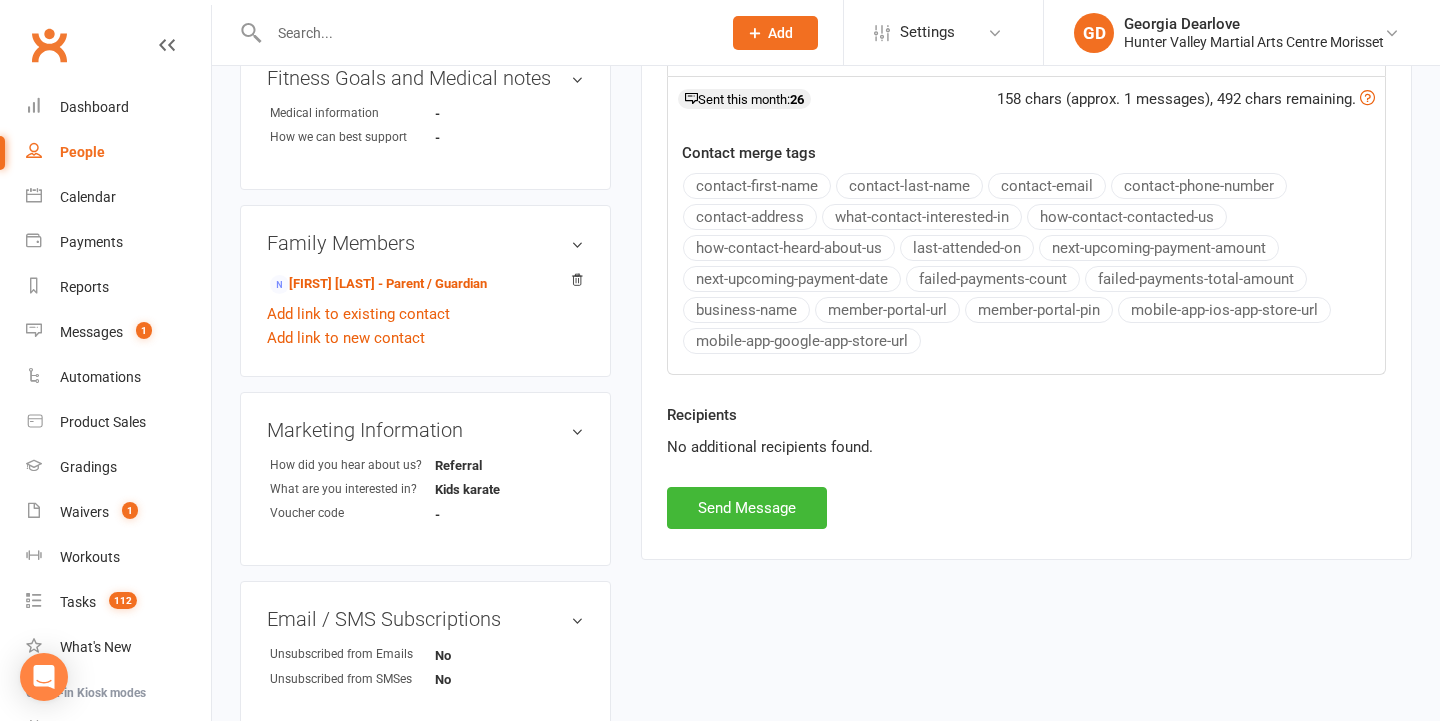scroll, scrollTop: 946, scrollLeft: 0, axis: vertical 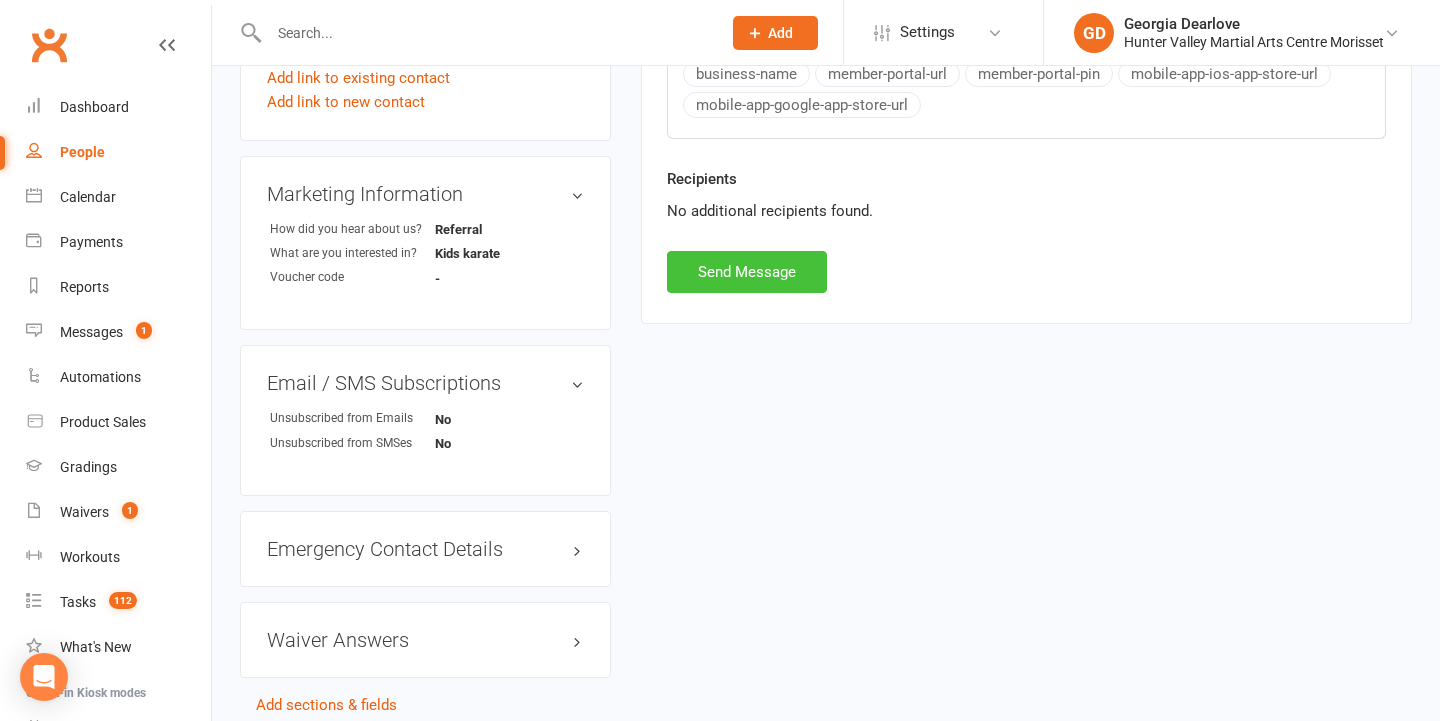 click on "Send Message" at bounding box center [747, 272] 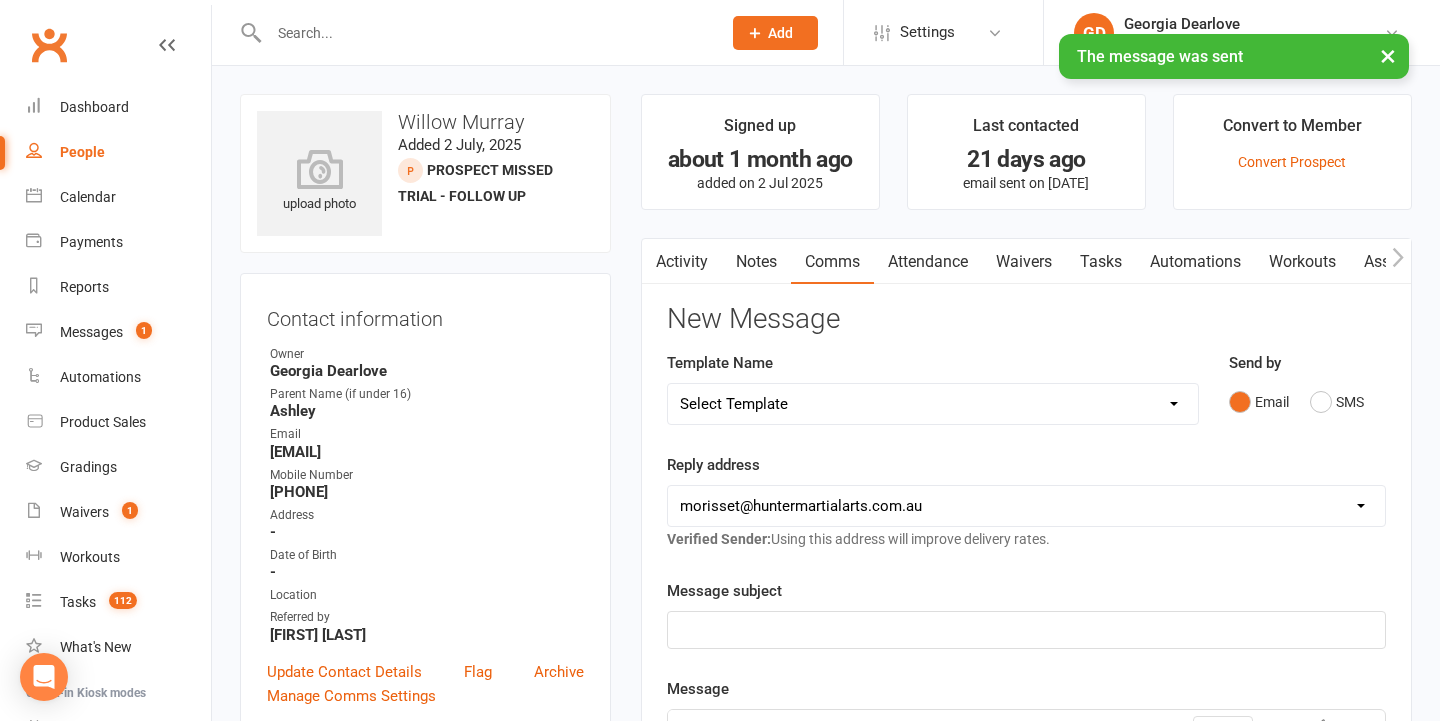 scroll, scrollTop: 0, scrollLeft: 0, axis: both 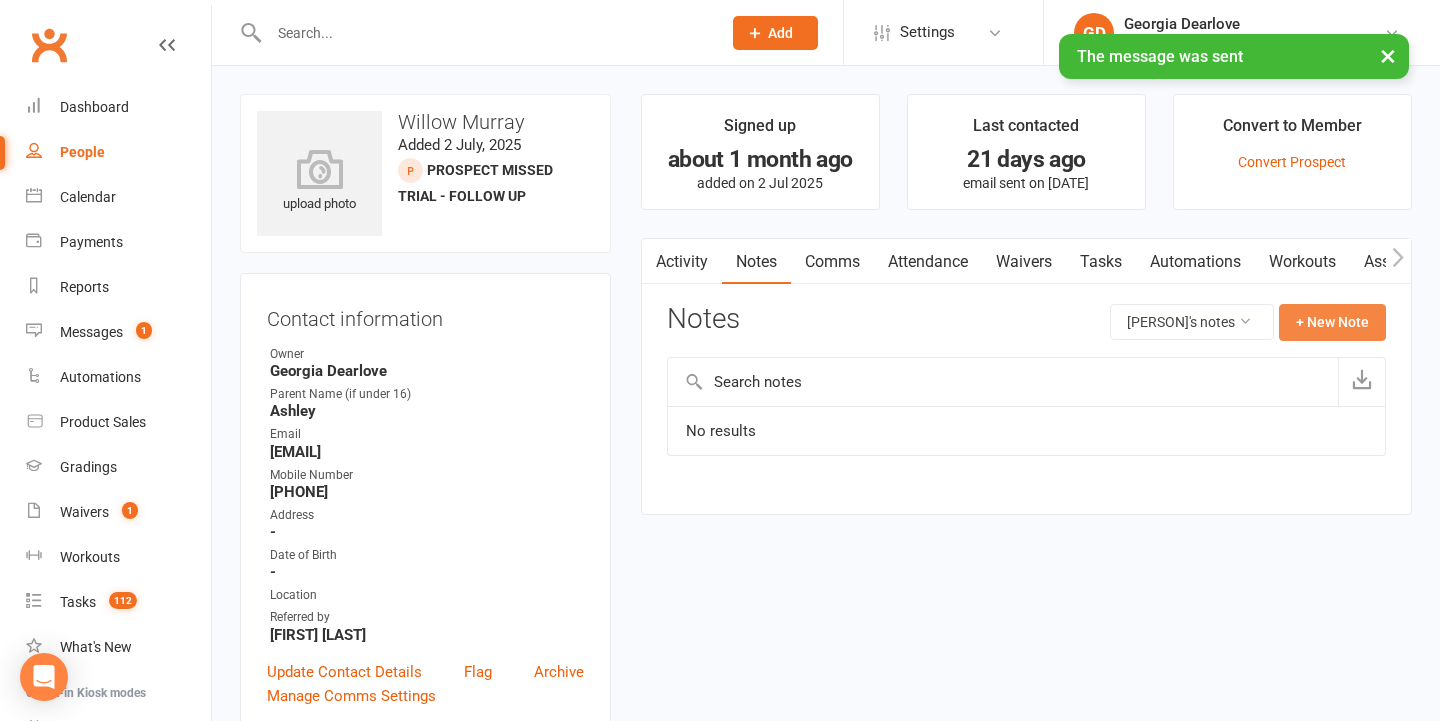 click on "+ New Note" at bounding box center (1332, 322) 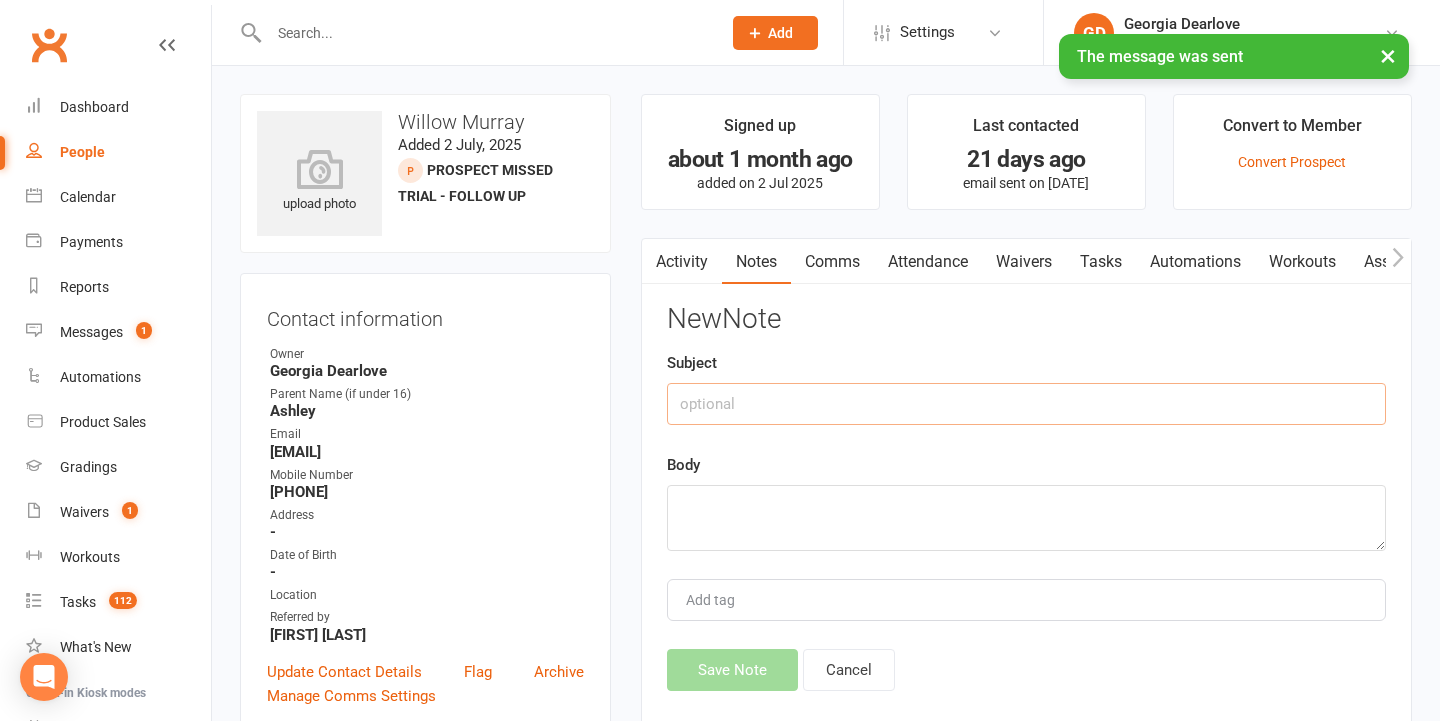 click at bounding box center (1026, 404) 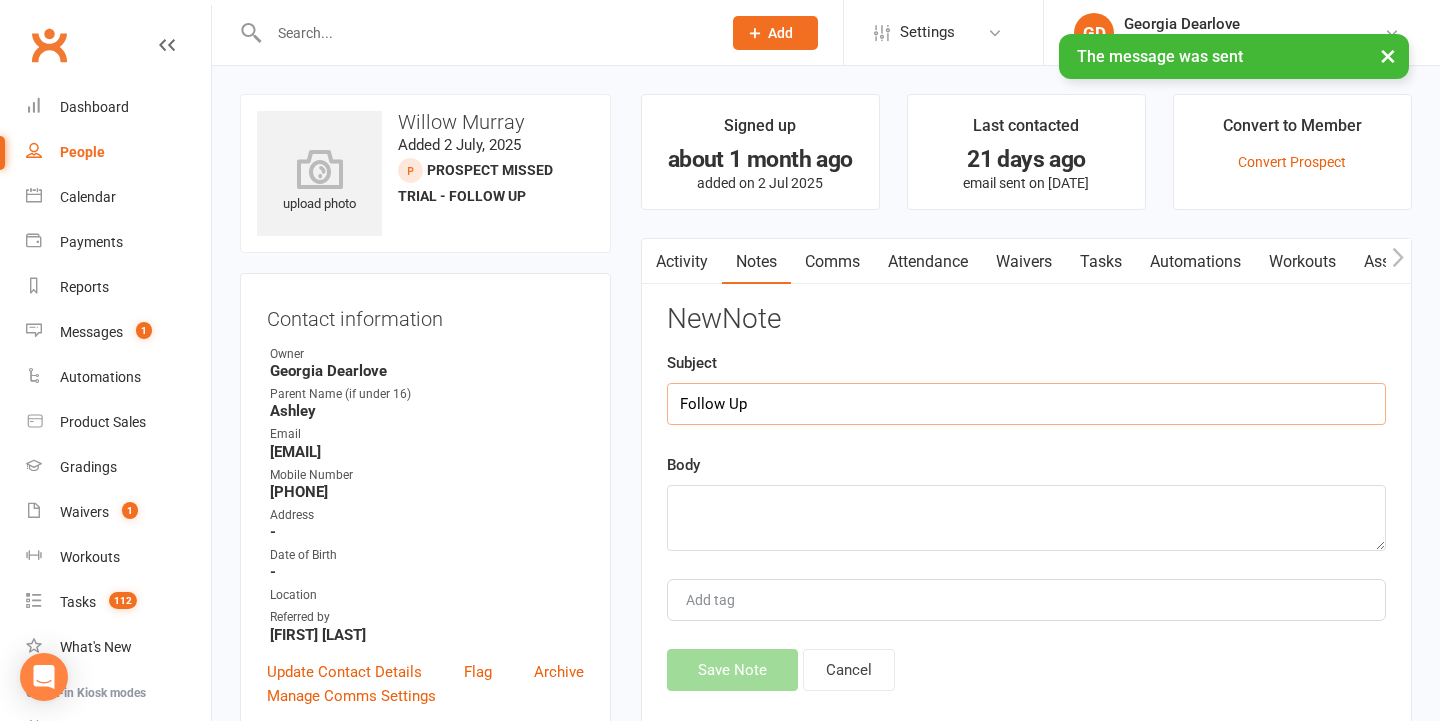 type on "Follow Up" 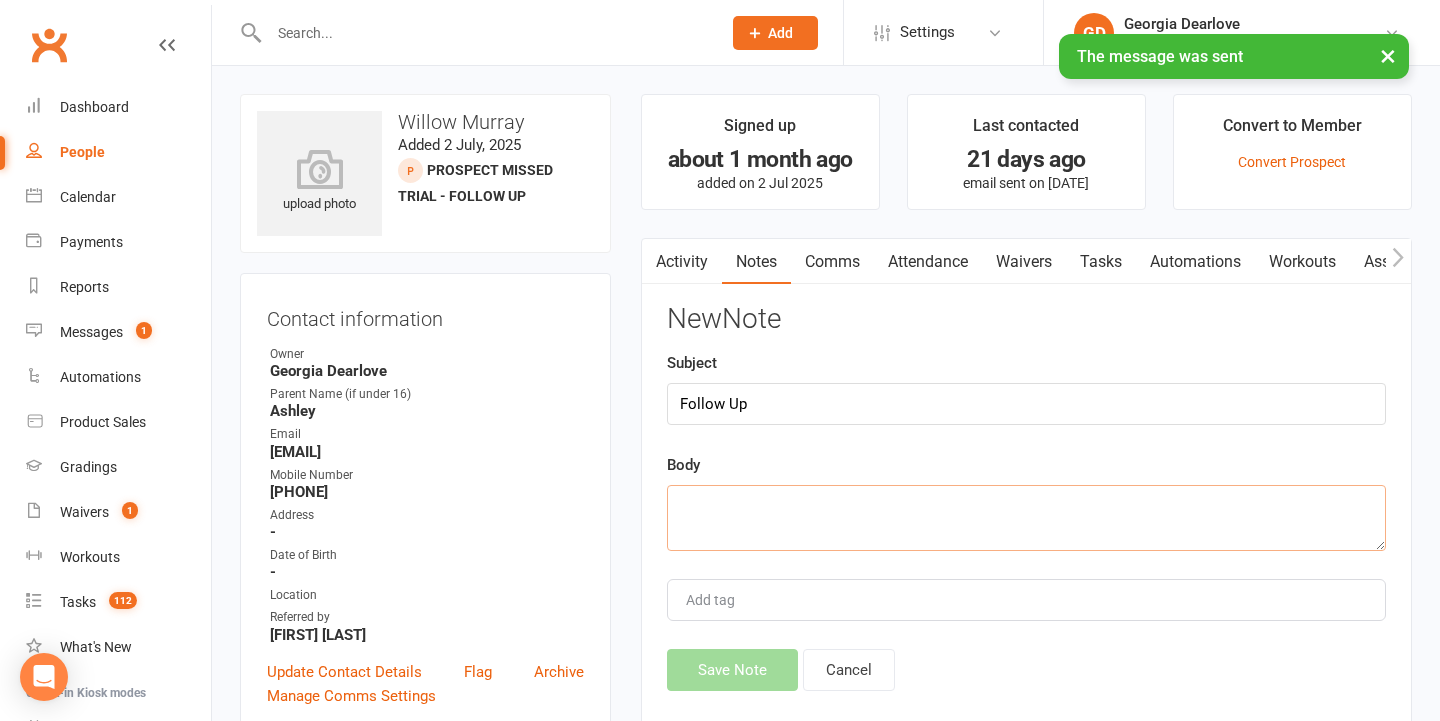 click on "Attendance" at bounding box center [928, 262] 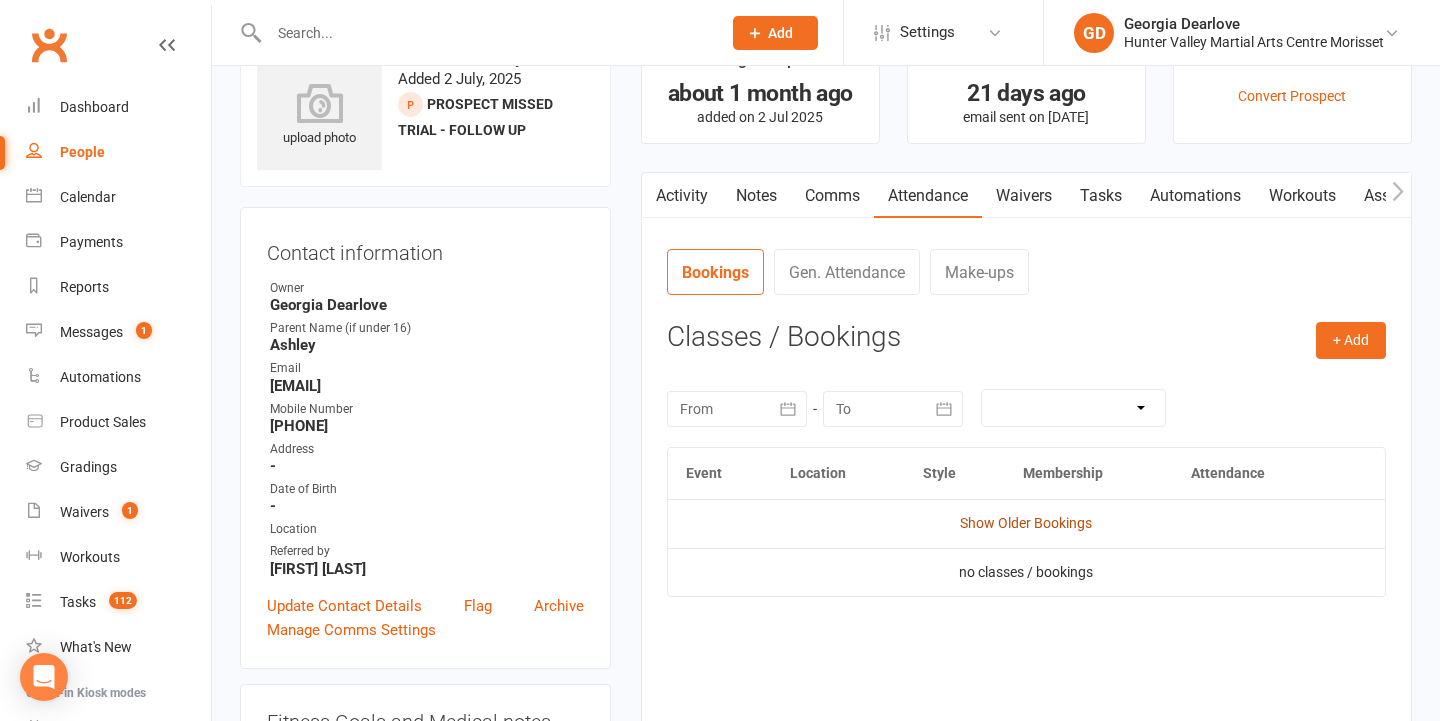 scroll, scrollTop: 118, scrollLeft: 0, axis: vertical 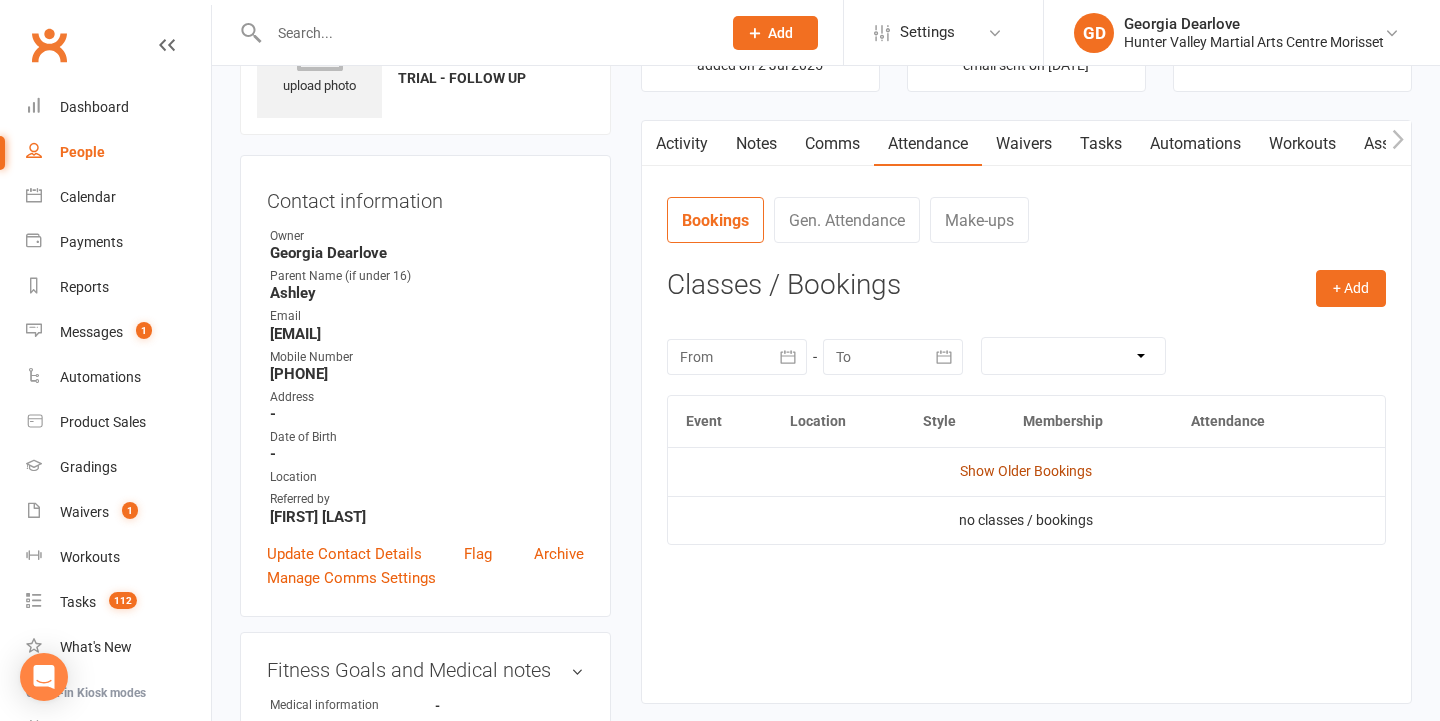 click on "Show Older Bookings" at bounding box center (1026, 471) 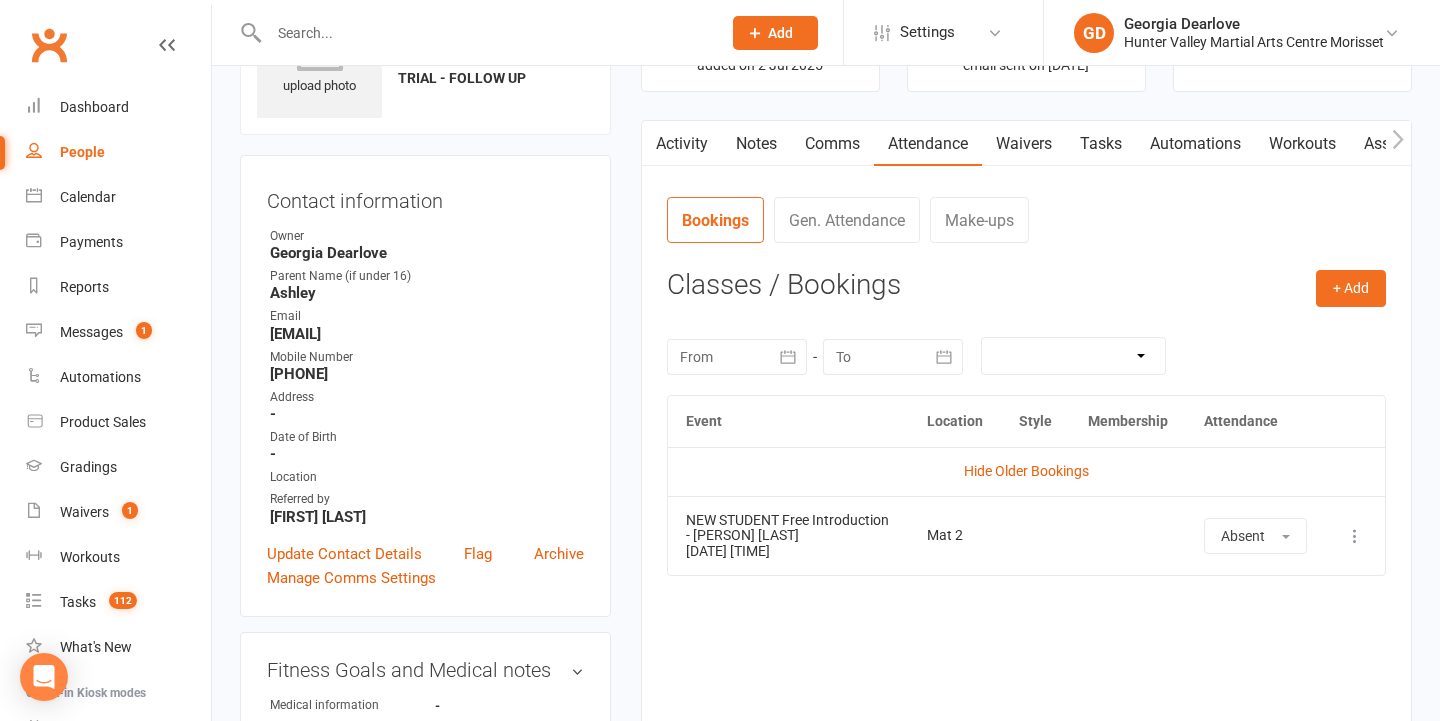 click on "Notes" at bounding box center [756, 144] 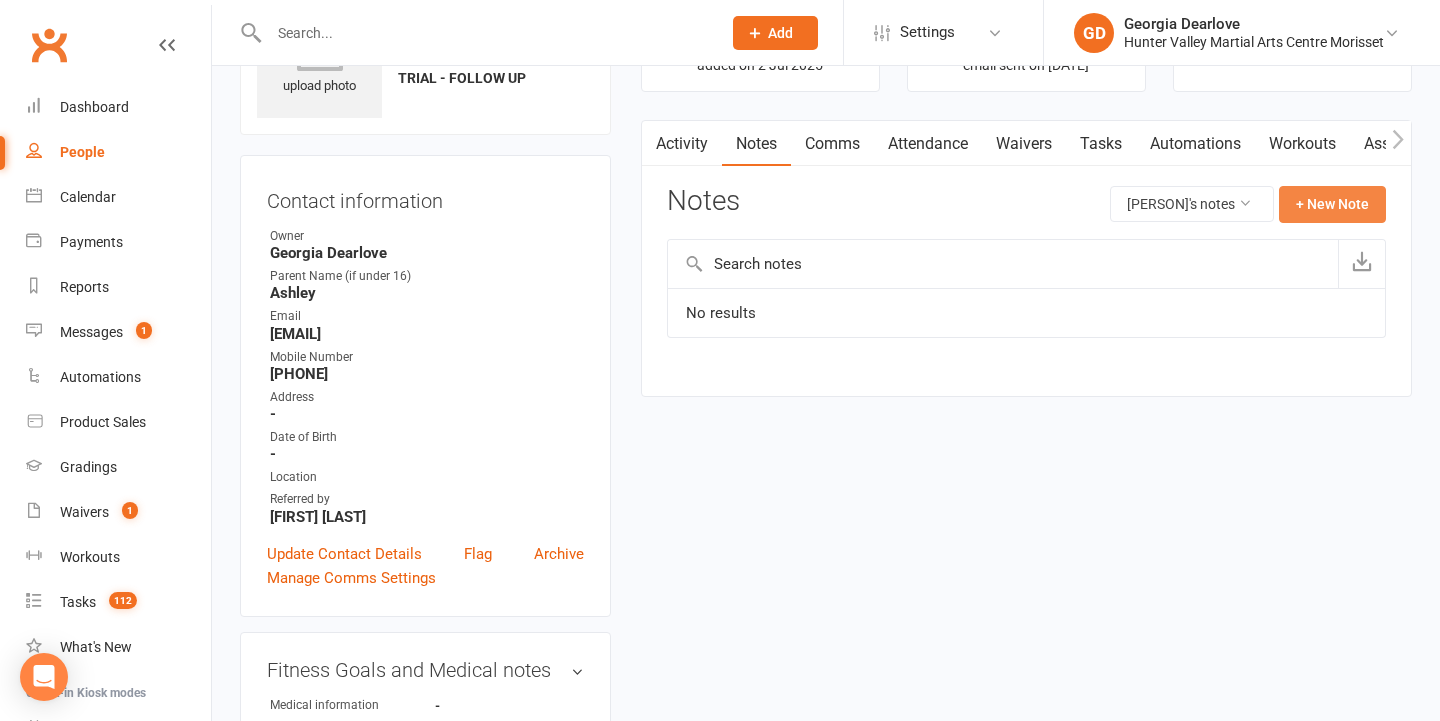 click on "+ New Note" at bounding box center [1332, 204] 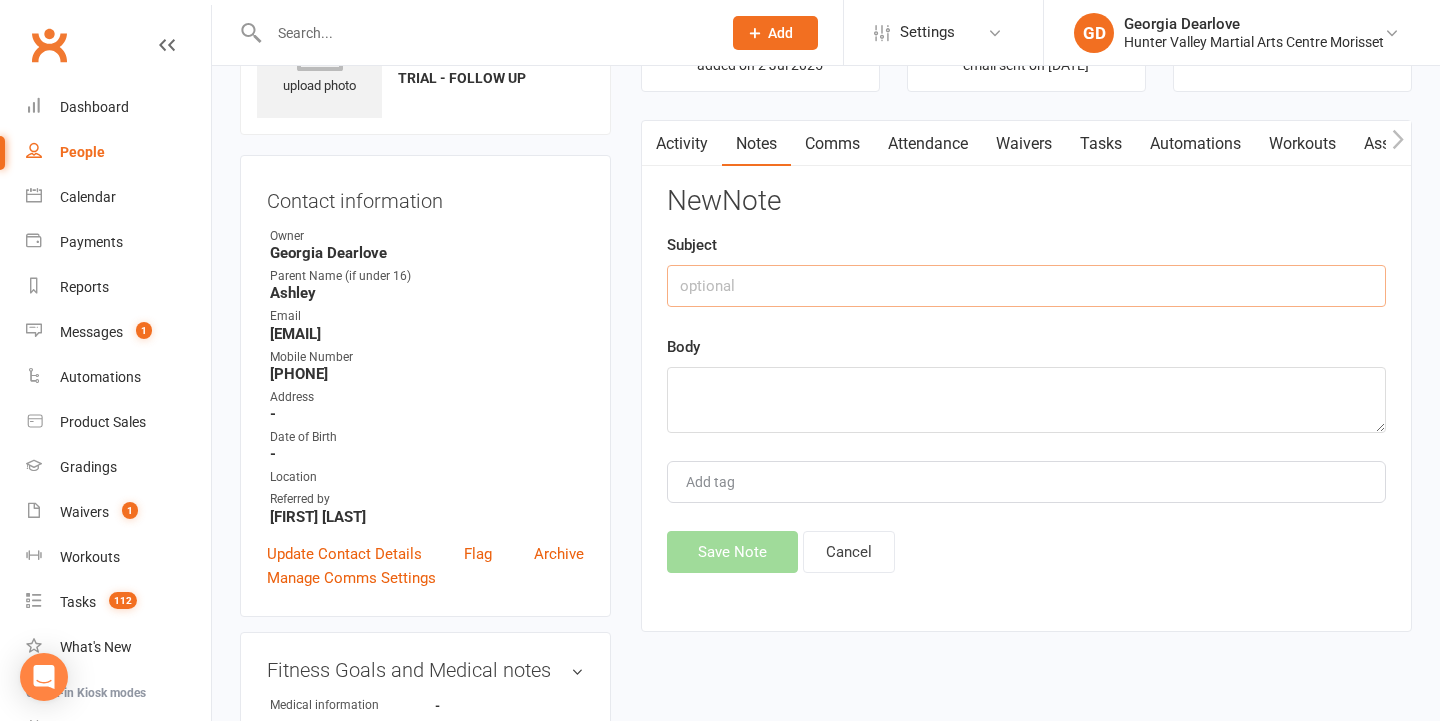 click at bounding box center [1026, 286] 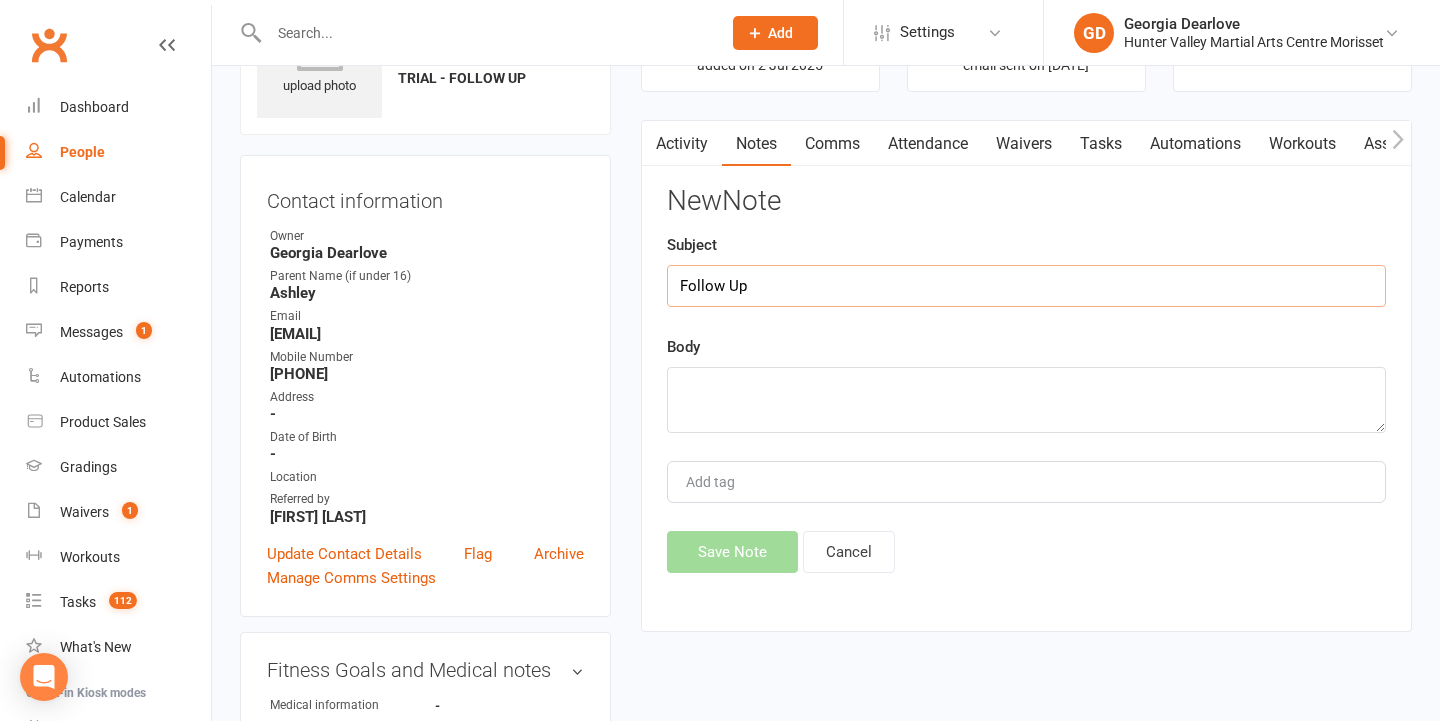 type on "Follow Up" 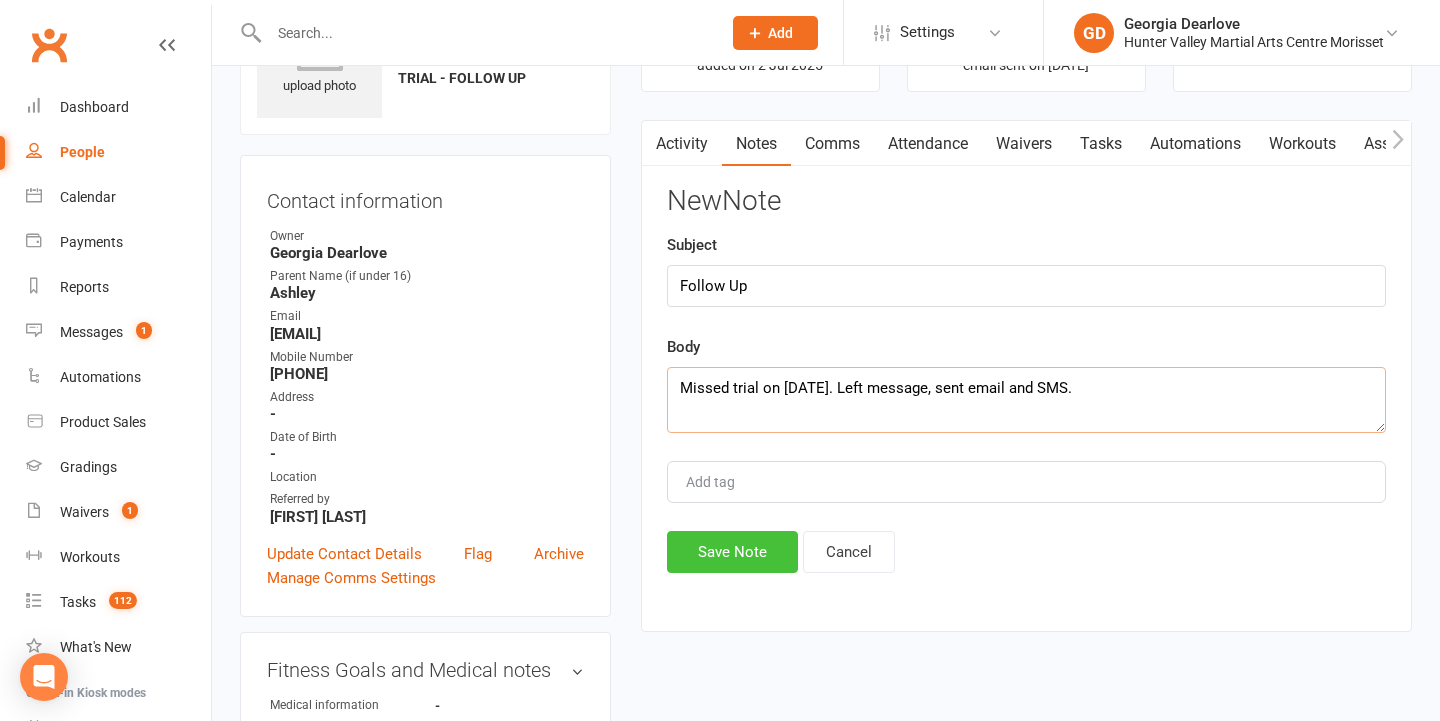 type on "Missed trial on 14th July. Left message, sent email and SMS." 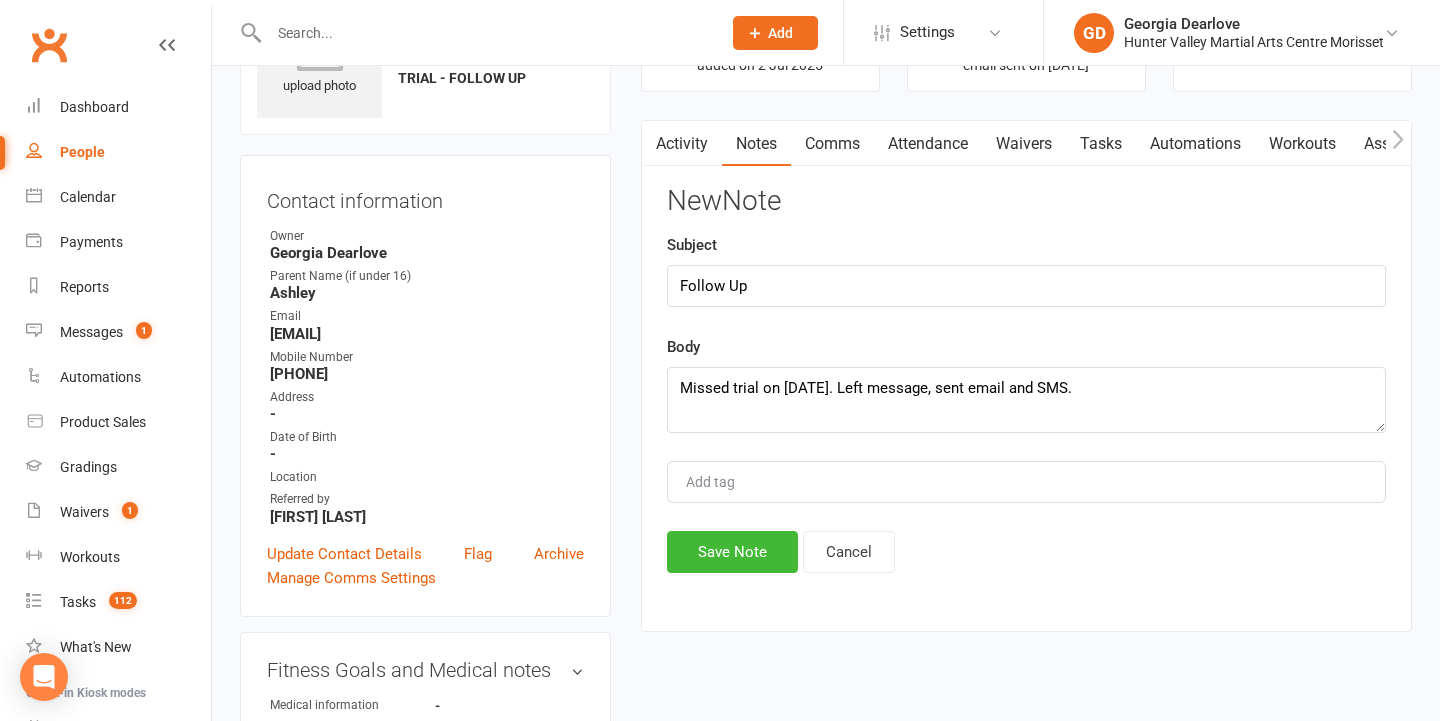 drag, startPoint x: 725, startPoint y: 552, endPoint x: 717, endPoint y: 520, distance: 32.984844 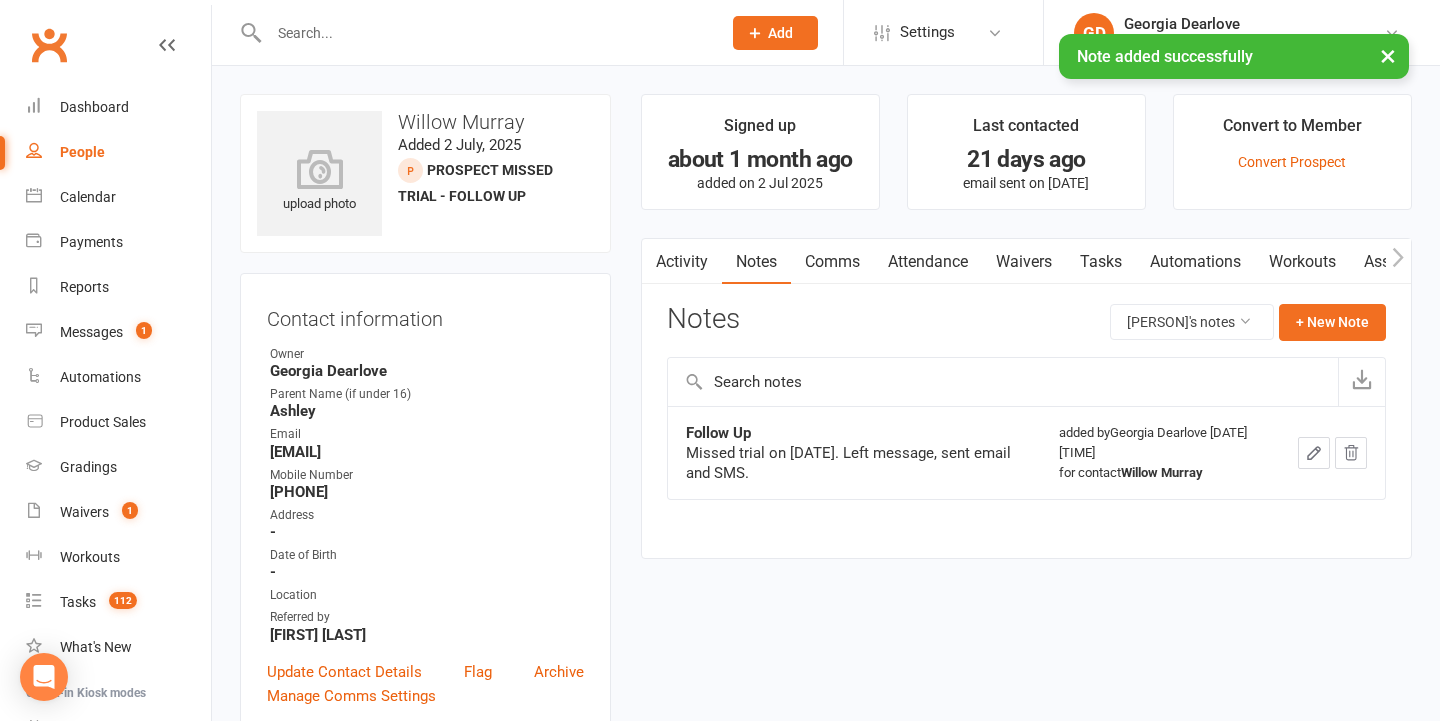 scroll, scrollTop: 0, scrollLeft: 0, axis: both 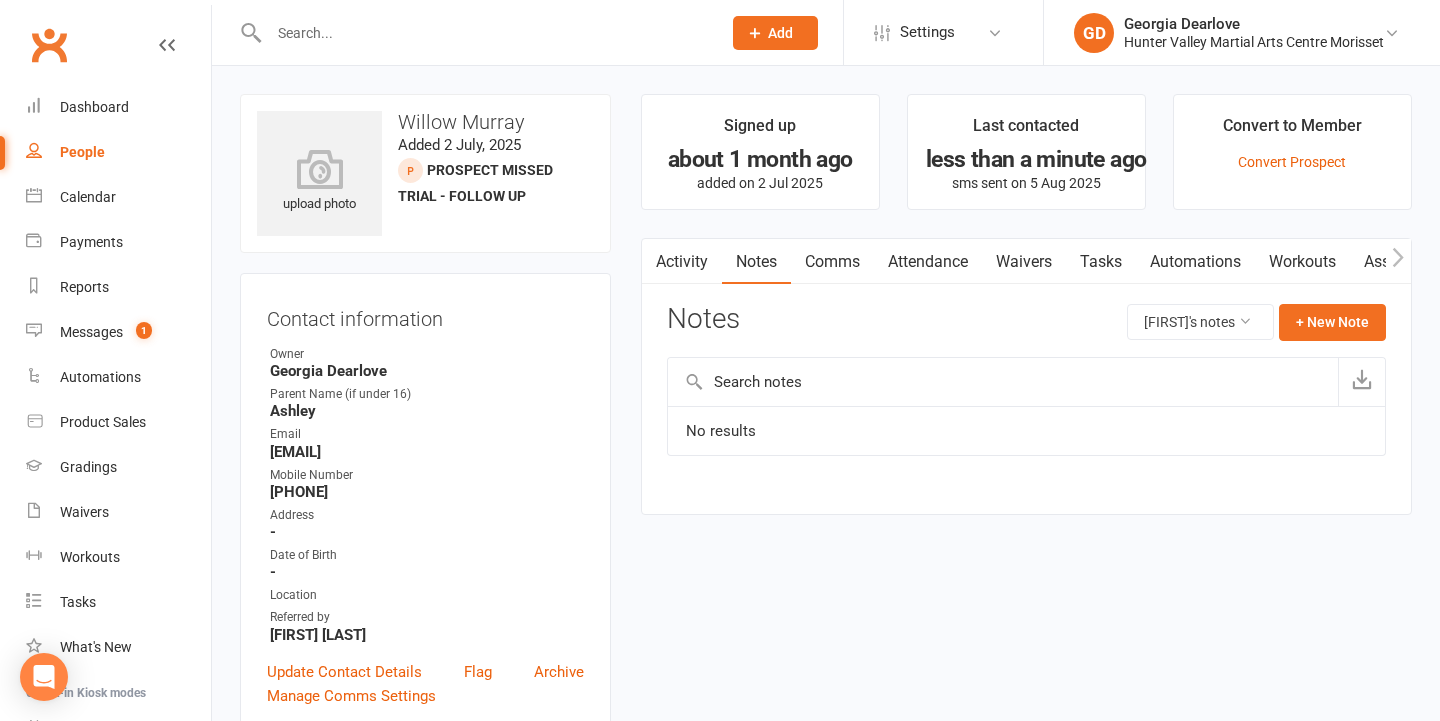 click on "Attendance" at bounding box center (928, 262) 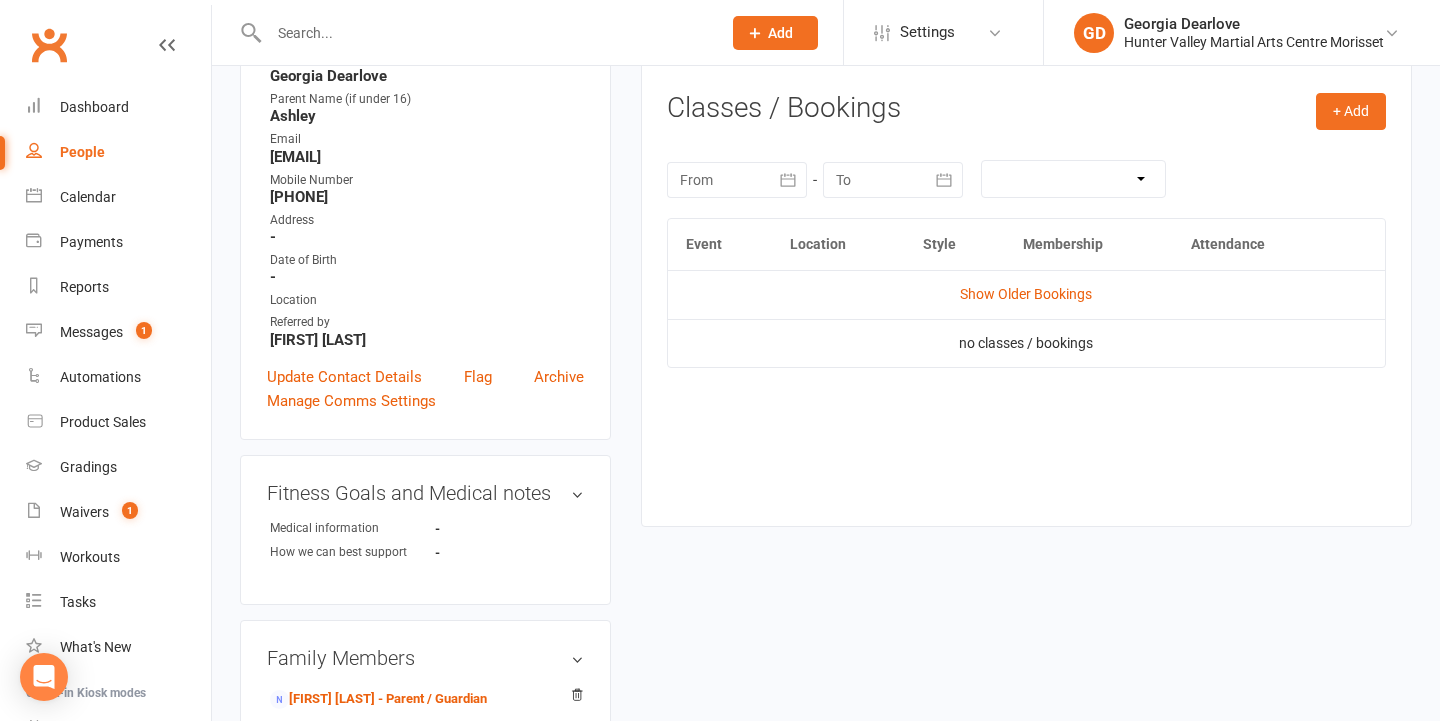 scroll, scrollTop: 296, scrollLeft: 0, axis: vertical 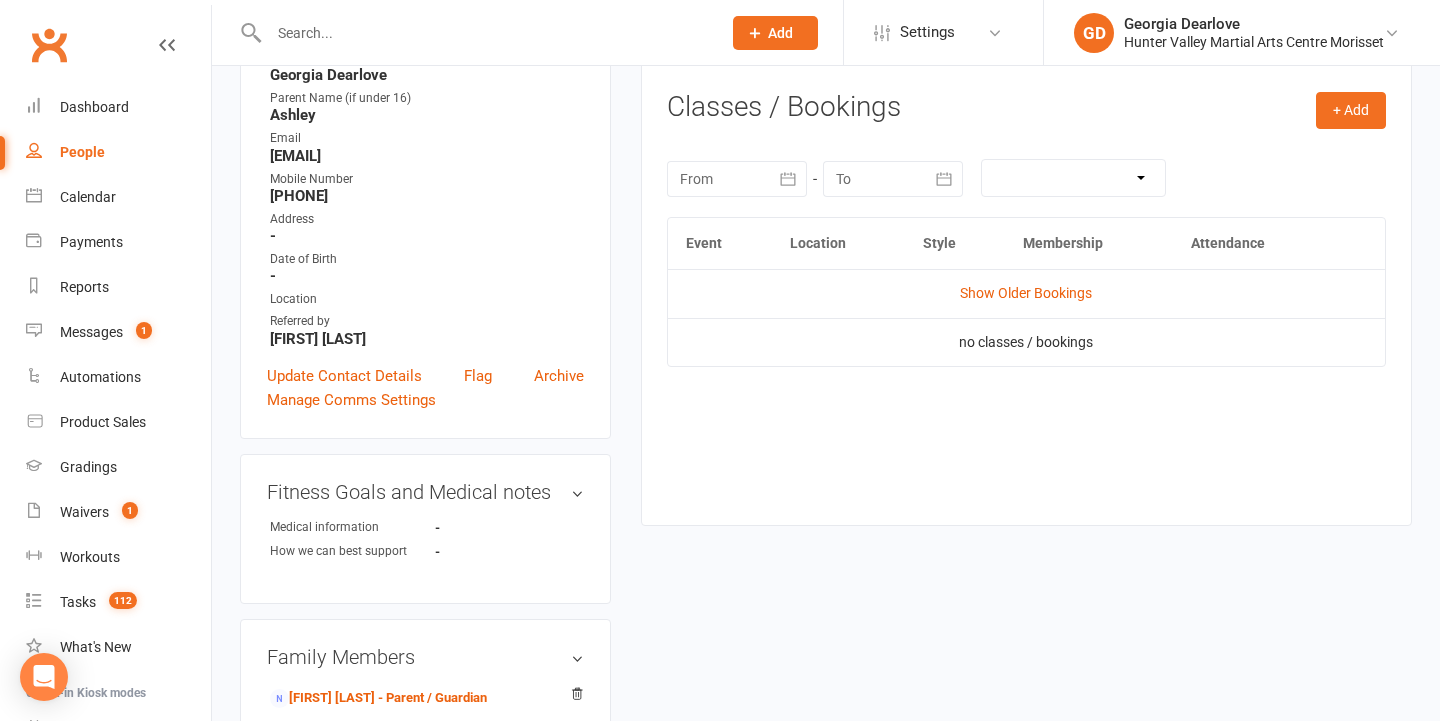 click on "Show Older Bookings" at bounding box center [1026, 293] 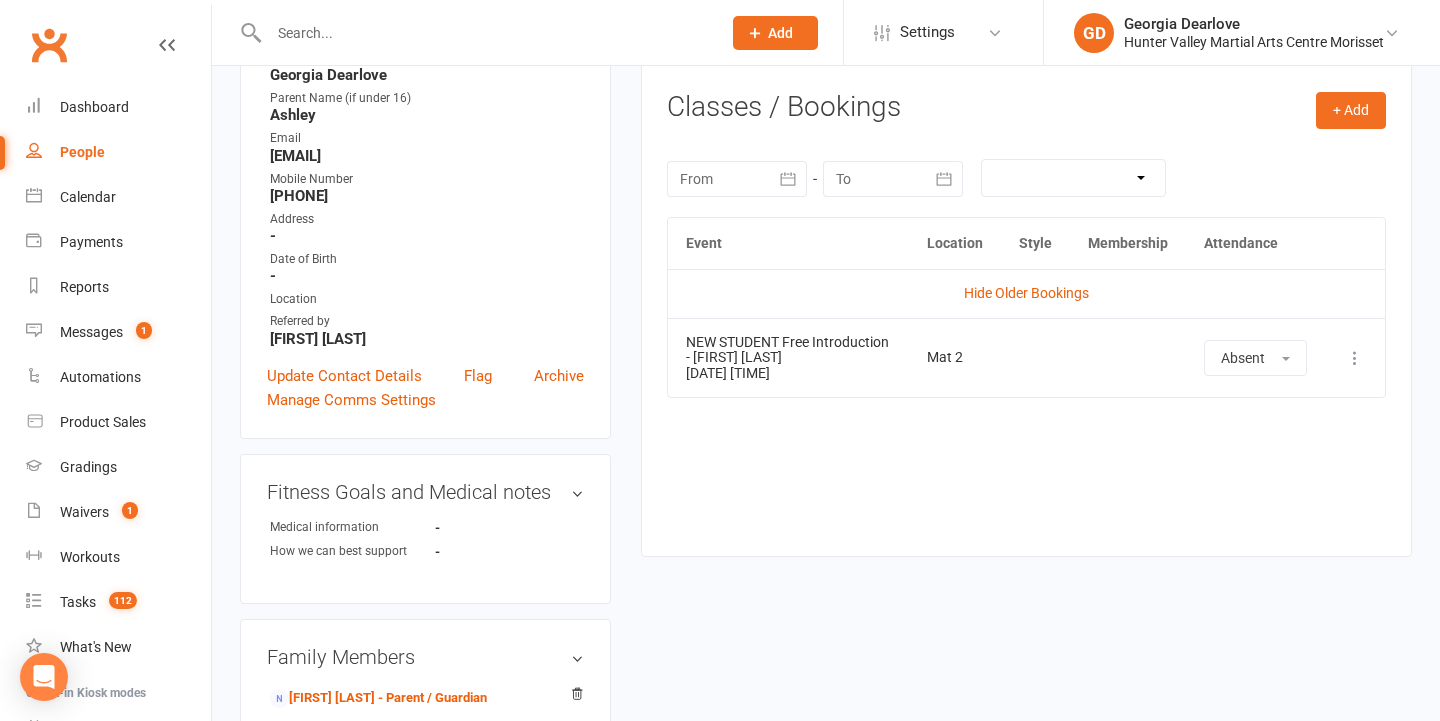scroll, scrollTop: 209, scrollLeft: 0, axis: vertical 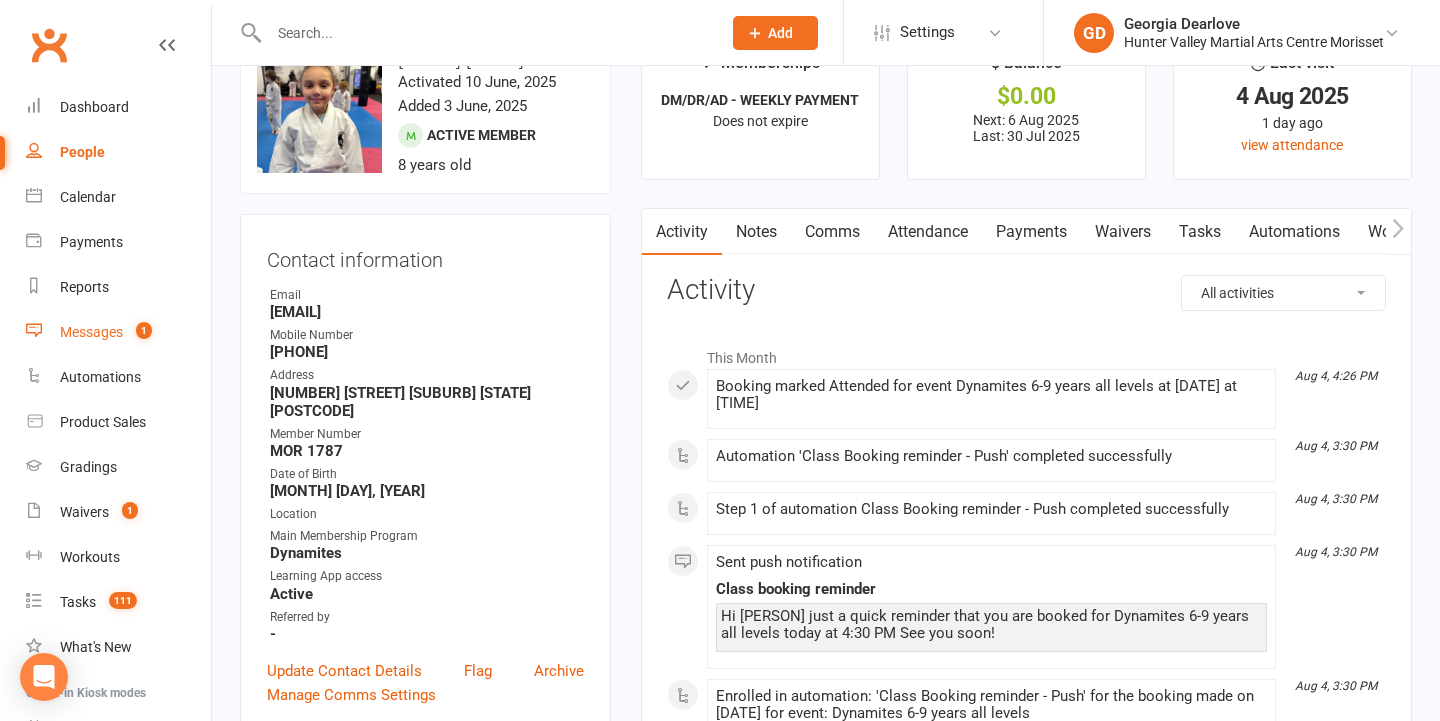 click on "Messages" at bounding box center [91, 332] 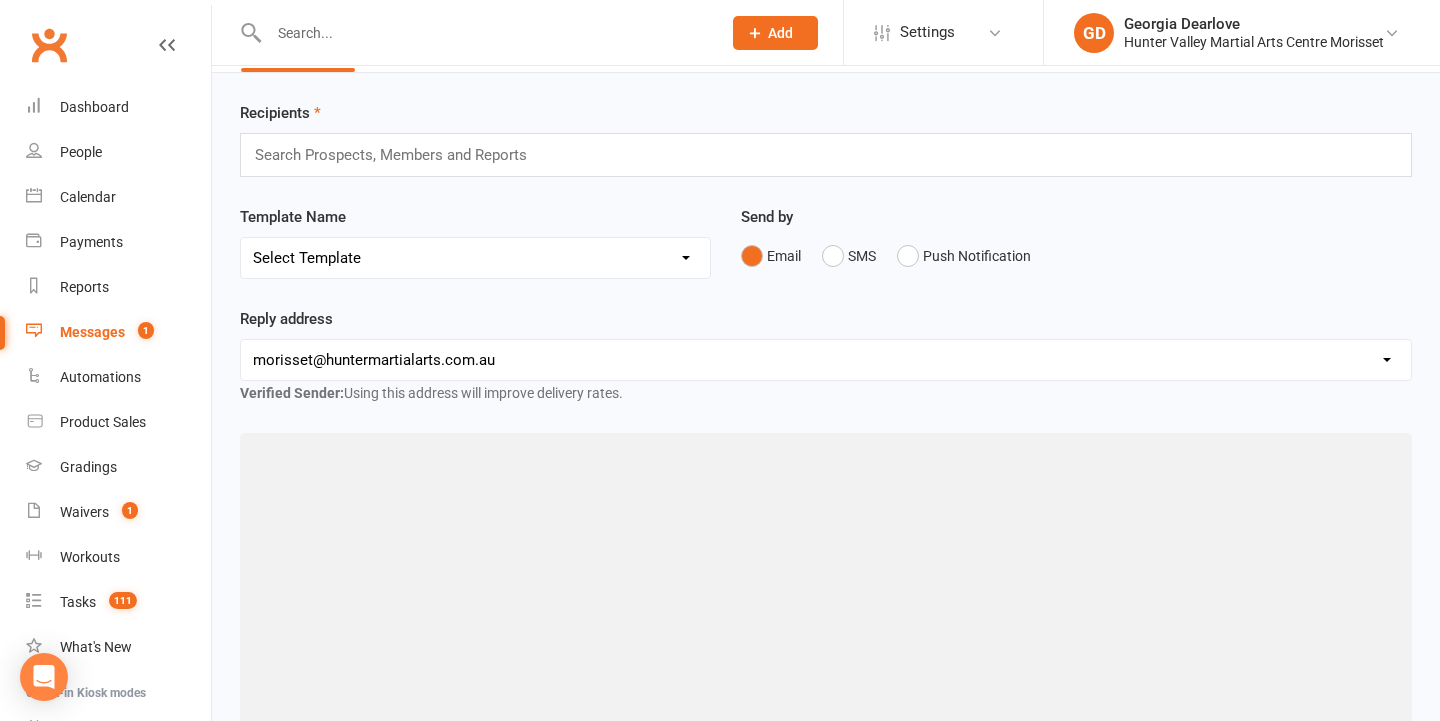 scroll, scrollTop: 0, scrollLeft: 0, axis: both 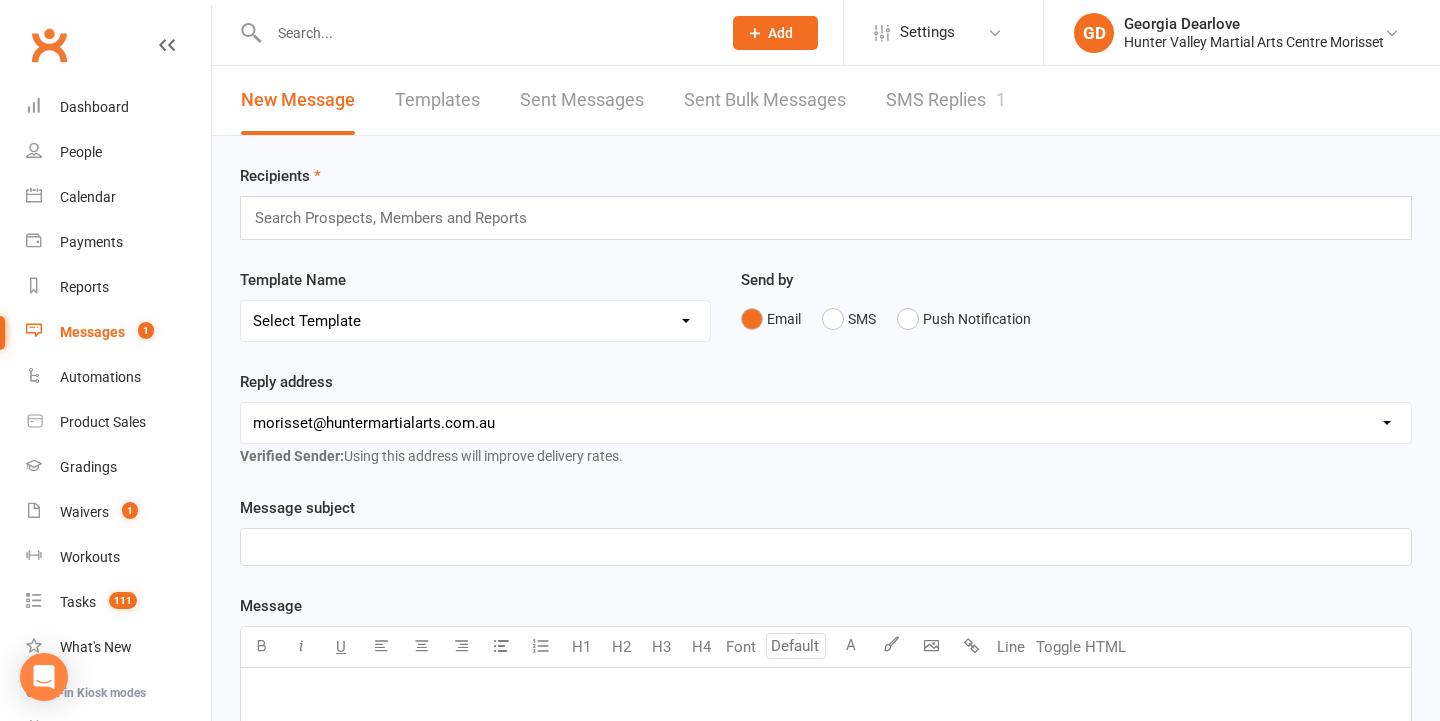 click on "SMS Replies  1" at bounding box center (946, 100) 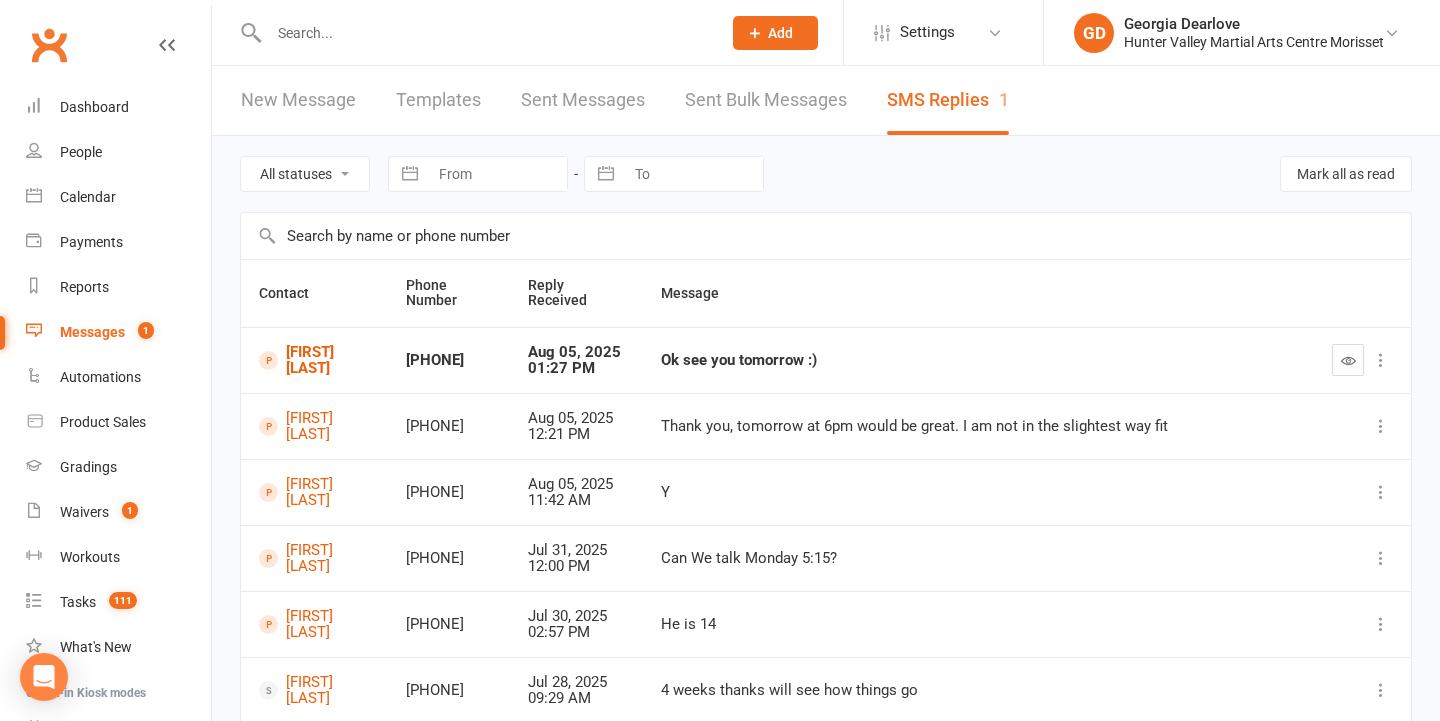 click at bounding box center (1348, 360) 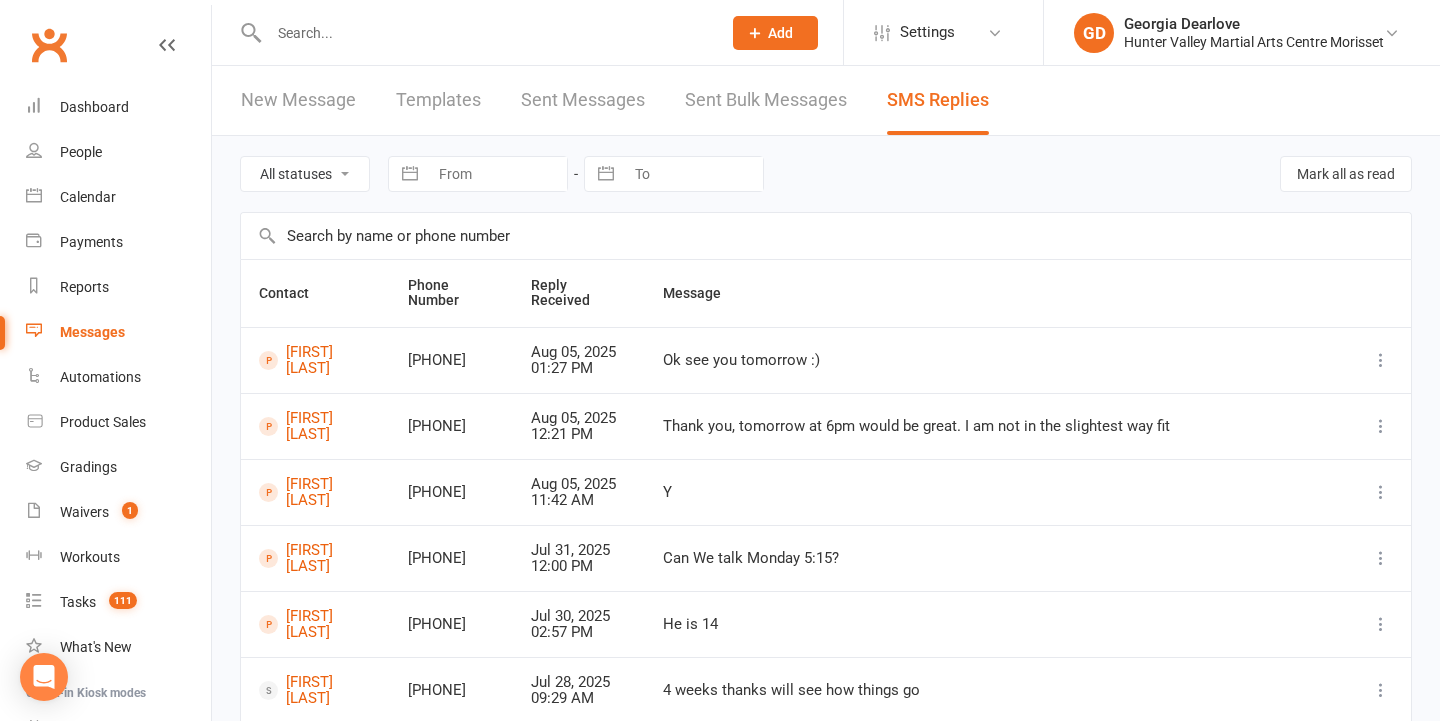 drag, startPoint x: 1142, startPoint y: 353, endPoint x: 383, endPoint y: 586, distance: 793.95844 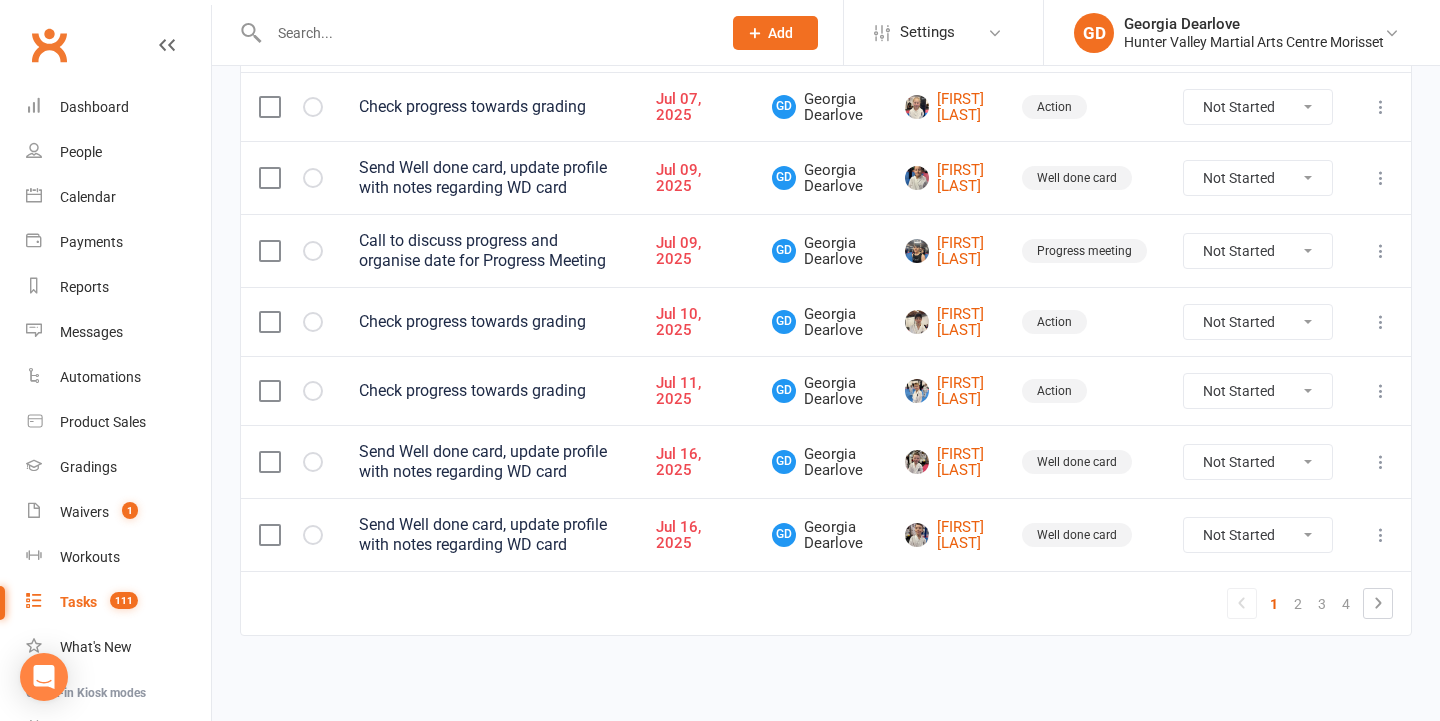 scroll, scrollTop: 1643, scrollLeft: 0, axis: vertical 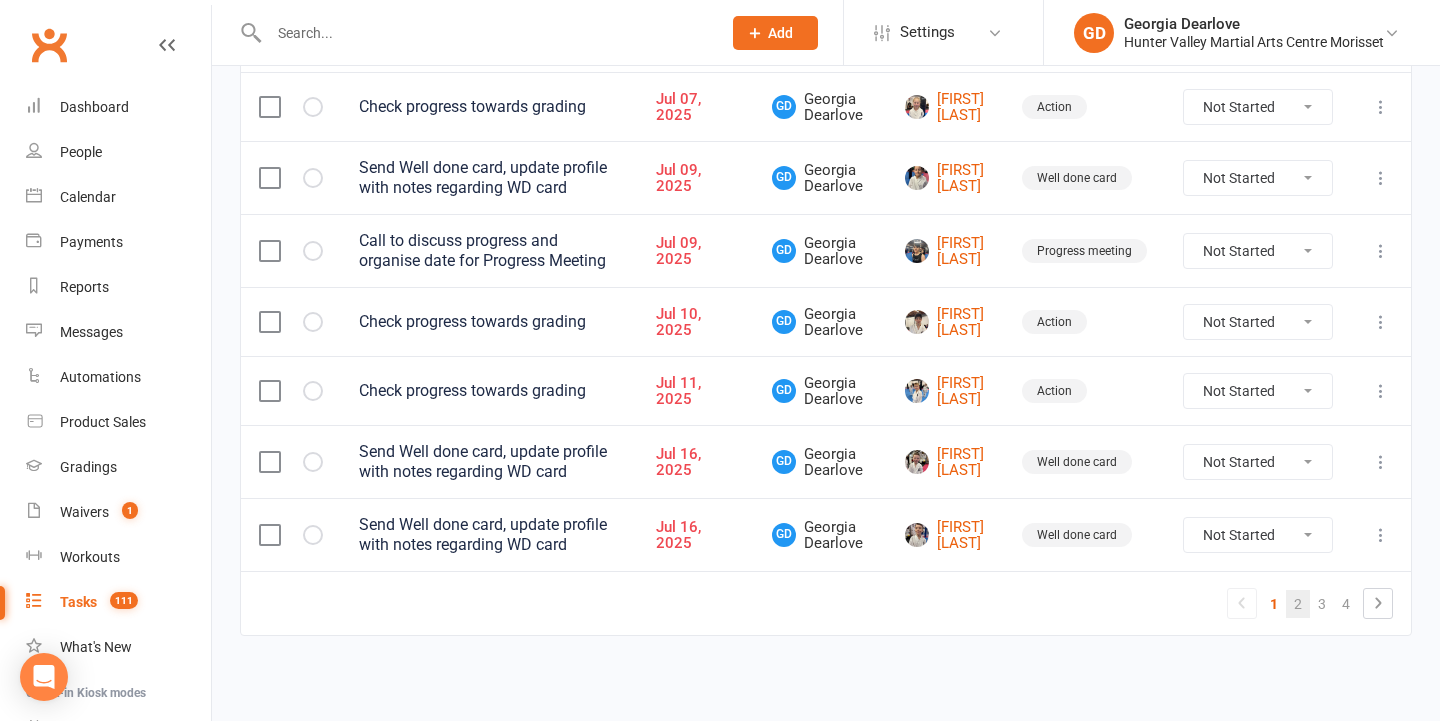 click on "2" at bounding box center [1298, 604] 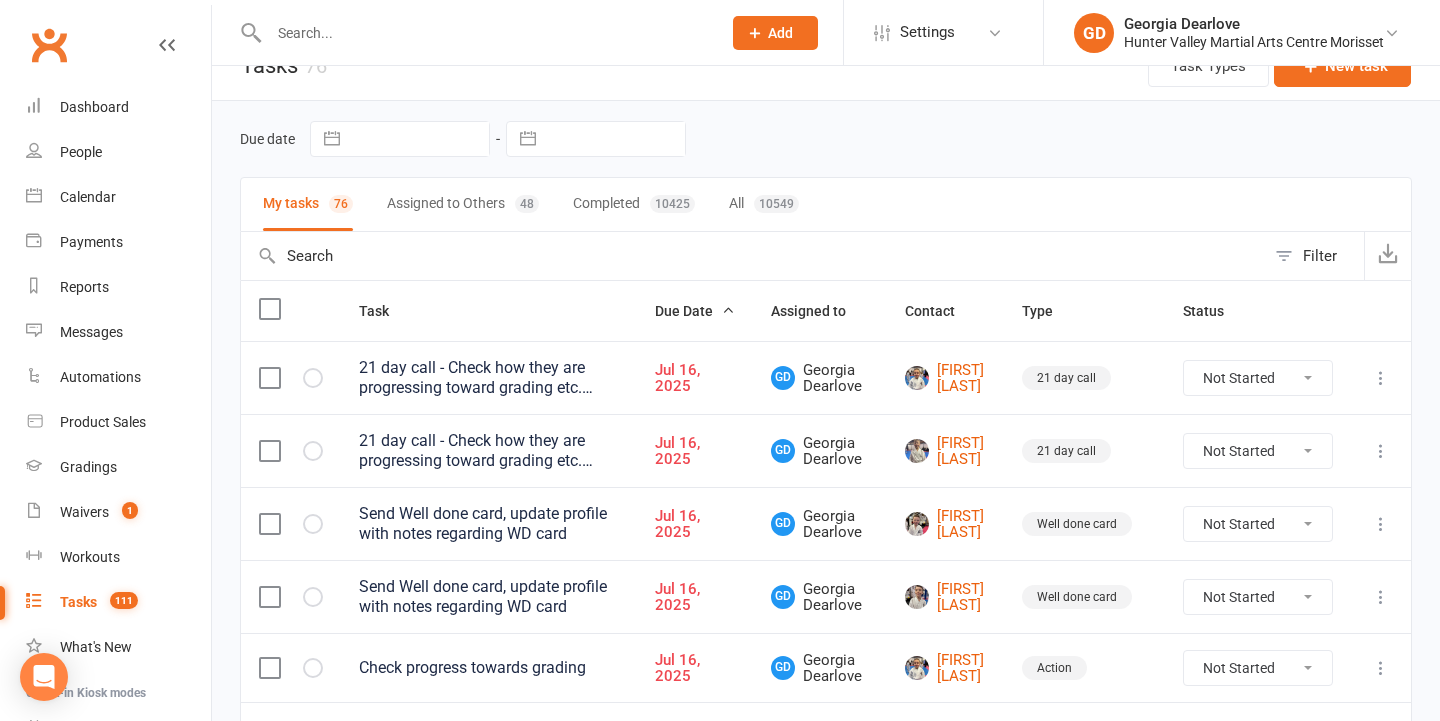 scroll, scrollTop: 47, scrollLeft: 0, axis: vertical 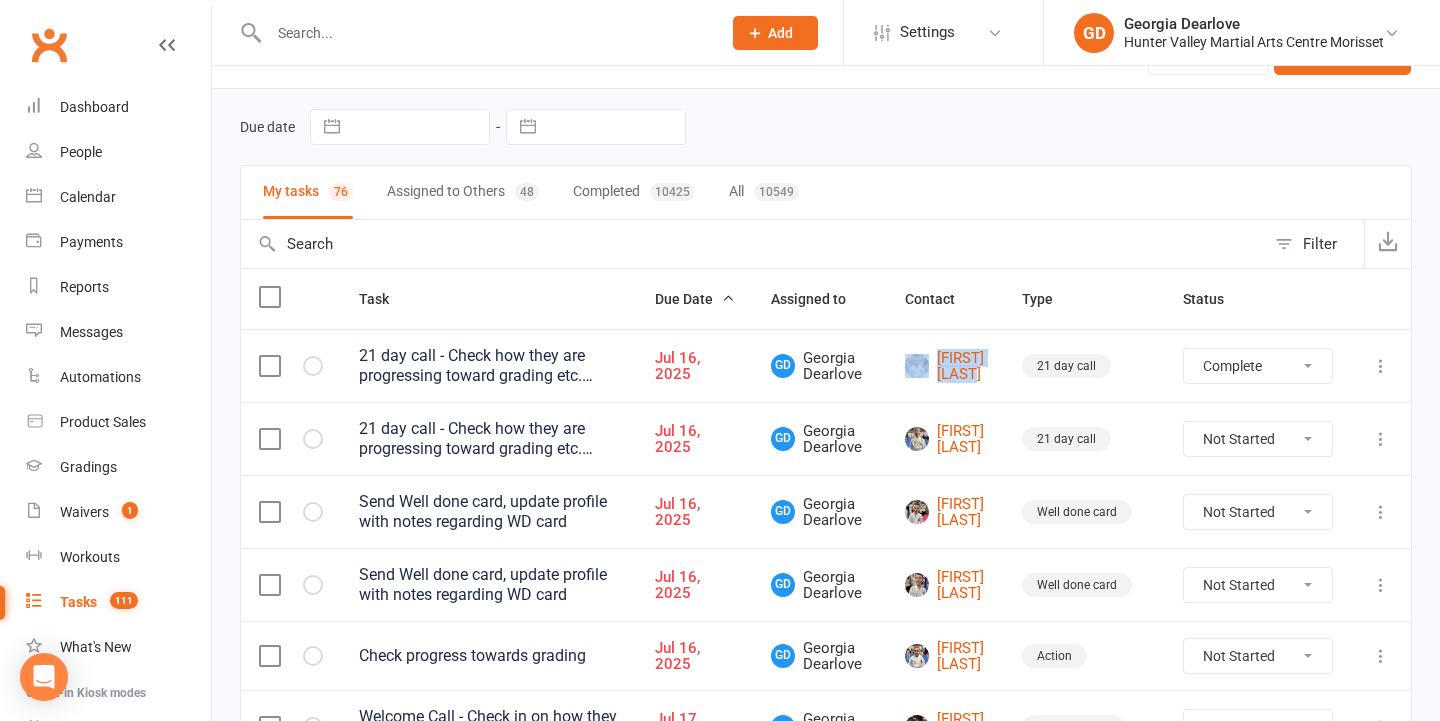 select on "unstarted" 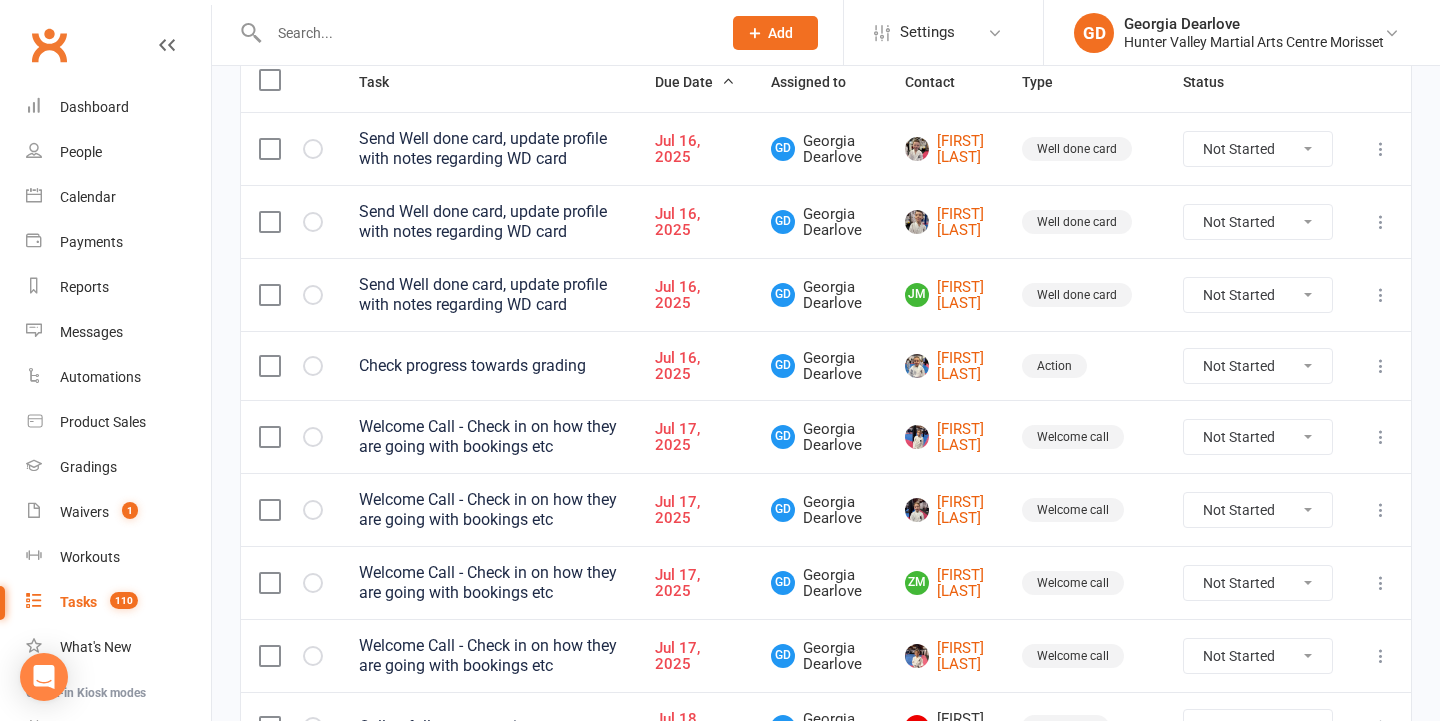 scroll, scrollTop: 279, scrollLeft: 0, axis: vertical 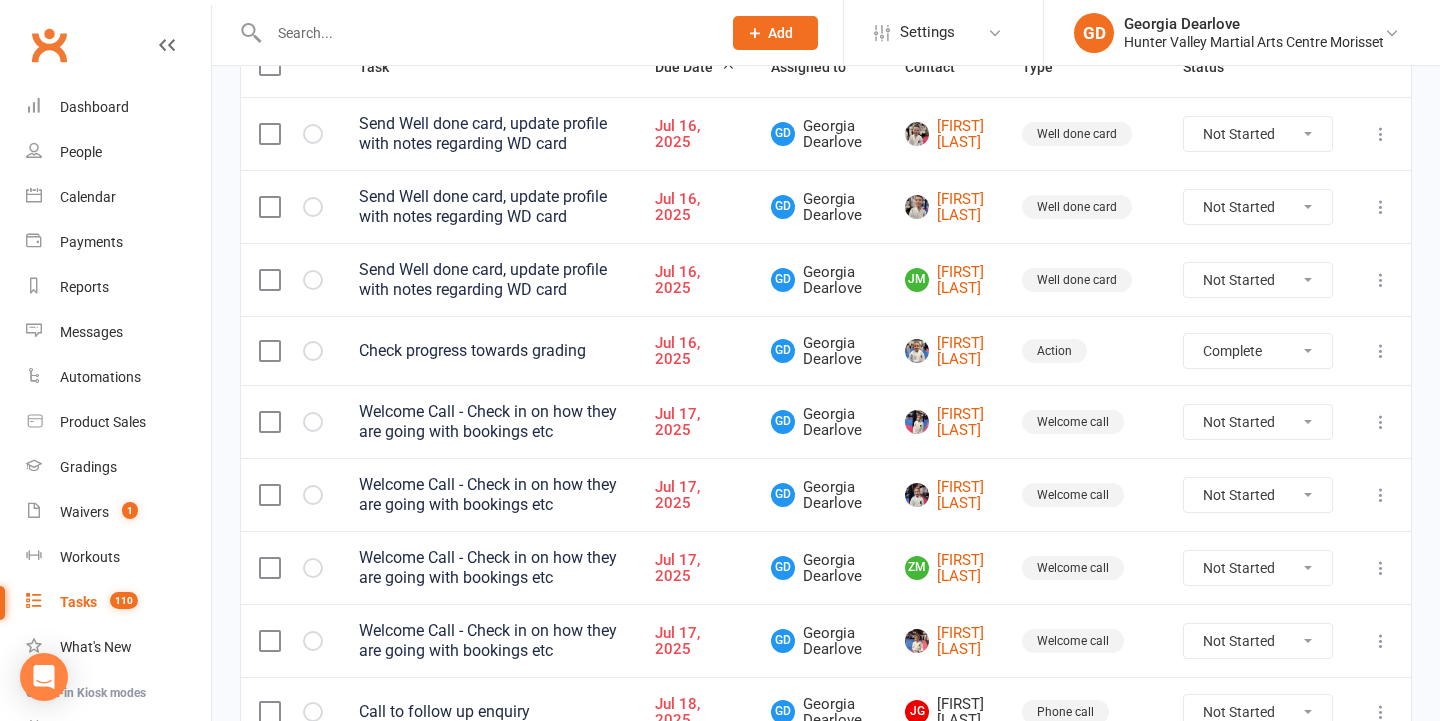 select on "unstarted" 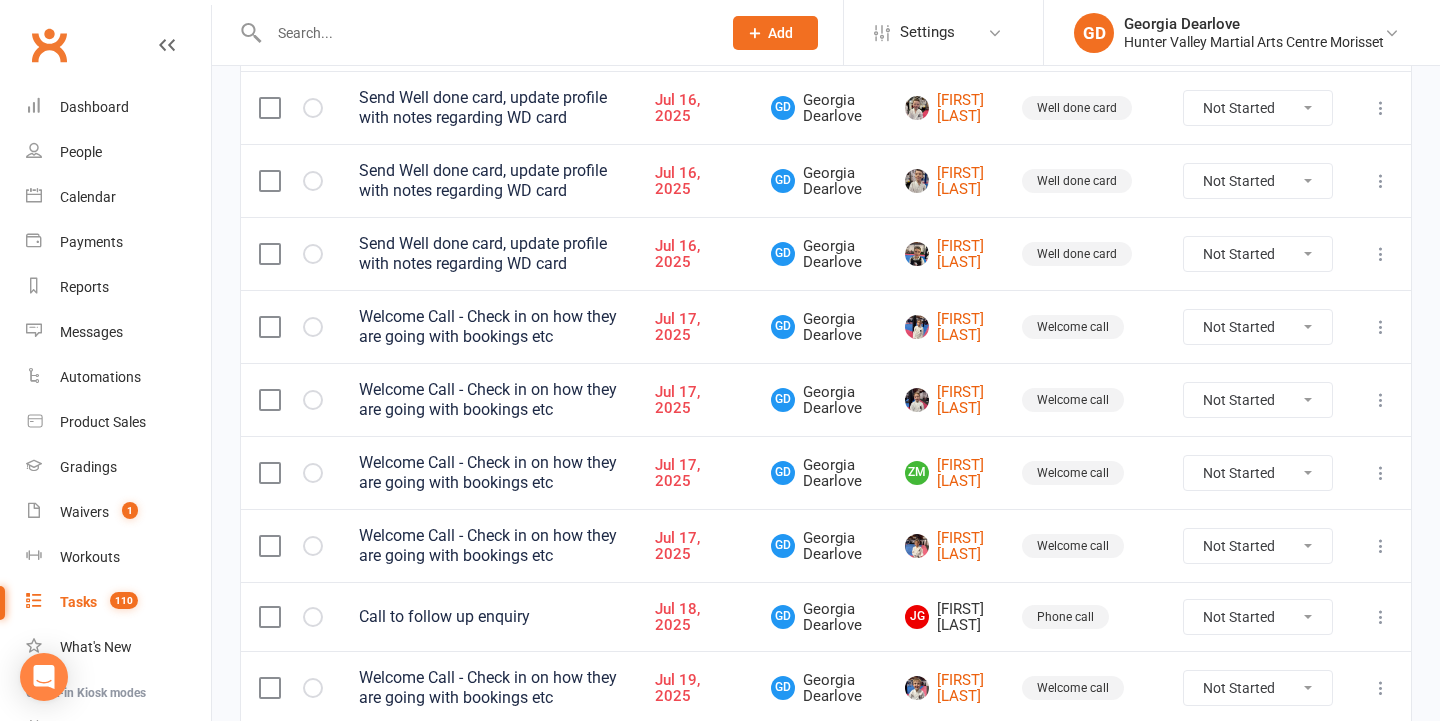 scroll, scrollTop: 326, scrollLeft: 0, axis: vertical 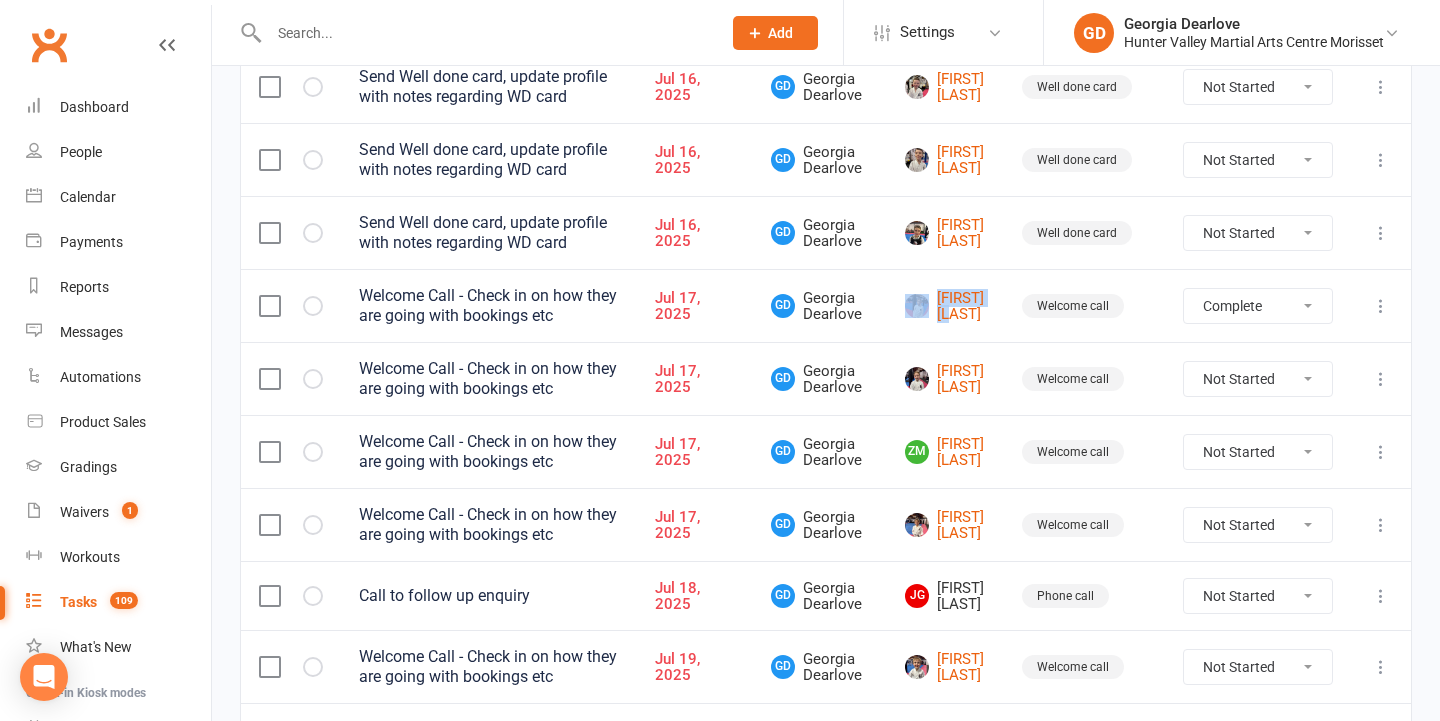 select on "unstarted" 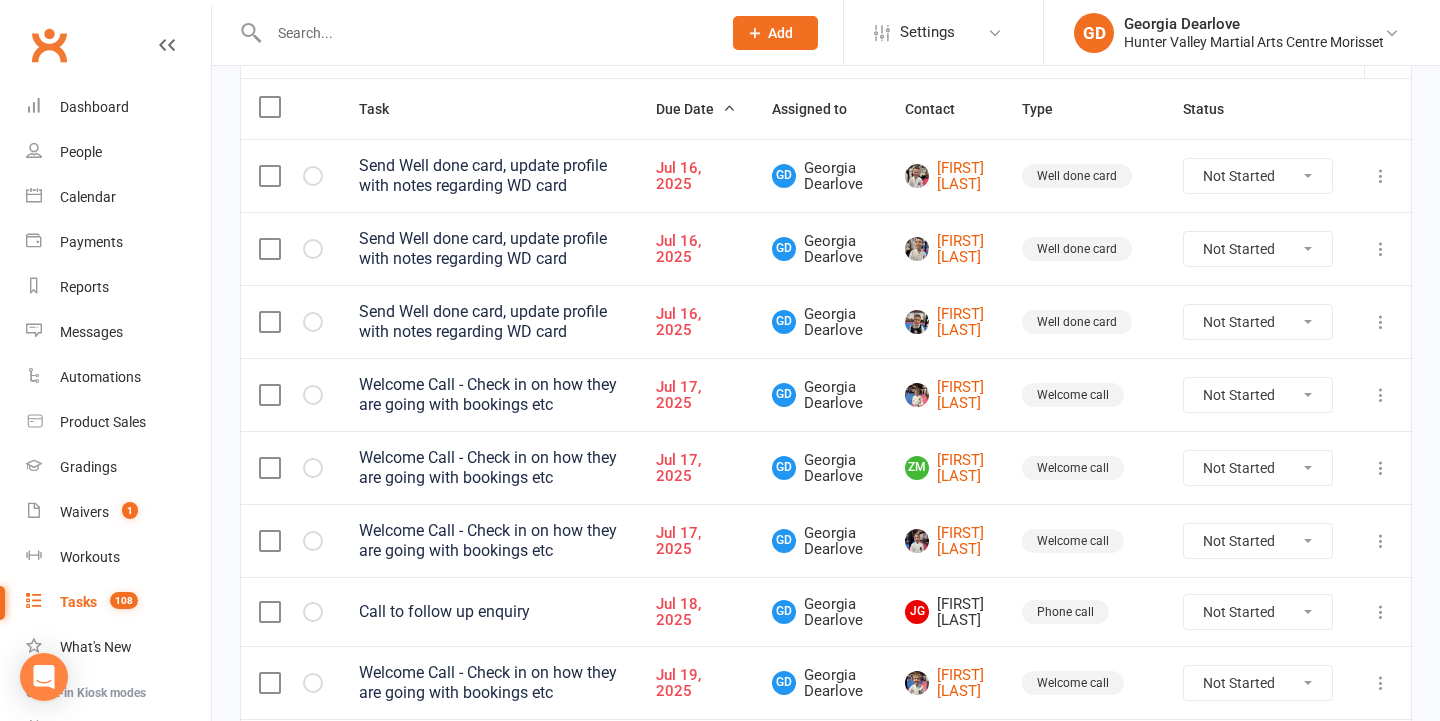 scroll, scrollTop: 285, scrollLeft: 0, axis: vertical 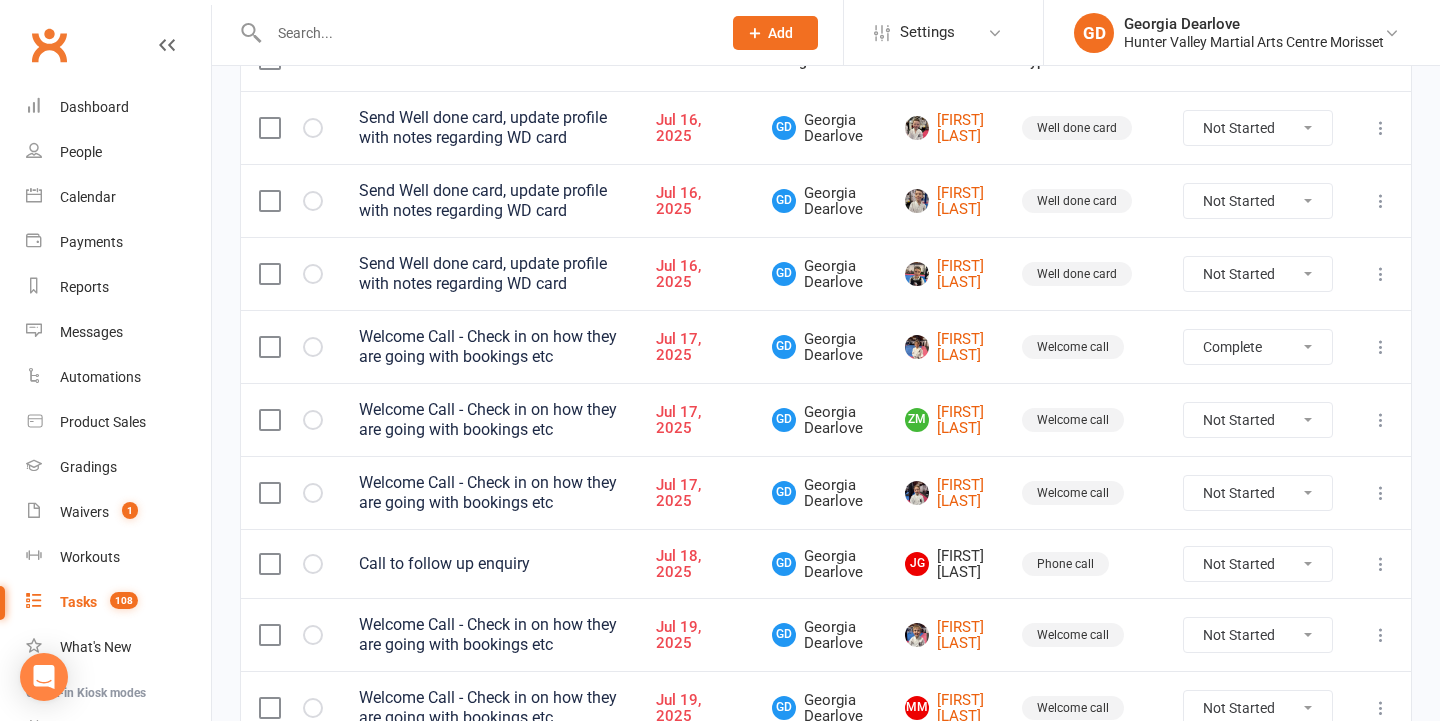 select on "unstarted" 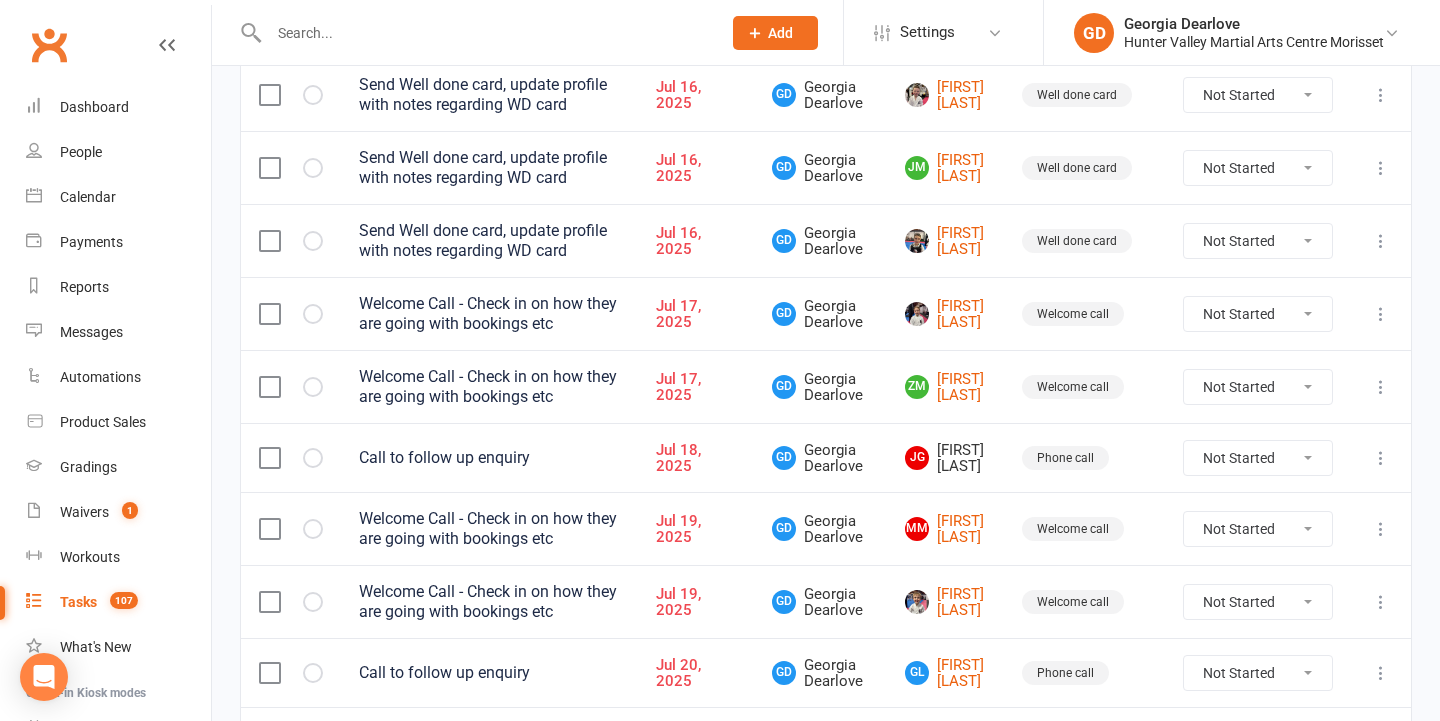 scroll, scrollTop: 318, scrollLeft: 0, axis: vertical 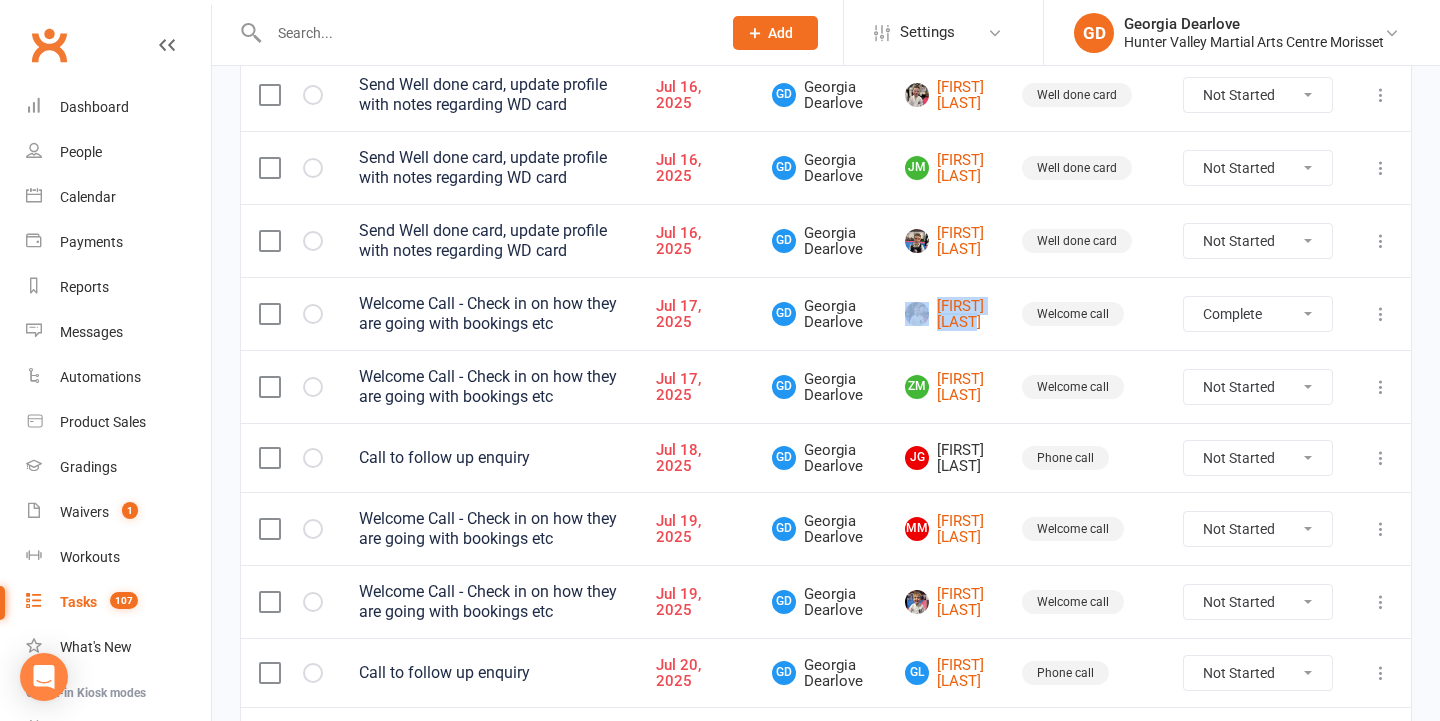 select on "unstarted" 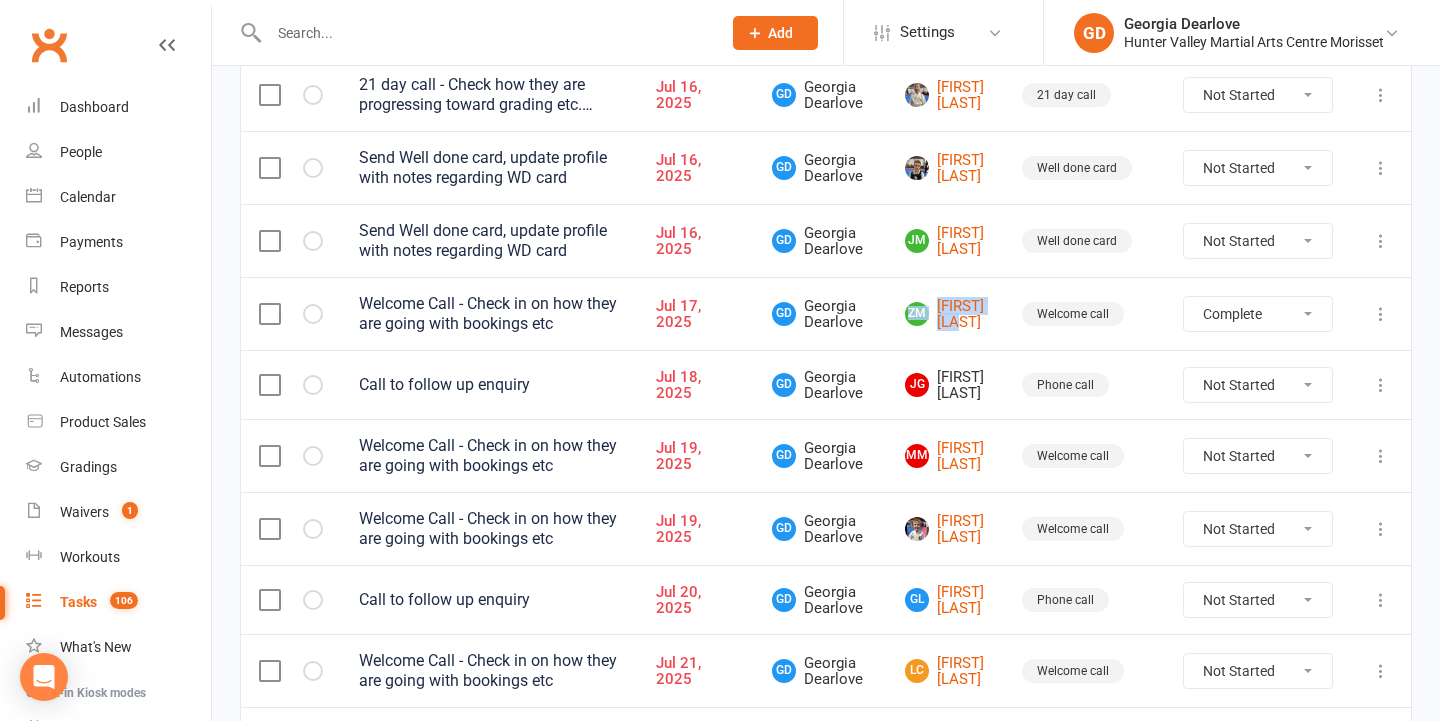 select on "unstarted" 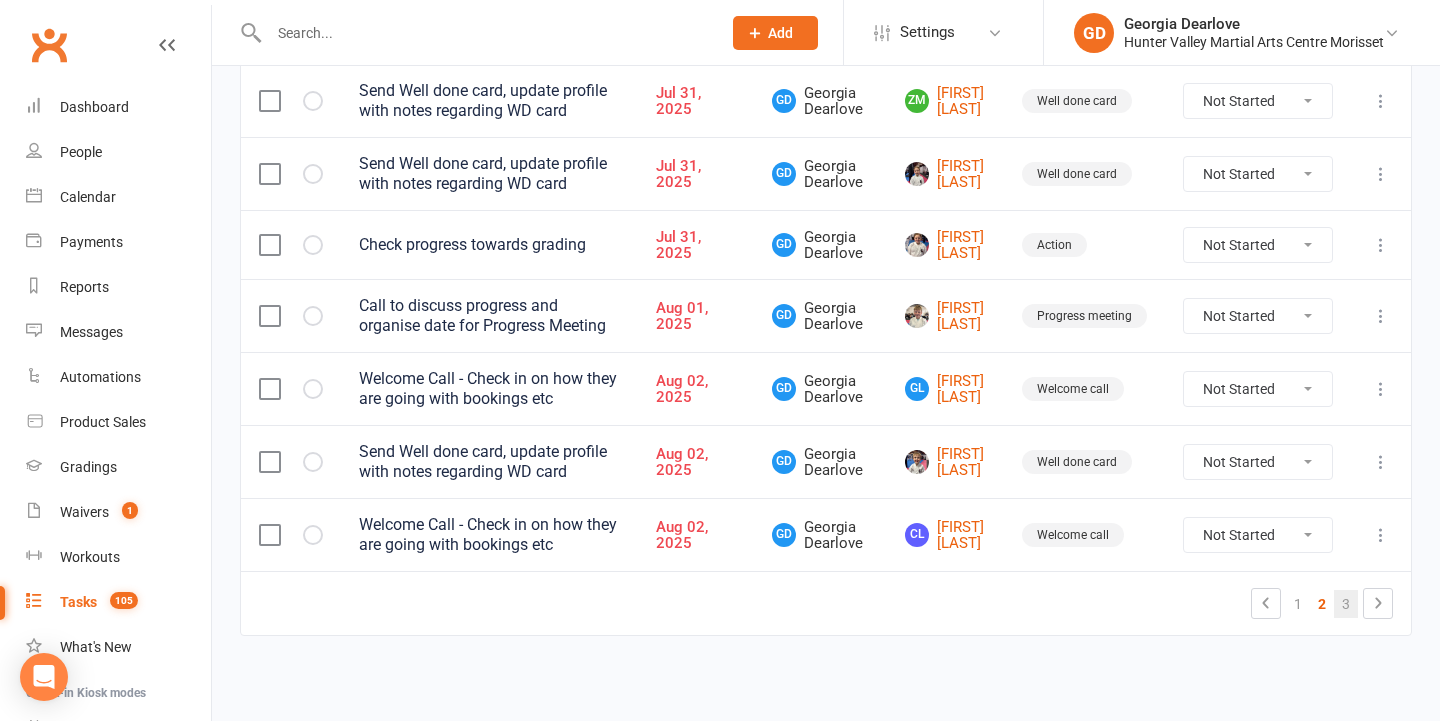 click on "3" at bounding box center [1346, 604] 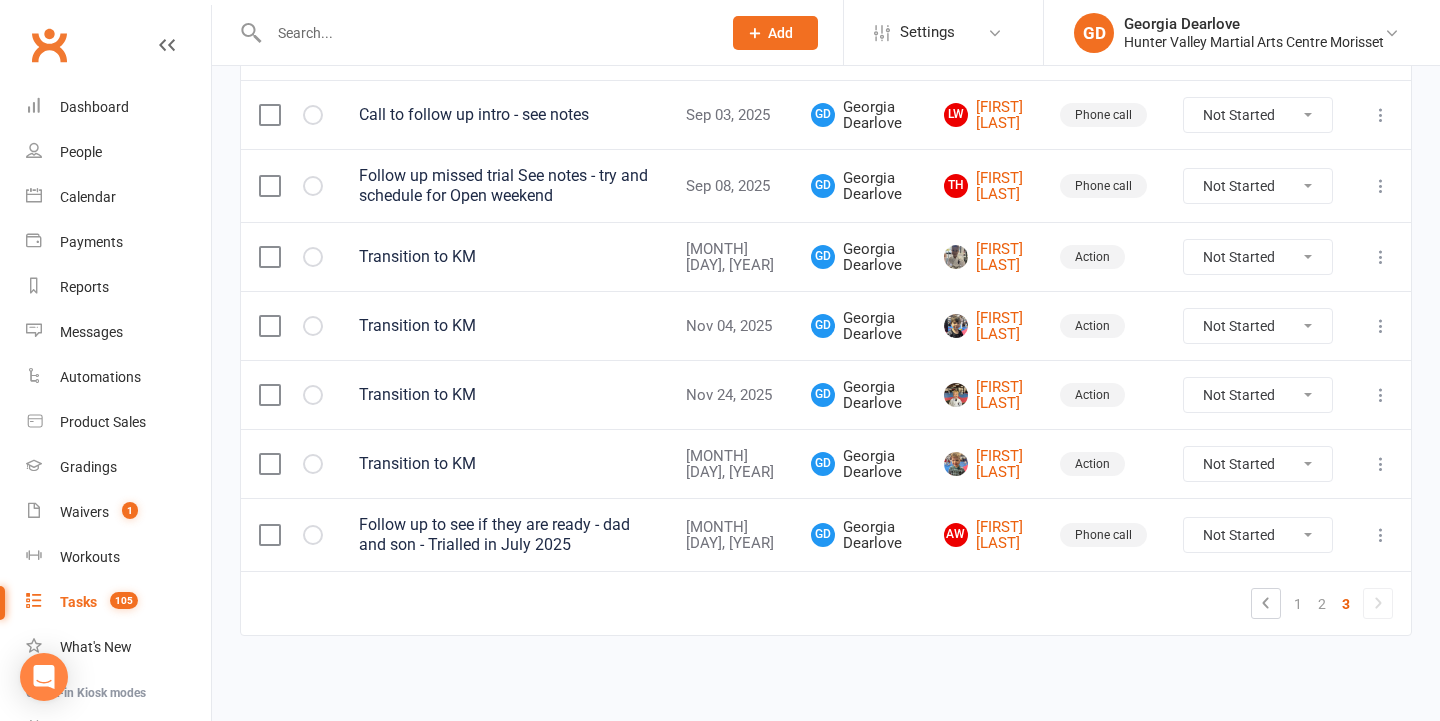 scroll, scrollTop: 1214, scrollLeft: 0, axis: vertical 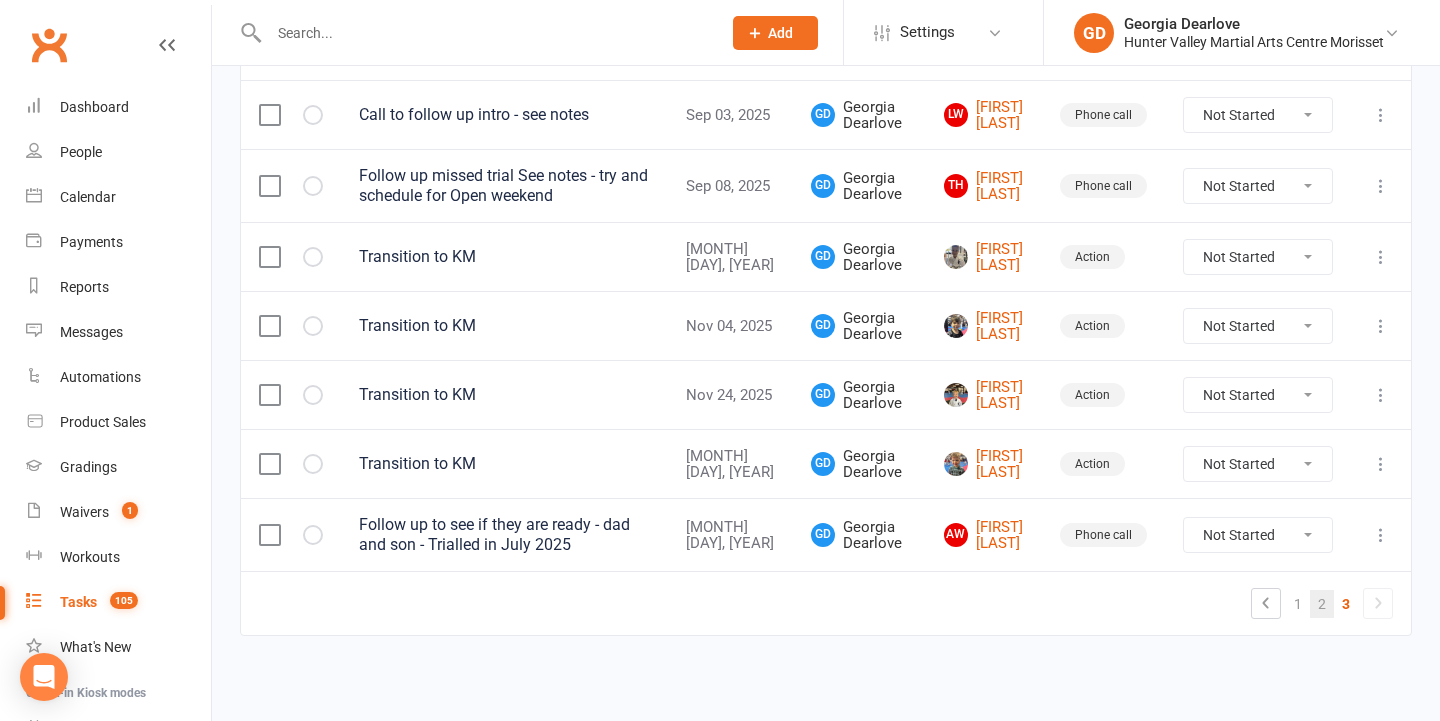 click on "2" at bounding box center (1322, 604) 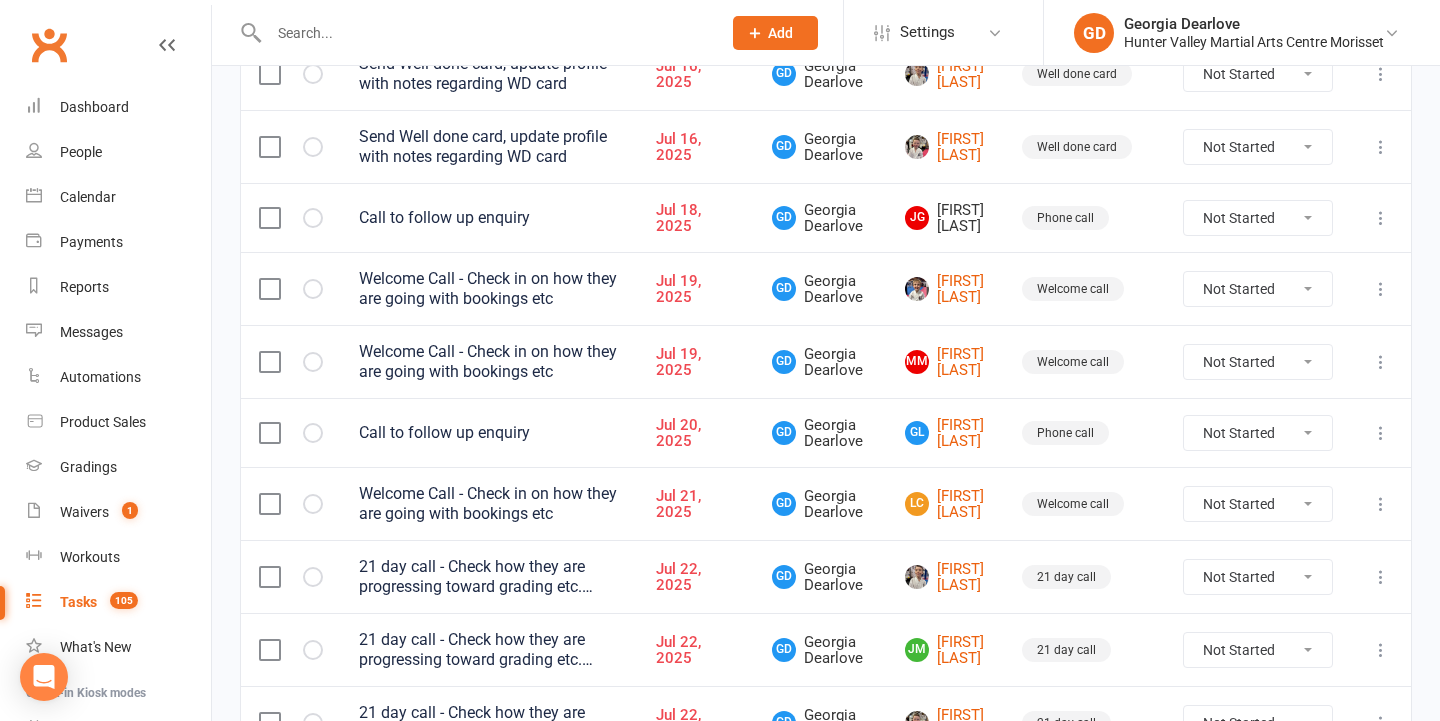 scroll, scrollTop: 325, scrollLeft: 0, axis: vertical 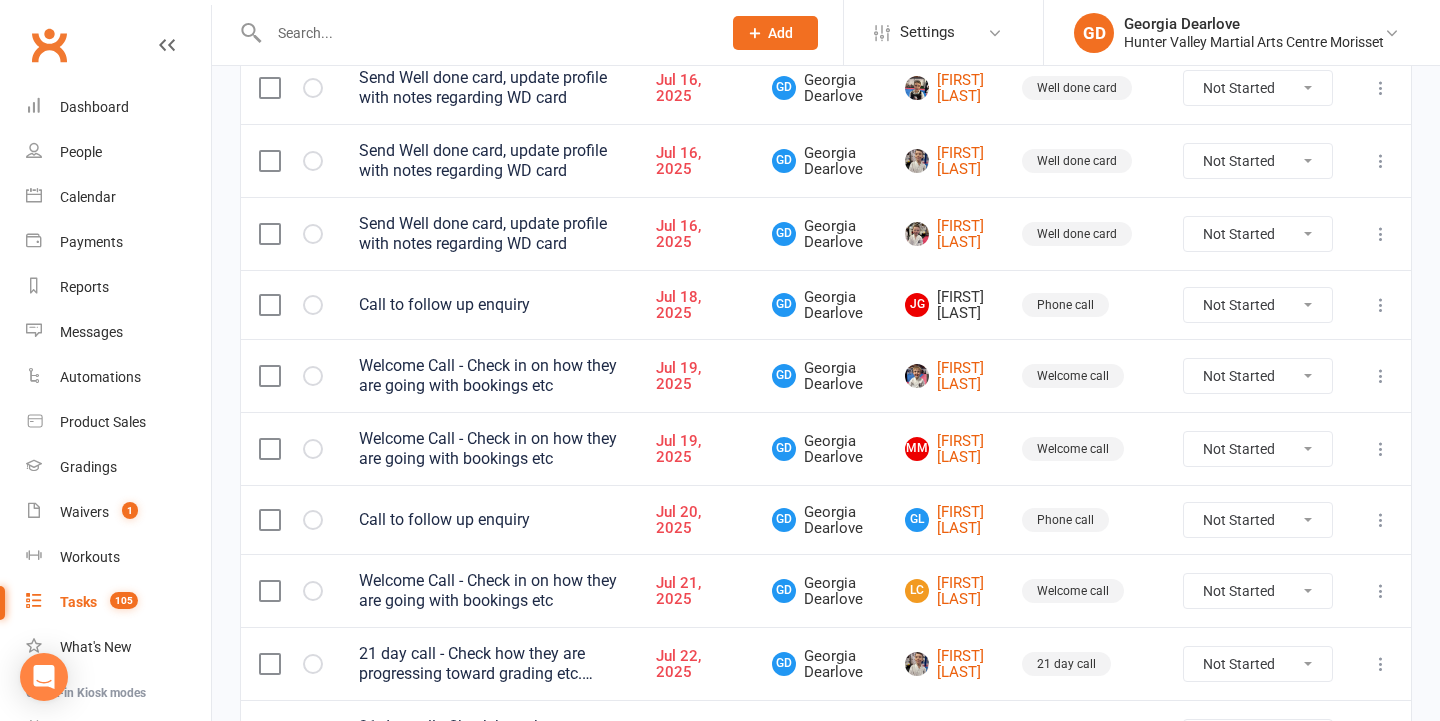 click at bounding box center [485, 33] 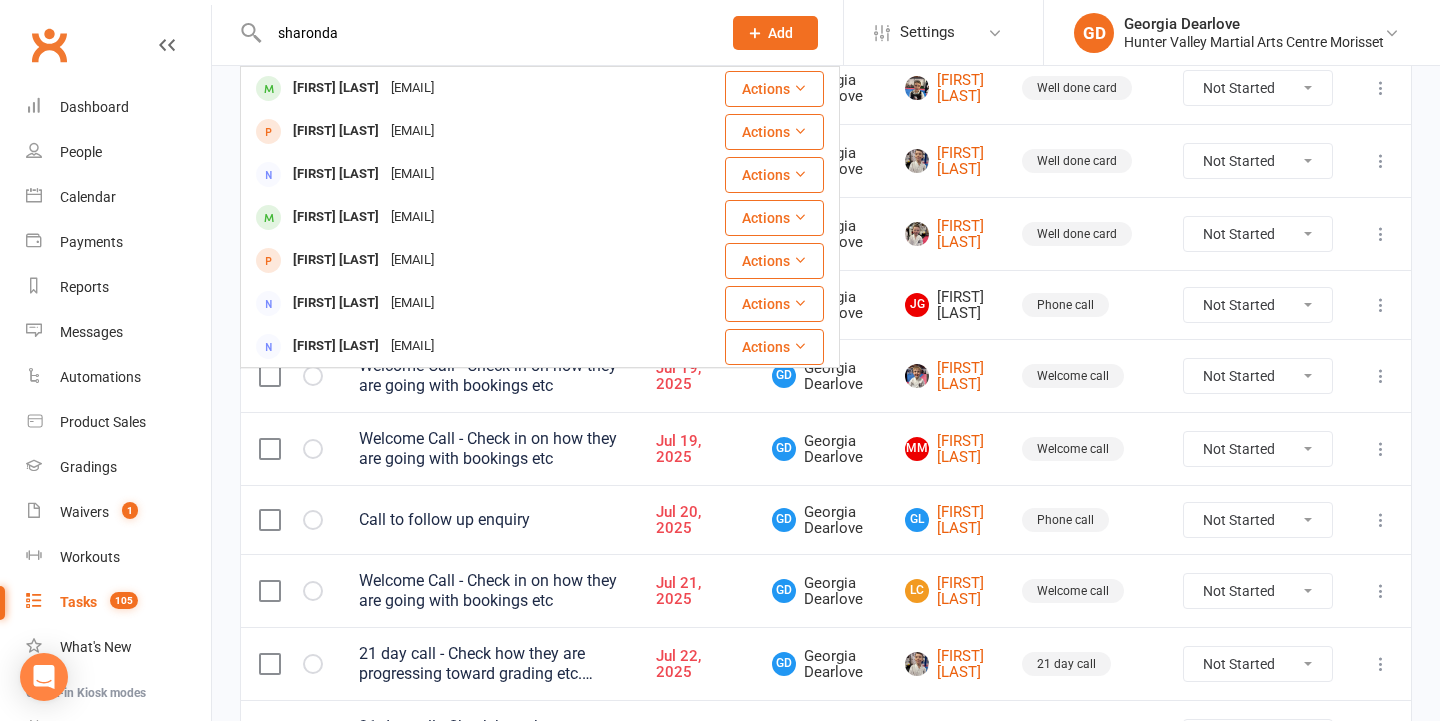 type on "Sharla" 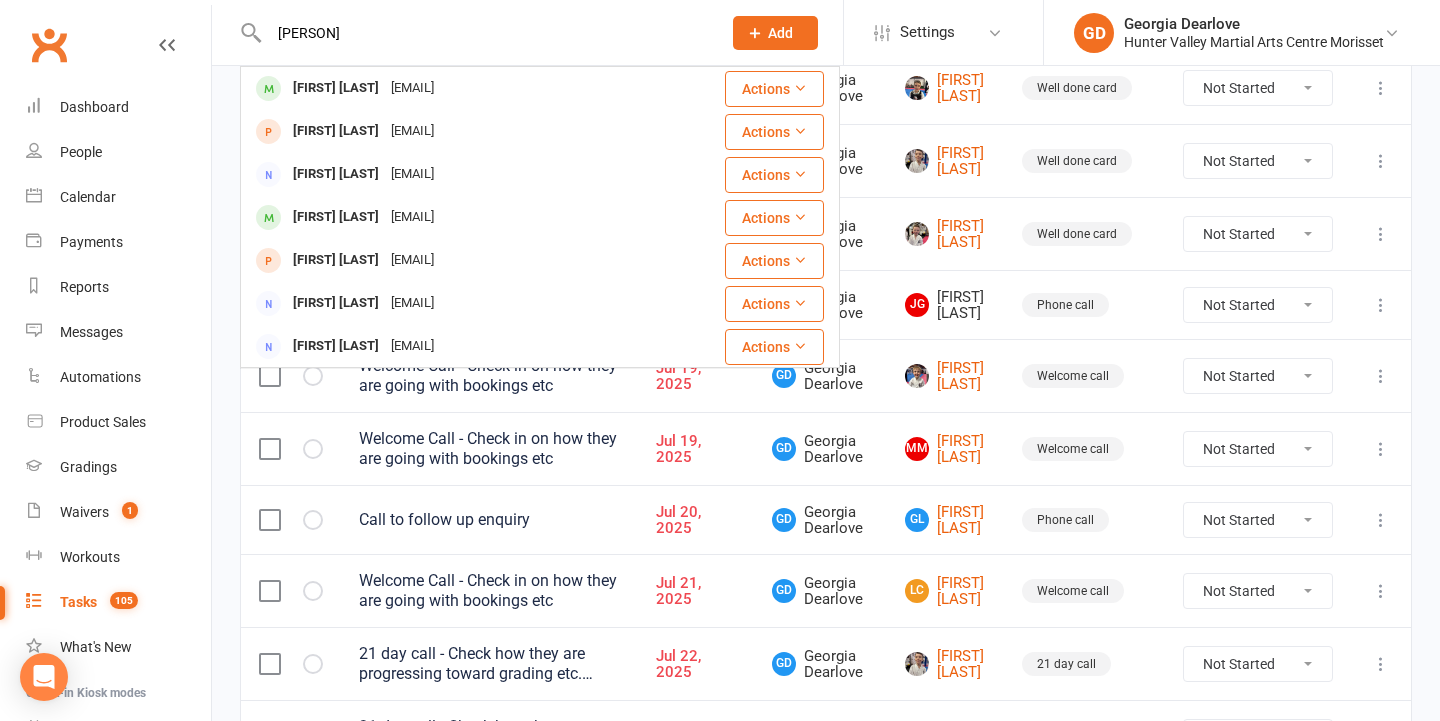 drag, startPoint x: 598, startPoint y: 38, endPoint x: 578, endPoint y: 87, distance: 52.924473 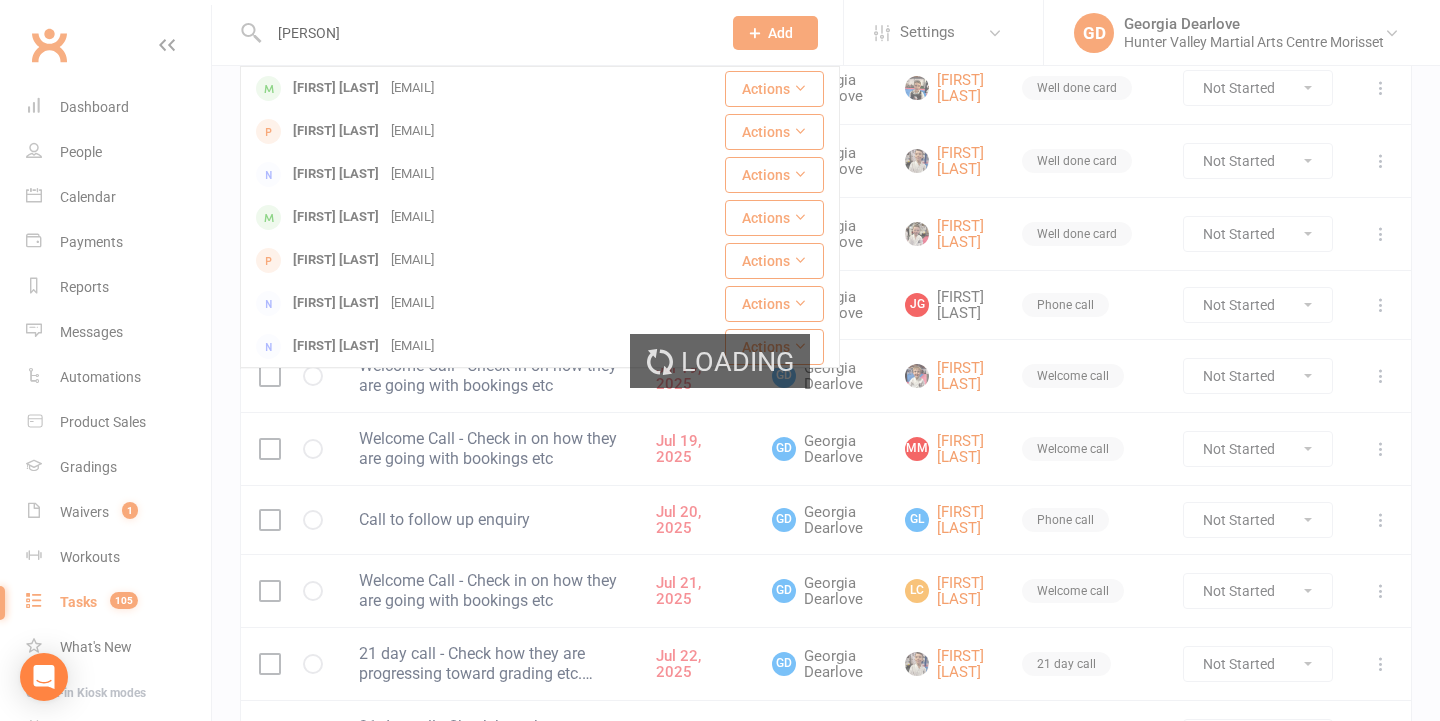 type 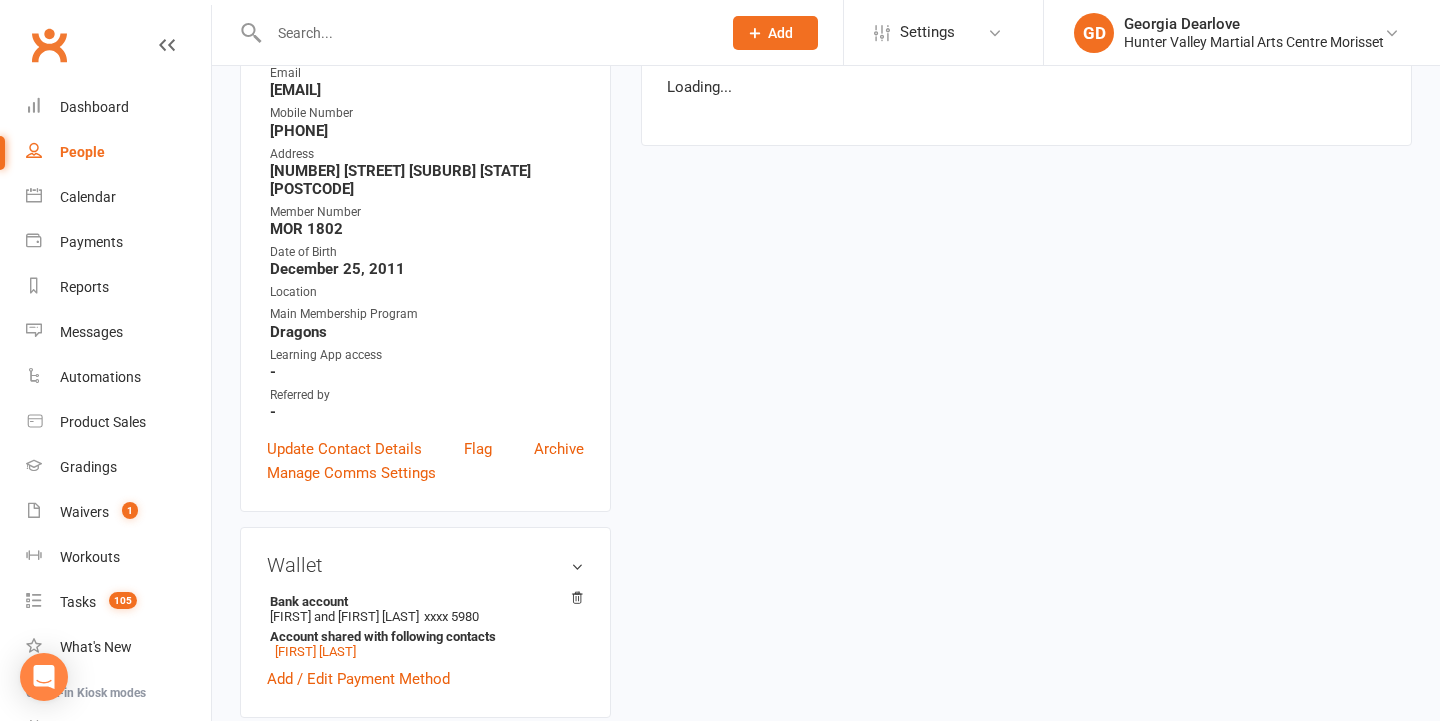 scroll, scrollTop: 0, scrollLeft: 0, axis: both 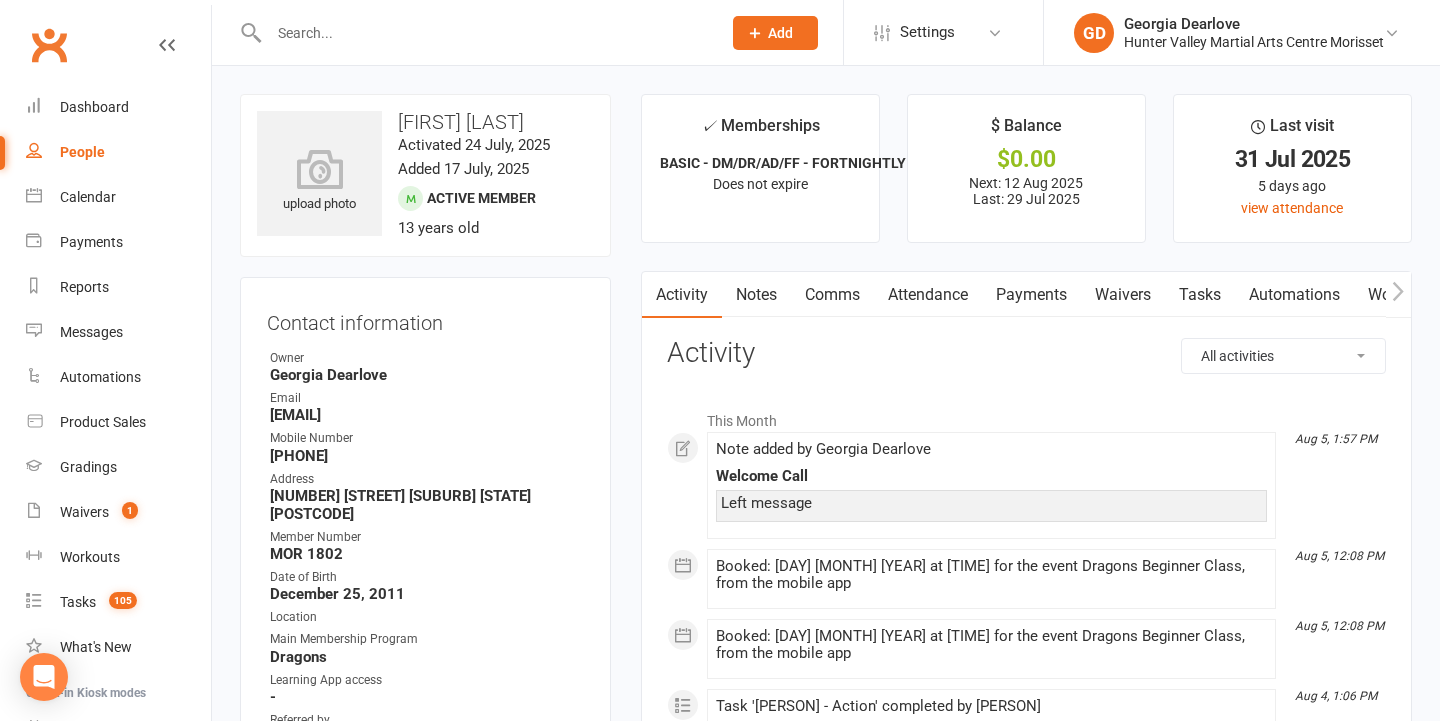 click on "Tasks" at bounding box center [1200, 295] 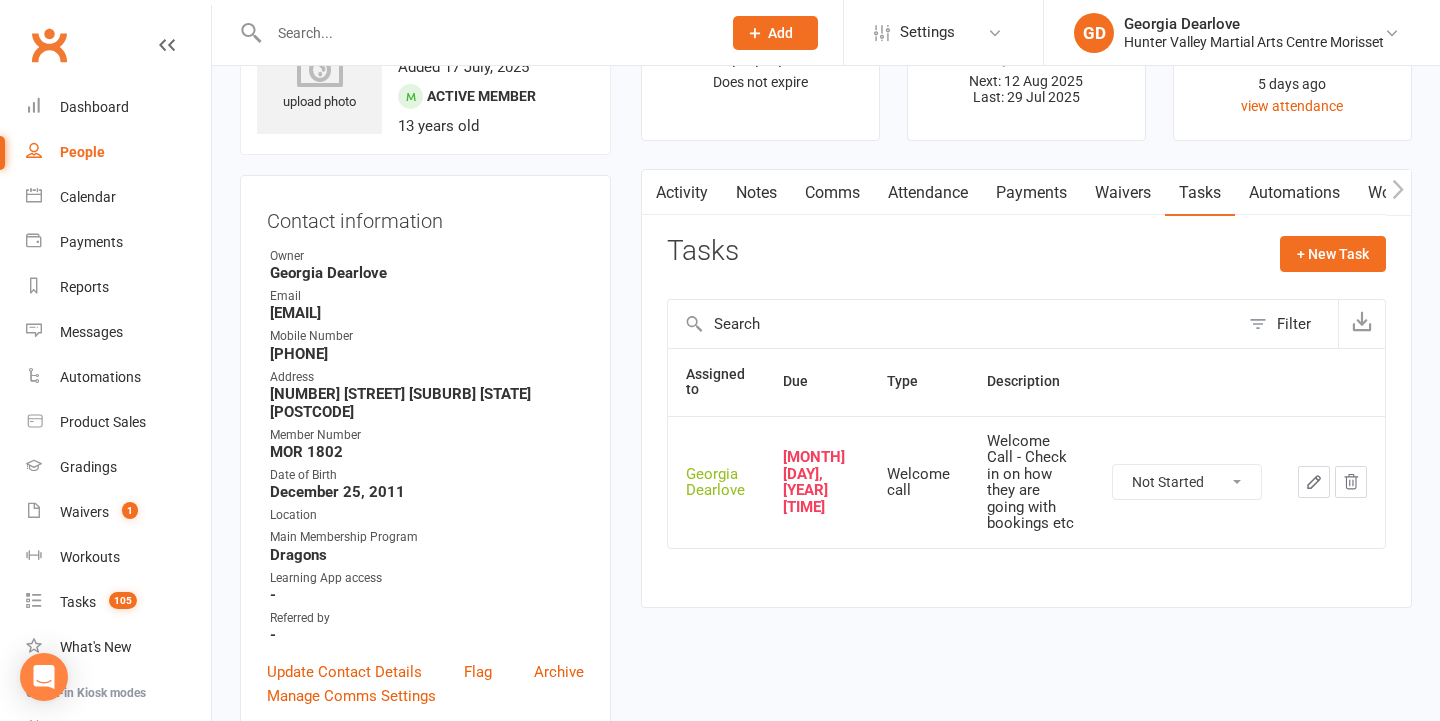 scroll, scrollTop: 113, scrollLeft: 0, axis: vertical 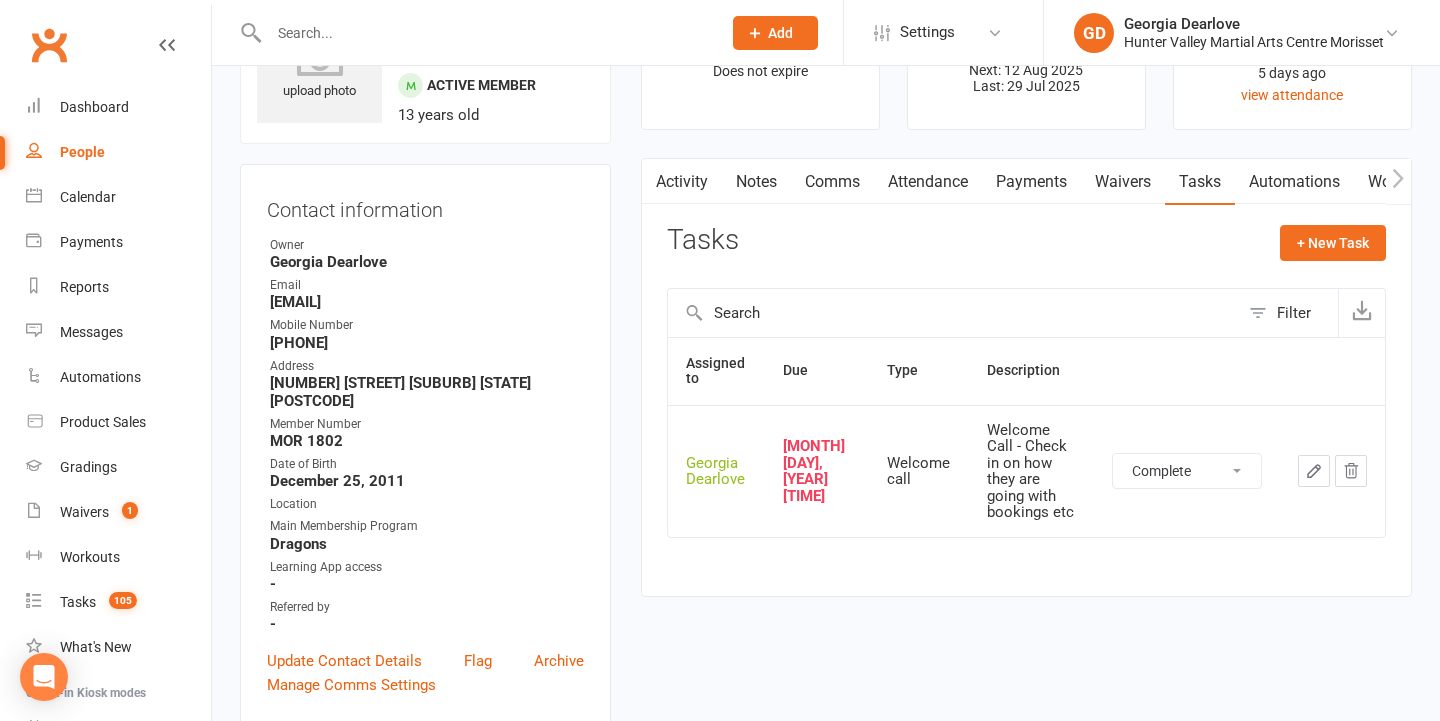 select on "unstarted" 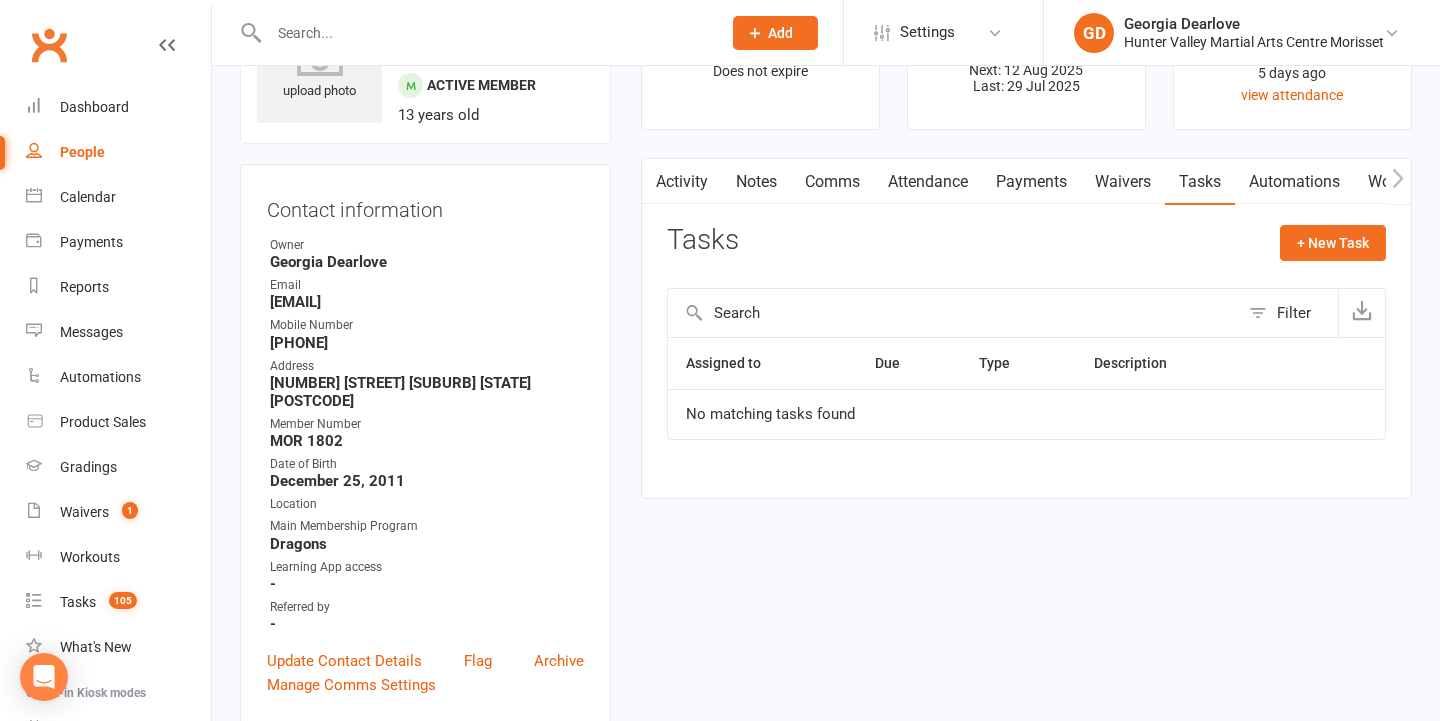drag, startPoint x: 95, startPoint y: 607, endPoint x: 212, endPoint y: 523, distance: 144.03125 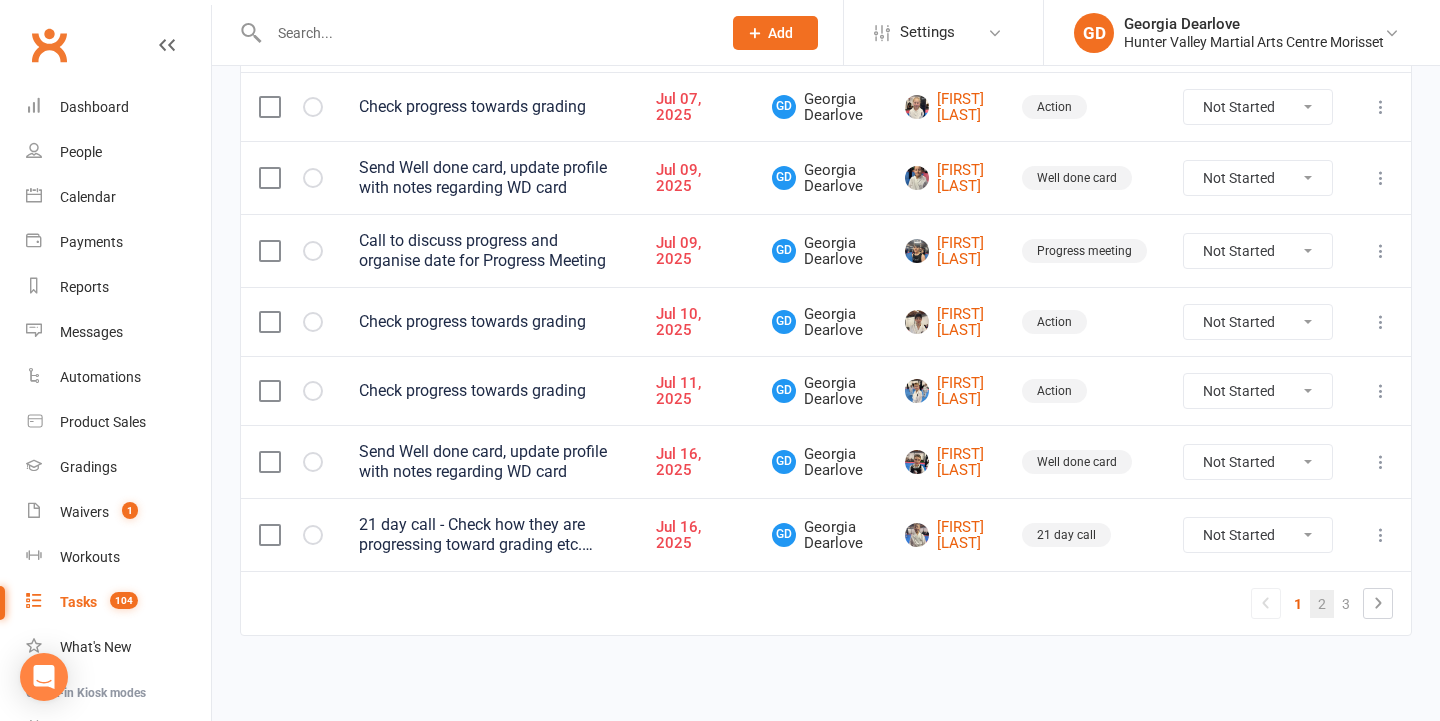 scroll, scrollTop: 1643, scrollLeft: 0, axis: vertical 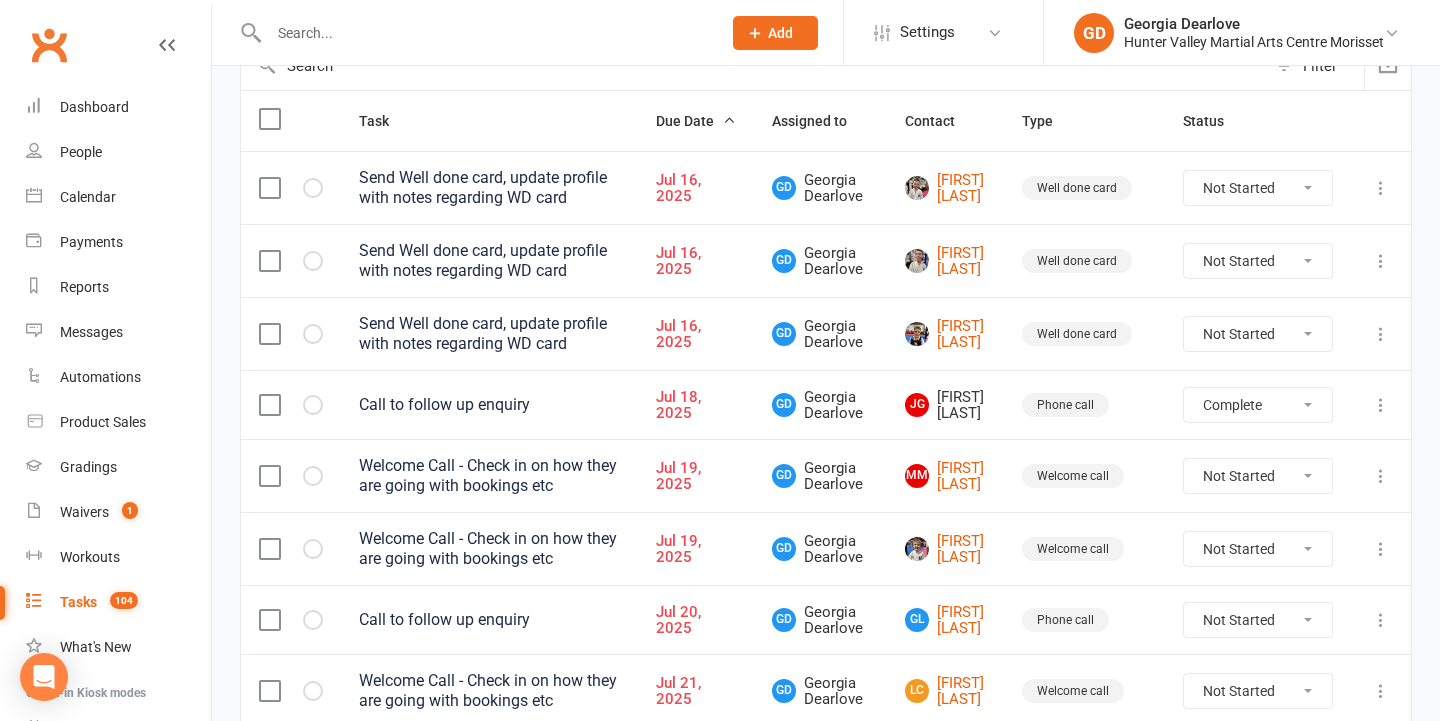 select on "unstarted" 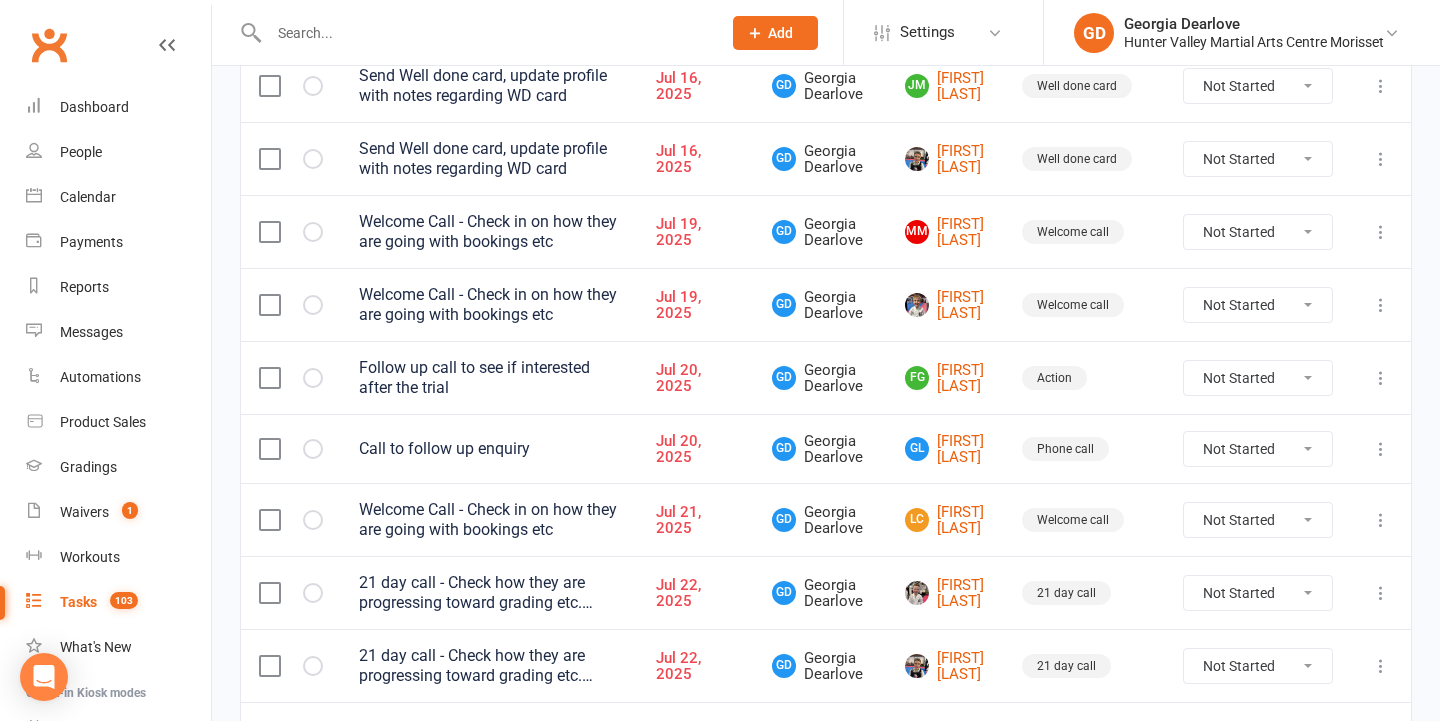 scroll, scrollTop: 402, scrollLeft: 0, axis: vertical 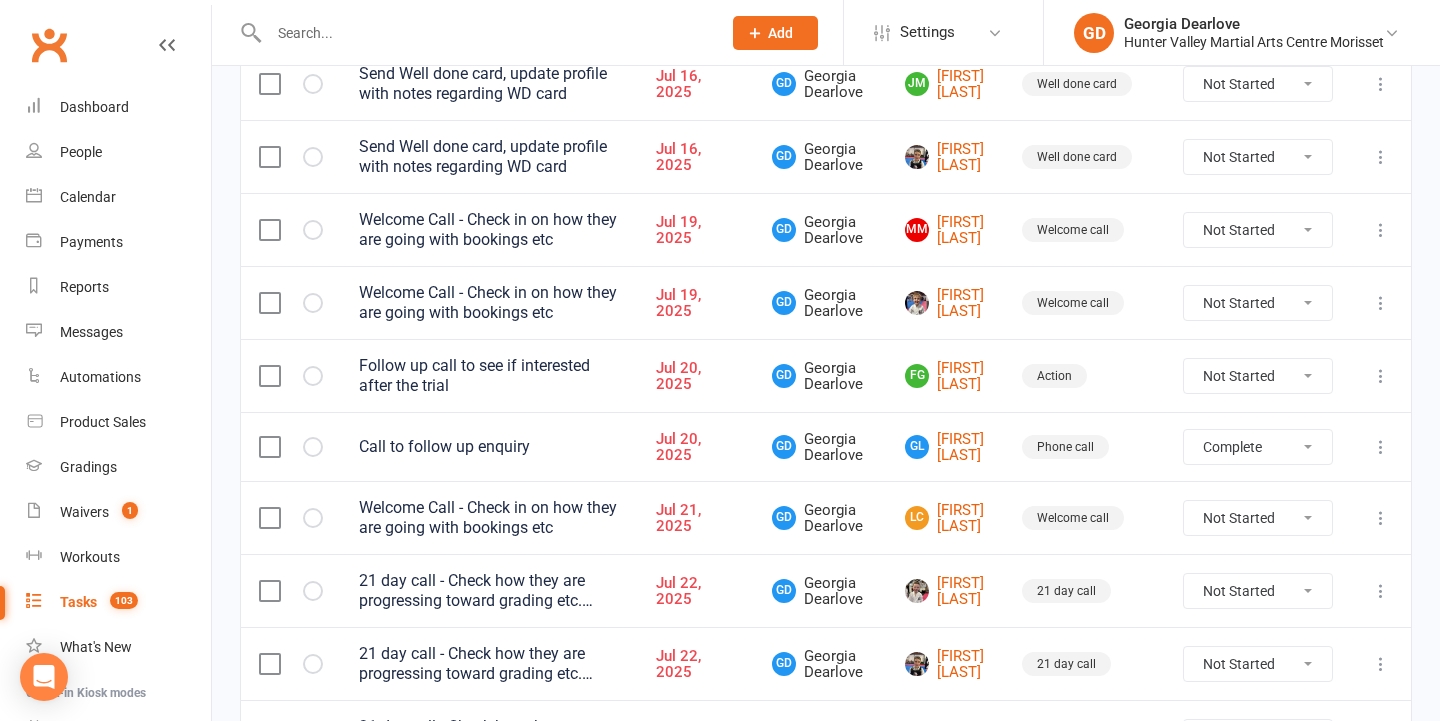 select on "unstarted" 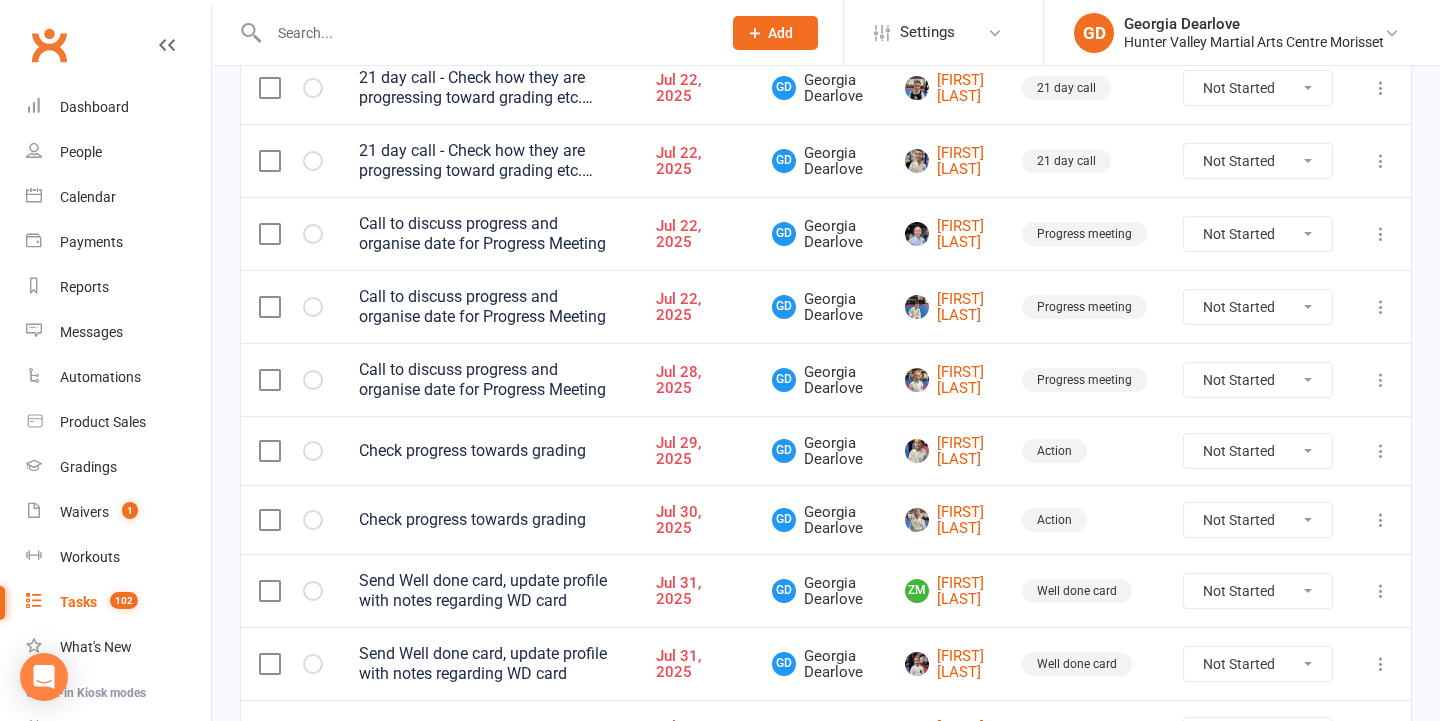 scroll, scrollTop: 1025, scrollLeft: 0, axis: vertical 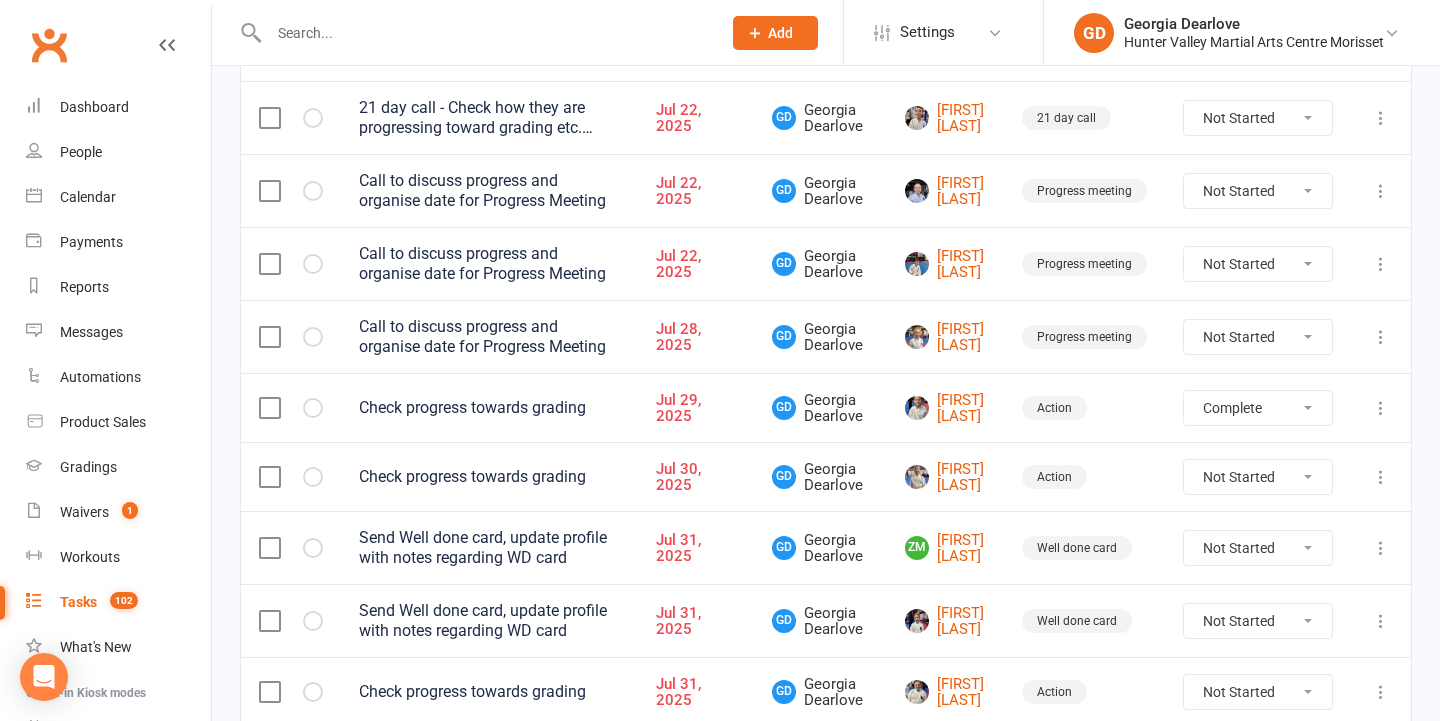 select on "unstarted" 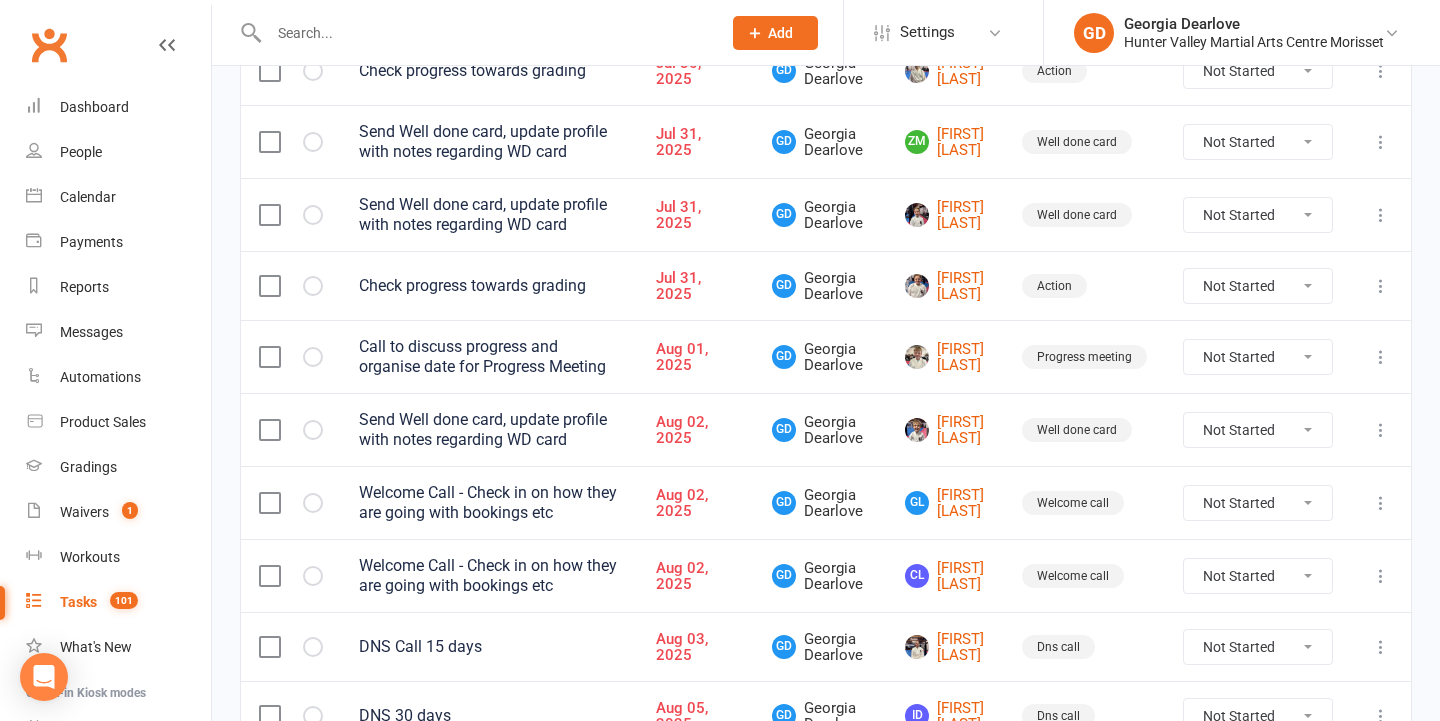 scroll, scrollTop: 1361, scrollLeft: 0, axis: vertical 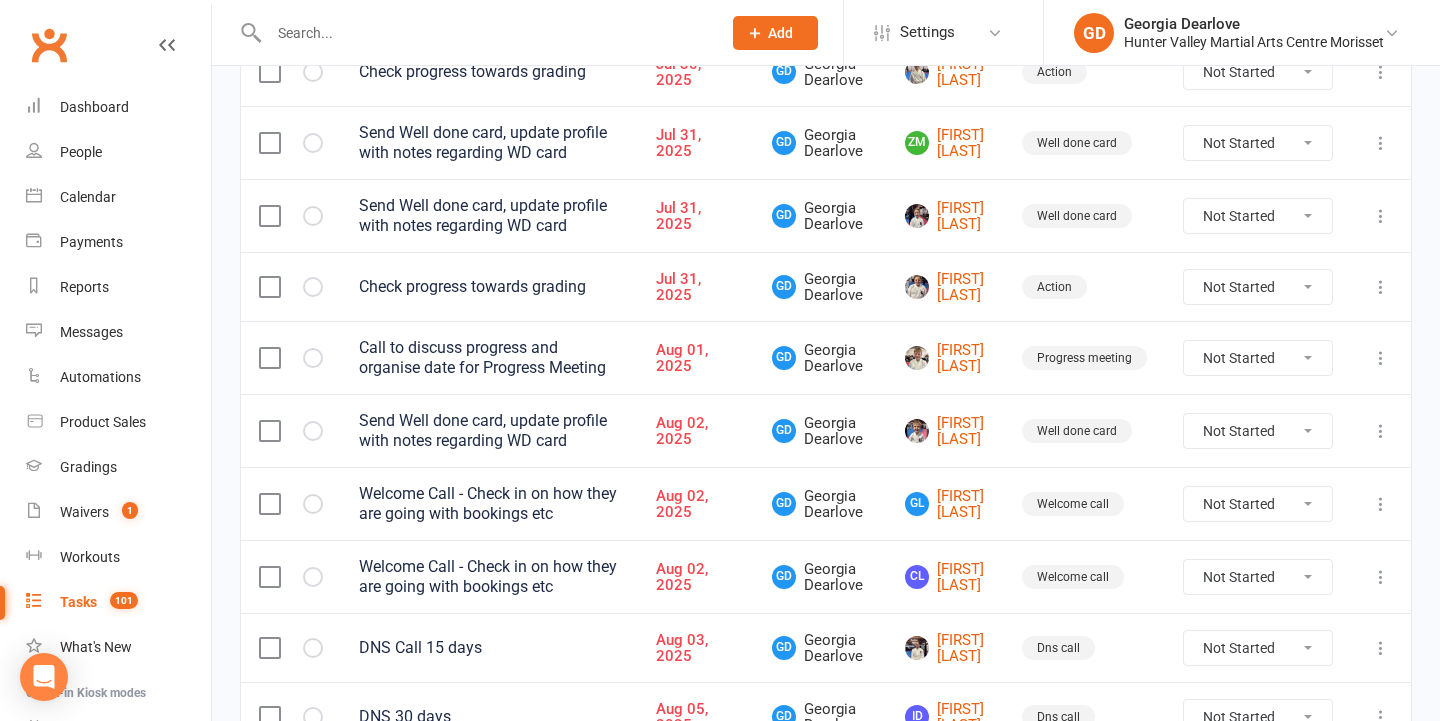 click on "Not Started In Progress Waiting Complete" at bounding box center (1258, 430) 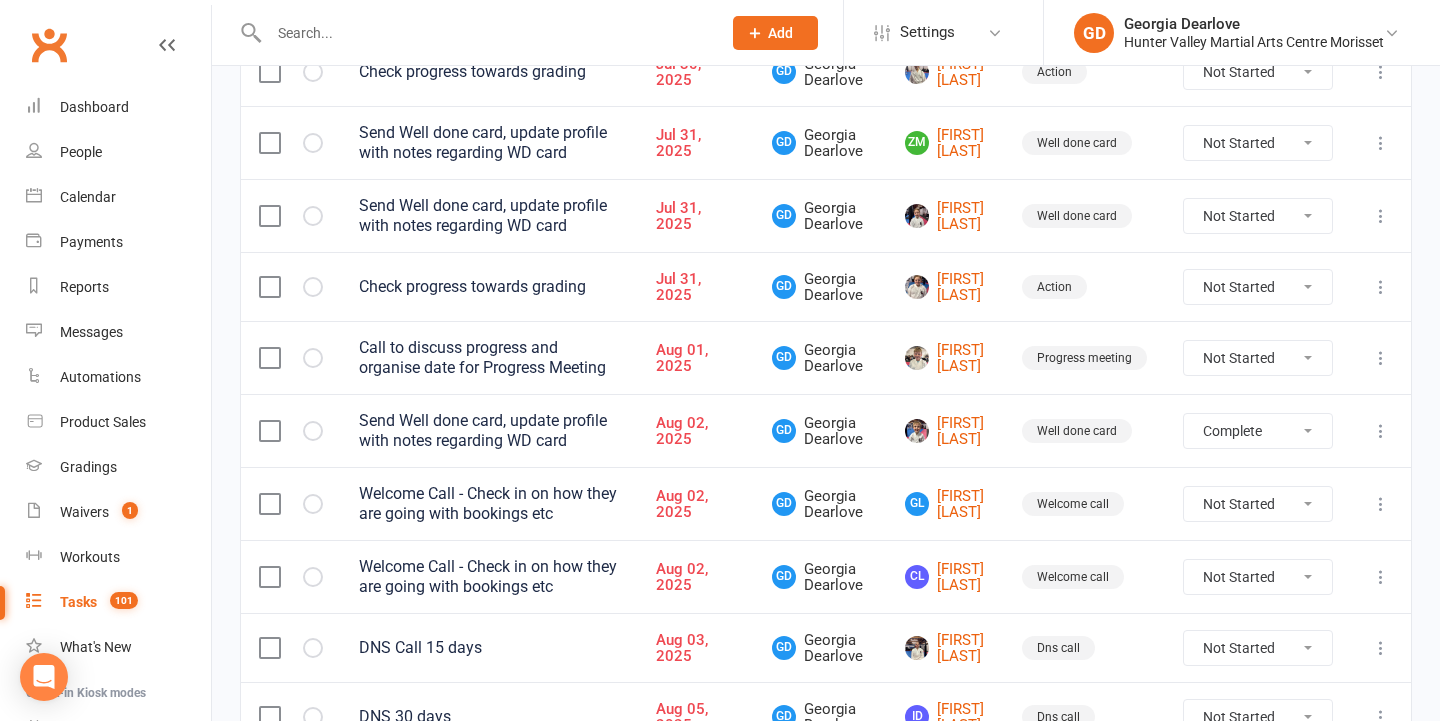 select on "unstarted" 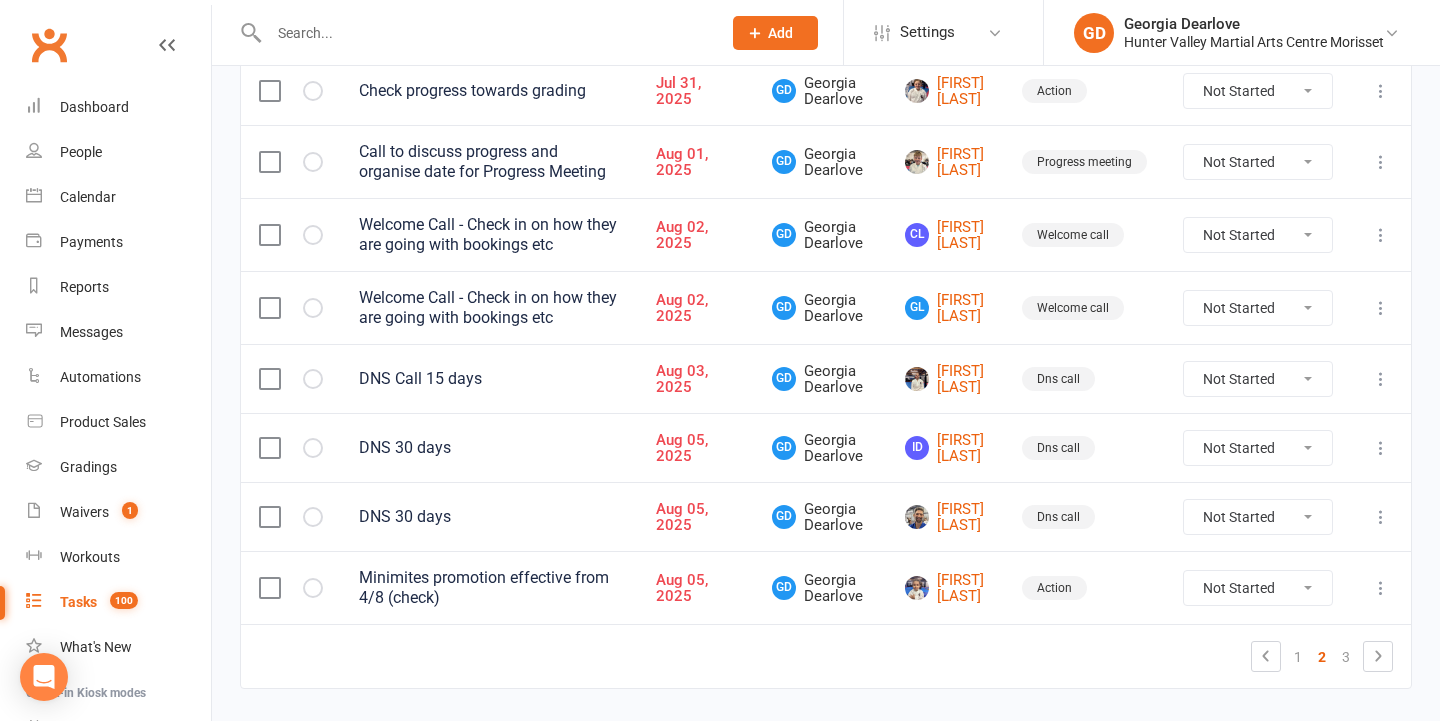 scroll, scrollTop: 1574, scrollLeft: 0, axis: vertical 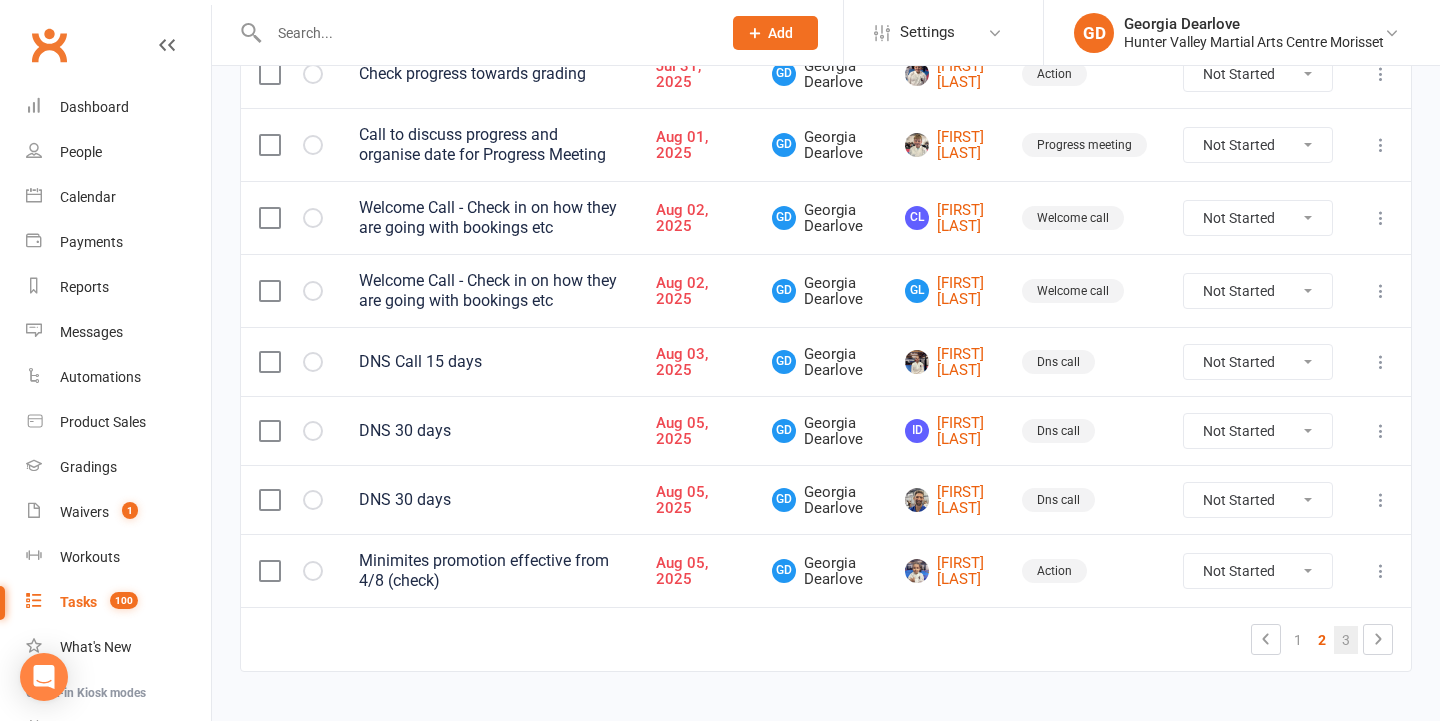 click on "3" at bounding box center [1346, 640] 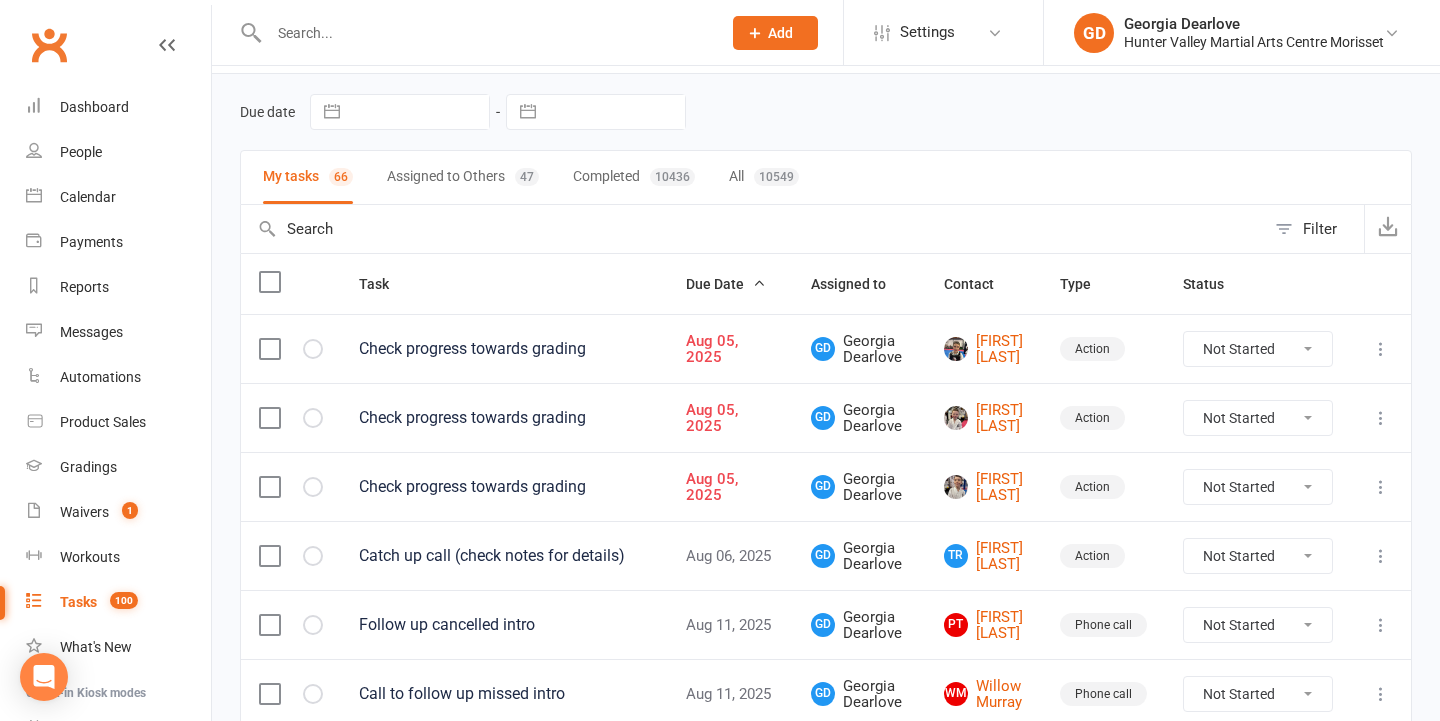 scroll, scrollTop: 71, scrollLeft: 0, axis: vertical 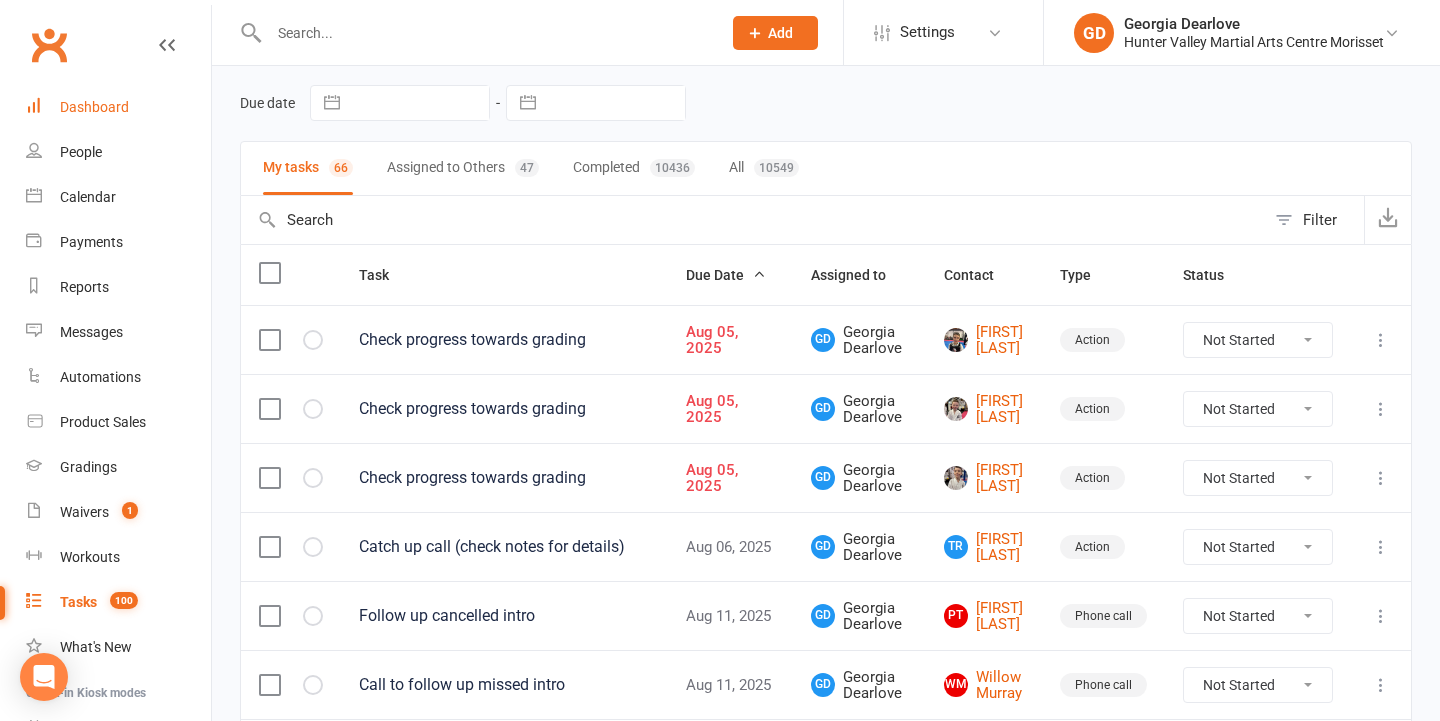 click on "Dashboard" at bounding box center (118, 107) 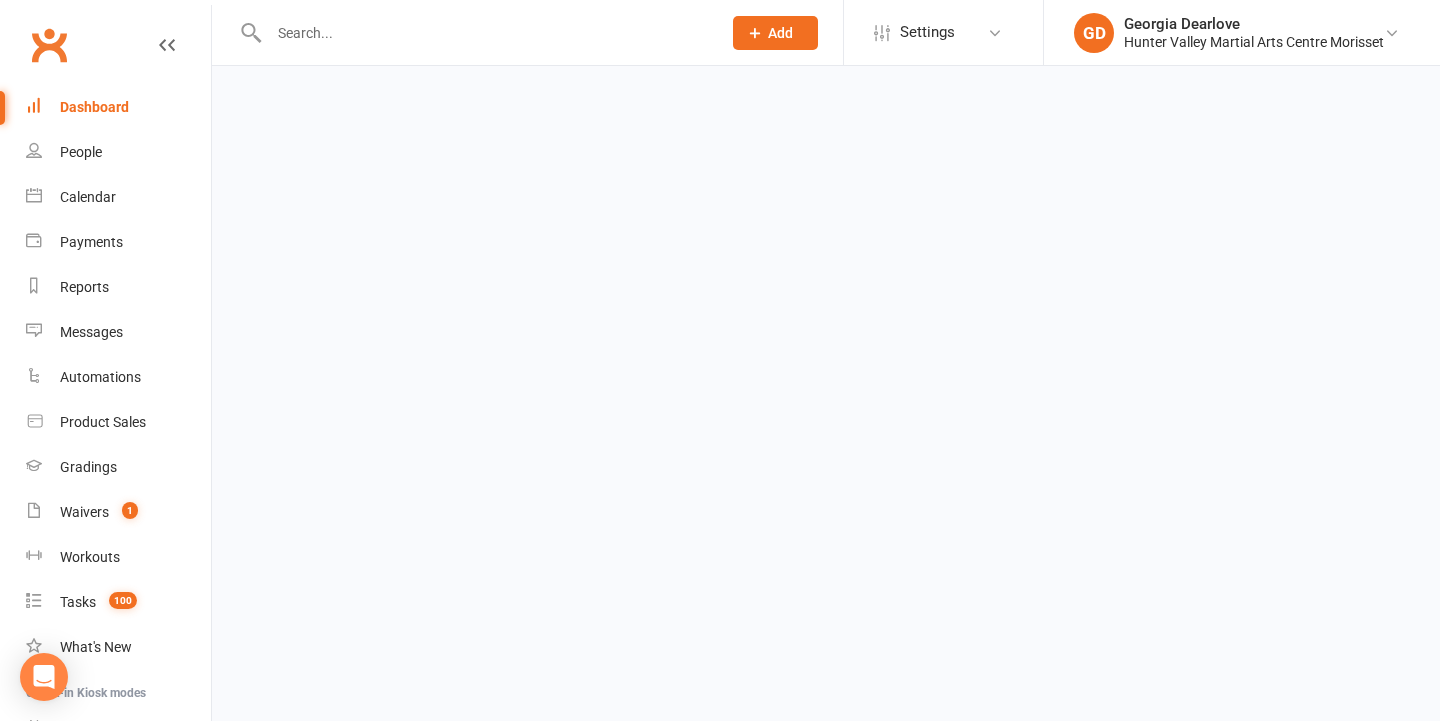 scroll, scrollTop: 0, scrollLeft: 0, axis: both 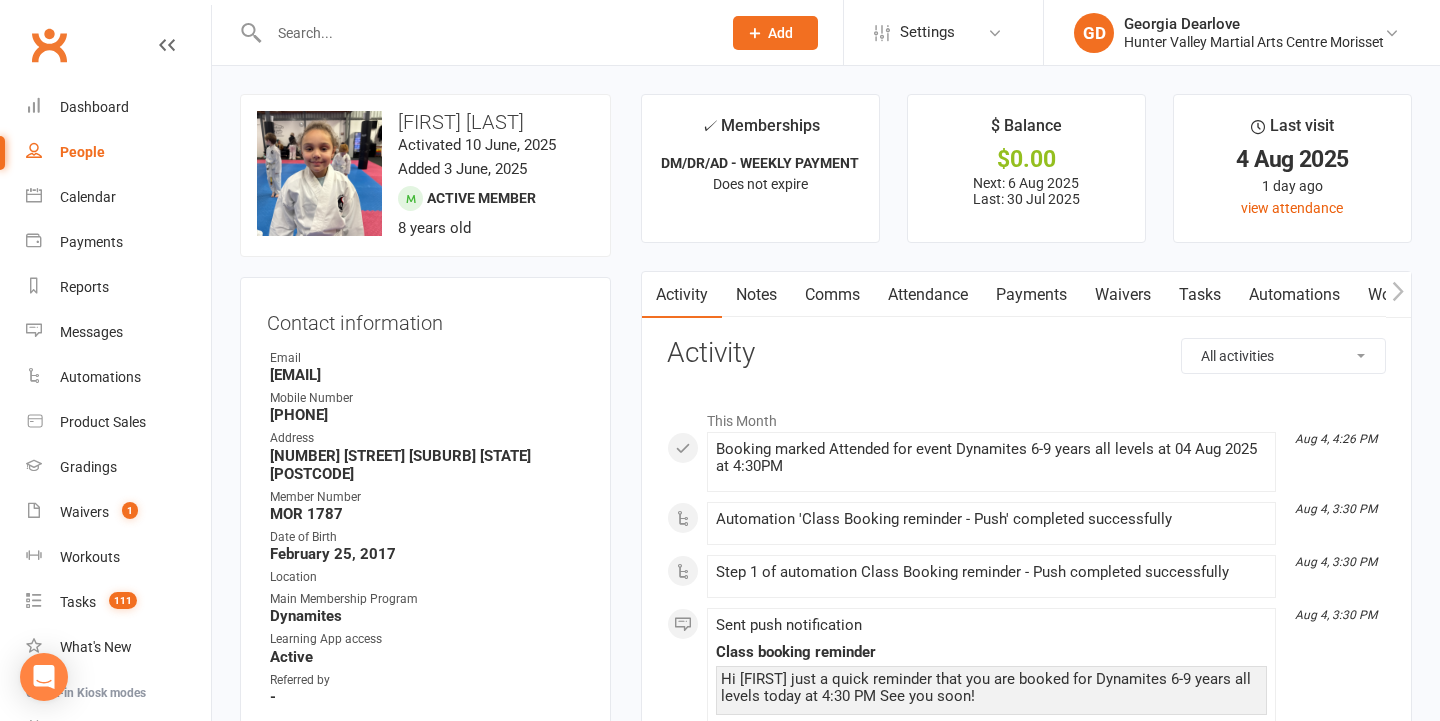 drag, startPoint x: 760, startPoint y: 292, endPoint x: 760, endPoint y: 303, distance: 11 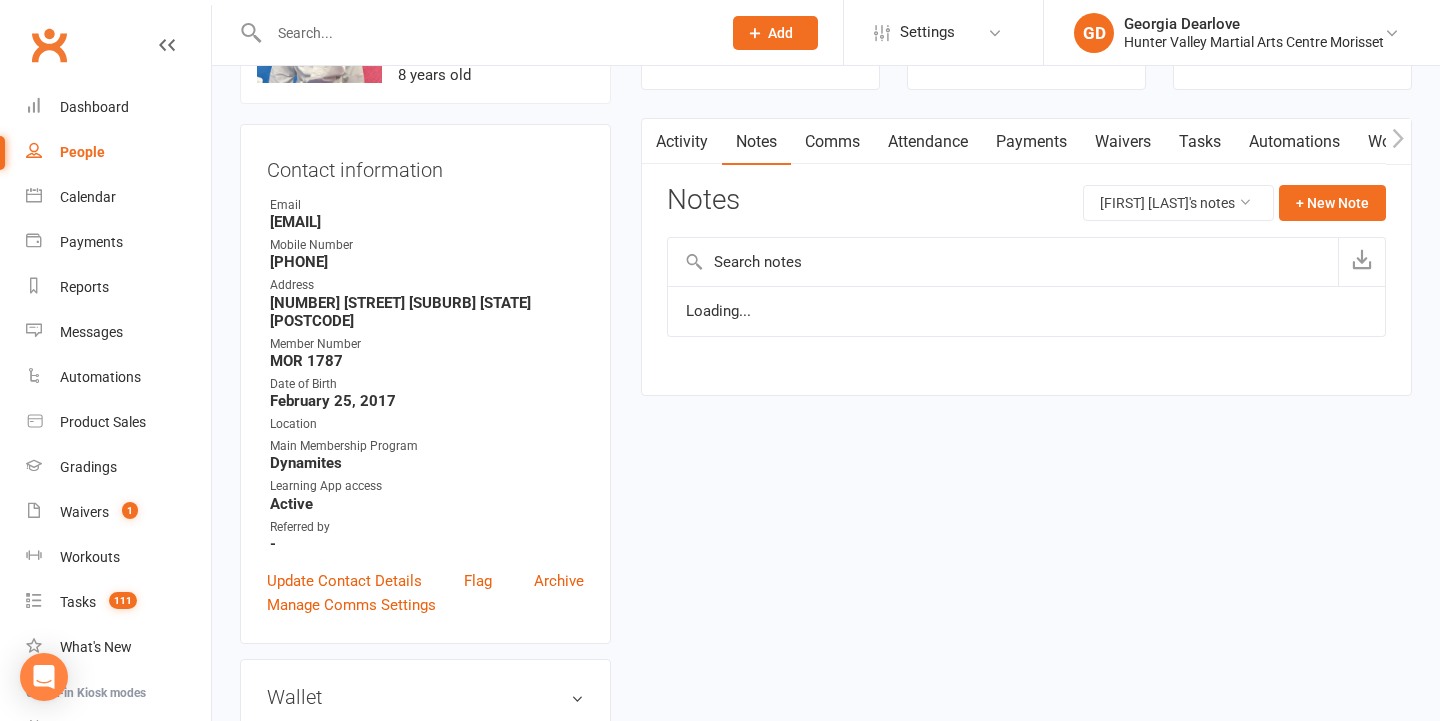 scroll, scrollTop: 155, scrollLeft: 0, axis: vertical 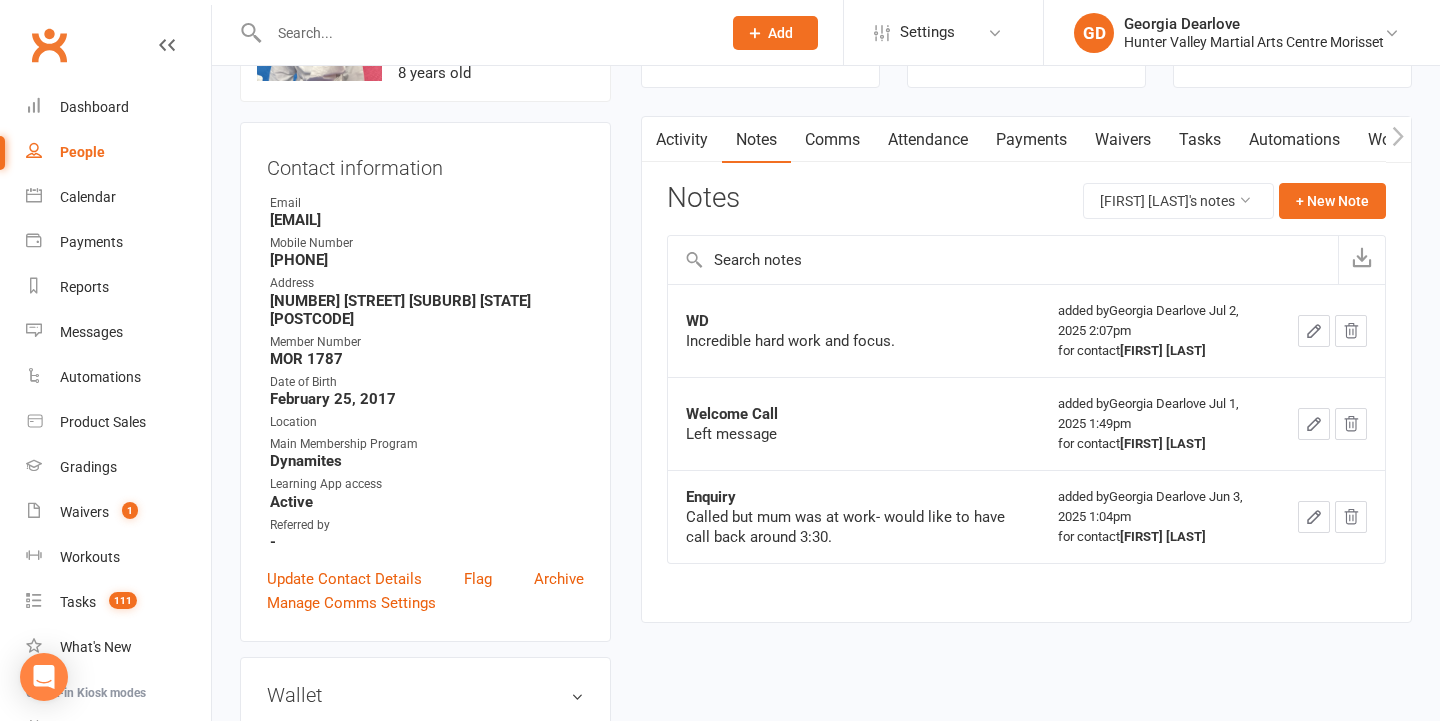 click on "Activity" at bounding box center [682, 140] 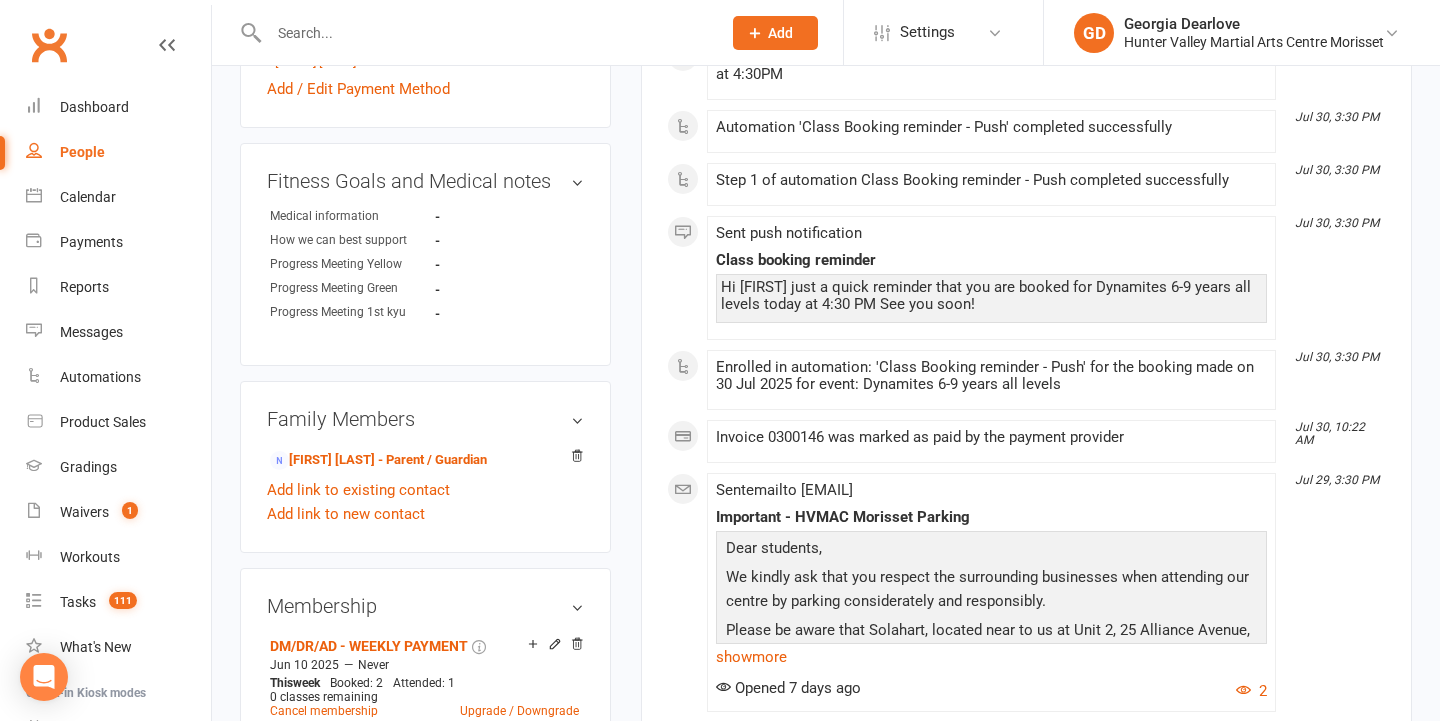 scroll, scrollTop: 840, scrollLeft: 0, axis: vertical 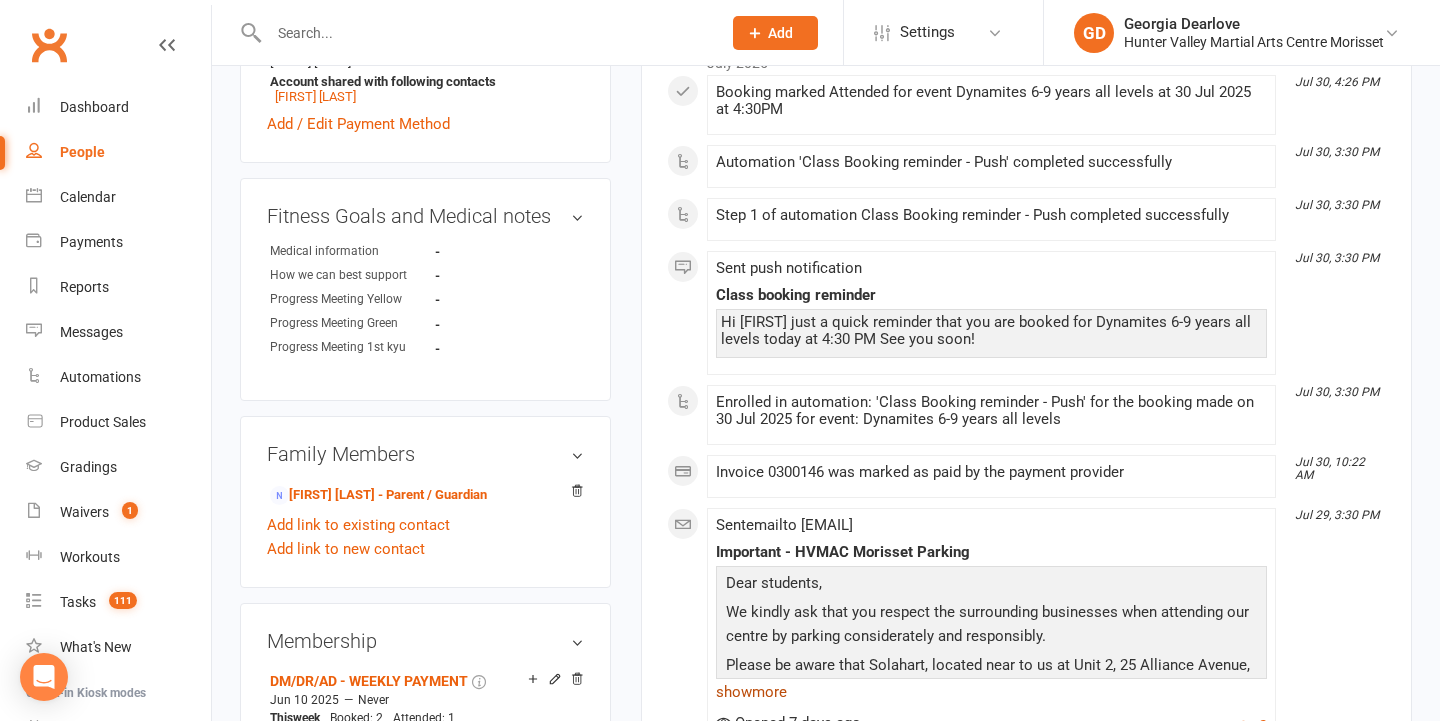 click on "show  more" at bounding box center (991, 692) 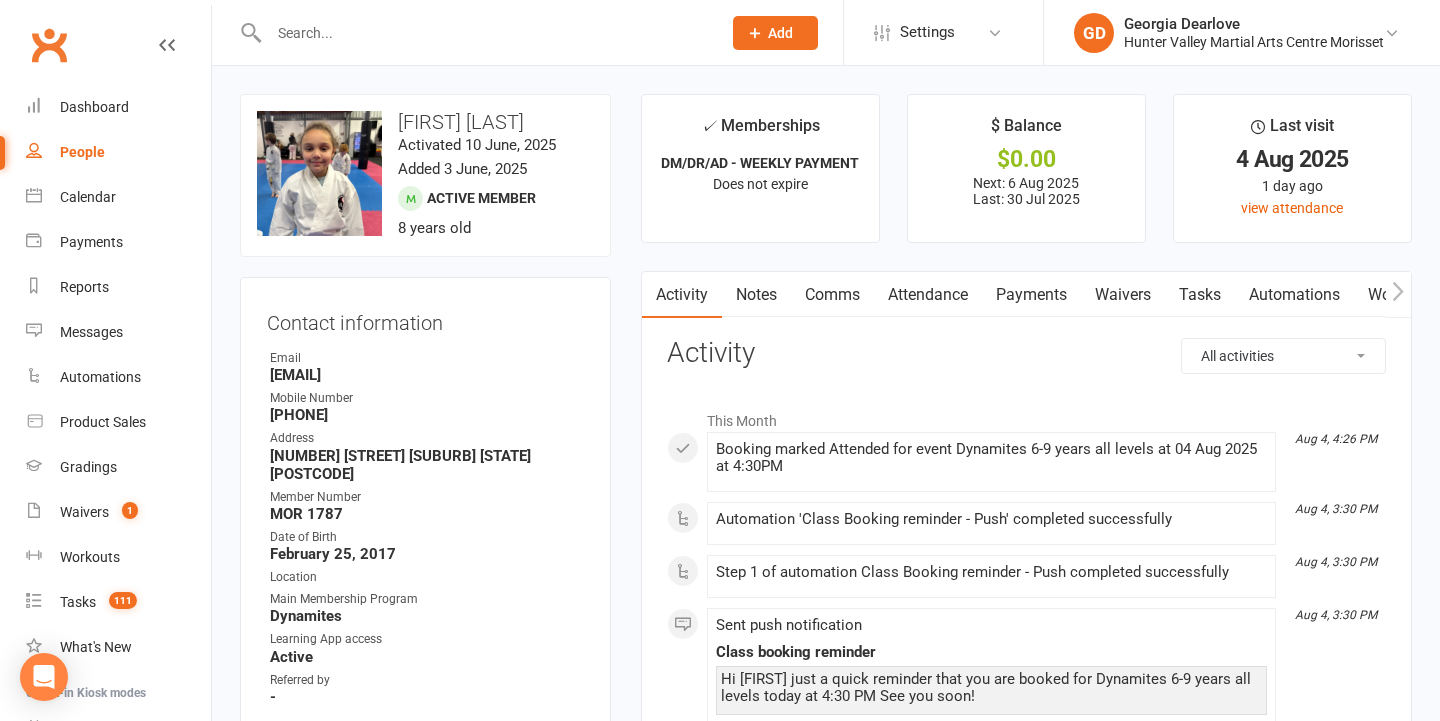 scroll, scrollTop: 0, scrollLeft: 0, axis: both 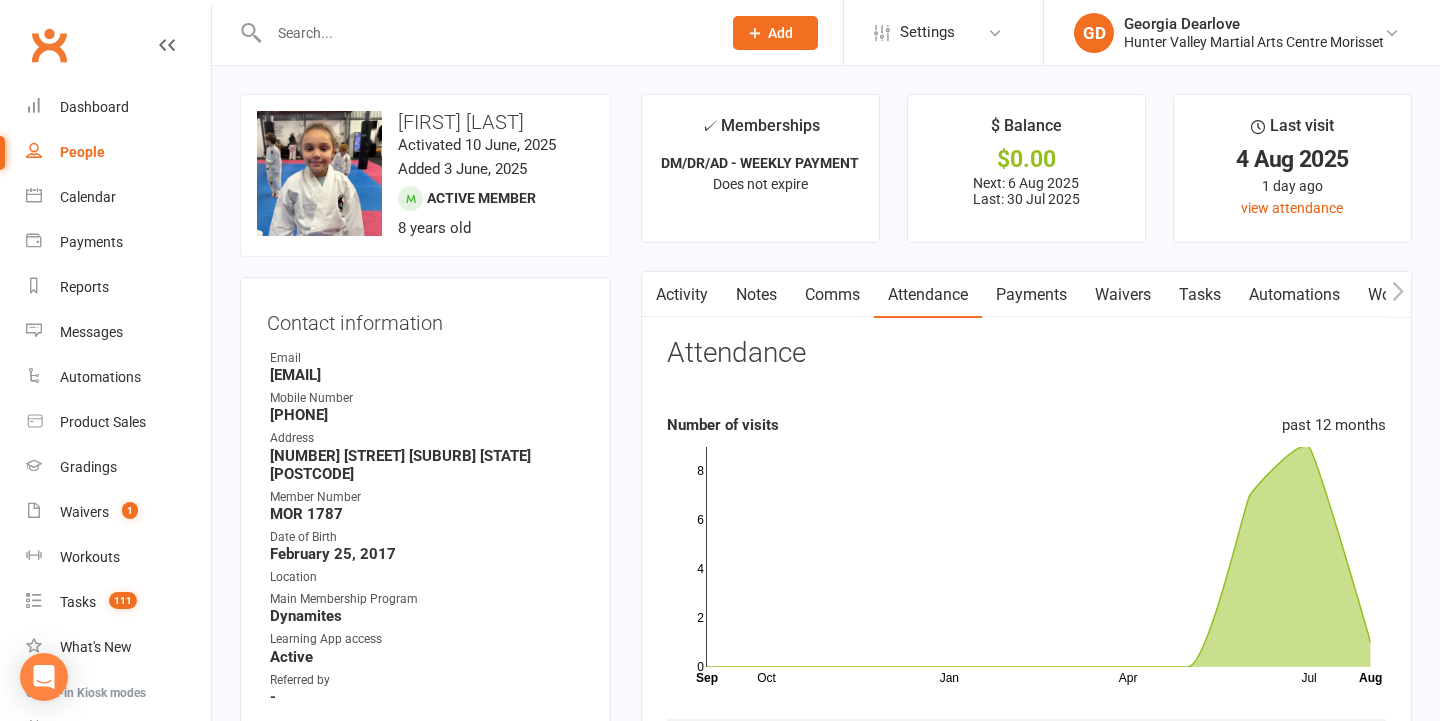 click on "Activity" at bounding box center (682, 295) 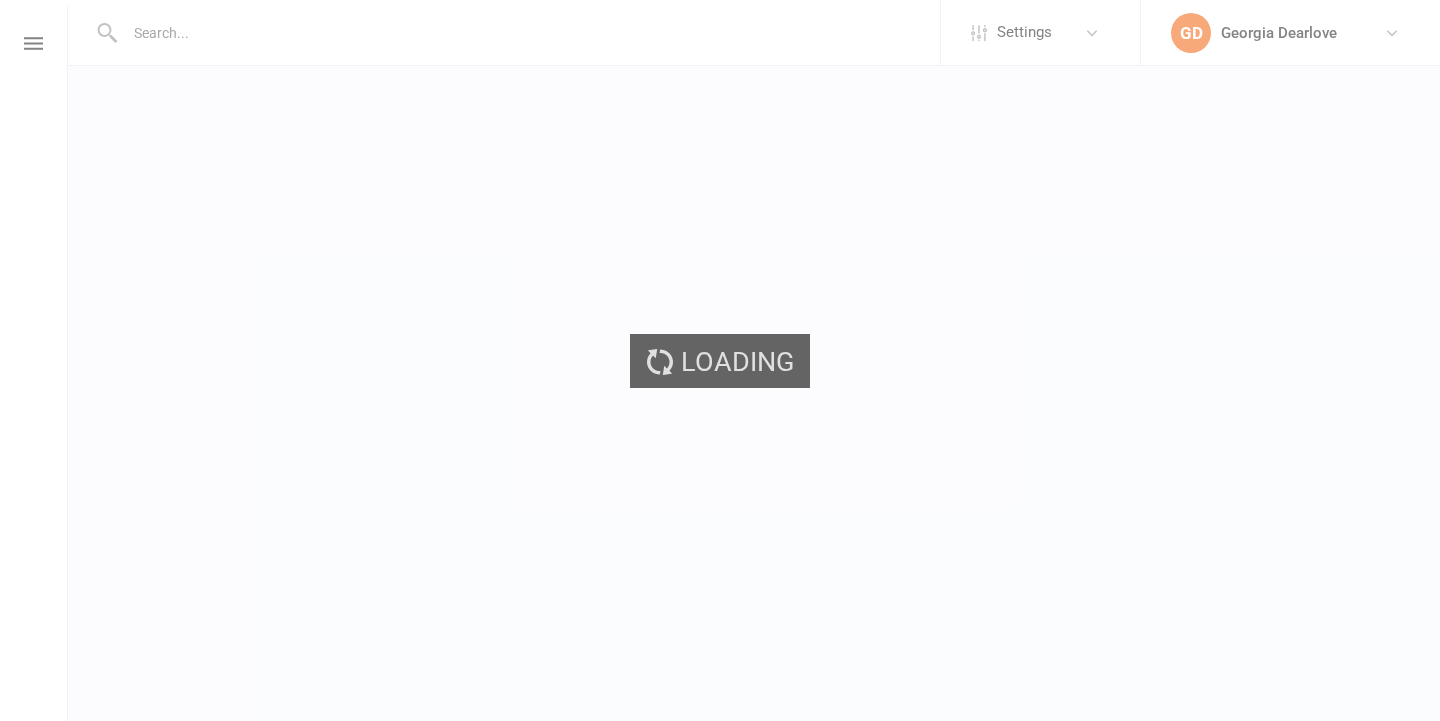 scroll, scrollTop: 0, scrollLeft: 0, axis: both 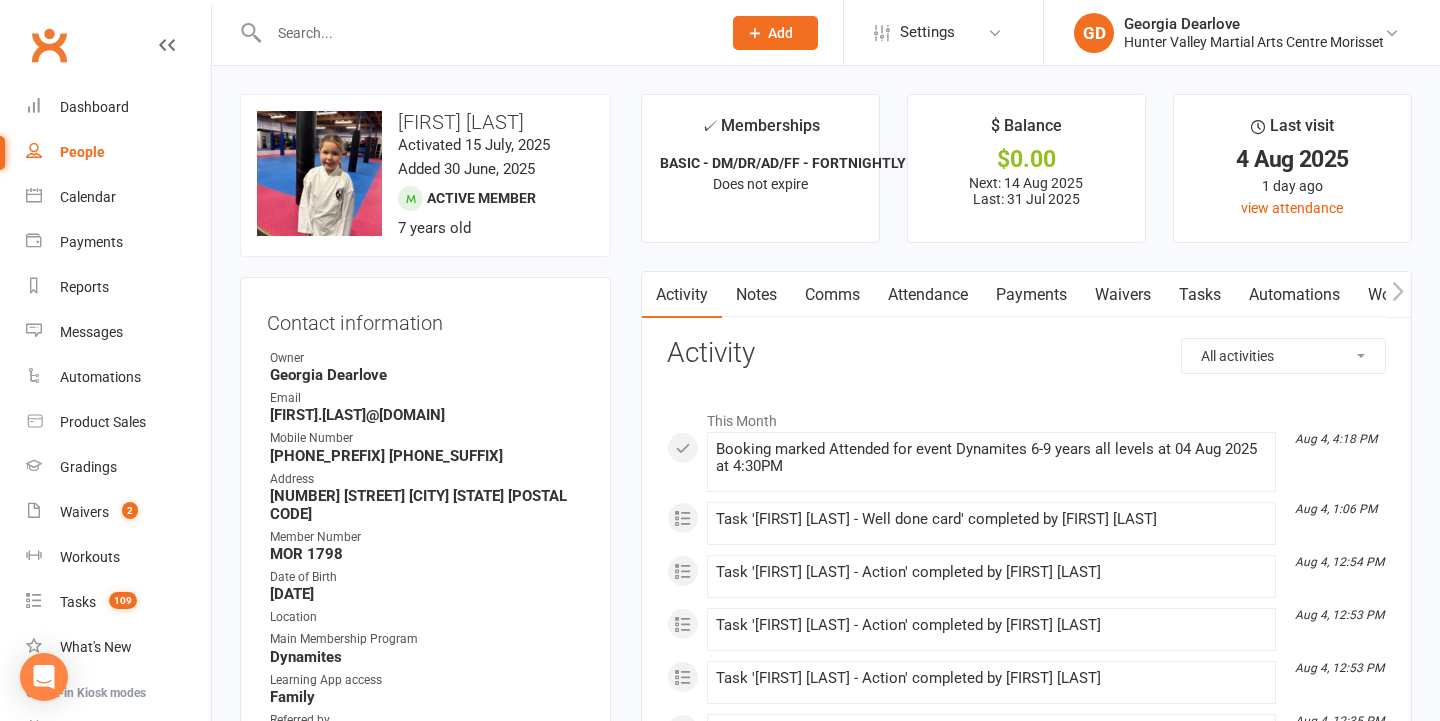 click on "Notes" at bounding box center (756, 295) 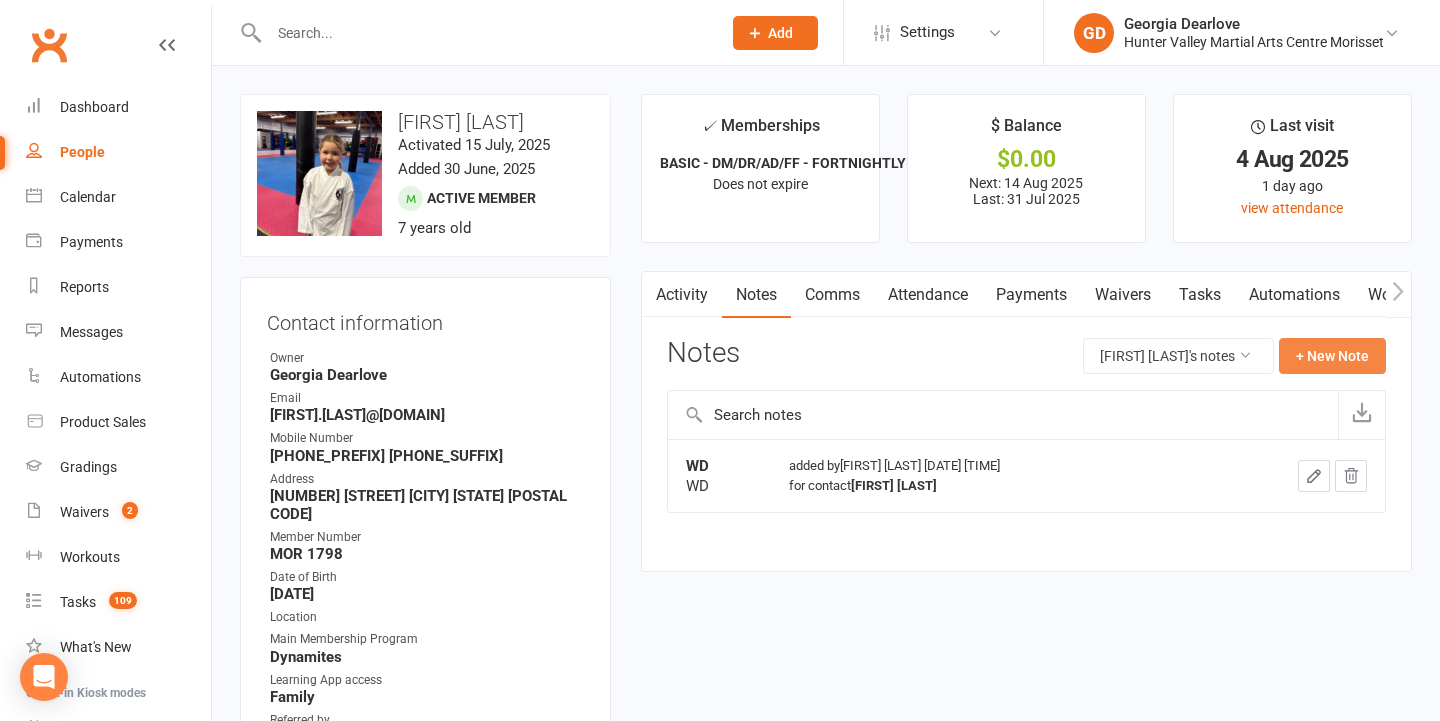 click on "+ New Note" at bounding box center (1332, 356) 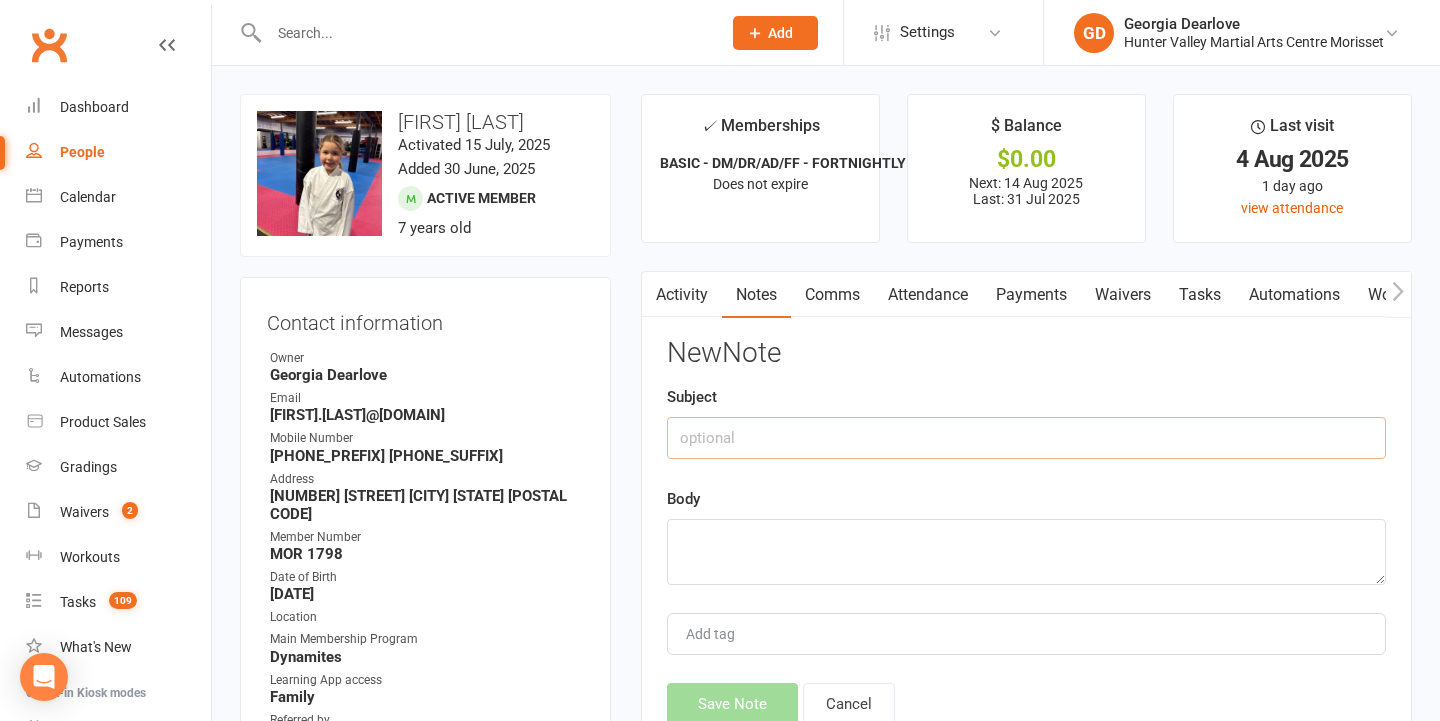 click at bounding box center (1026, 438) 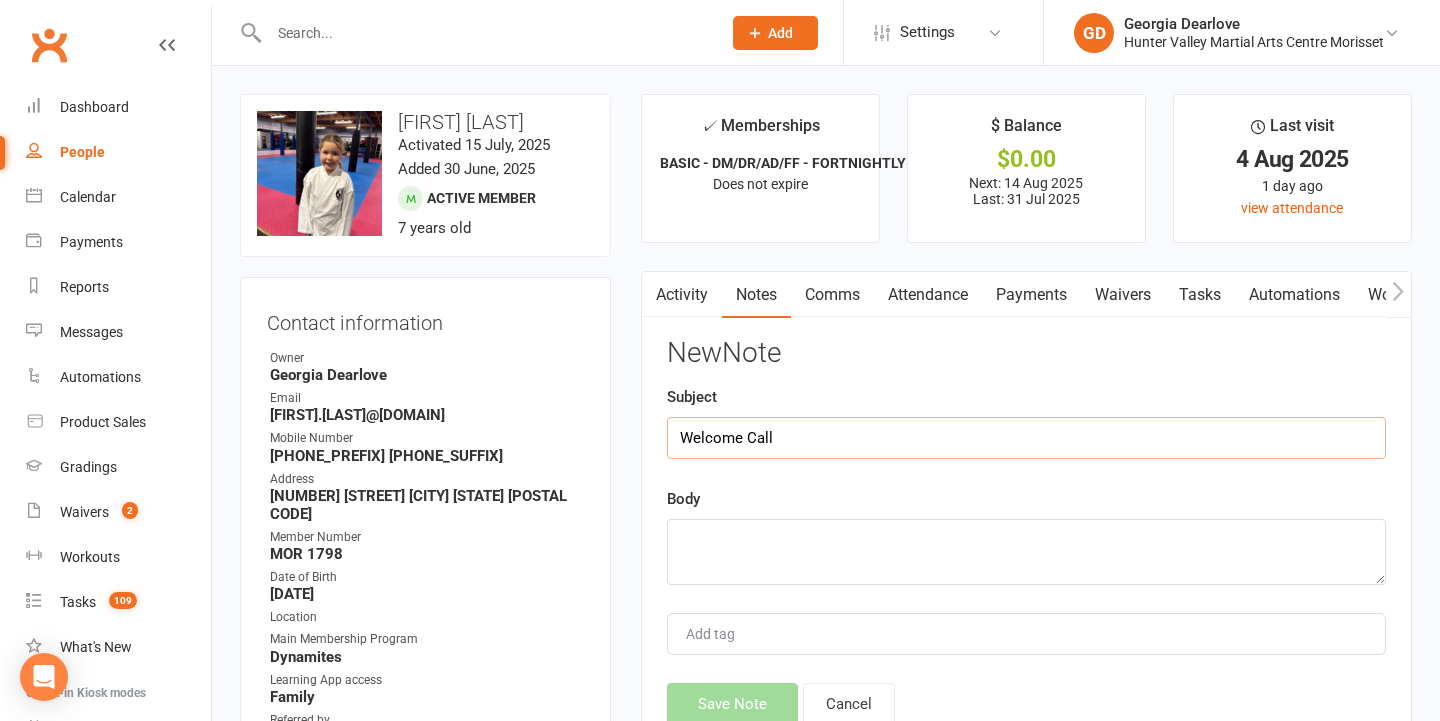 type on "Welcome Call" 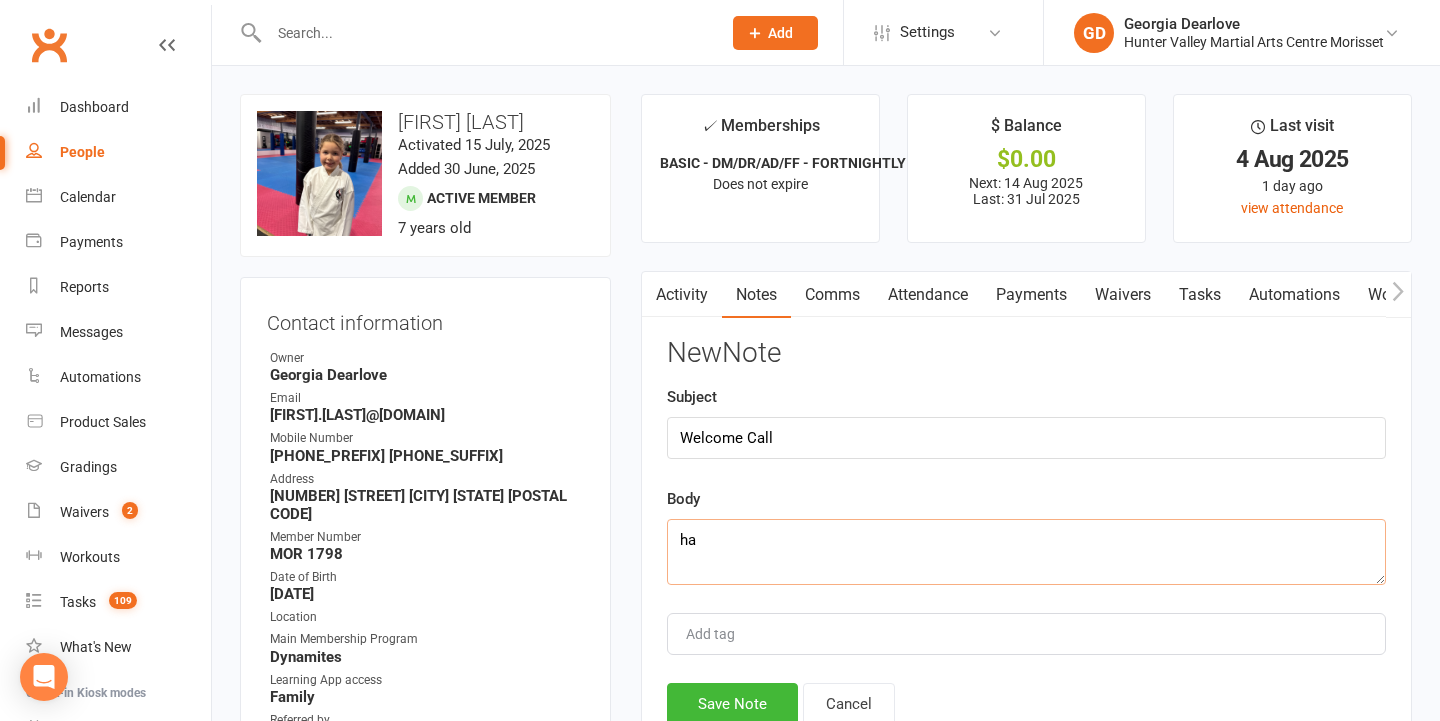 type on "h" 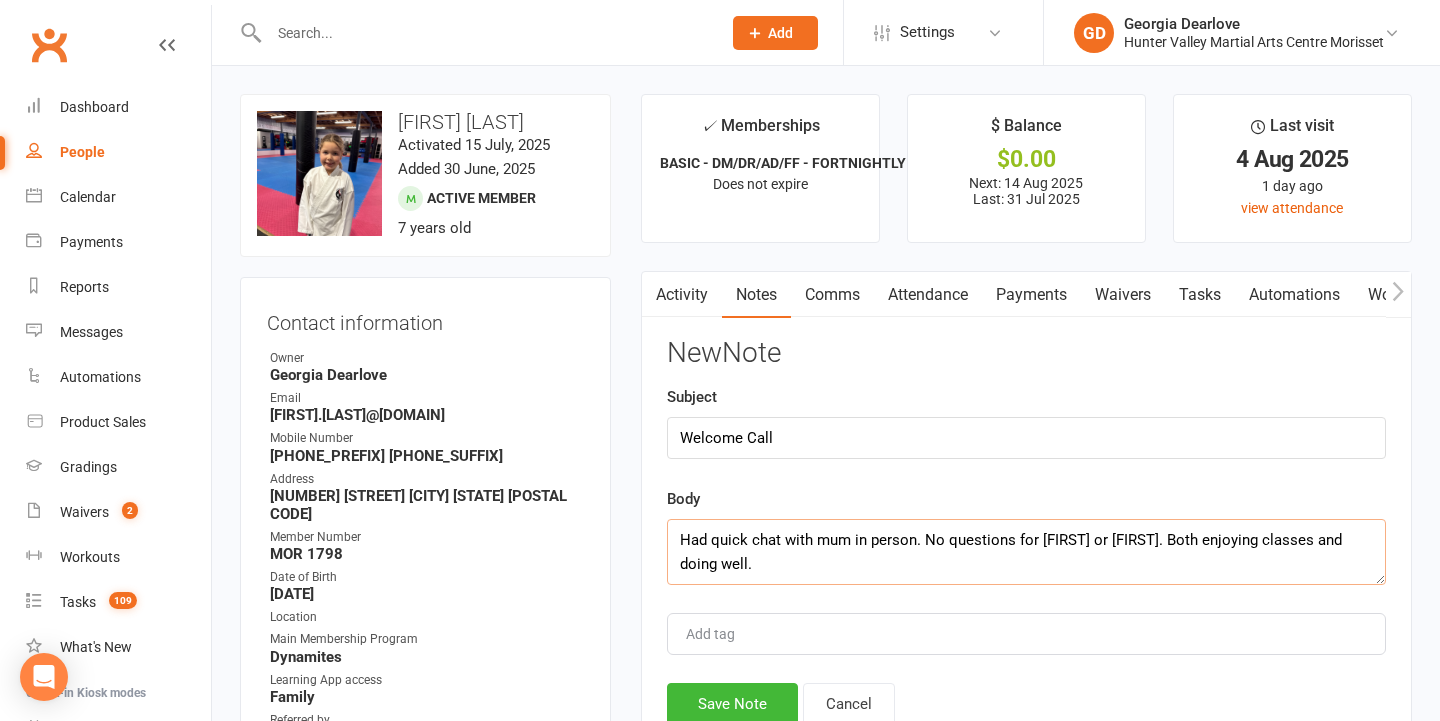 drag, startPoint x: 741, startPoint y: 560, endPoint x: 627, endPoint y: 470, distance: 145.24461 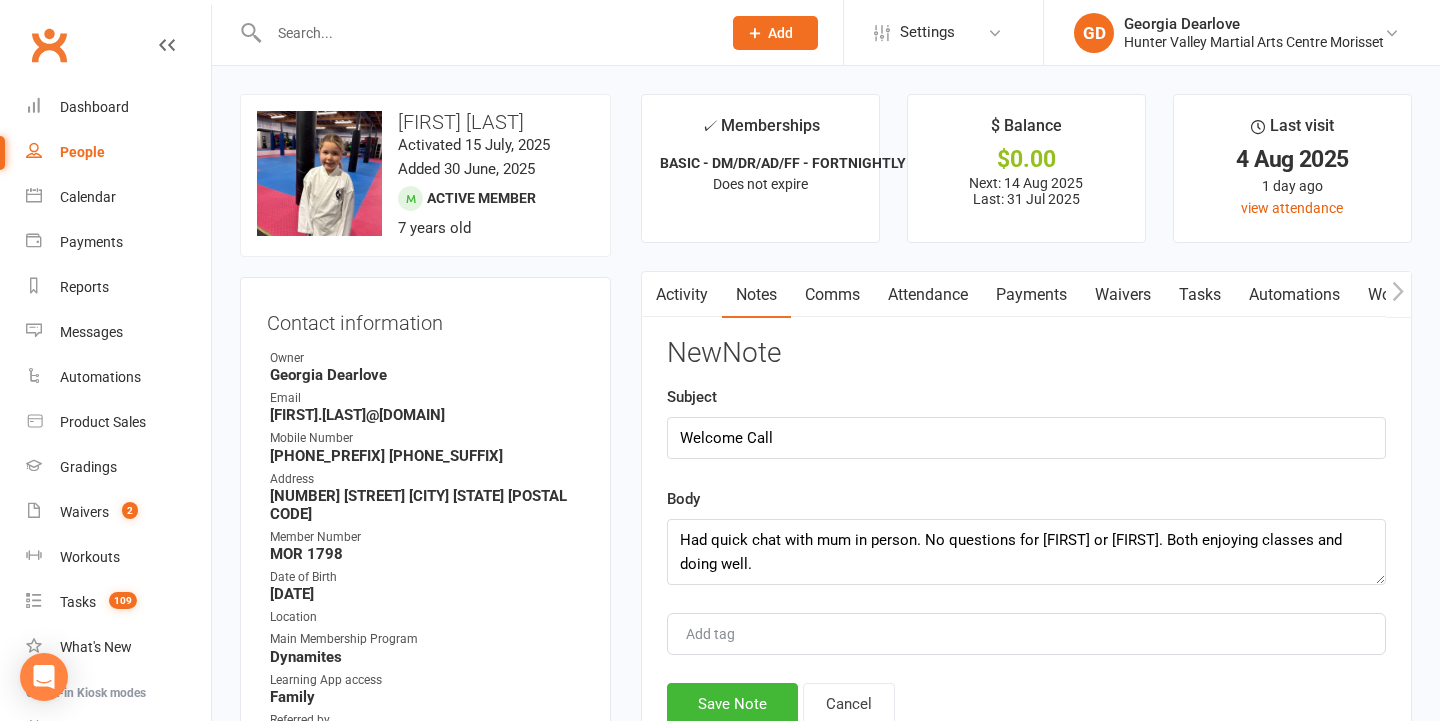 click on "Body Had quick chat with mum in person. No questions for Lily or Hazel. Both enjoying classes and doing well." at bounding box center [1026, 536] 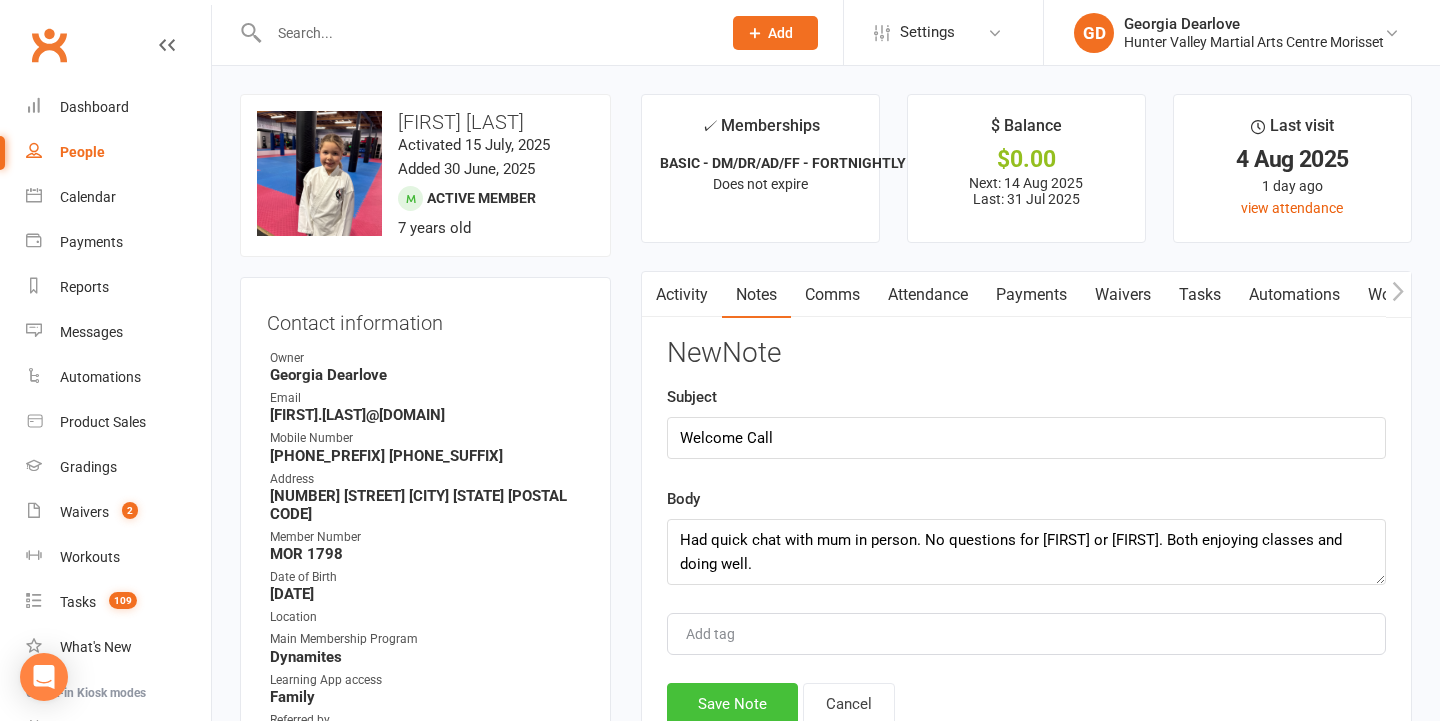 click on "Save Note" at bounding box center [732, 704] 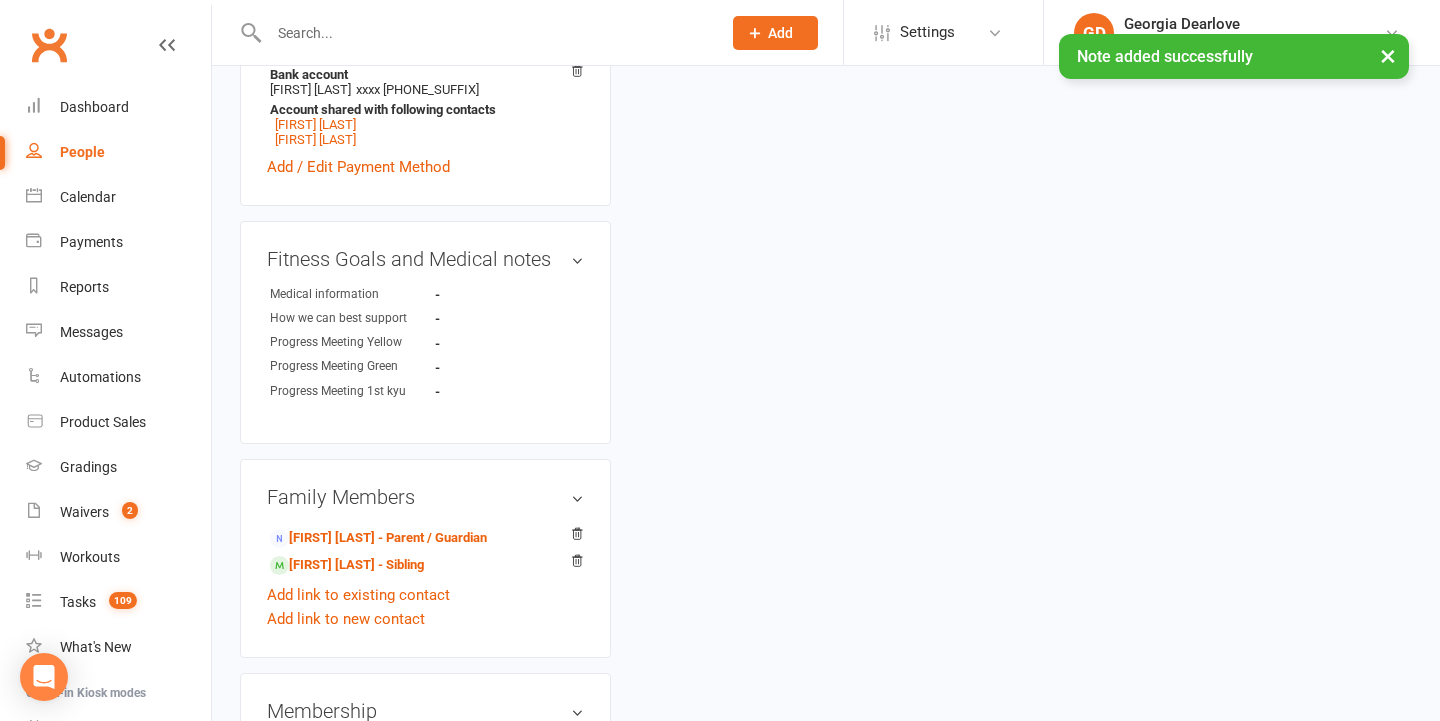 scroll, scrollTop: 851, scrollLeft: 0, axis: vertical 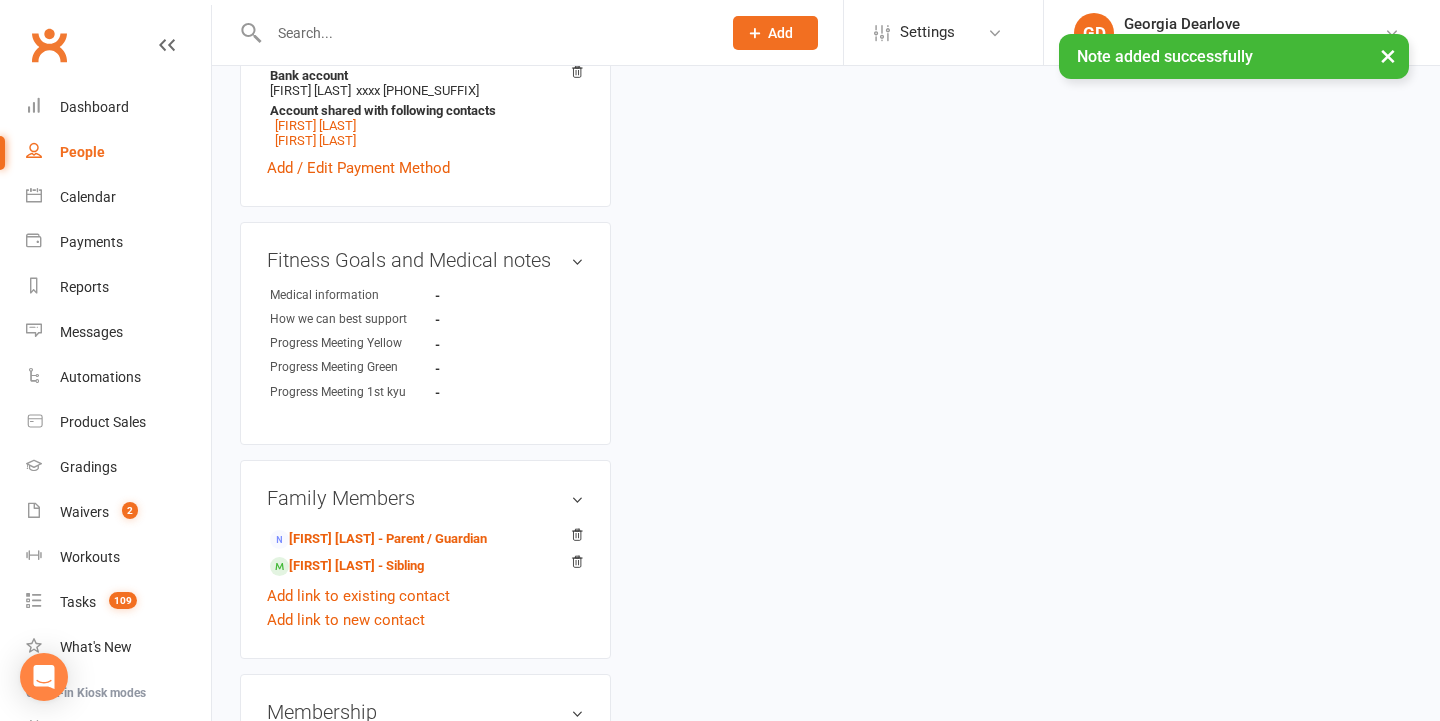 click on "Hazel Woolf - Sibling" at bounding box center (347, 566) 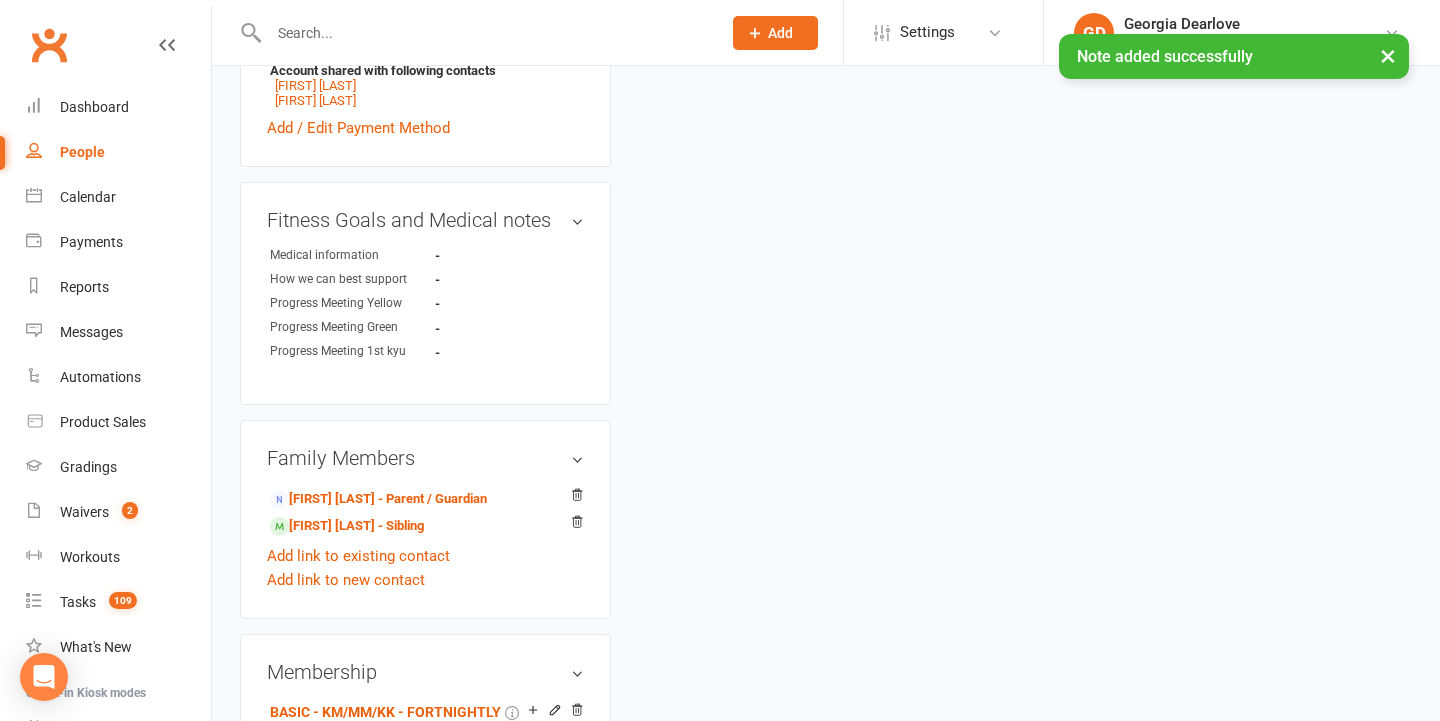 scroll, scrollTop: 0, scrollLeft: 0, axis: both 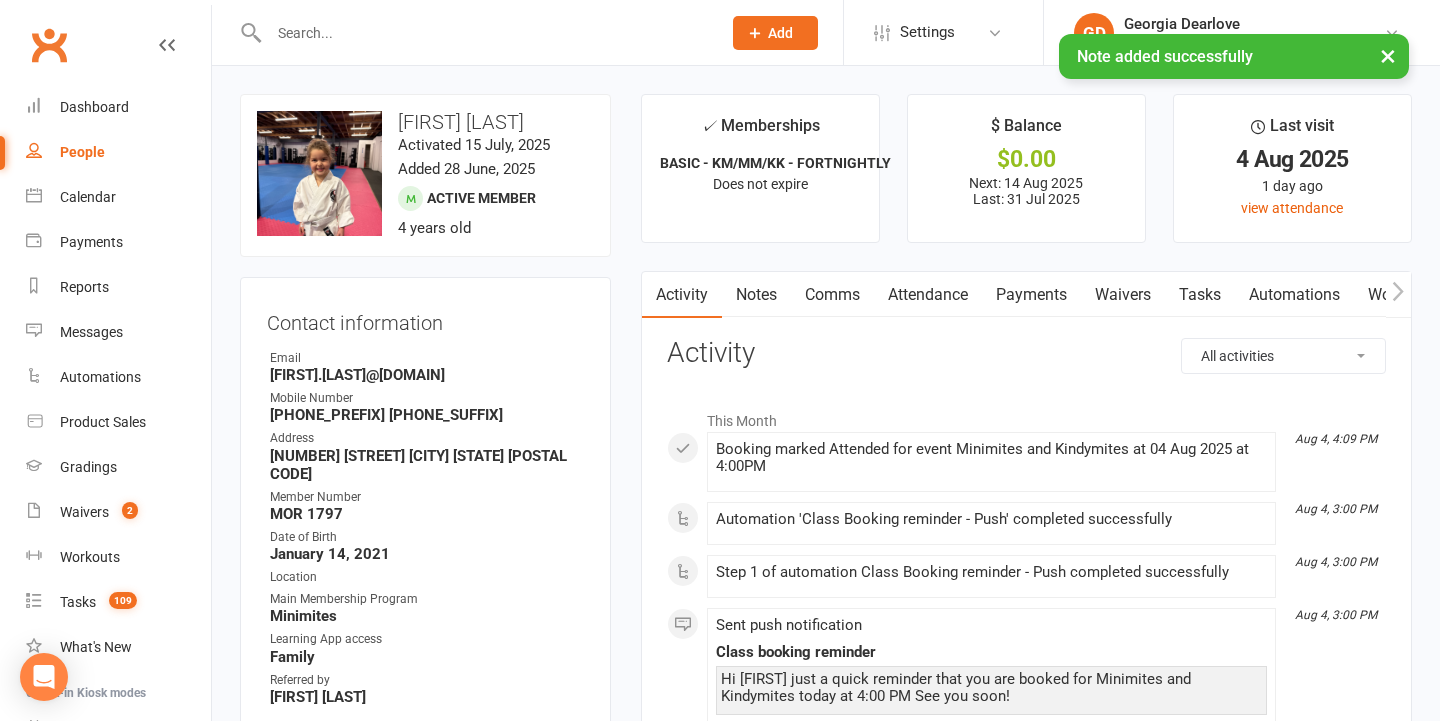 click on "Notes" at bounding box center (756, 295) 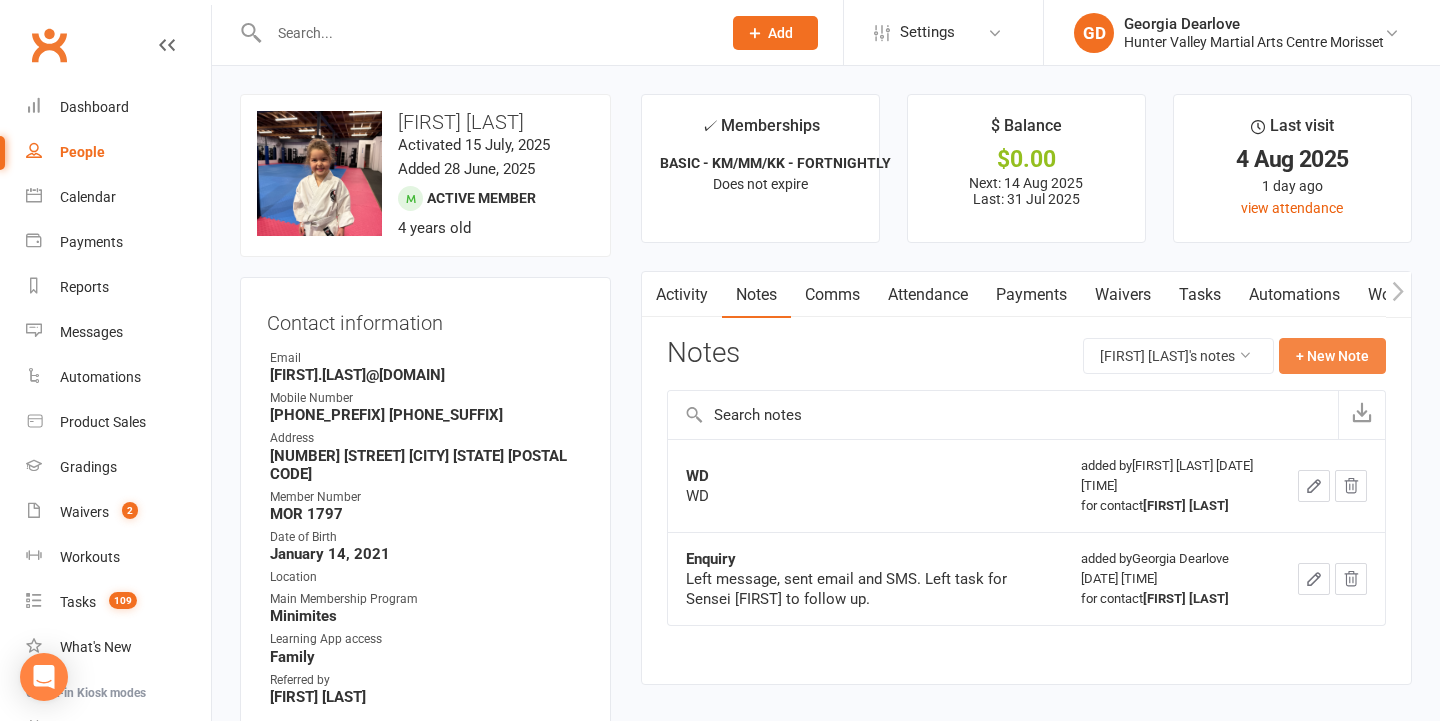 click on "+ New Note" at bounding box center (1332, 356) 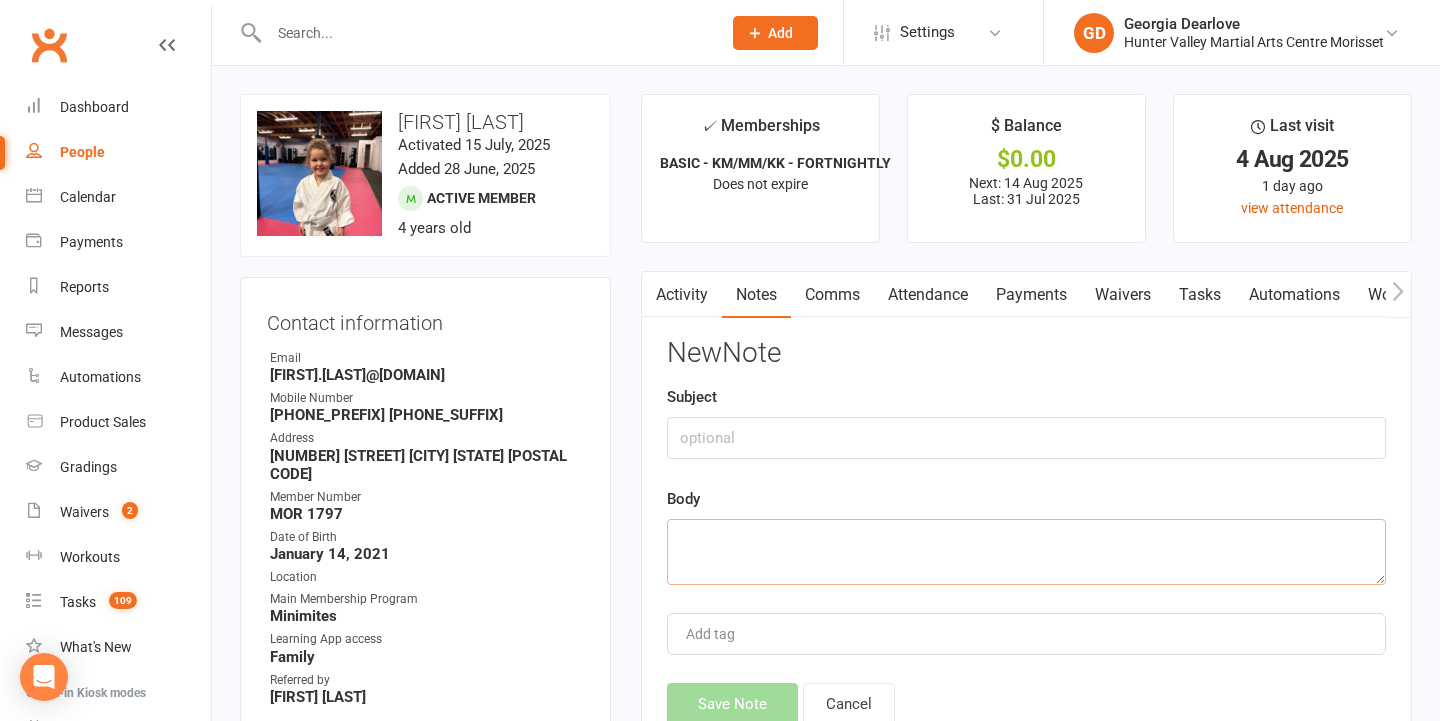 click at bounding box center [1026, 552] 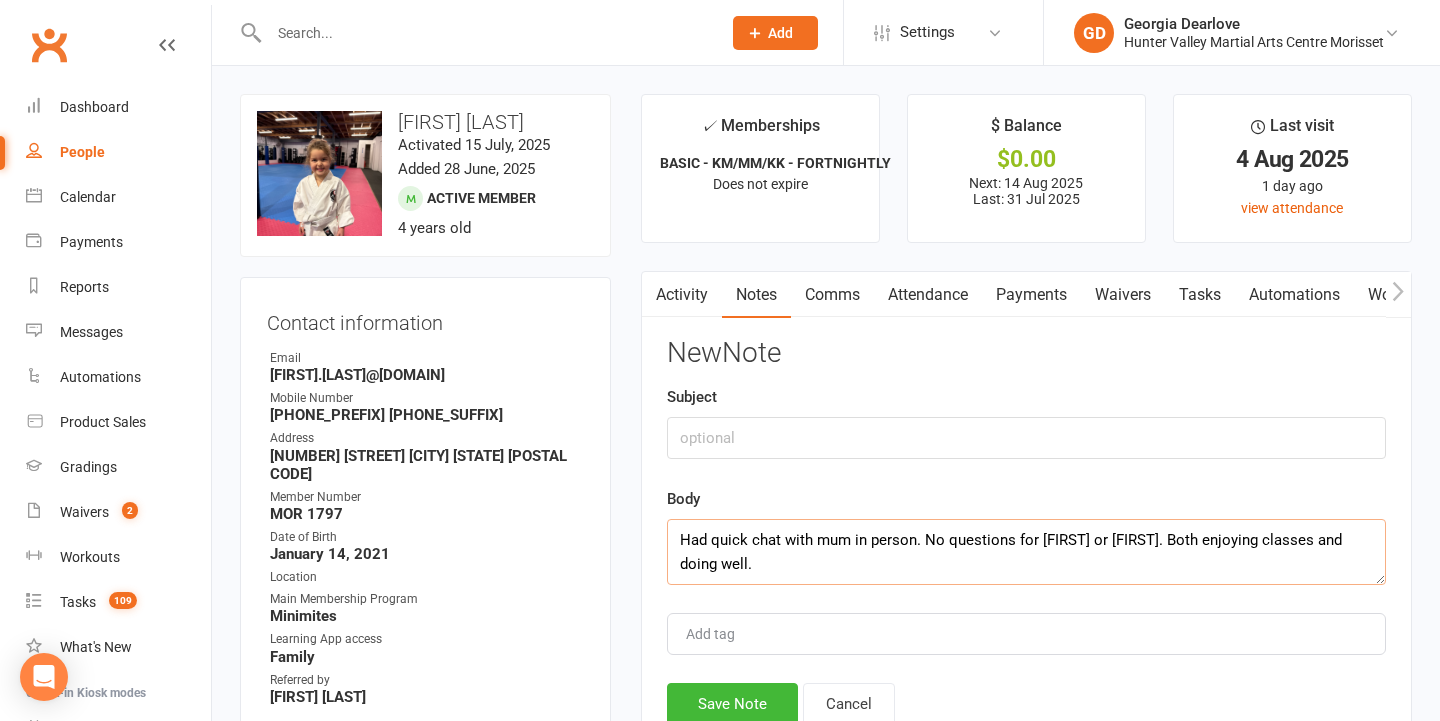 type on "Had quick chat with mum in person. No questions for Lily or Hazel. Both enjoying classes and doing well." 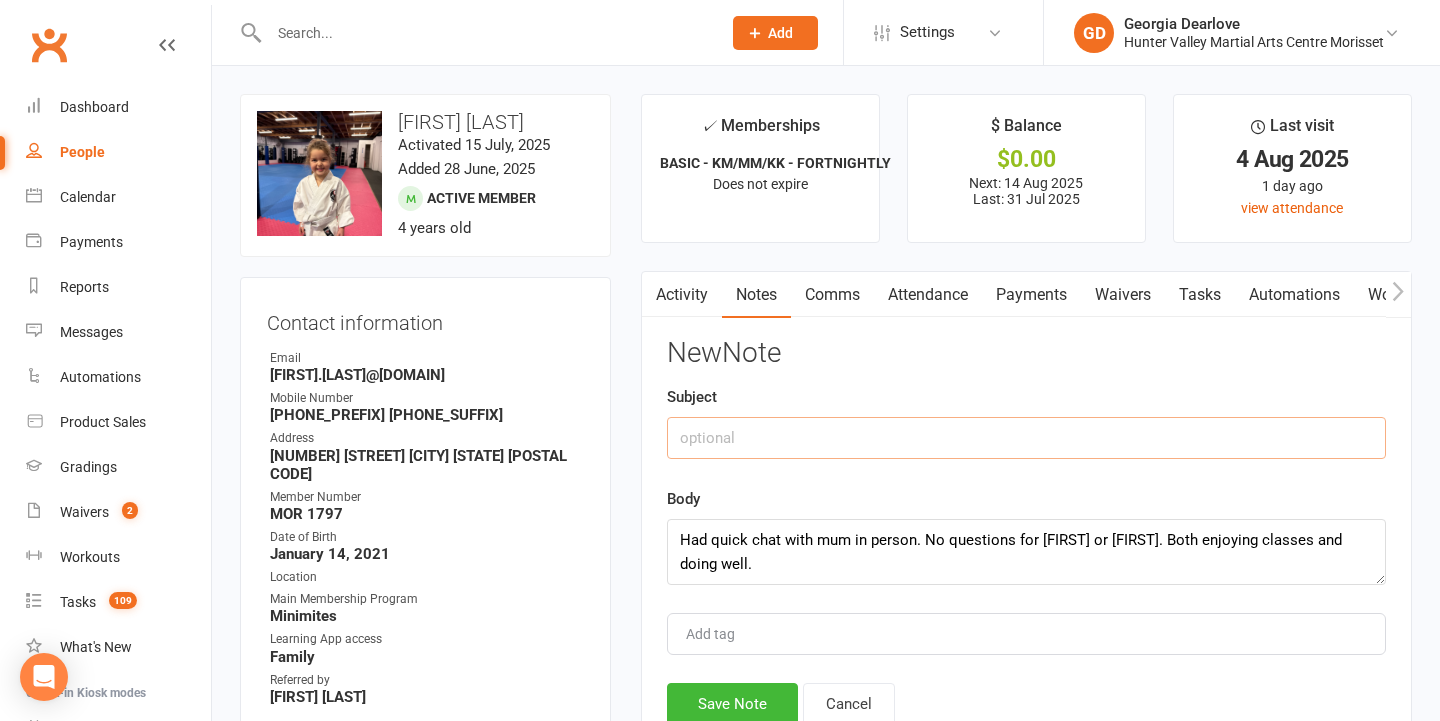 click at bounding box center [1026, 438] 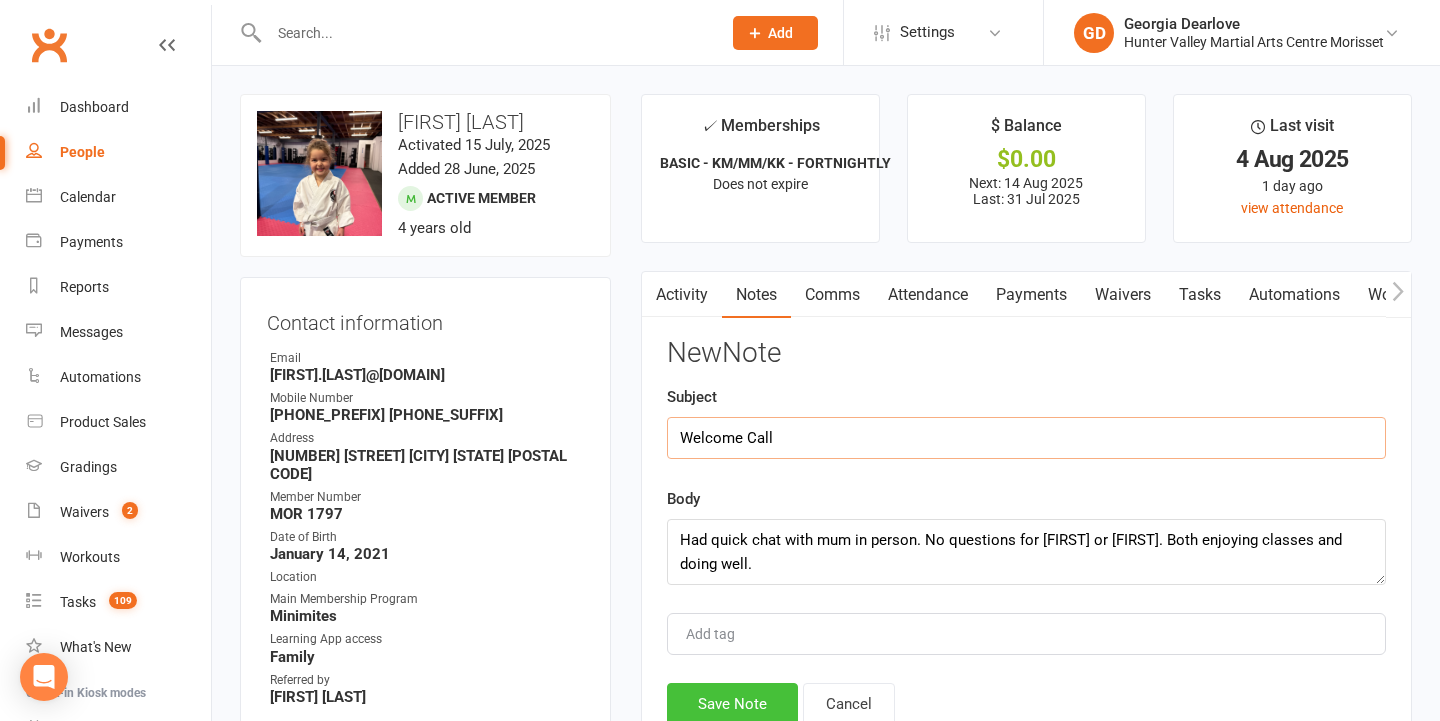 type on "Welcome Call" 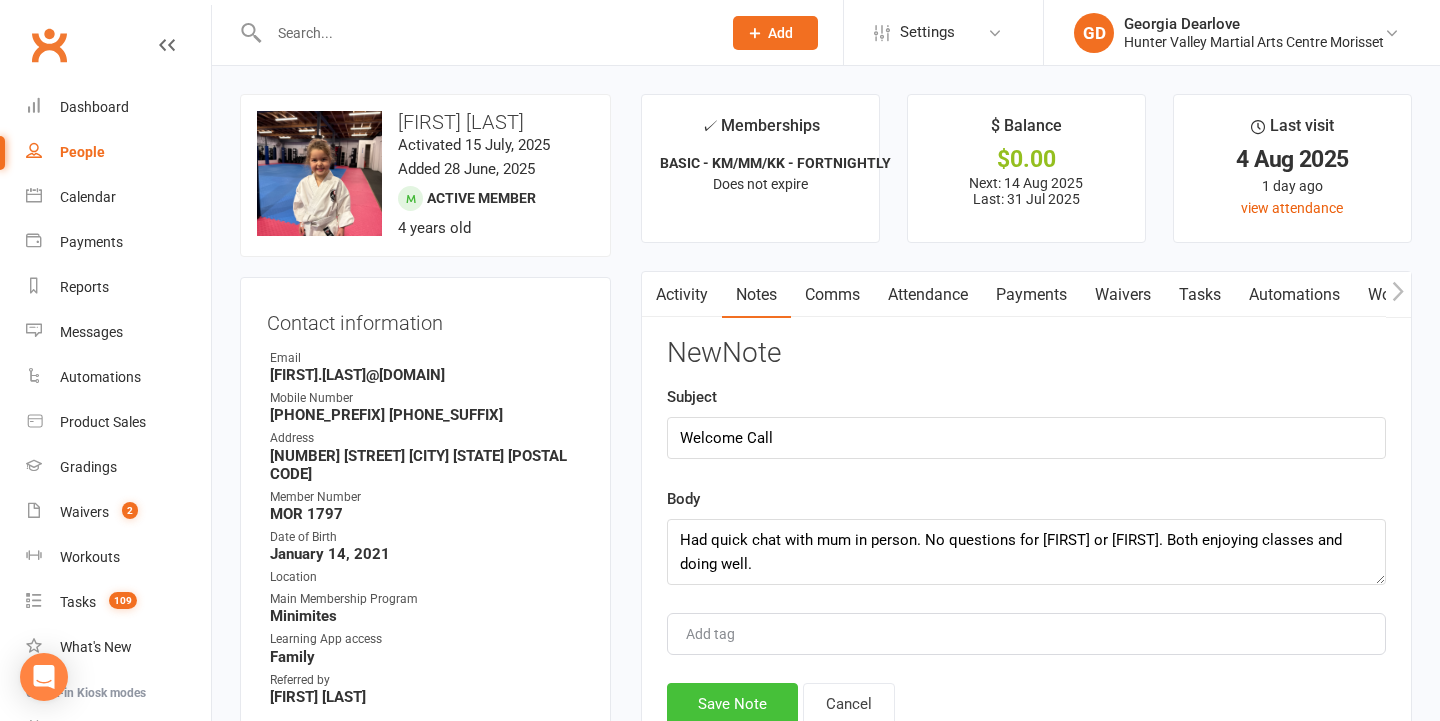 click on "Save Note" at bounding box center [732, 704] 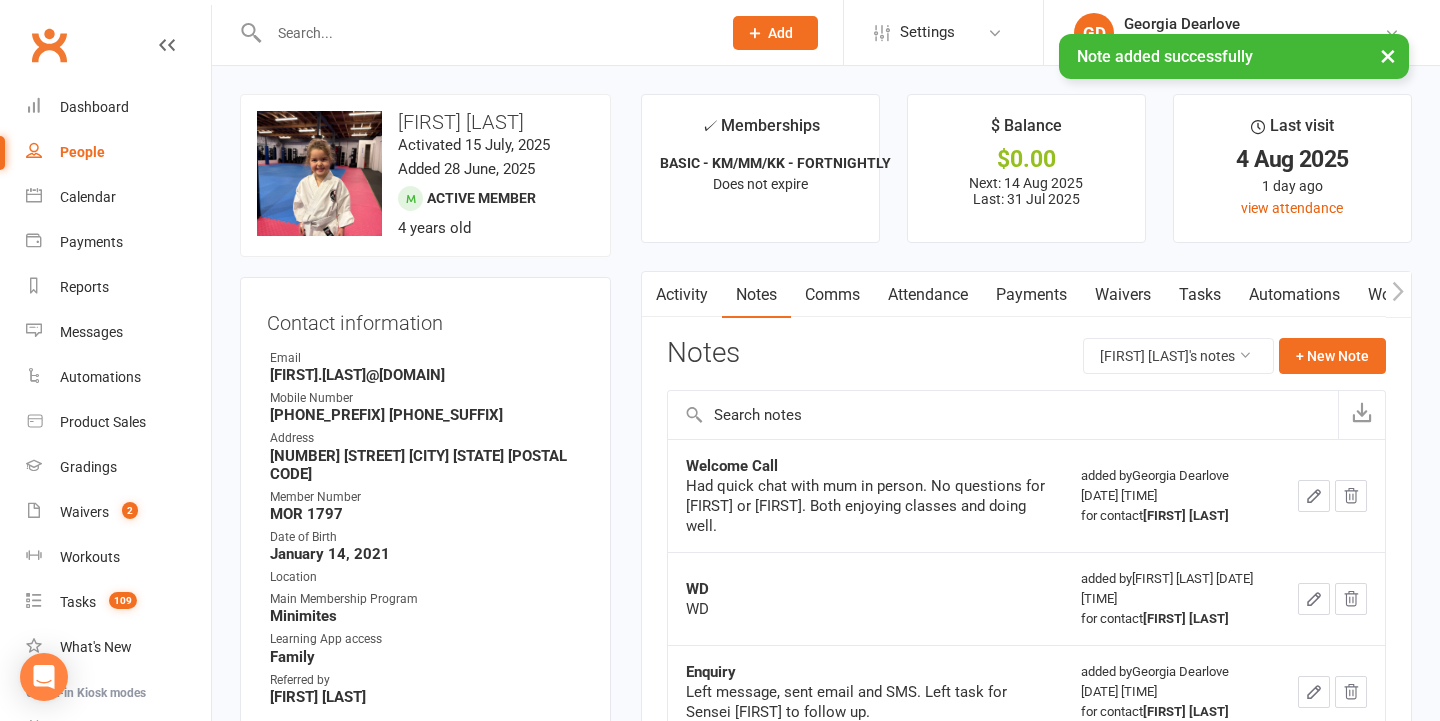 scroll, scrollTop: 0, scrollLeft: 0, axis: both 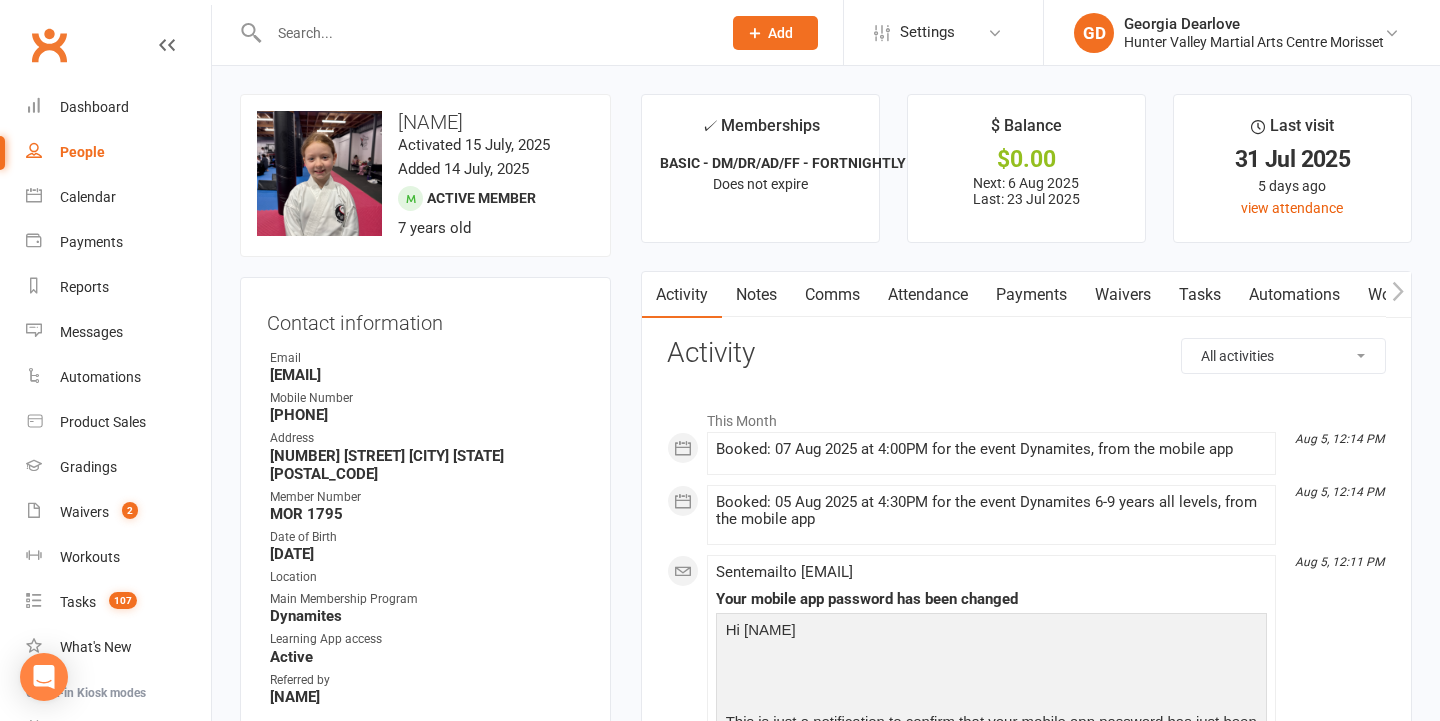 click on "Attendance" at bounding box center (928, 295) 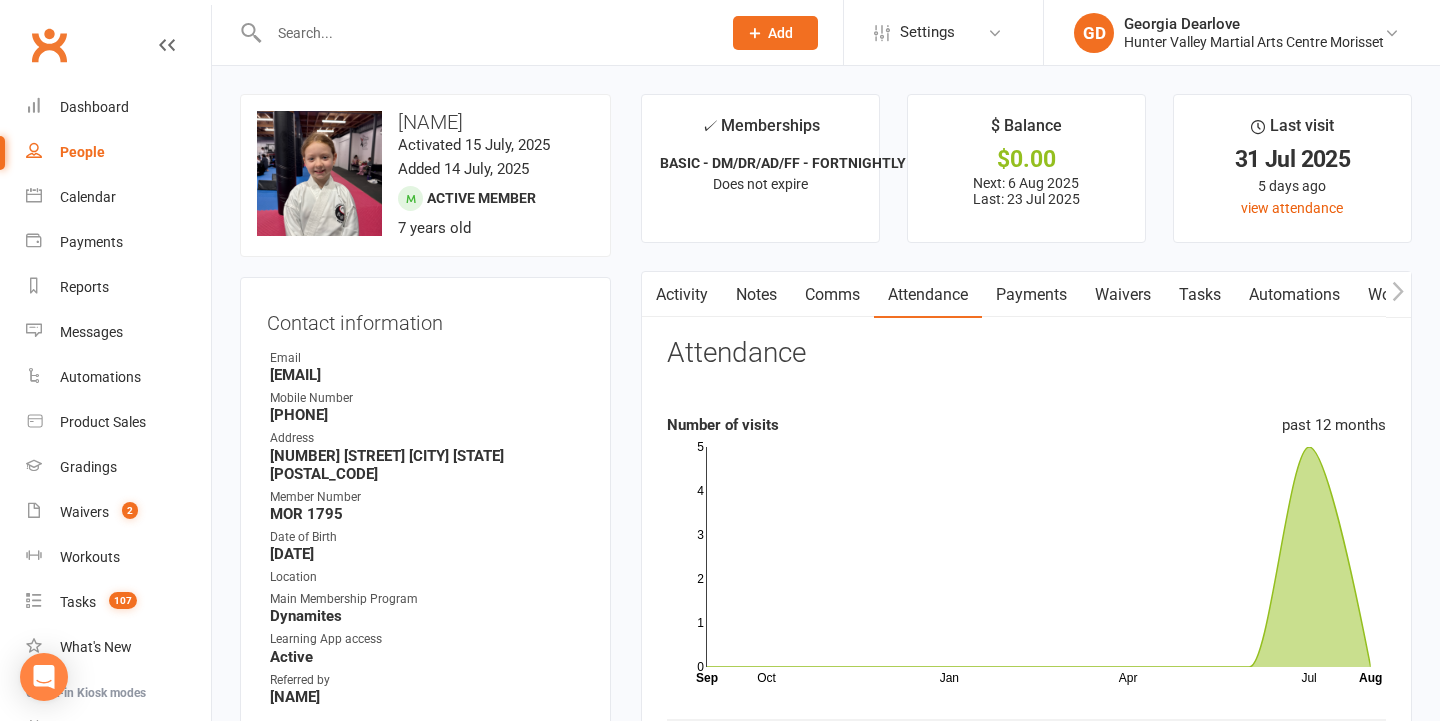scroll, scrollTop: 0, scrollLeft: 0, axis: both 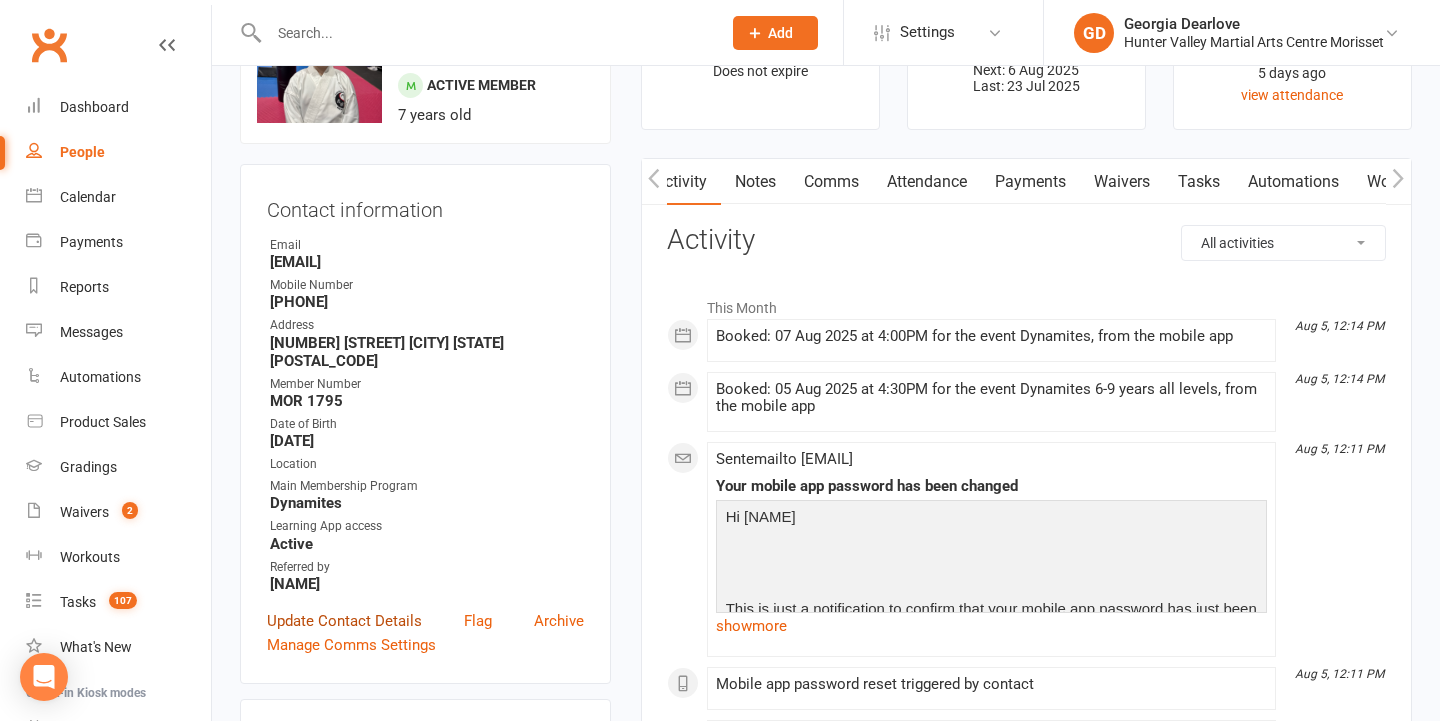 click on "Update Contact Details" at bounding box center [344, 621] 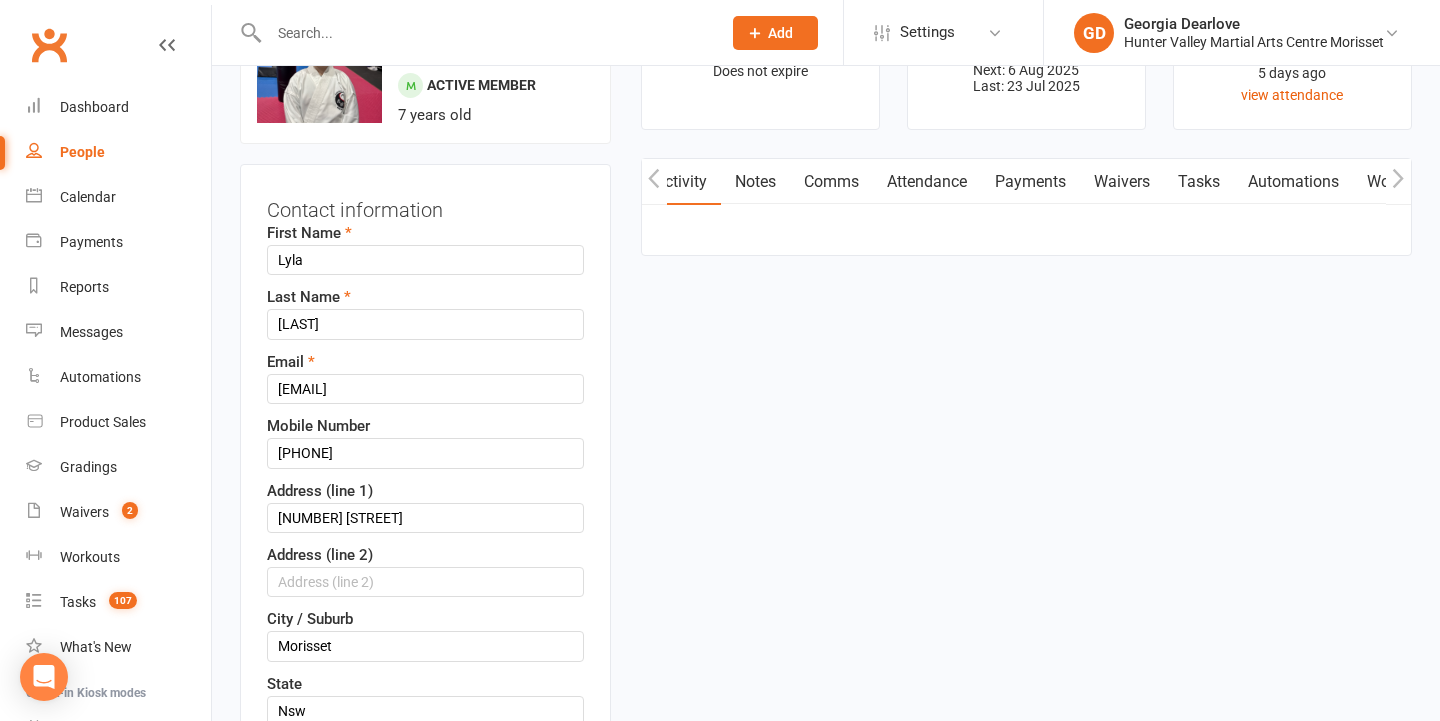 scroll, scrollTop: 94, scrollLeft: 0, axis: vertical 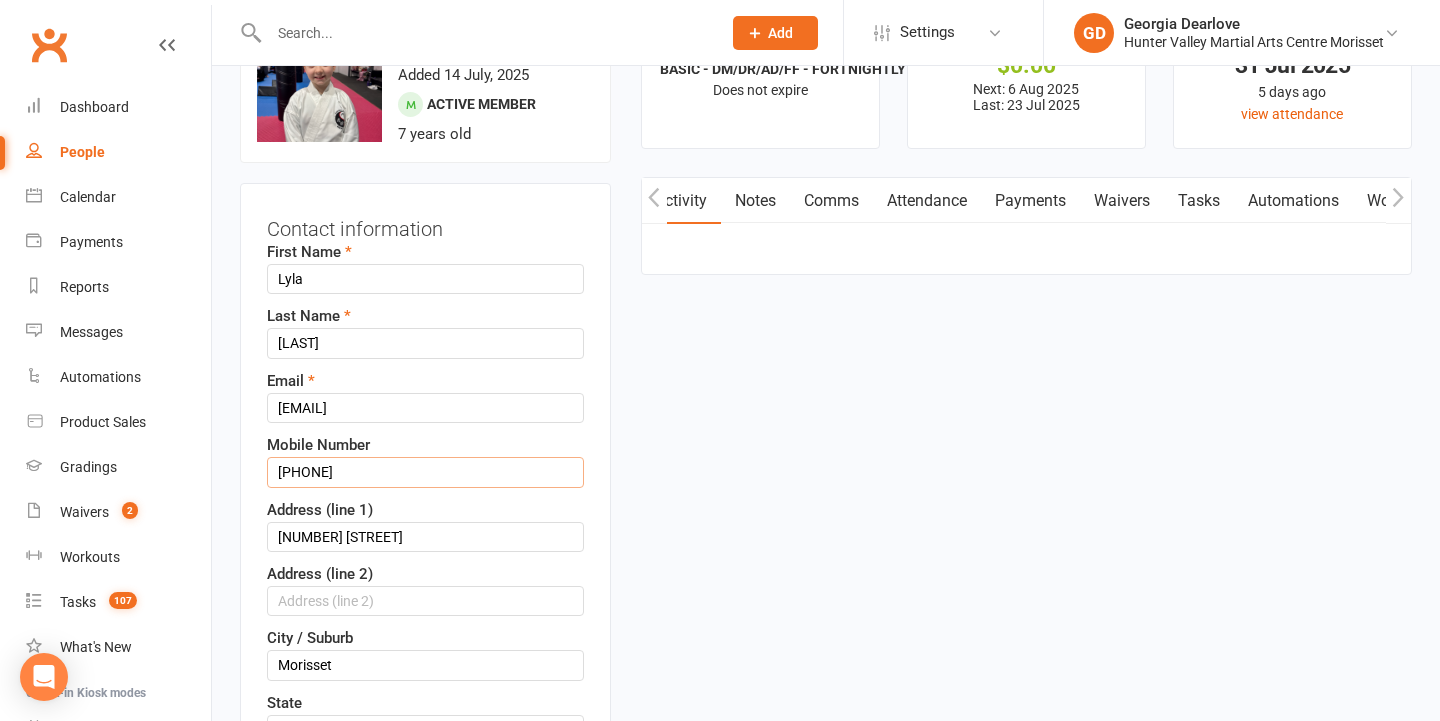 drag, startPoint x: 274, startPoint y: 470, endPoint x: 549, endPoint y: 470, distance: 275 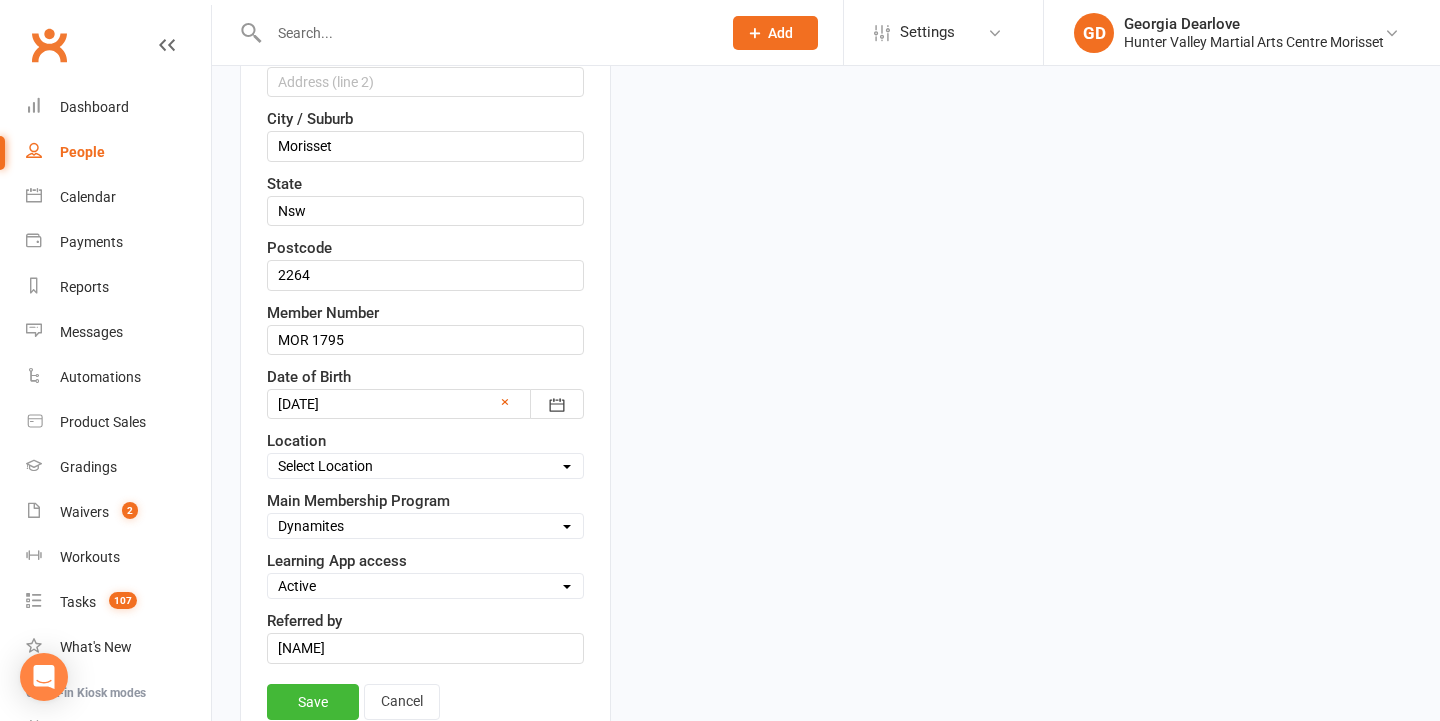 scroll, scrollTop: 656, scrollLeft: 0, axis: vertical 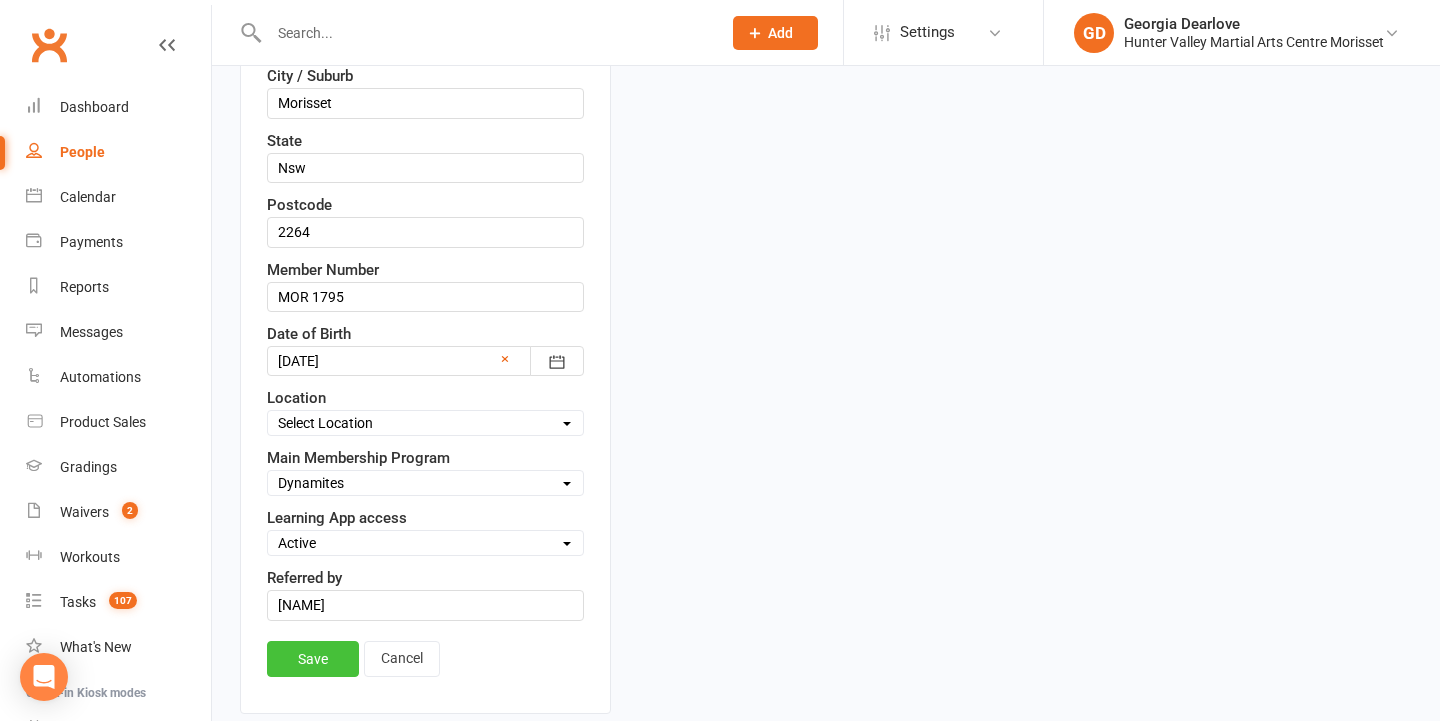 type on "[PHONE]" 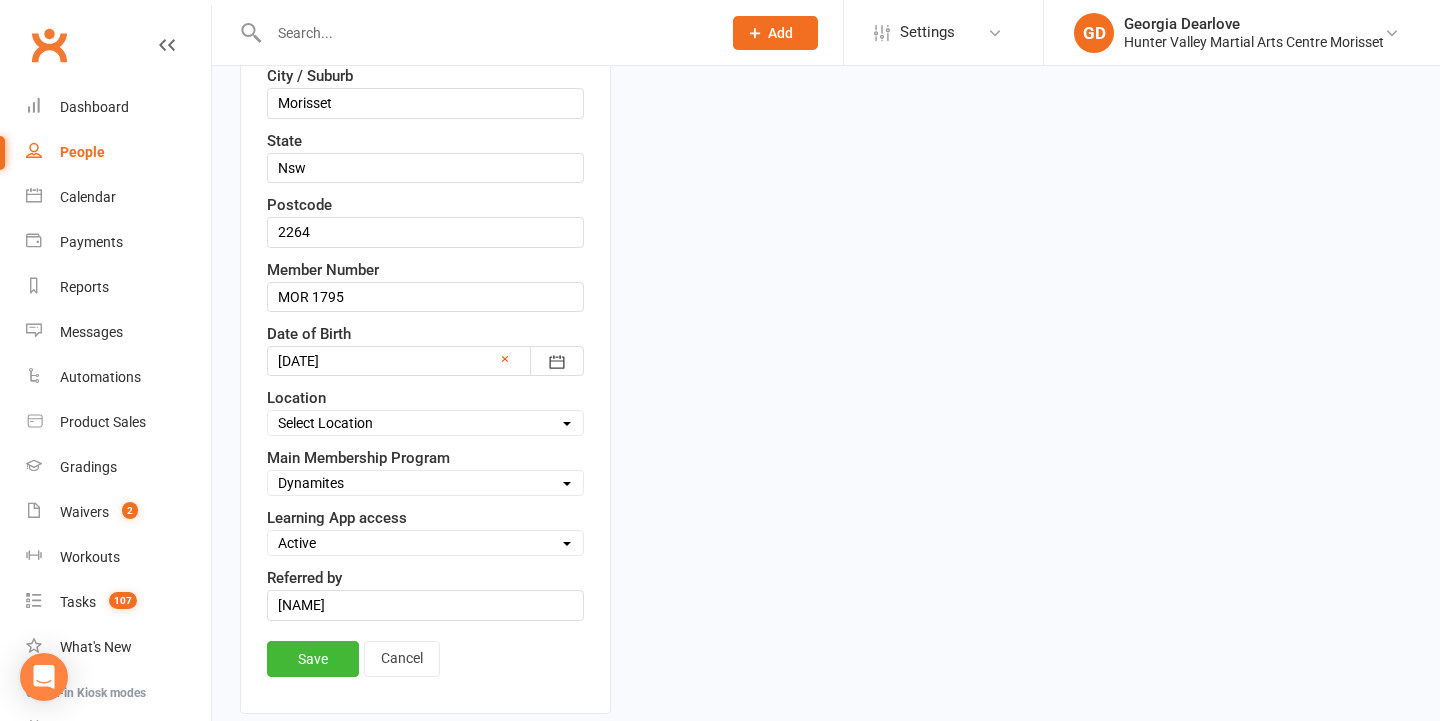 click on "Save" at bounding box center (313, 659) 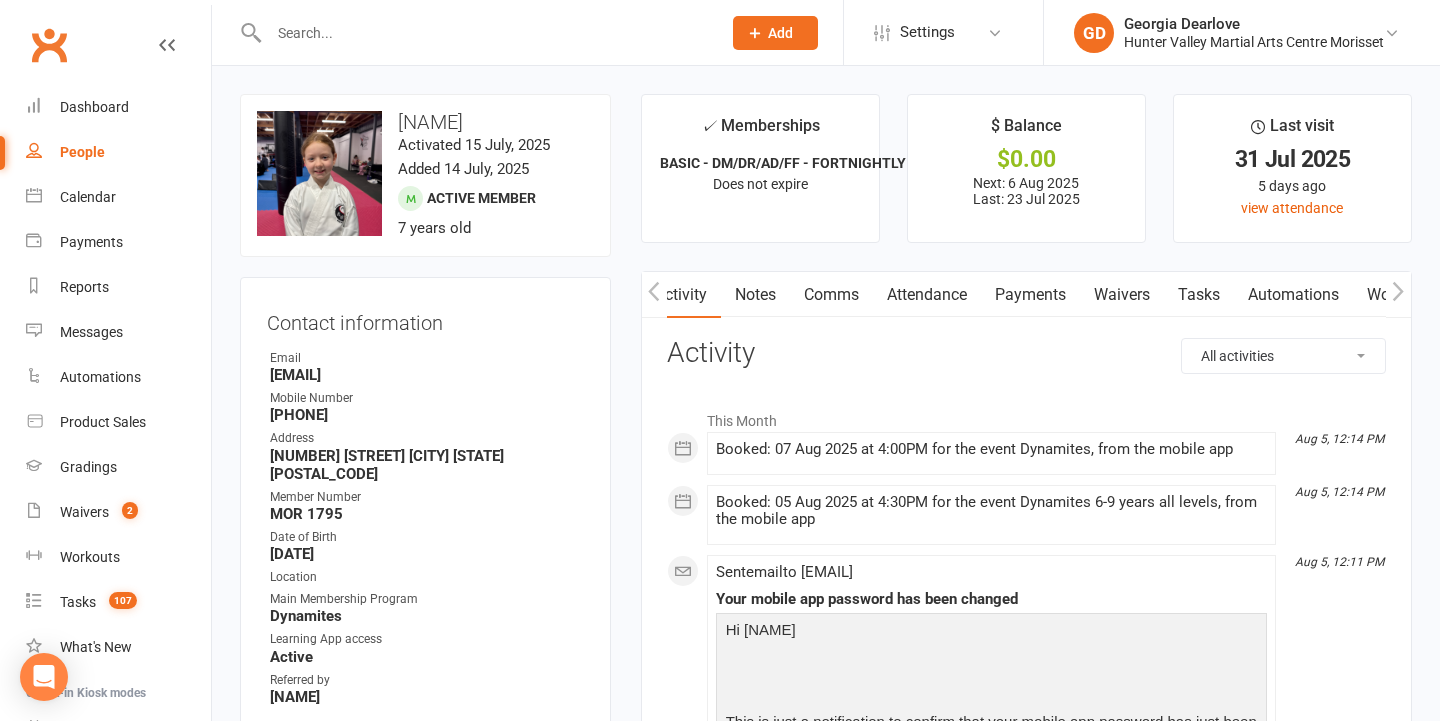 scroll, scrollTop: 0, scrollLeft: 0, axis: both 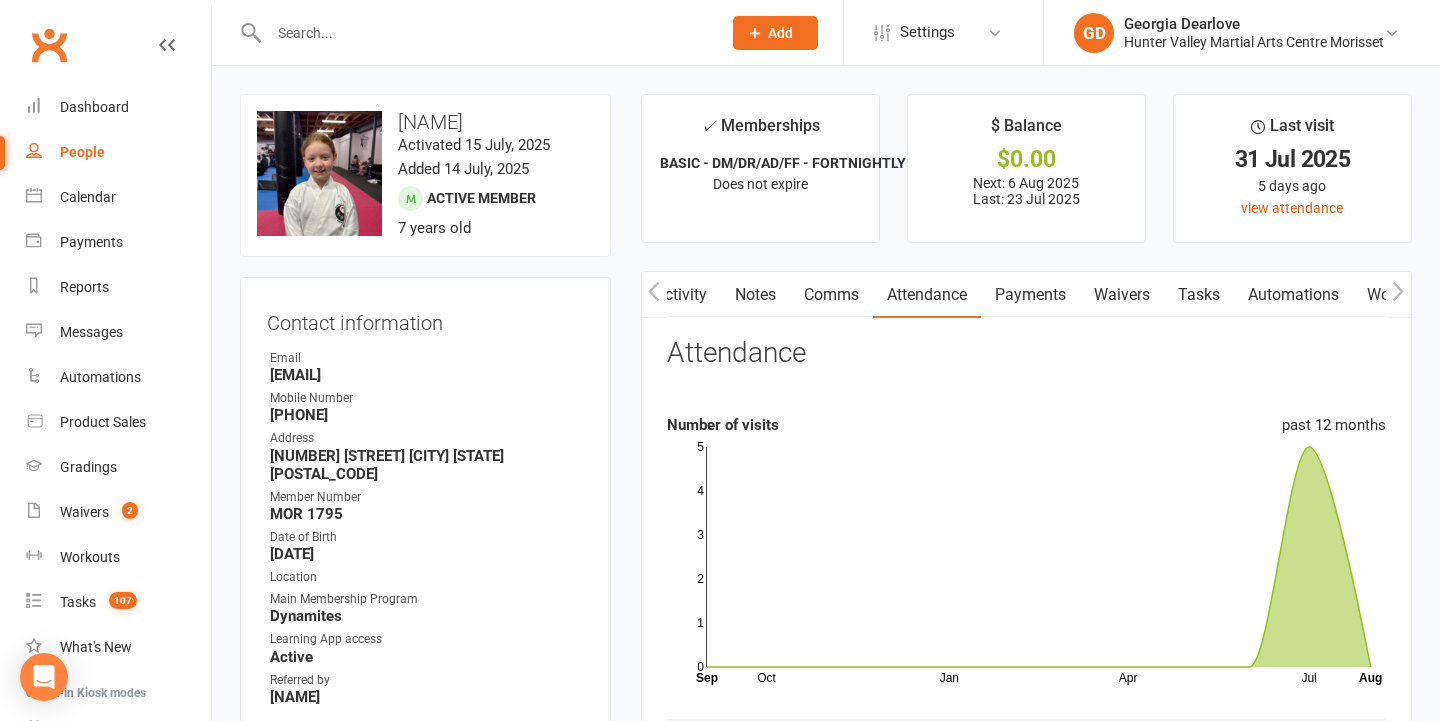 click on "Notes" at bounding box center [755, 295] 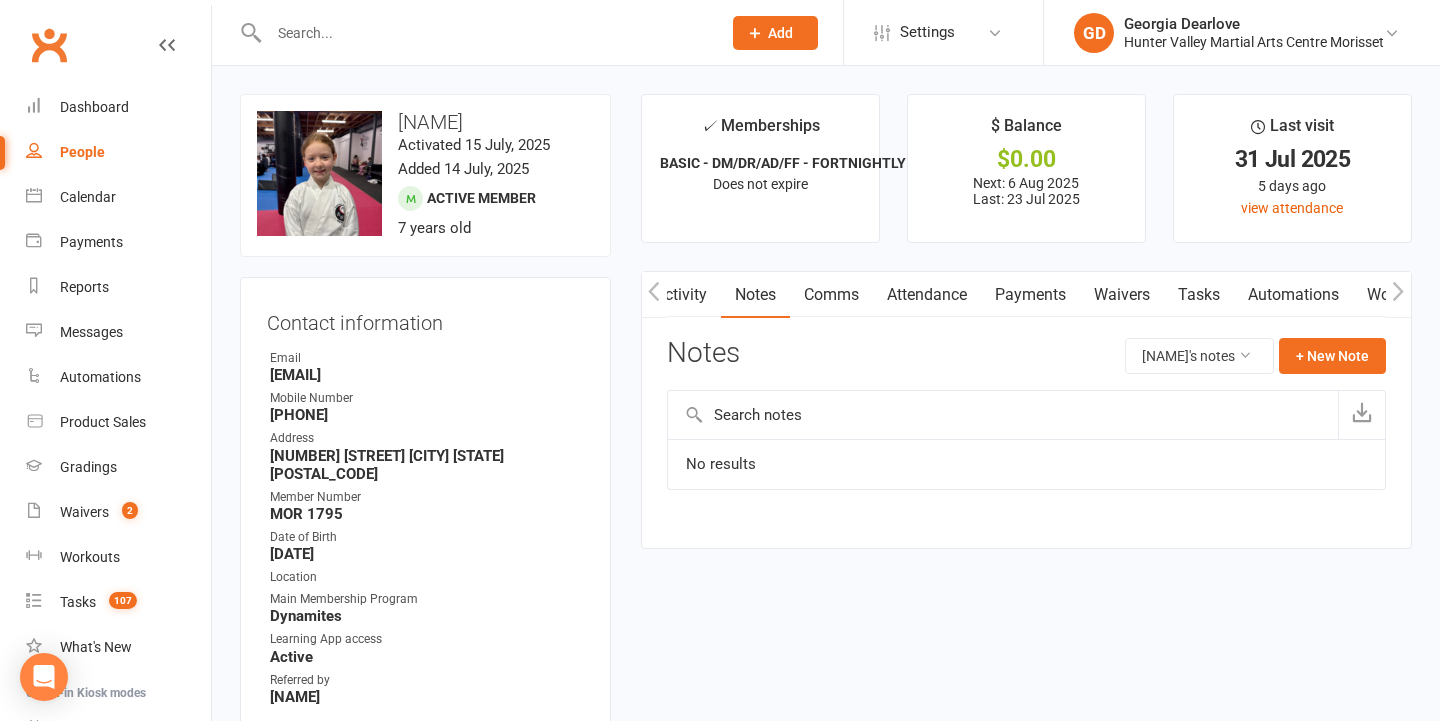 click on "Notes [NAME]'s notes   + New Note" at bounding box center [1026, 364] 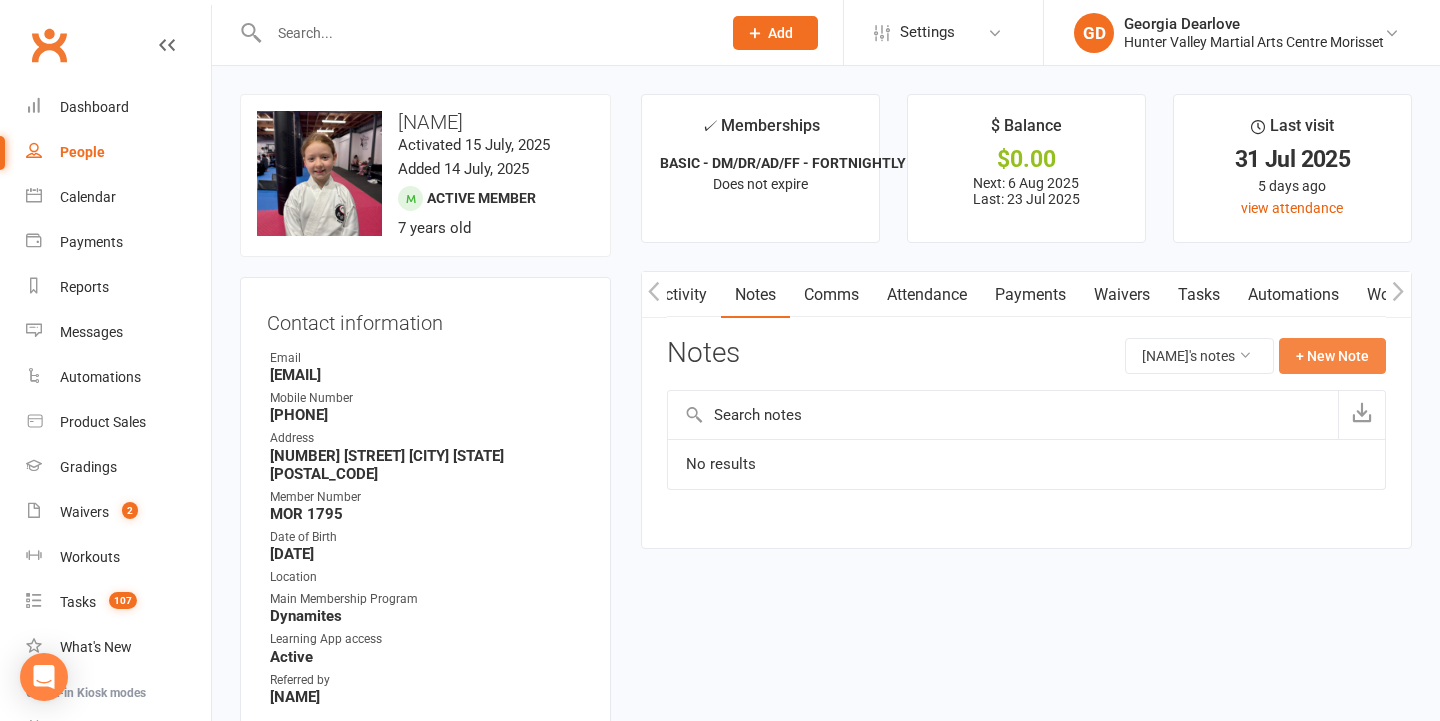 click on "+ New Note" at bounding box center (1332, 356) 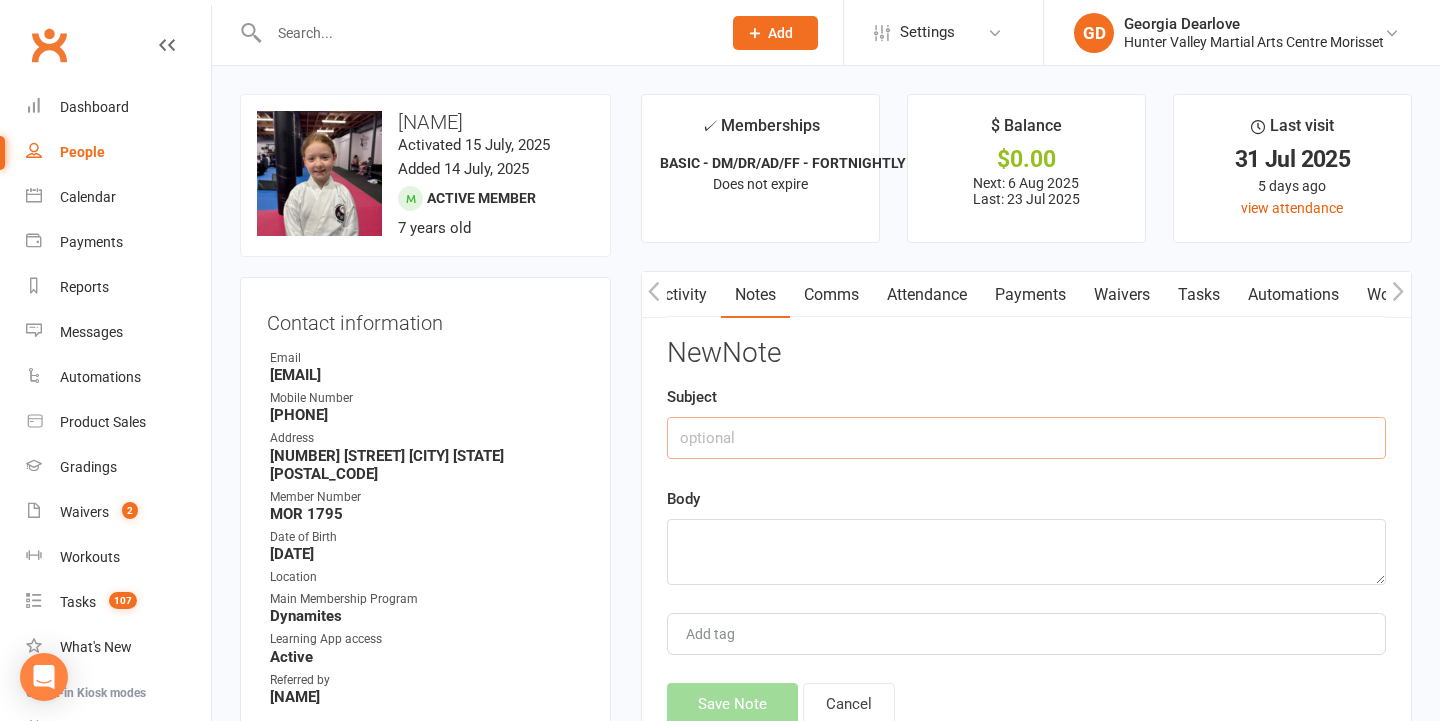 click at bounding box center [1026, 438] 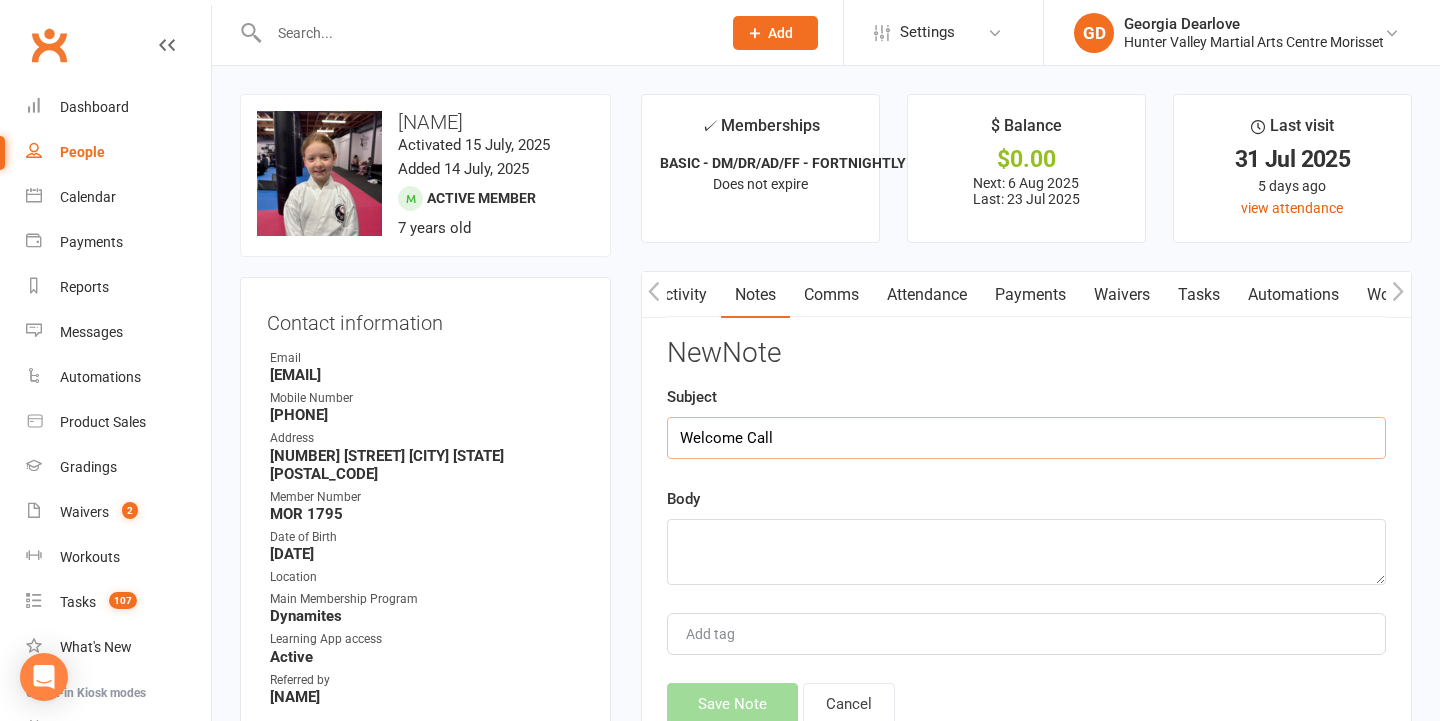 type on "Welcome Call" 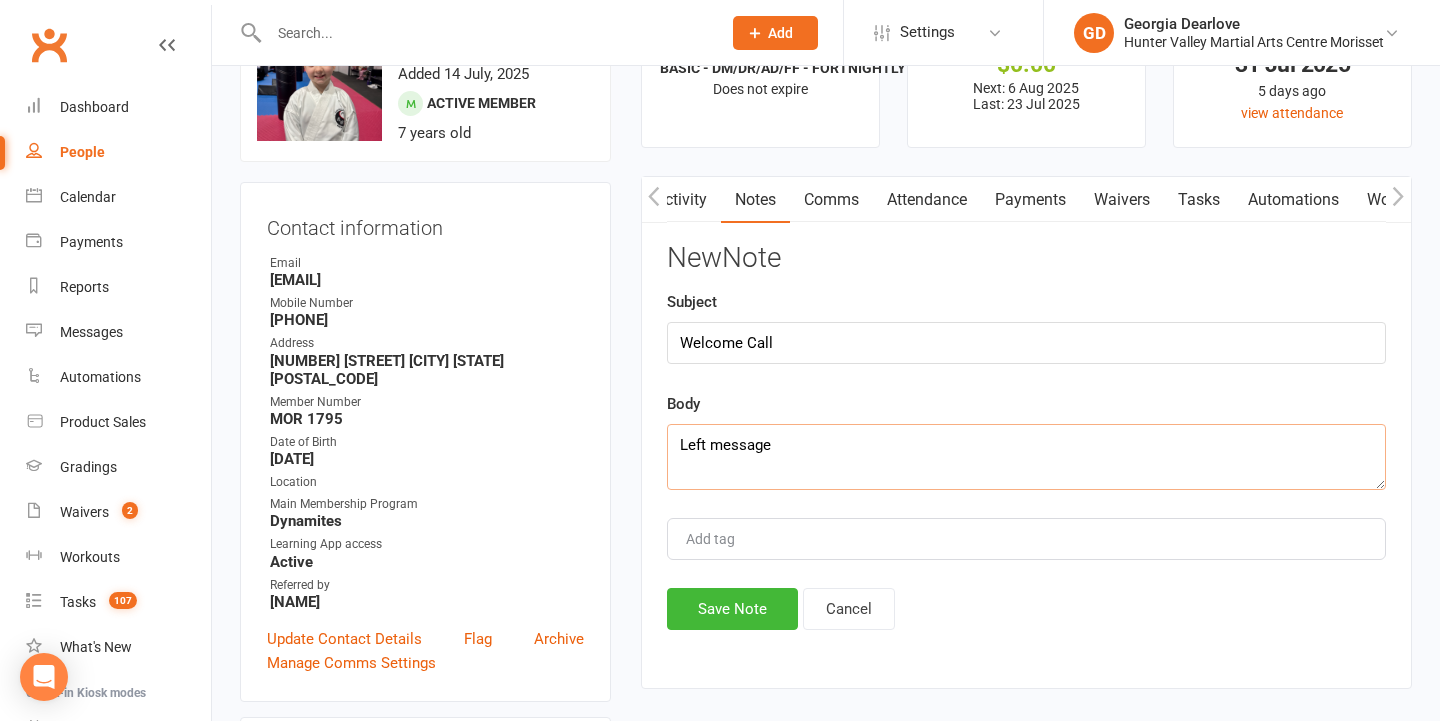 scroll, scrollTop: 101, scrollLeft: 0, axis: vertical 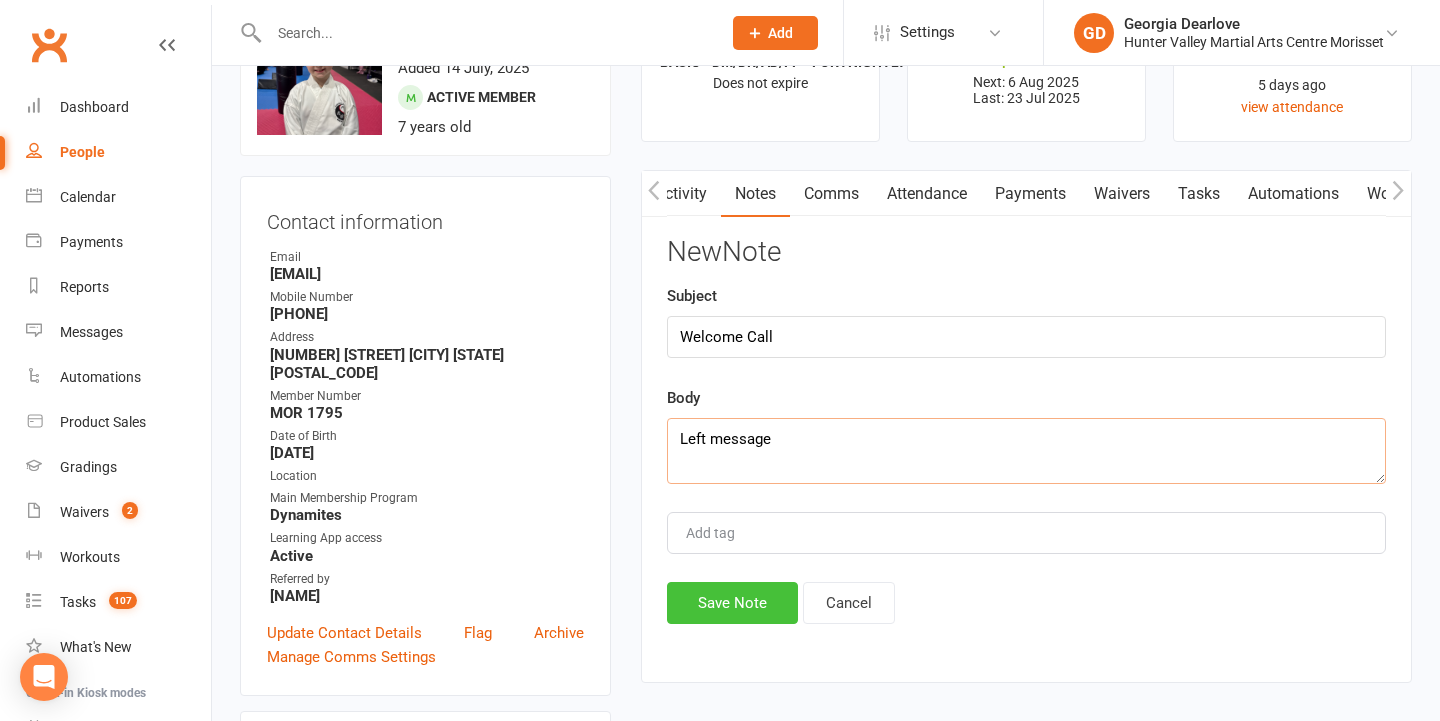 type on "Left message" 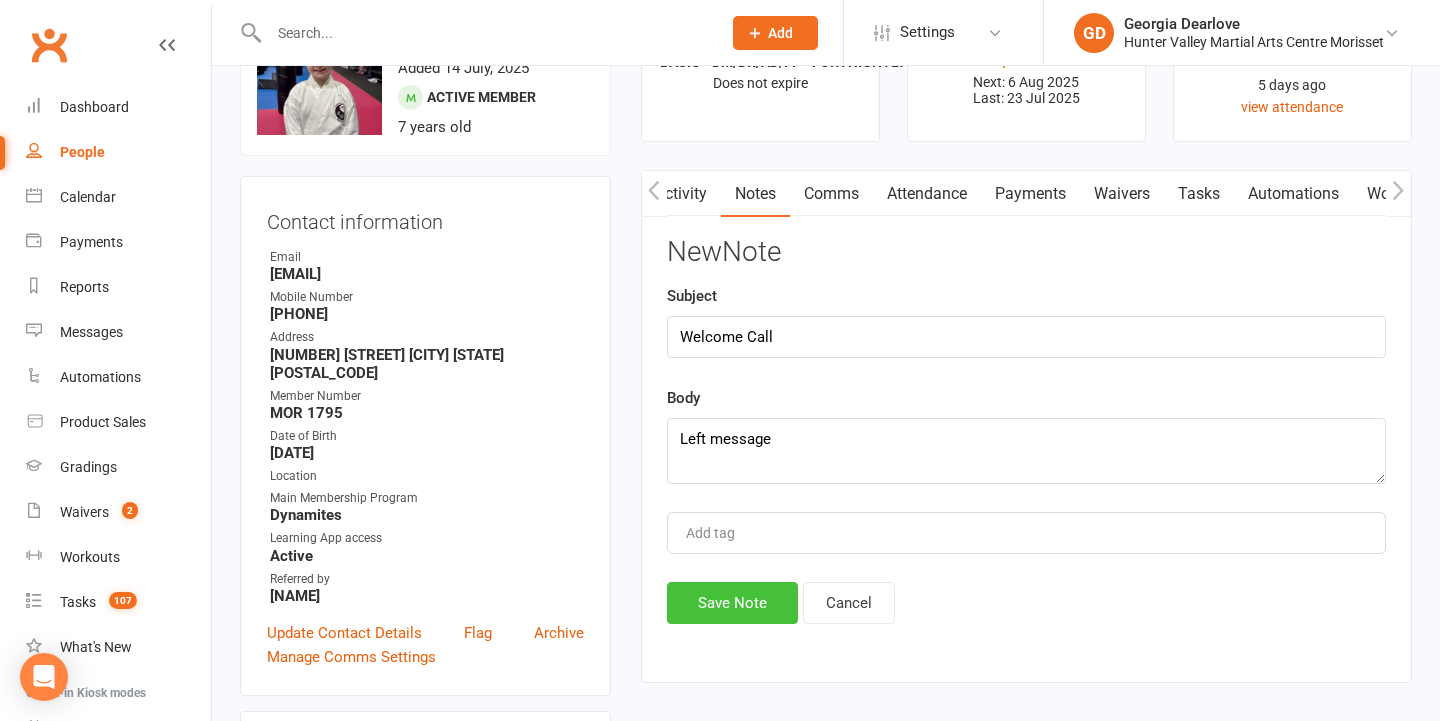 click on "Save Note" at bounding box center (732, 603) 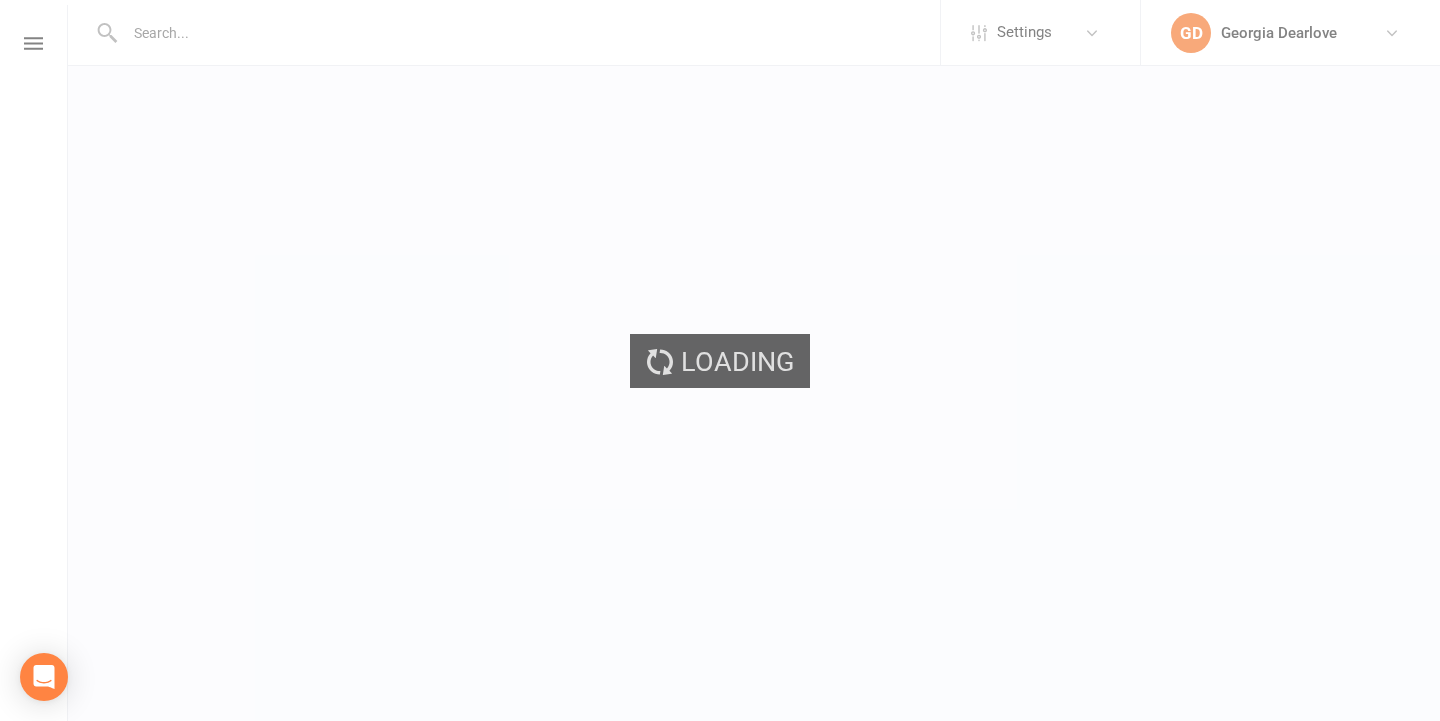 scroll, scrollTop: 0, scrollLeft: 0, axis: both 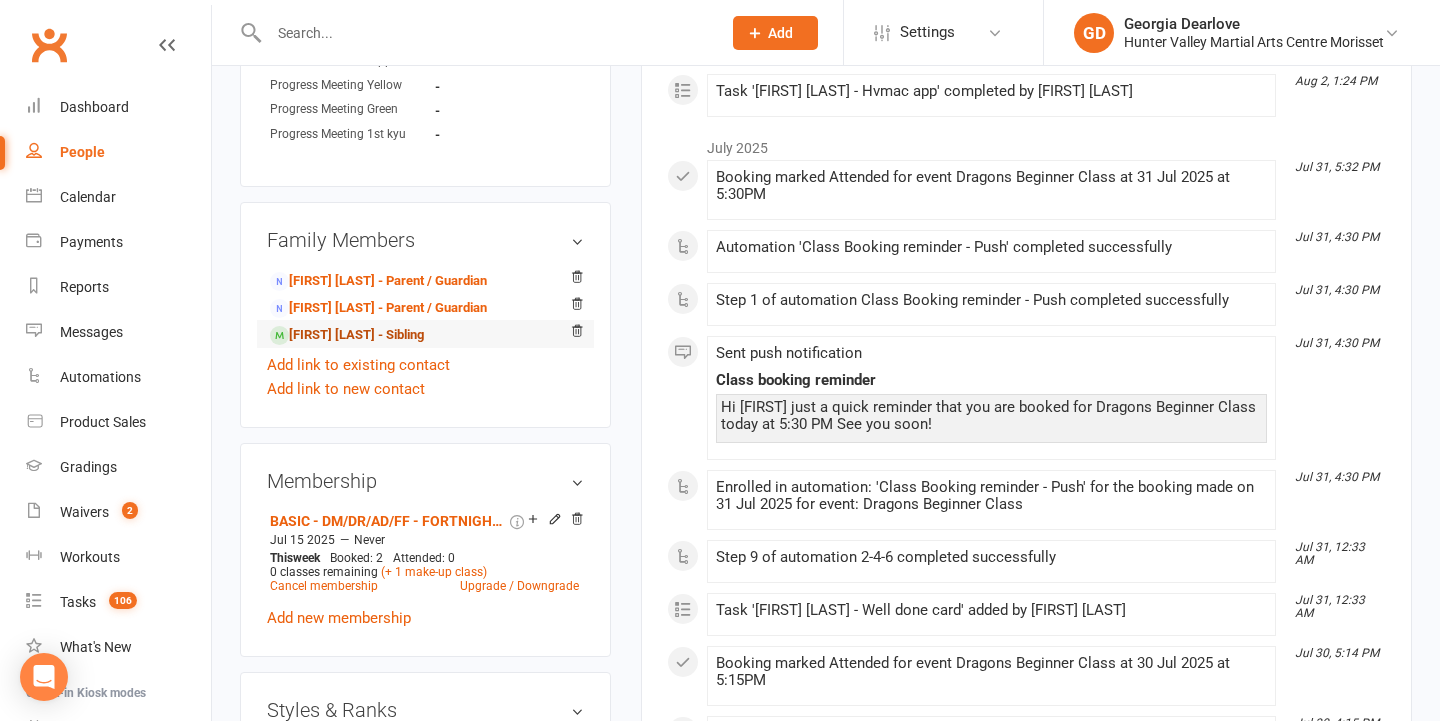 click on "[FIRST] [LAST] - Sibling" at bounding box center [347, 335] 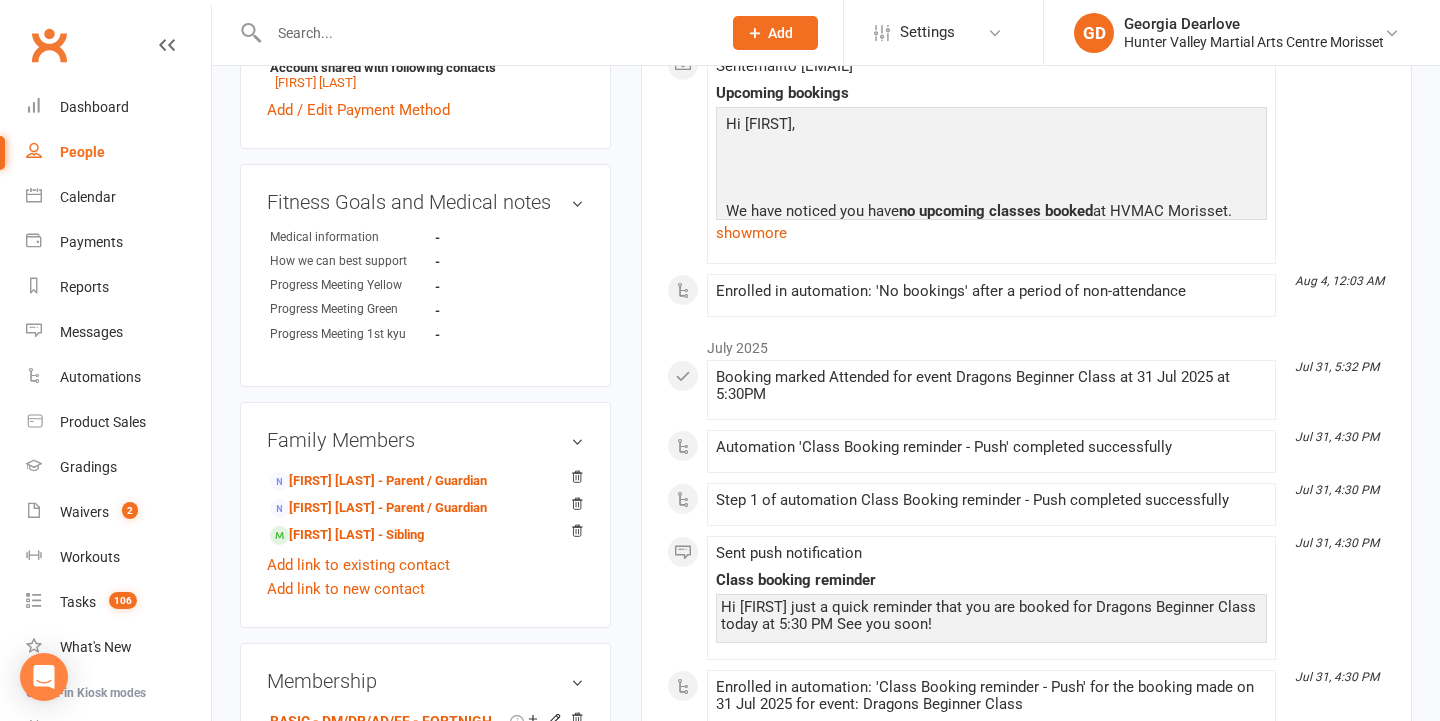 scroll, scrollTop: 144, scrollLeft: 0, axis: vertical 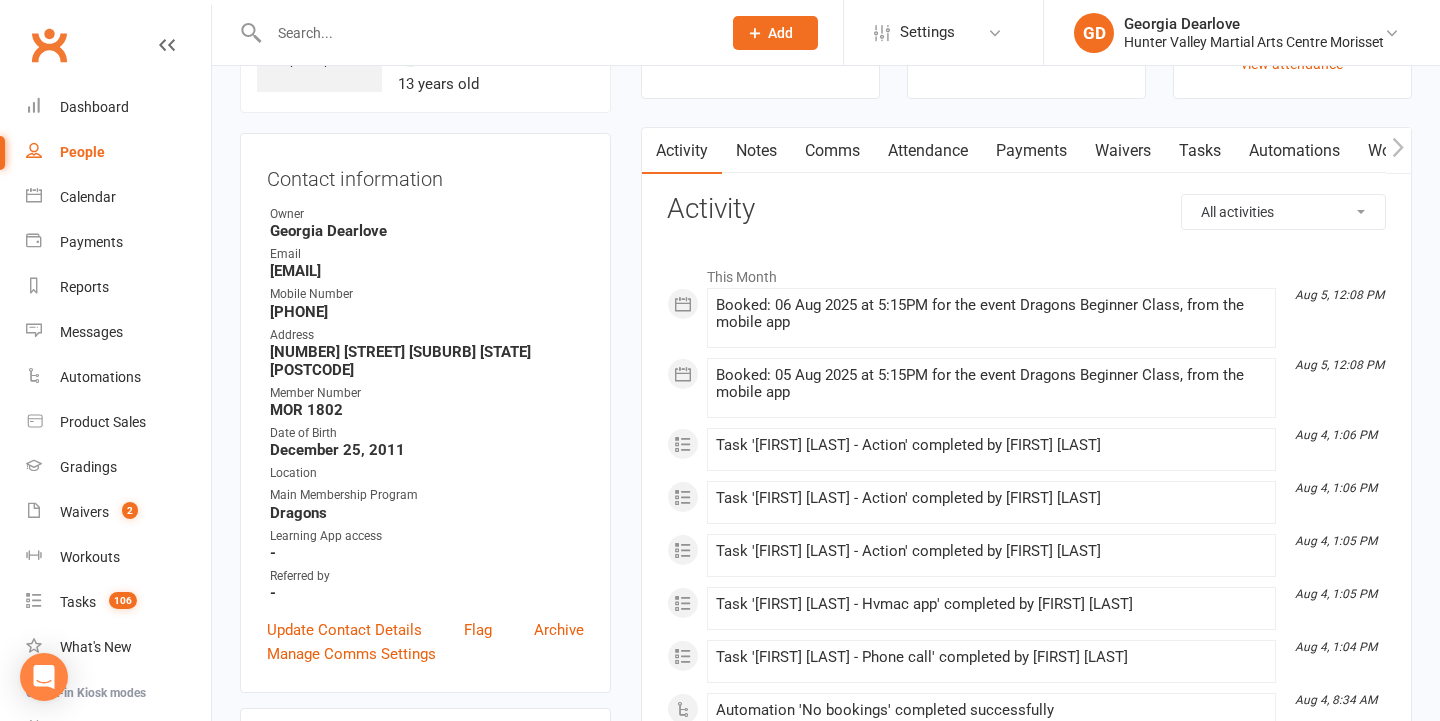 drag, startPoint x: 1204, startPoint y: 144, endPoint x: 881, endPoint y: 356, distance: 386.35864 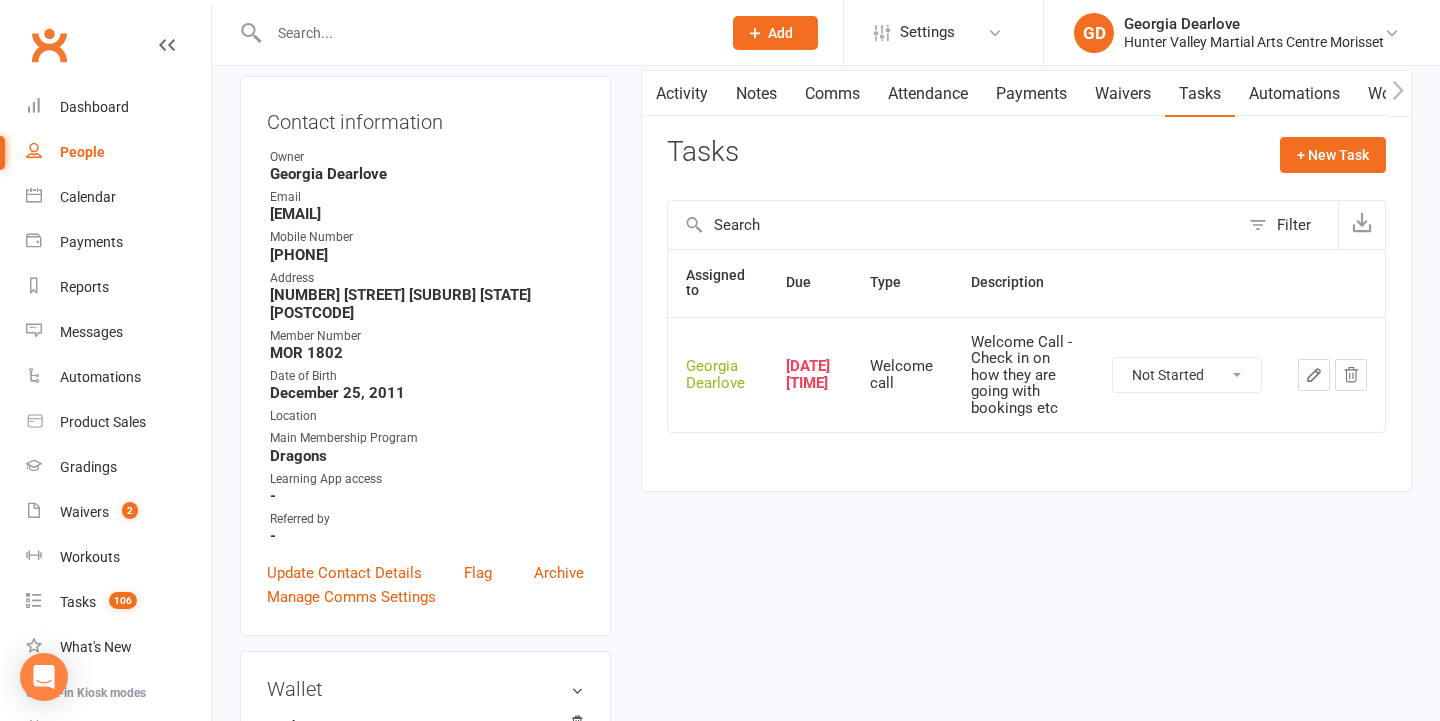 scroll, scrollTop: 127, scrollLeft: 0, axis: vertical 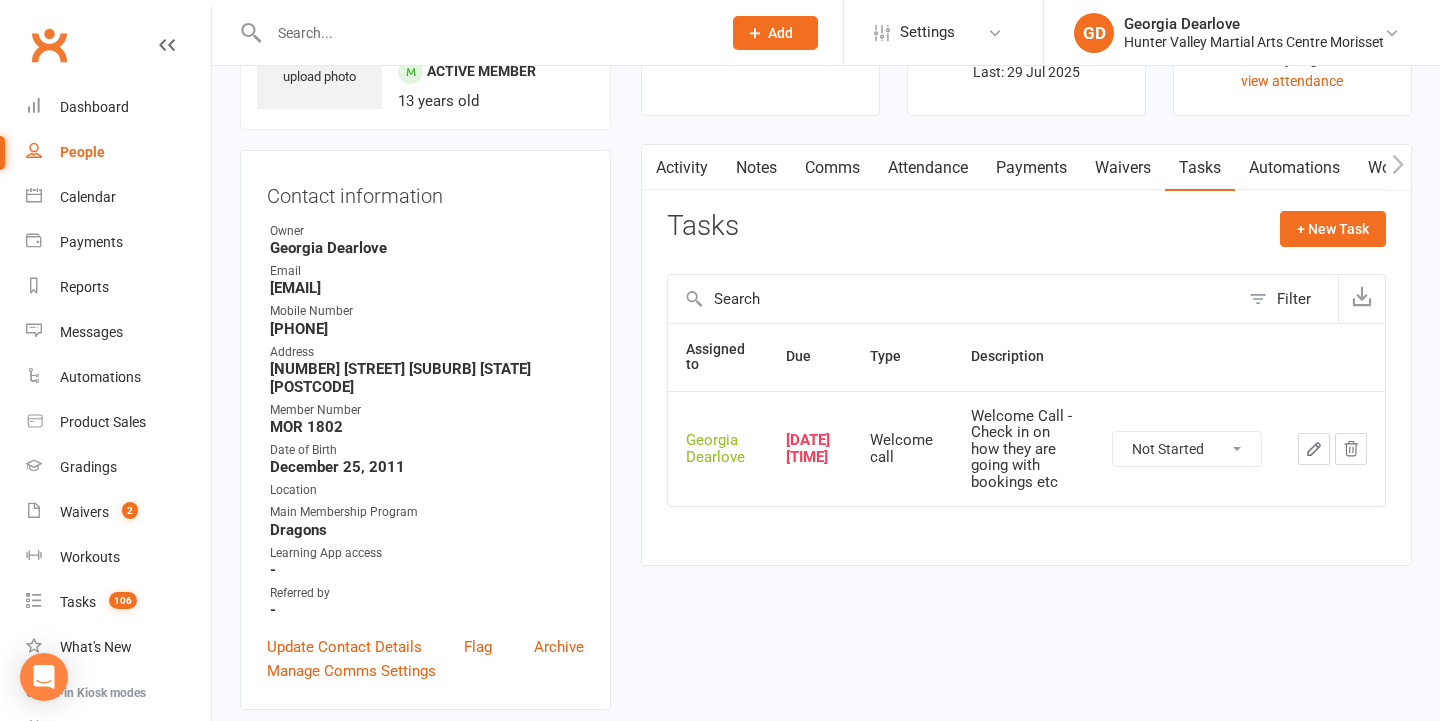 click on "Activity" at bounding box center [682, 168] 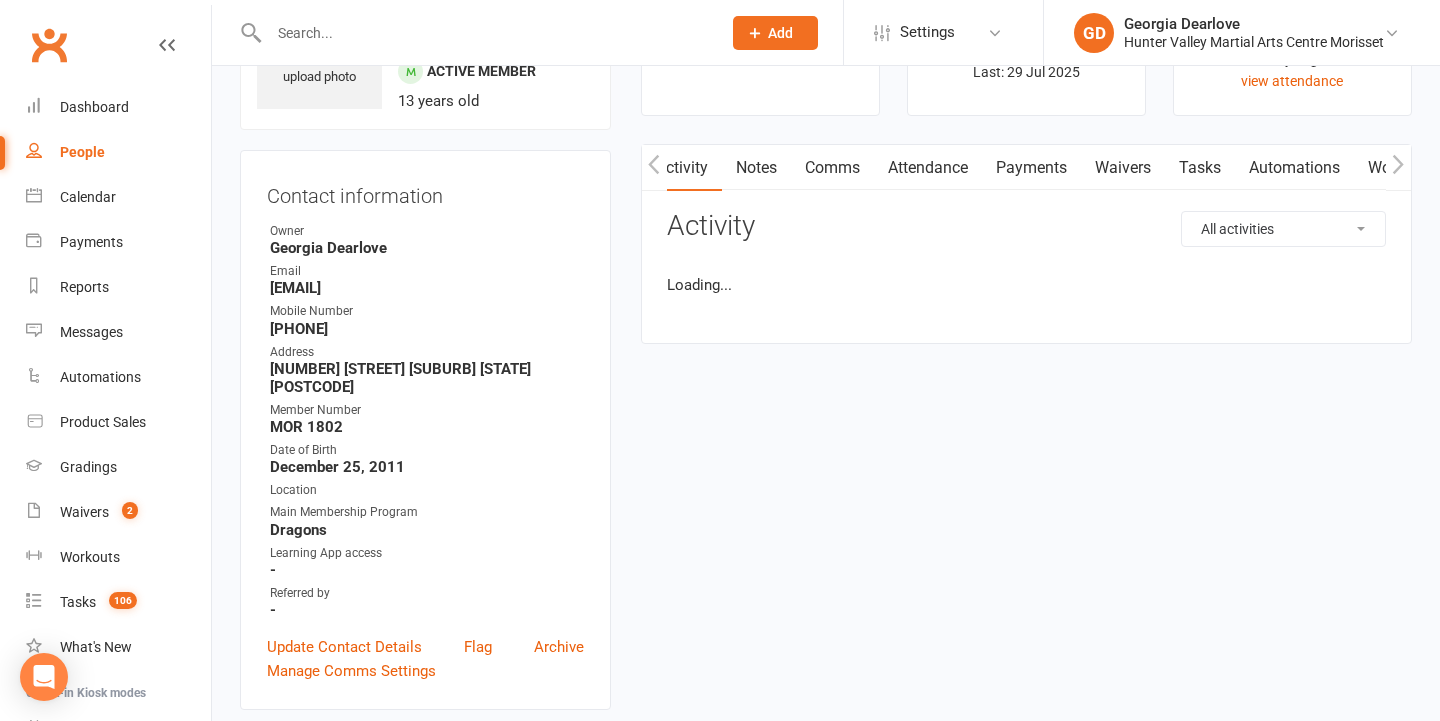scroll, scrollTop: 0, scrollLeft: 1, axis: horizontal 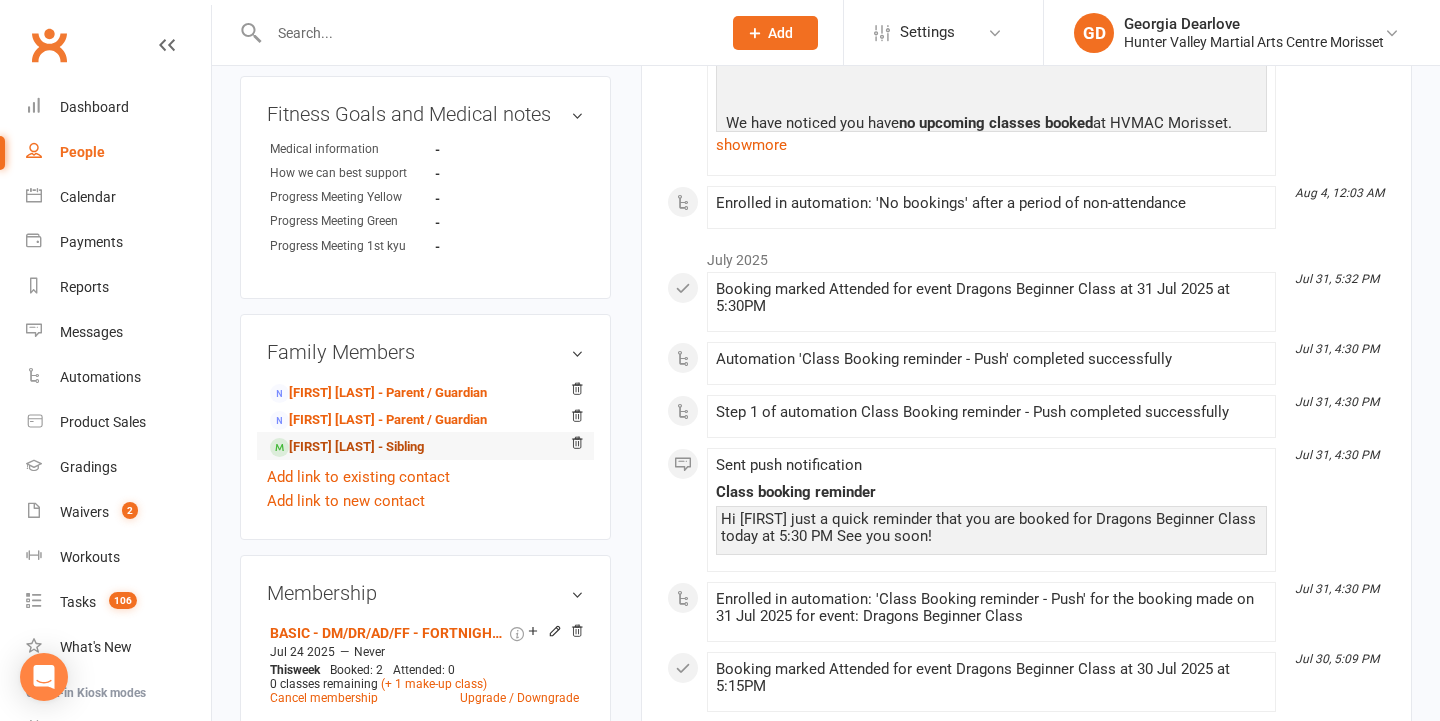 click on "Zara Martin - Sibling" at bounding box center [347, 447] 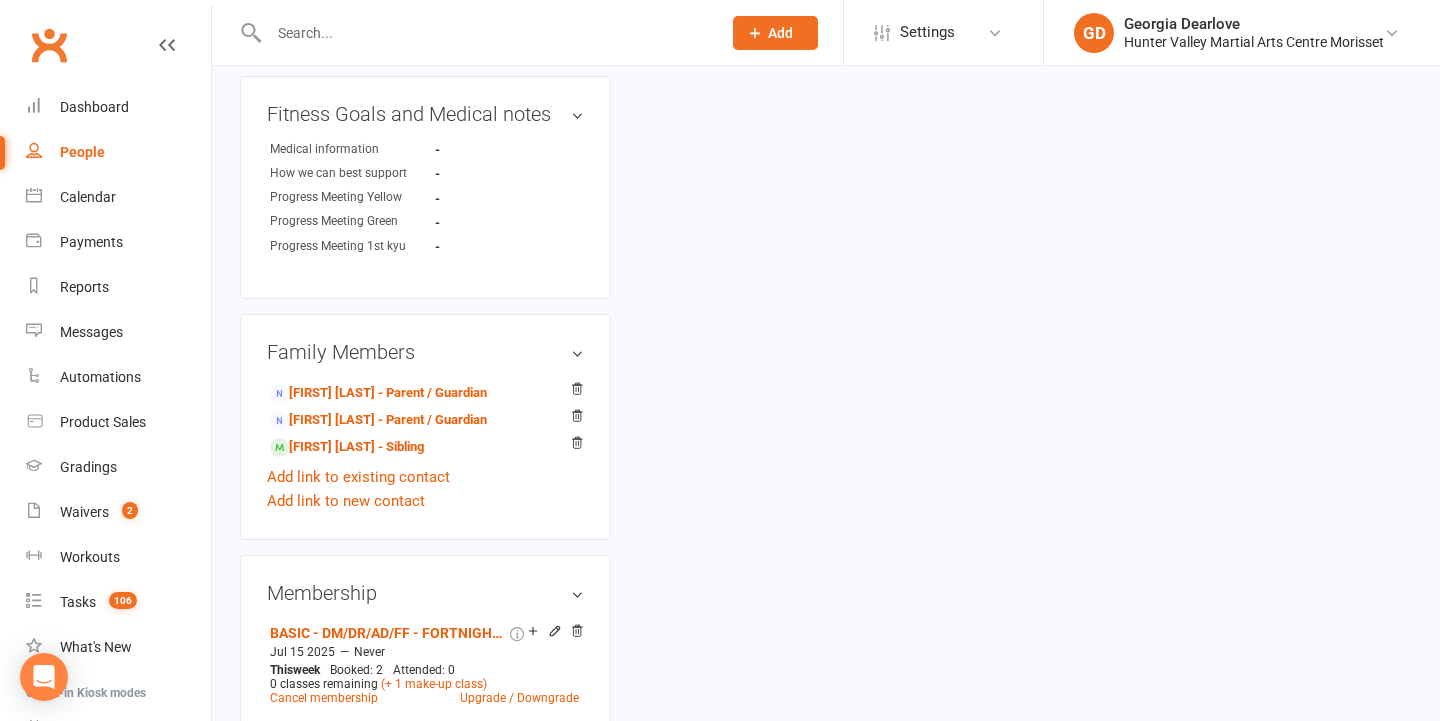 scroll, scrollTop: 0, scrollLeft: 0, axis: both 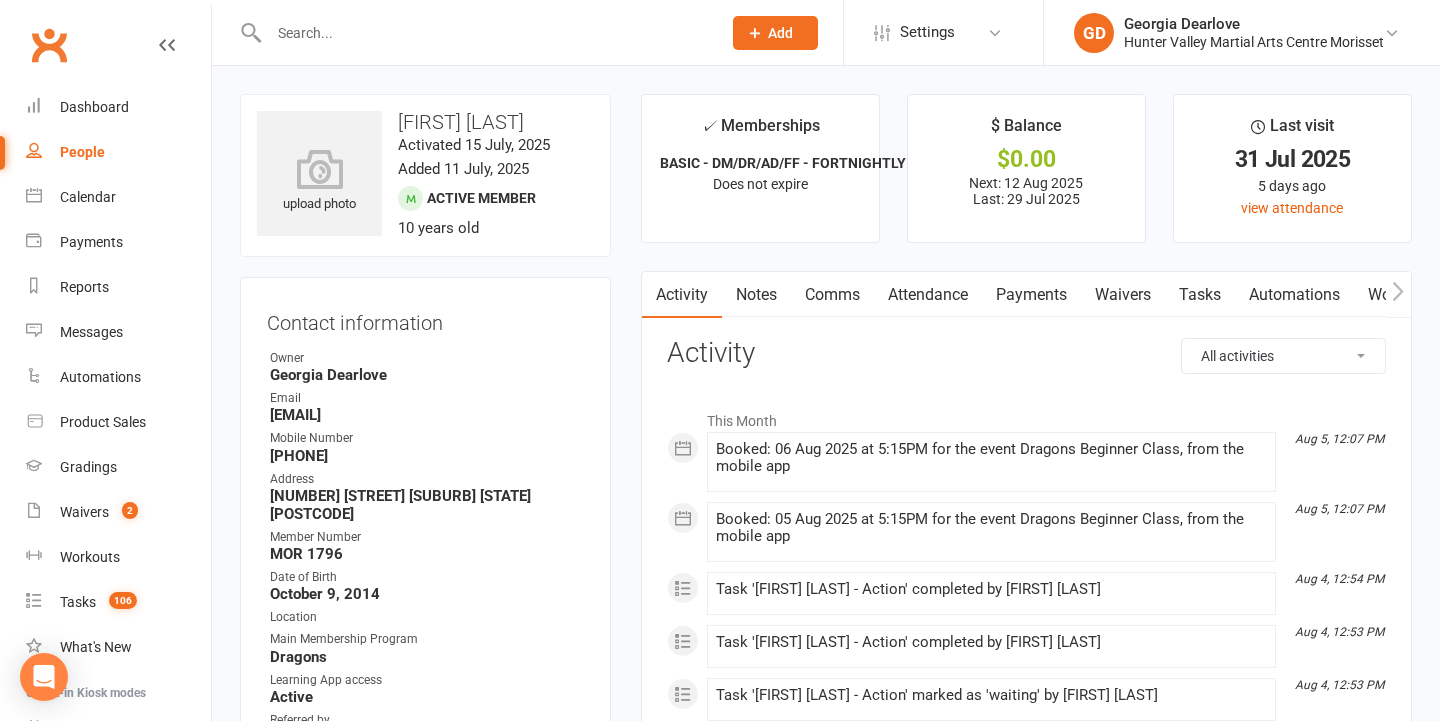 click on "Tasks" at bounding box center (1200, 295) 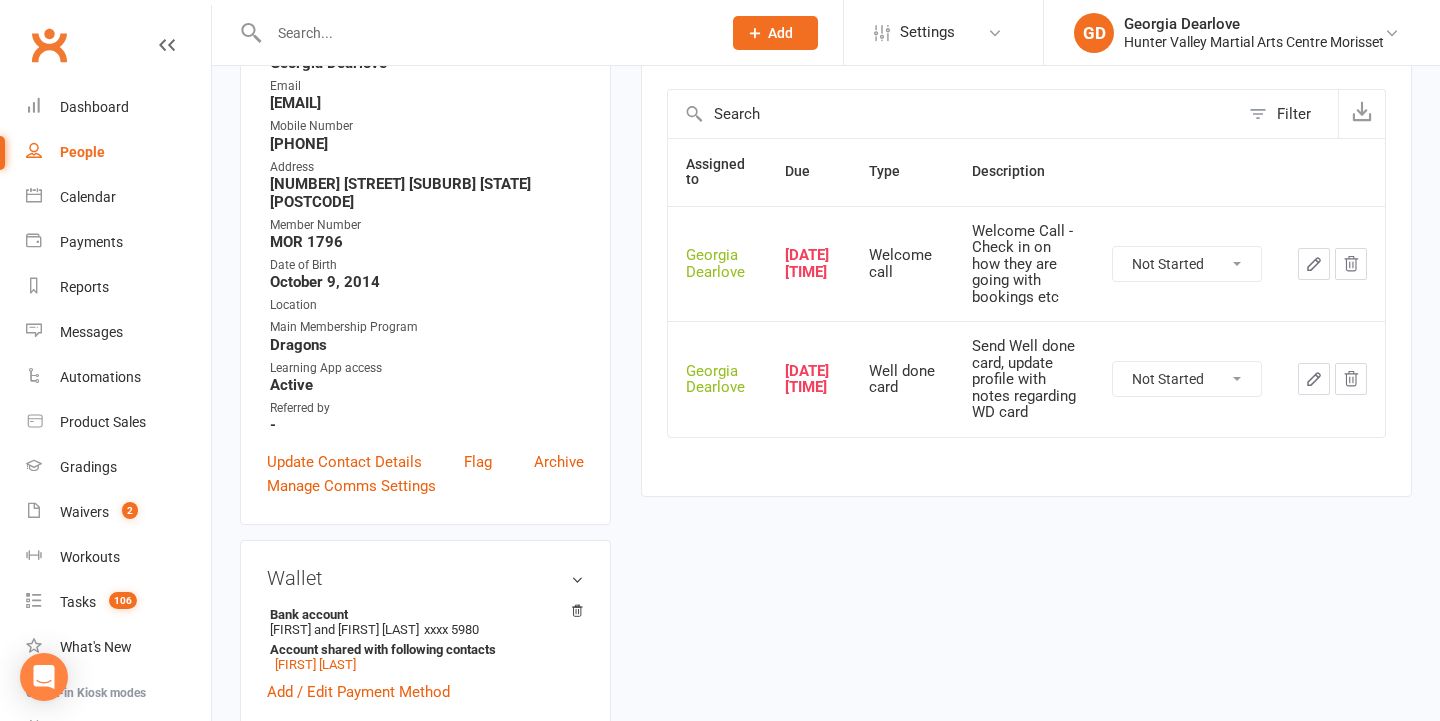 scroll, scrollTop: 98, scrollLeft: 0, axis: vertical 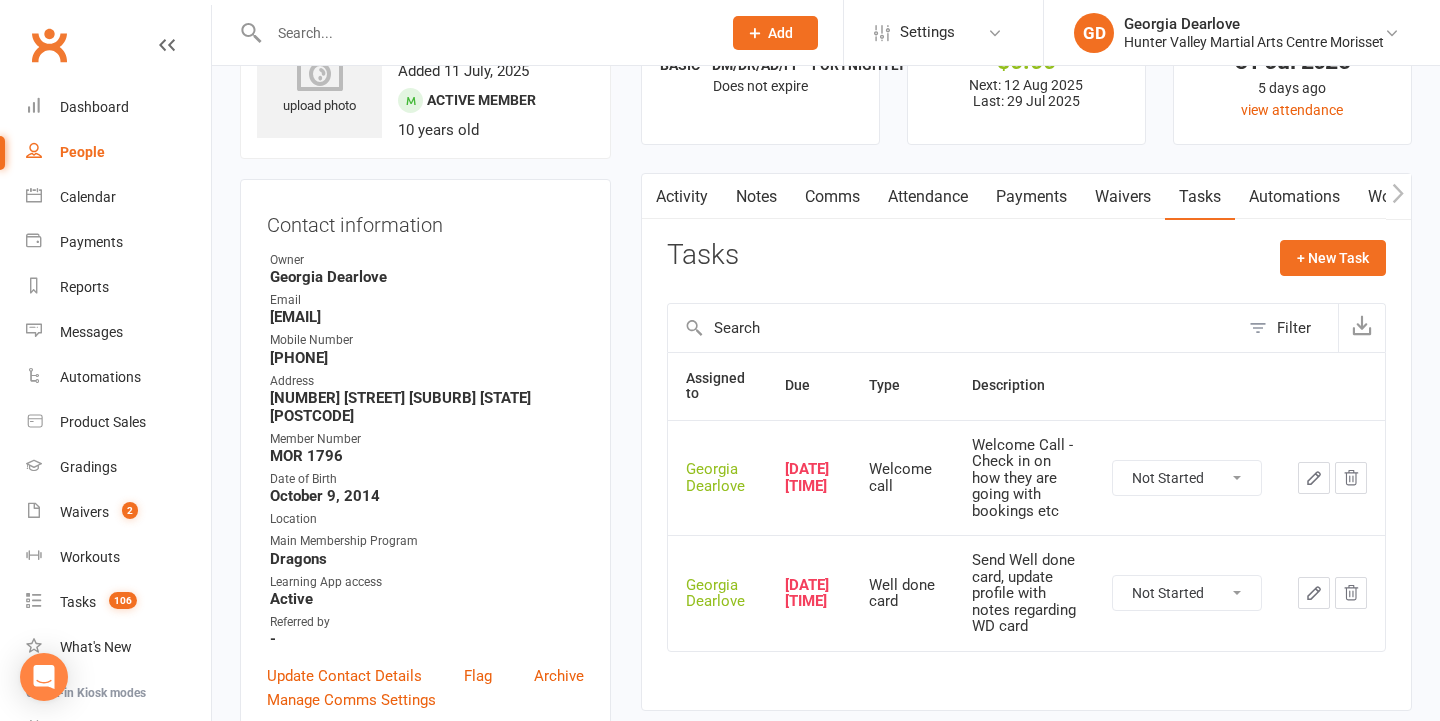 click on "Notes" at bounding box center [756, 197] 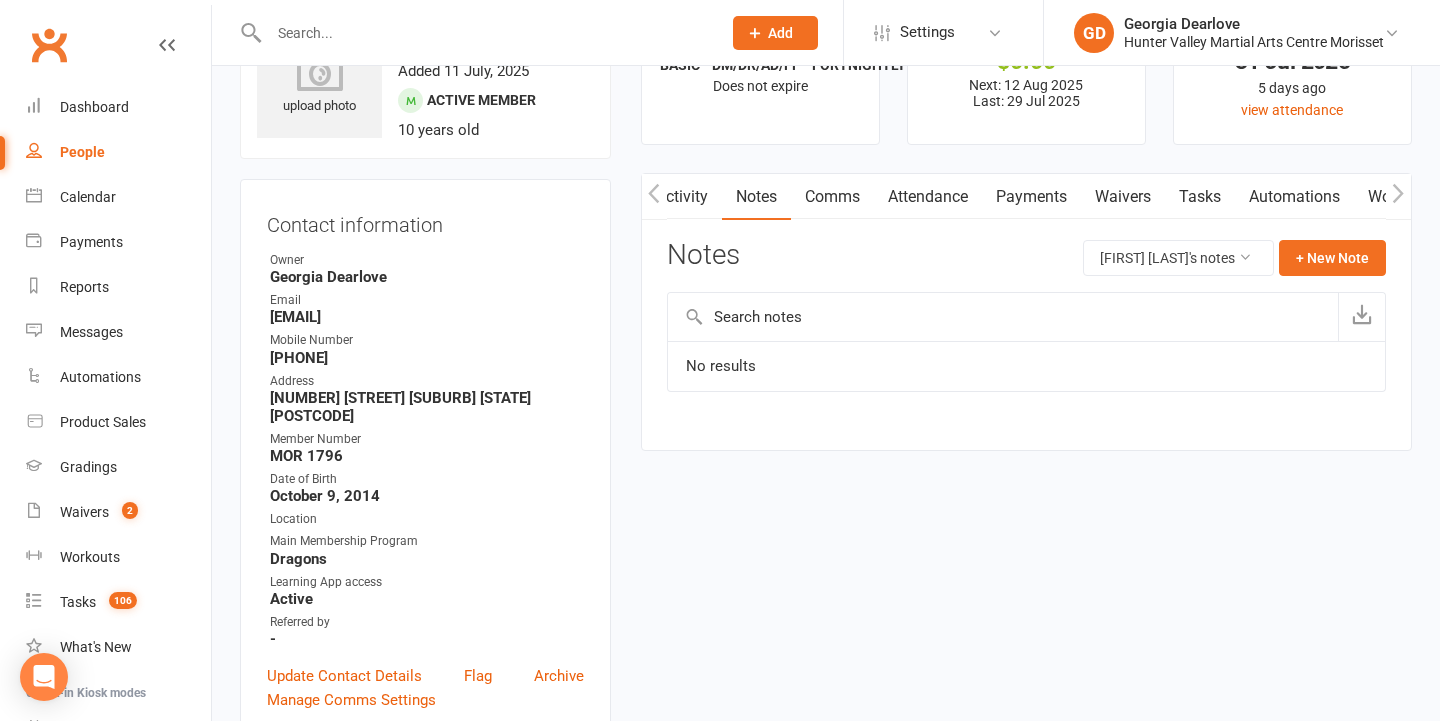 scroll, scrollTop: 0, scrollLeft: 1, axis: horizontal 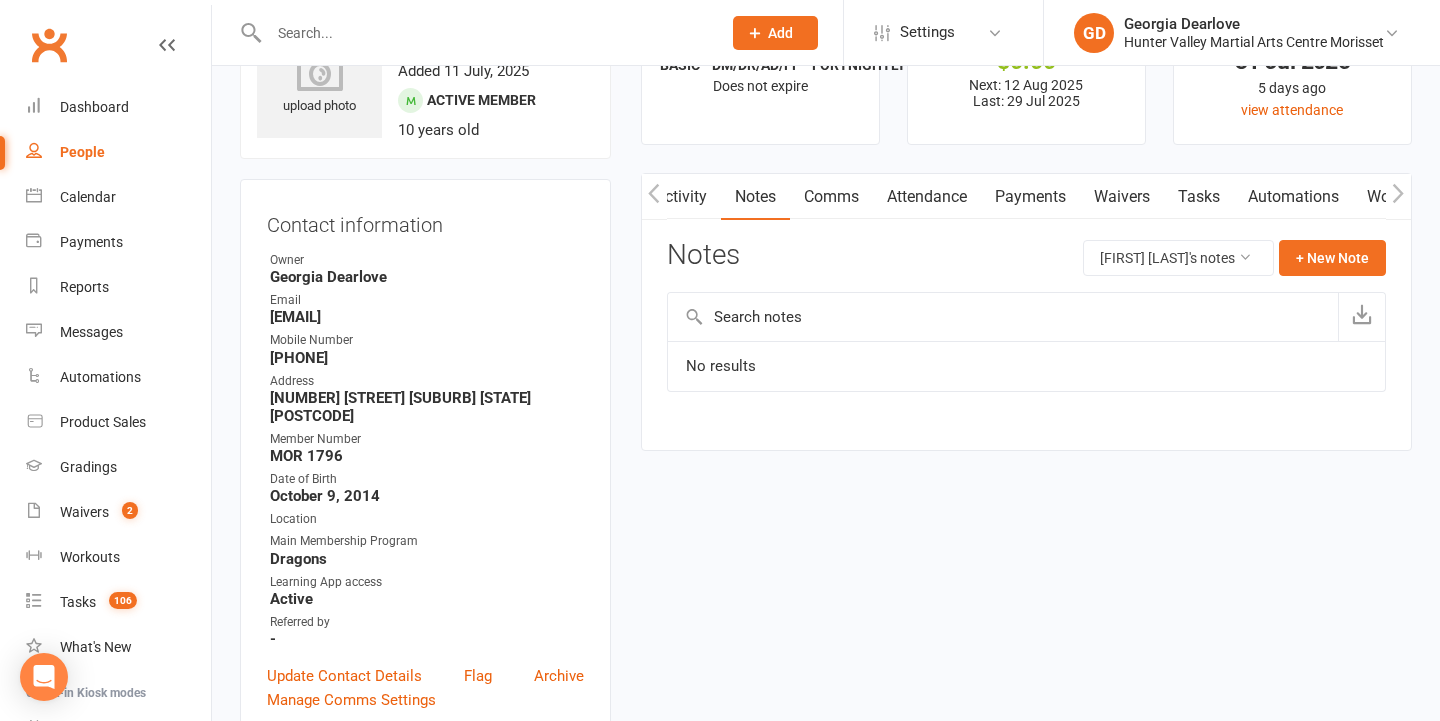 click on "Activity" at bounding box center [681, 197] 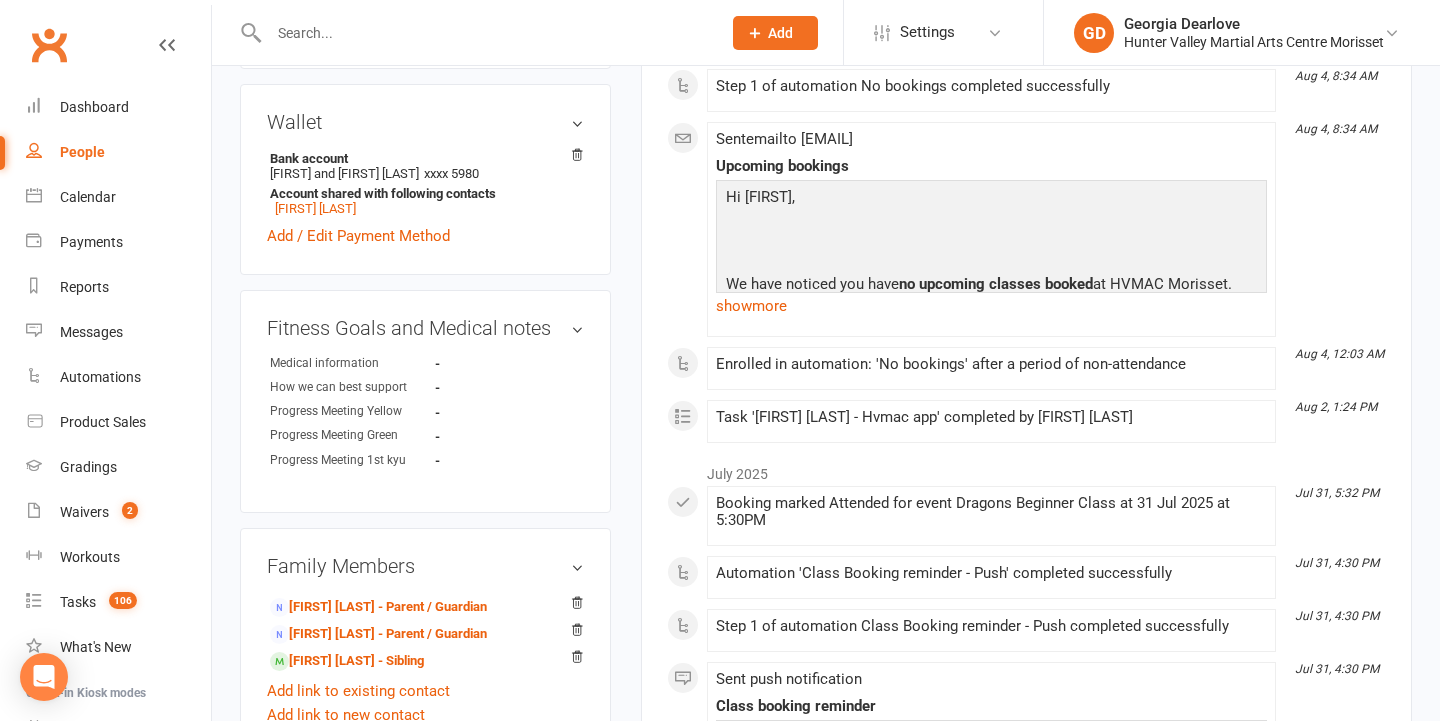scroll, scrollTop: 849, scrollLeft: 0, axis: vertical 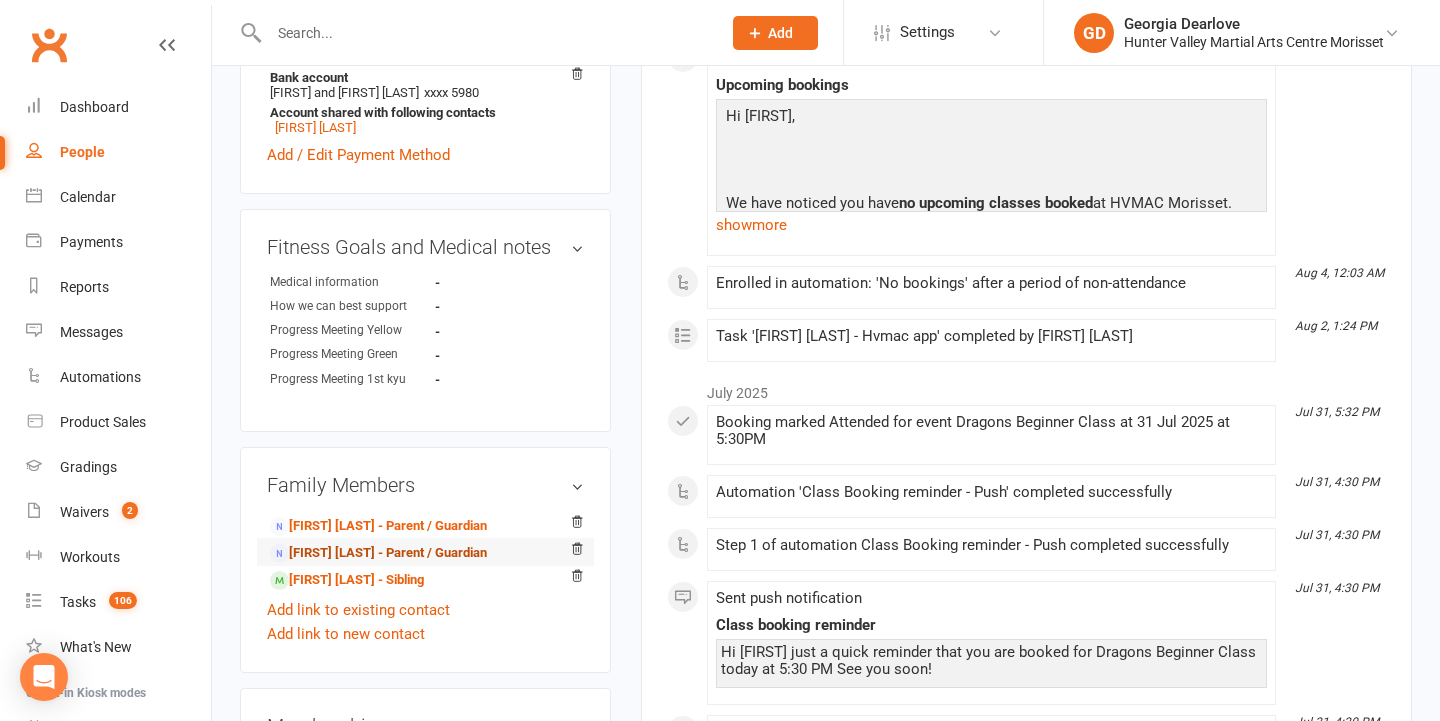 click on "Darren Martin - Parent / Guardian" at bounding box center [378, 553] 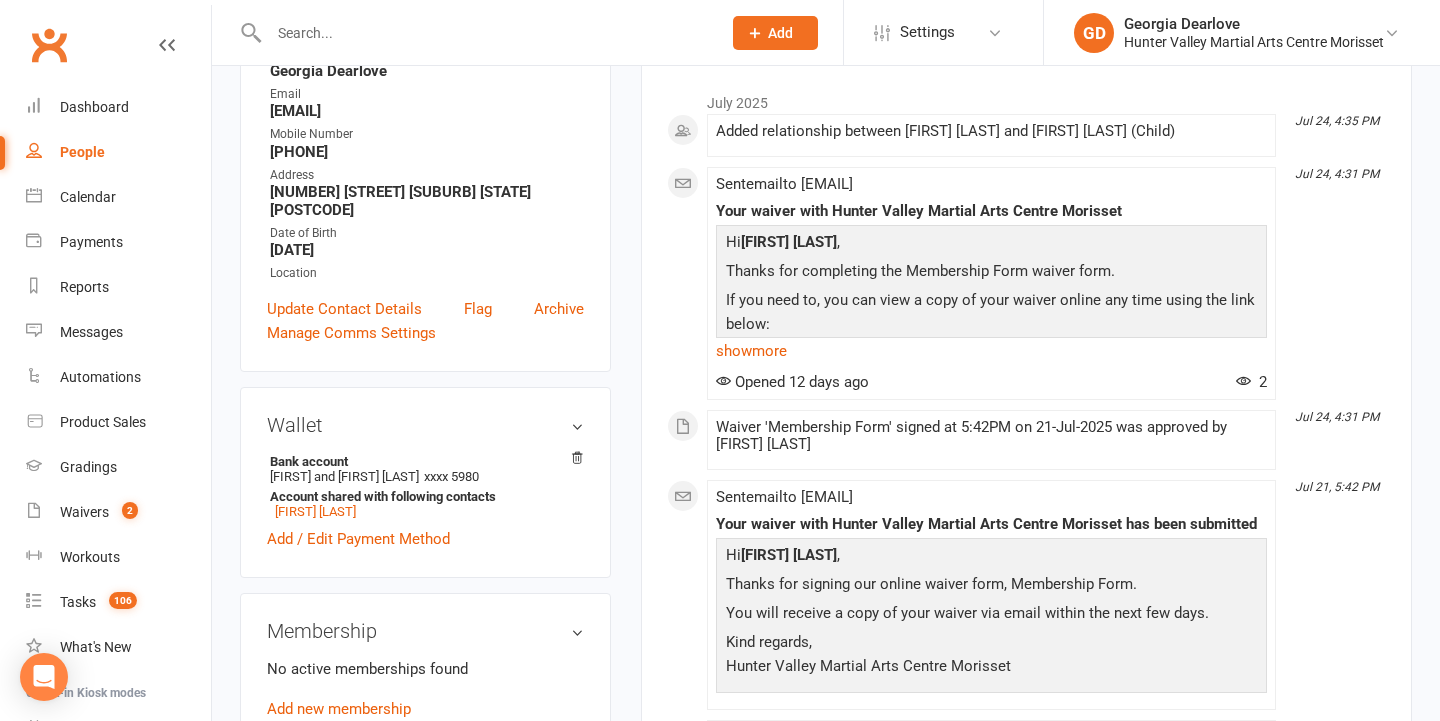 scroll, scrollTop: 759, scrollLeft: 0, axis: vertical 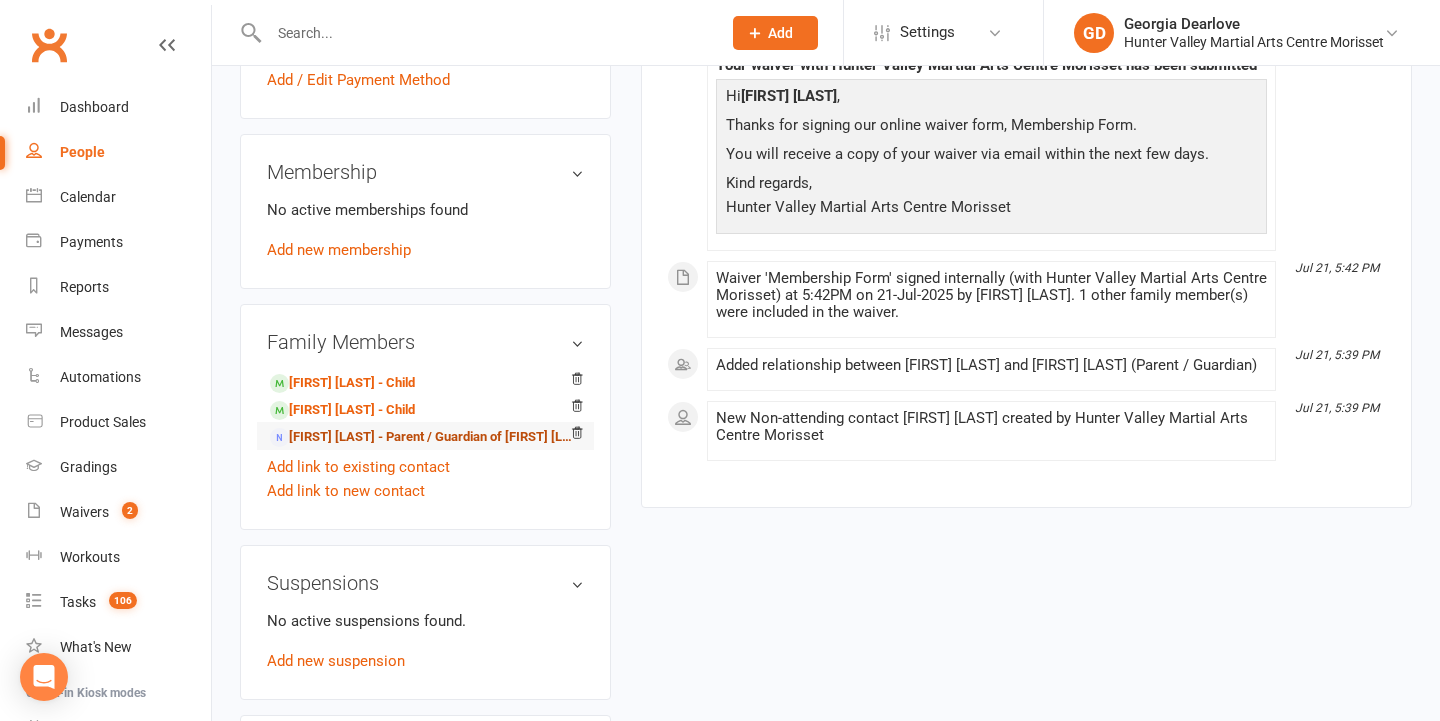 click on "Kylie Martin - Parent / Guardian of Zara Martin" at bounding box center [422, 437] 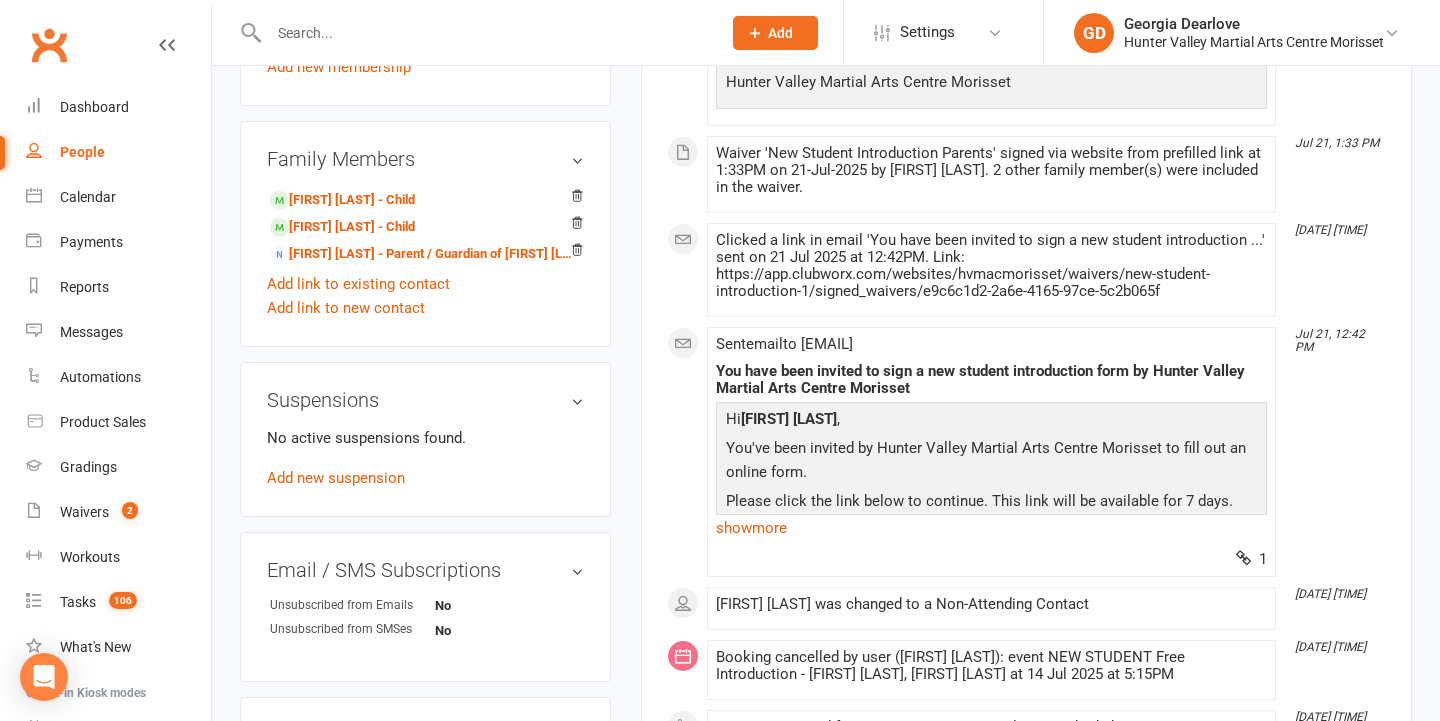 scroll, scrollTop: 947, scrollLeft: 0, axis: vertical 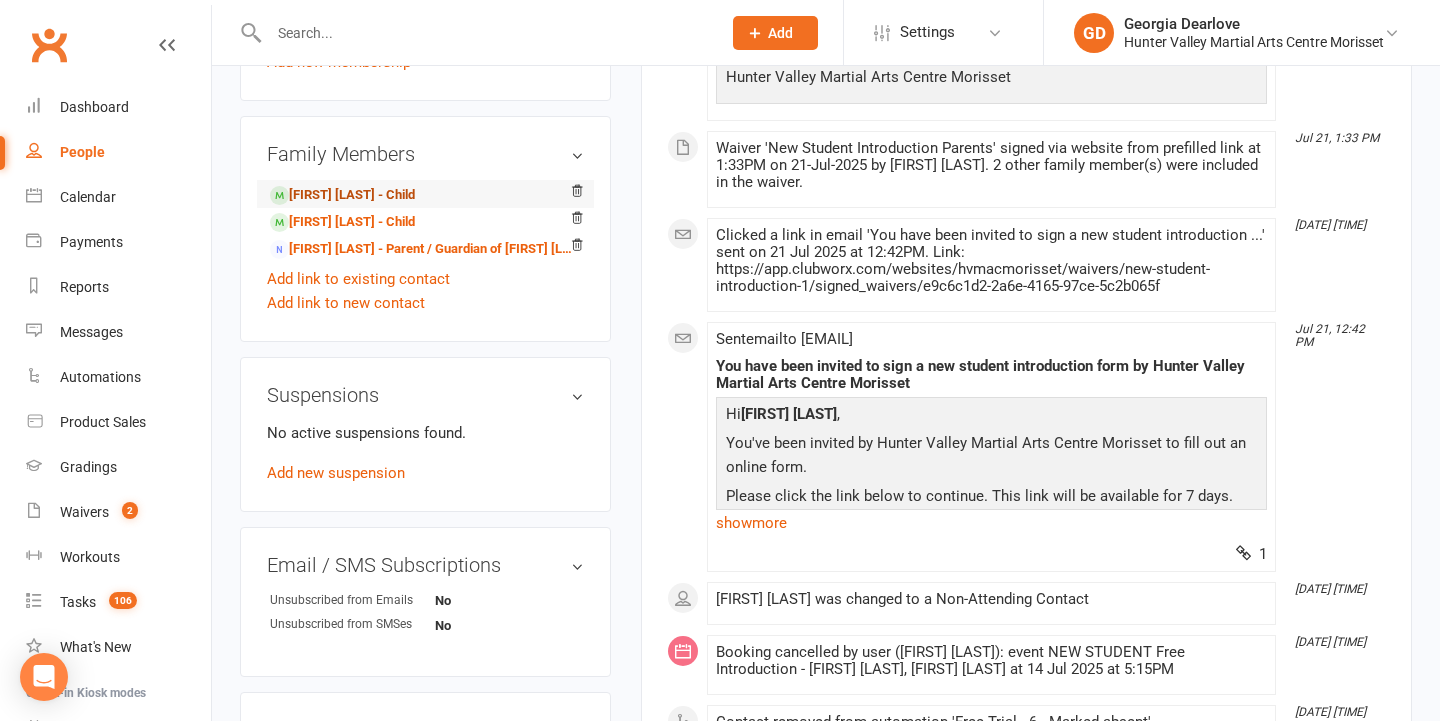 click on "Zara Martin - Child" at bounding box center (342, 195) 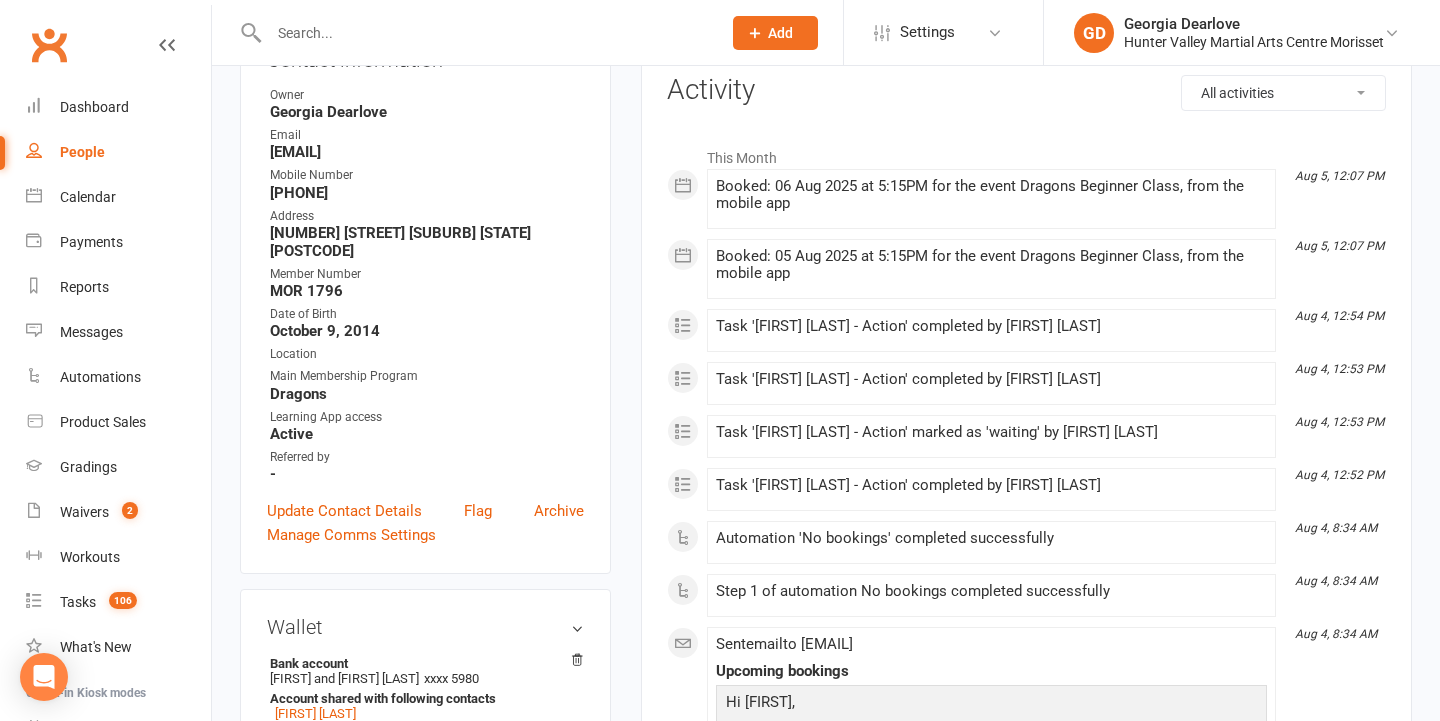 scroll, scrollTop: 148, scrollLeft: 0, axis: vertical 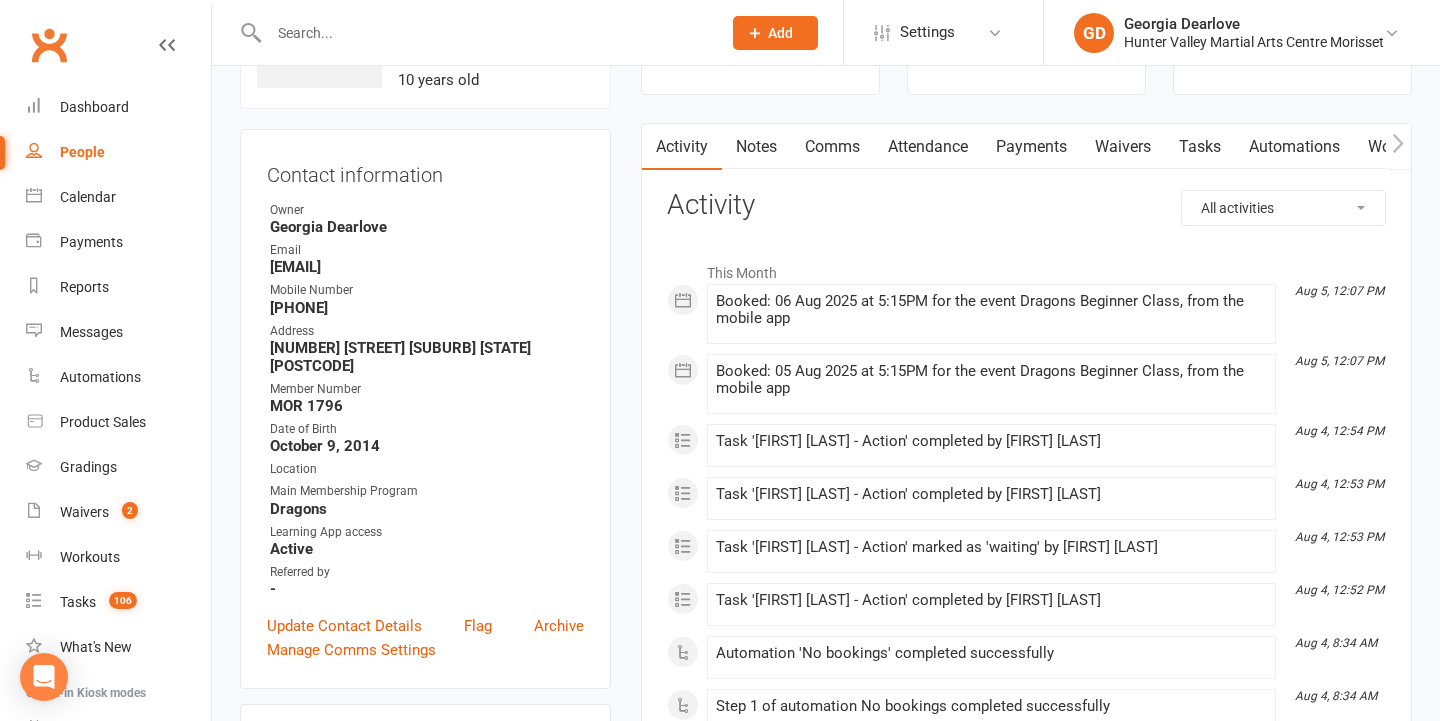 click on "Notes" at bounding box center [756, 147] 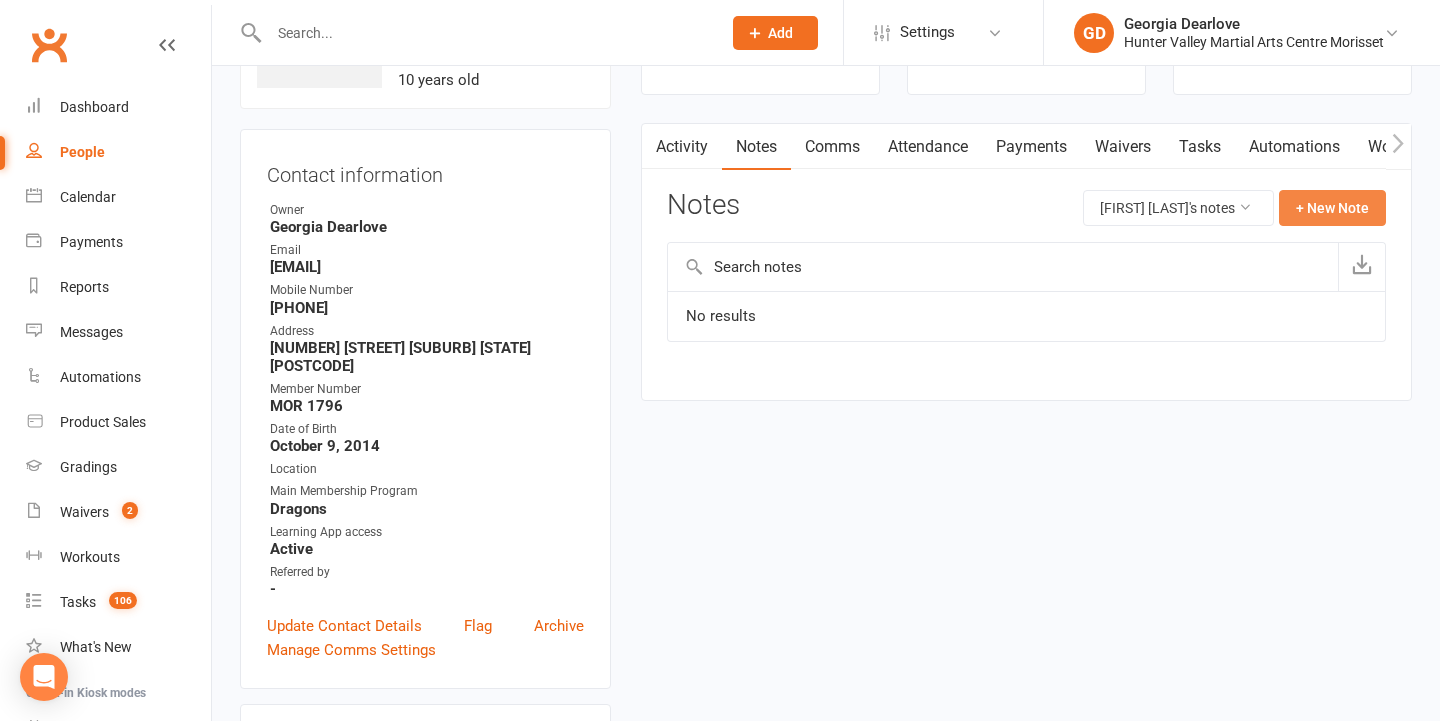 click on "+ New Note" at bounding box center [1332, 208] 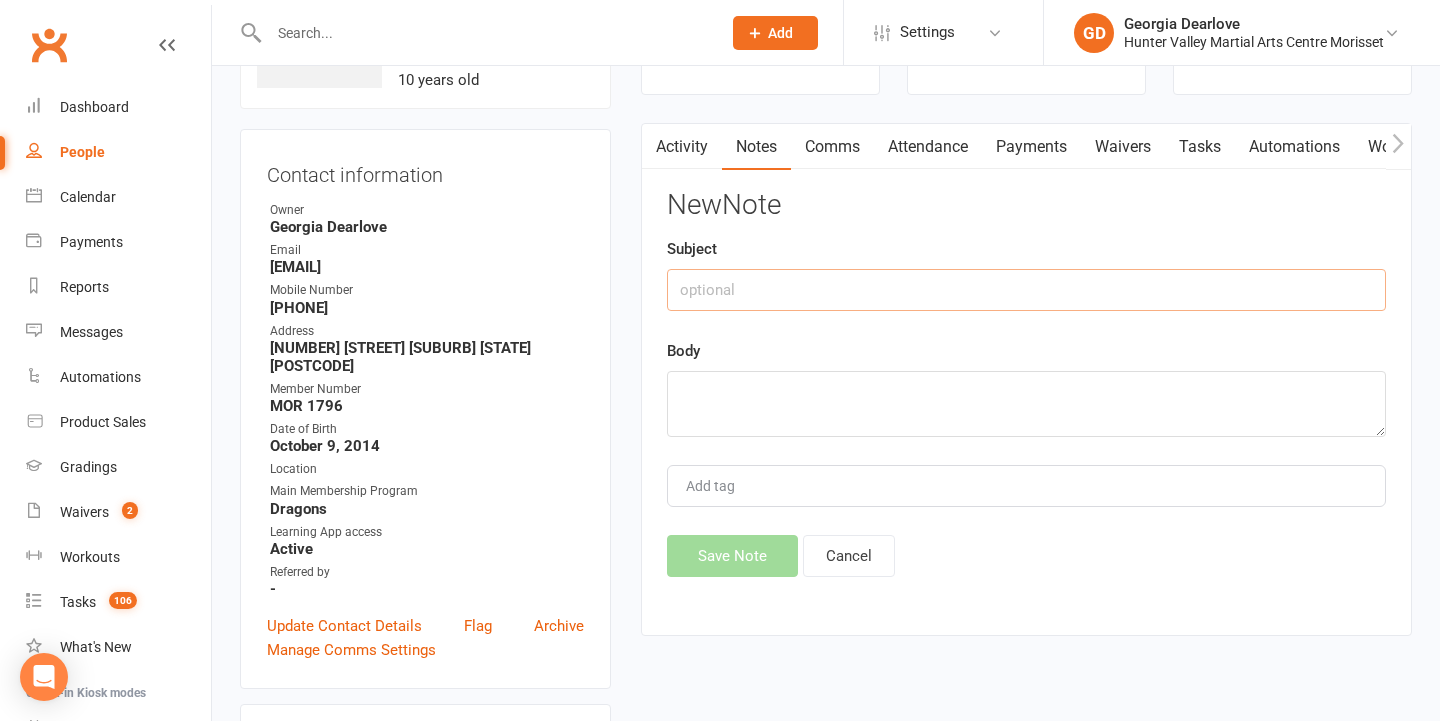 click at bounding box center (1026, 290) 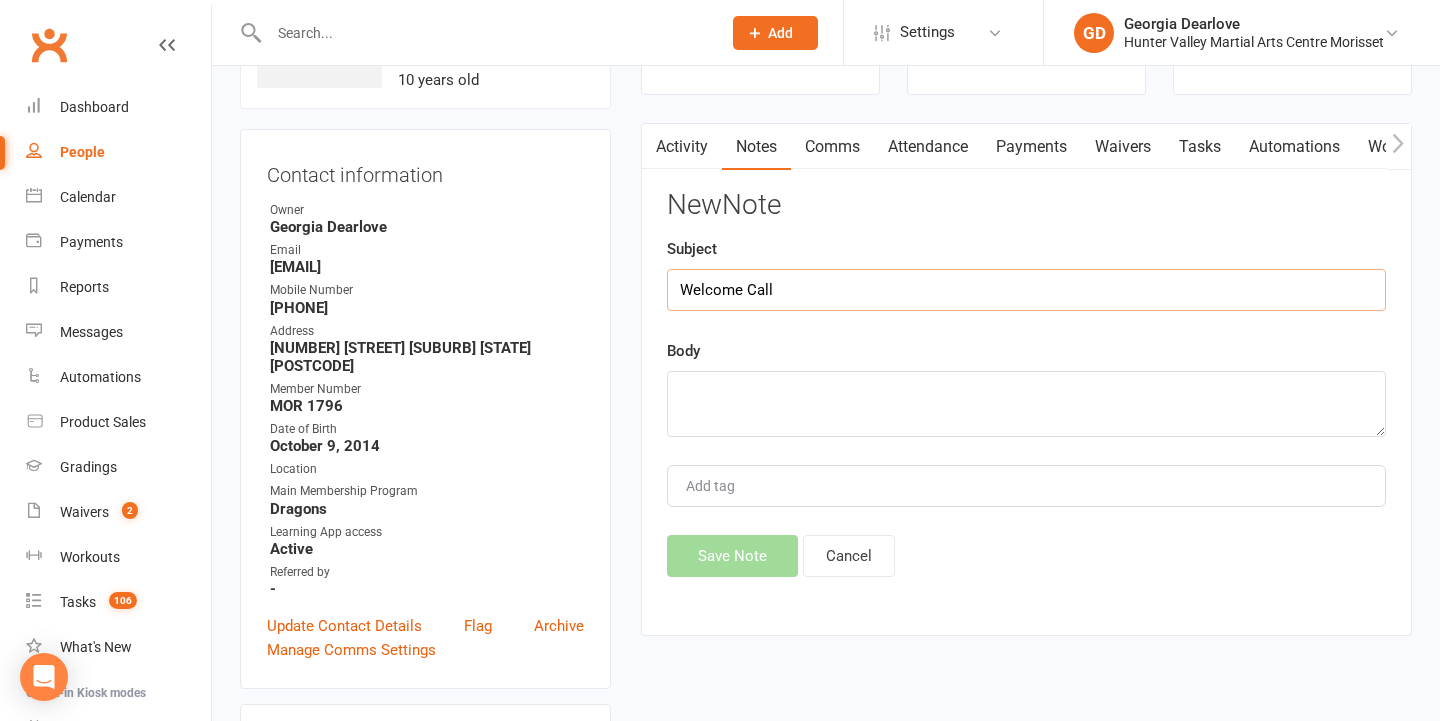 type on "Welcome Call" 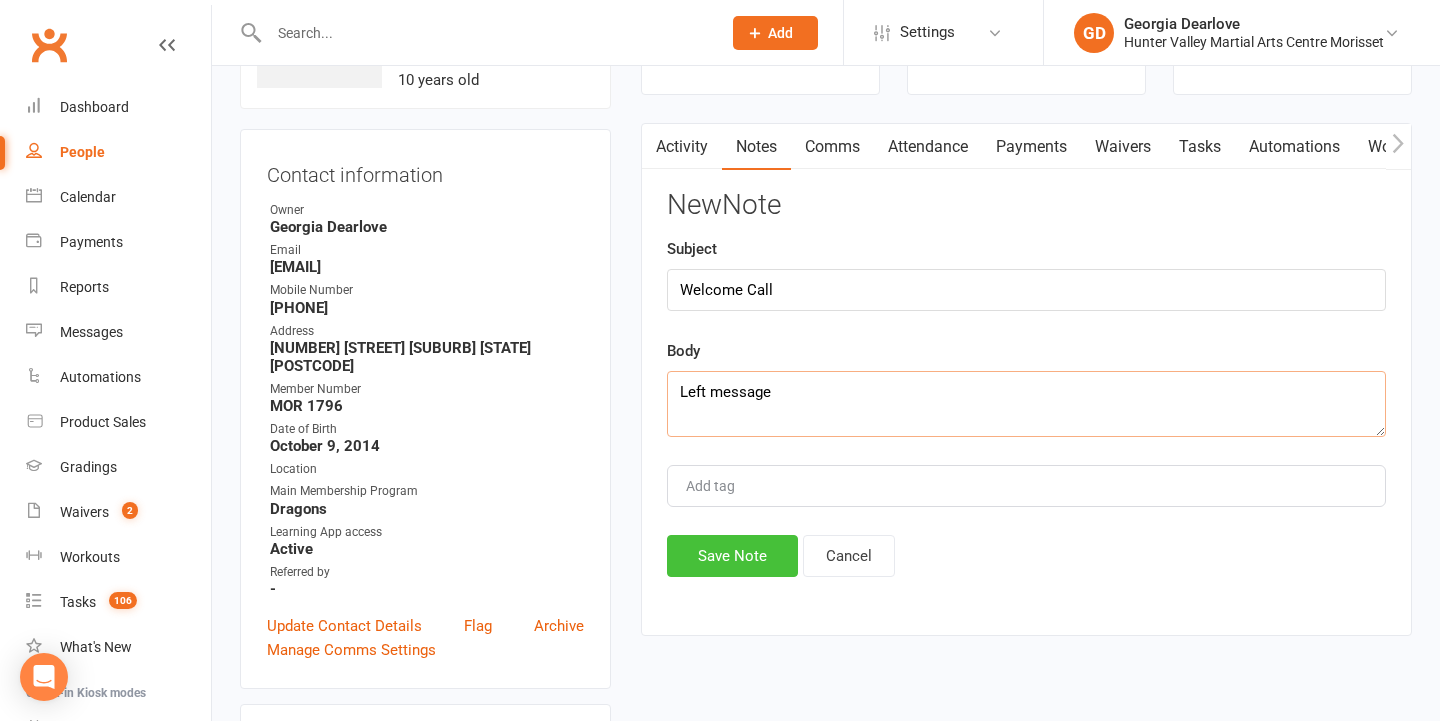 type on "Left message" 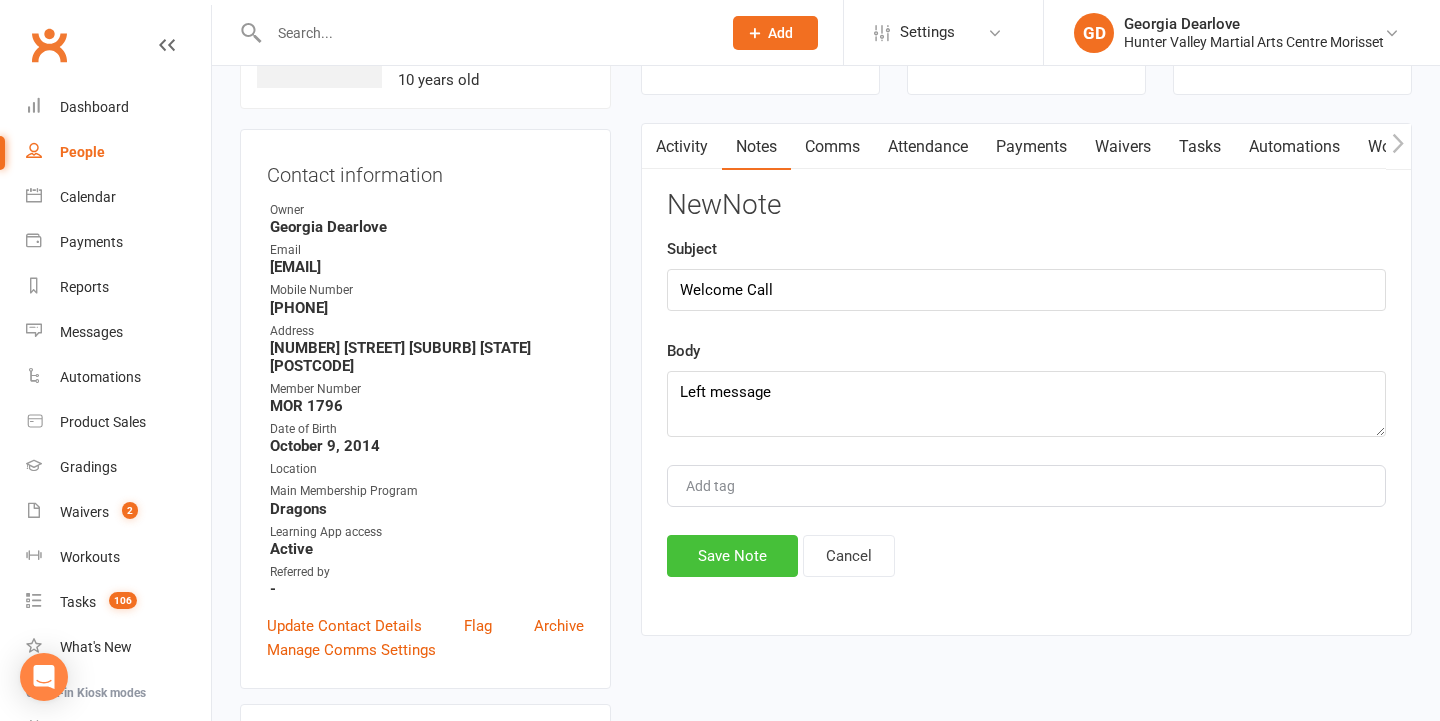 click on "Save Note" at bounding box center (732, 556) 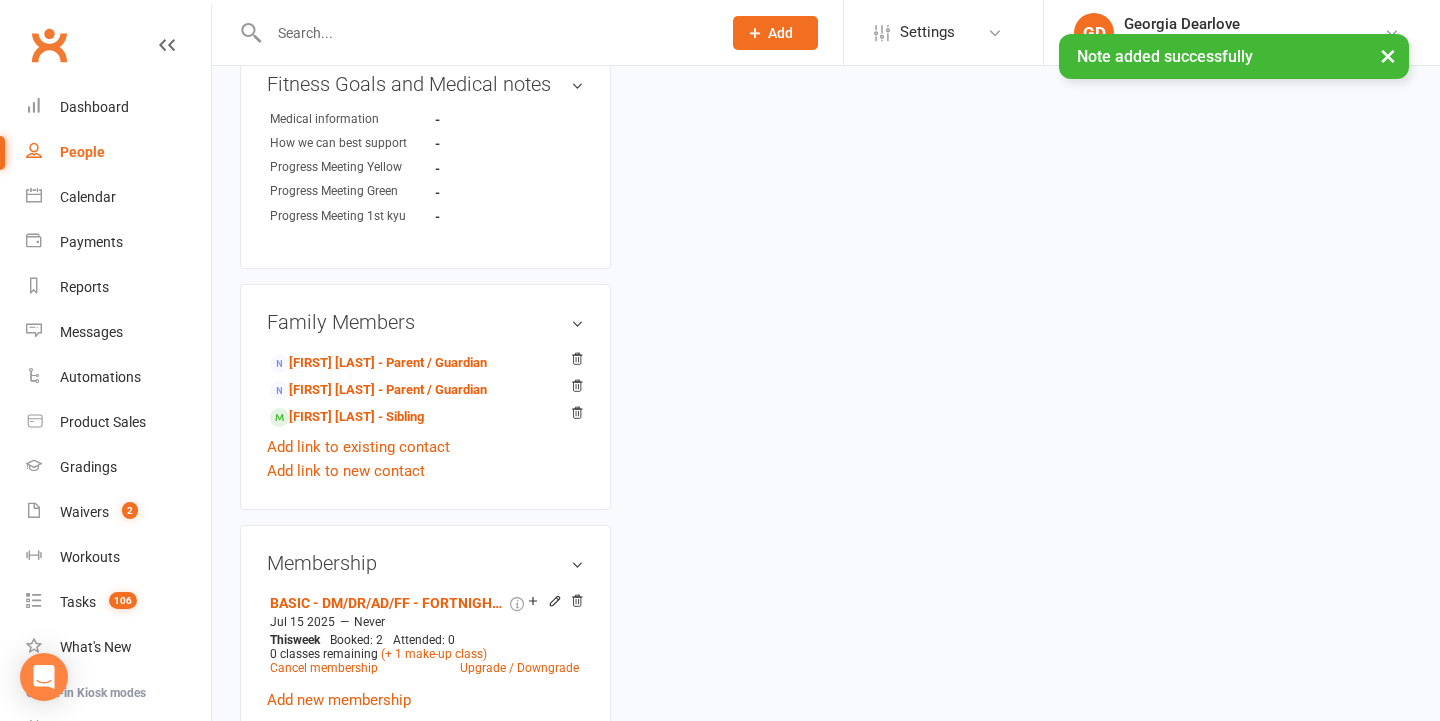 scroll, scrollTop: 1046, scrollLeft: 0, axis: vertical 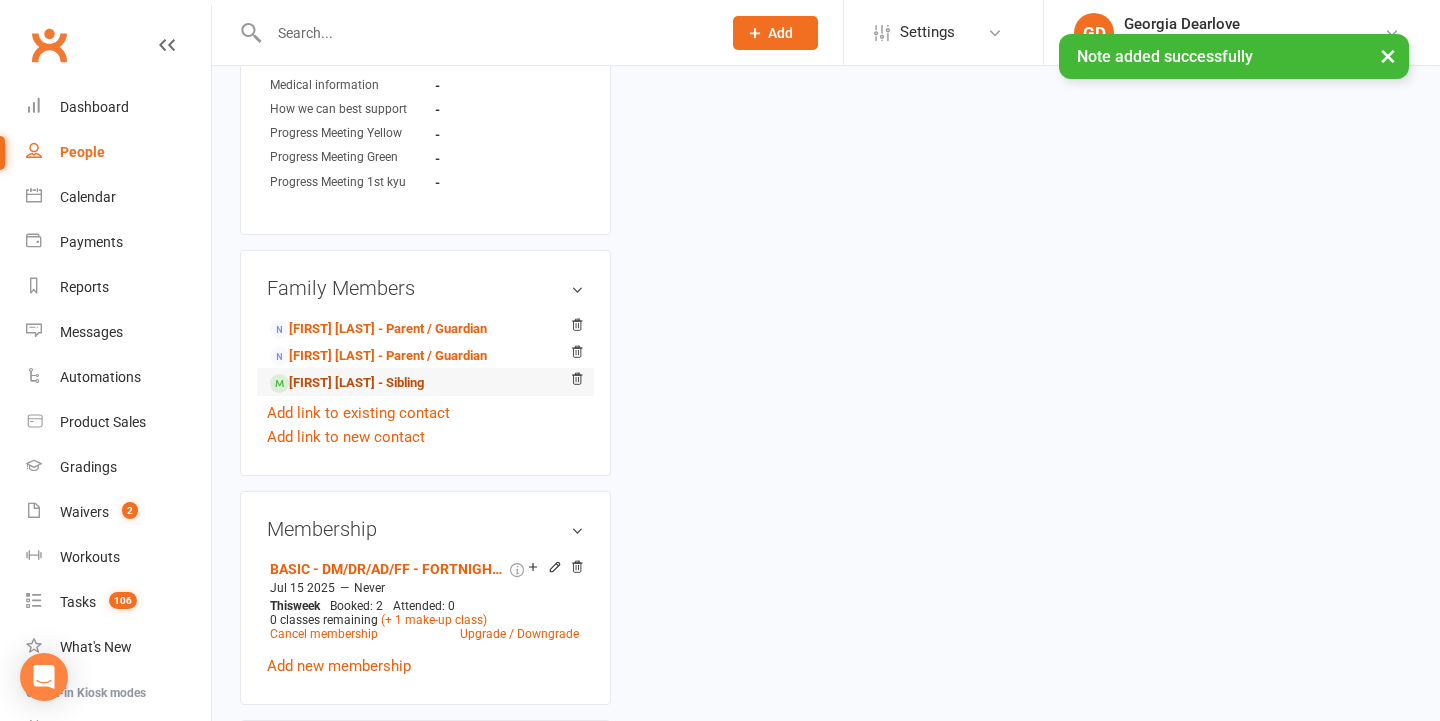 click on "Sharlea Martin - Sibling" at bounding box center [347, 383] 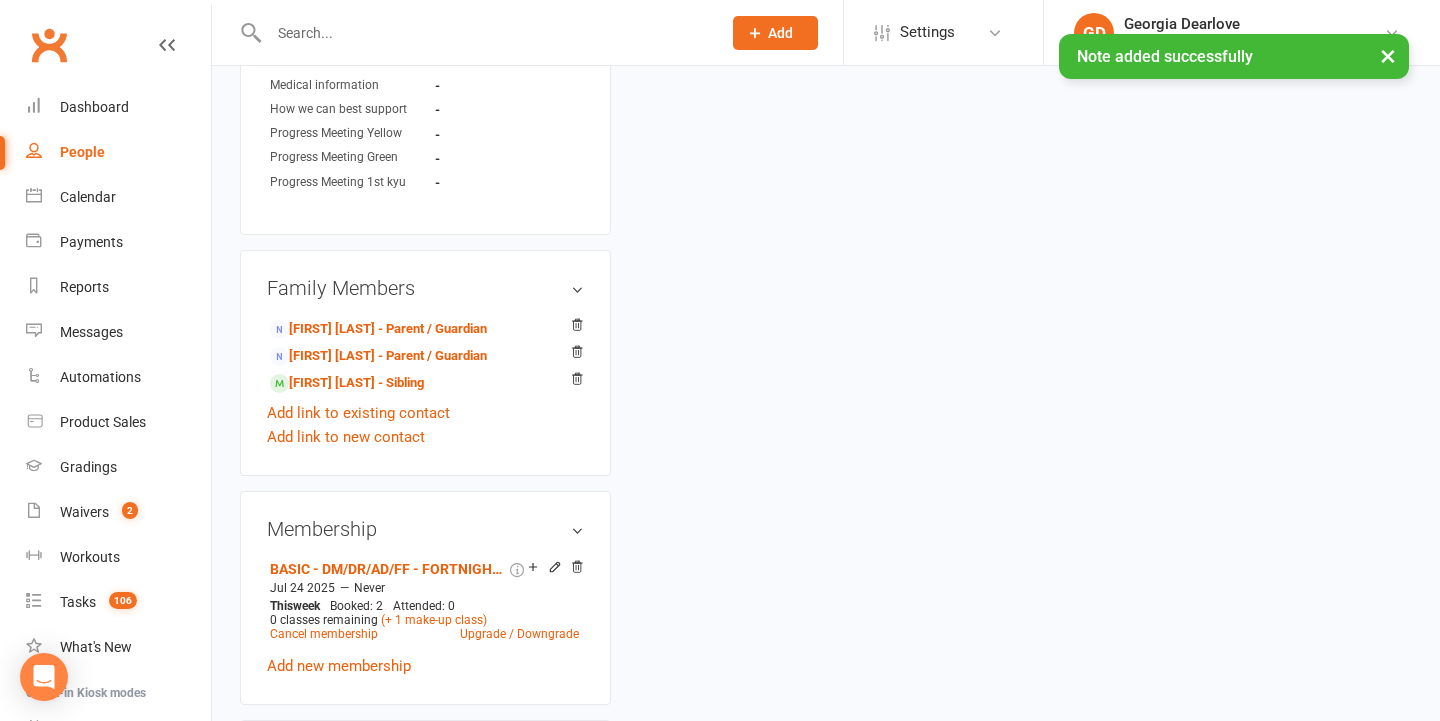 scroll, scrollTop: 0, scrollLeft: 0, axis: both 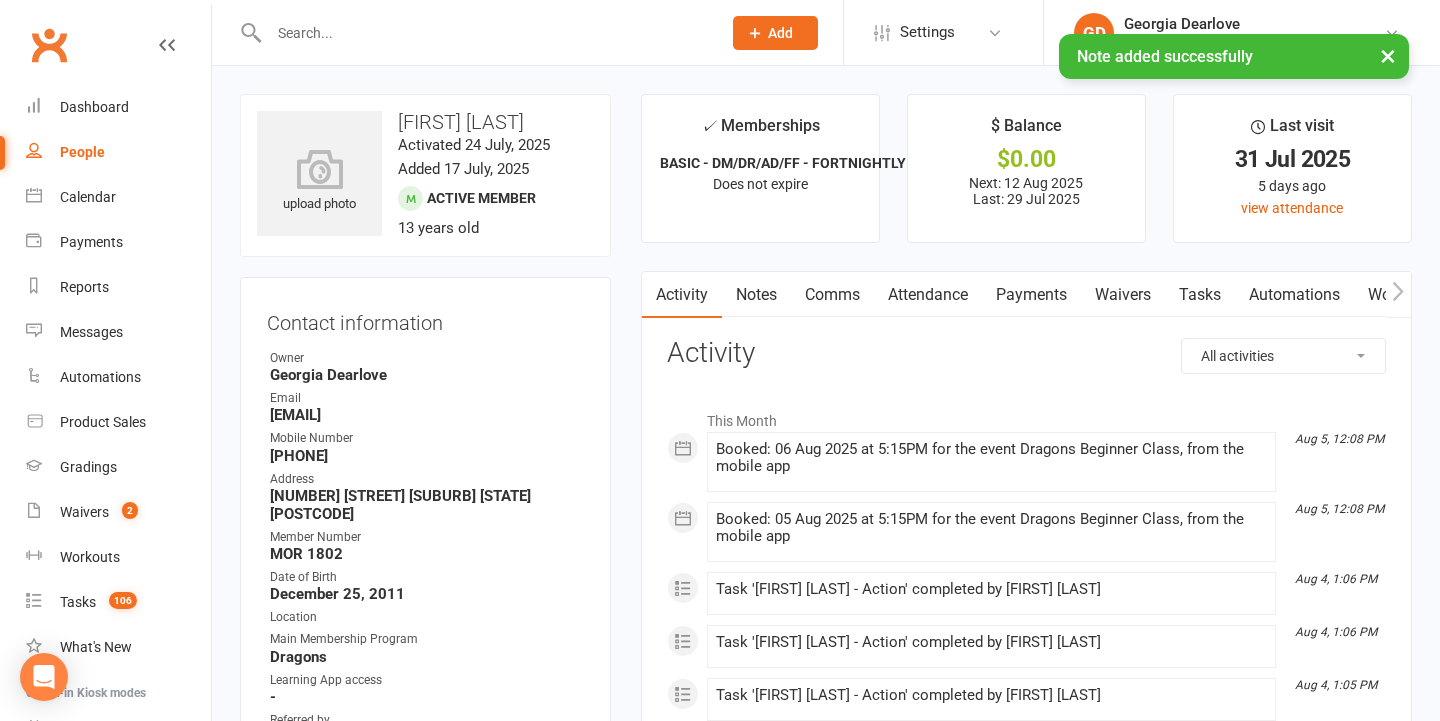 click on "Notes" at bounding box center (756, 295) 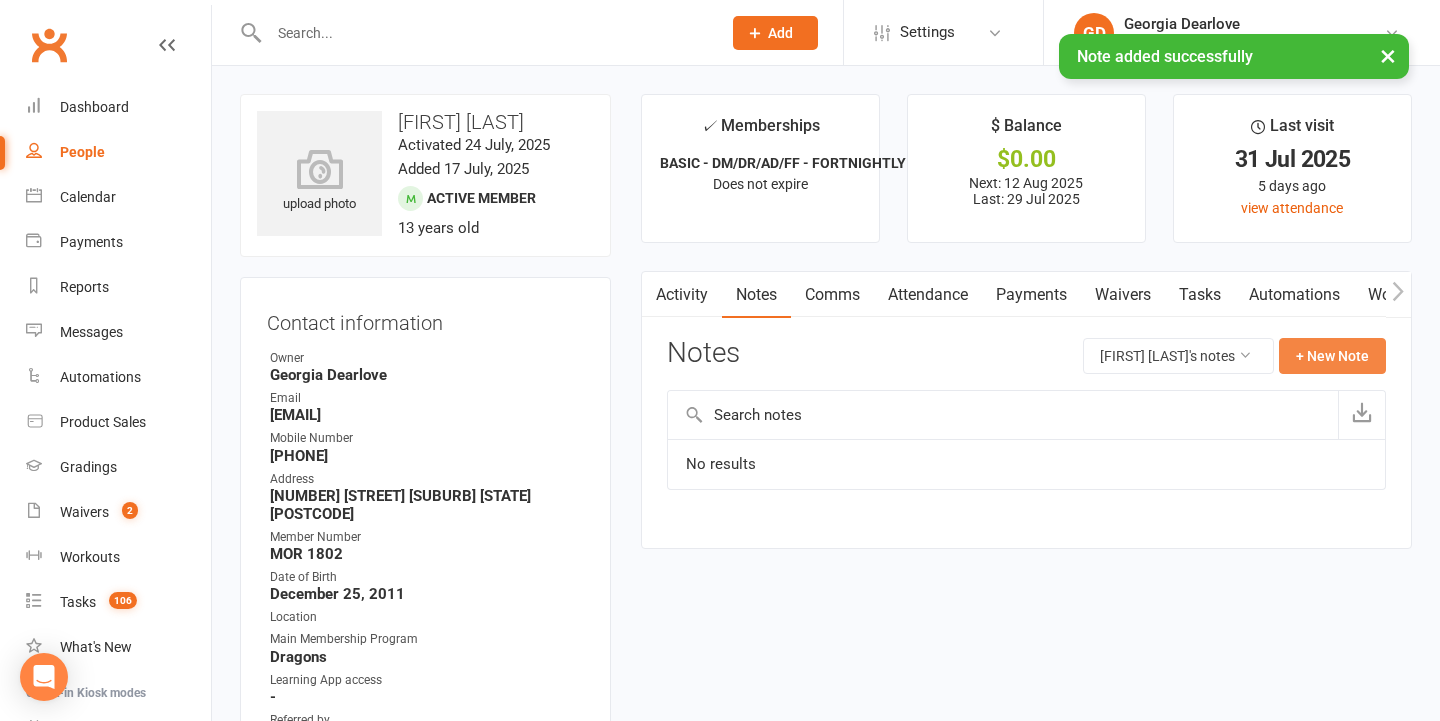 click on "+ New Note" at bounding box center (1332, 356) 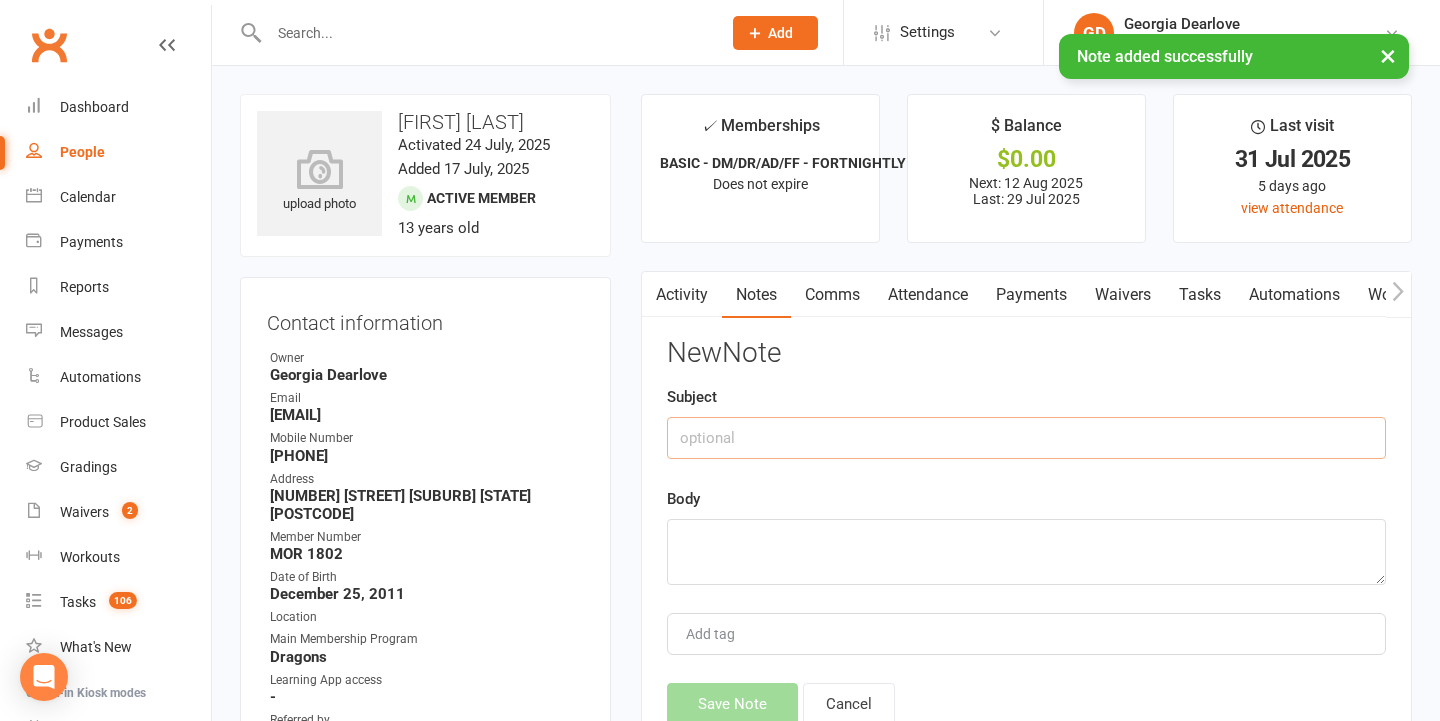 click at bounding box center (1026, 438) 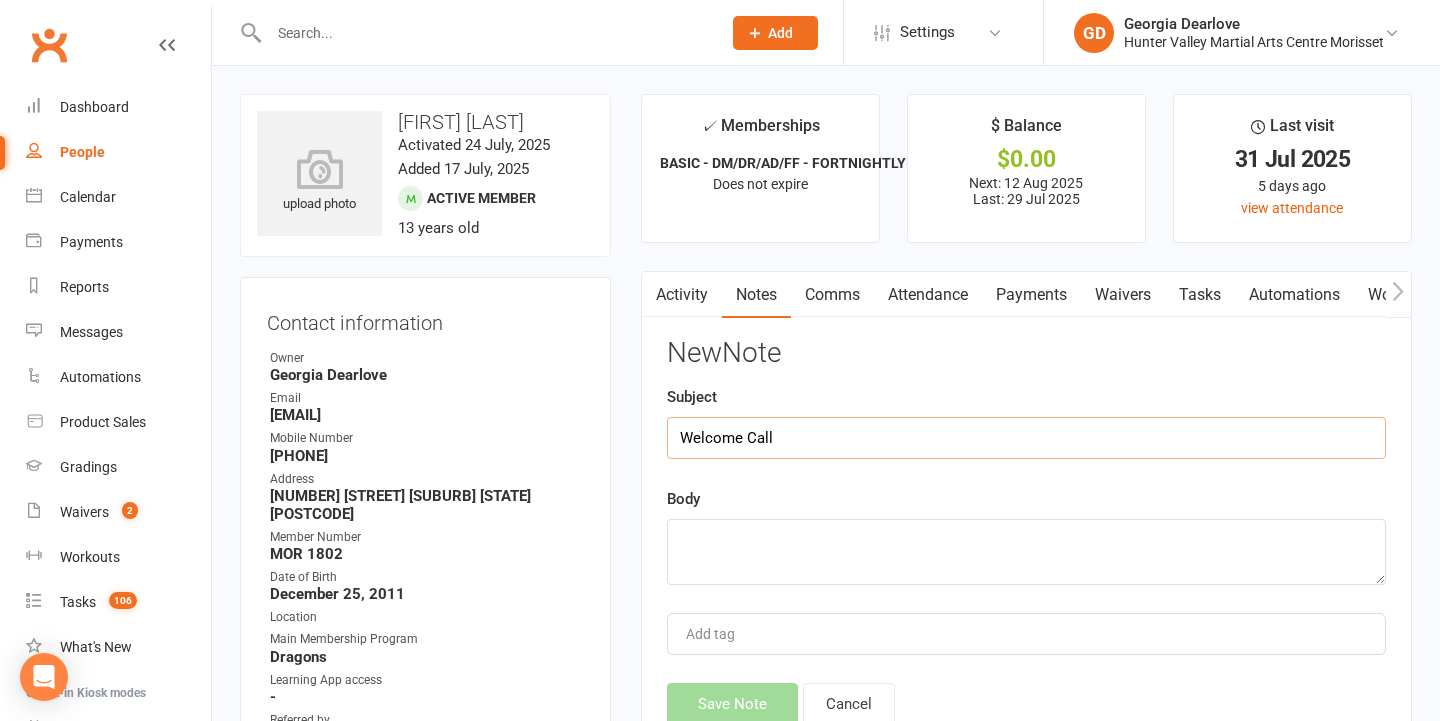 type on "Welcome Call" 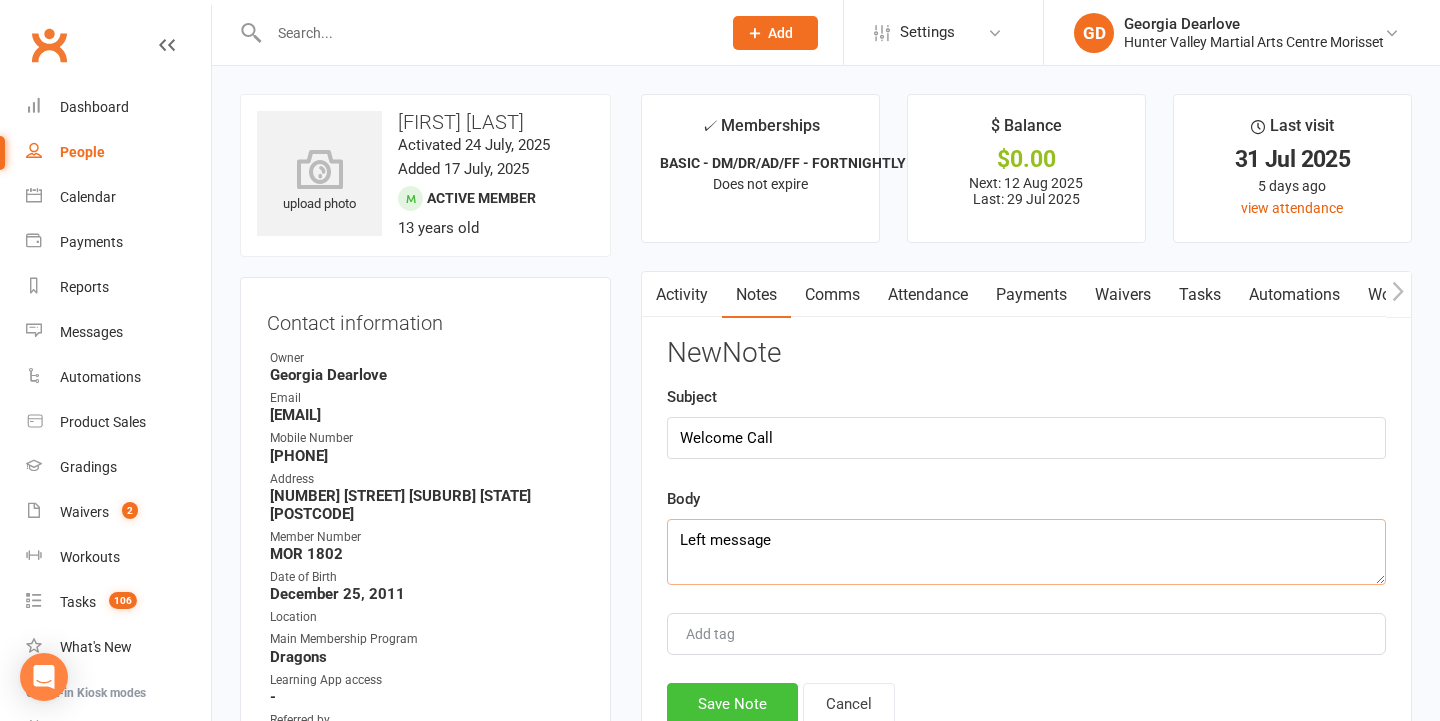 type on "Left message" 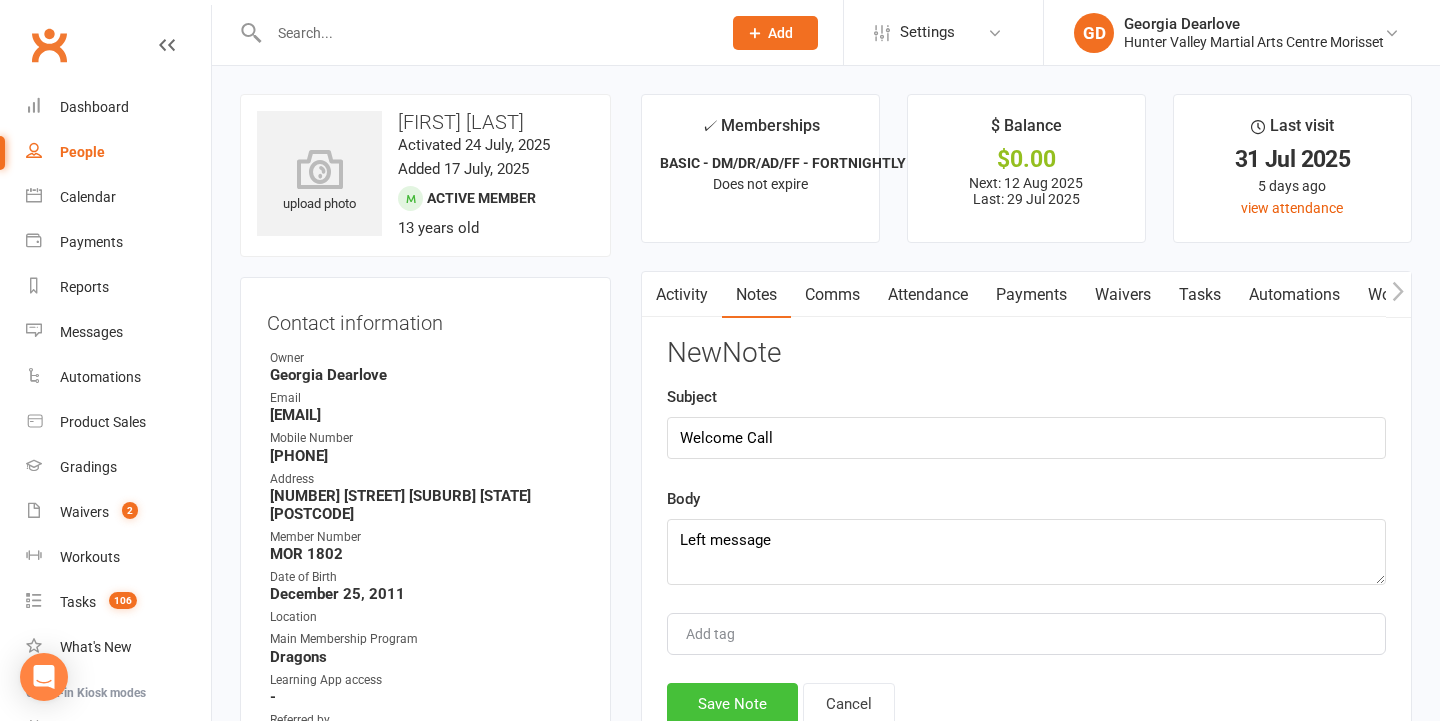 click on "Save Note" at bounding box center [732, 704] 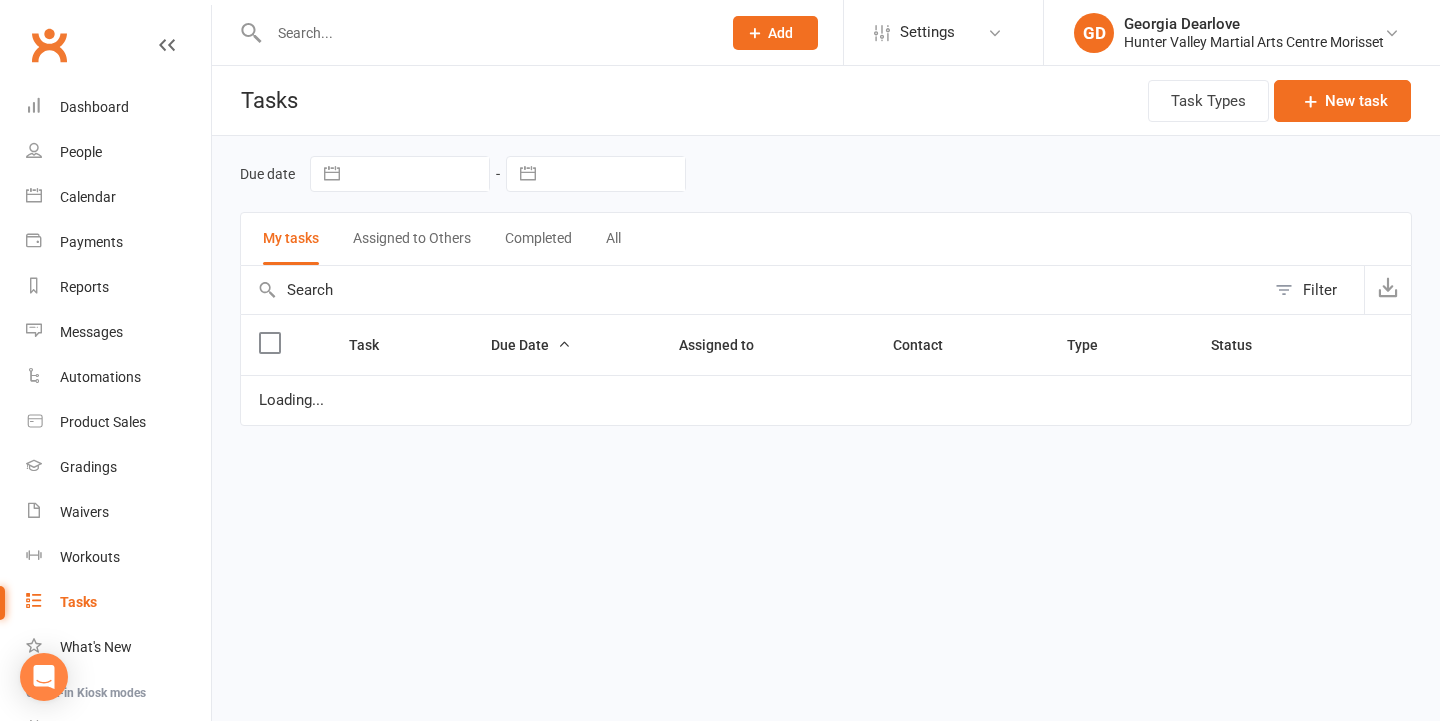 scroll, scrollTop: 0, scrollLeft: 0, axis: both 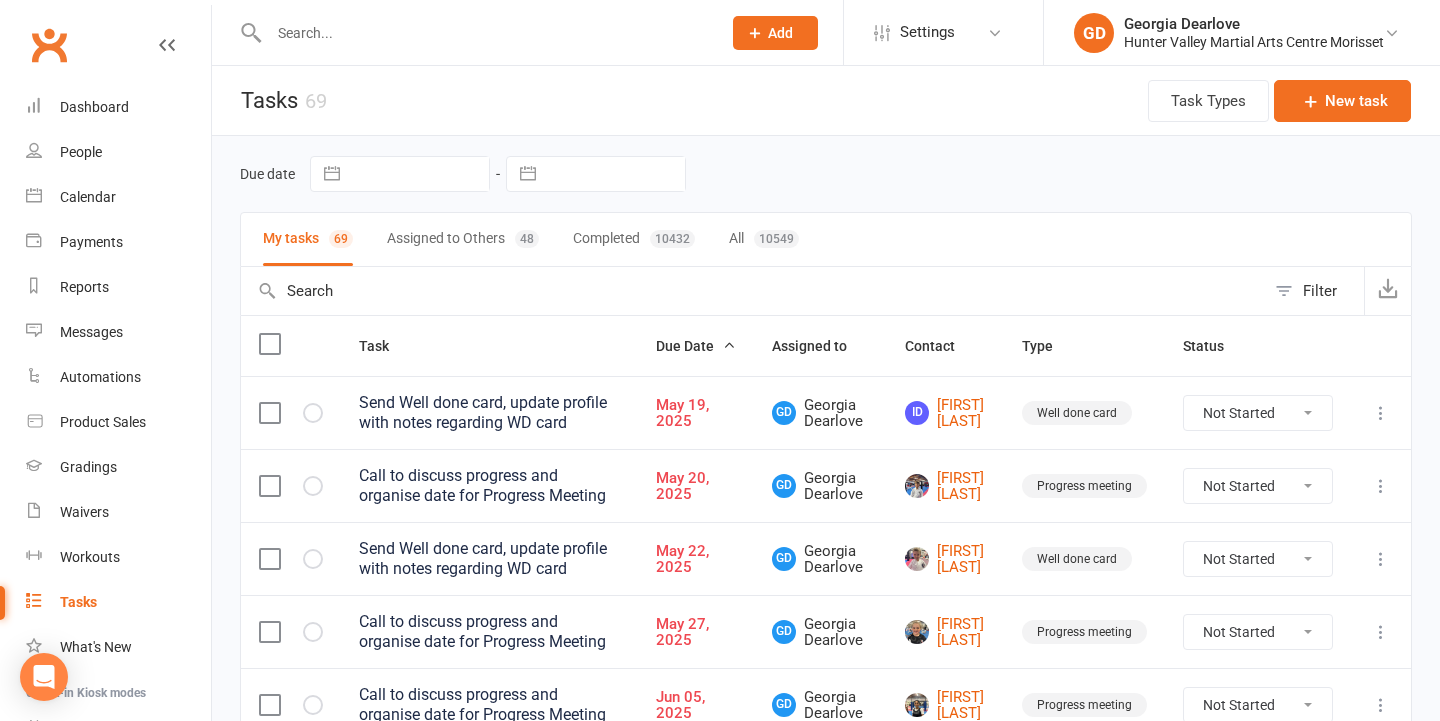 click at bounding box center (485, 33) 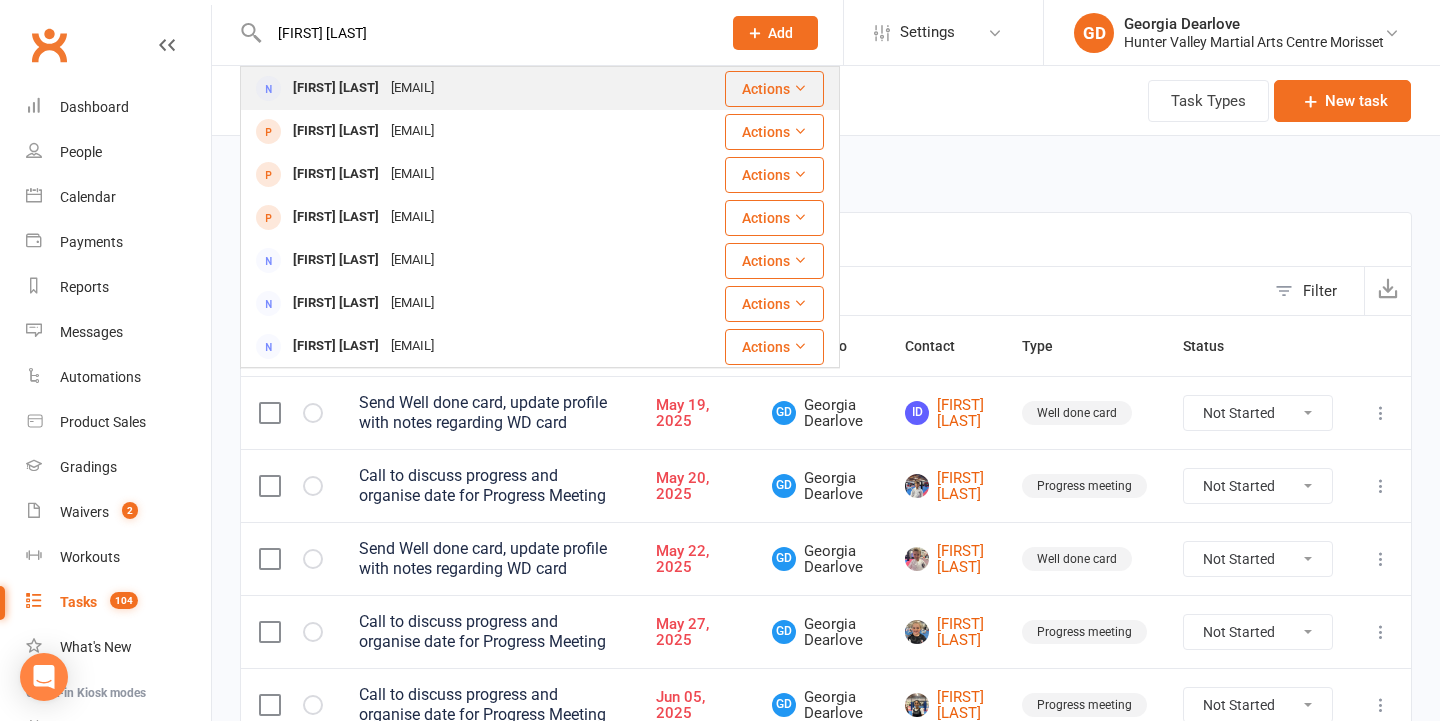 type on "[FIRST] [LAST]" 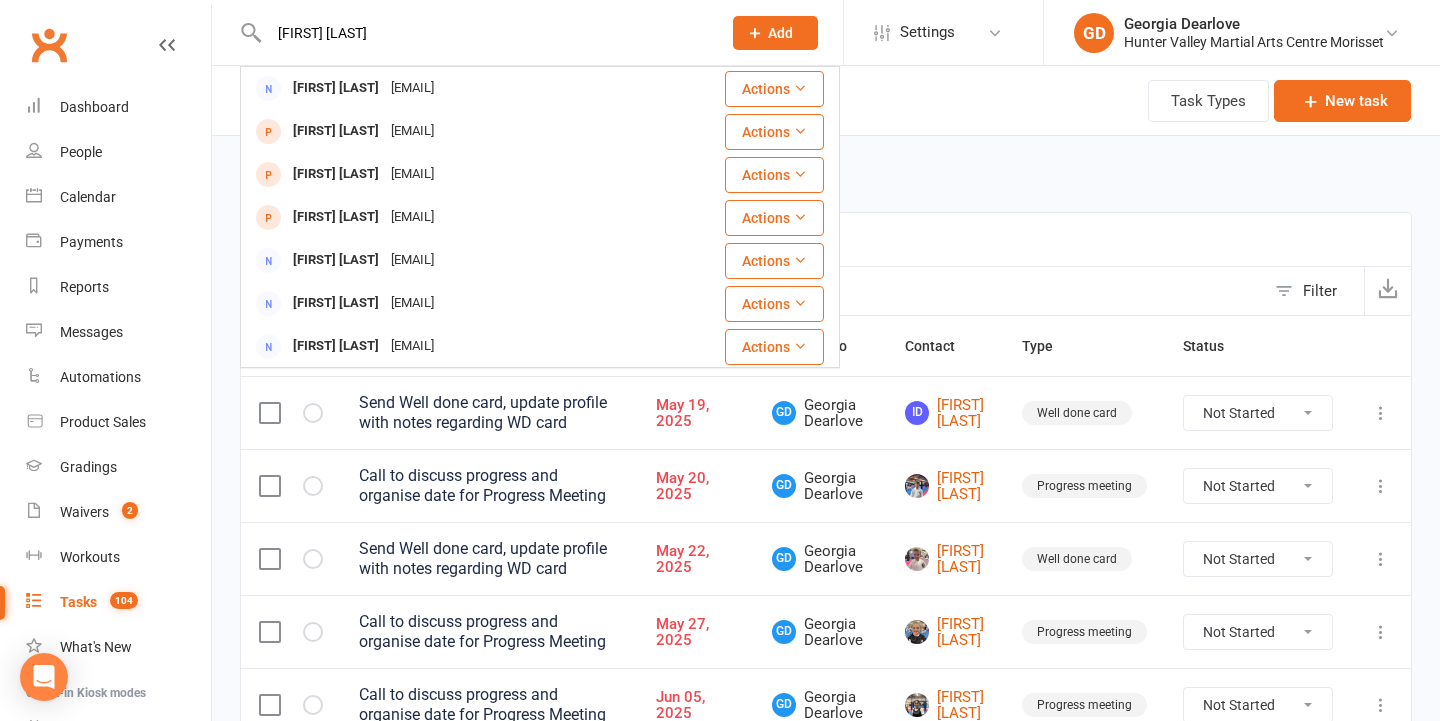drag, startPoint x: 361, startPoint y: 99, endPoint x: 373, endPoint y: 117, distance: 21.633308 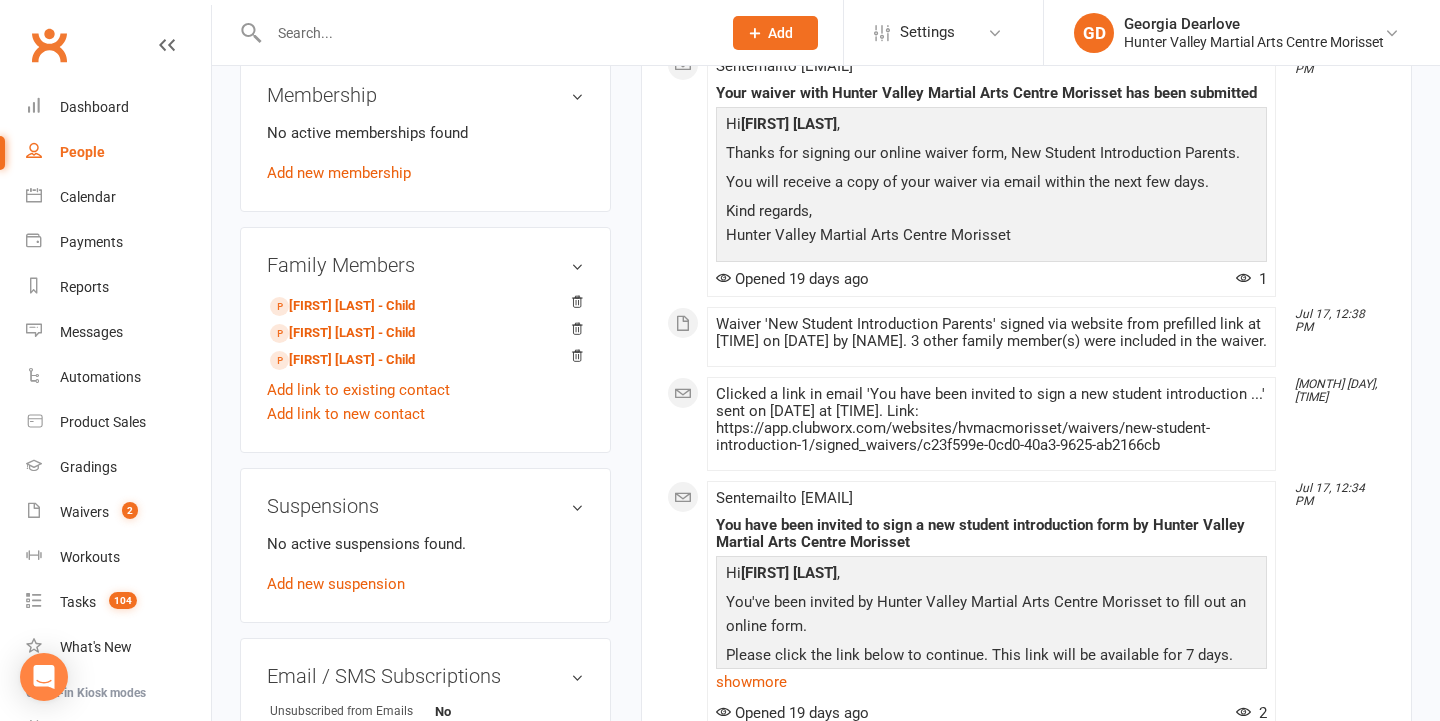 scroll, scrollTop: 794, scrollLeft: 0, axis: vertical 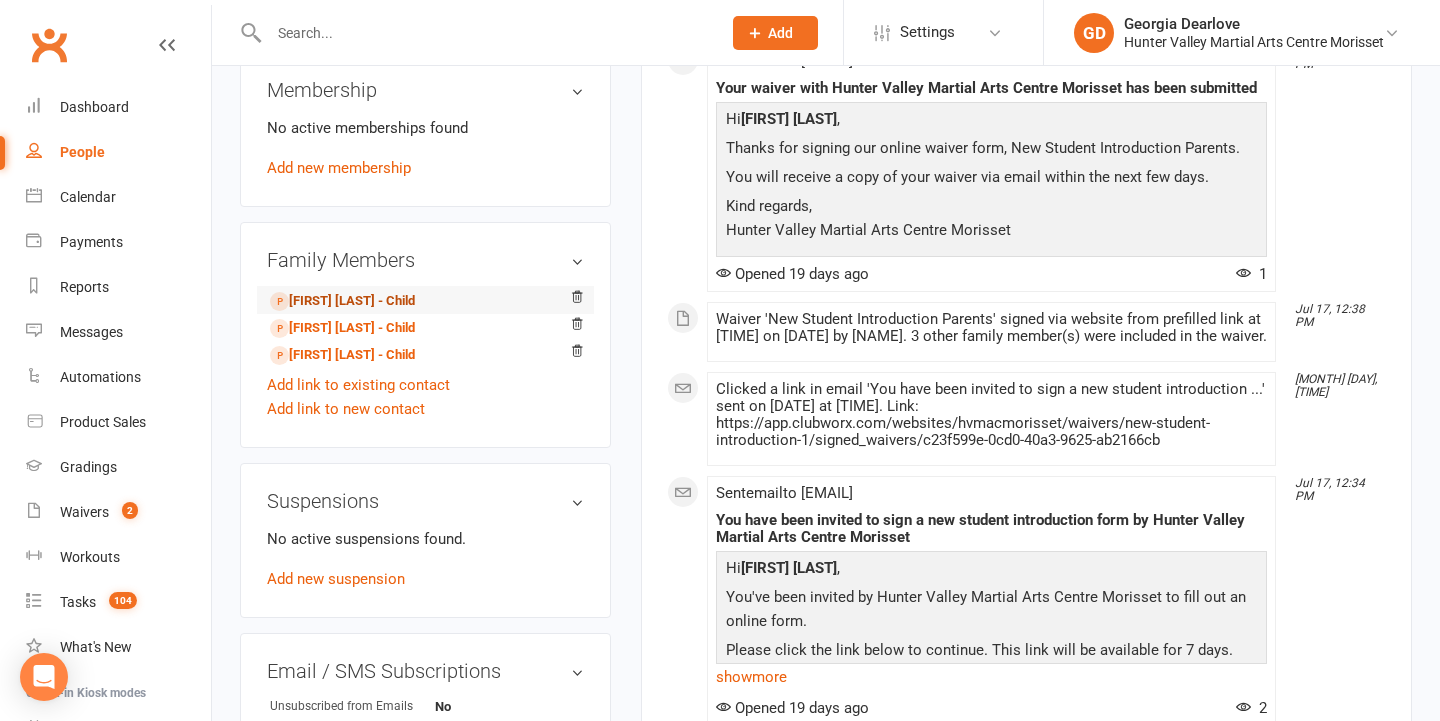 click on "[FIRST] [LAST] - Child" at bounding box center [342, 301] 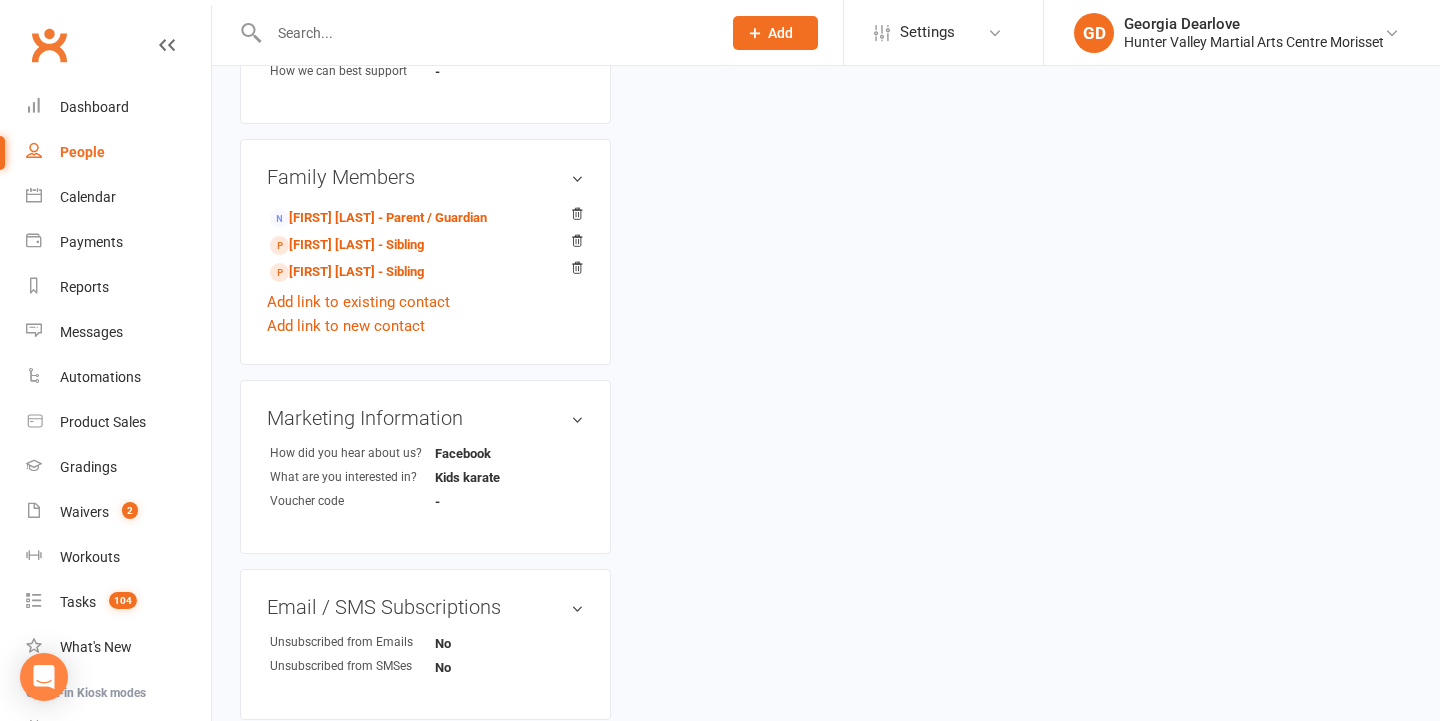scroll, scrollTop: 0, scrollLeft: 0, axis: both 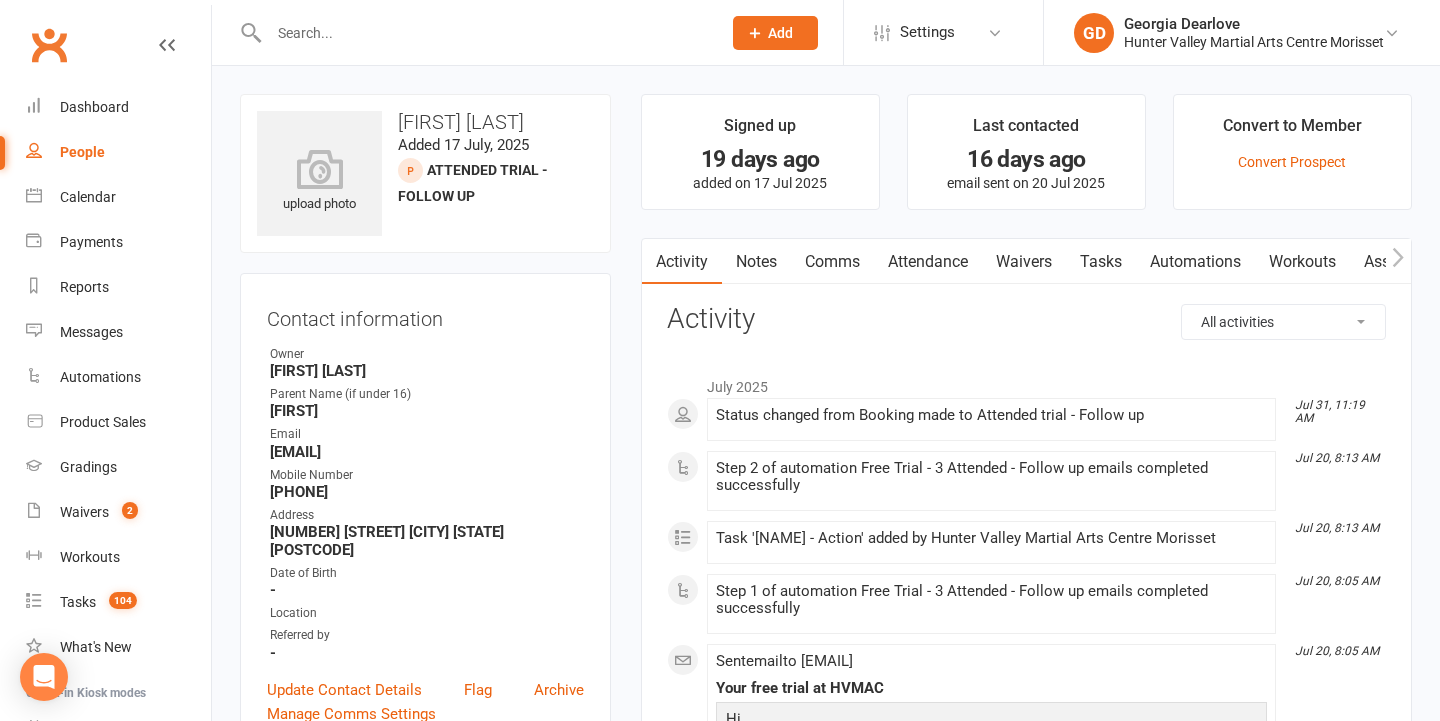 click on "Notes" at bounding box center (756, 262) 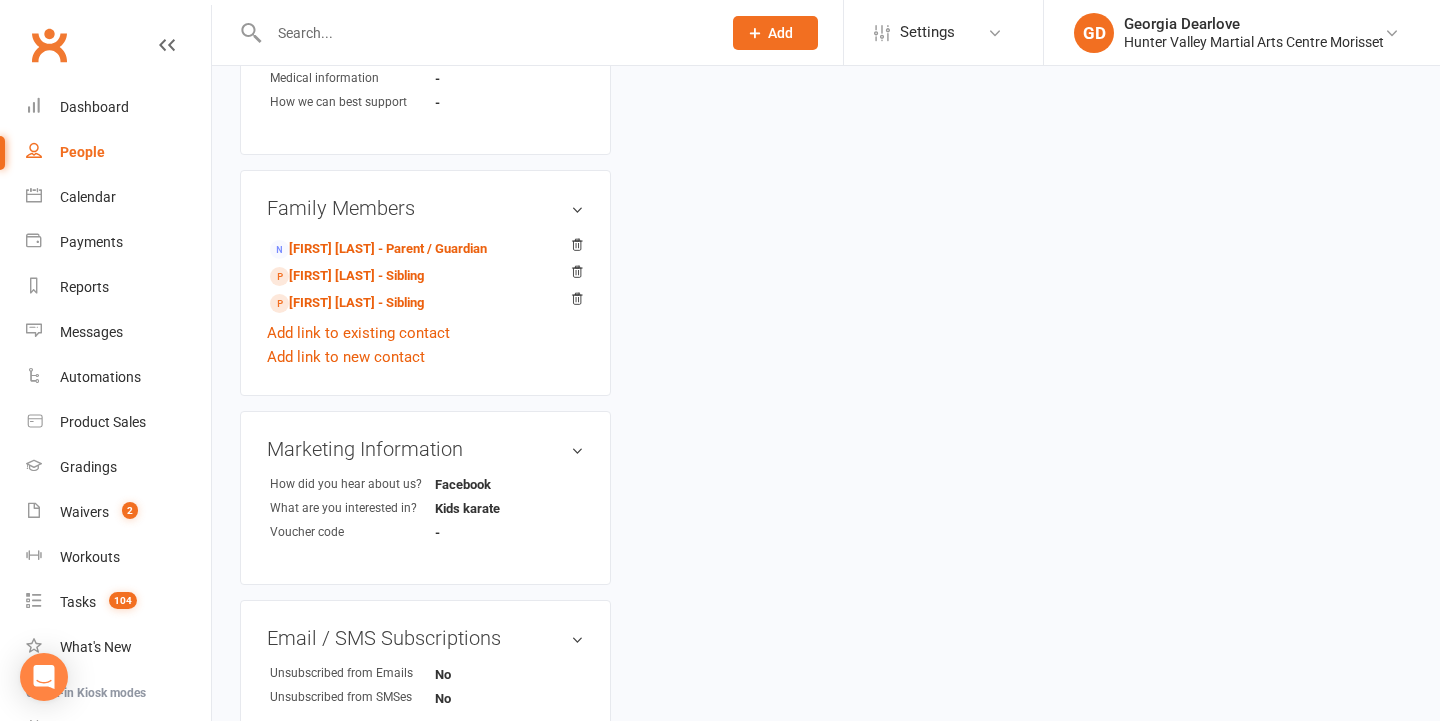scroll, scrollTop: 763, scrollLeft: 0, axis: vertical 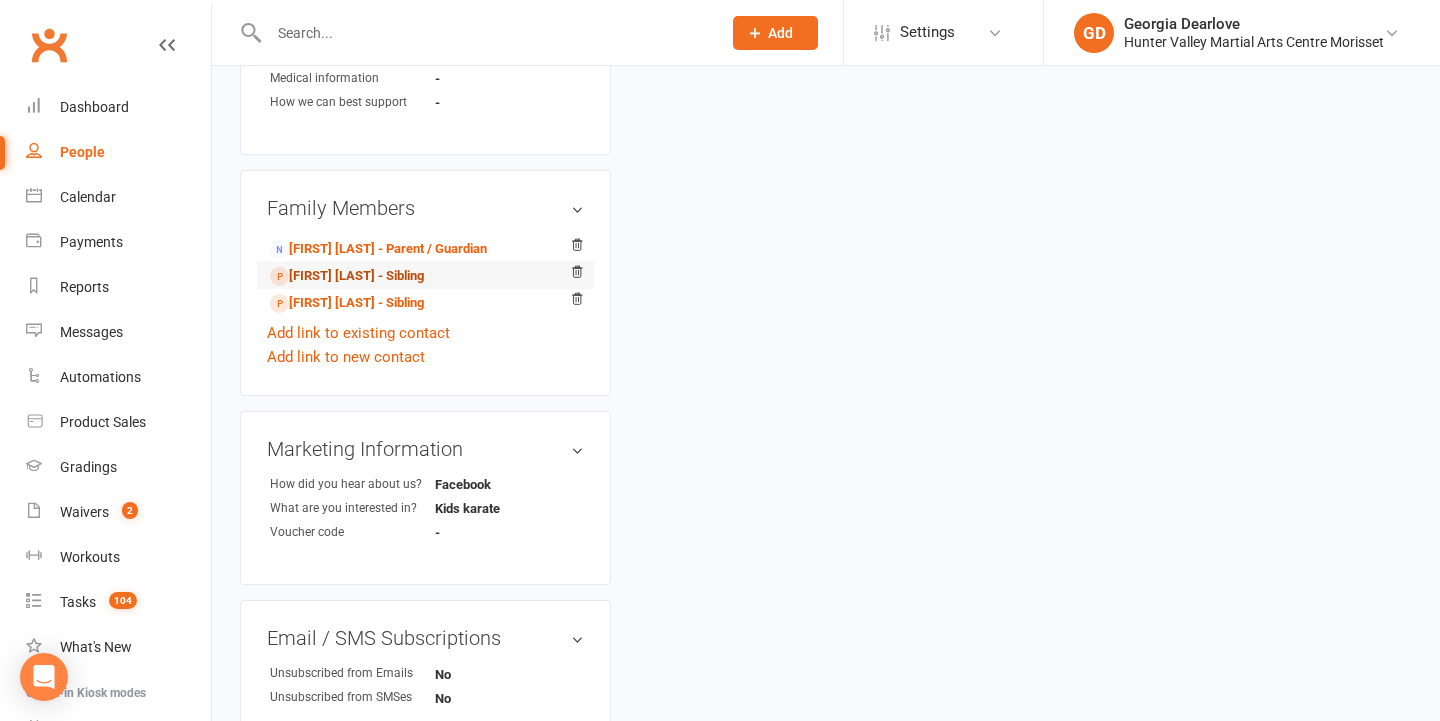 click on "[FIRST] [LAST] - Sibling" at bounding box center (347, 276) 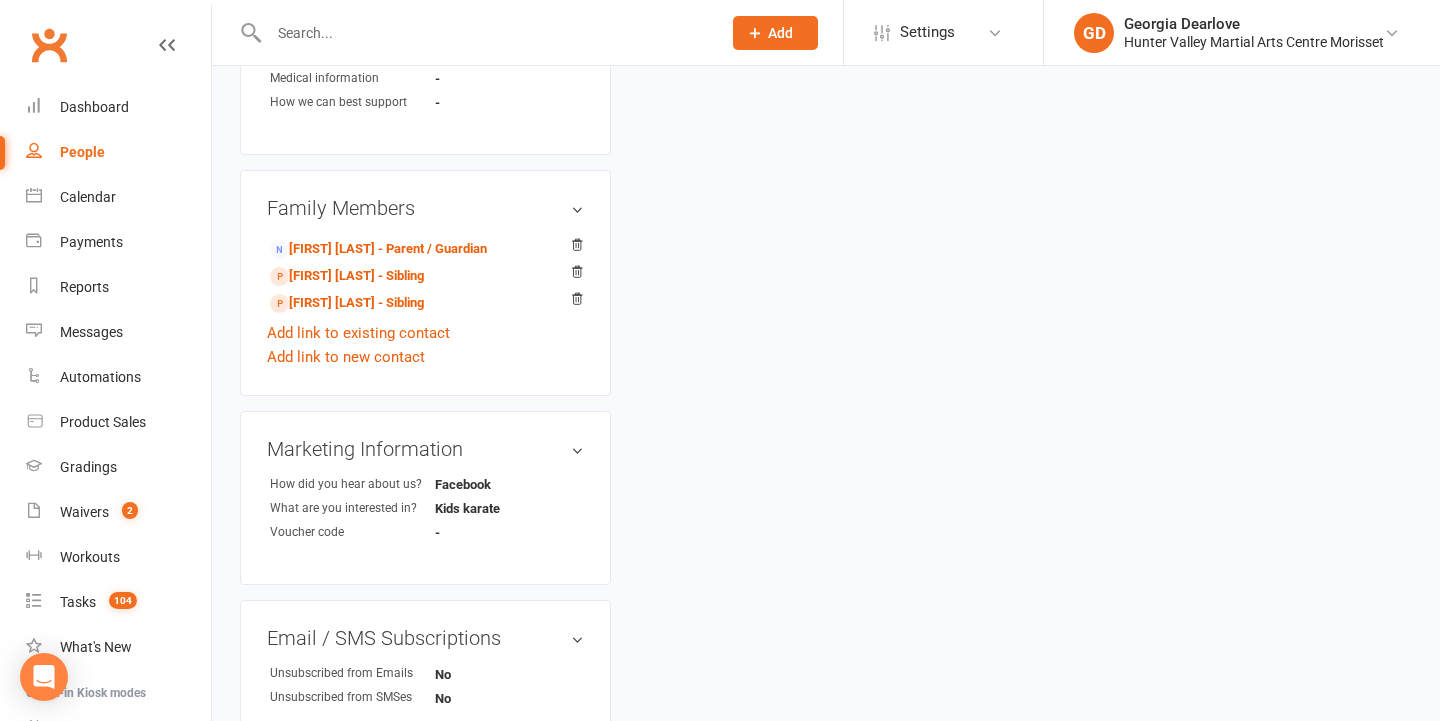 scroll, scrollTop: 0, scrollLeft: 0, axis: both 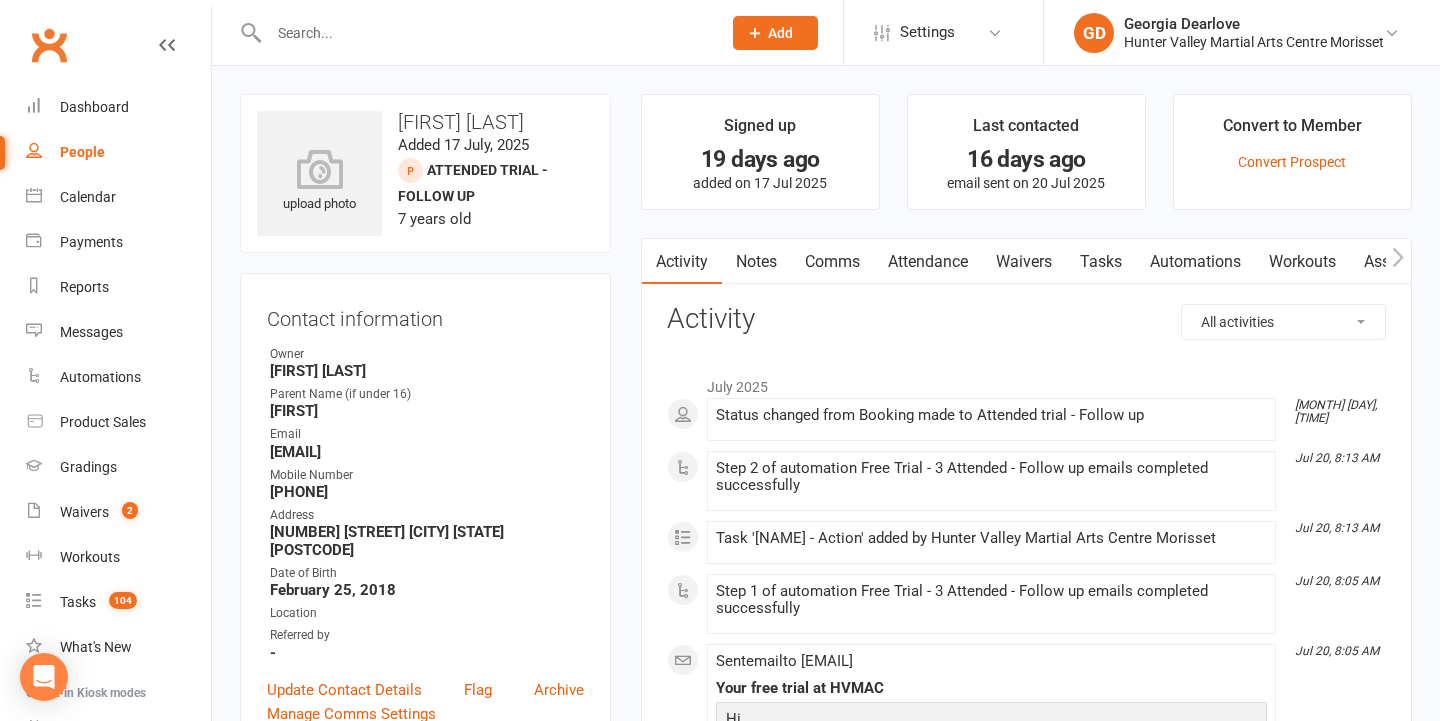 drag, startPoint x: 759, startPoint y: 259, endPoint x: 732, endPoint y: 291, distance: 41.868843 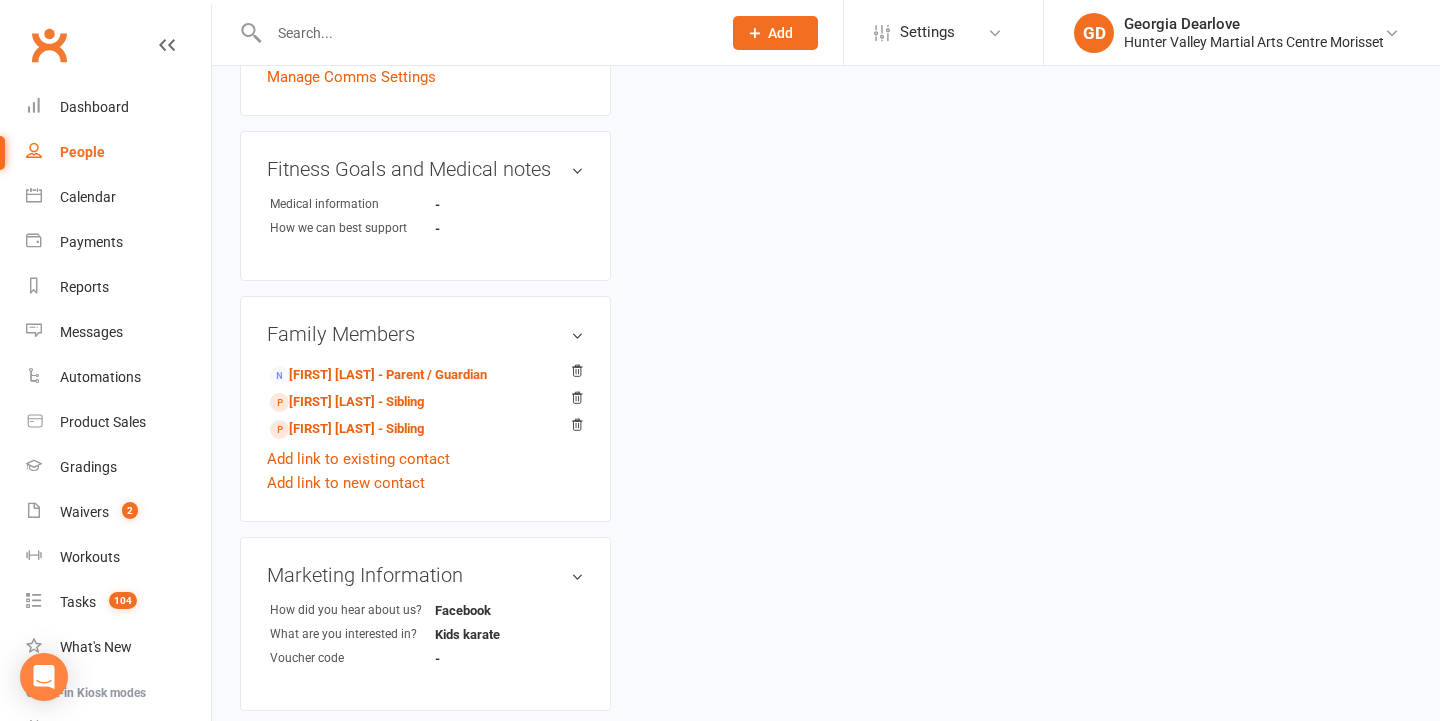 scroll, scrollTop: 640, scrollLeft: 0, axis: vertical 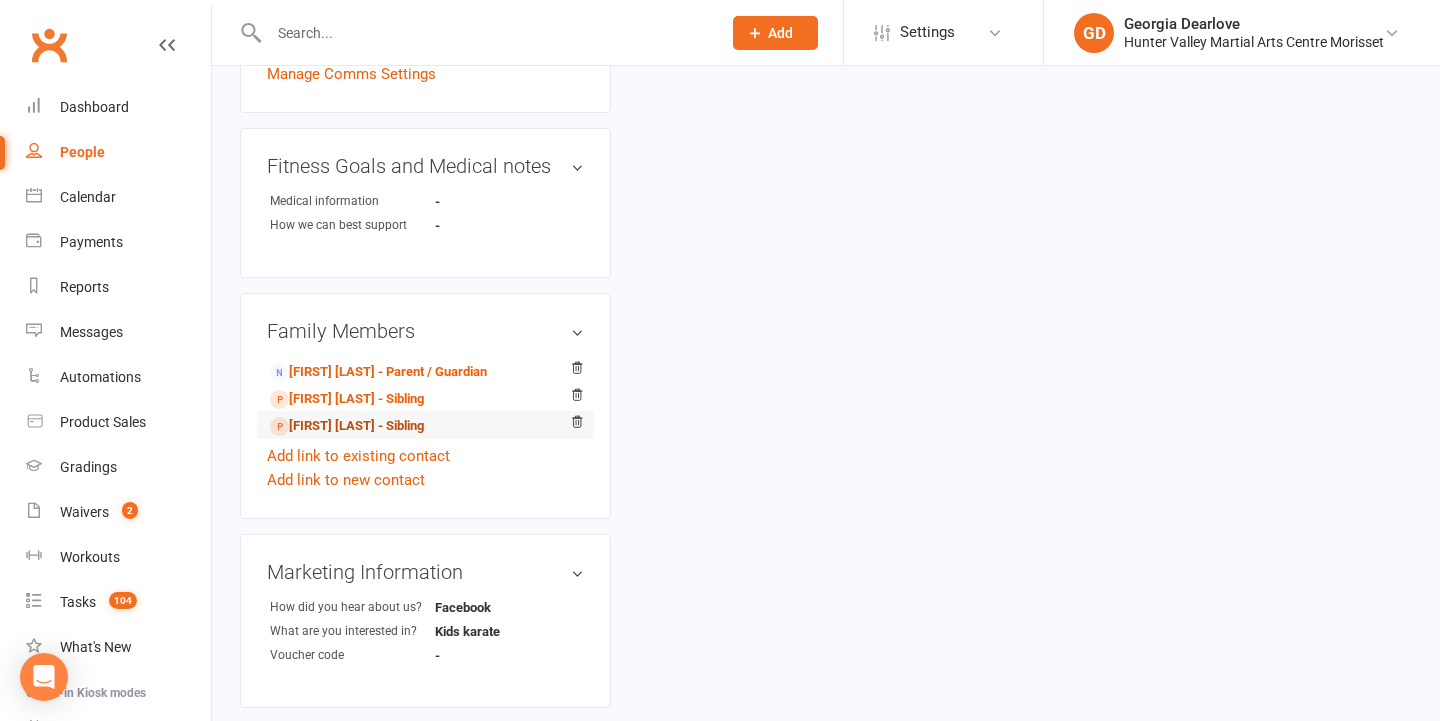 click on "[FIRST] [LAST] - Sibling" at bounding box center (347, 426) 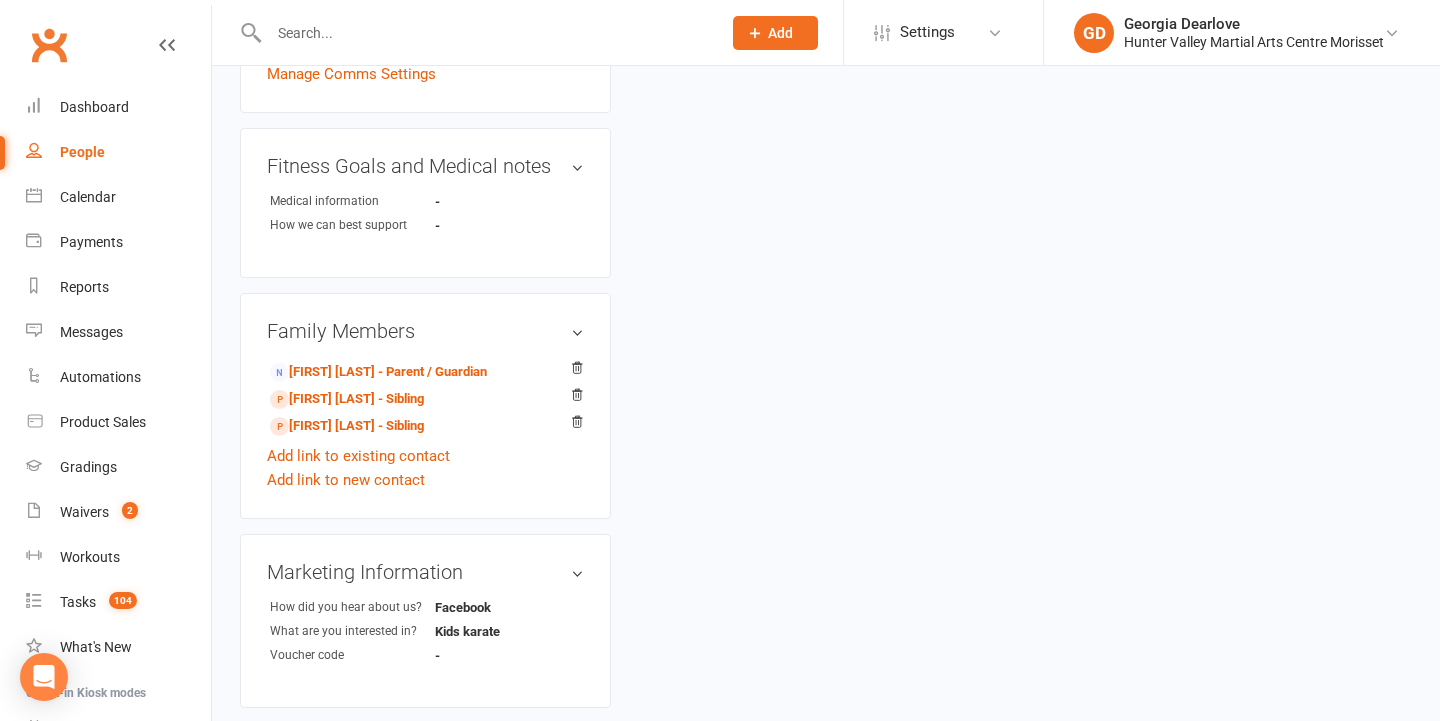 scroll, scrollTop: 0, scrollLeft: 0, axis: both 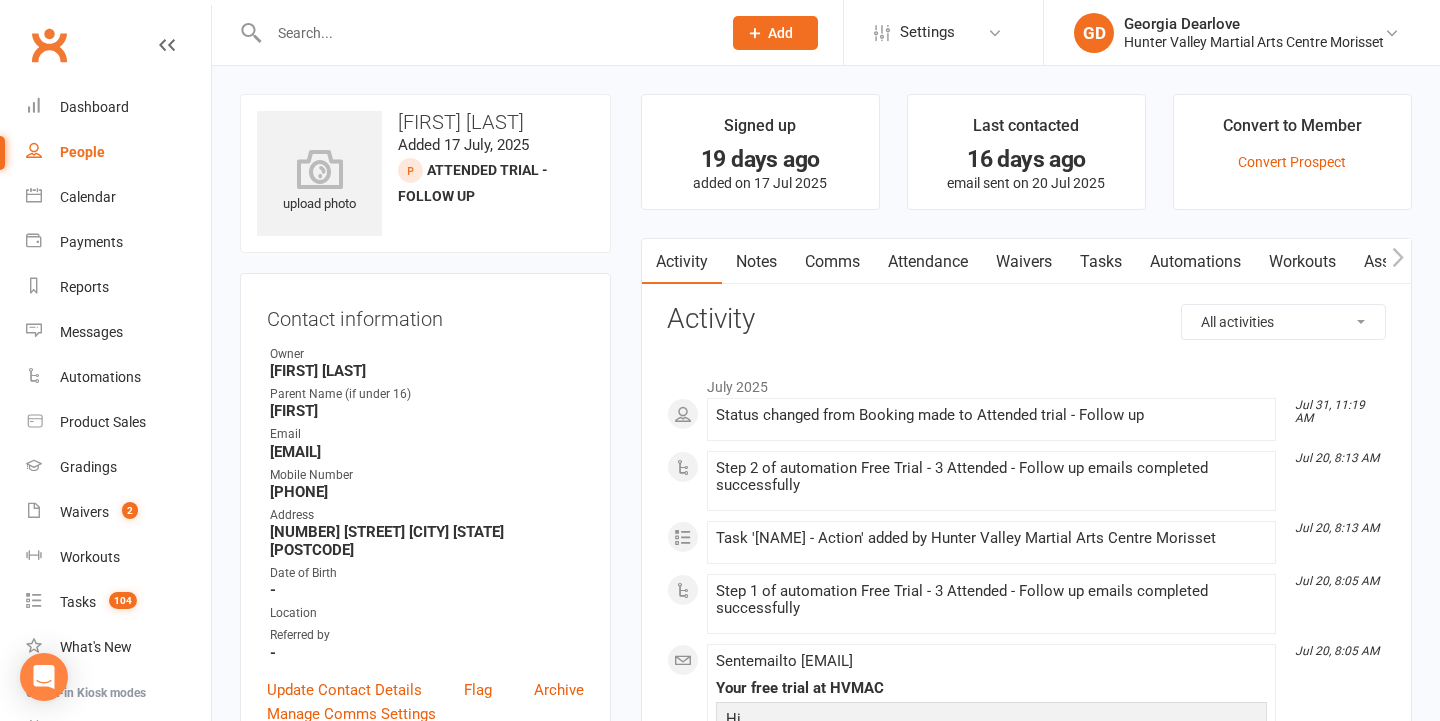 click on "Notes" at bounding box center [756, 262] 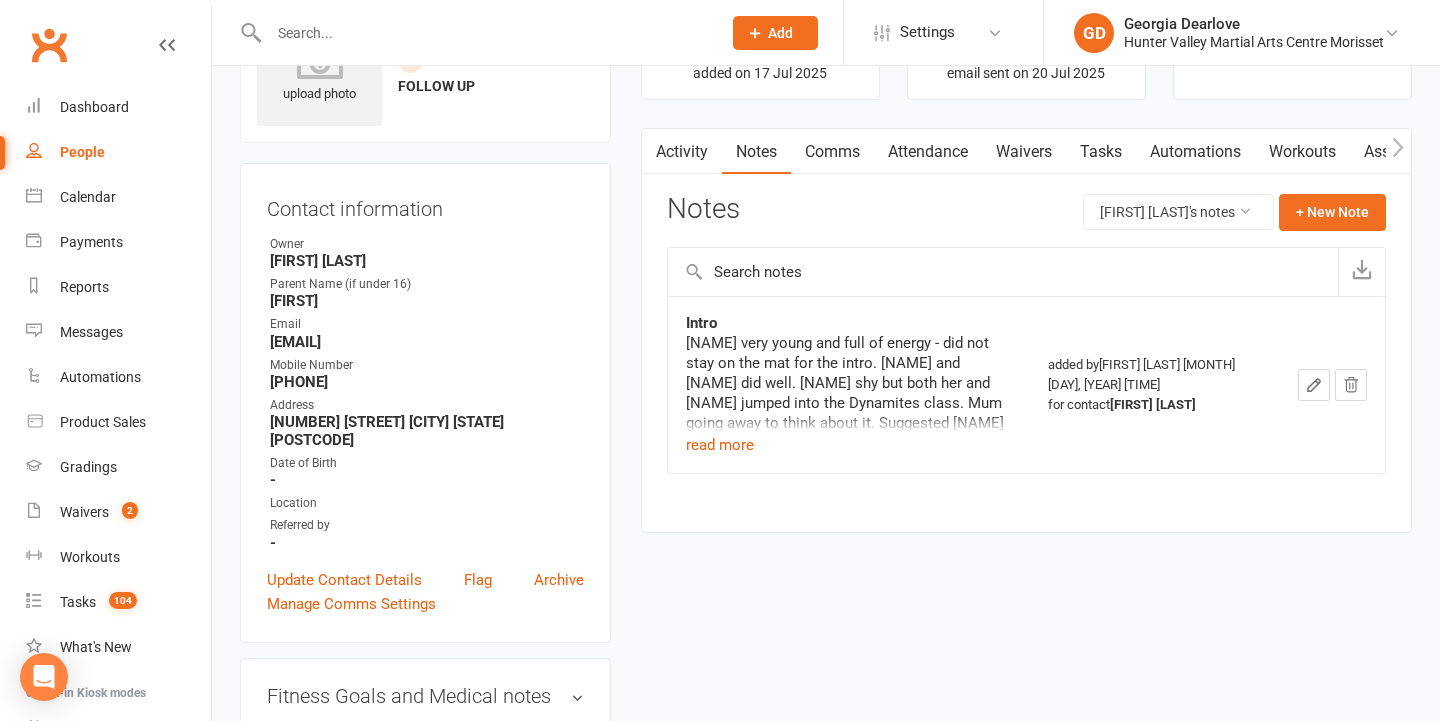 scroll, scrollTop: 109, scrollLeft: 0, axis: vertical 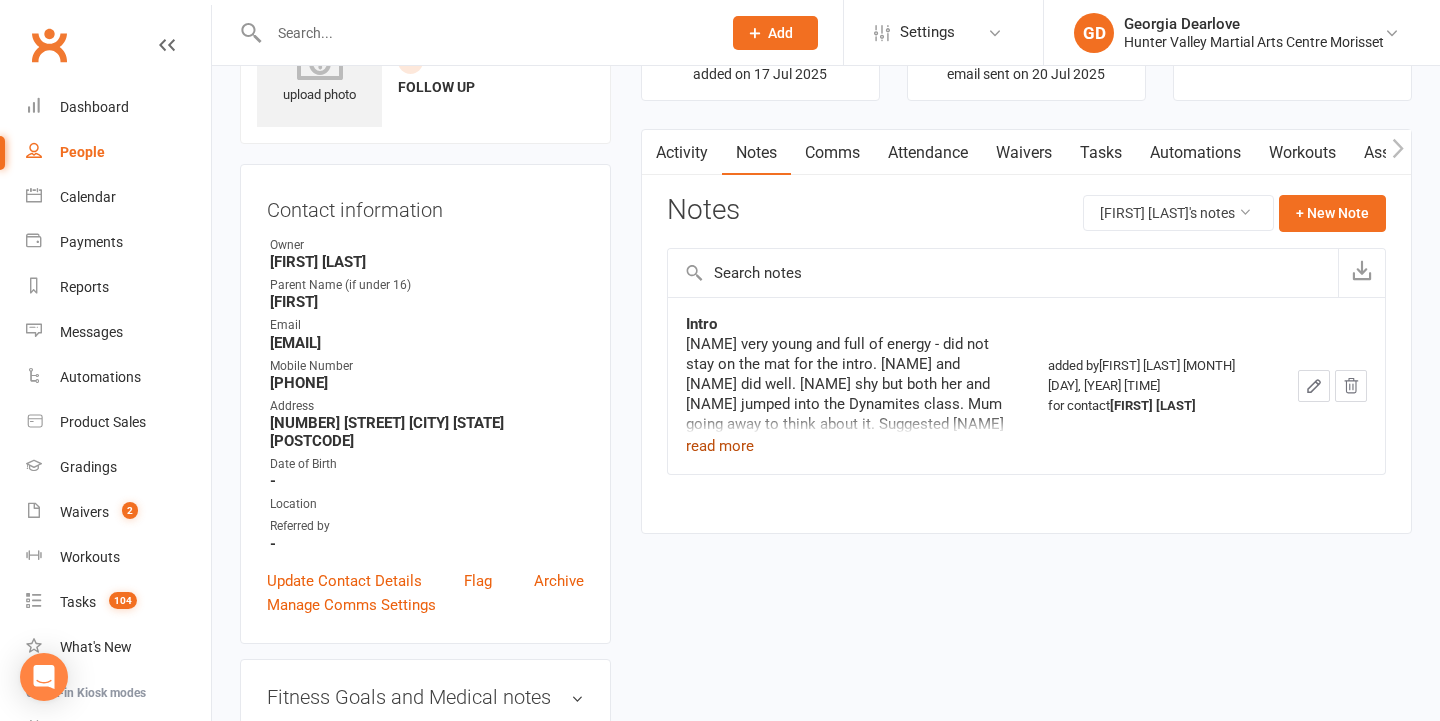 click on "read more" at bounding box center [720, 446] 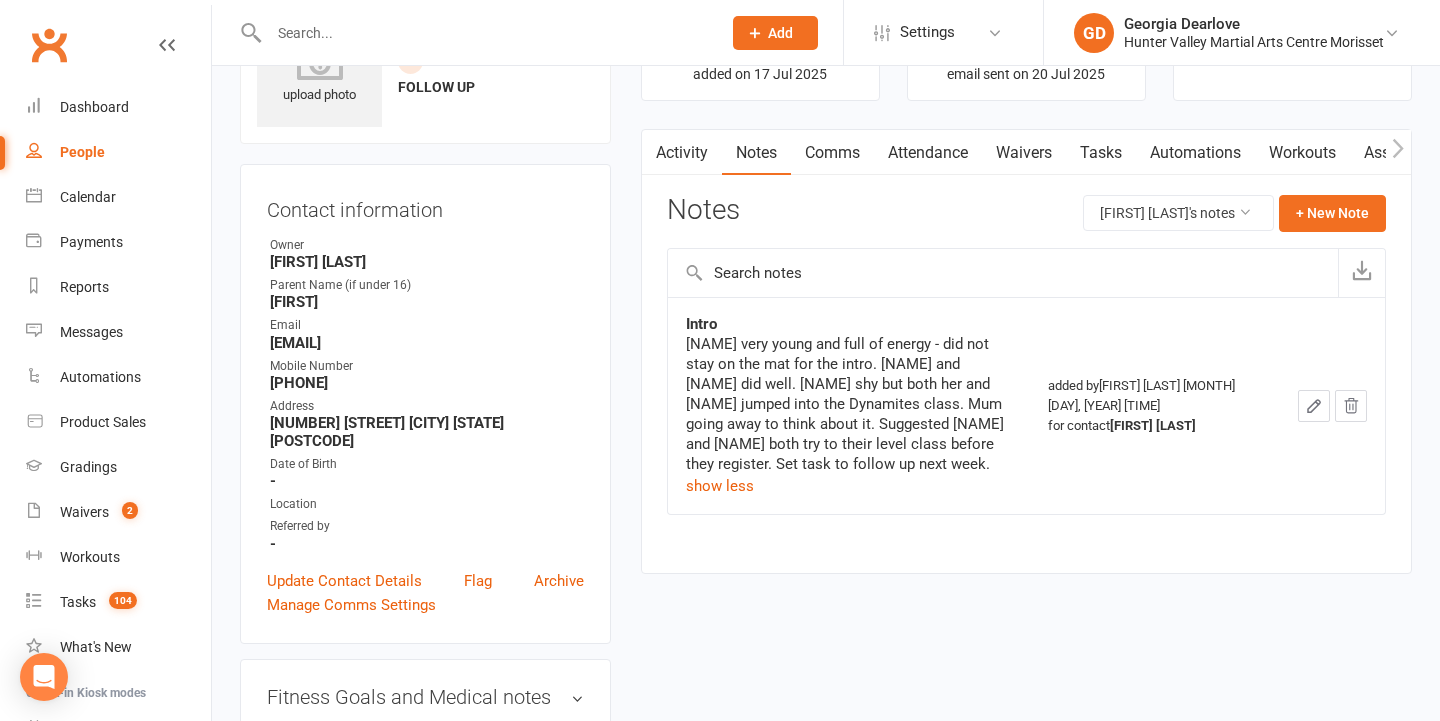 click on "Tasks" at bounding box center (1101, 153) 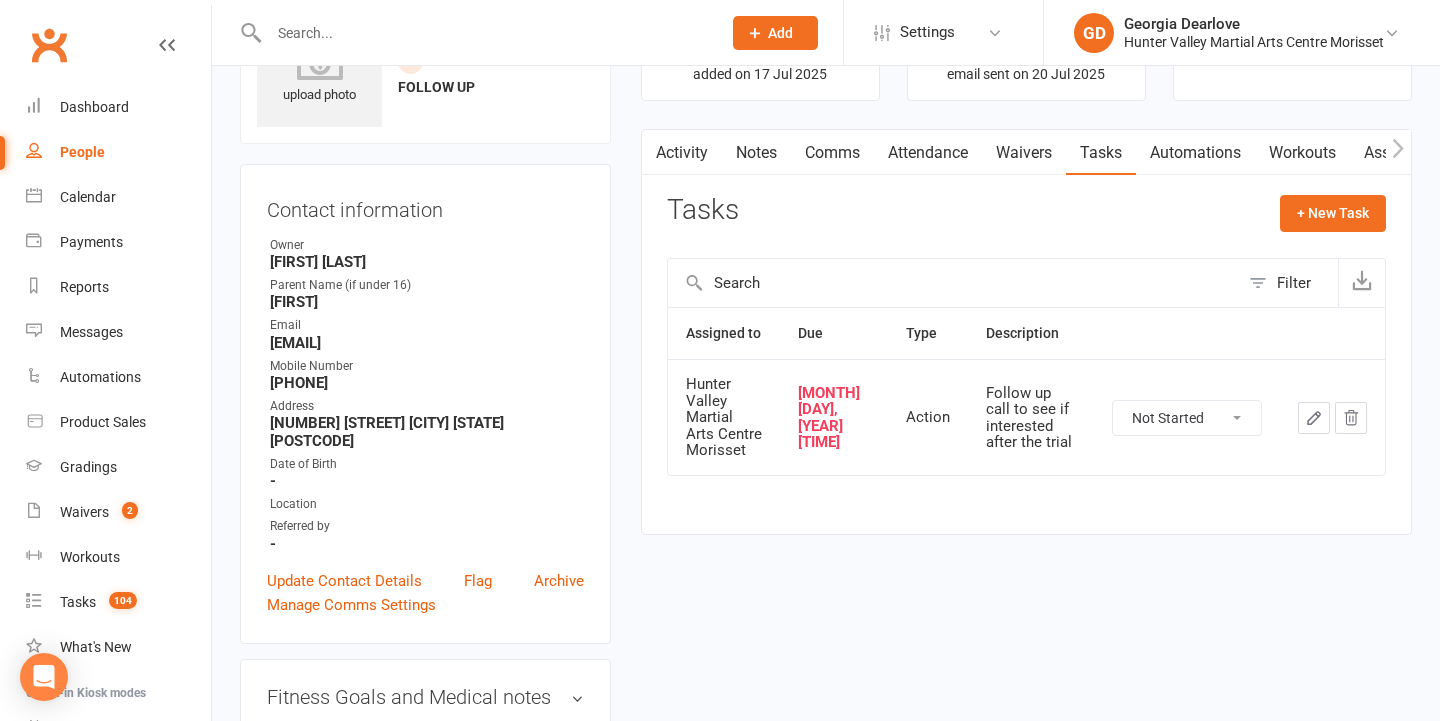 click 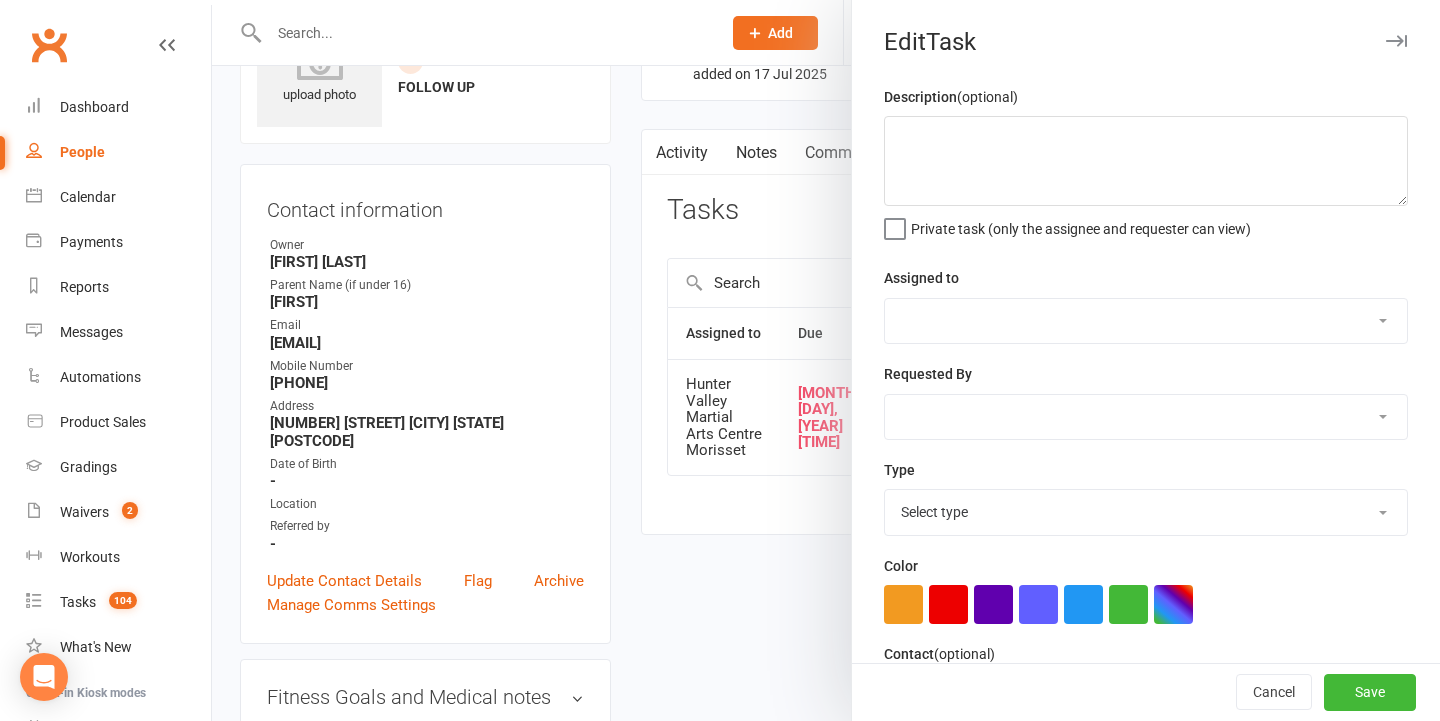 type on "Follow up call to see if interested after the trial" 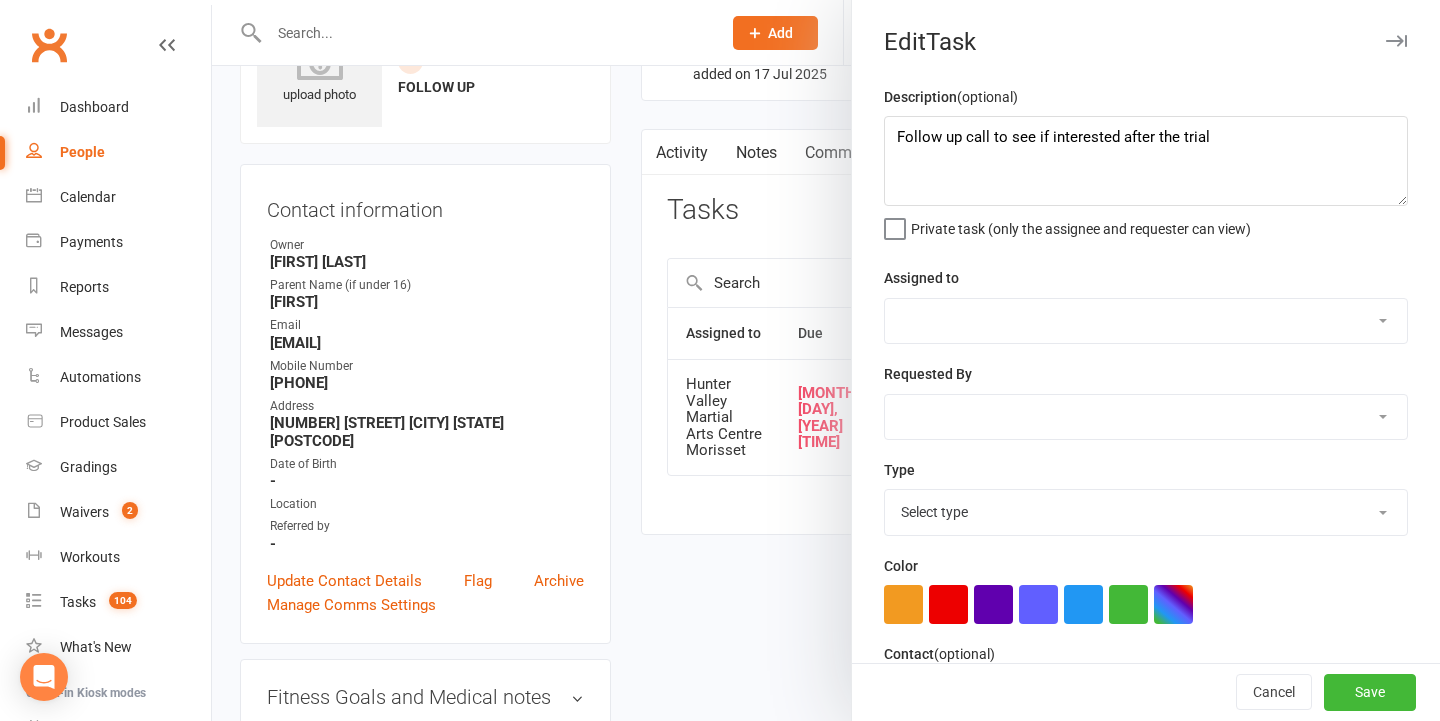 select on "18411" 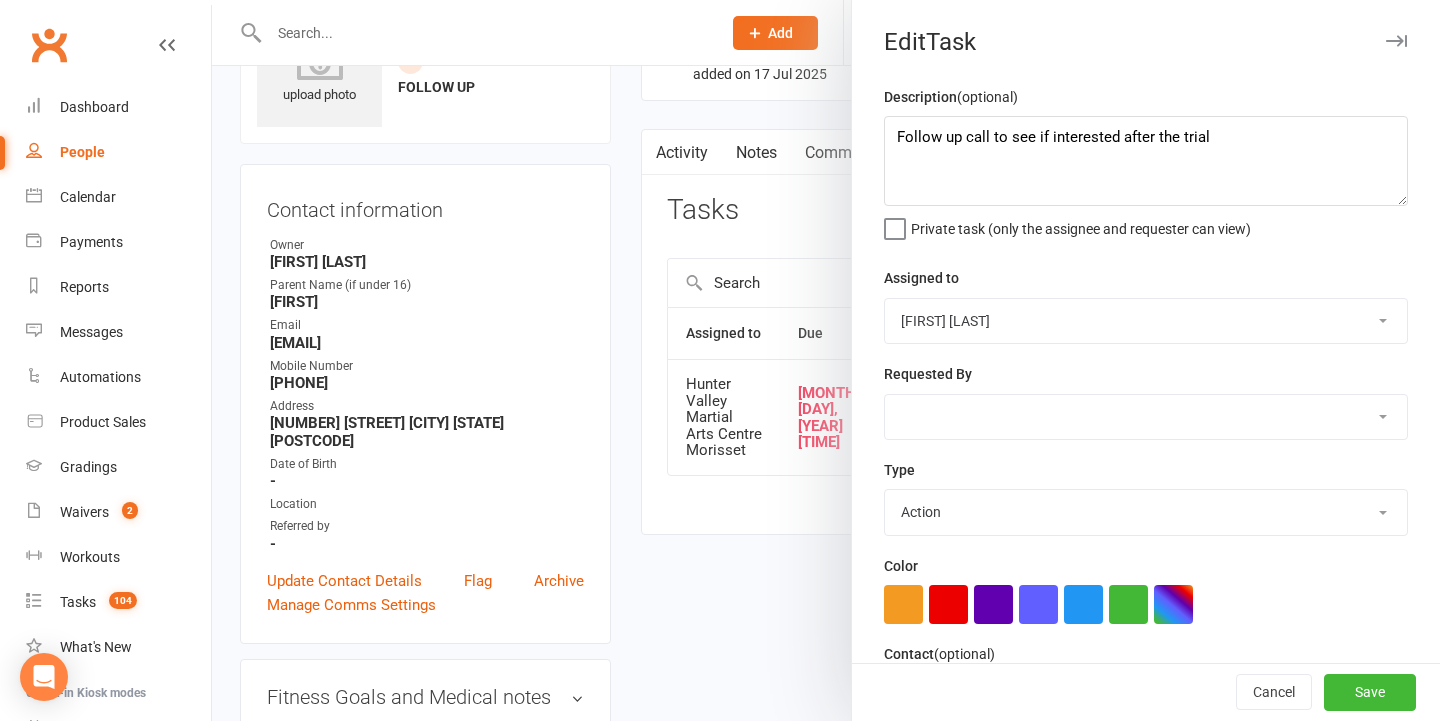 select on "48620" 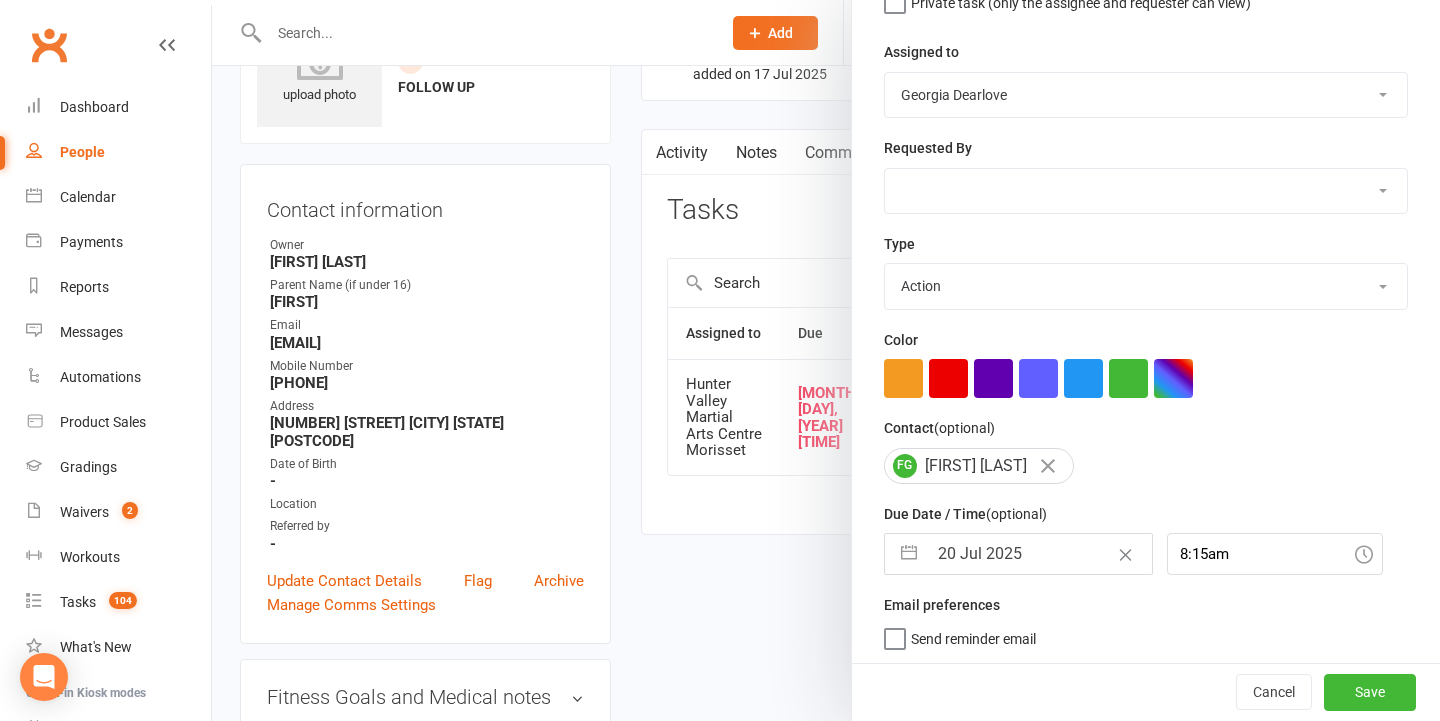 scroll, scrollTop: 225, scrollLeft: 0, axis: vertical 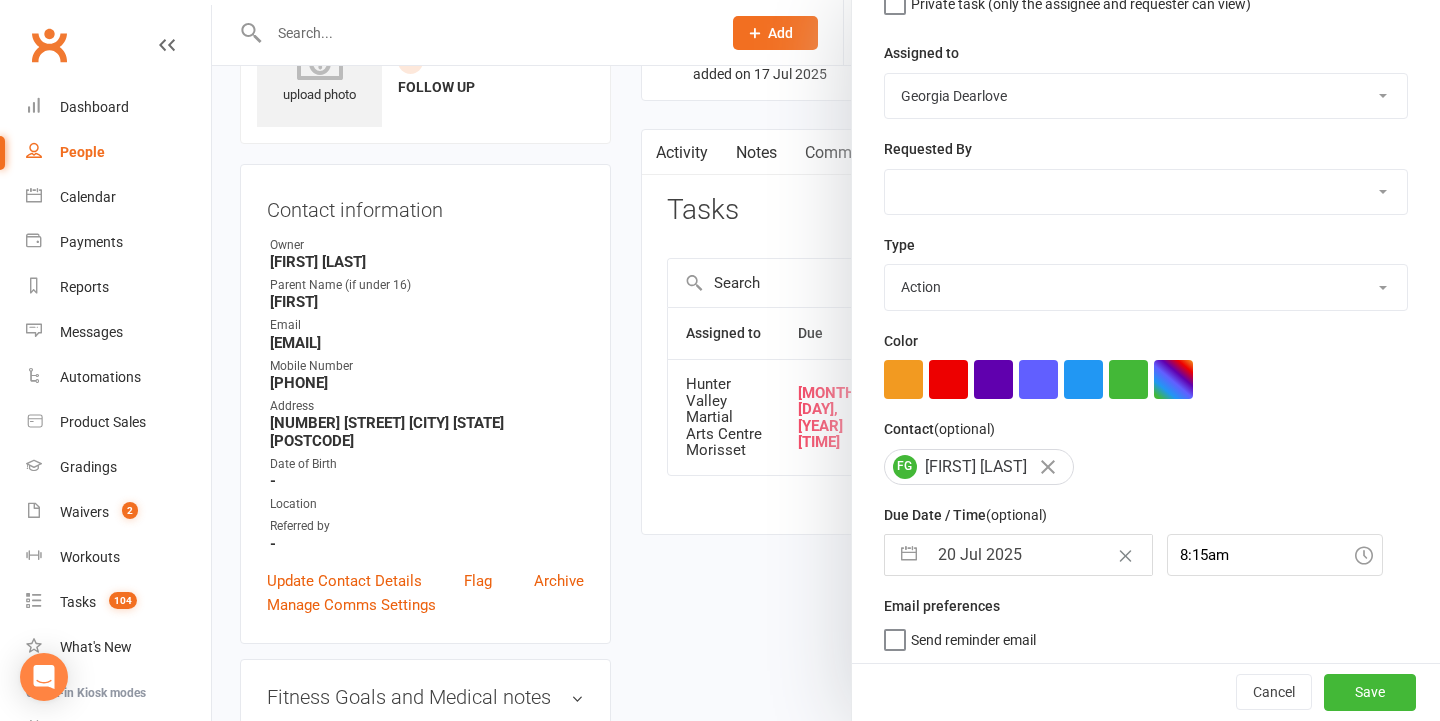 click at bounding box center [826, 360] 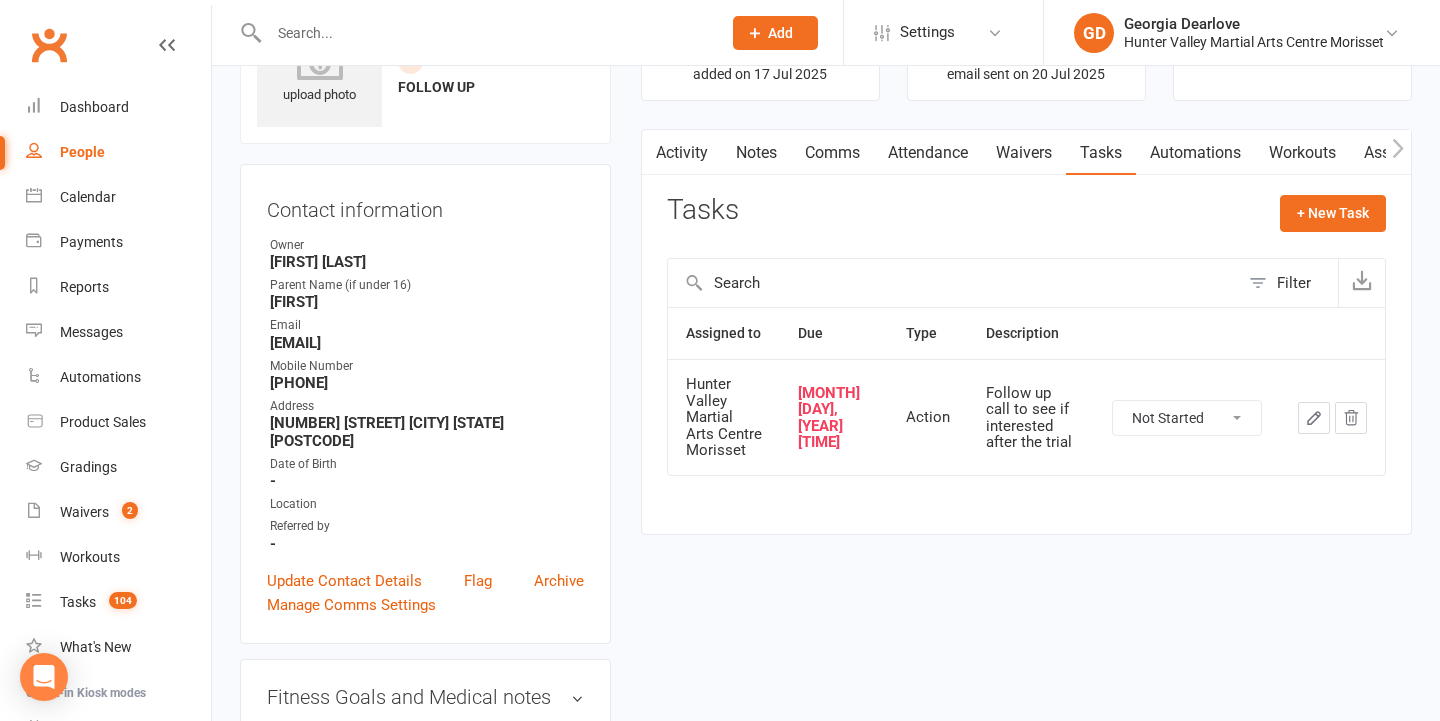click on "Attendance" at bounding box center (928, 153) 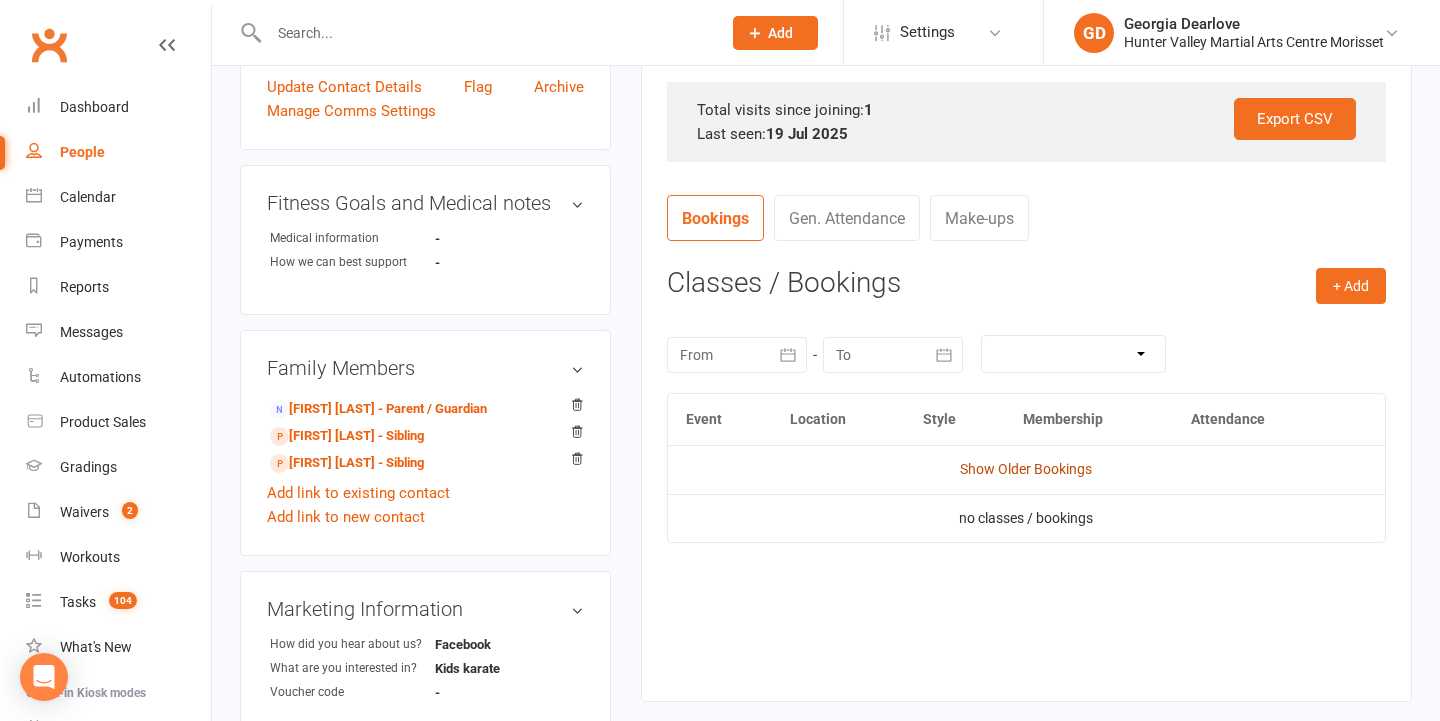click on "Show Older Bookings" at bounding box center (1026, 469) 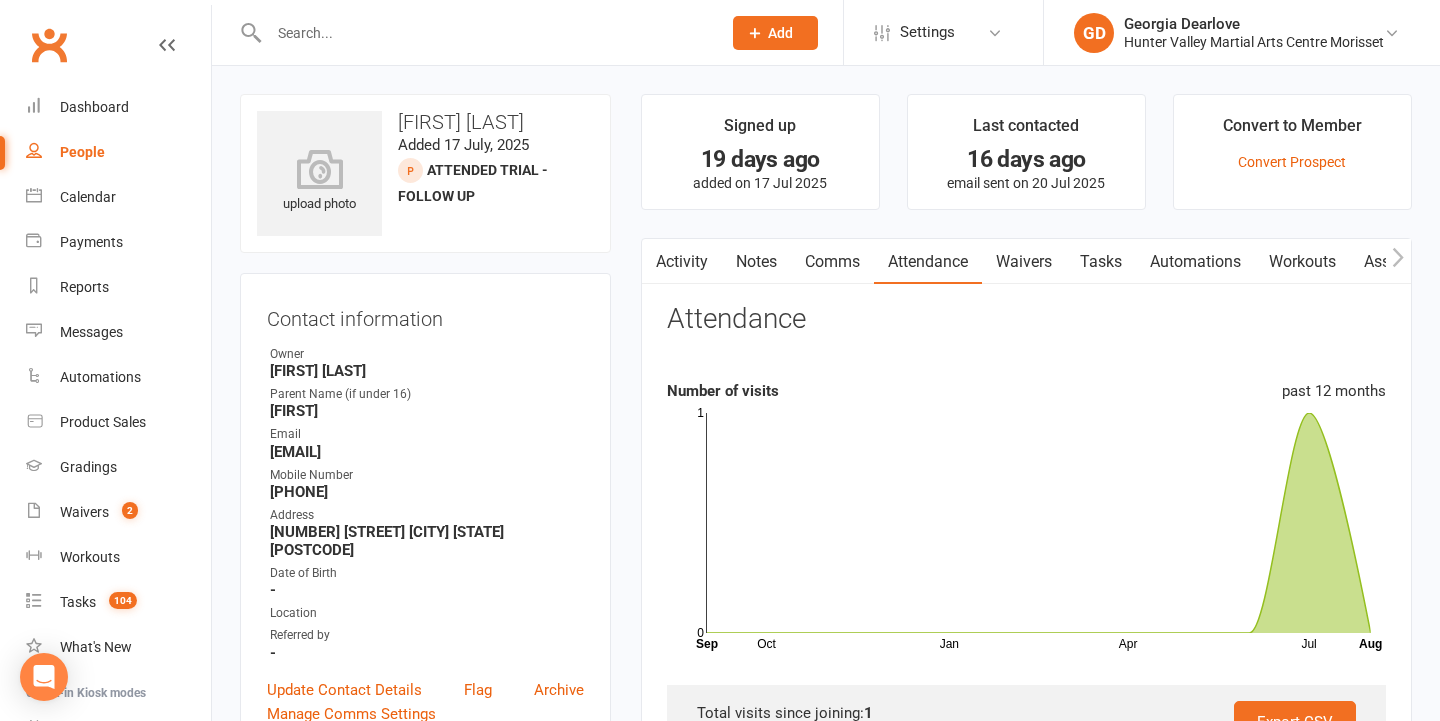 scroll, scrollTop: 0, scrollLeft: 0, axis: both 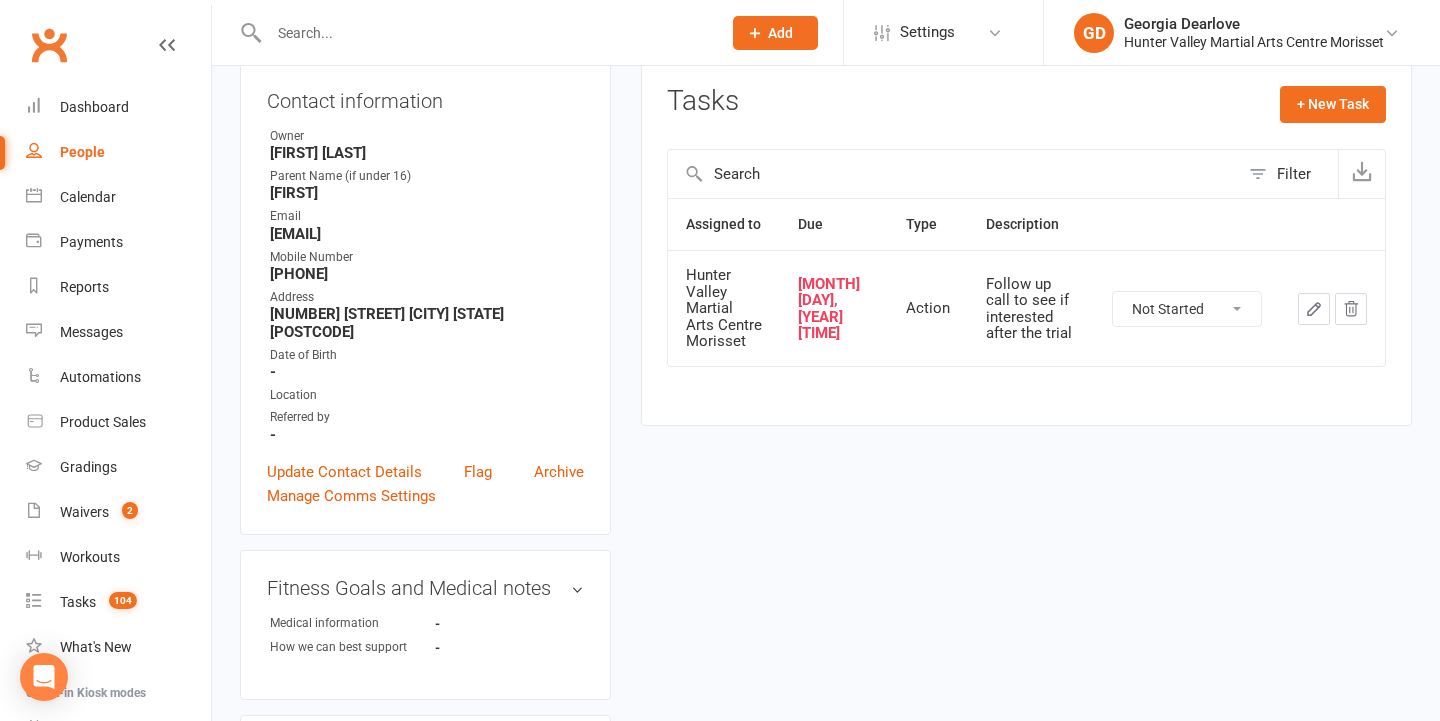 click 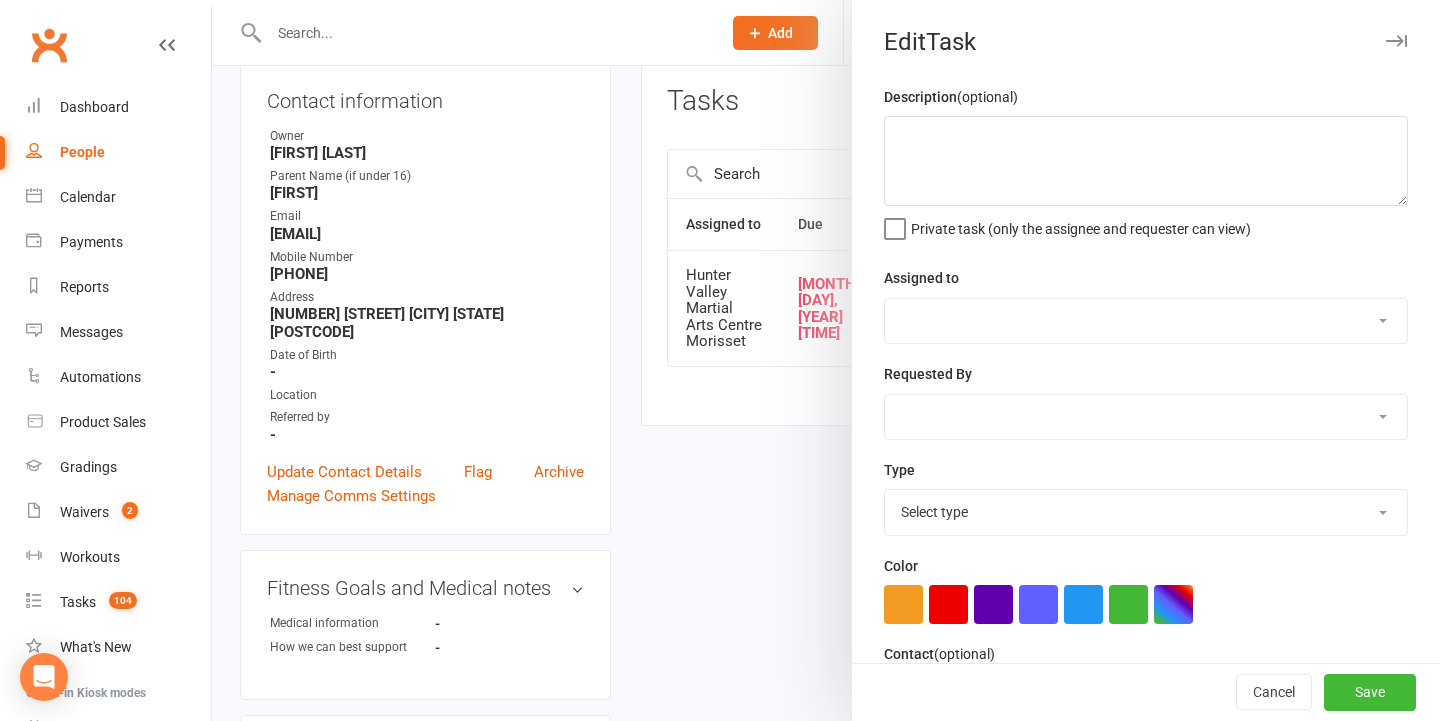 type on "Follow up call to see if interested after the trial" 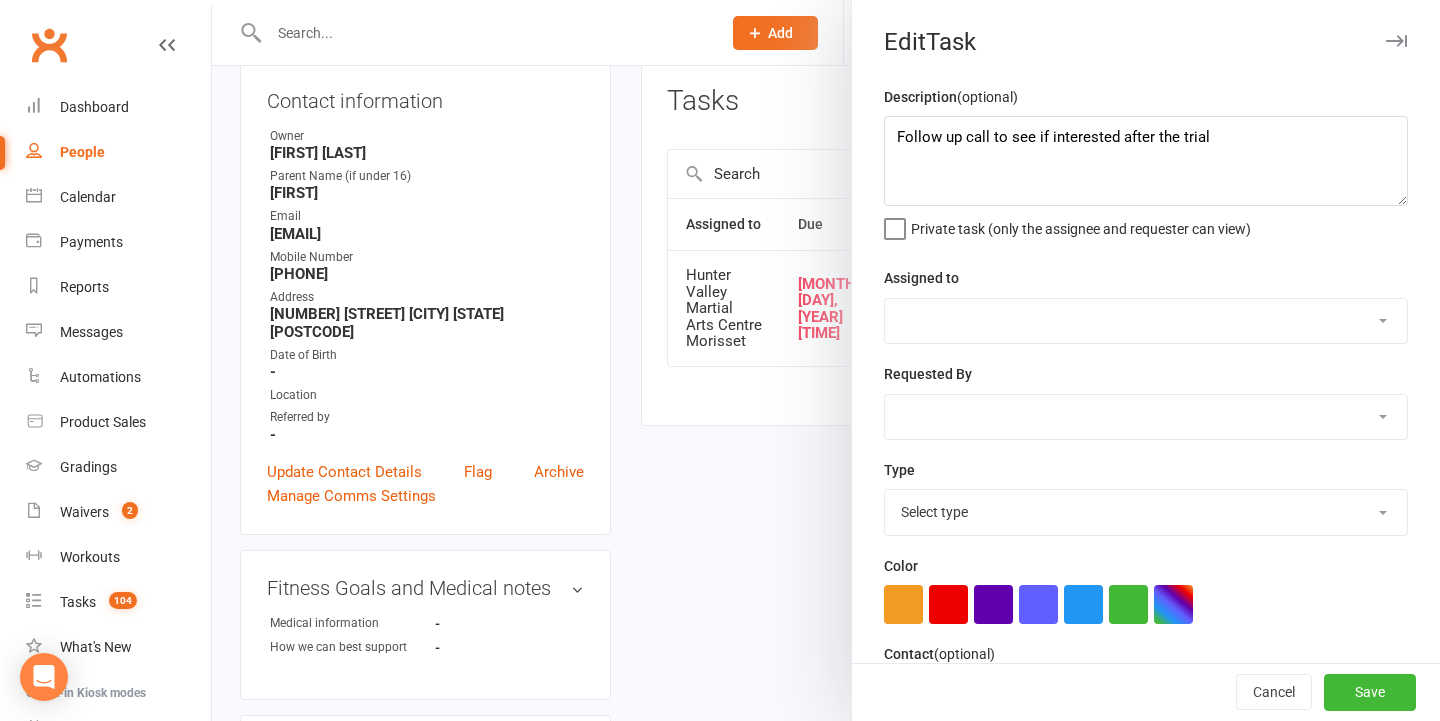 select on "18411" 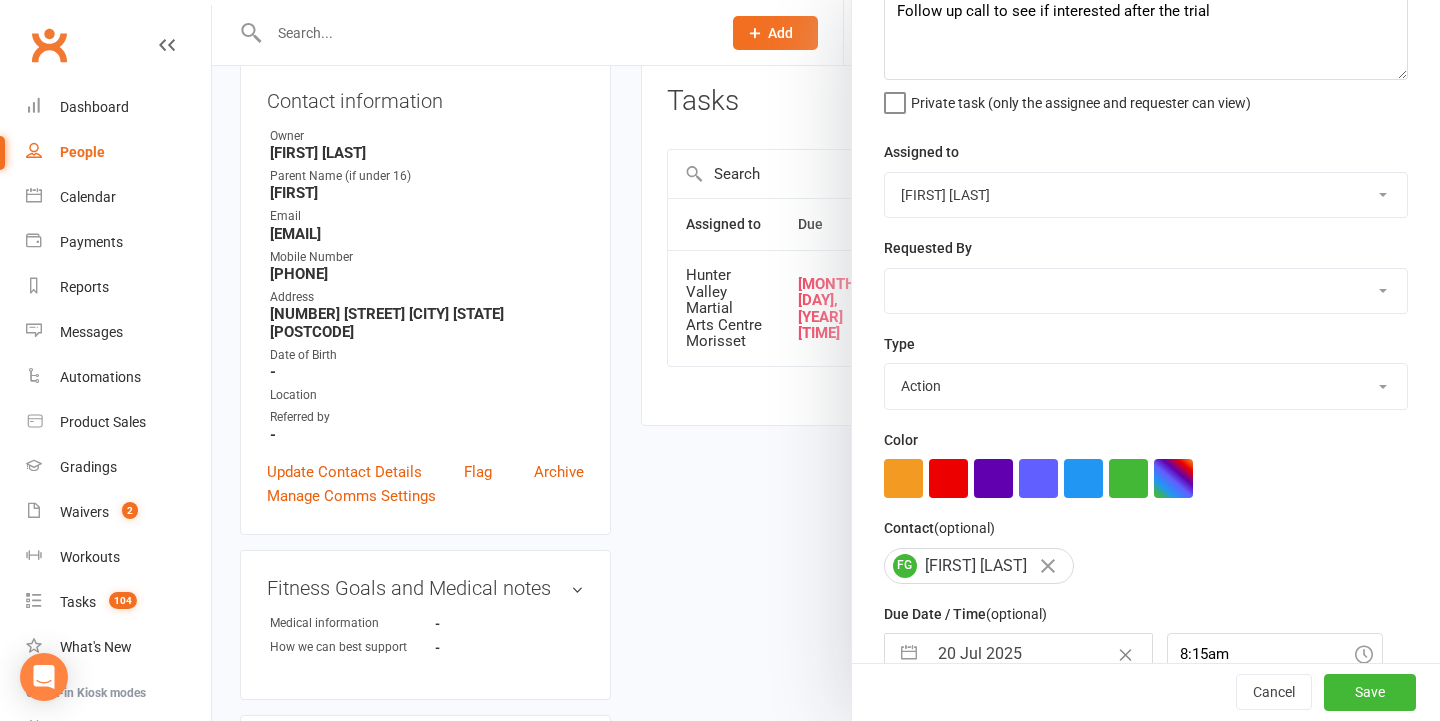 scroll, scrollTop: 125, scrollLeft: 0, axis: vertical 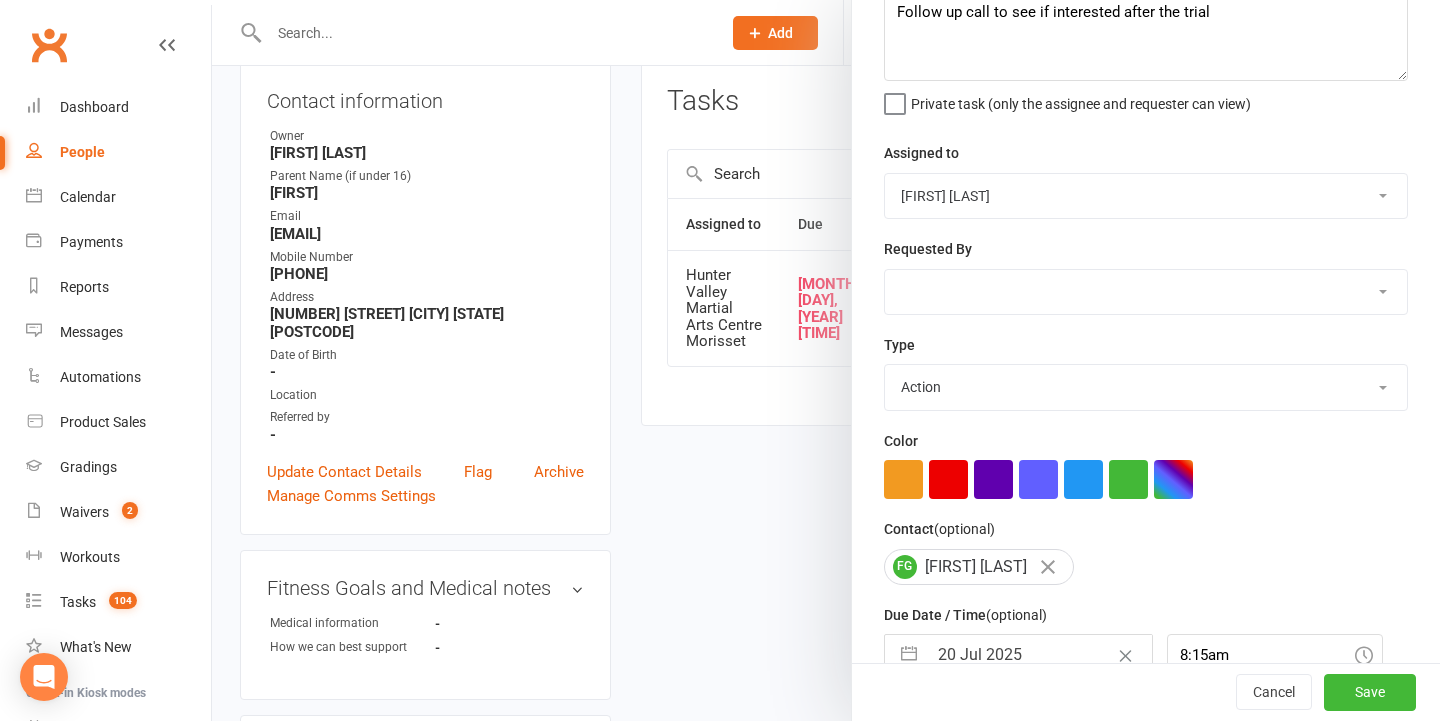 select on "48620" 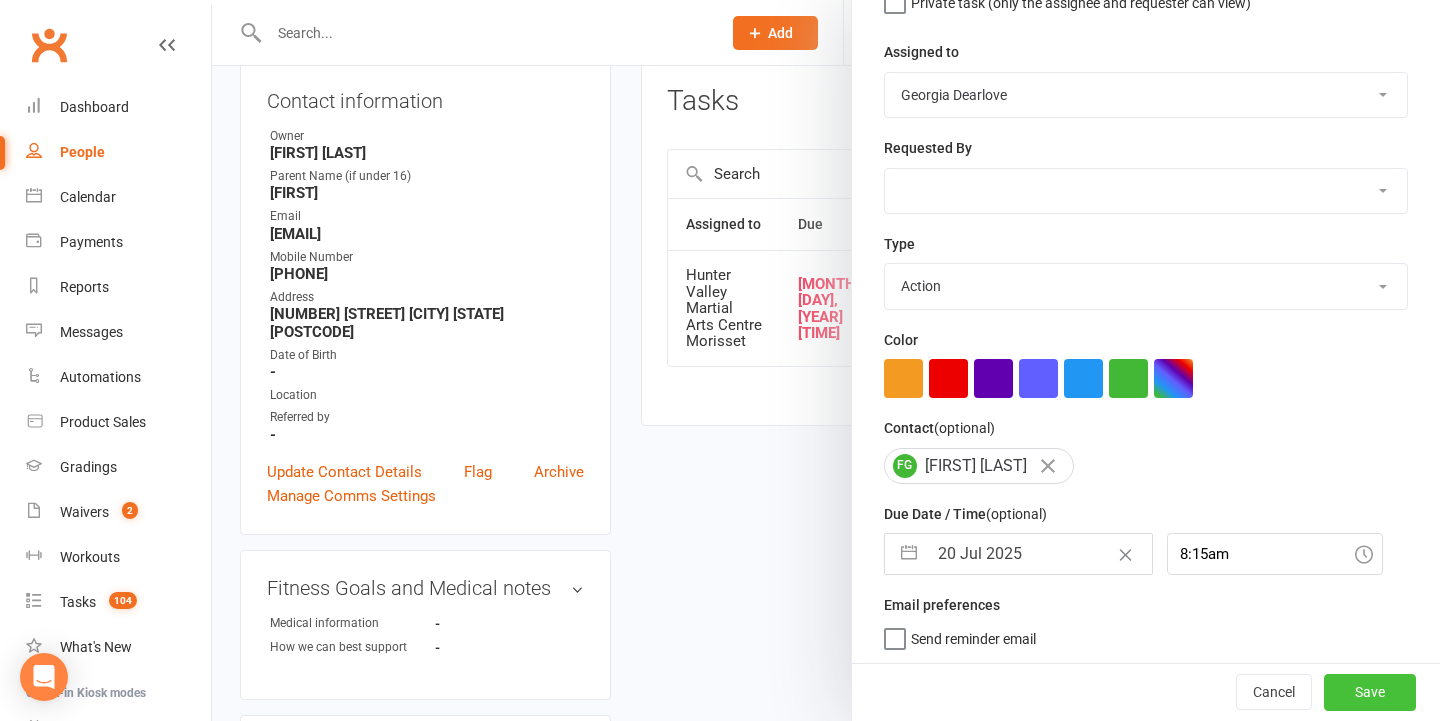 scroll, scrollTop: 225, scrollLeft: 0, axis: vertical 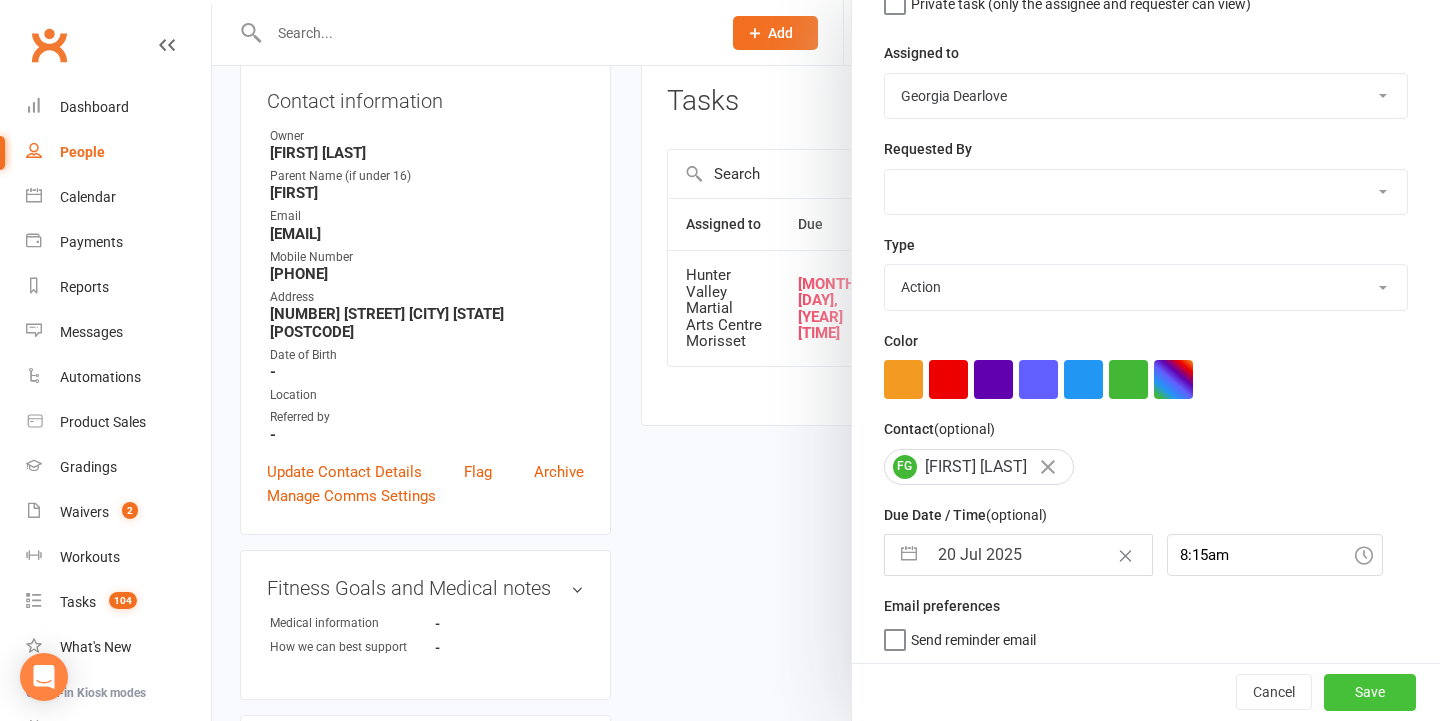 click on "Save" at bounding box center (1370, 693) 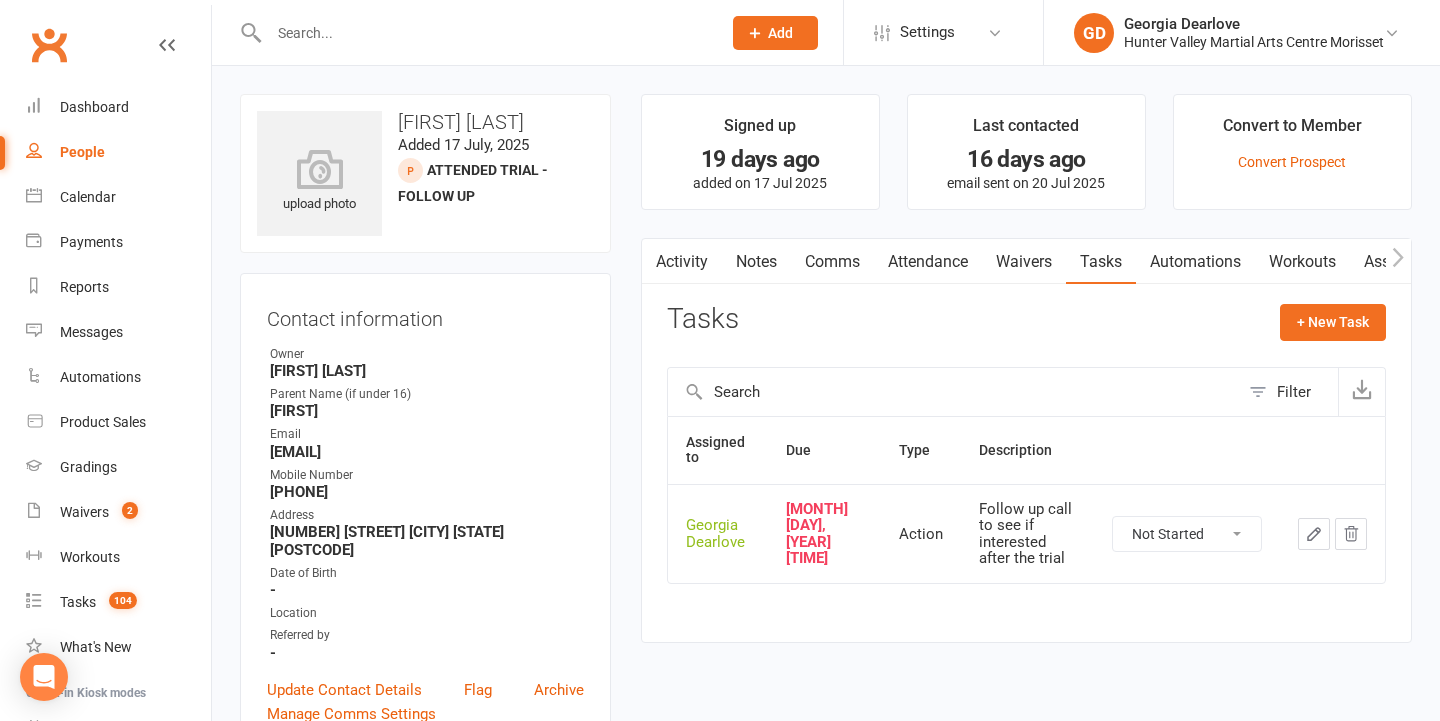 scroll, scrollTop: 0, scrollLeft: 0, axis: both 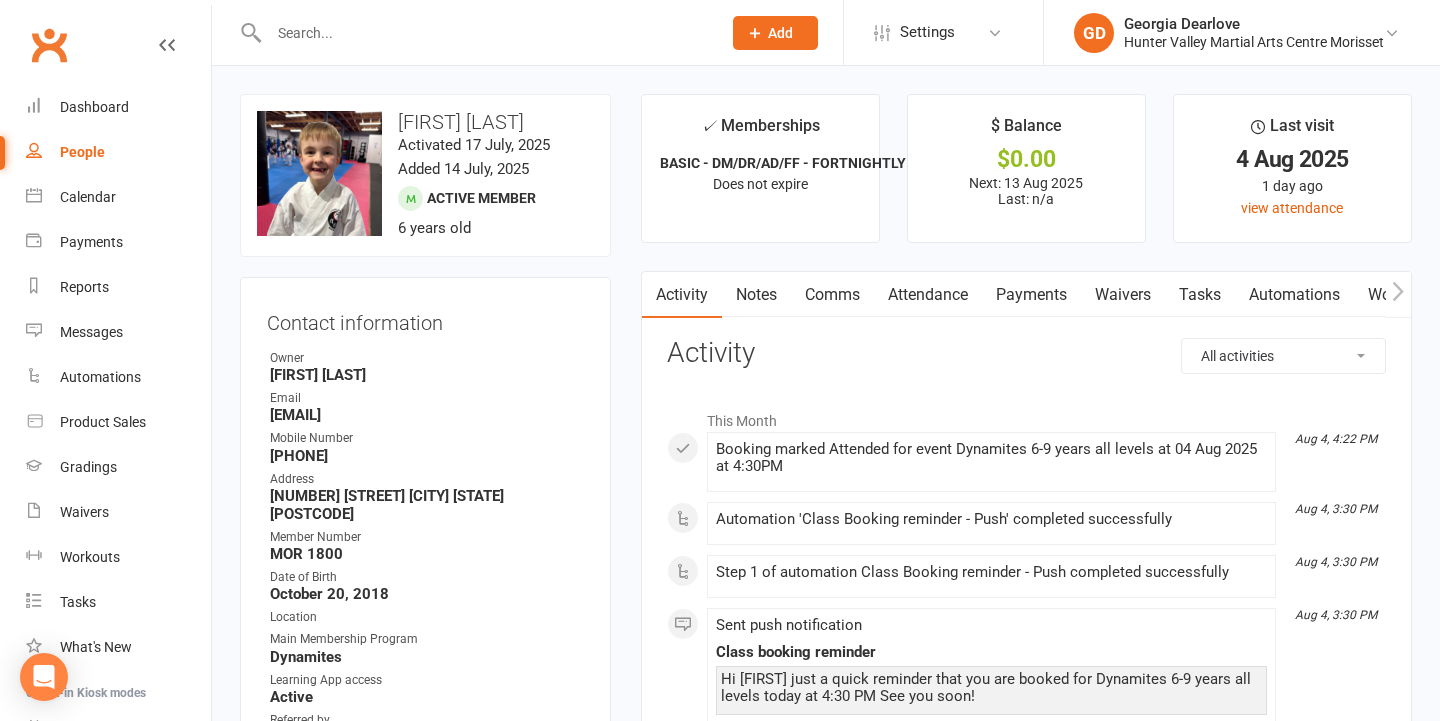 click on "Notes" at bounding box center [756, 295] 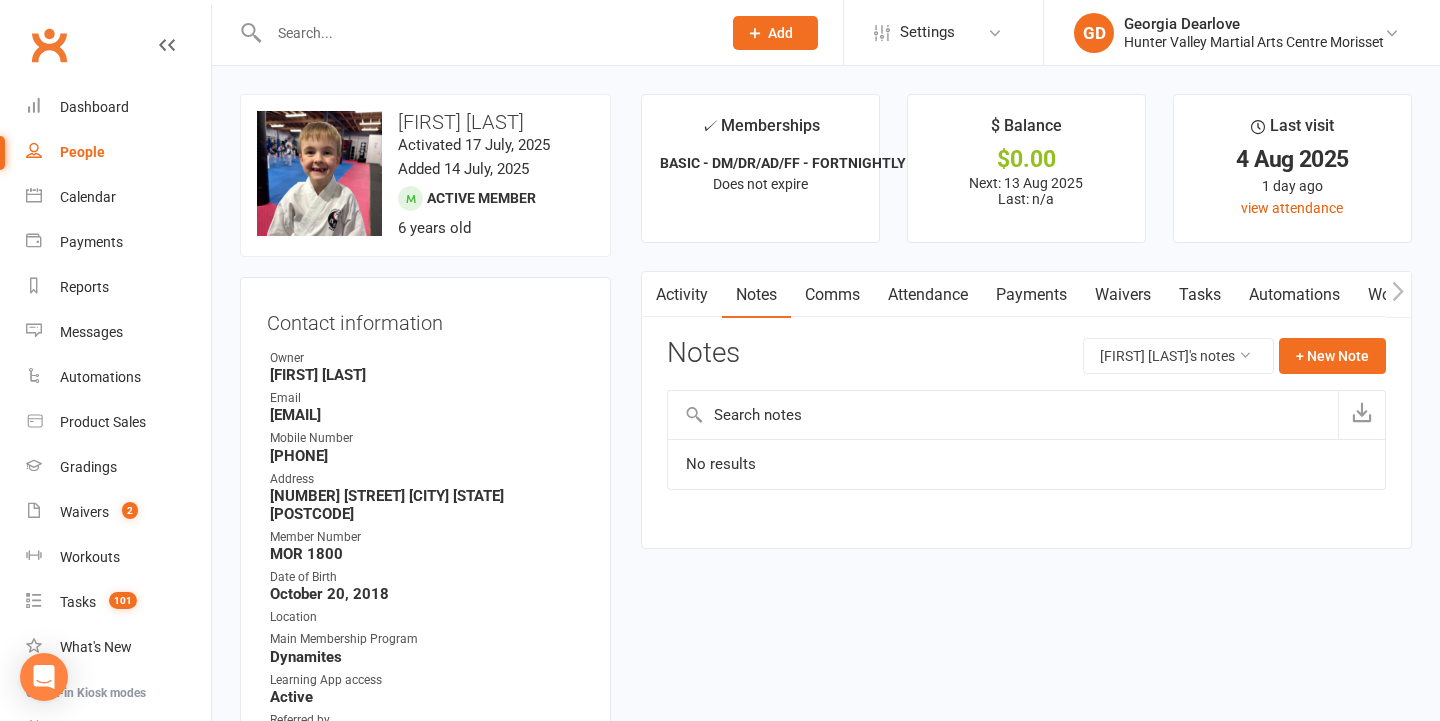 click on "Activity" at bounding box center [682, 295] 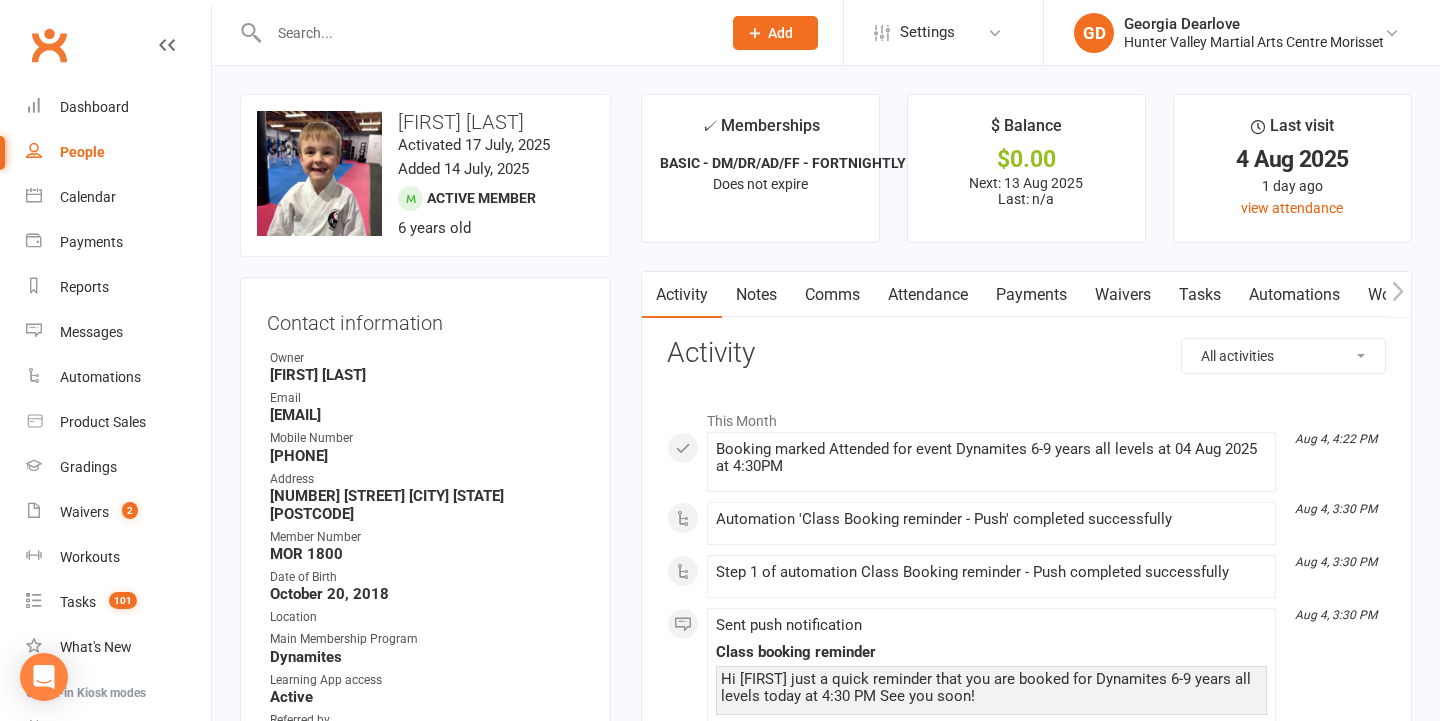 click on "Notes" at bounding box center [756, 295] 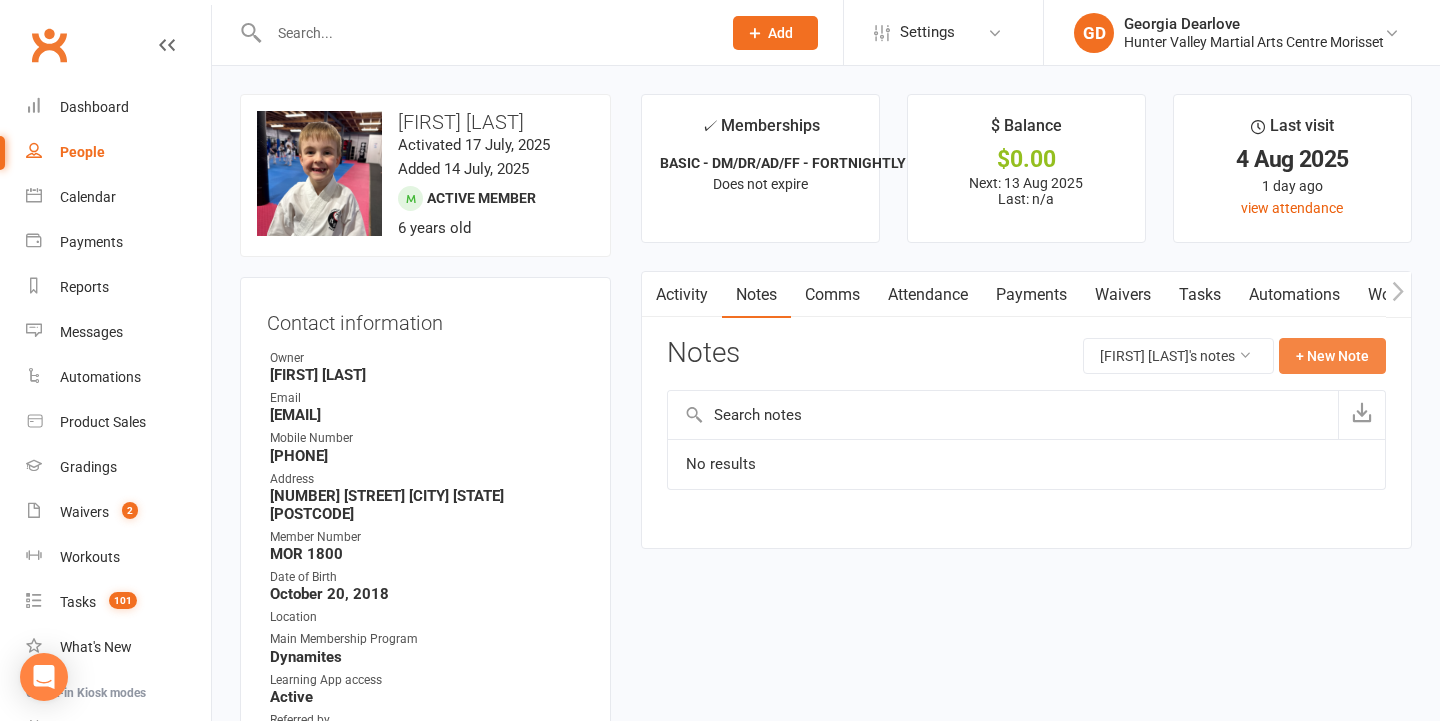 click on "+ New Note" at bounding box center (1332, 356) 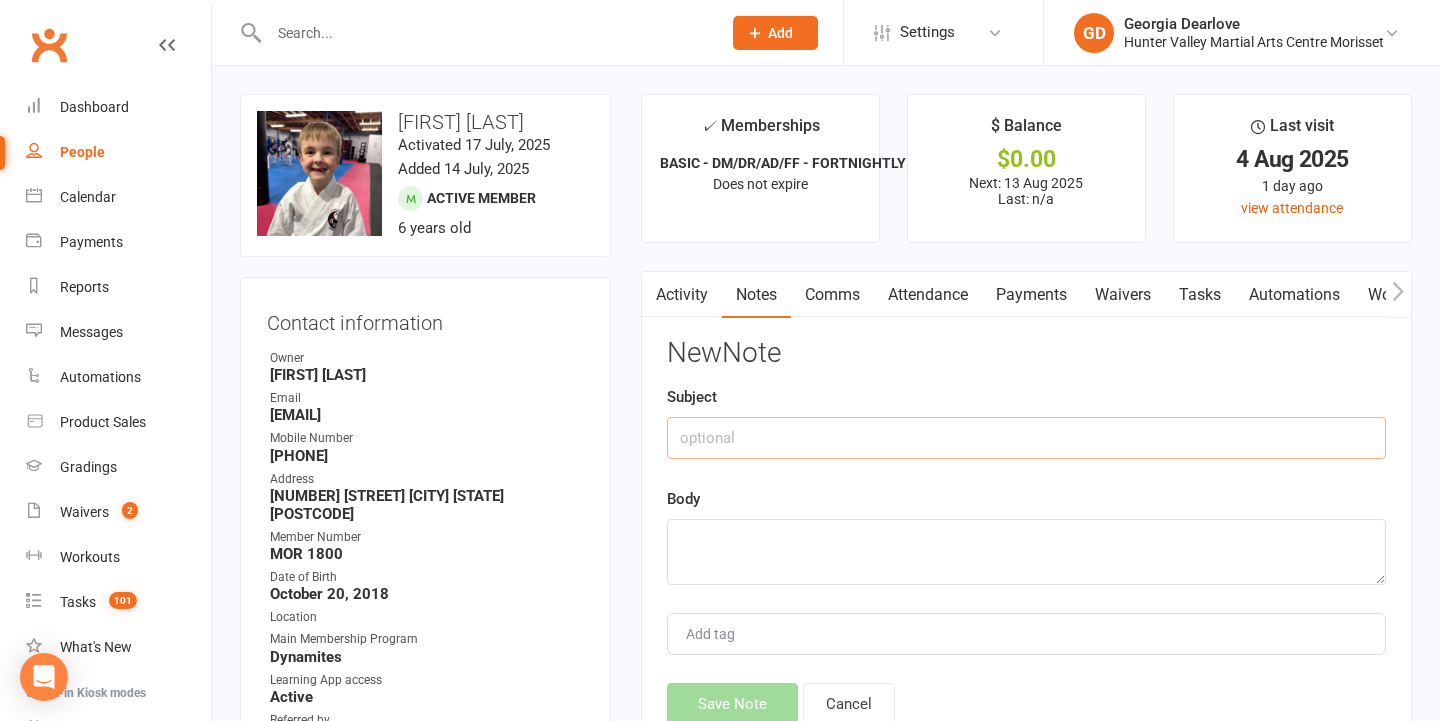 click at bounding box center (1026, 438) 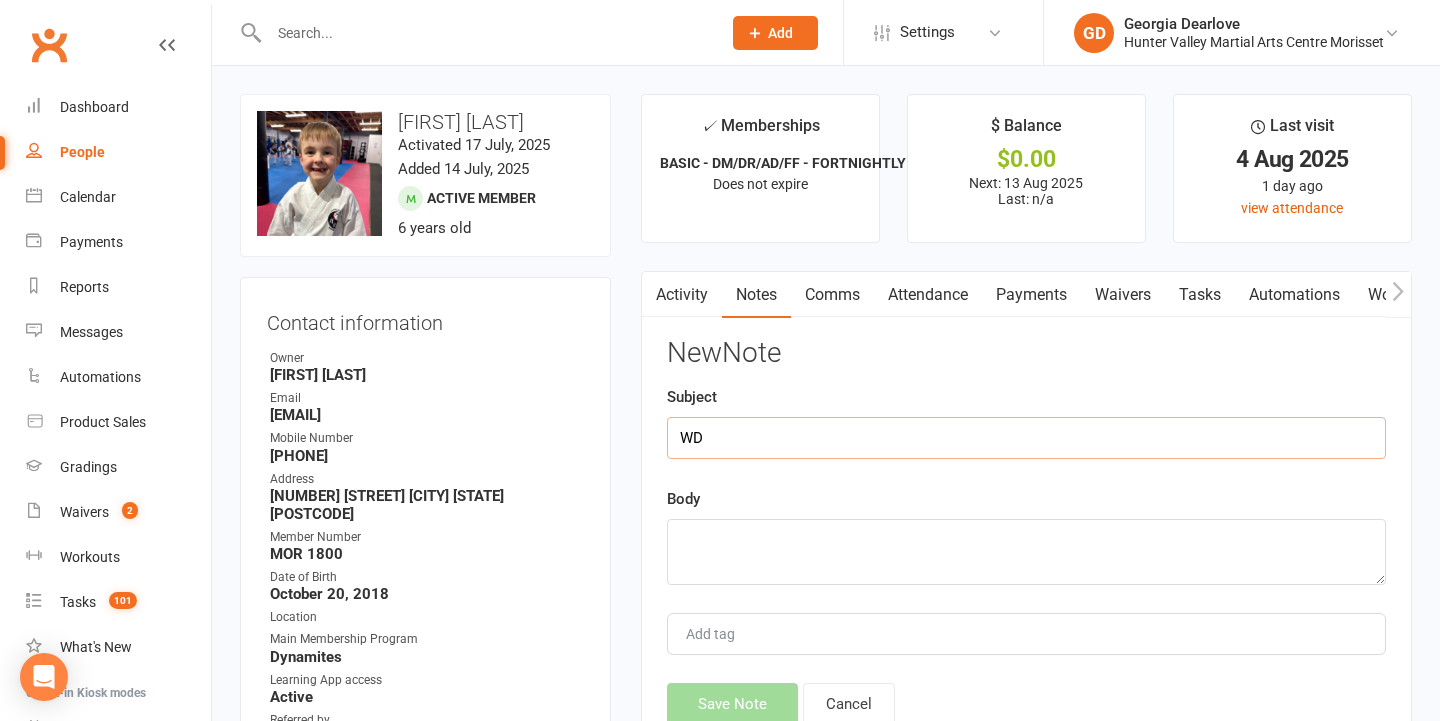 type on "WD" 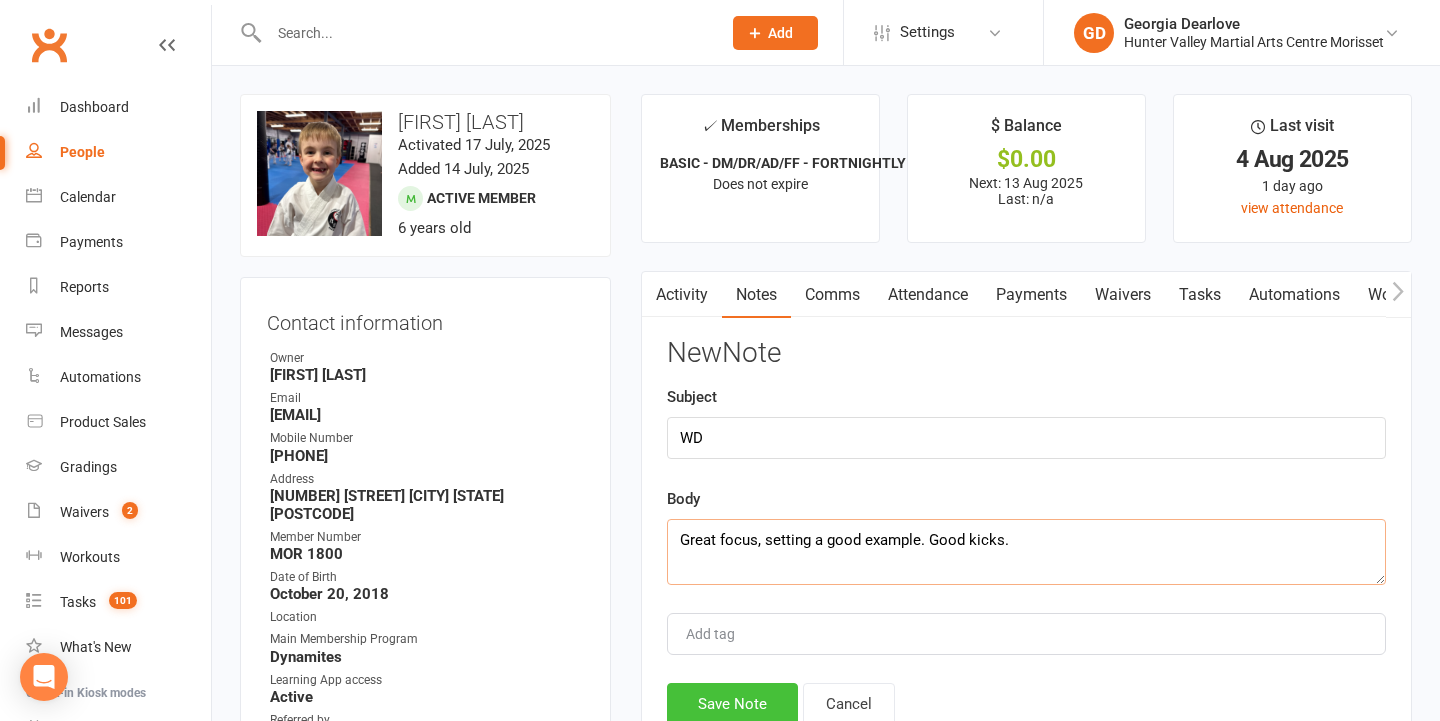type on "Great focus, setting a good example. Good kicks." 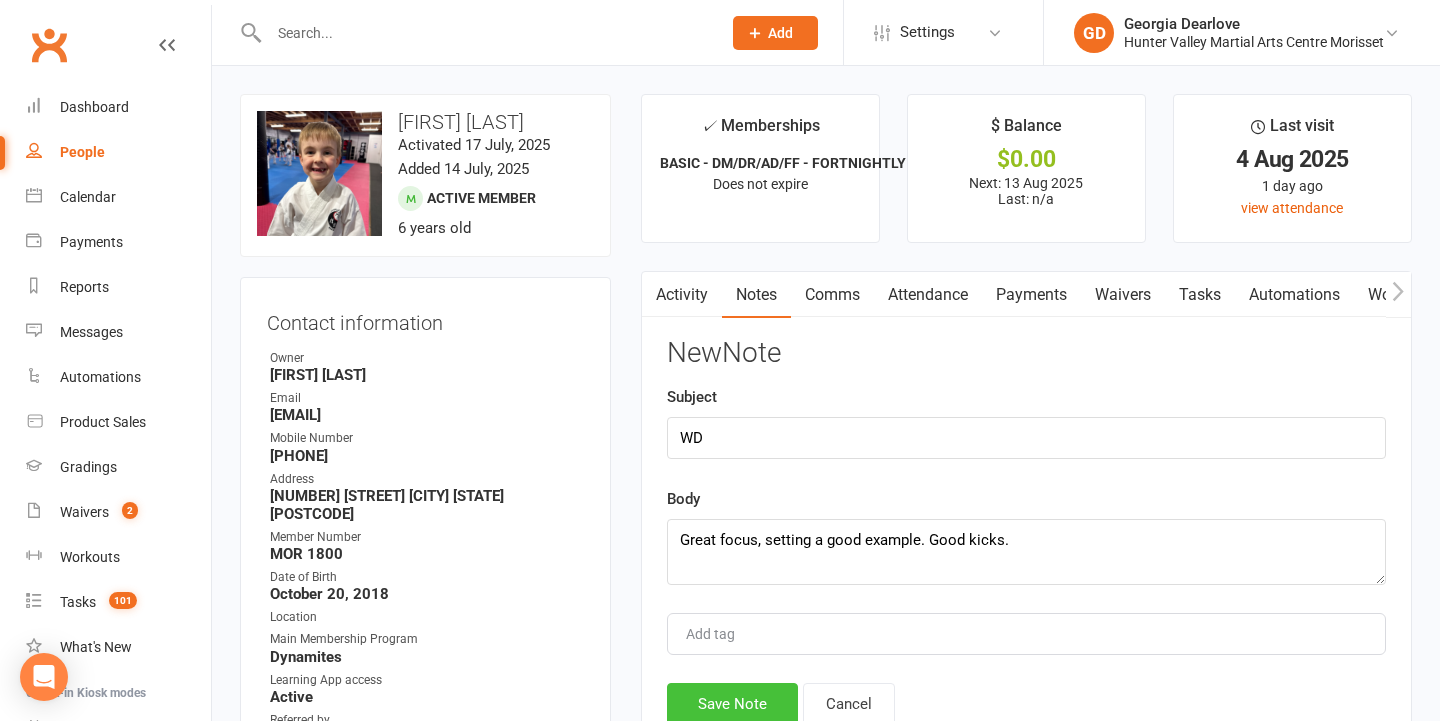 click on "Save Note" at bounding box center (732, 704) 